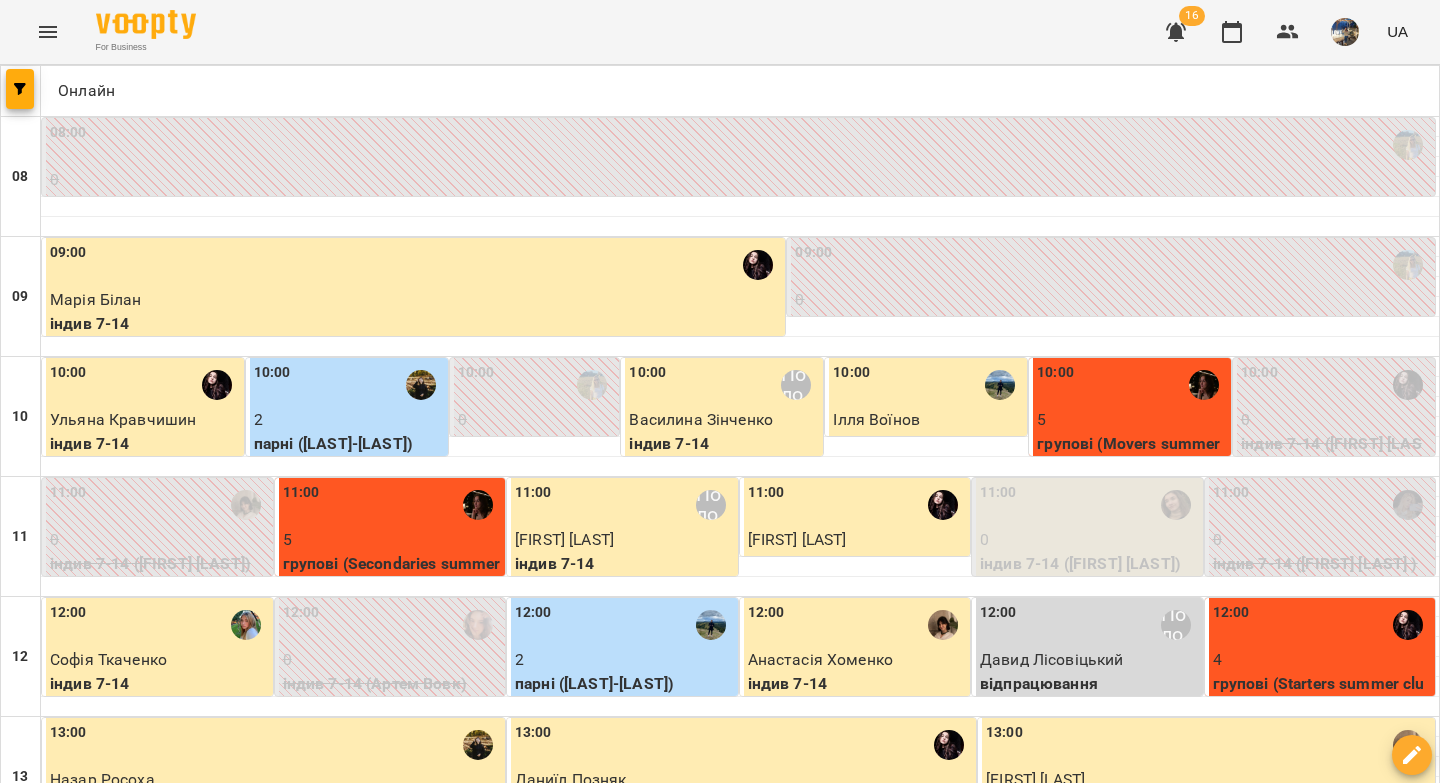 scroll, scrollTop: 0, scrollLeft: 0, axis: both 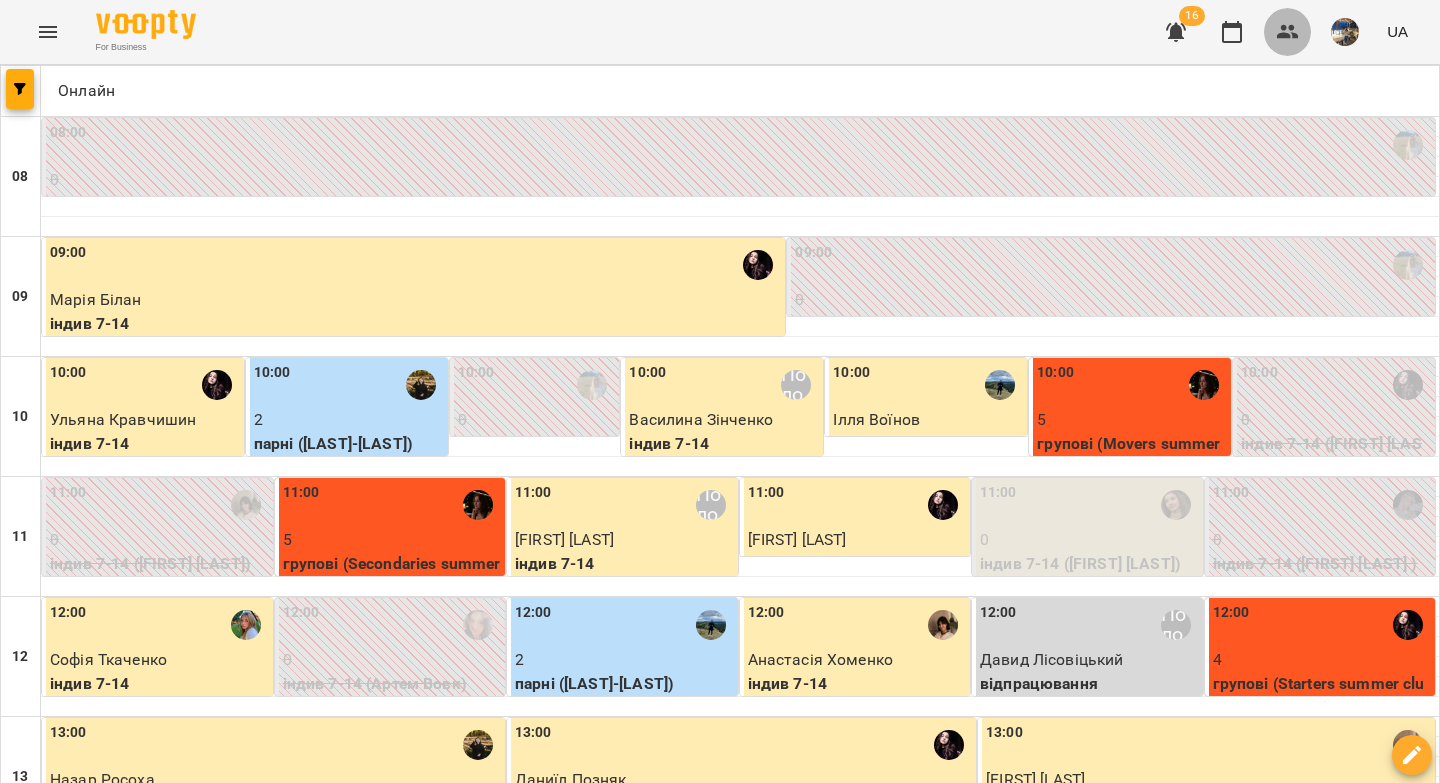 click 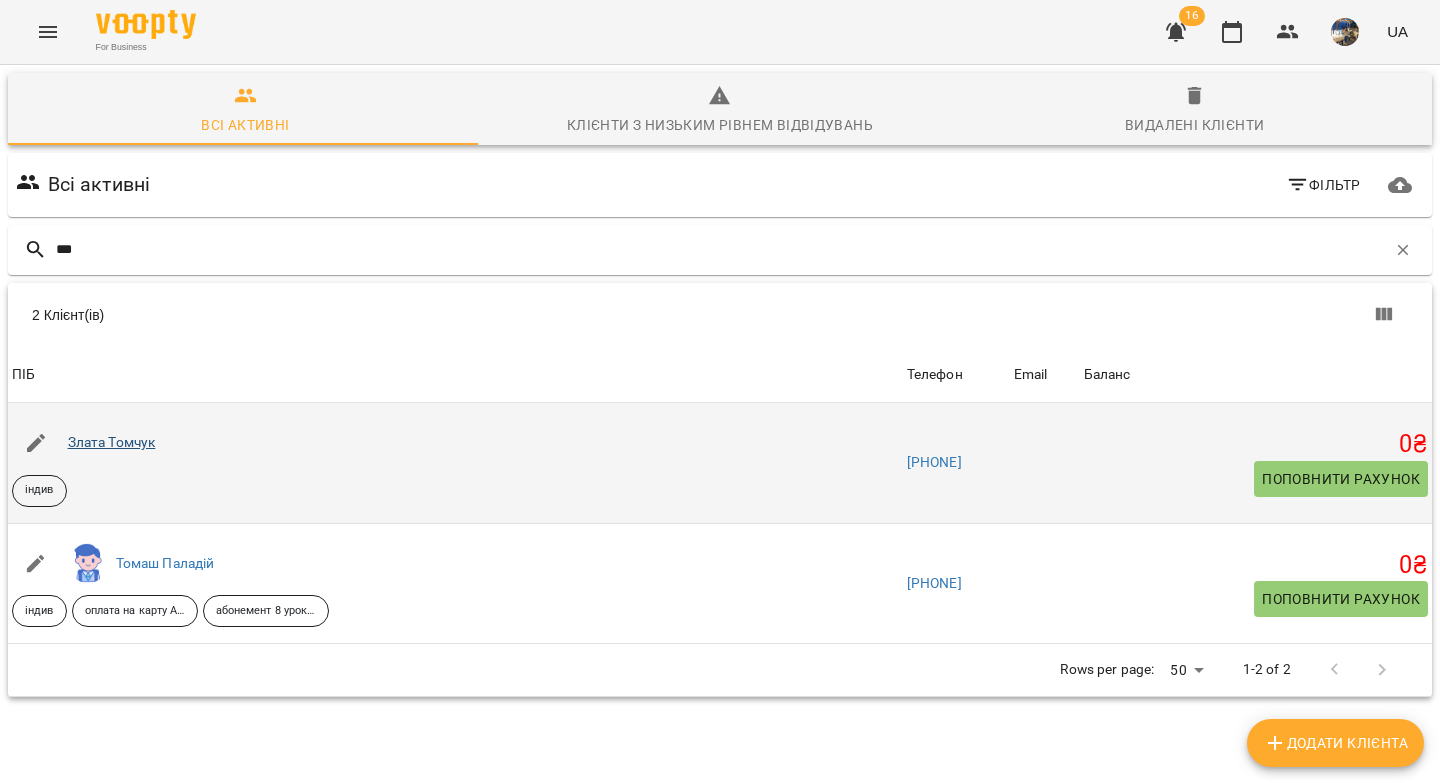 type on "***" 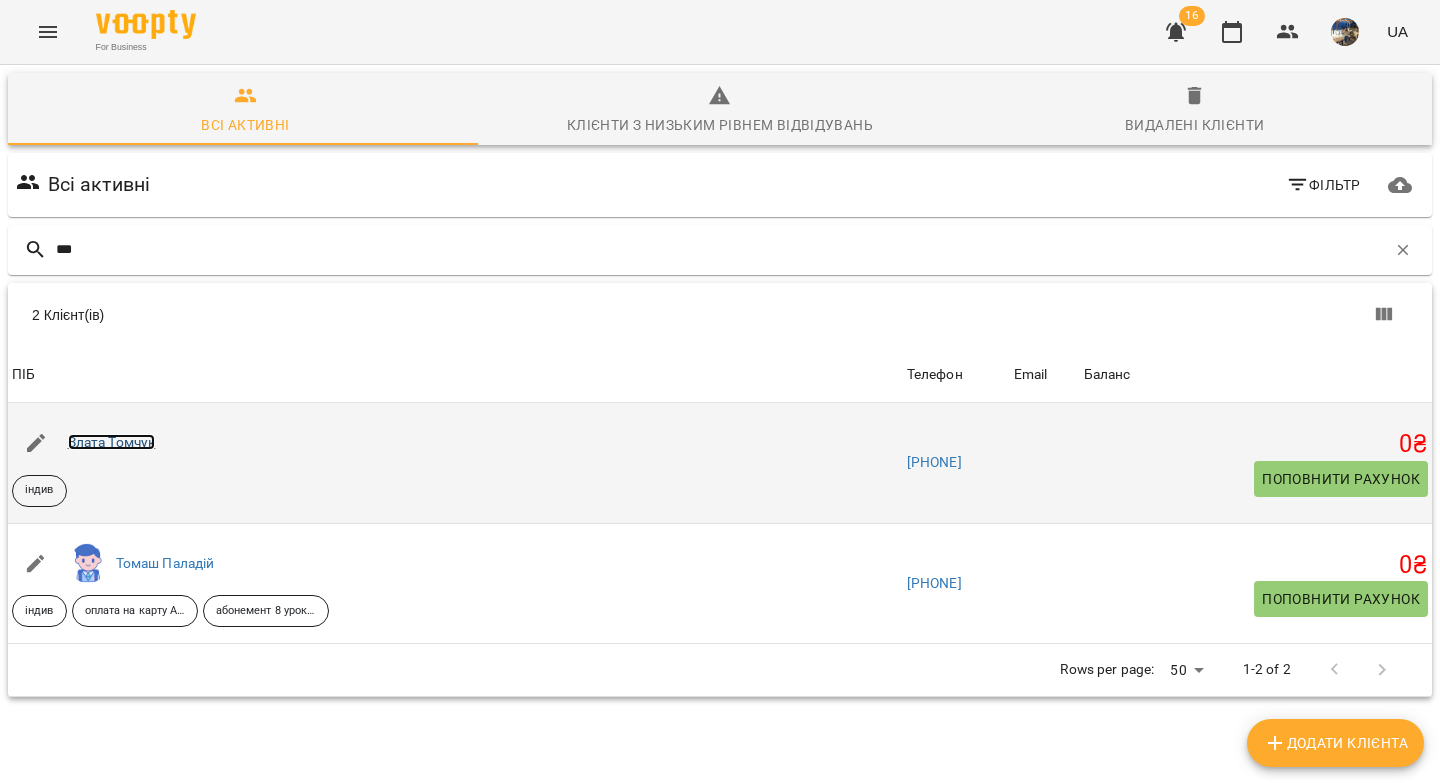 click on "Злата Томчук" at bounding box center (112, 442) 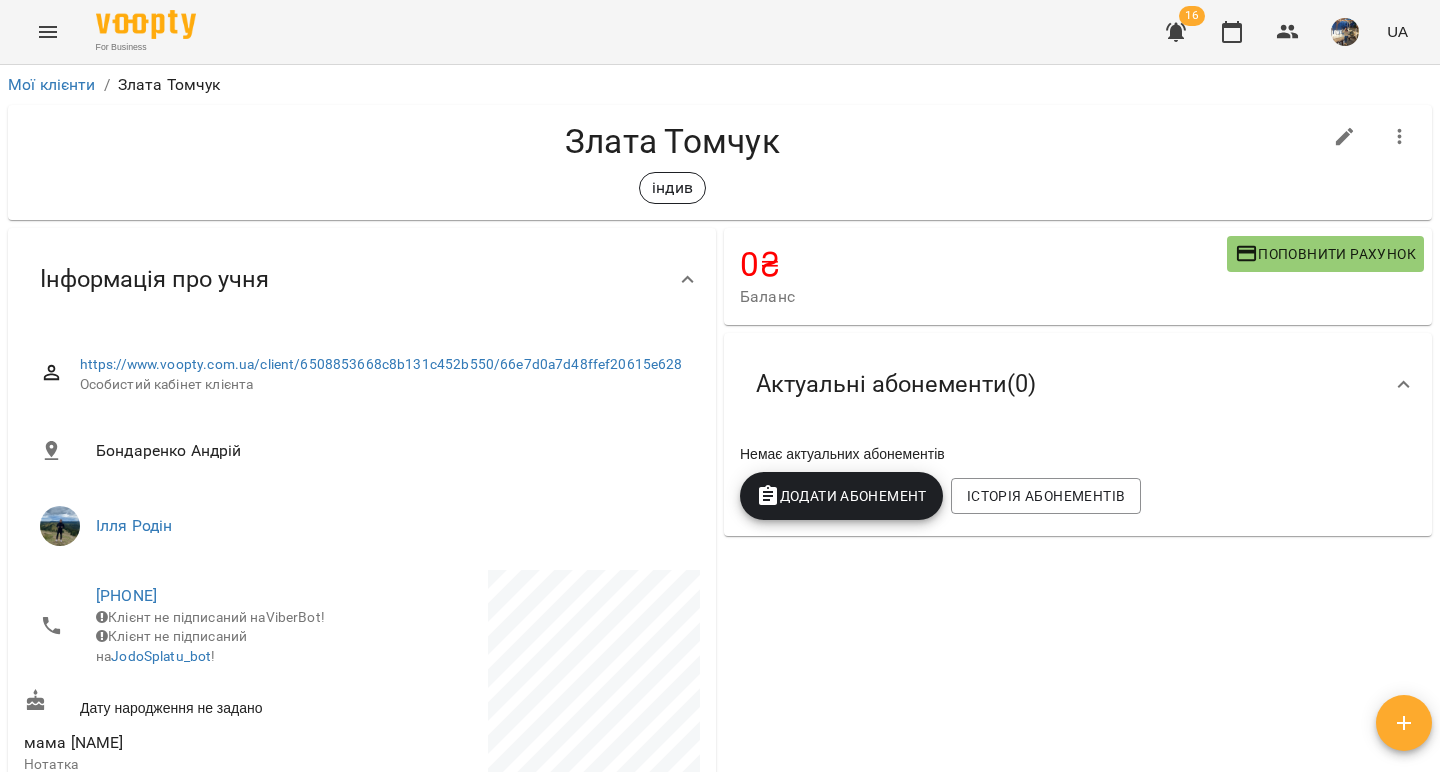 click on "Додати Абонемент" at bounding box center (841, 496) 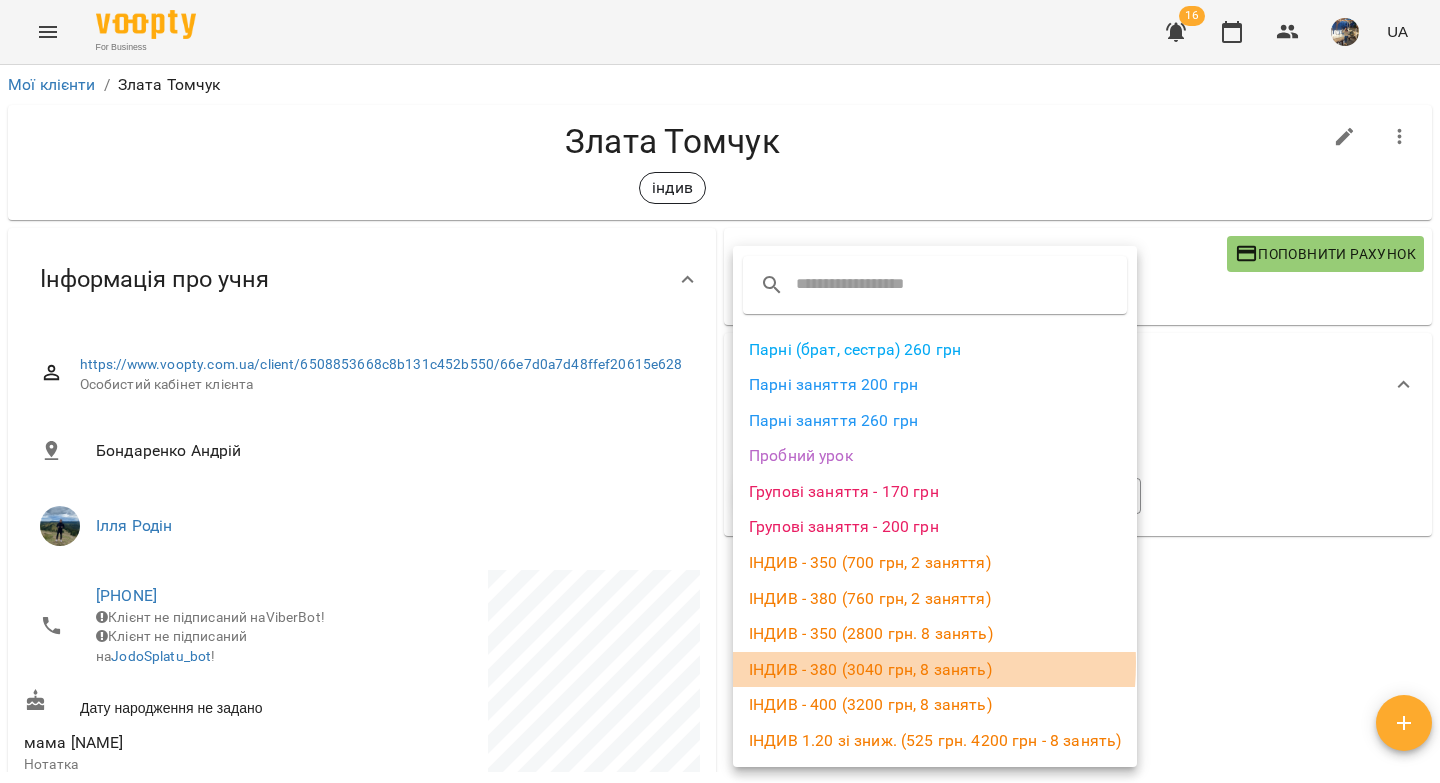 click on "ІНДИВ - 380 (3040 грн, 8 занять)" at bounding box center [935, 670] 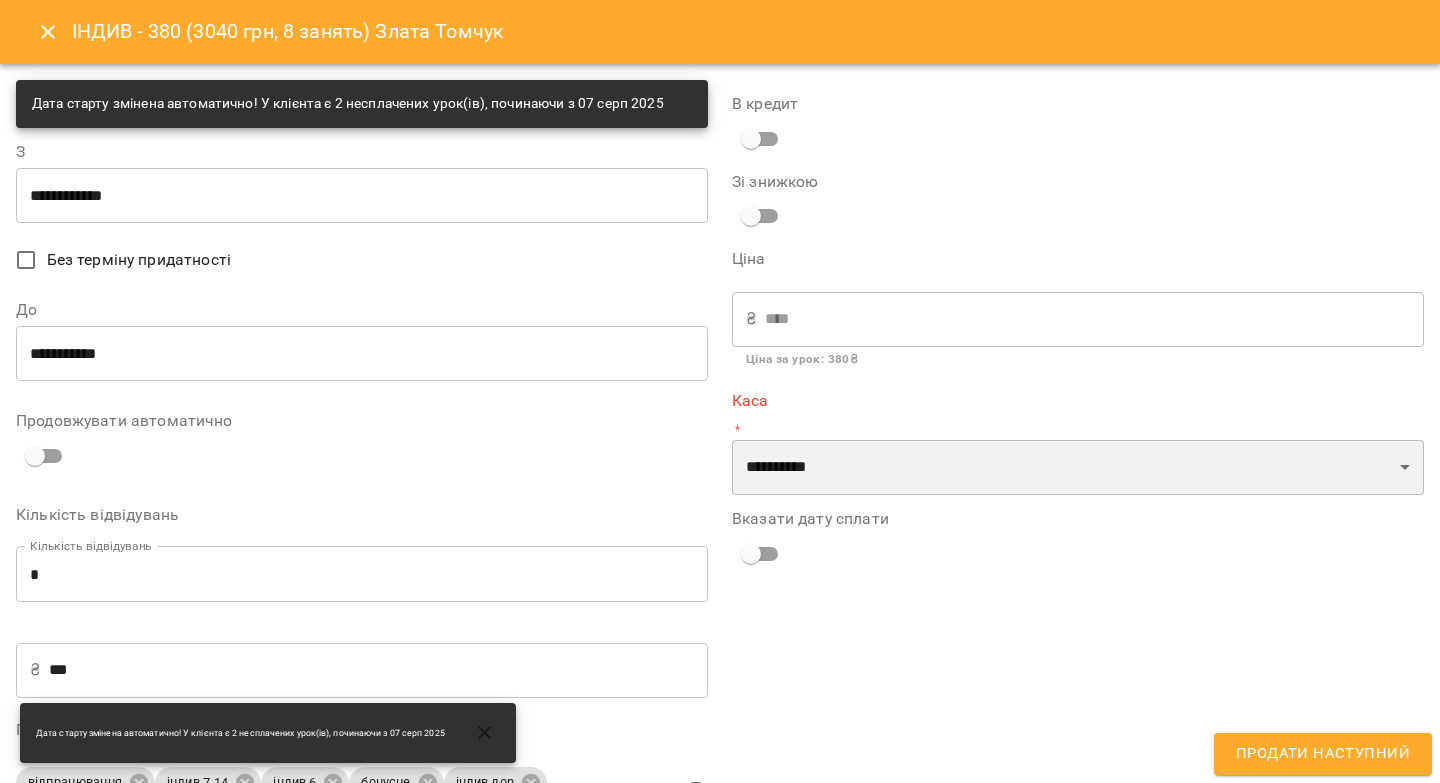 click on "**********" at bounding box center (1078, 468) 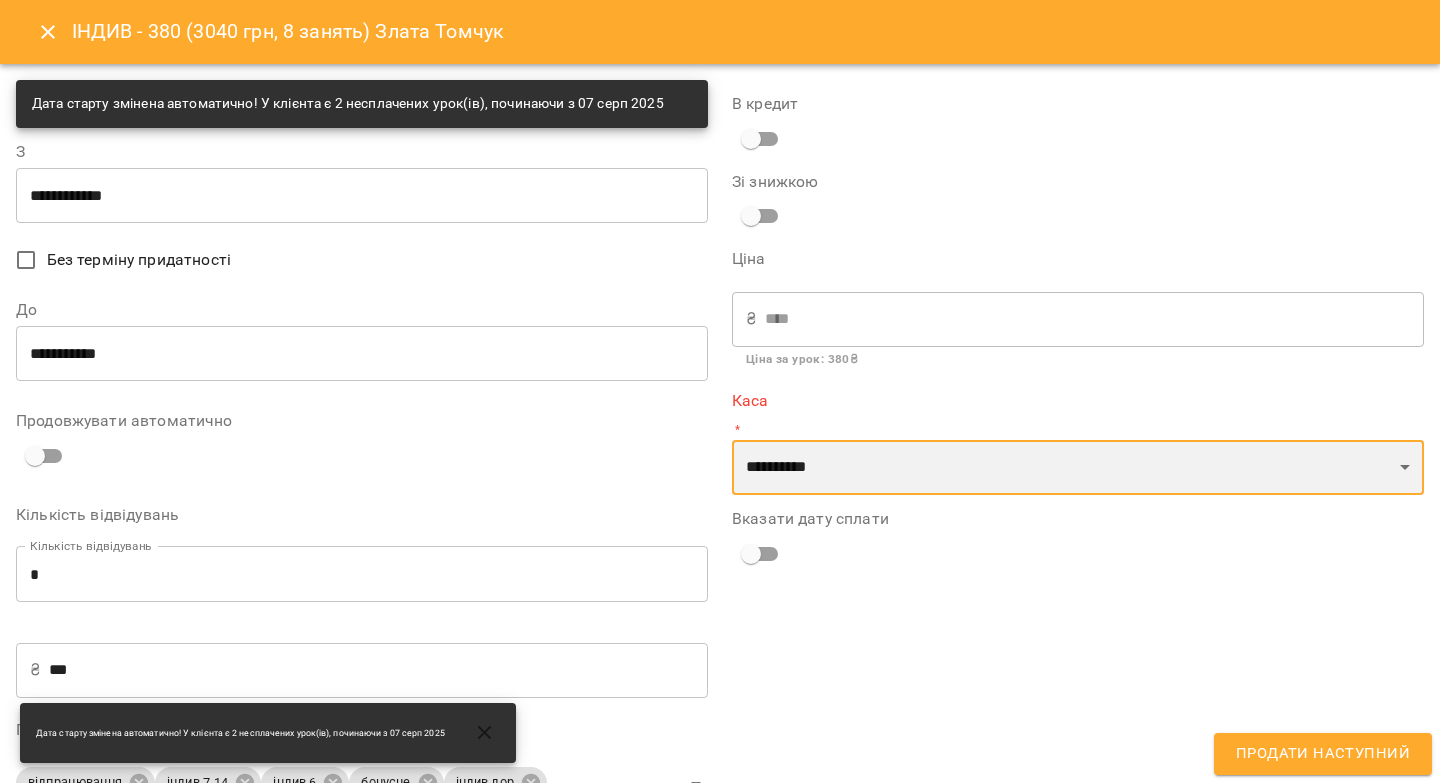 select on "****" 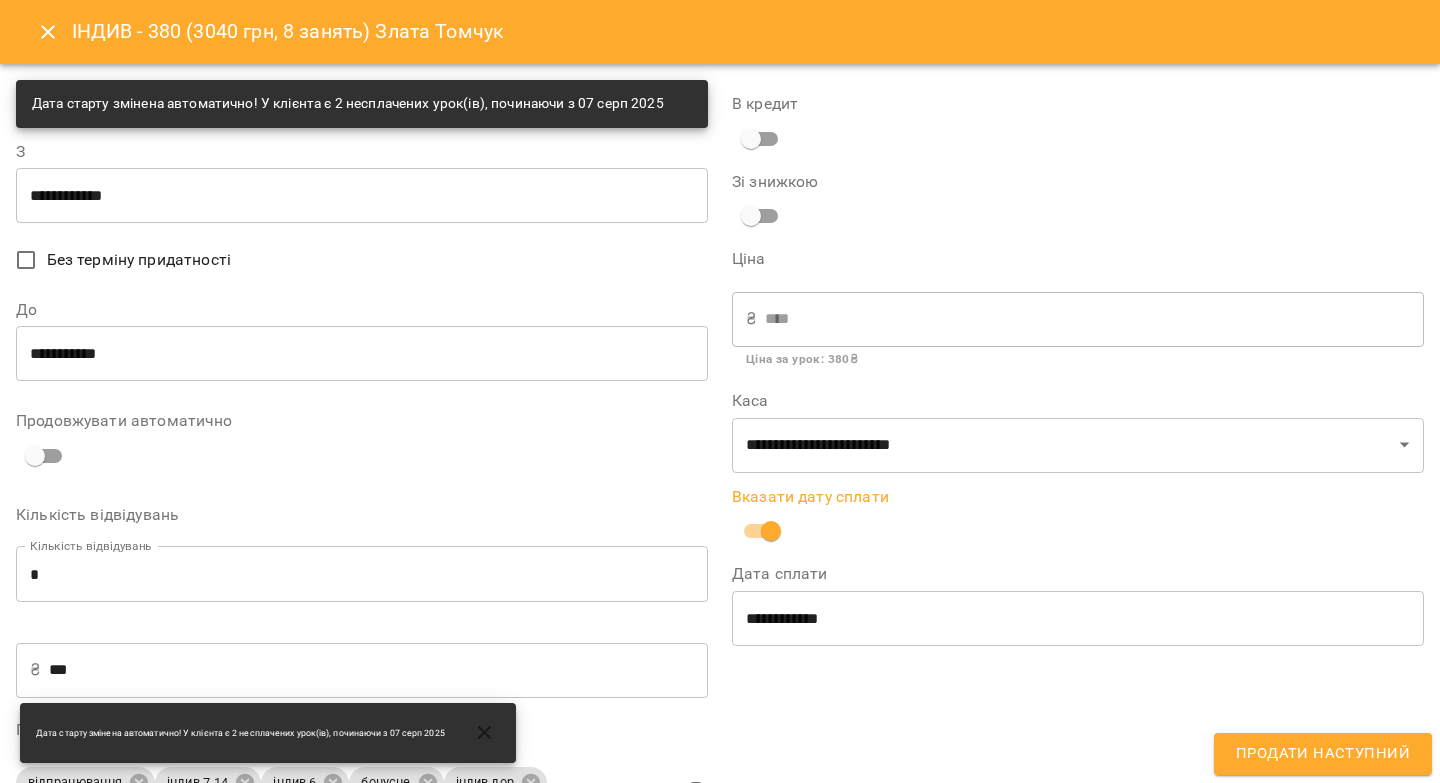 drag, startPoint x: 1245, startPoint y: 753, endPoint x: 1017, endPoint y: 432, distance: 393.73215 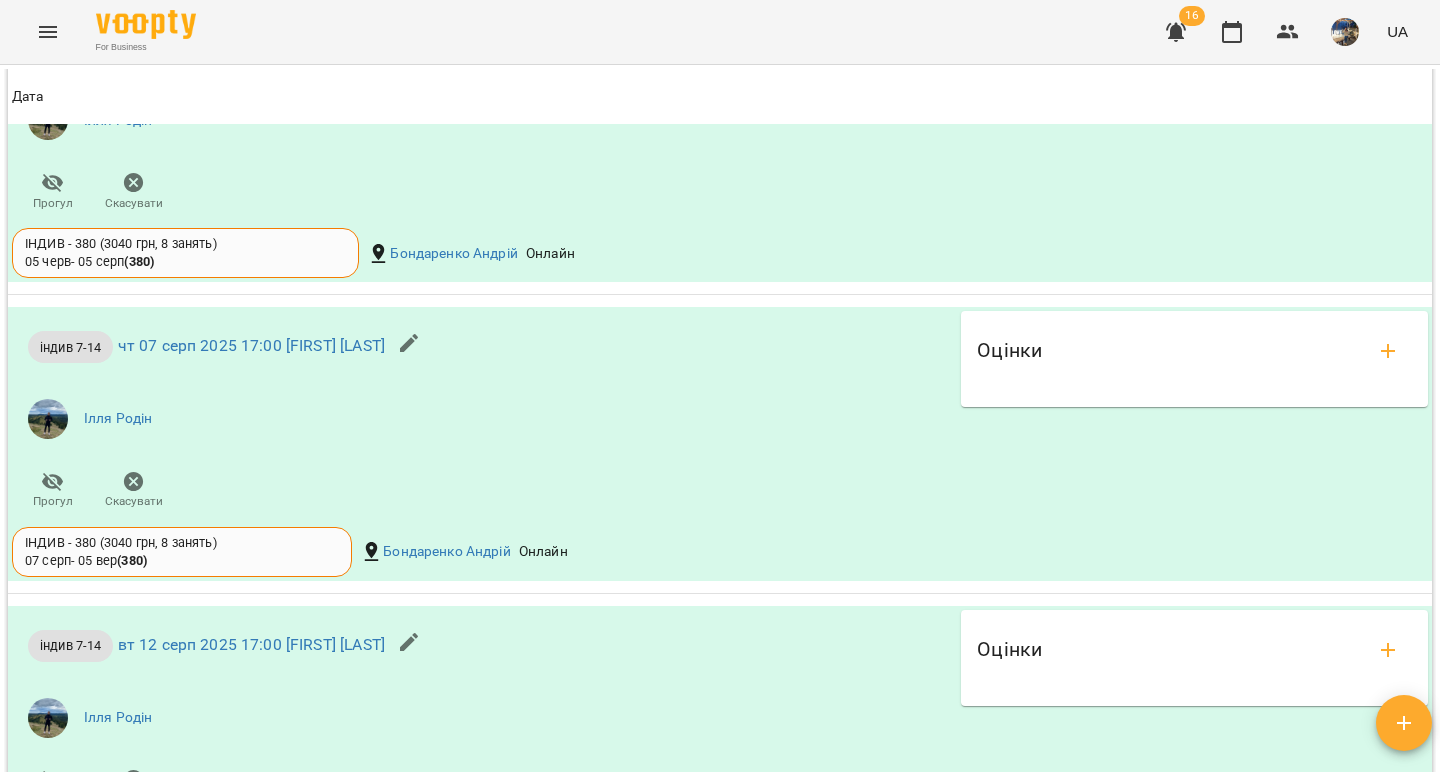 scroll, scrollTop: 0, scrollLeft: 0, axis: both 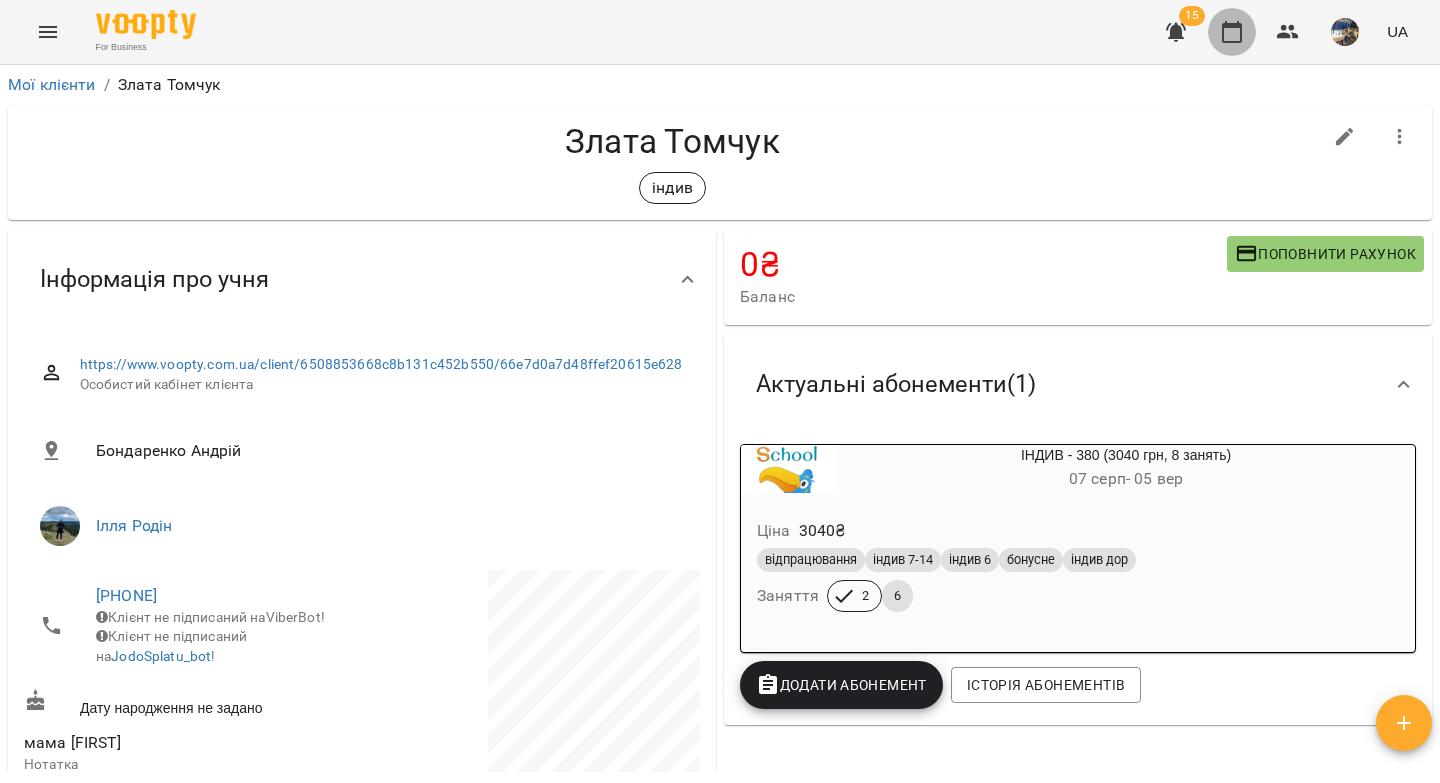 click 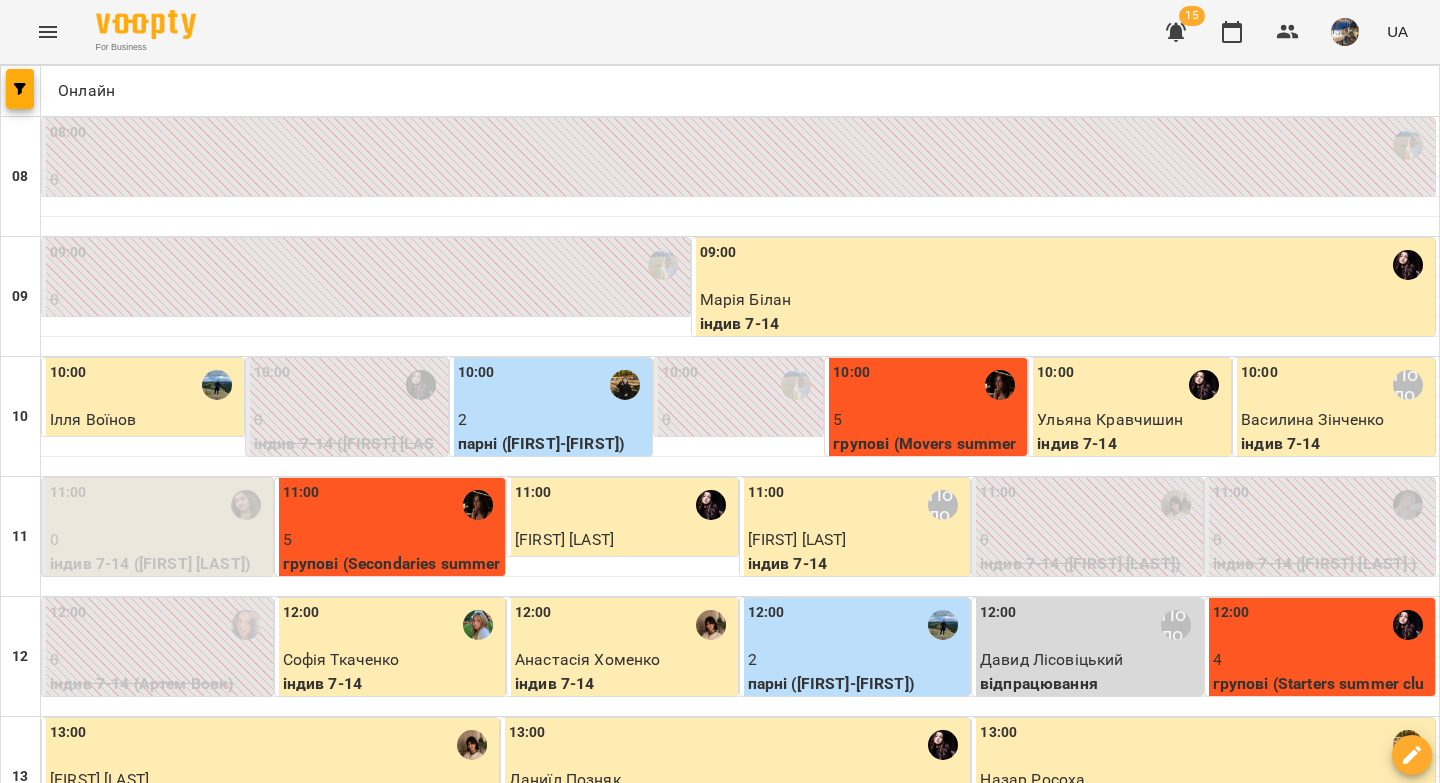 scroll, scrollTop: 580, scrollLeft: 0, axis: vertical 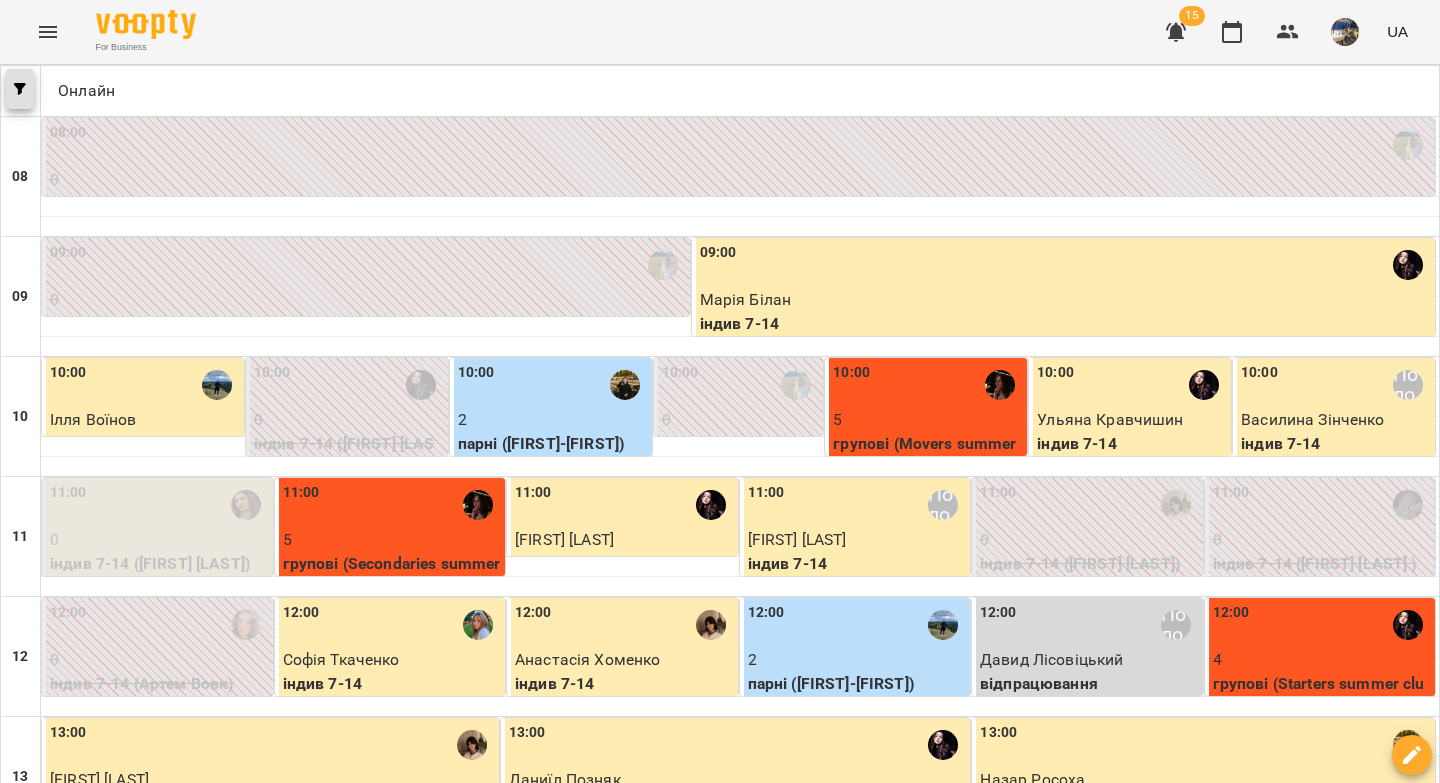 click at bounding box center (20, 89) 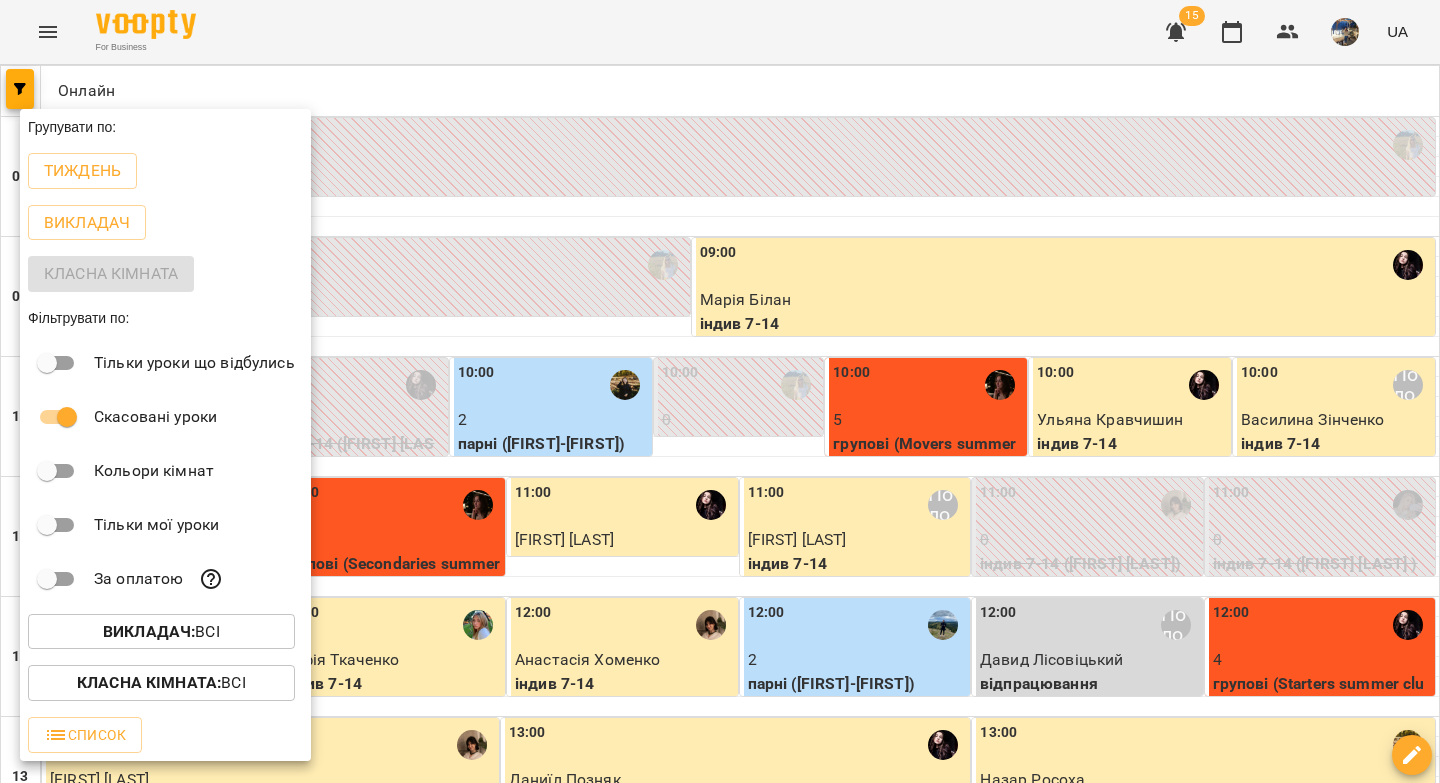 click at bounding box center [720, 391] 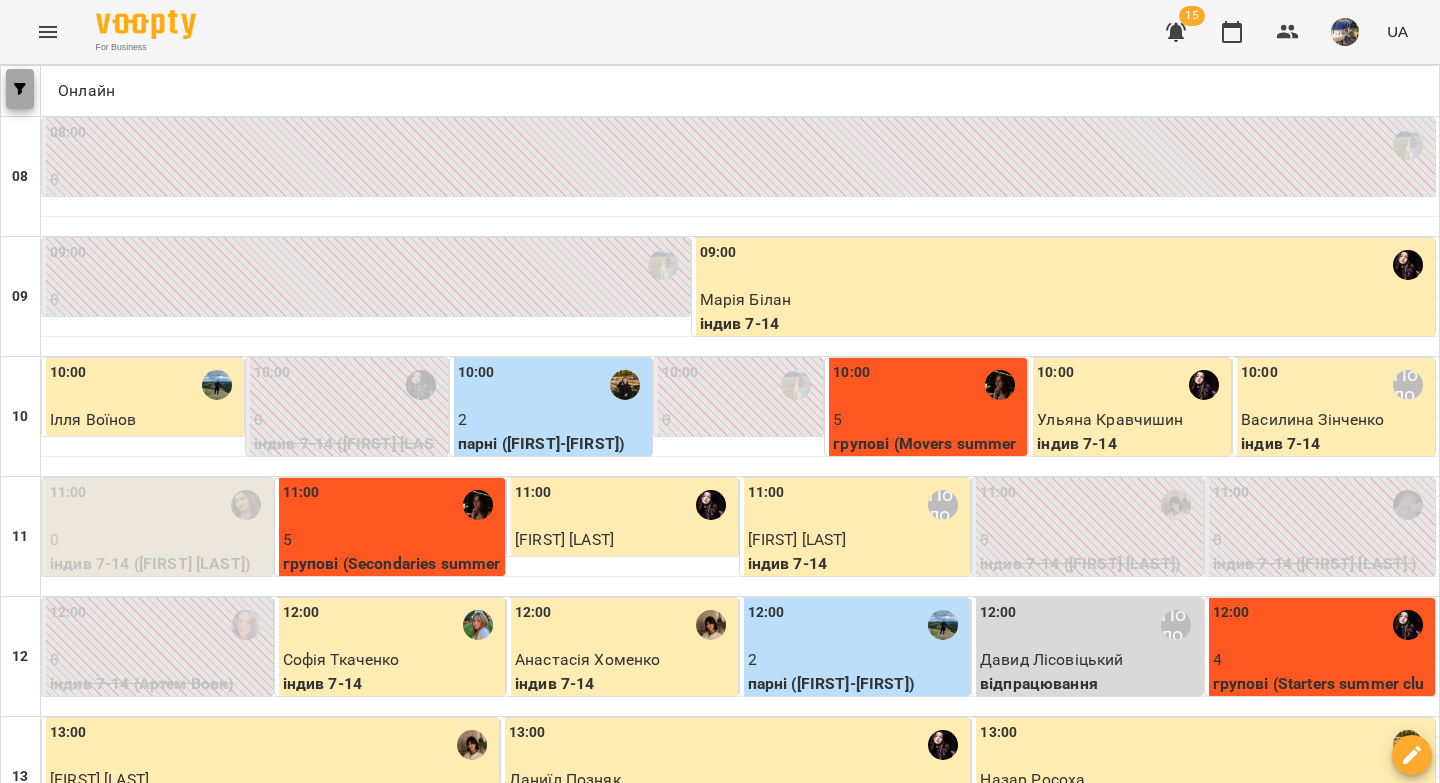 click 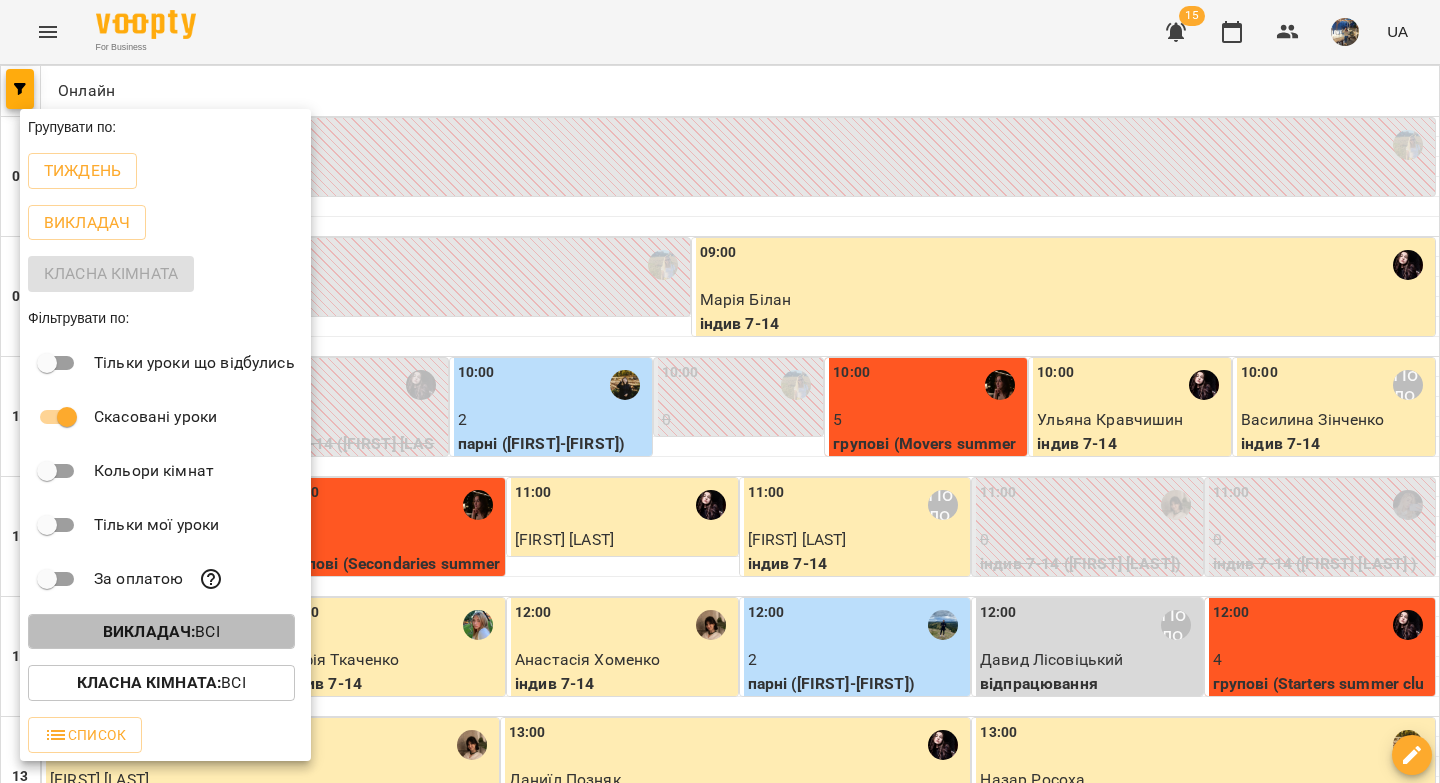 click on "Викладач :  Всі" at bounding box center (161, 632) 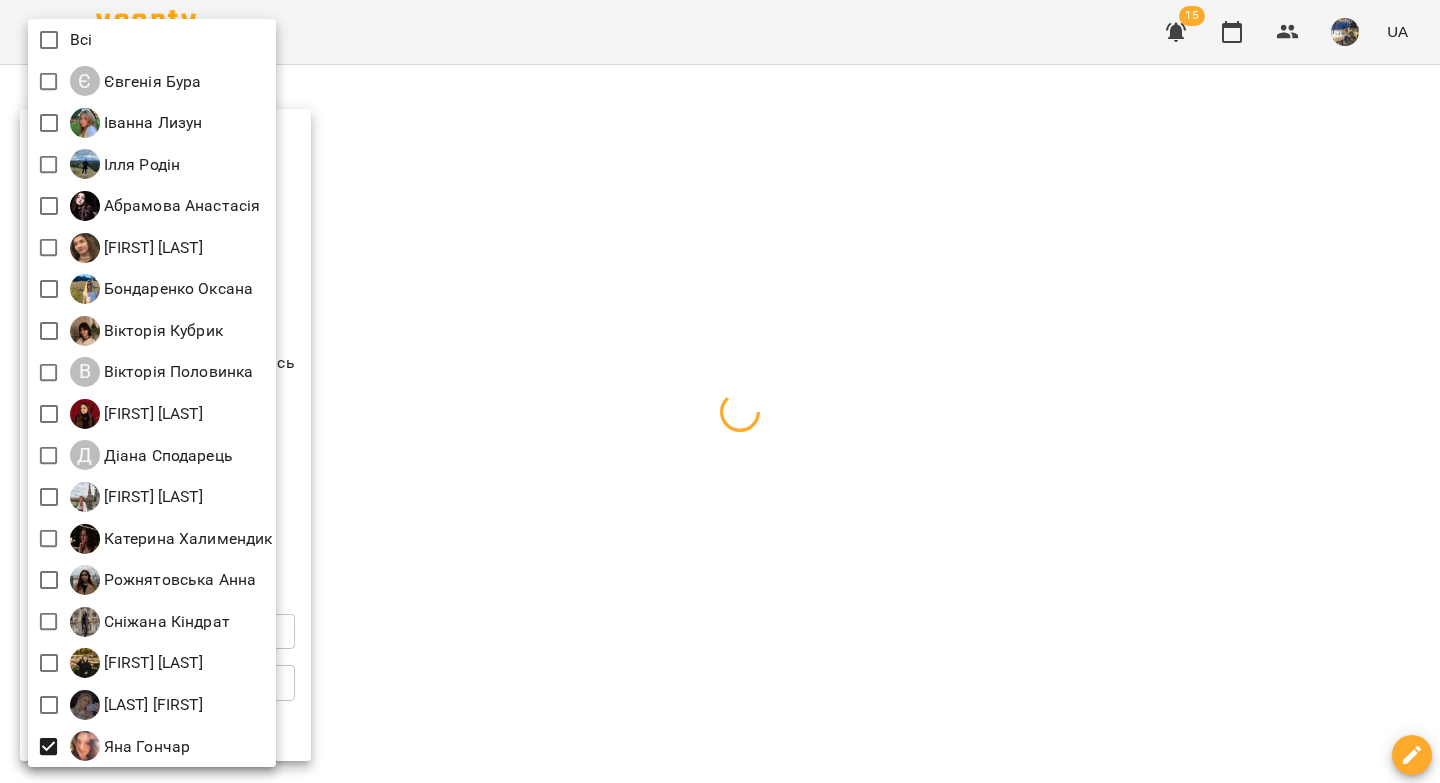 click at bounding box center (720, 391) 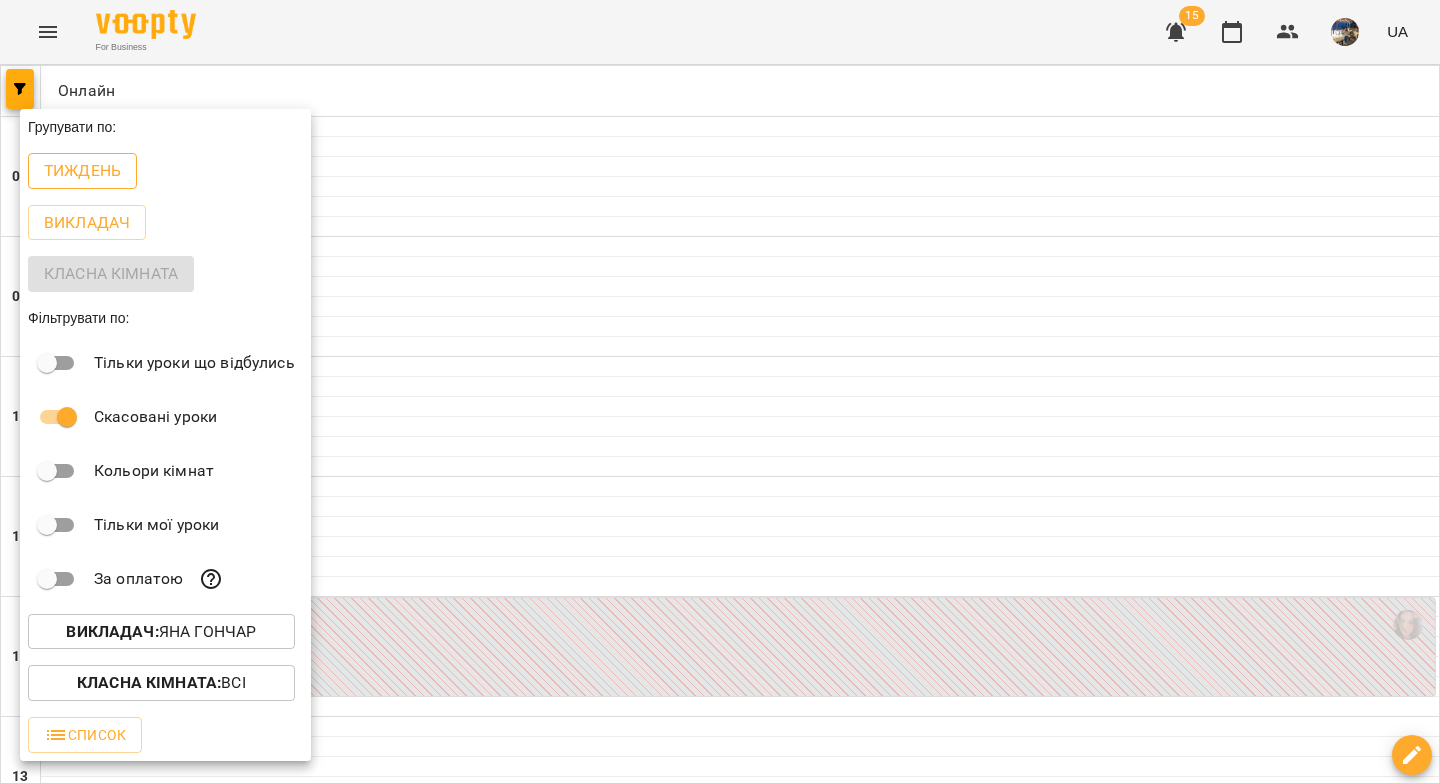 click on "Тиждень" at bounding box center [82, 171] 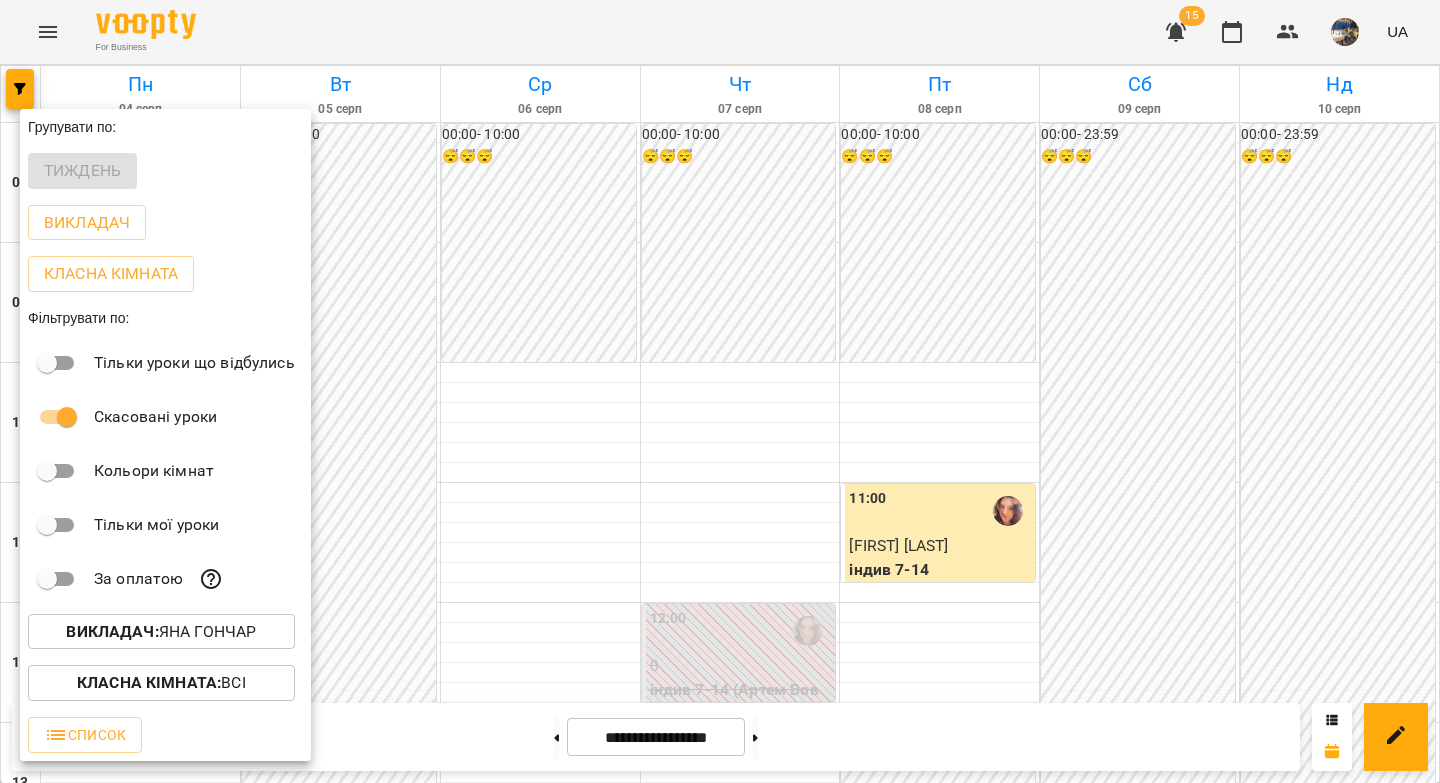 click at bounding box center [720, 391] 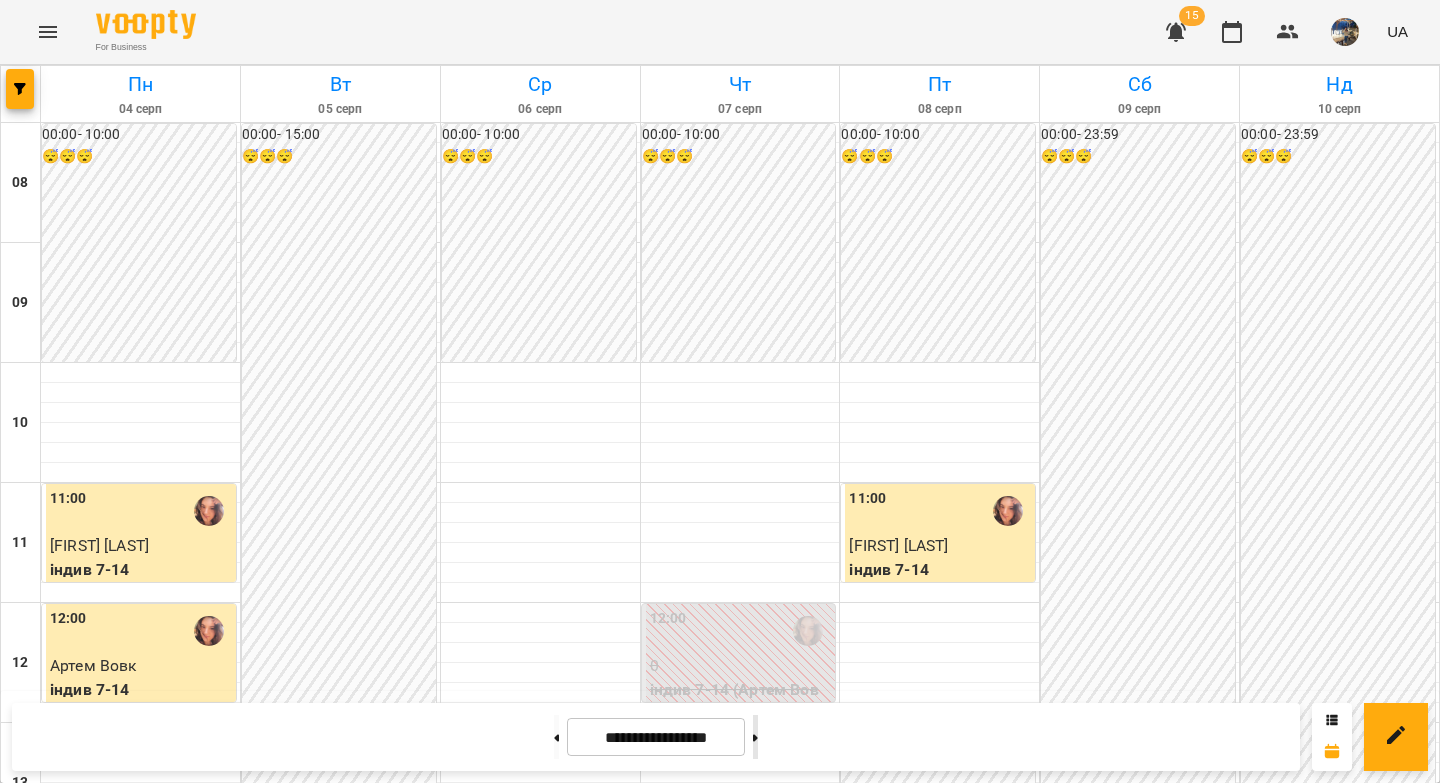 click at bounding box center (755, 737) 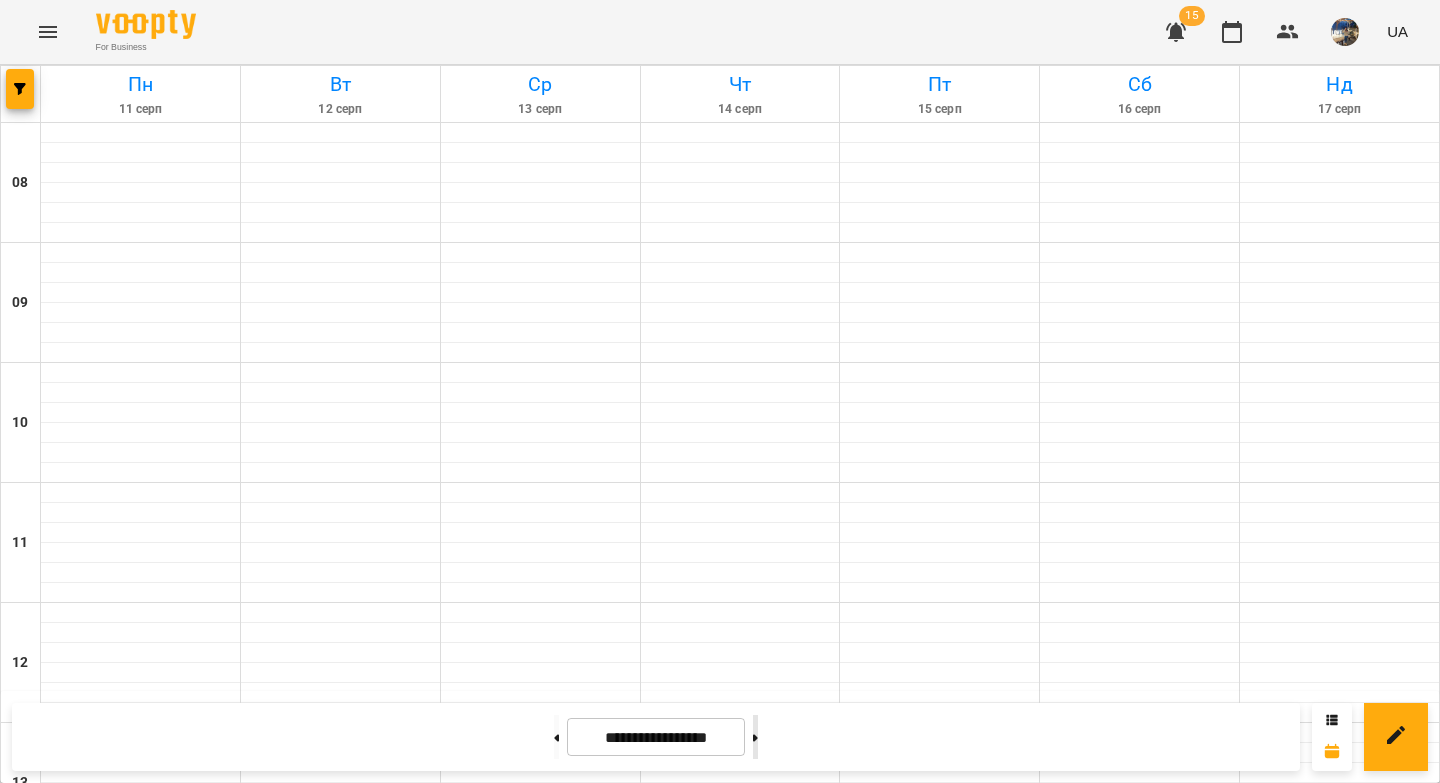 scroll, scrollTop: 35, scrollLeft: 0, axis: vertical 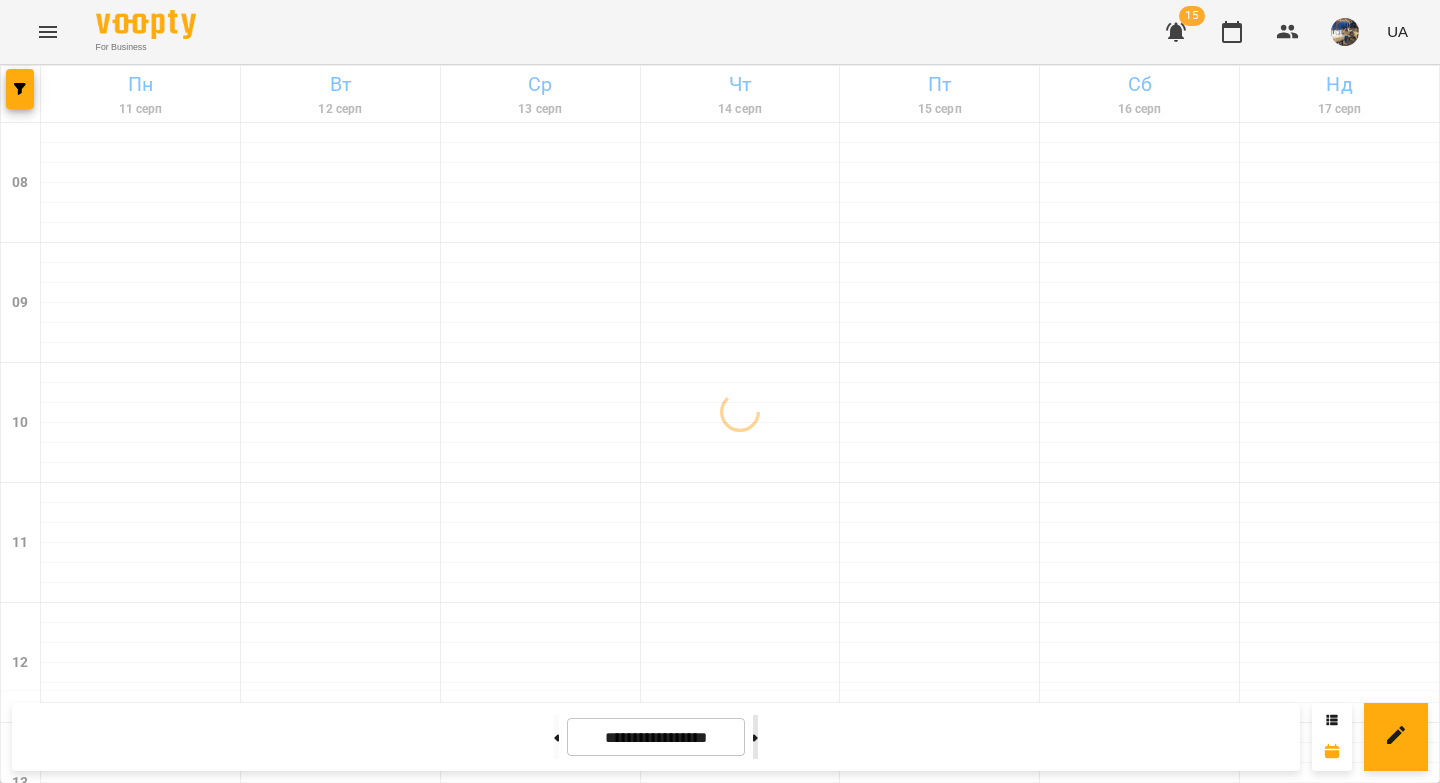 click 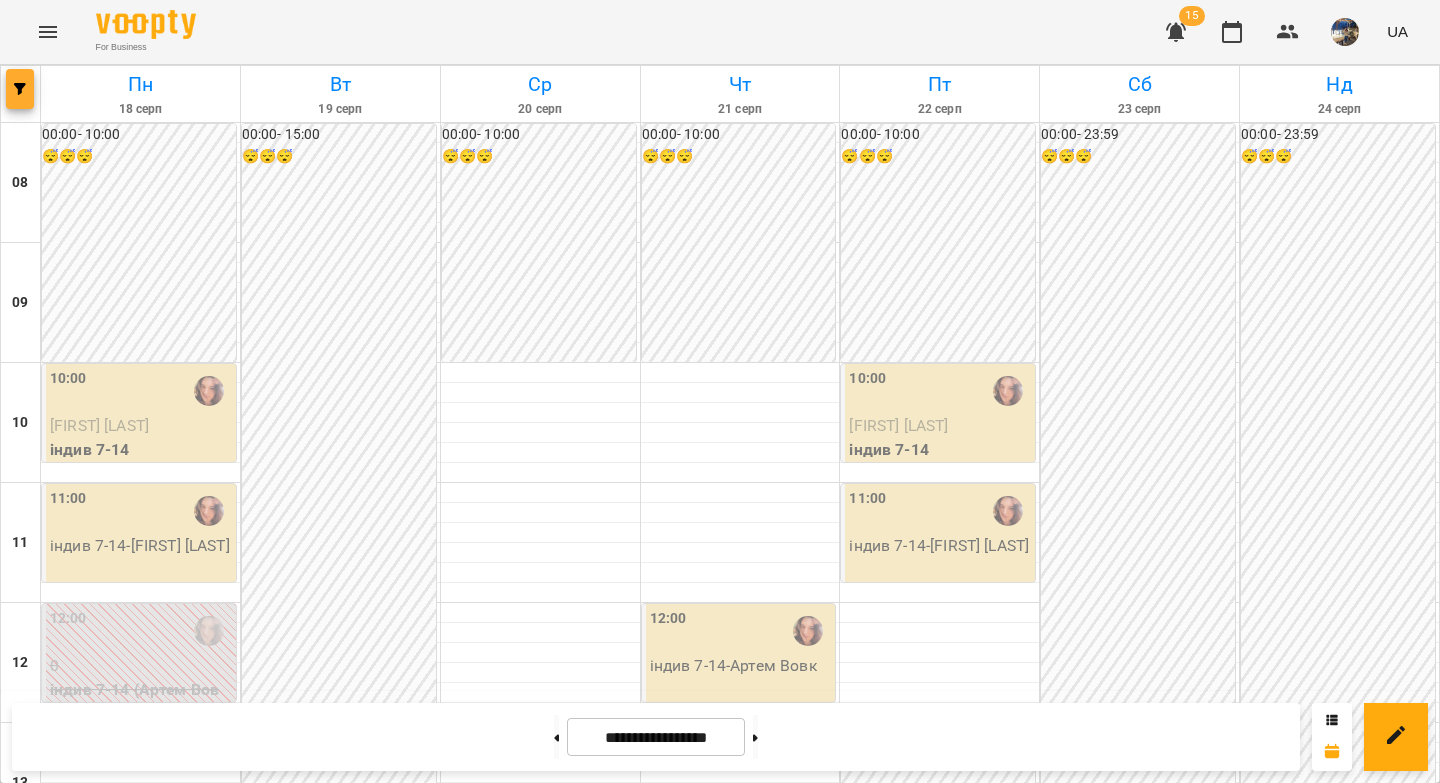click 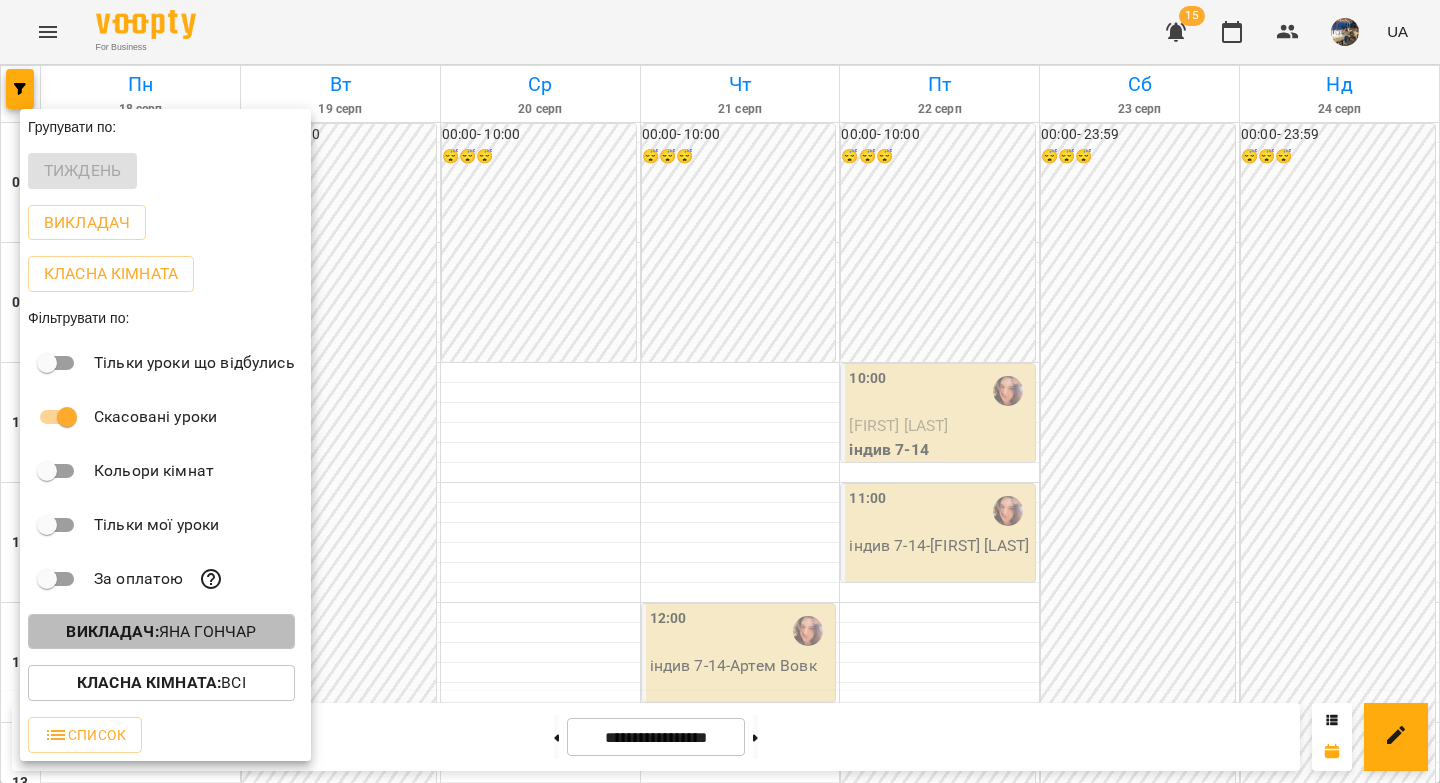 click on "Викладач :  Яна Гончар" at bounding box center (161, 632) 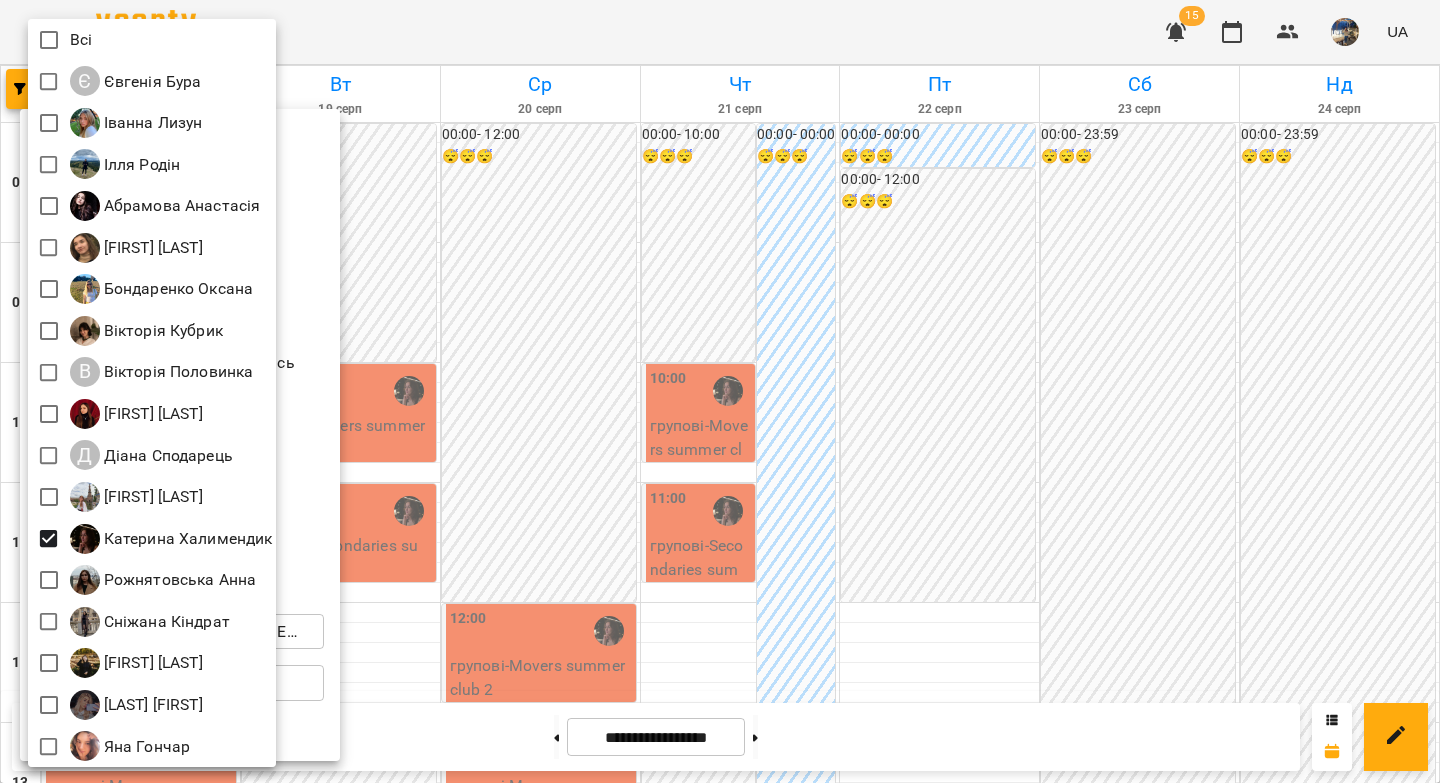 click at bounding box center [720, 391] 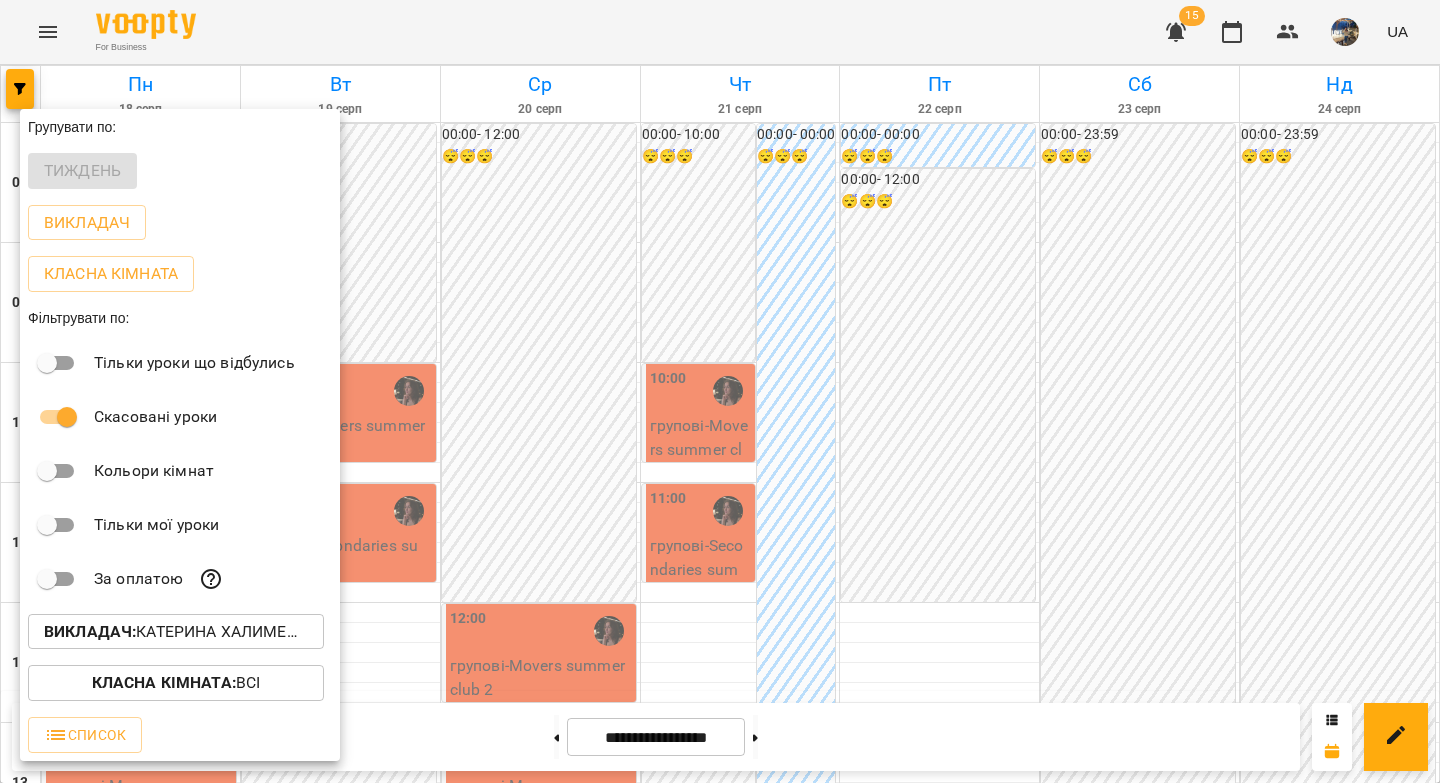 click at bounding box center [720, 391] 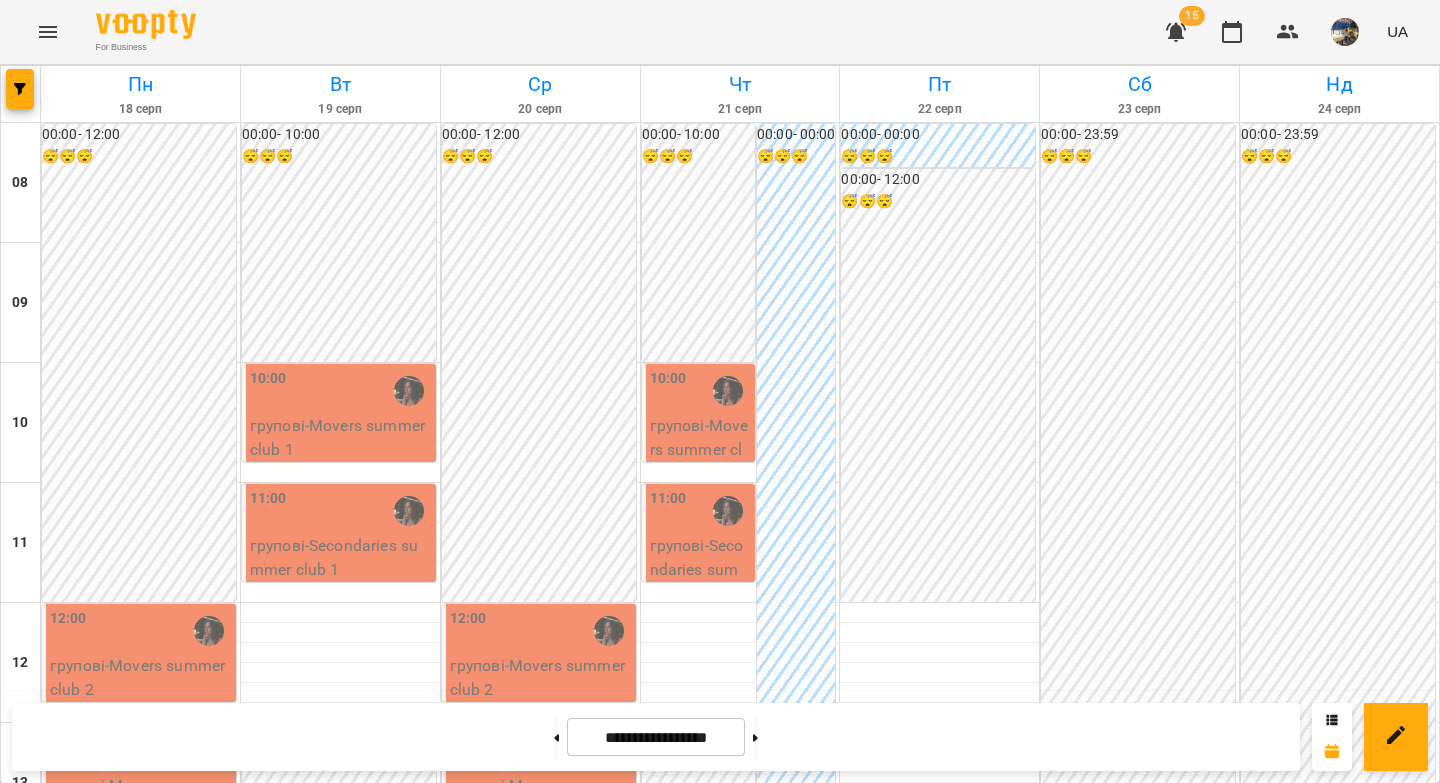 click on "10:00" at bounding box center [668, 379] 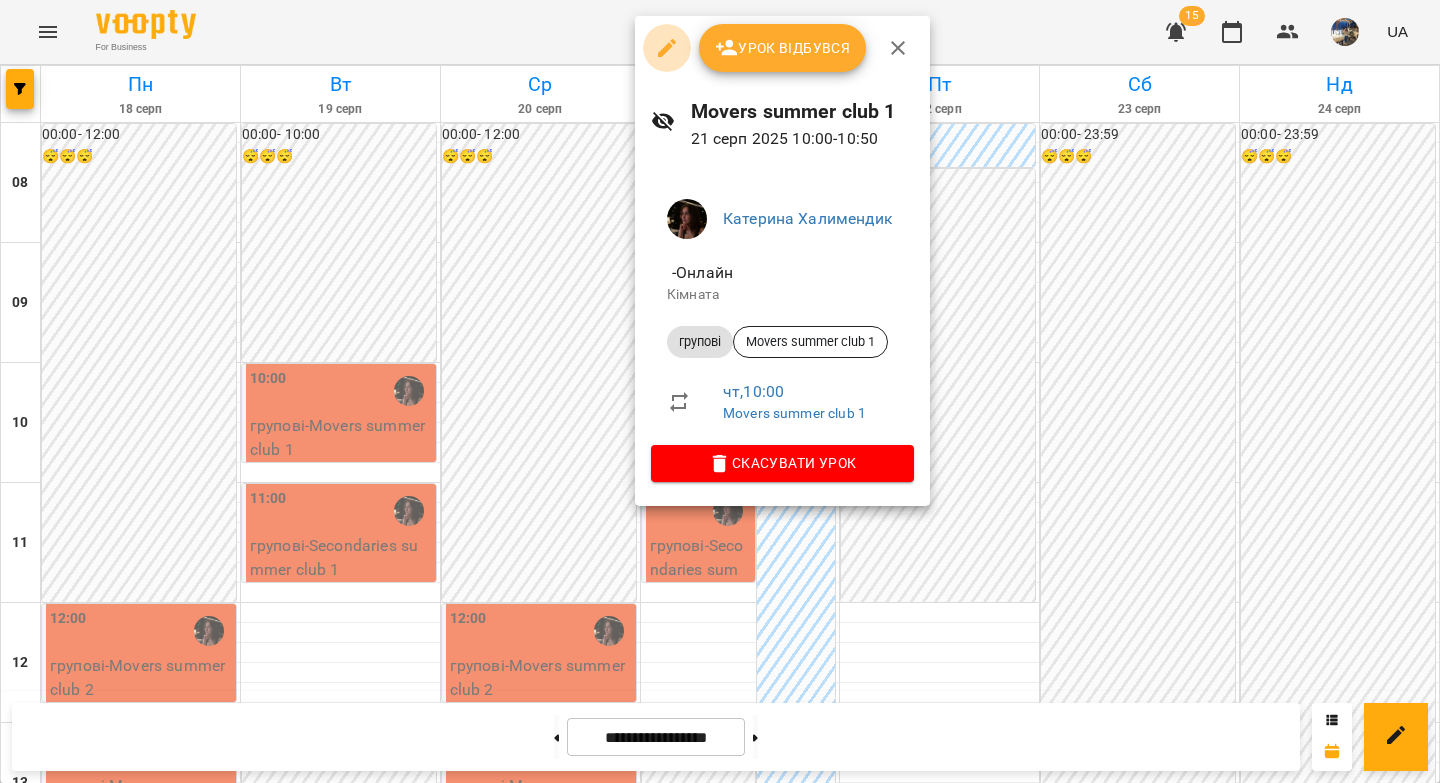 click 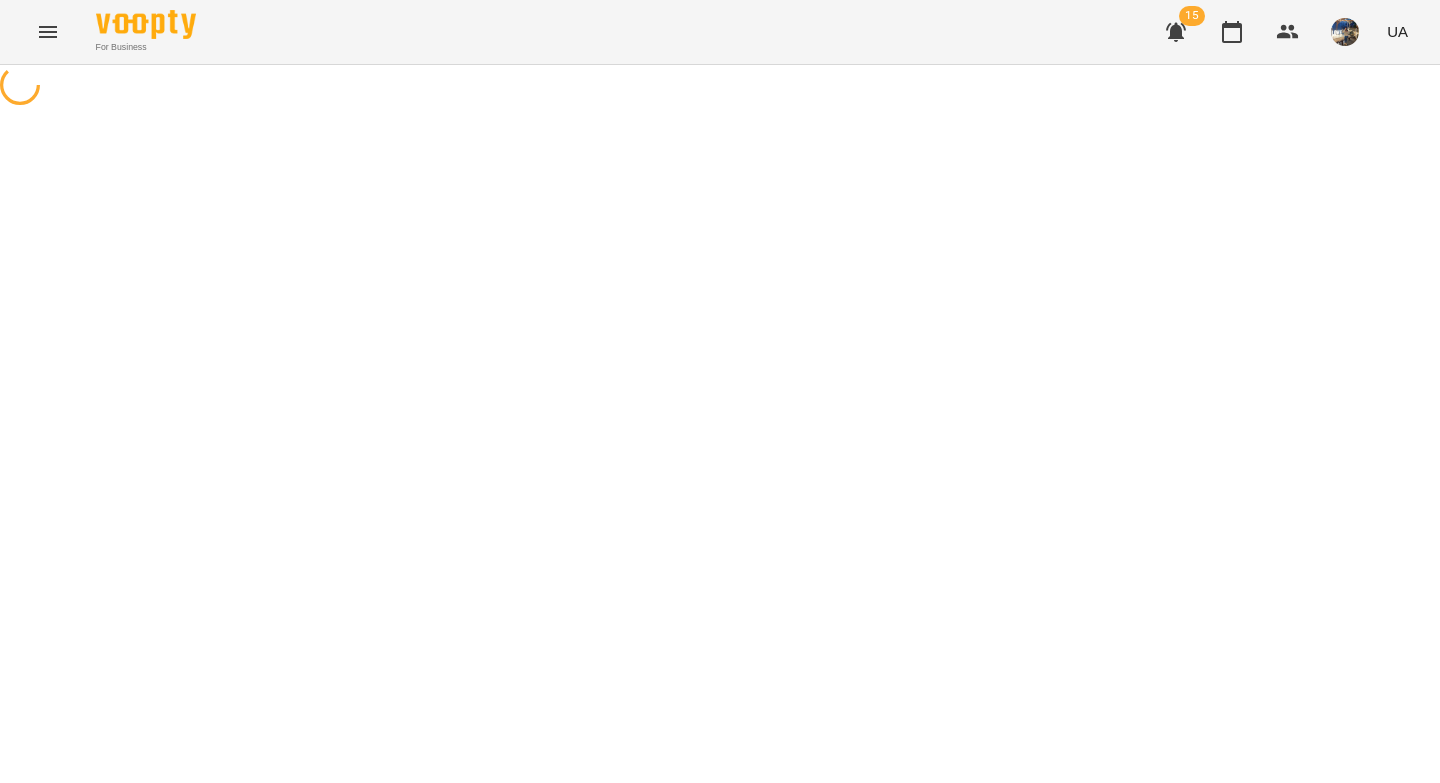 select on "*******" 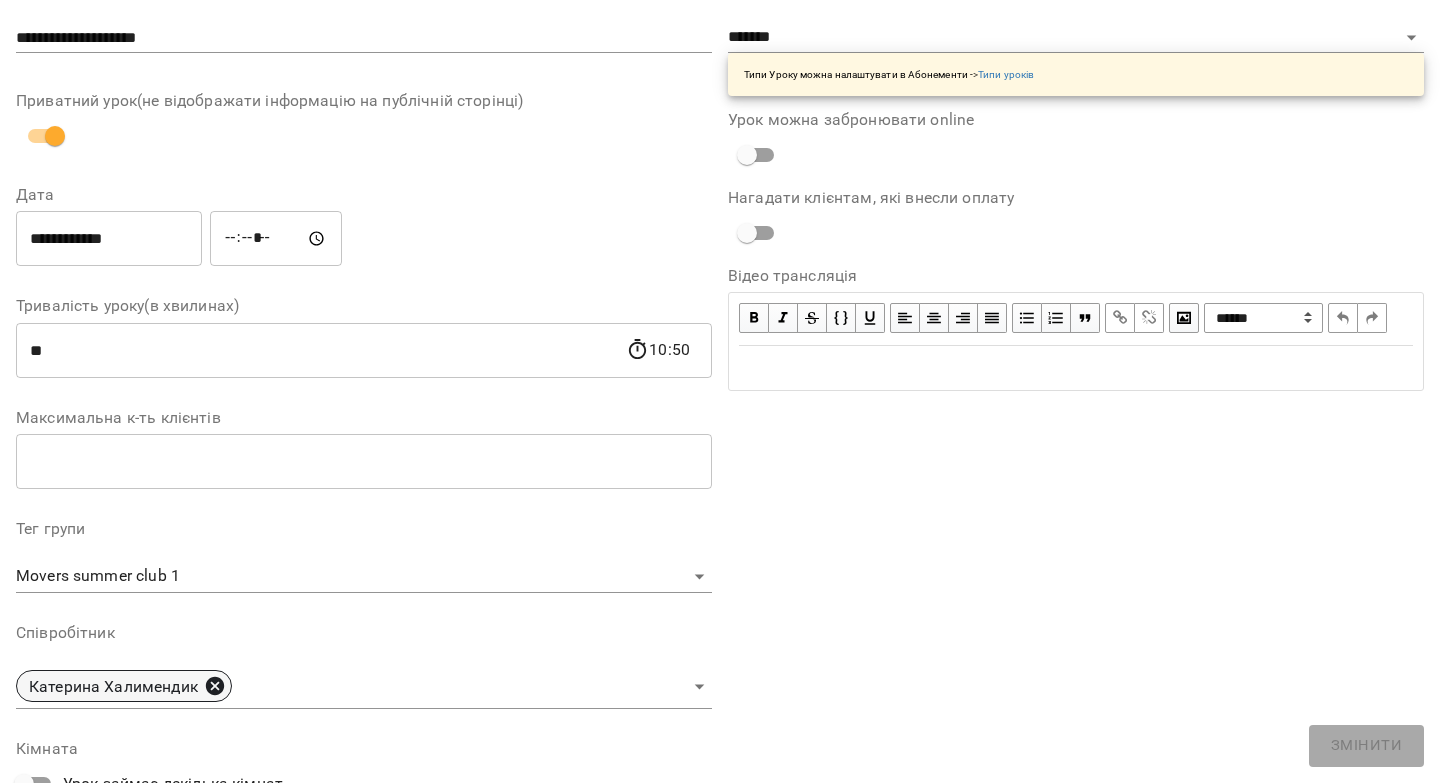 click 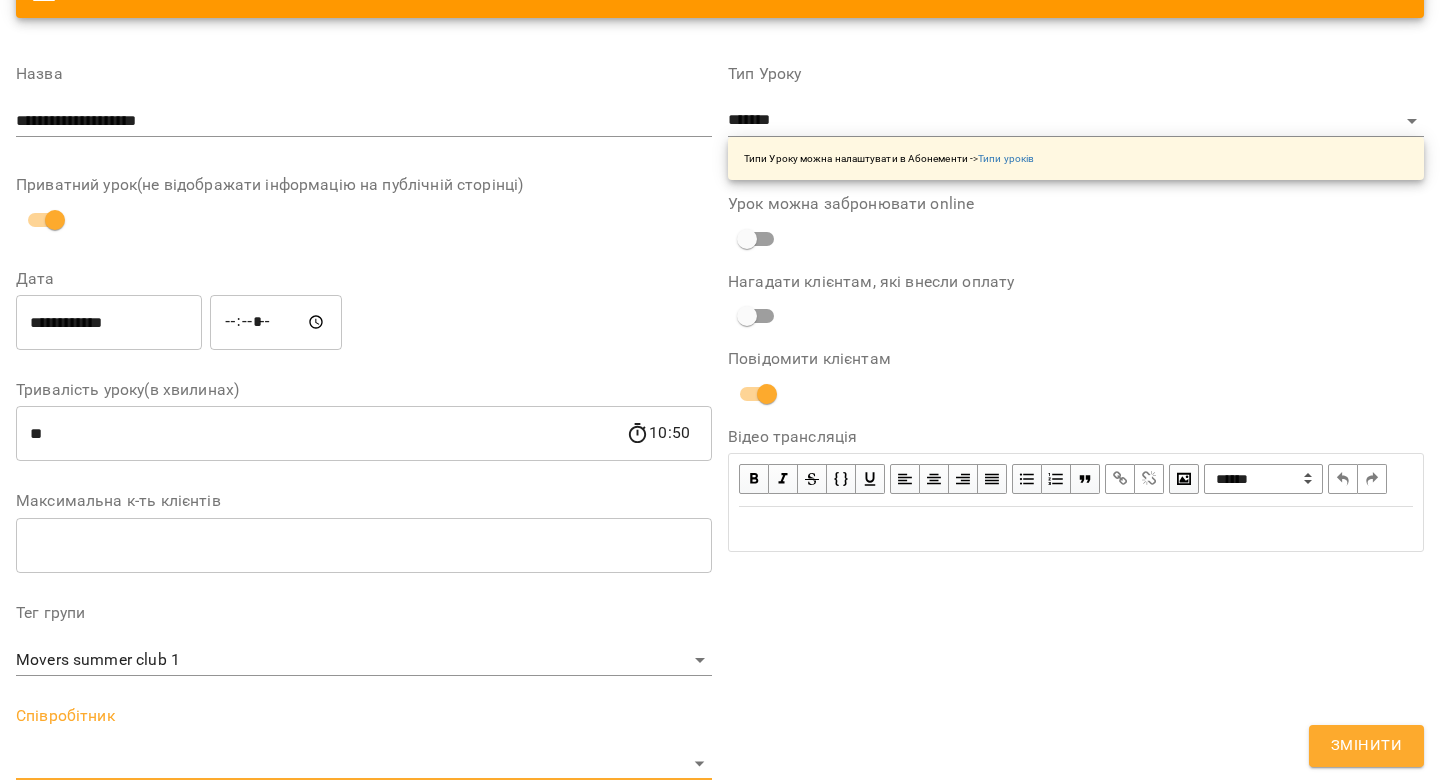scroll, scrollTop: 197, scrollLeft: 0, axis: vertical 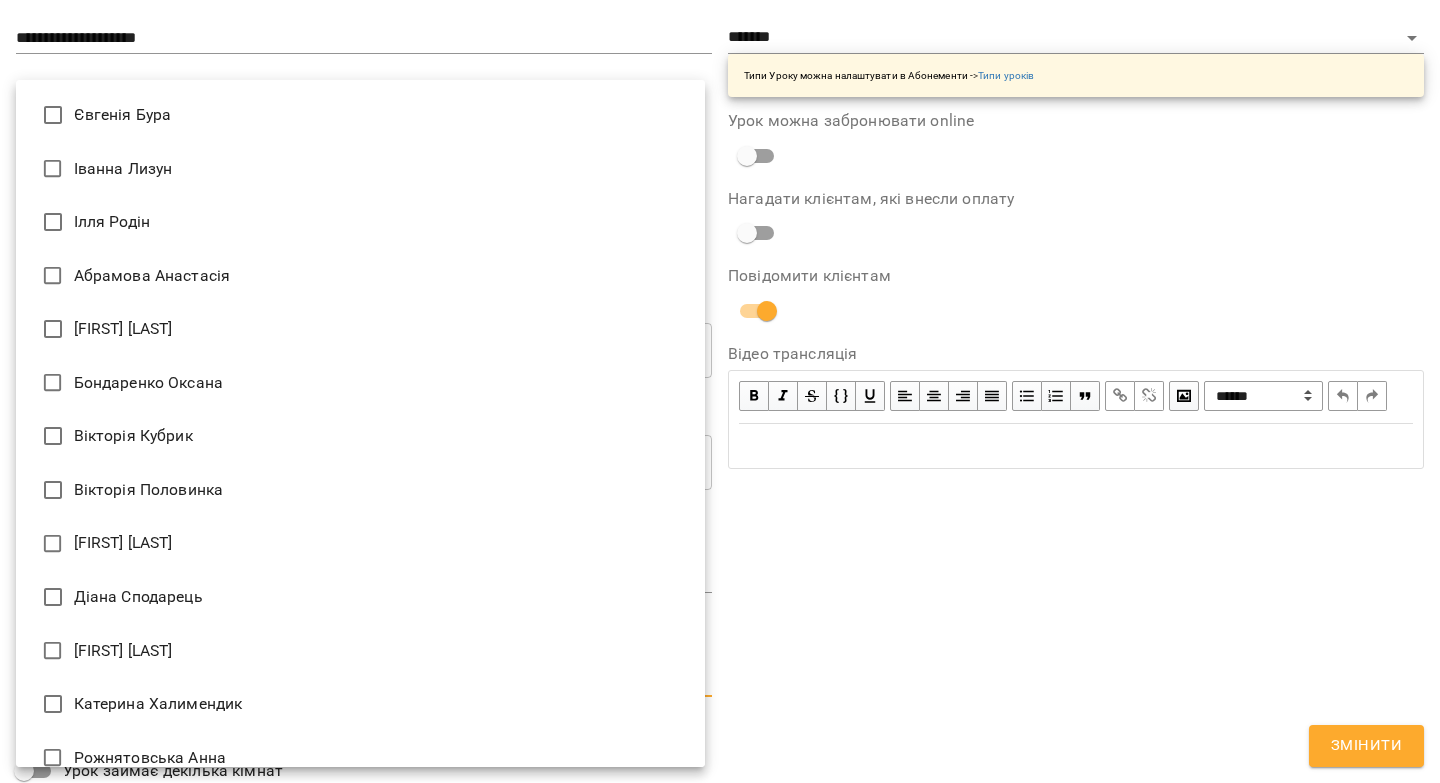 click on "For Business 15 UA Журнал відвідувань / Movers summer club 1   чт, 21 серп 2025 10:00 / Урок відбувся чт ,  10:00 Movers summer club 1 Урок №14 Попередні уроки вт 12 серп 2025 10:00 чт 07 серп 2025 10:00 вт 05 серп 2025 10:00 чт 31 лип 2025 10:00 вт 29 лип 2025 10:00   Movers summer club 1 ( 50 хв. ) групові Змінити урок Скасувати Урок Катерина Халимендик Онлайн Кімната Movers summer club 1 2025-08-07 14:16:13 Створити розсилку   Артем Чеховський 4 Групові заняття - 170 грн 05 серп  -  31 серп Оцінки Прогул Скасувати   Максим Авдійчук 4 Групові заняття - 170 грн 01 серп  -  31 серп Оцінки Прогул Скасувати   Нікіта Бондаренко Оцінки   4  -" at bounding box center [720, 456] 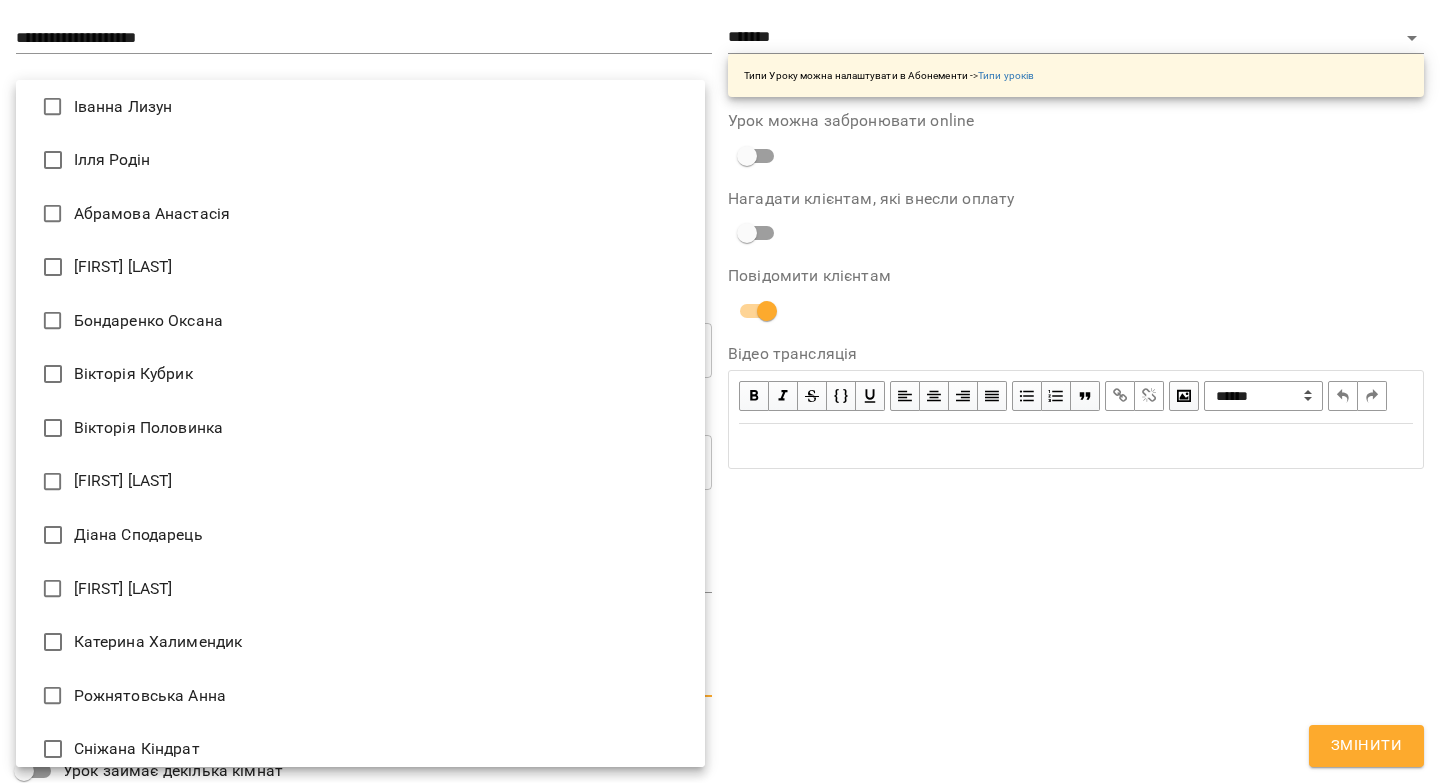 scroll, scrollTop: 82, scrollLeft: 0, axis: vertical 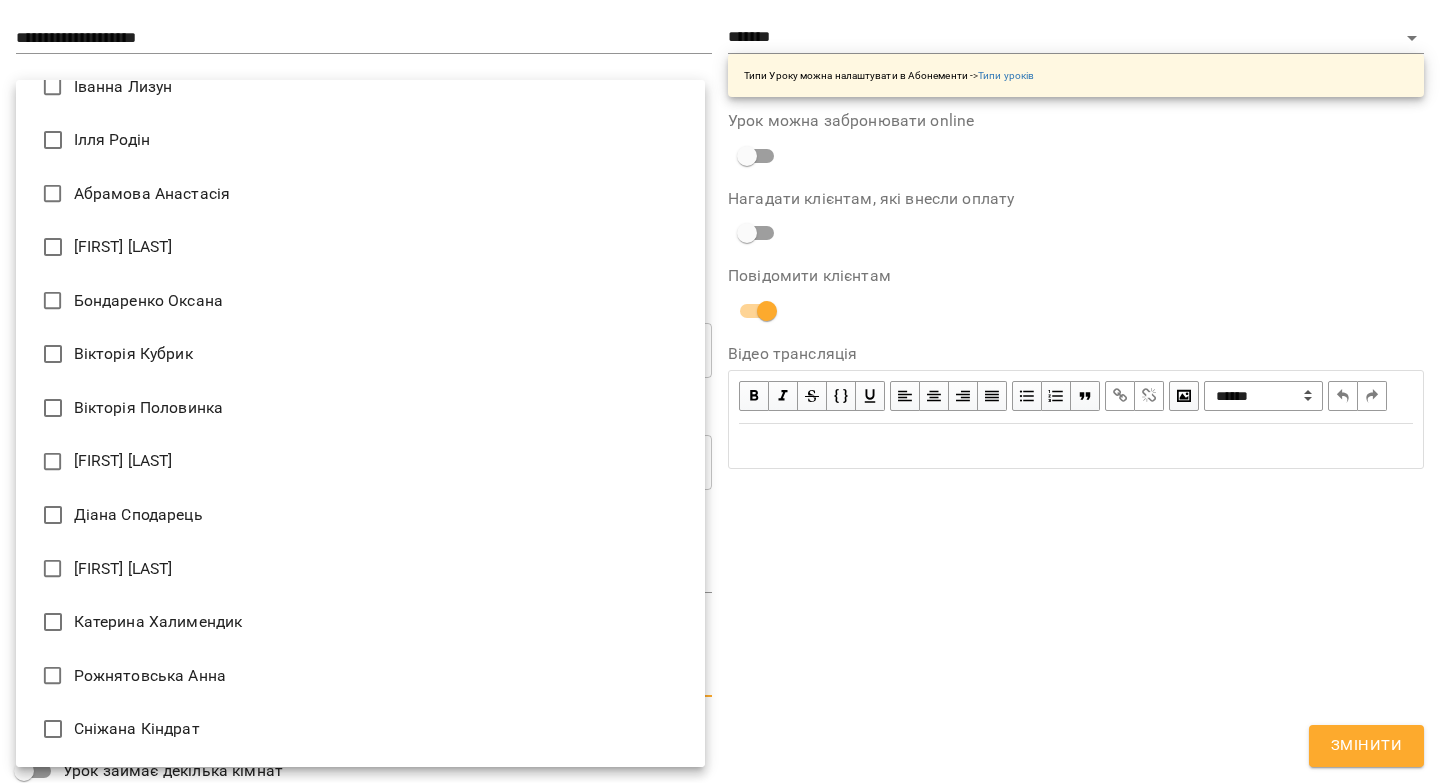 type on "**********" 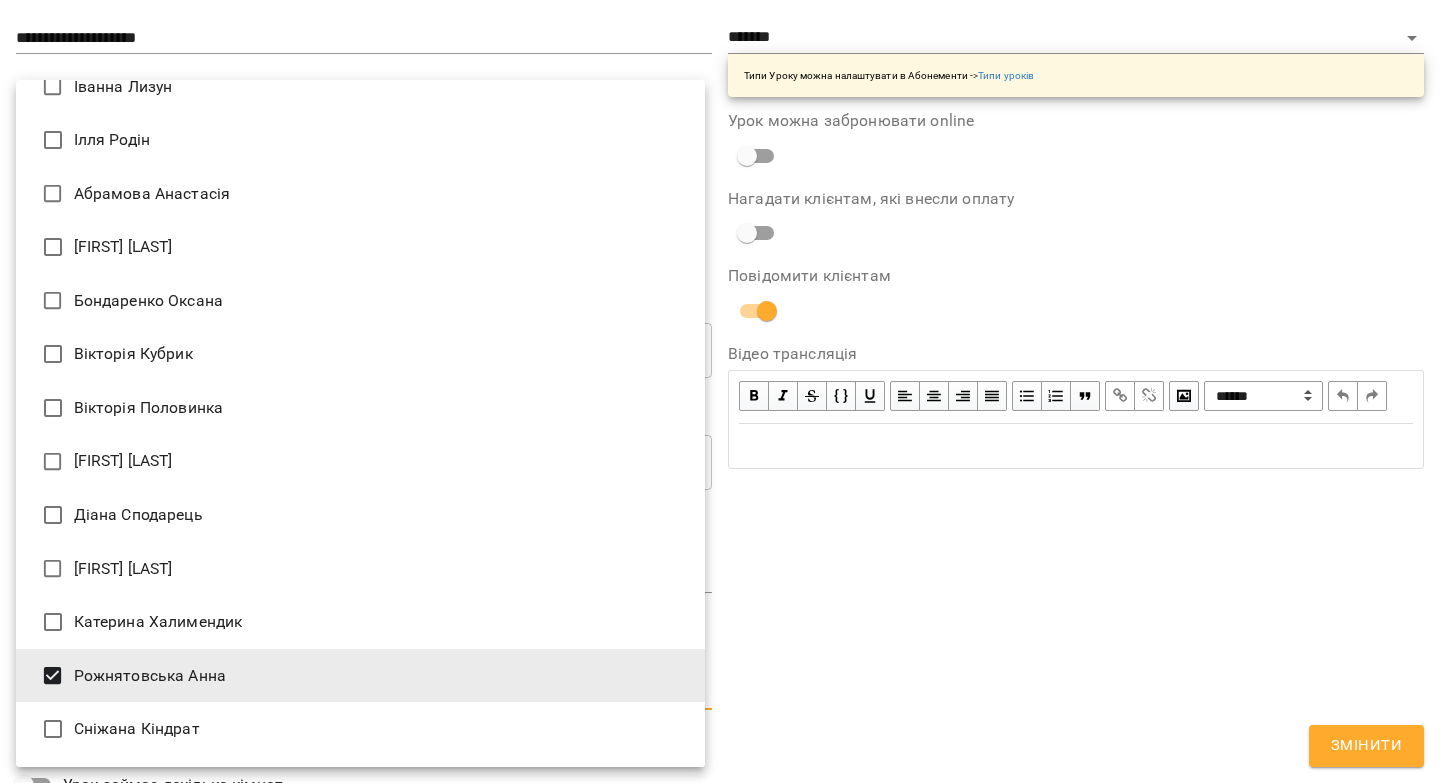 click at bounding box center [720, 391] 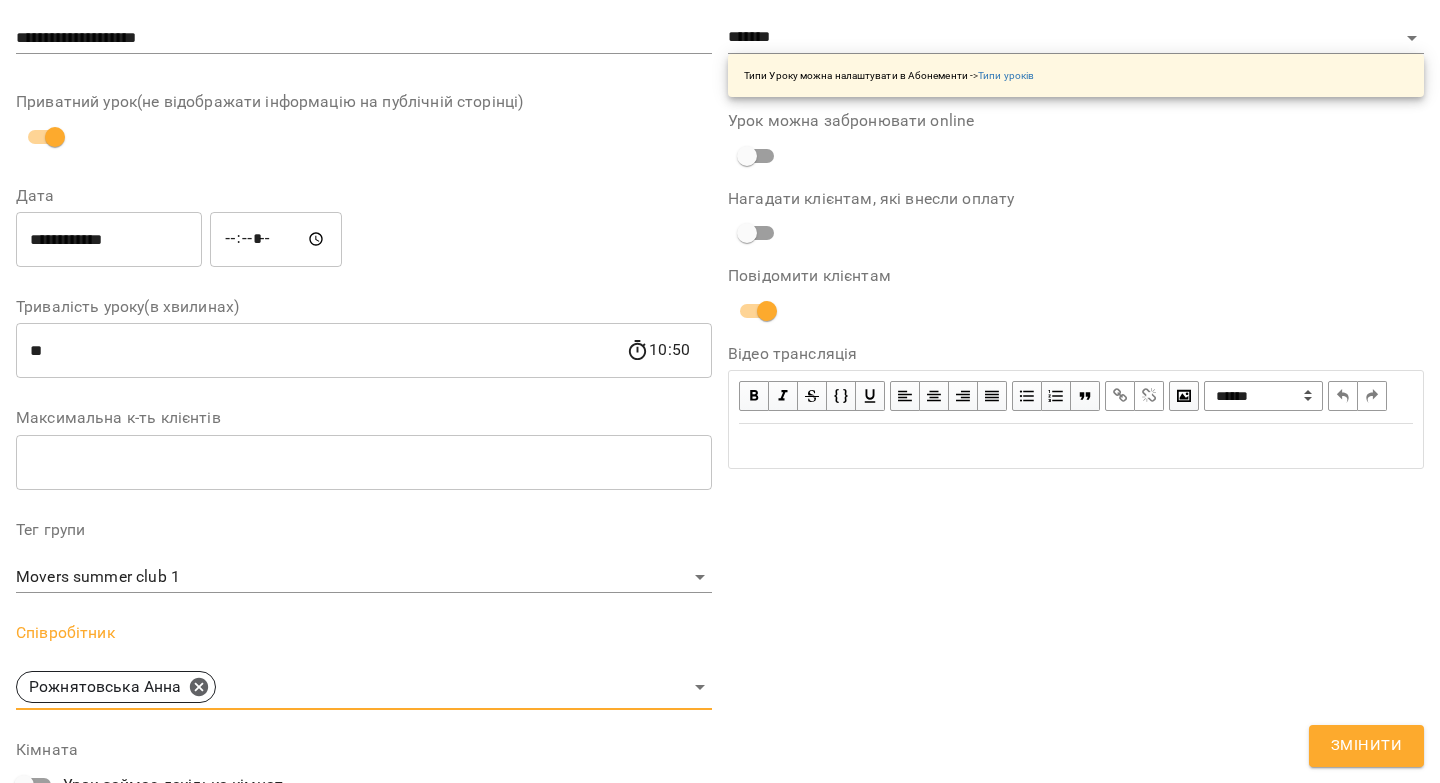 click on "Змінити" at bounding box center (1366, 746) 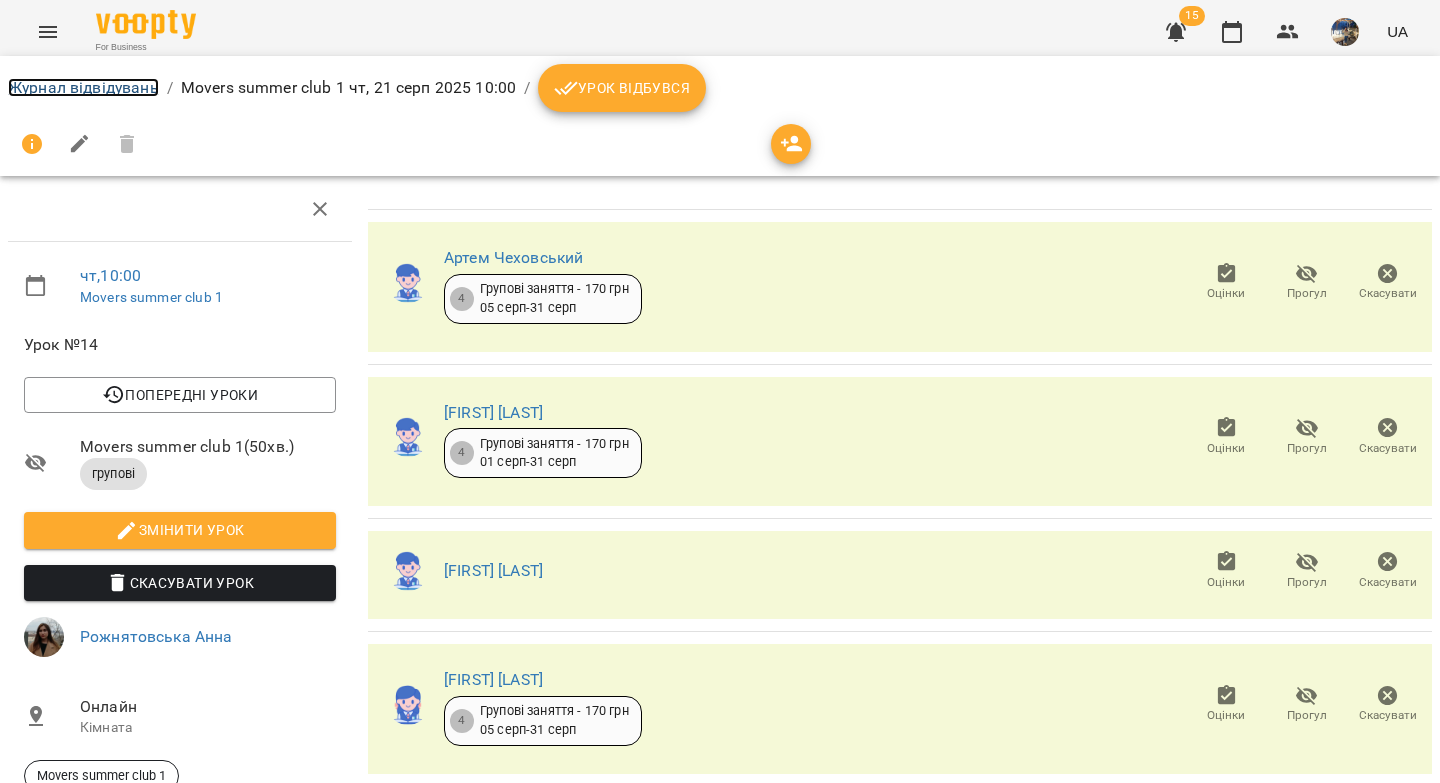 click on "Журнал відвідувань" at bounding box center (83, 87) 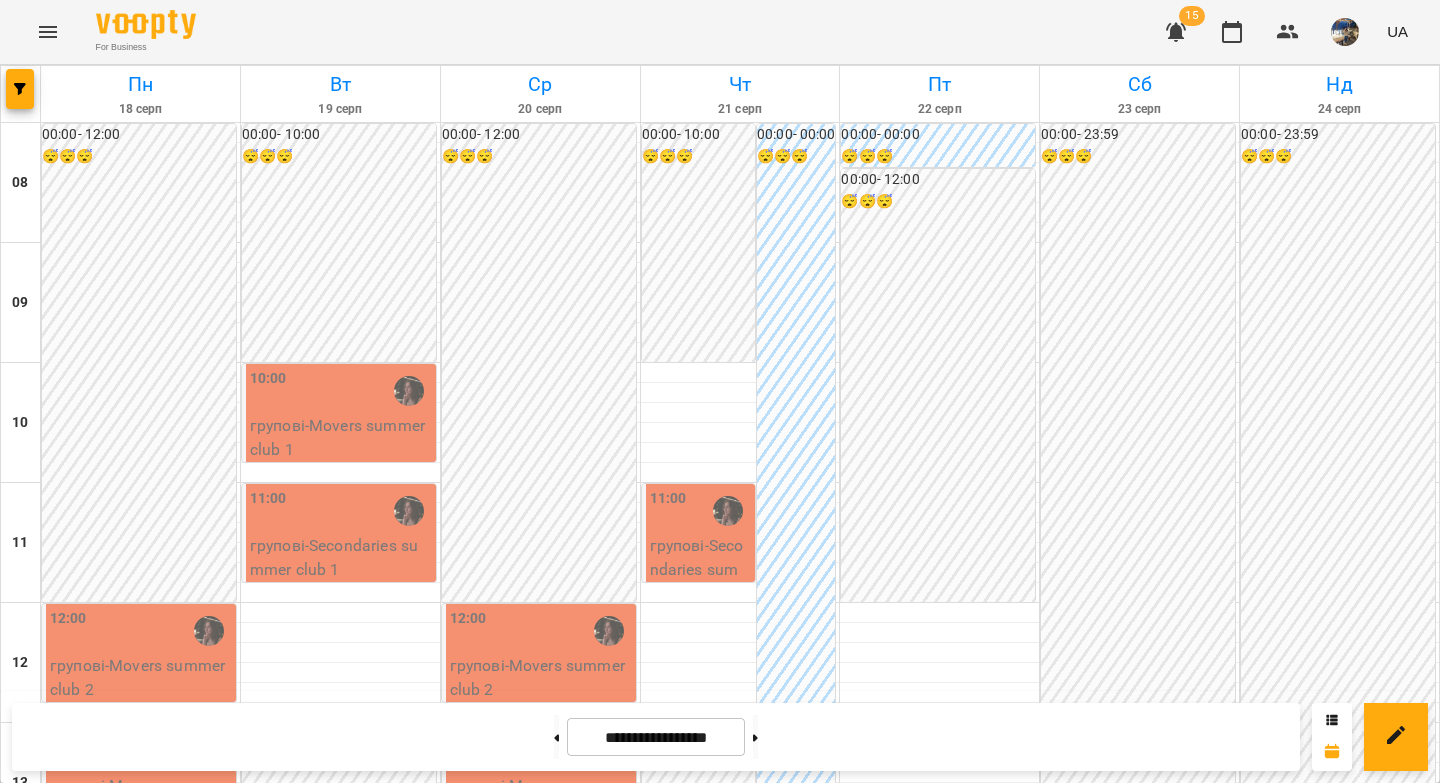 click on "11:00" at bounding box center [668, 499] 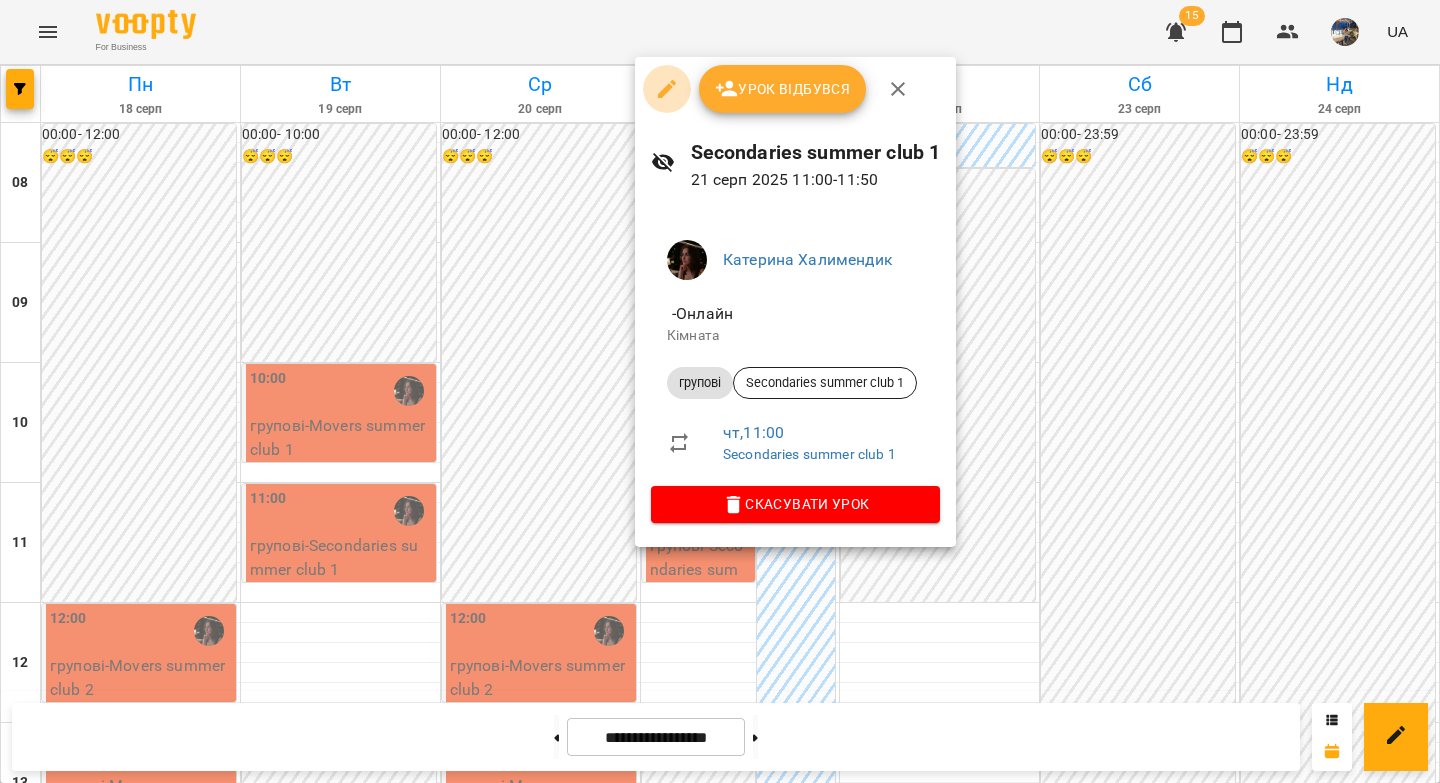 click 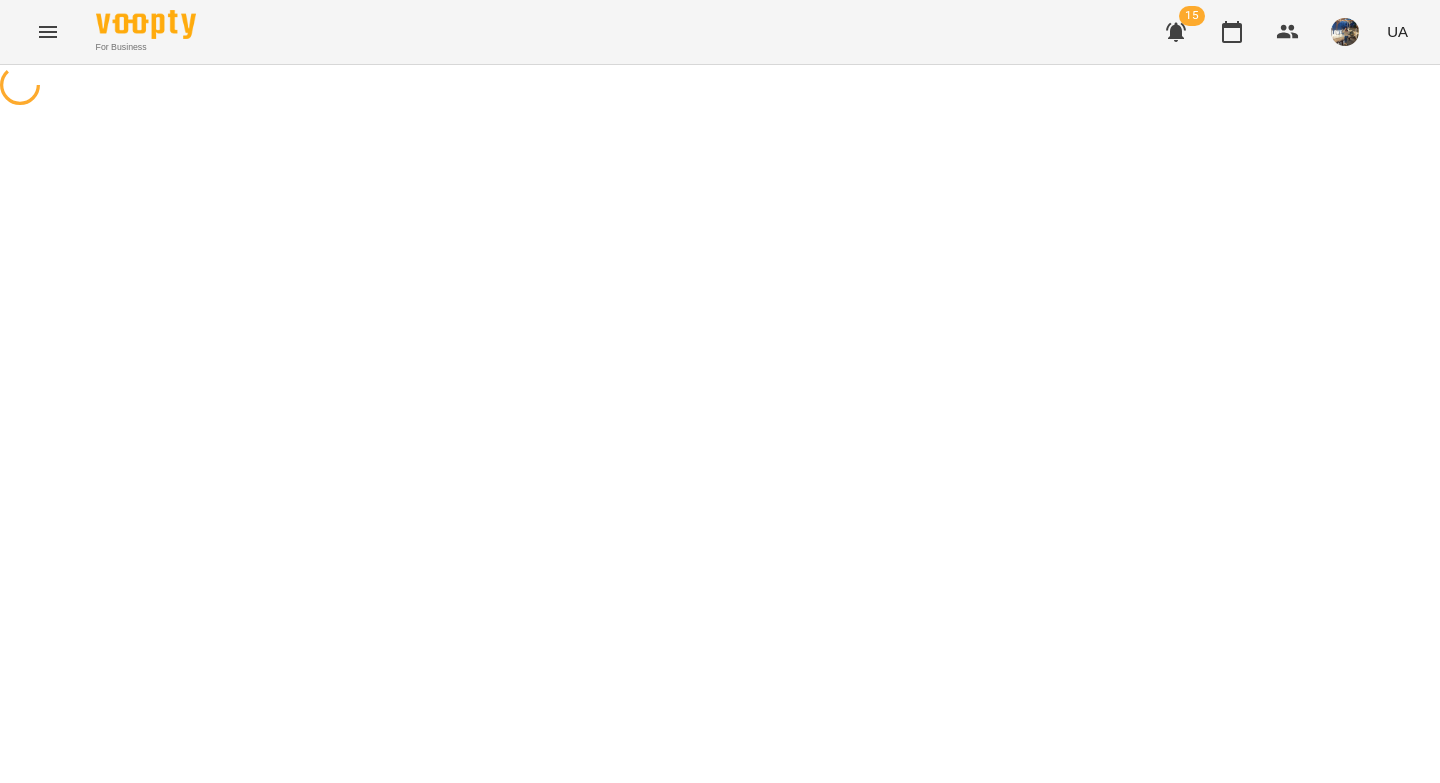 select on "*******" 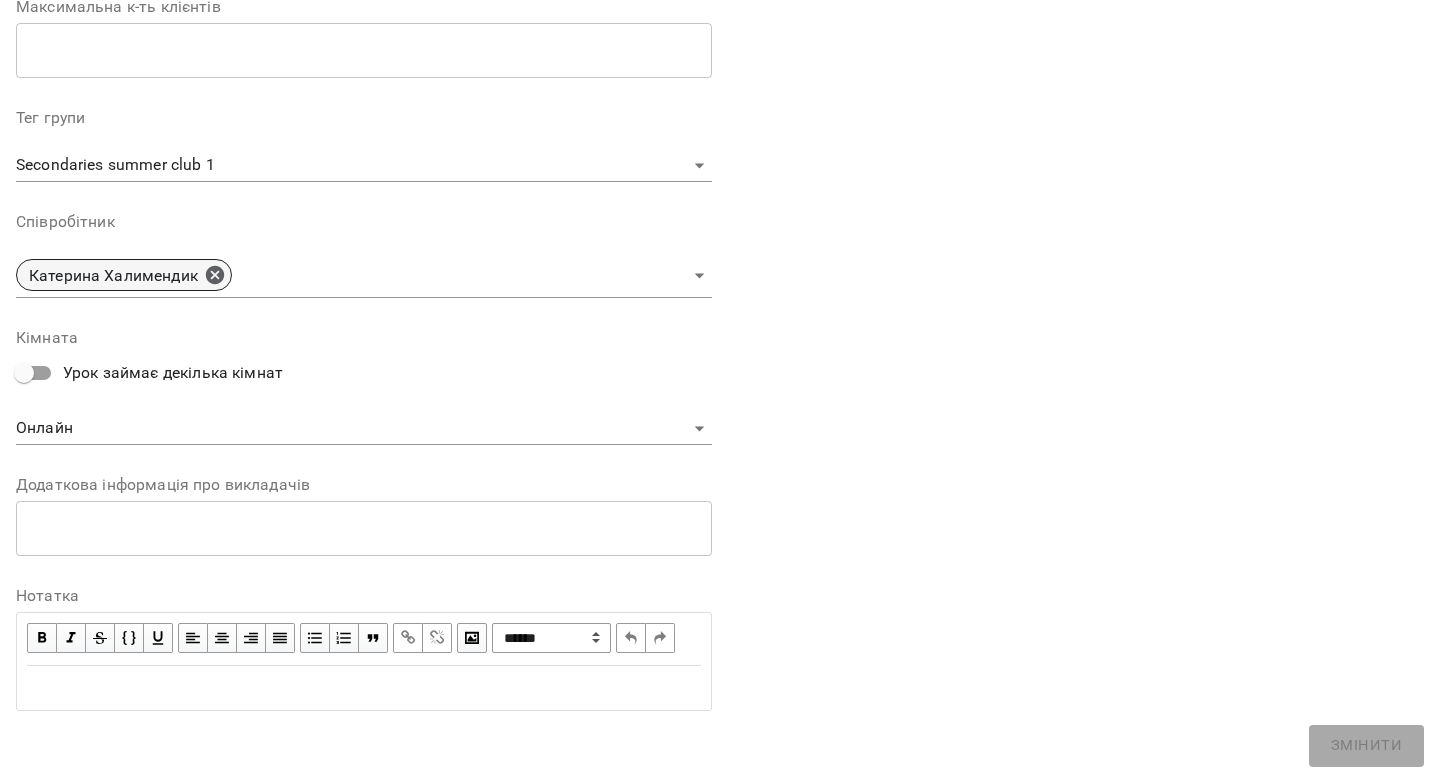 click 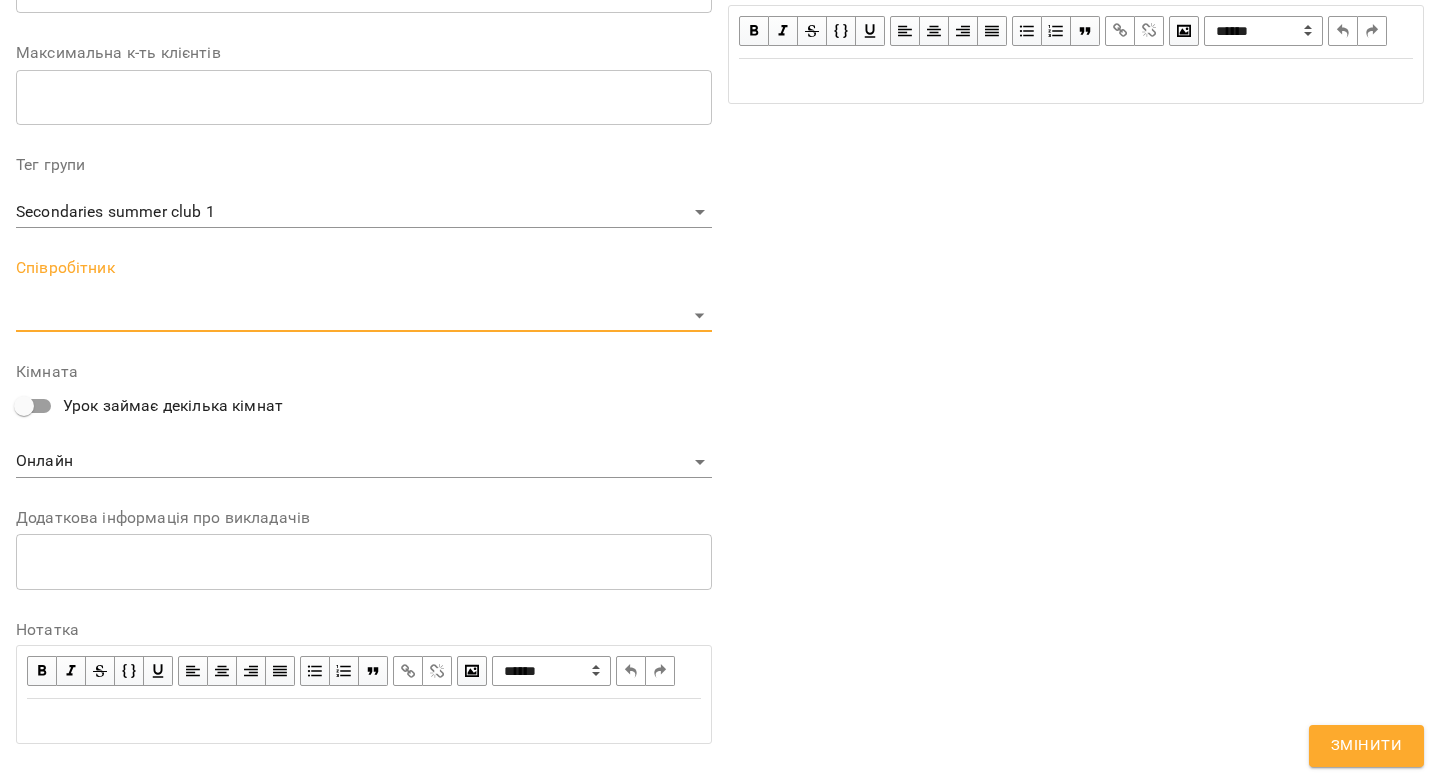 scroll, scrollTop: 632, scrollLeft: 0, axis: vertical 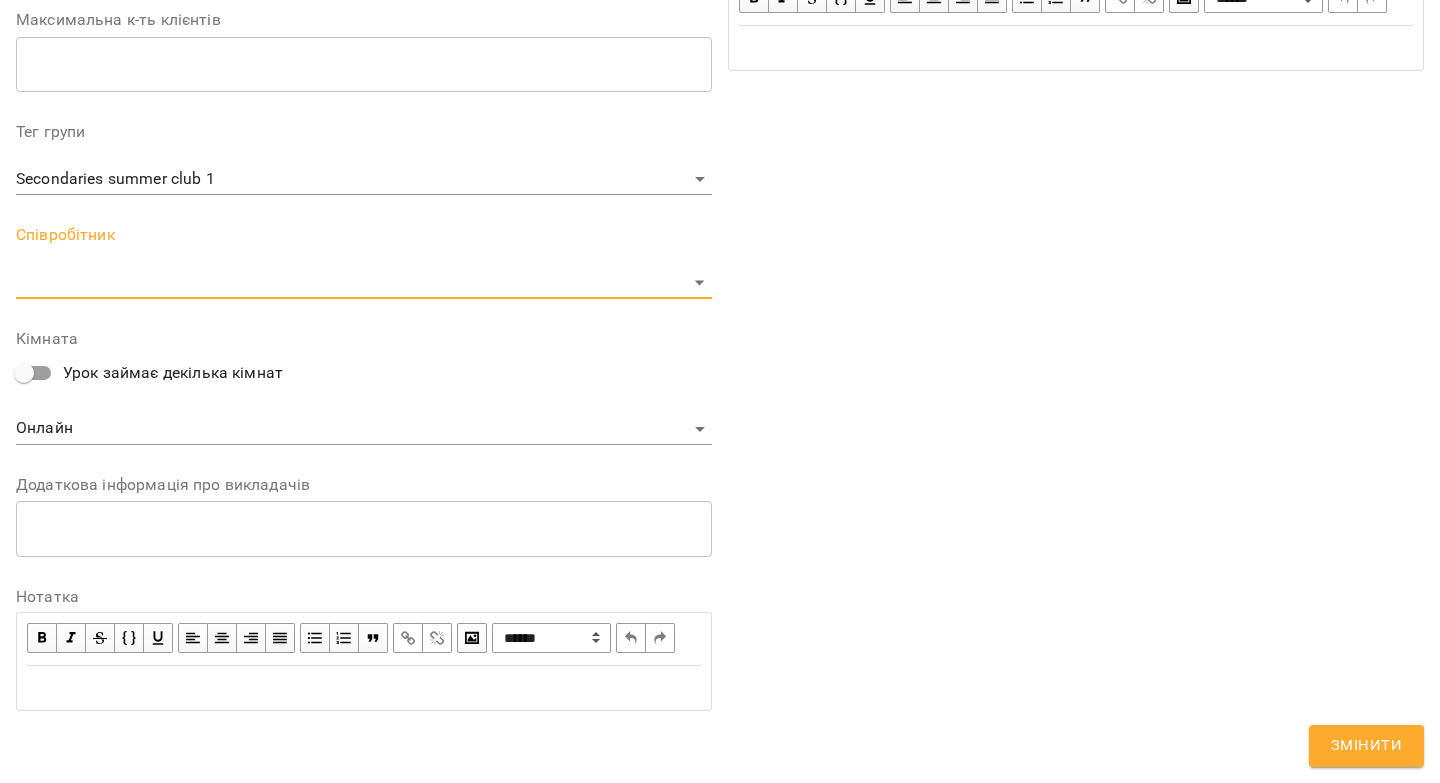 click on "For Business 15 UA Журнал відвідувань / Secondaries summer club 1   чт, 21 серп 2025 11:00 / Урок відбувся чт ,  11:00 Secondaries summer club 1 Урок №14 Попередні уроки вт 12 серп 2025 11:00 чт 07 серп 2025 11:00 вт 05 серп 2025 11:00 чт 31 лип 2025 11:00 вт 29 лип 2025 11:00   Secondaries summer club 1 ( 50 хв. ) групові Змінити урок Скасувати Урок Катерина Халимендик Онлайн Кімната Secondaries summer club 1 2025-08-07 14:16:39 Створити розсилку   Аліса Семенюк 4 Групові заняття - 170 грн 05 серп  -  31 серп Оцінки Прогул Скасувати   Андрій Семенюк 4 Групові заняття - 170 грн 05 серп  -  31 серп Оцінки Прогул Скасувати   Глеб Коваль  4 05 серп  -" at bounding box center [720, 495] 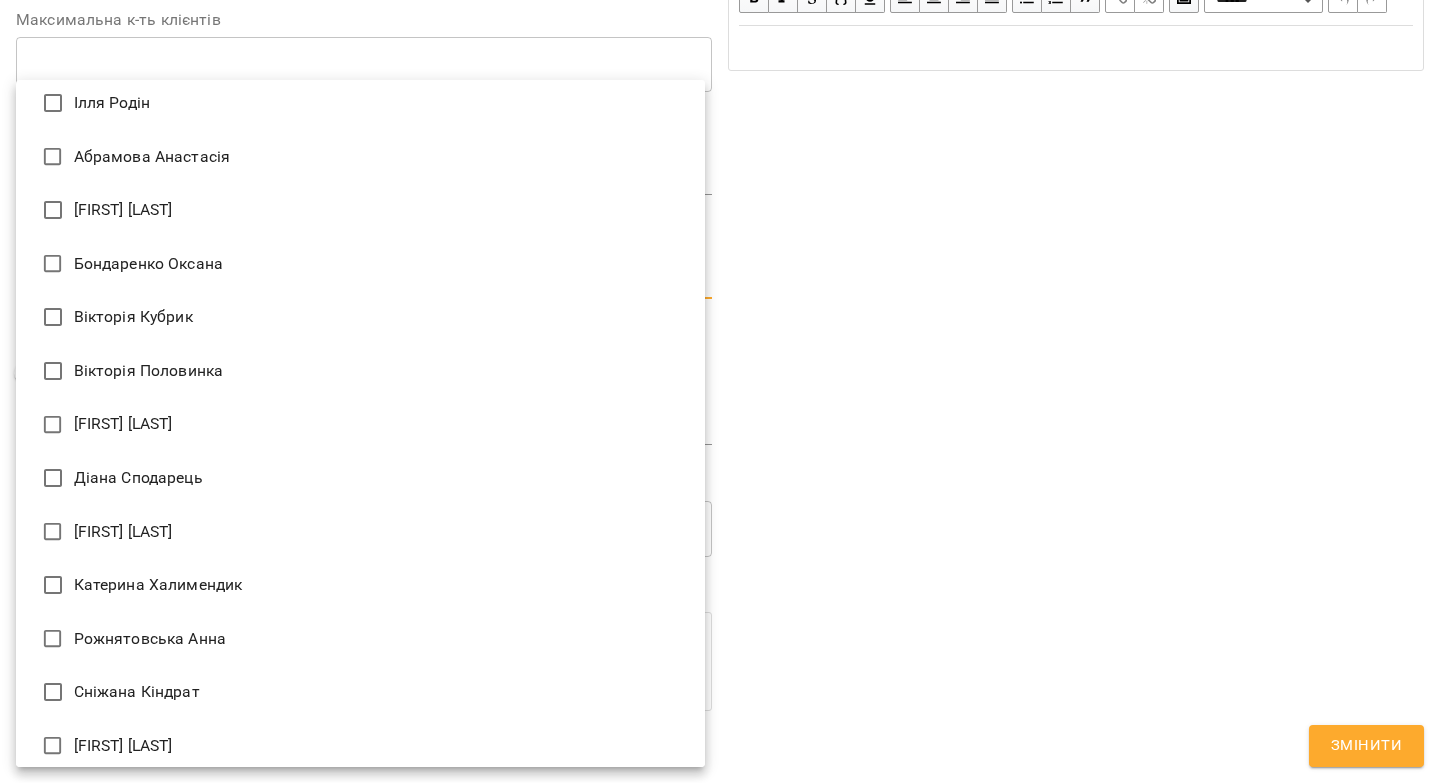 scroll, scrollTop: 240, scrollLeft: 0, axis: vertical 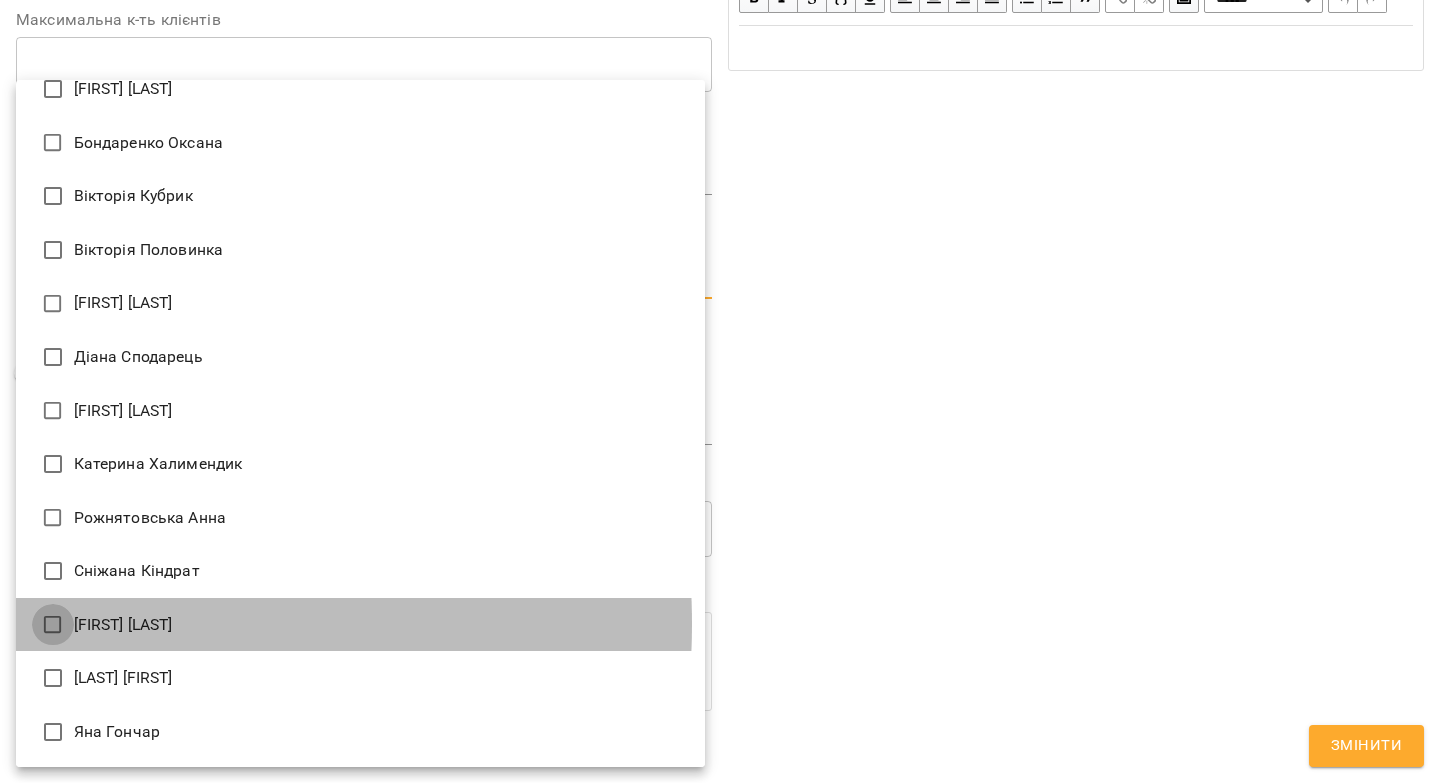 type on "**********" 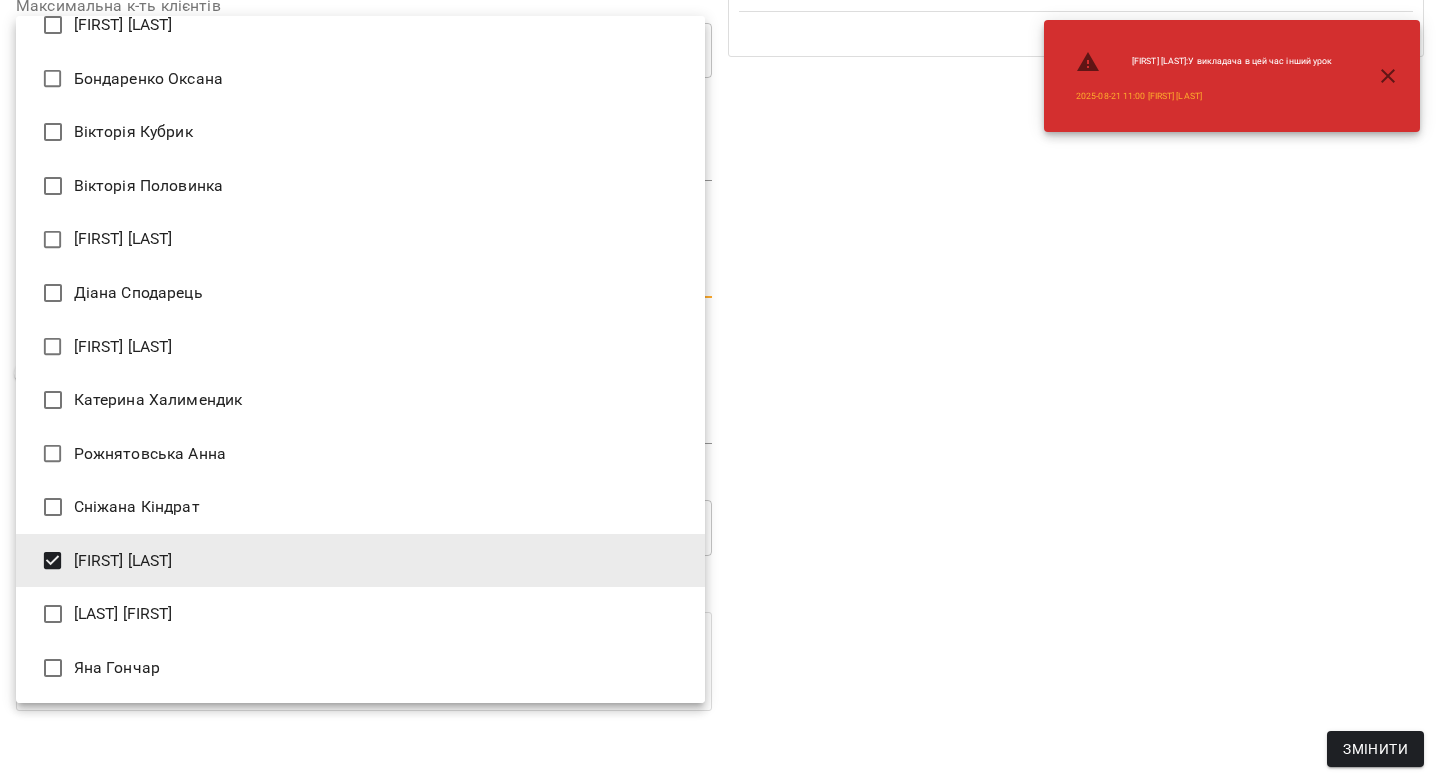 drag, startPoint x: 1249, startPoint y: 597, endPoint x: 1256, endPoint y: 619, distance: 23.086792 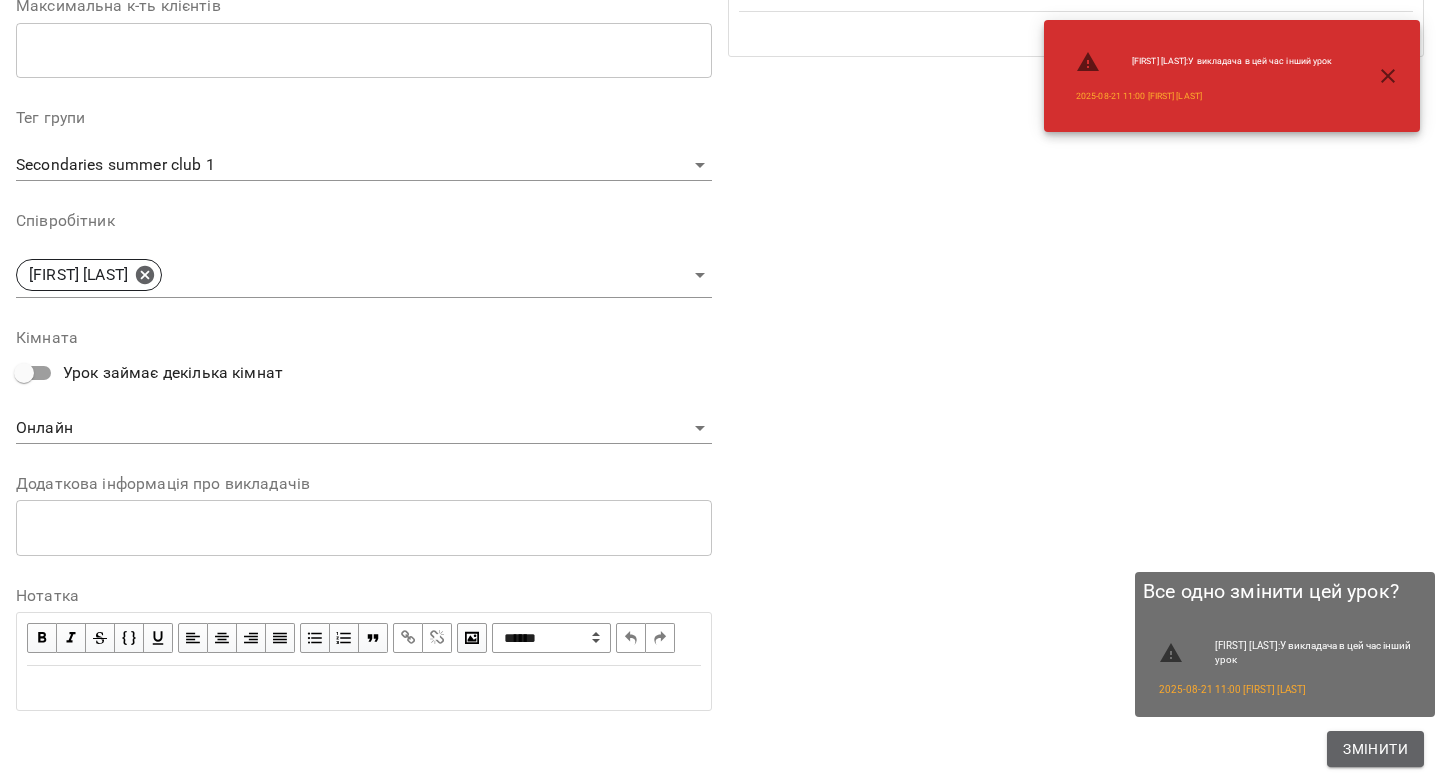 click on "Змінити" at bounding box center [1375, 749] 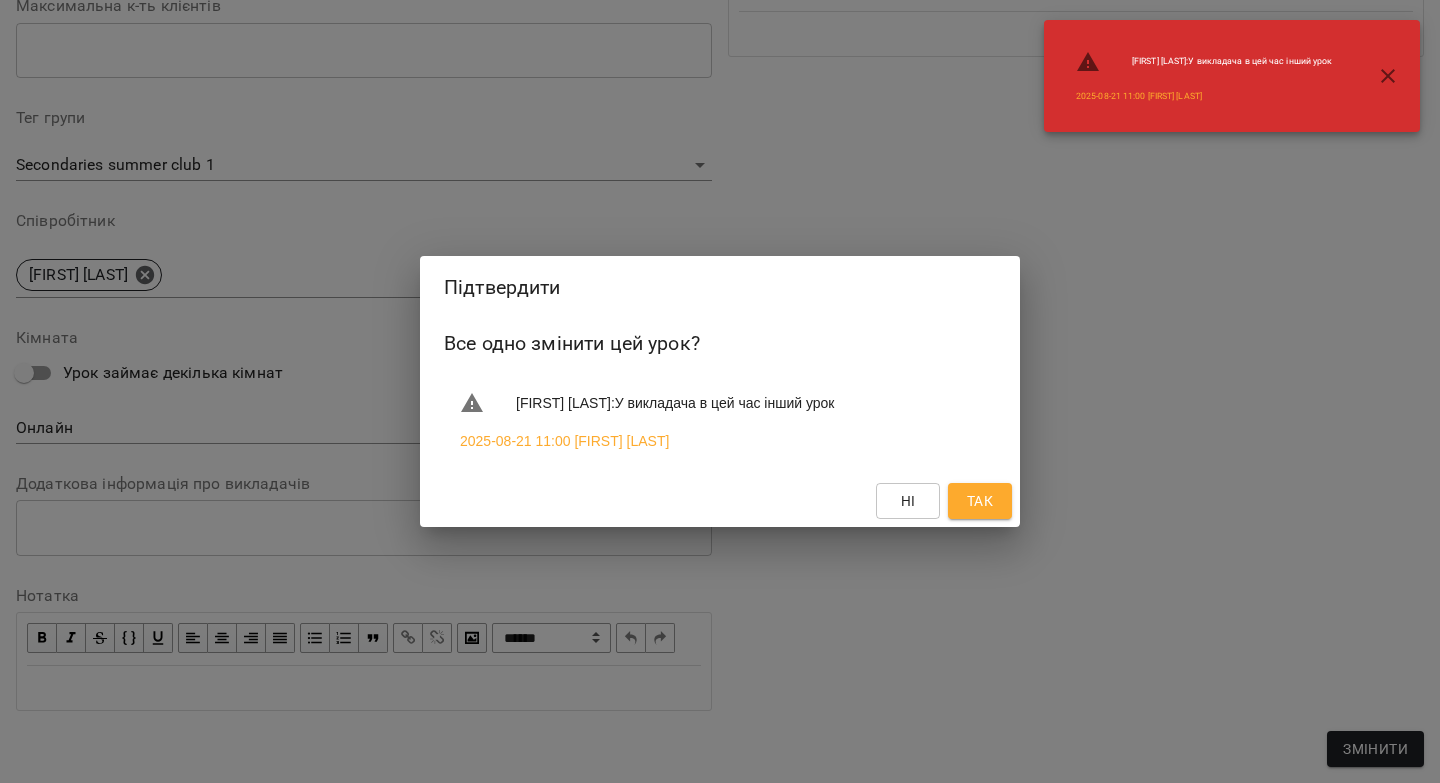 click on "Так" at bounding box center (980, 501) 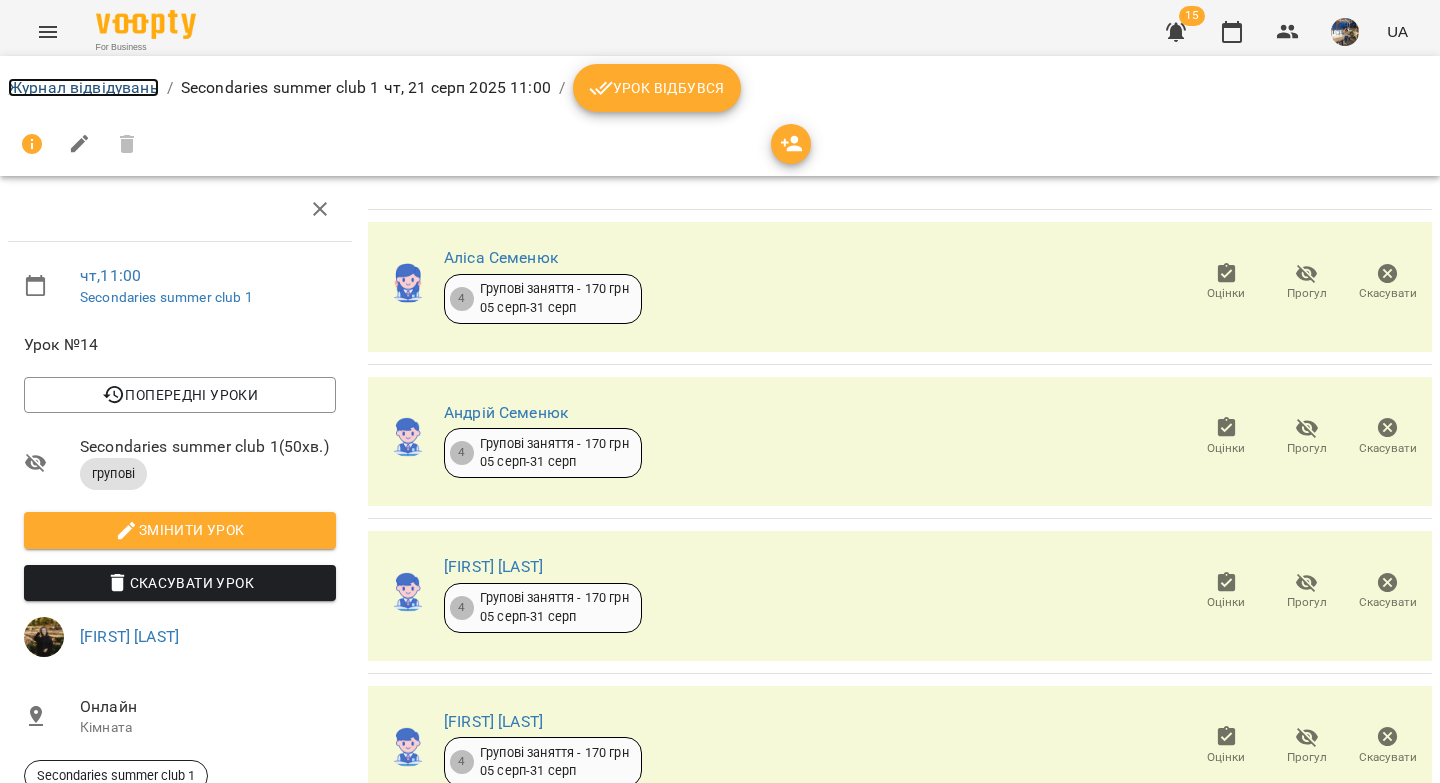 click on "Журнал відвідувань" at bounding box center (83, 87) 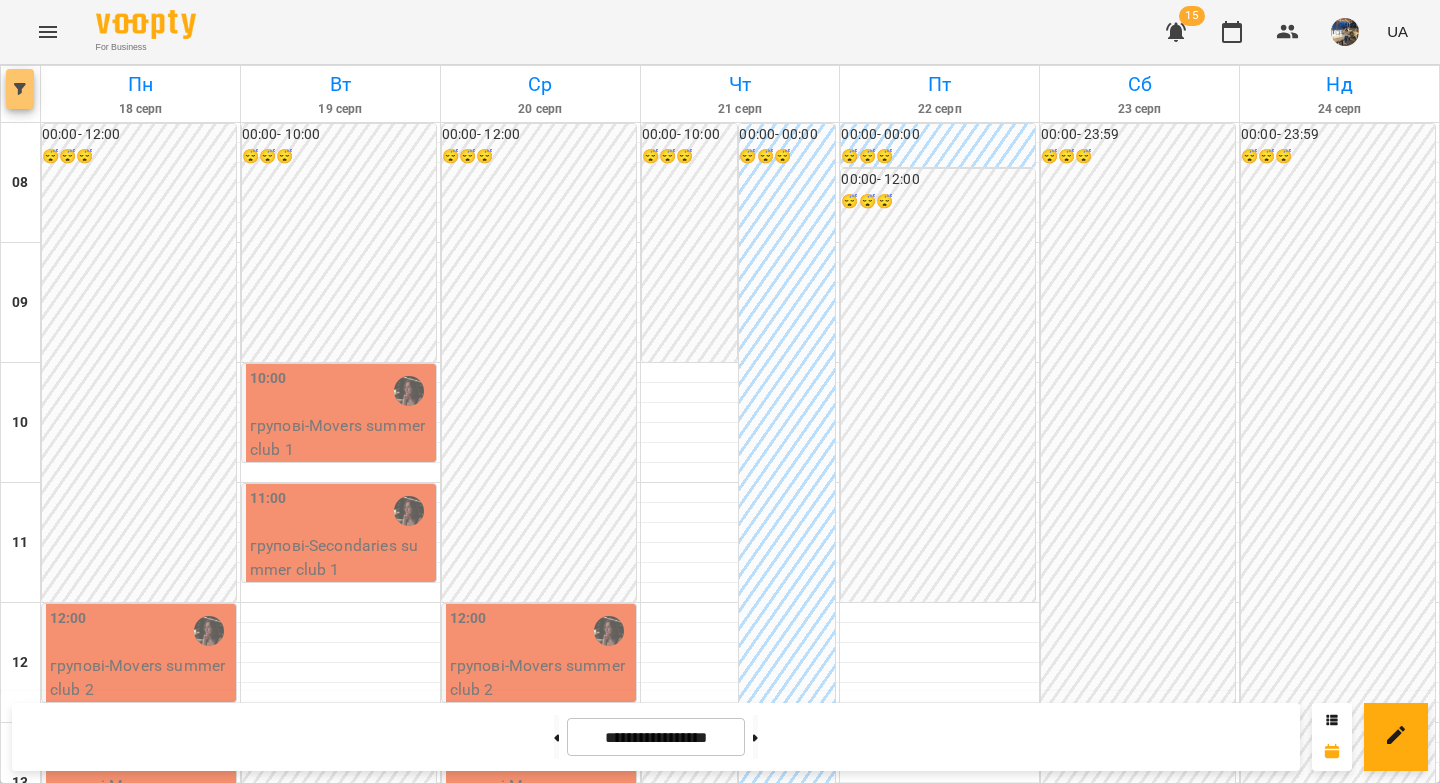 click 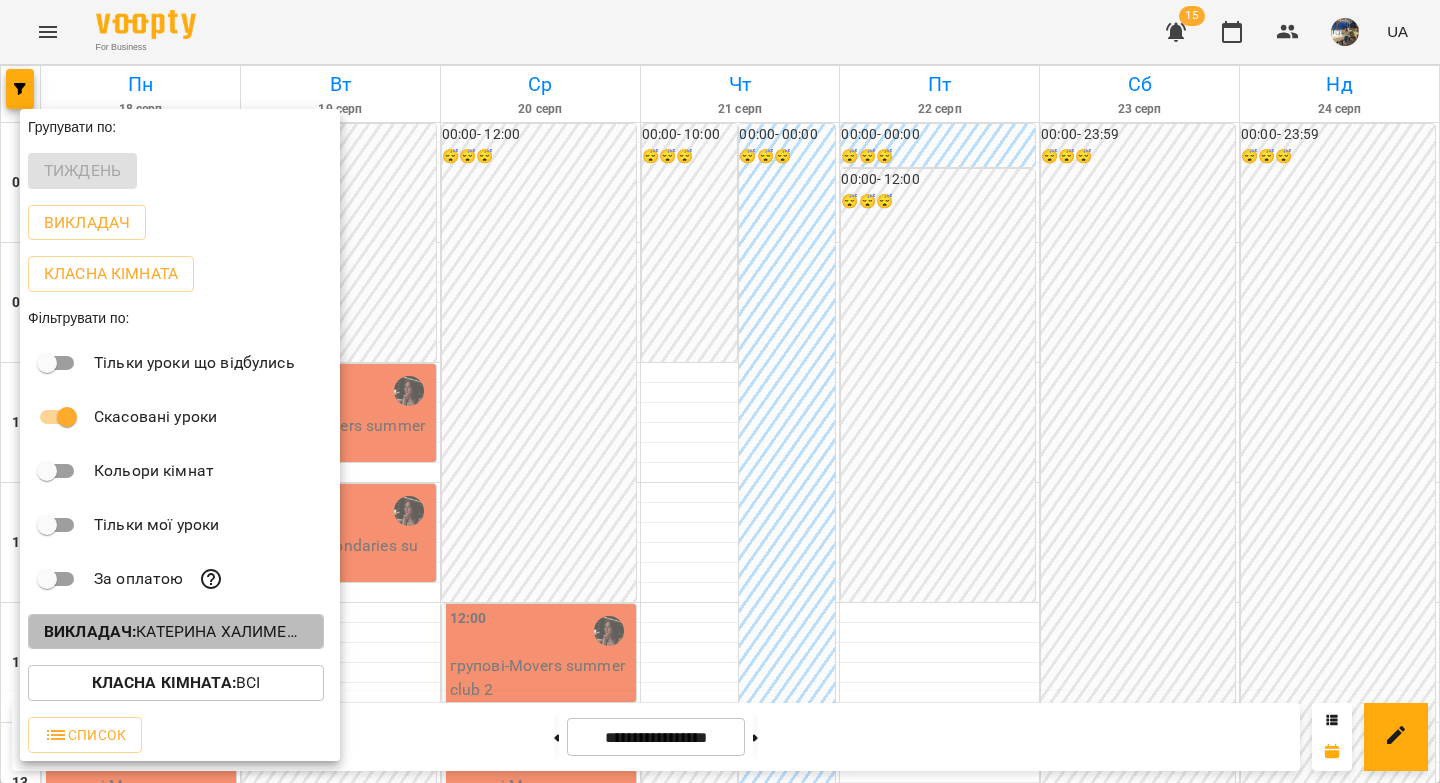 click on "Викладач :  Катерина Халимендик" at bounding box center [176, 632] 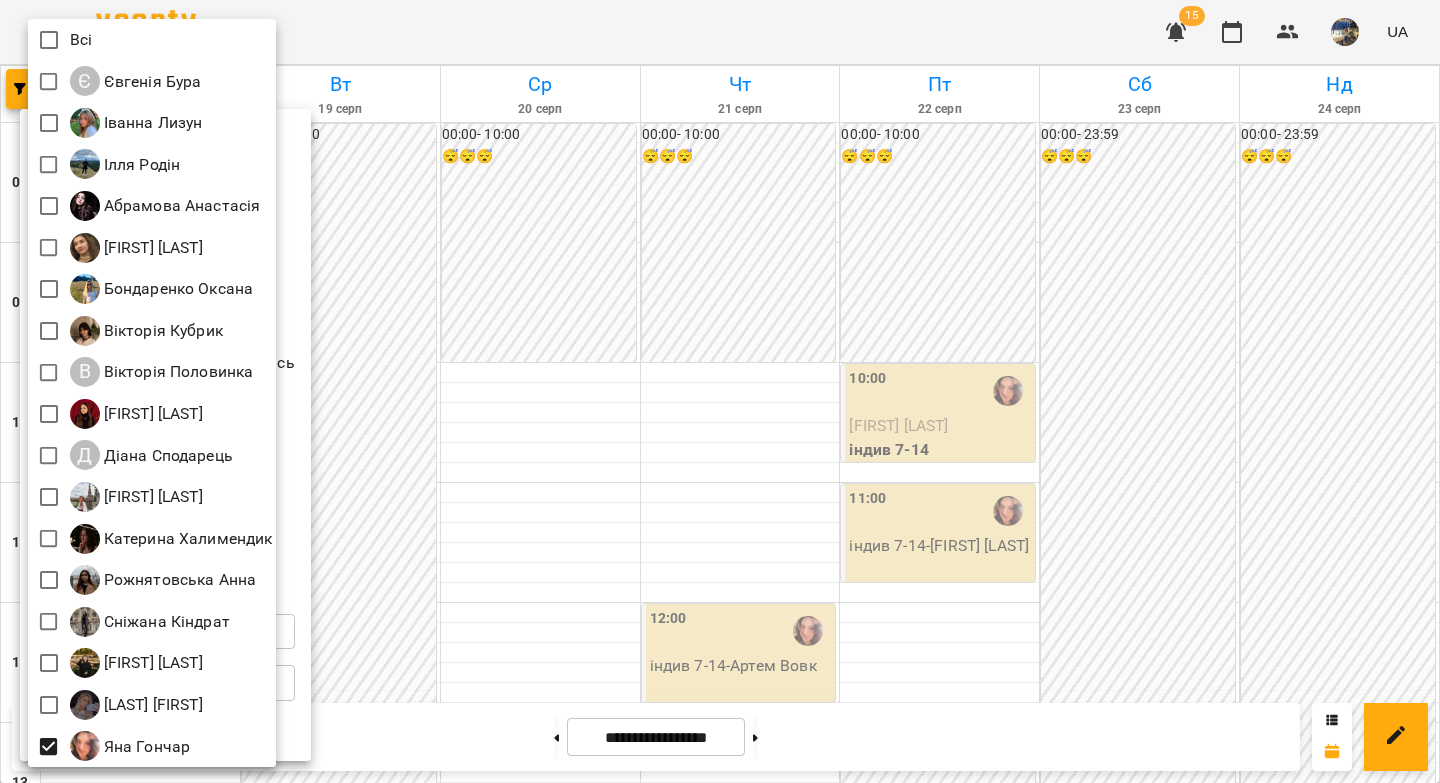 click at bounding box center [720, 391] 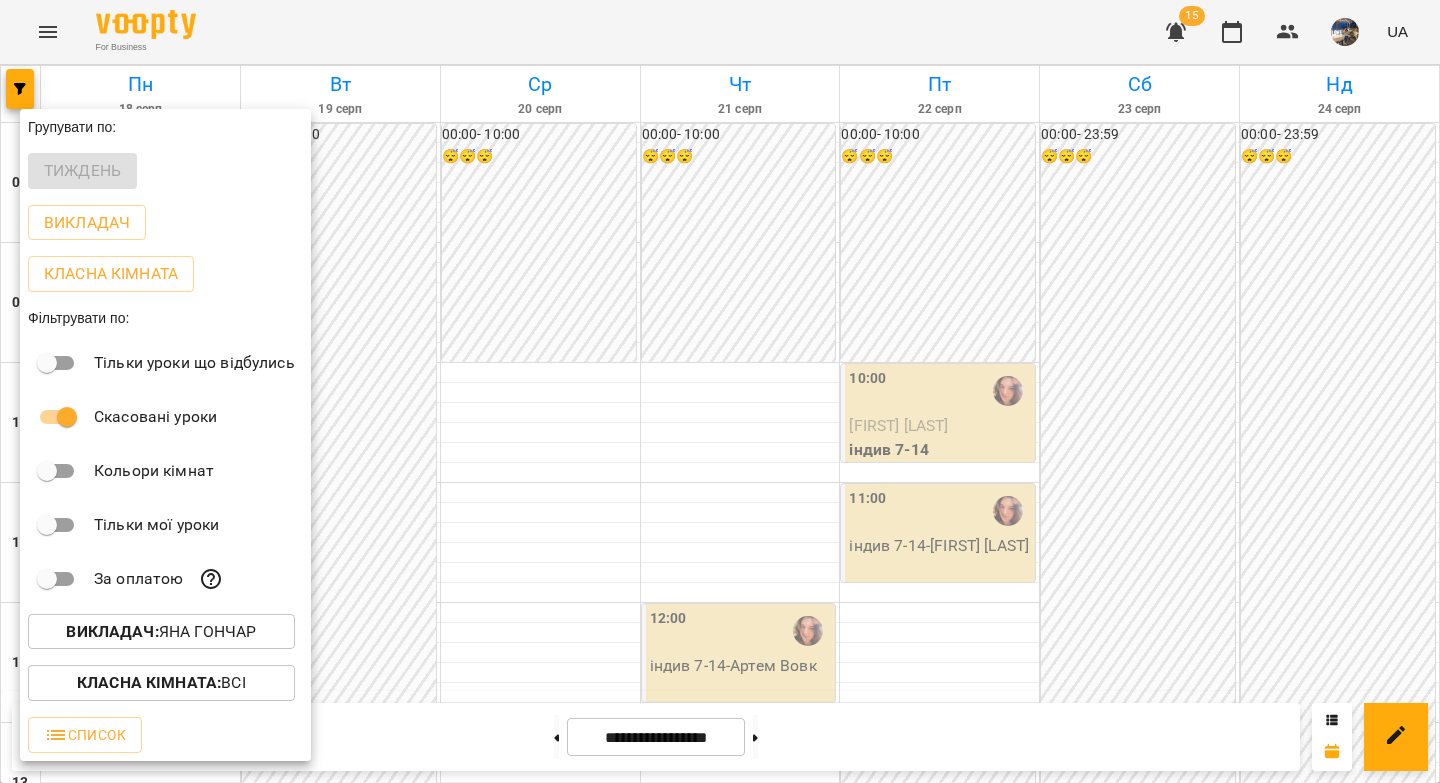 click at bounding box center (720, 391) 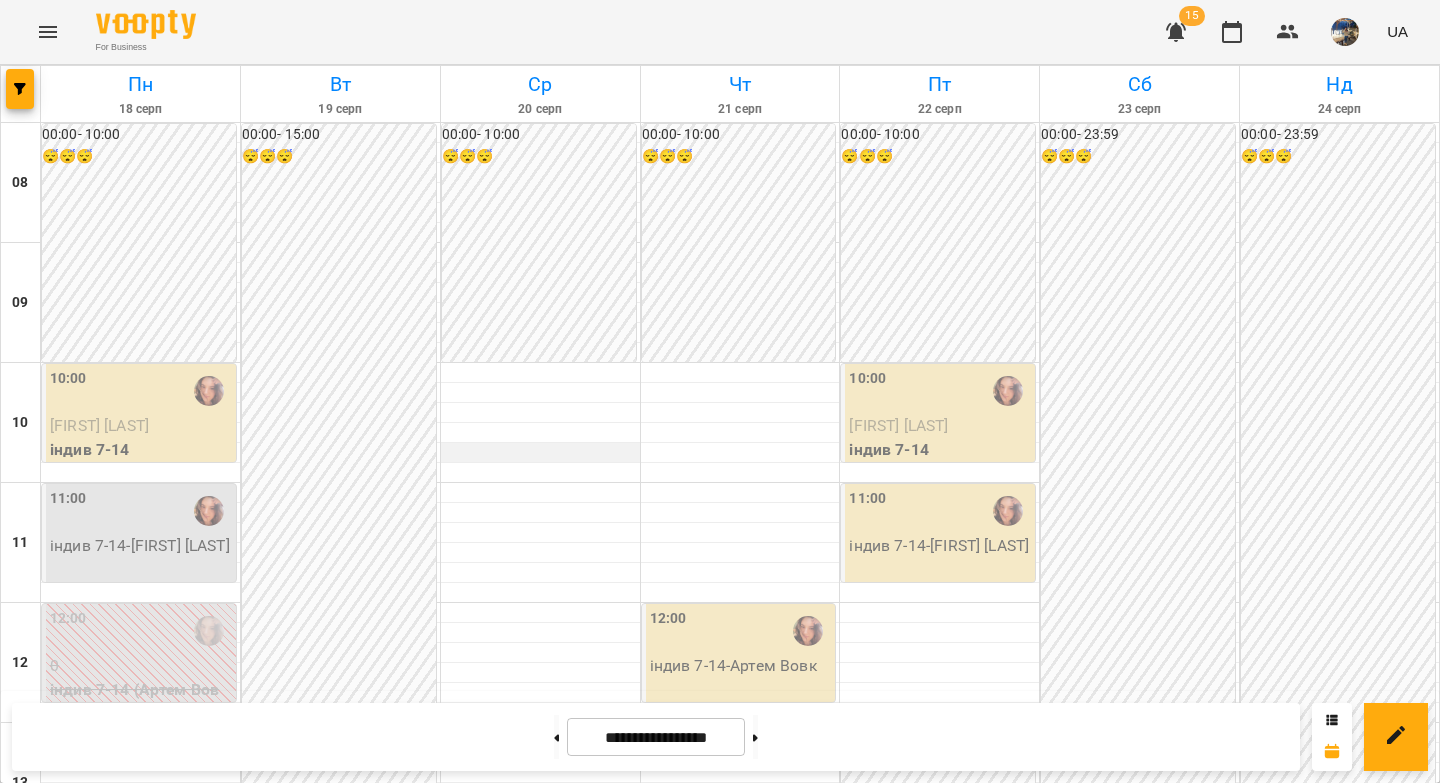 scroll, scrollTop: 1110, scrollLeft: 0, axis: vertical 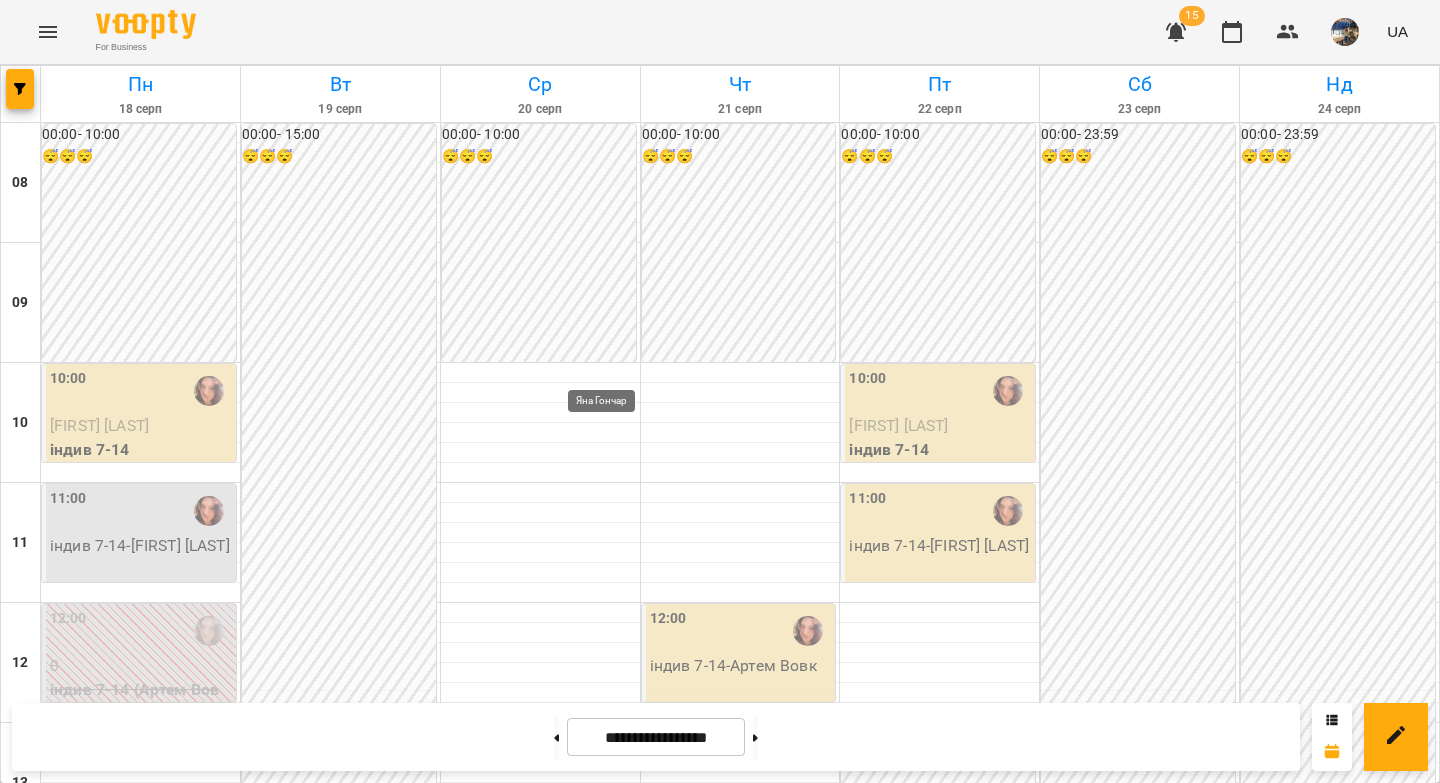 click at bounding box center (609, 1471) 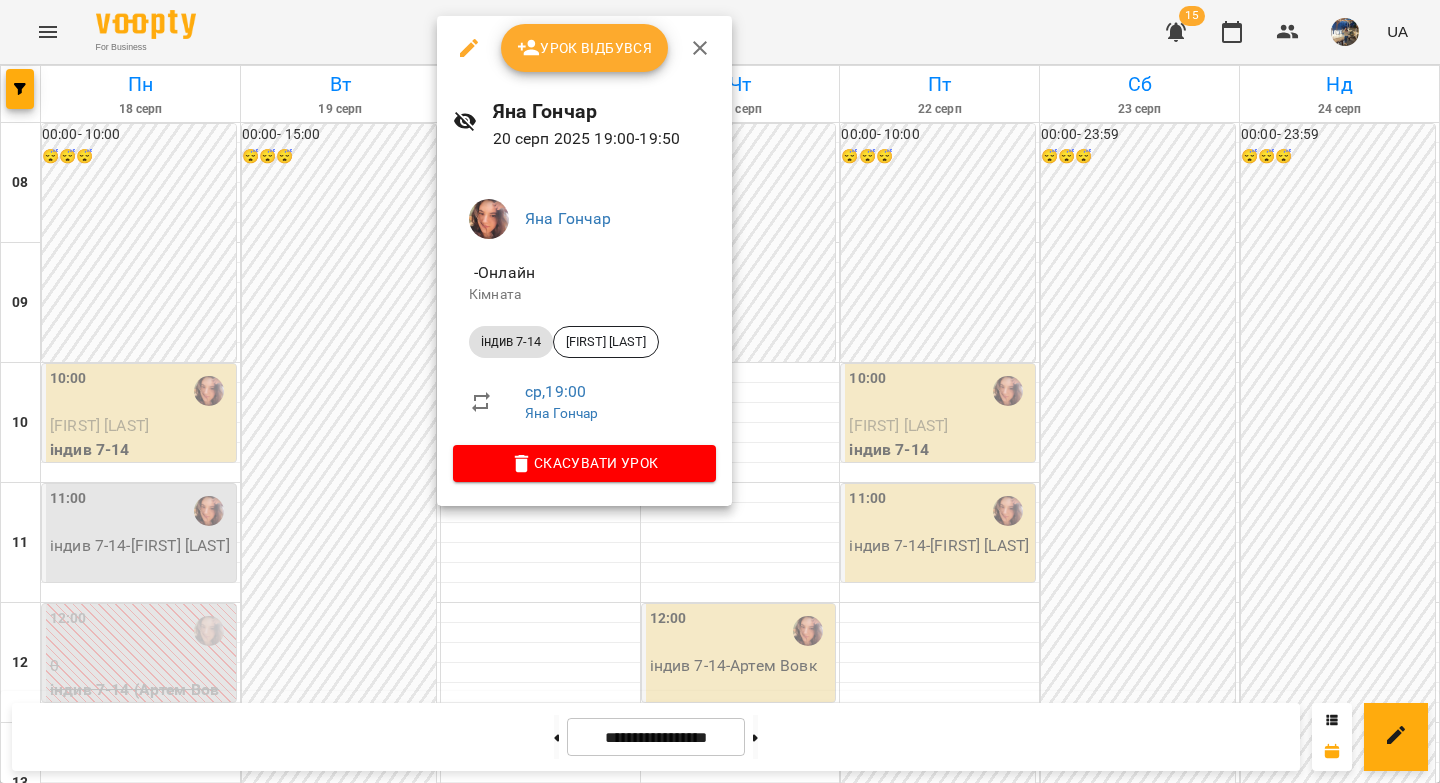 click 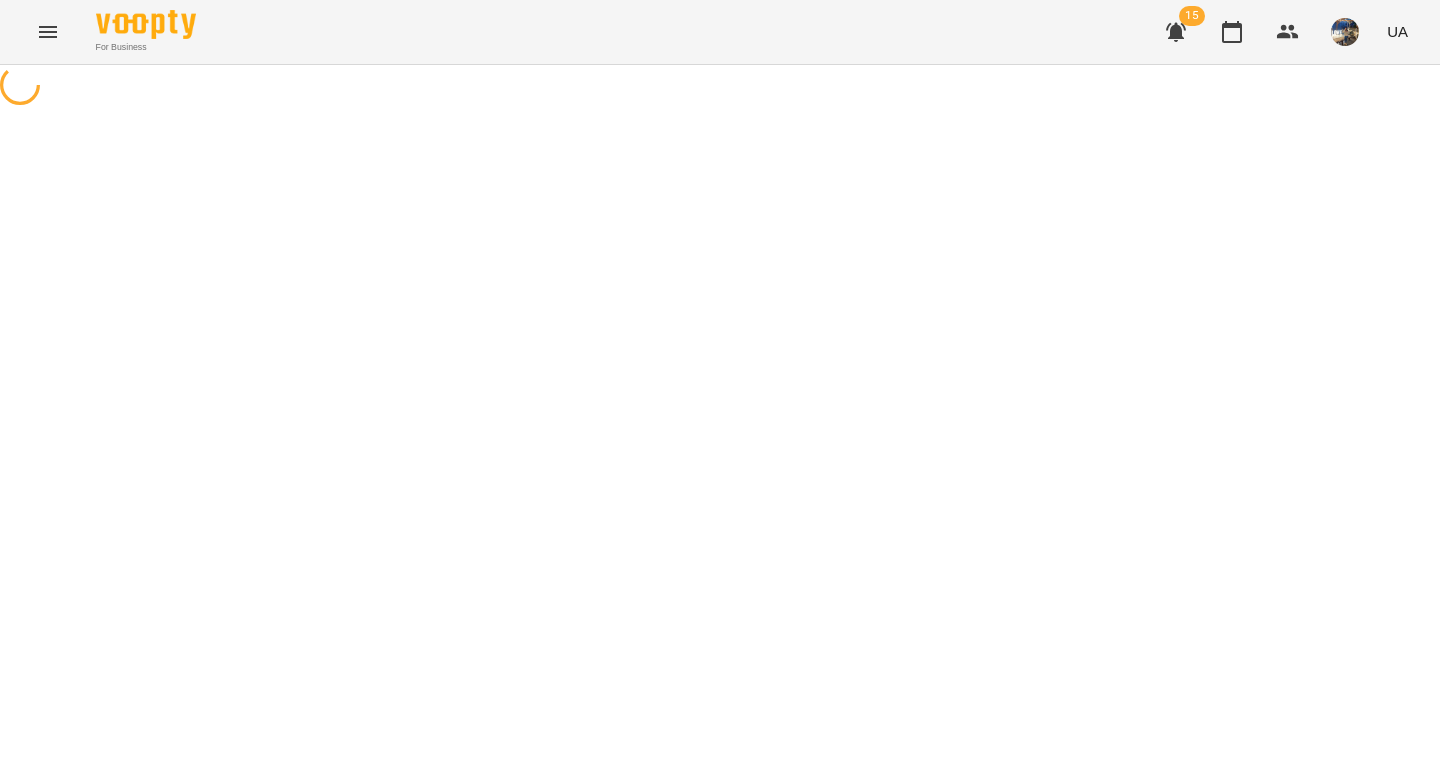 select on "**********" 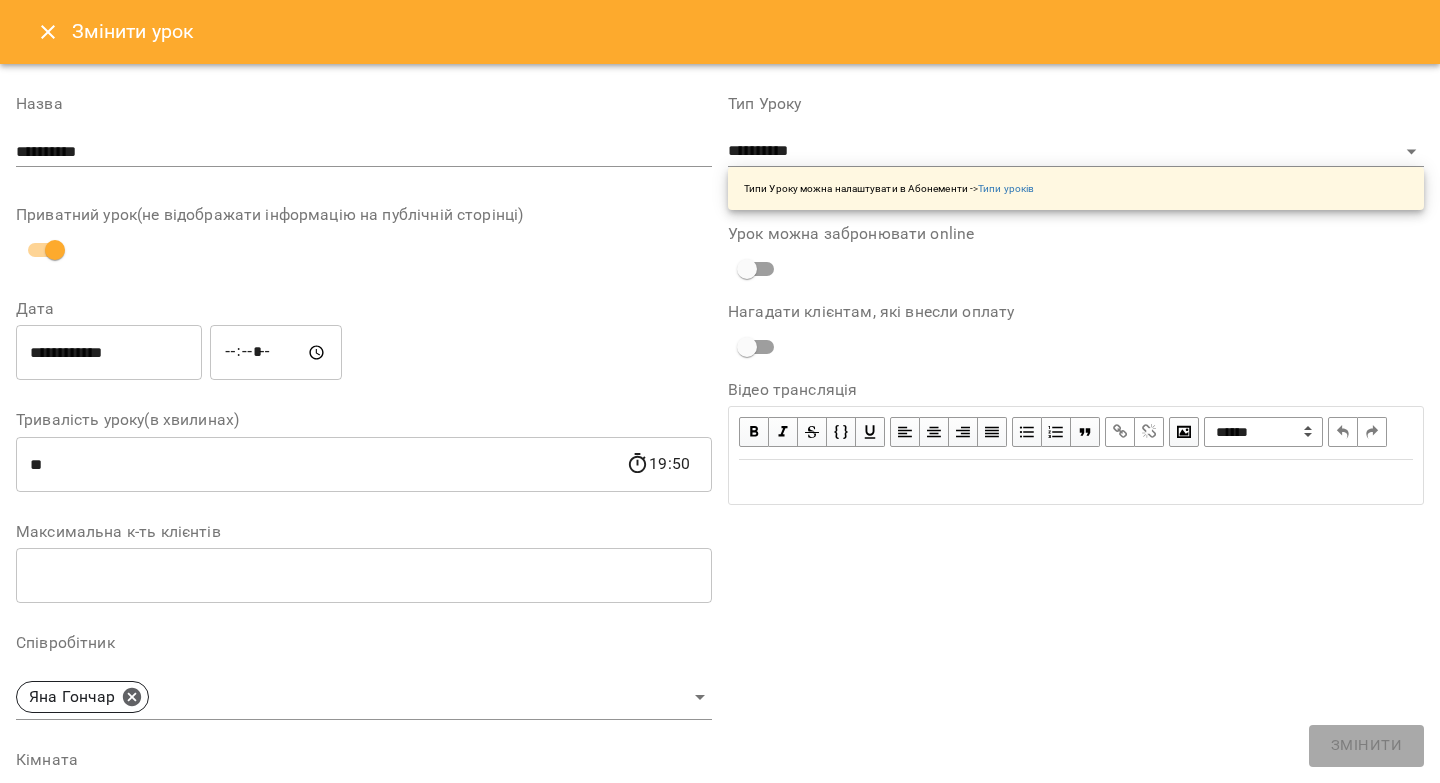 scroll, scrollTop: 459, scrollLeft: 0, axis: vertical 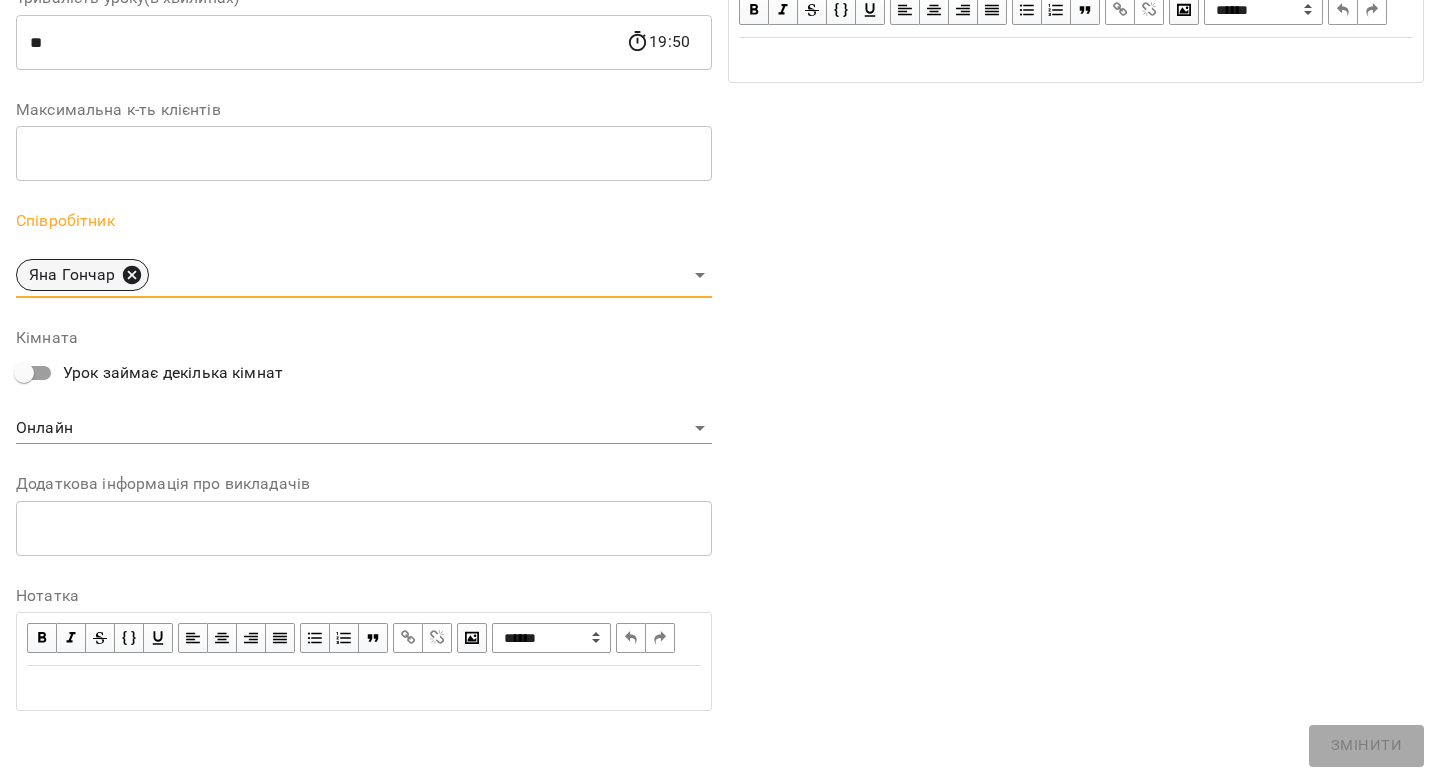 click 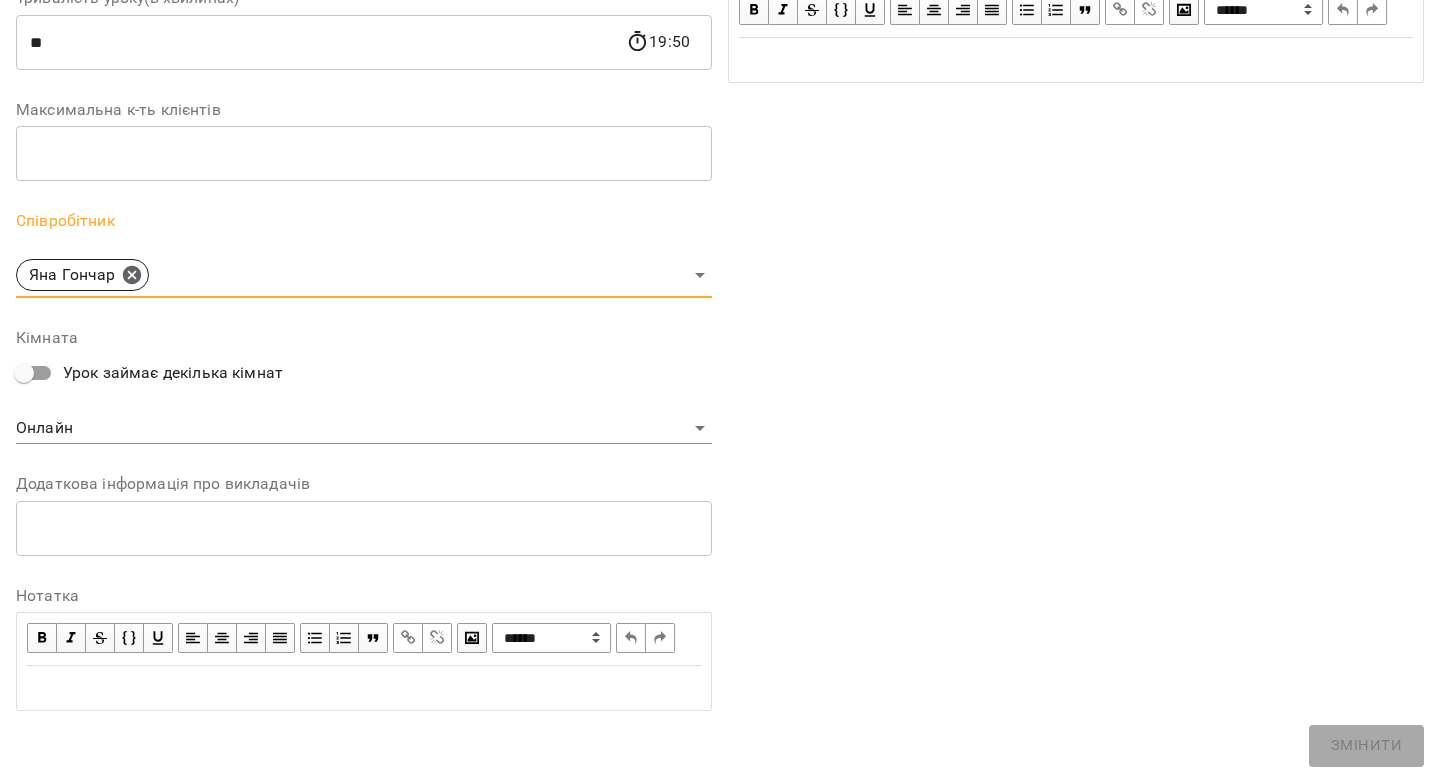 scroll, scrollTop: 529, scrollLeft: 0, axis: vertical 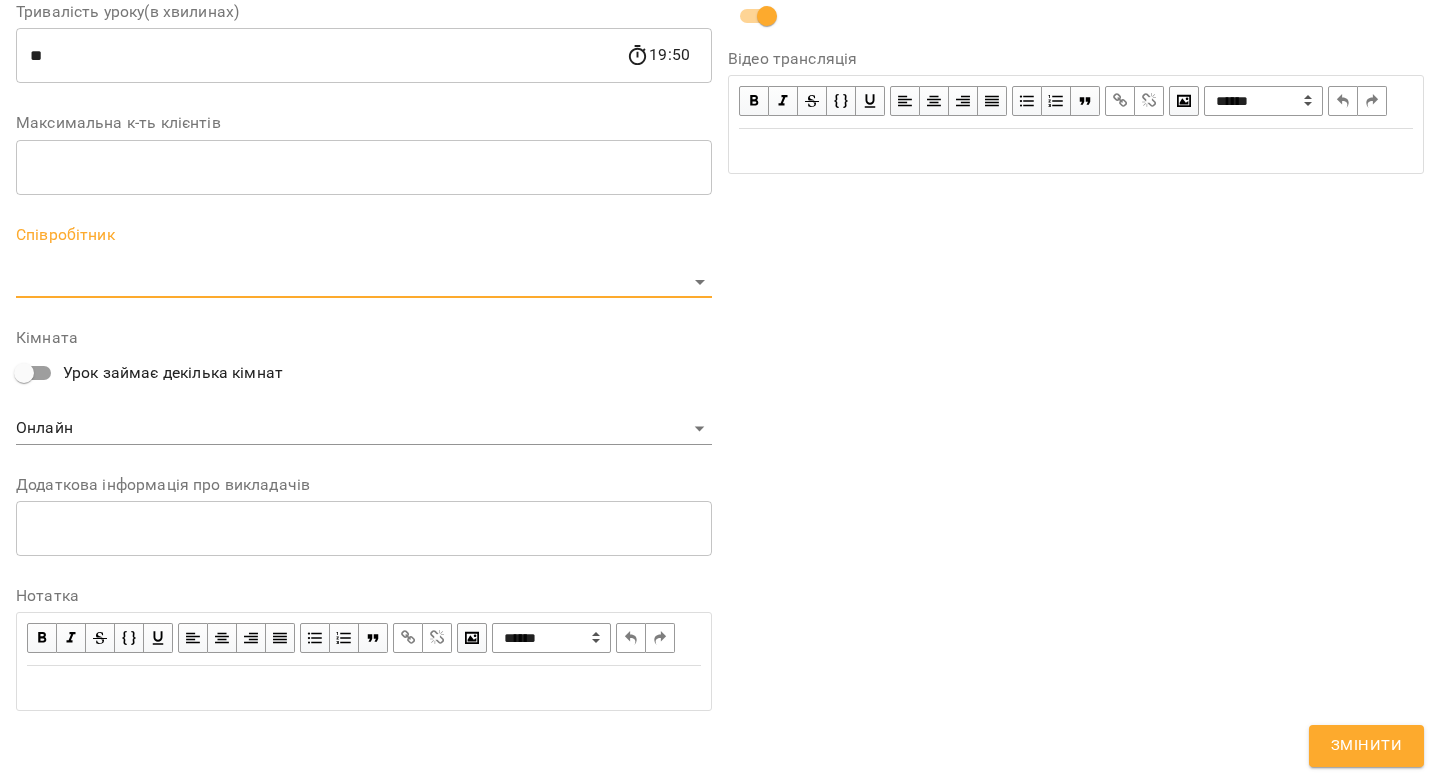 click on "For Business 15 UA Журнал відвідувань / Яна Гончар   ср, 20 серп 2025 19:00 / Урок відбувся ср ,  19:00 Яна Гончар Урок №20 Попередні уроки пн 11 серп 2025 19:00 ср 02 лип 2025 19:00 пн 30 черв 2025 19:00 ср 25 черв 2025 19:00 пн 23 черв 2025 19:00   Яна Гончар ( 50 хв. ) індив 7-14 Змінити урок Скасувати Урок Яна Гончар Онлайн Кімната Ярослава Долина 2025-08-07 14:17:45 Створити розсилку   Ярослава Долина 4 ІНДИВ - 380 (3040 грн, 8 занять) 30 черв  -  31 серп Оцінки Прогул Скасувати
Змінити урок Виявлено зміни в уроці. Чи бажаєте сповістити клієнтів? Назва" at bounding box center (720, 456) 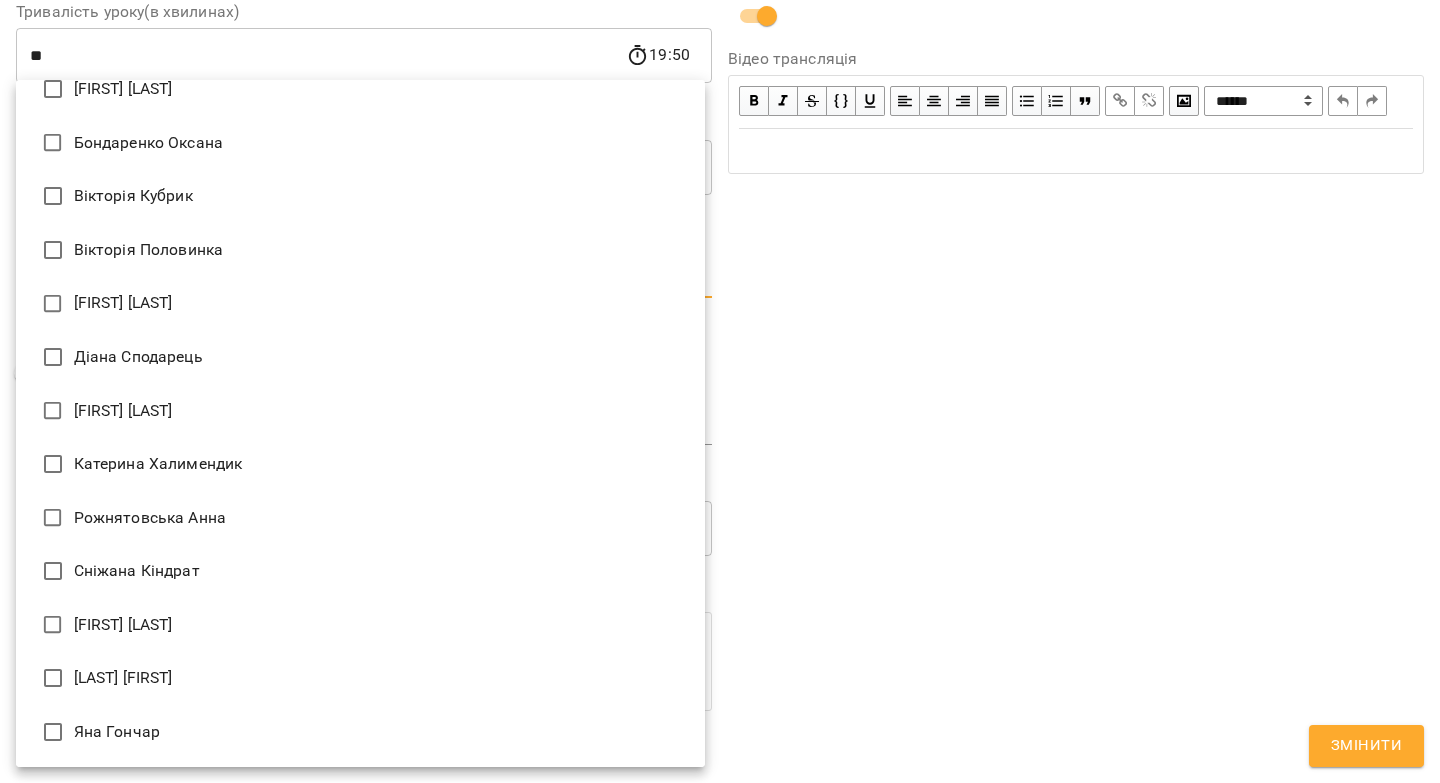 scroll, scrollTop: 0, scrollLeft: 0, axis: both 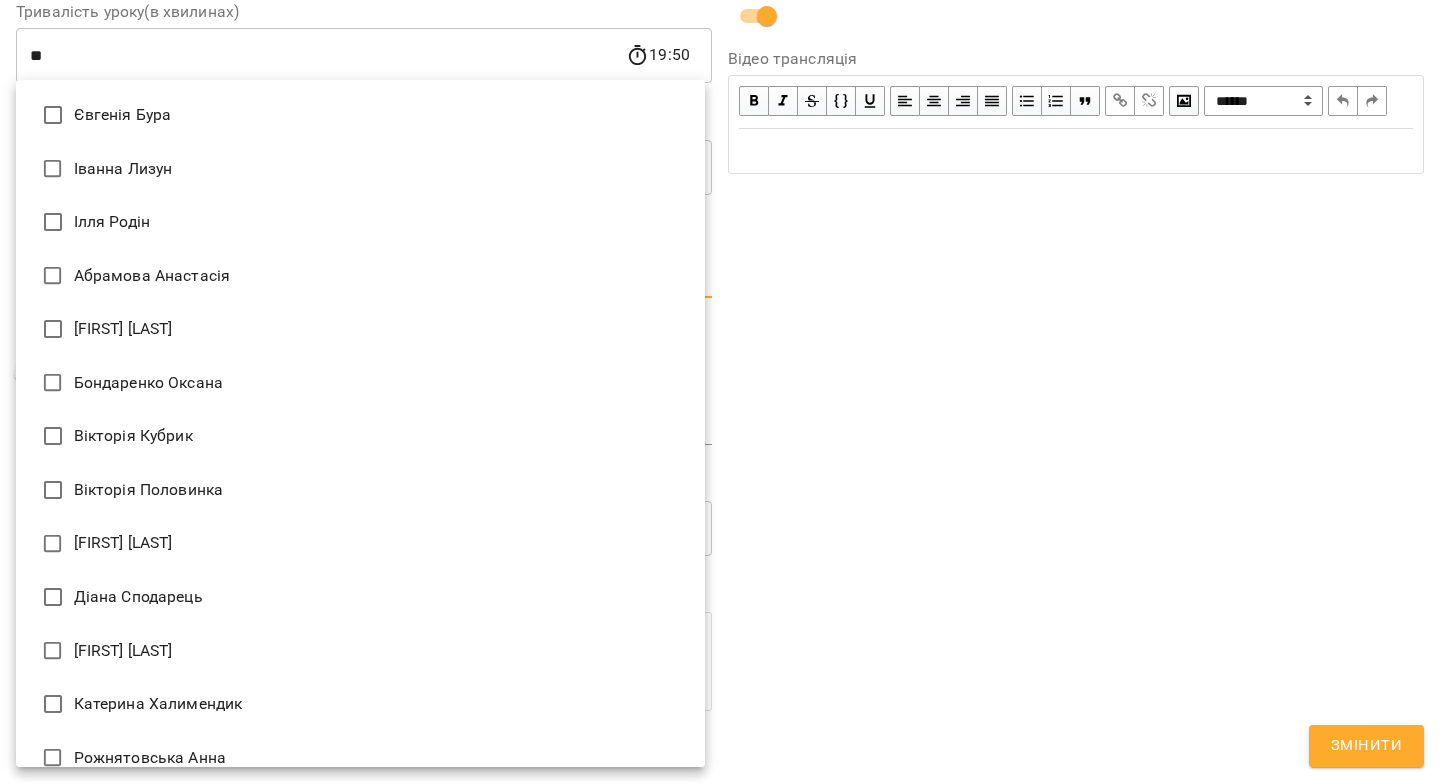 type on "**********" 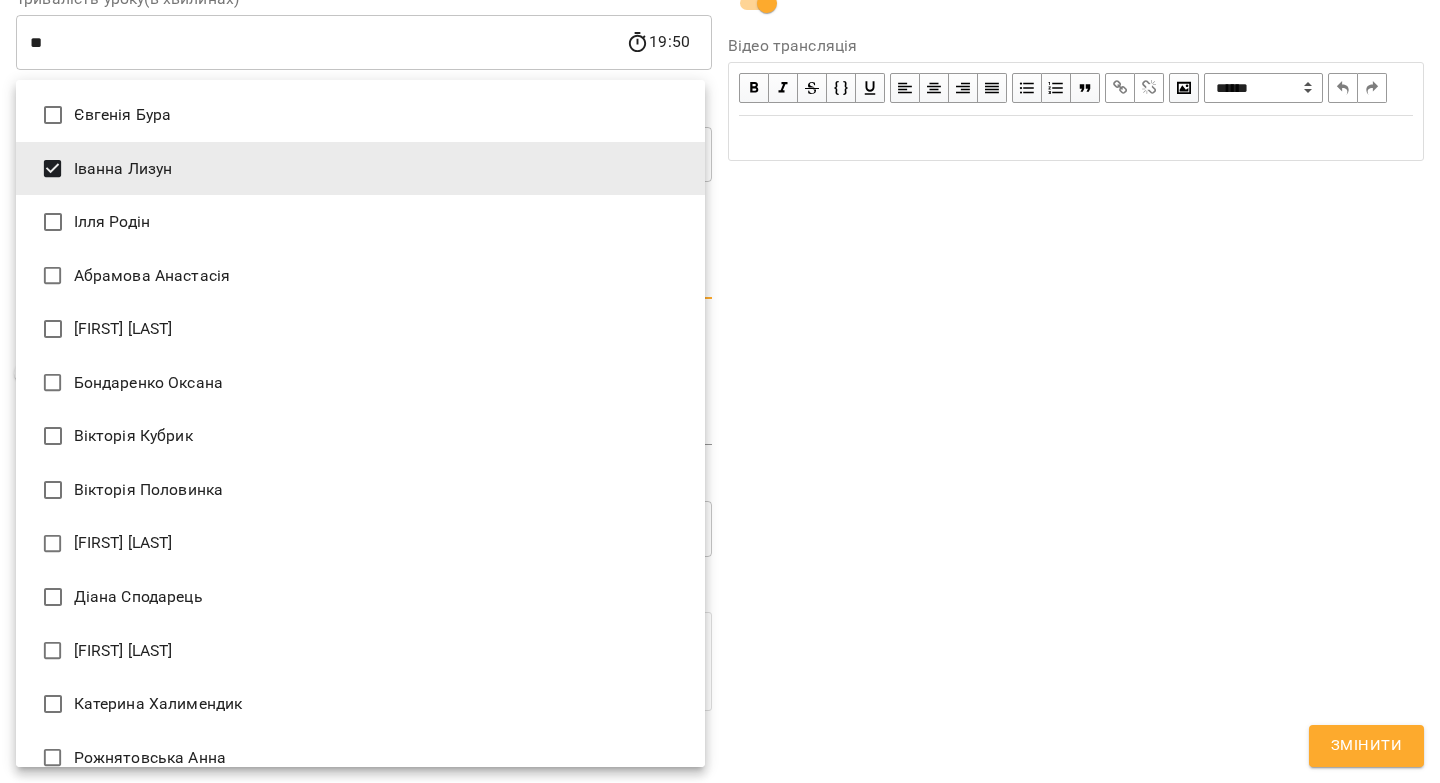 click at bounding box center (720, 391) 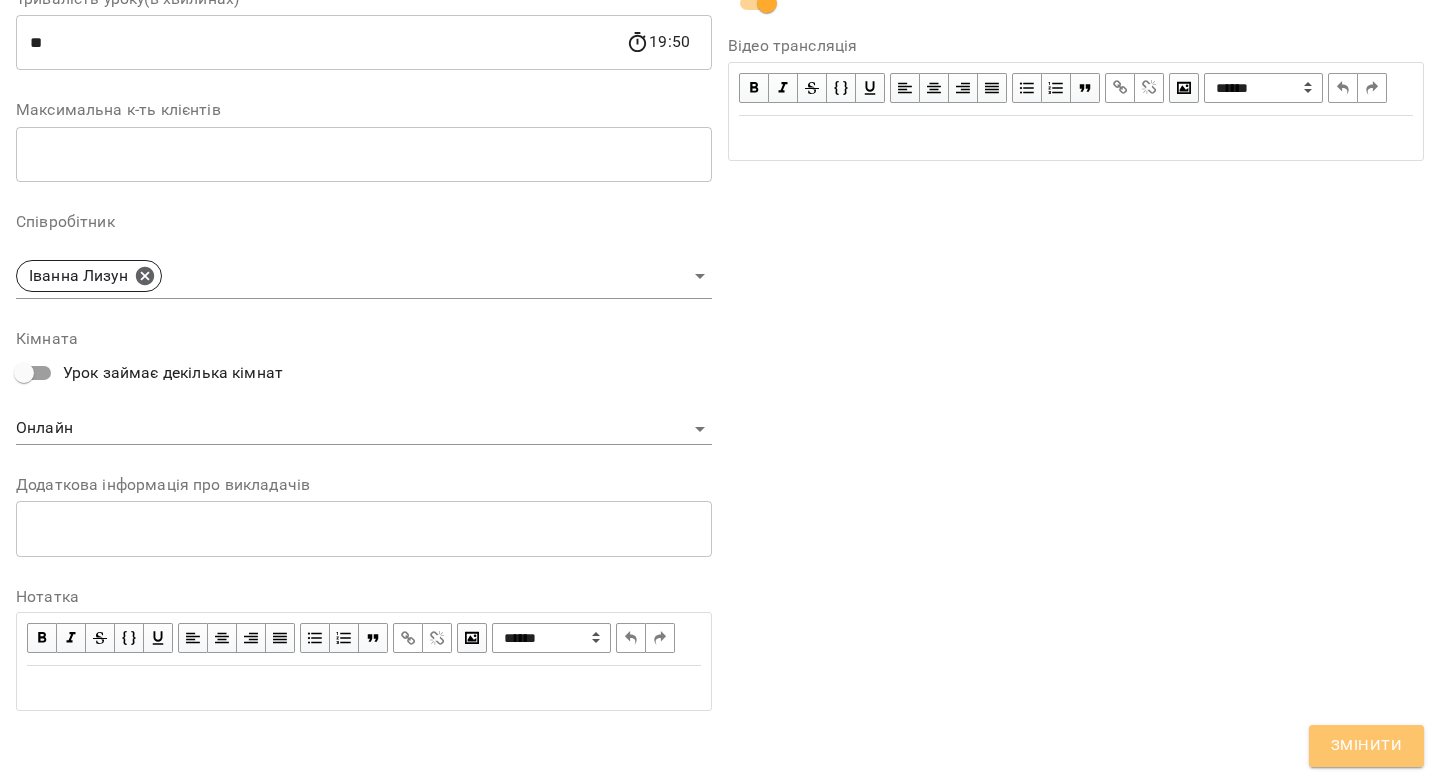 drag, startPoint x: 1337, startPoint y: 739, endPoint x: 1321, endPoint y: 717, distance: 27.202942 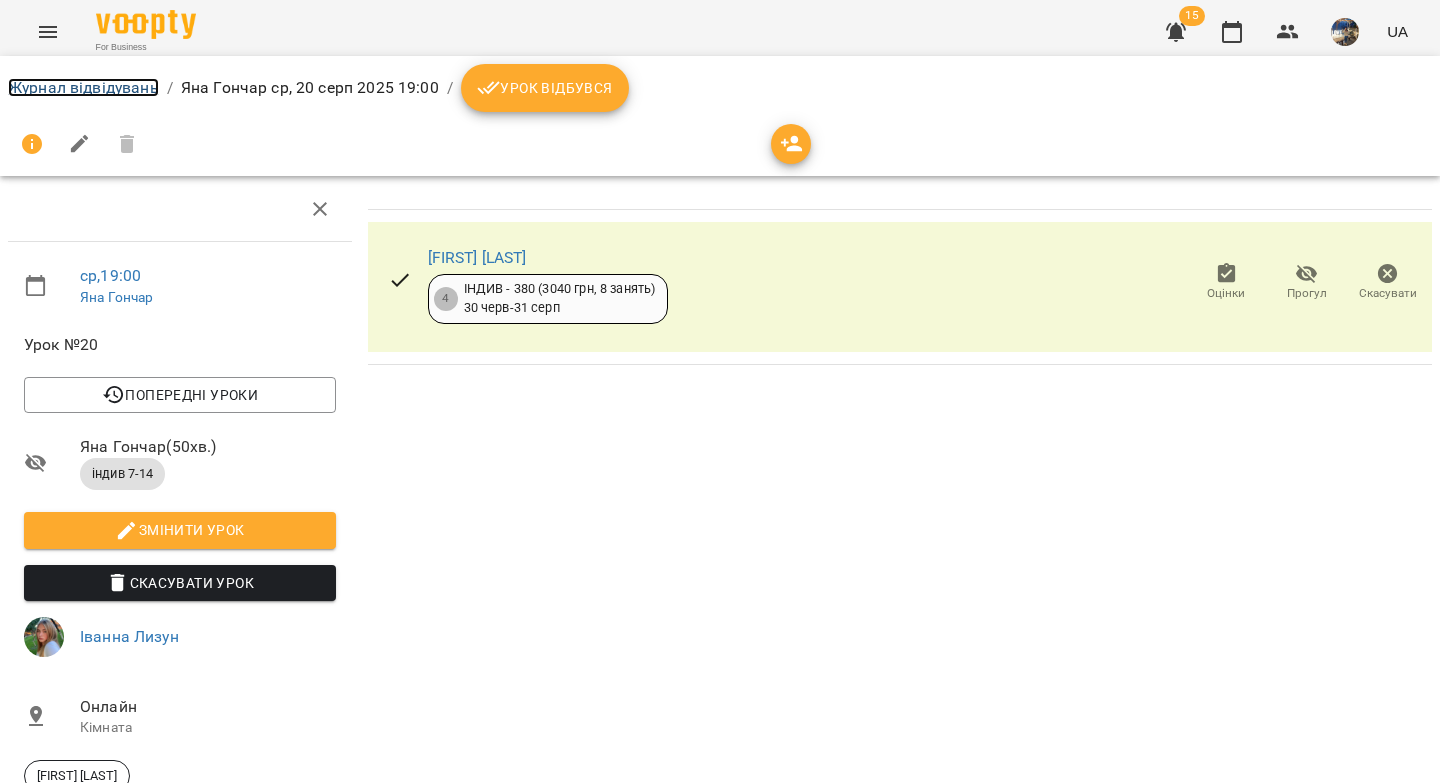 click on "Журнал відвідувань" at bounding box center (83, 87) 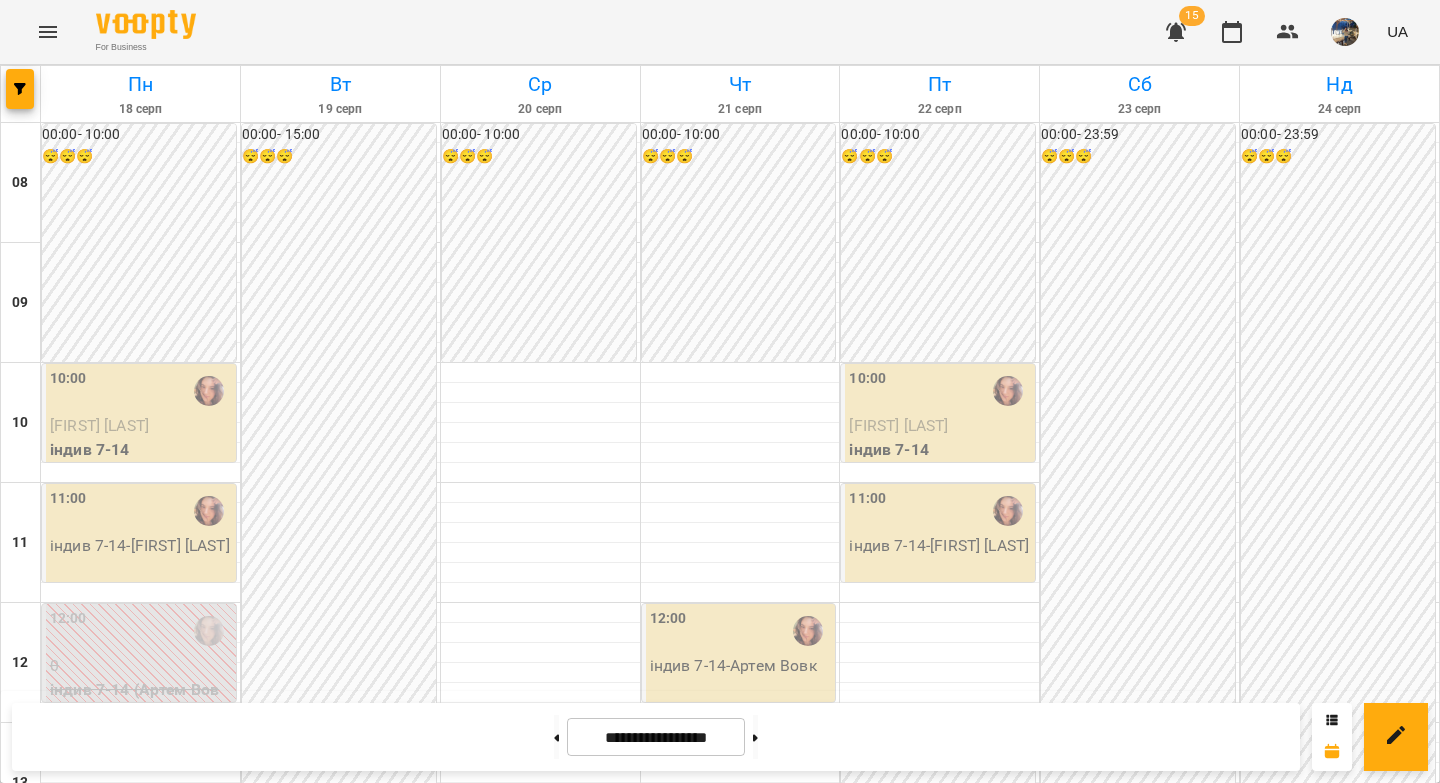scroll, scrollTop: 1110, scrollLeft: 0, axis: vertical 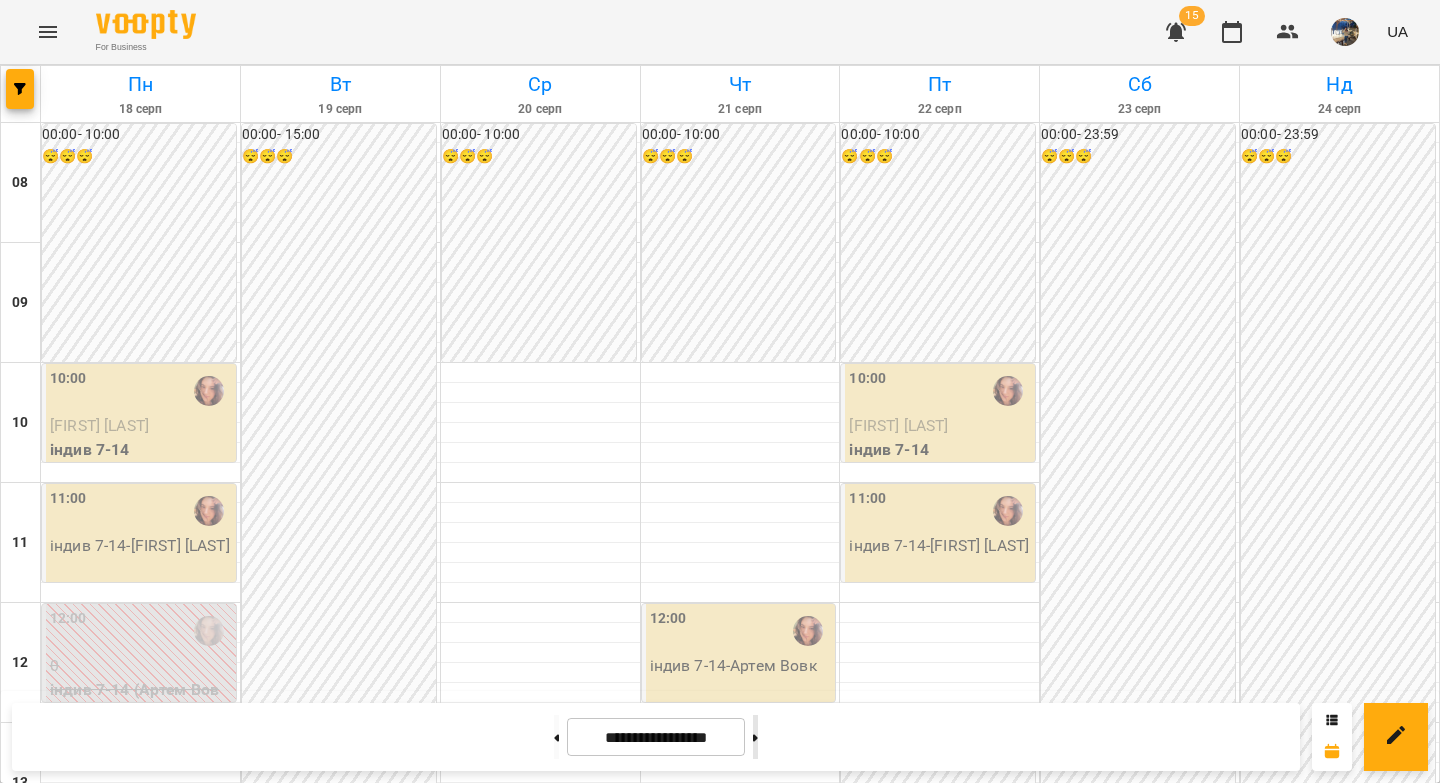 click at bounding box center [755, 737] 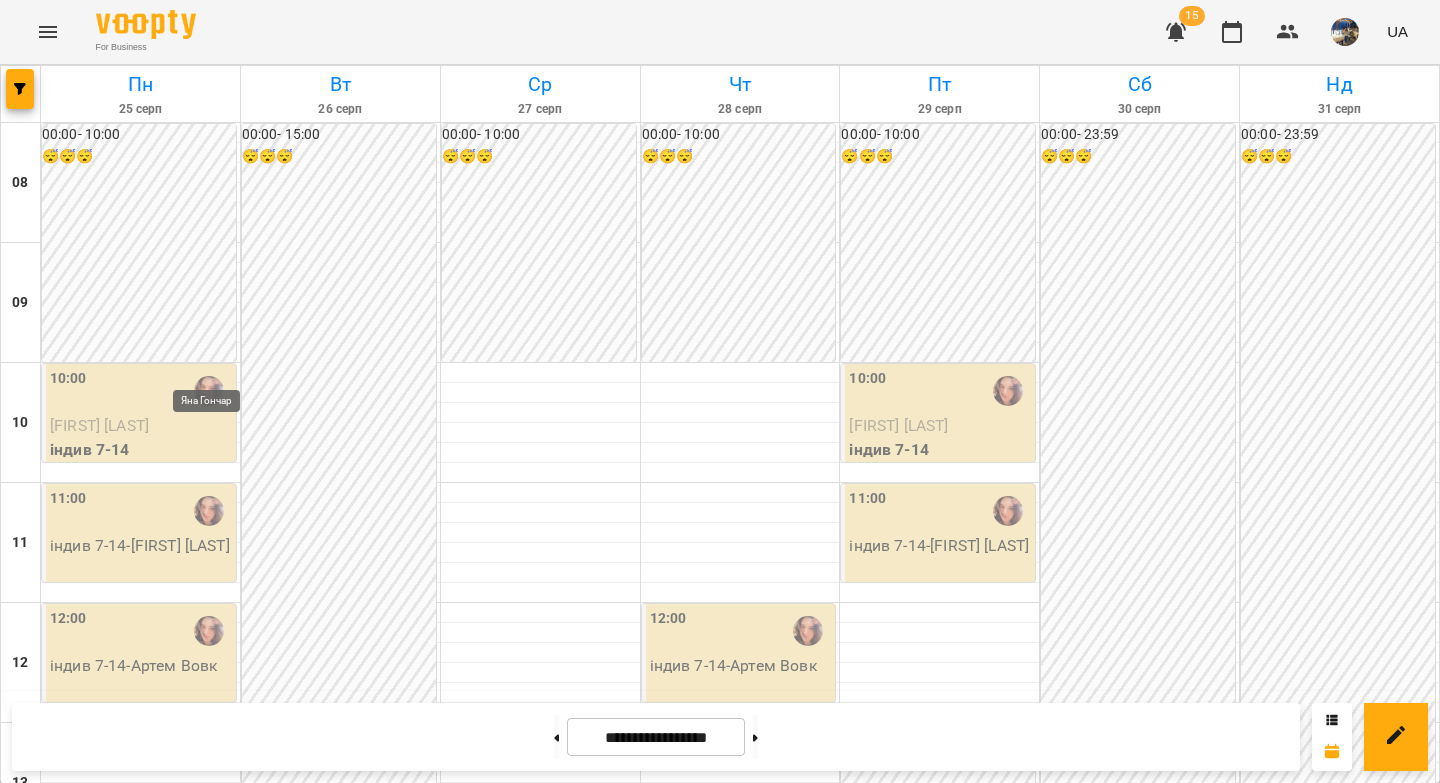 click at bounding box center (209, 1471) 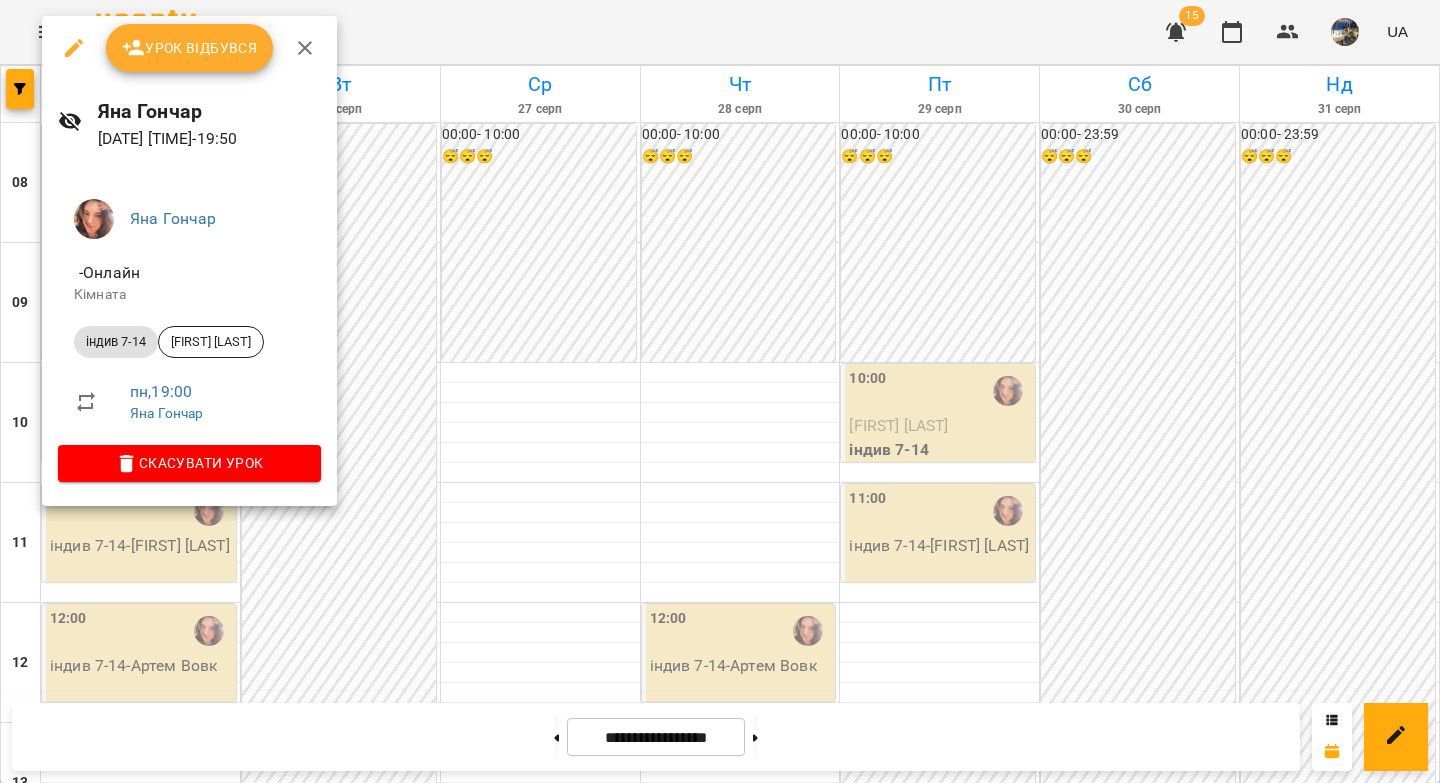 click 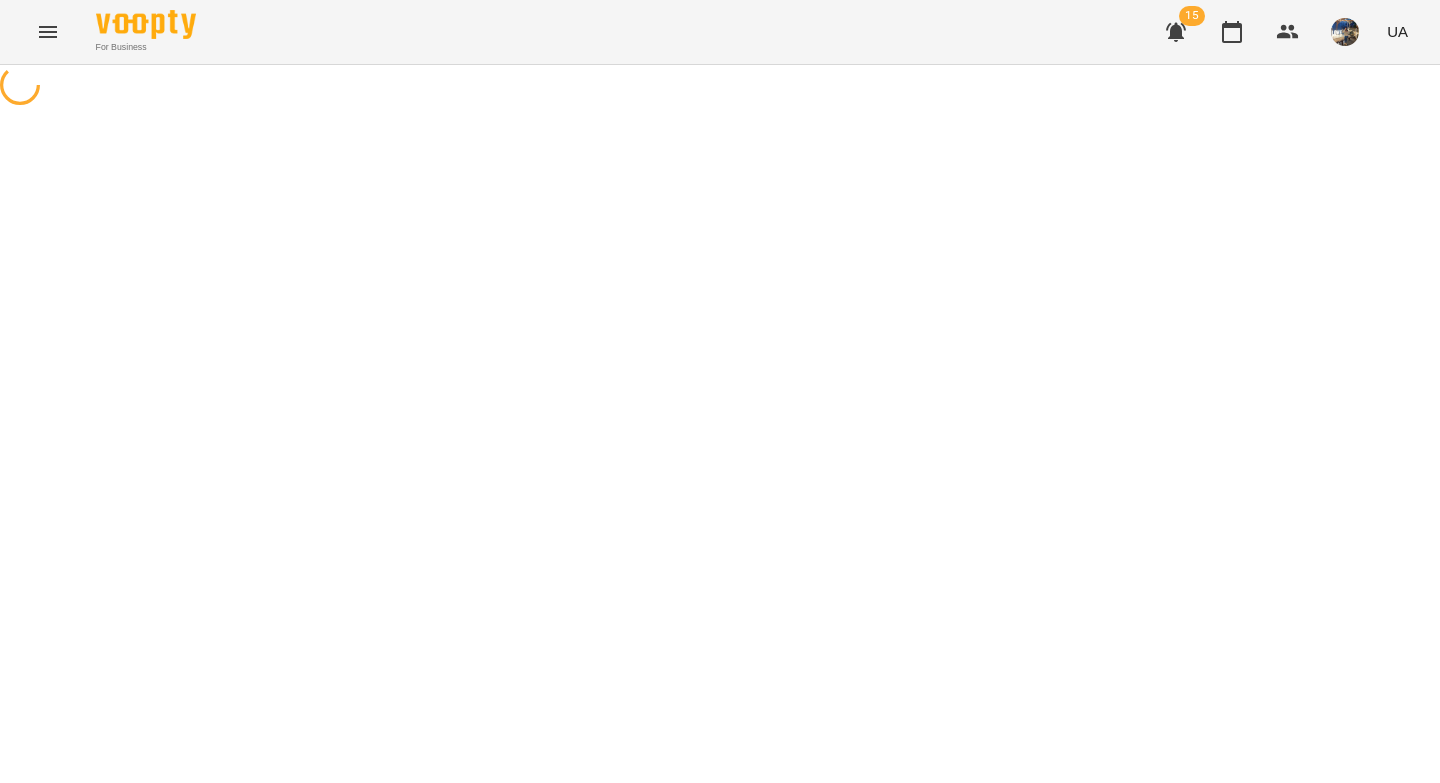 select on "**********" 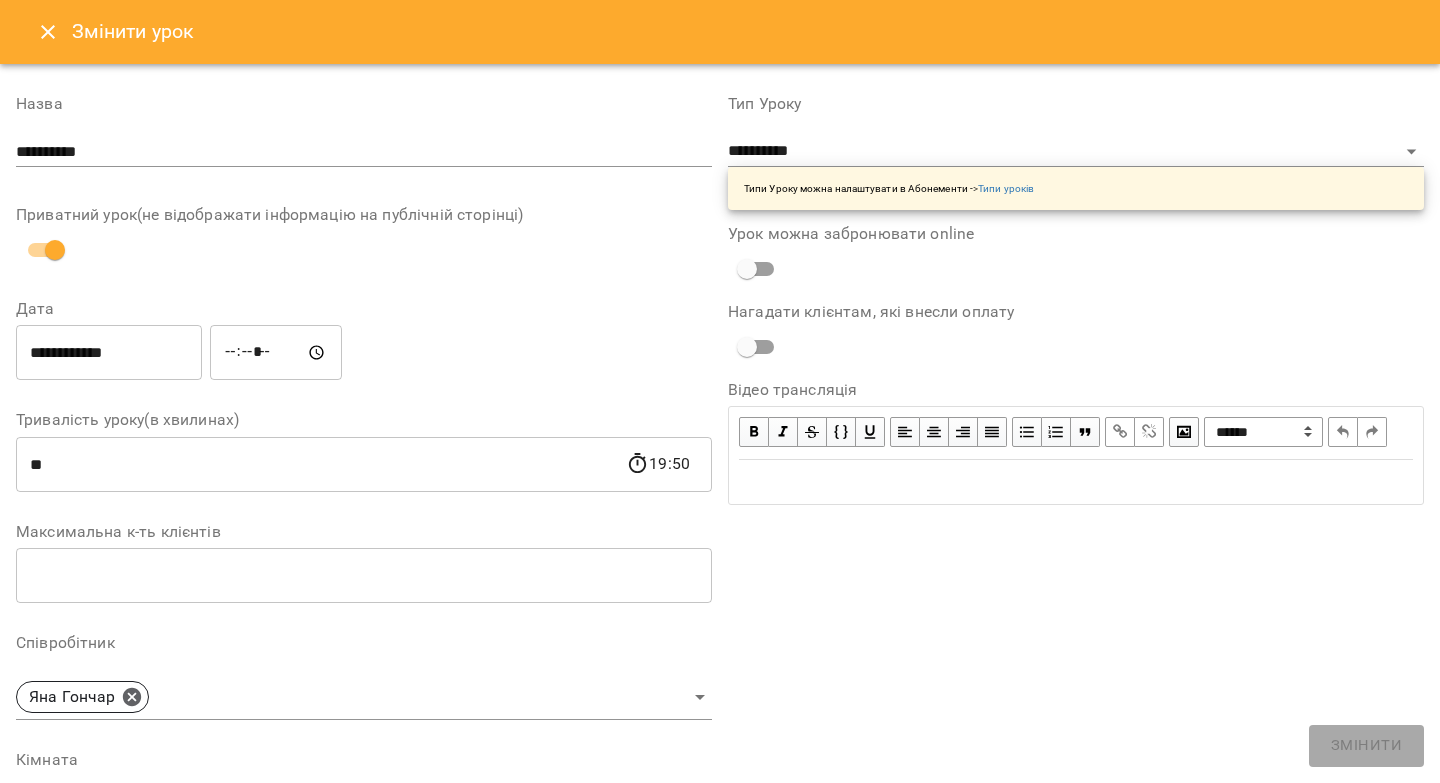 scroll, scrollTop: 459, scrollLeft: 0, axis: vertical 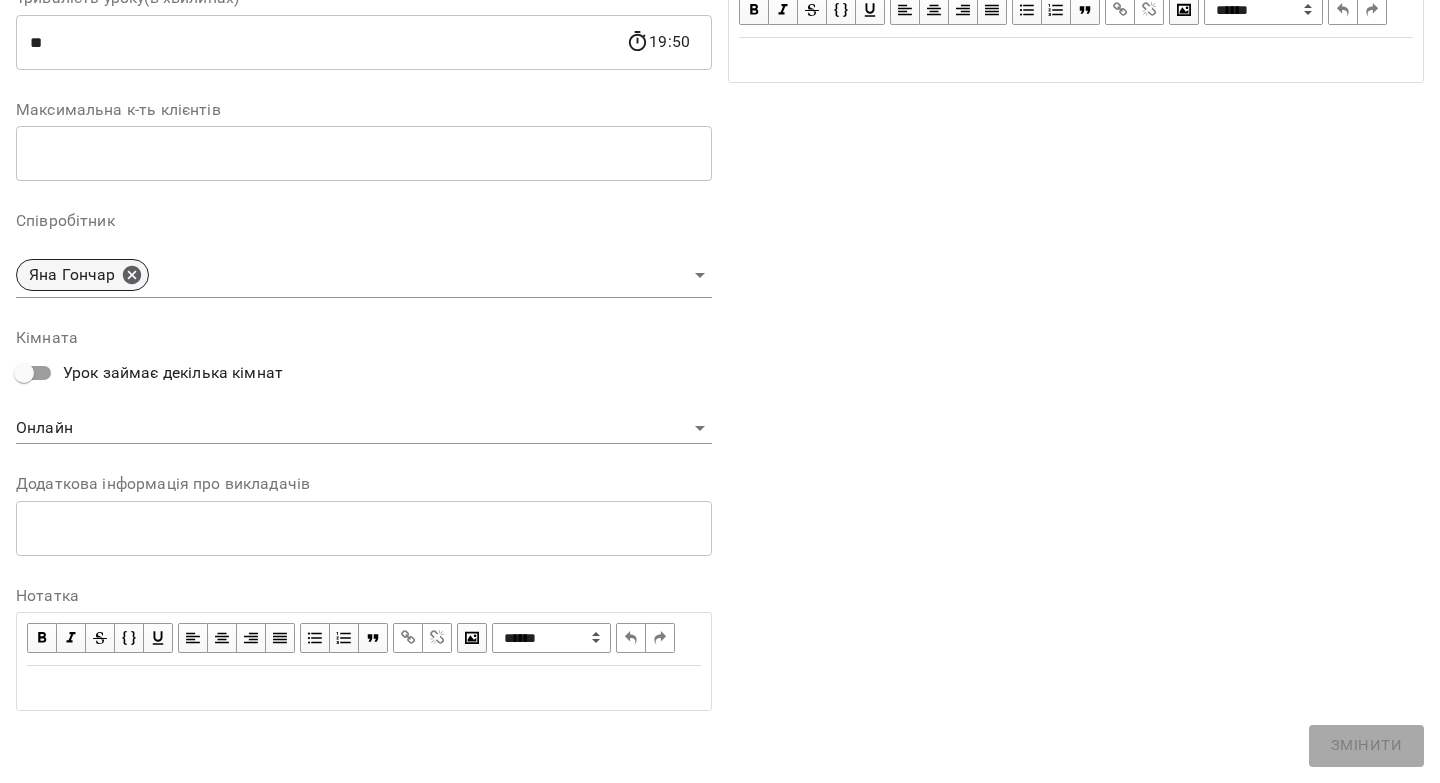 click 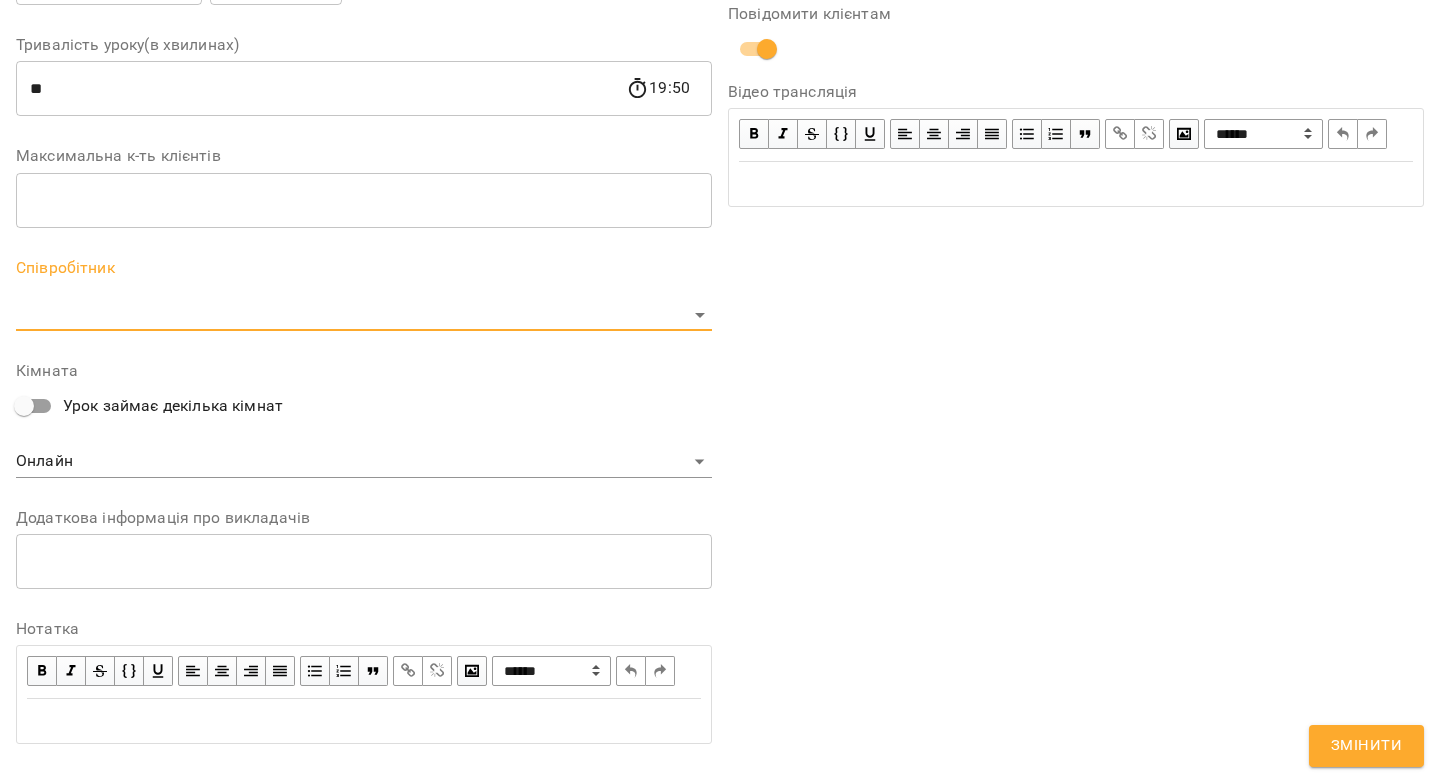 scroll, scrollTop: 529, scrollLeft: 0, axis: vertical 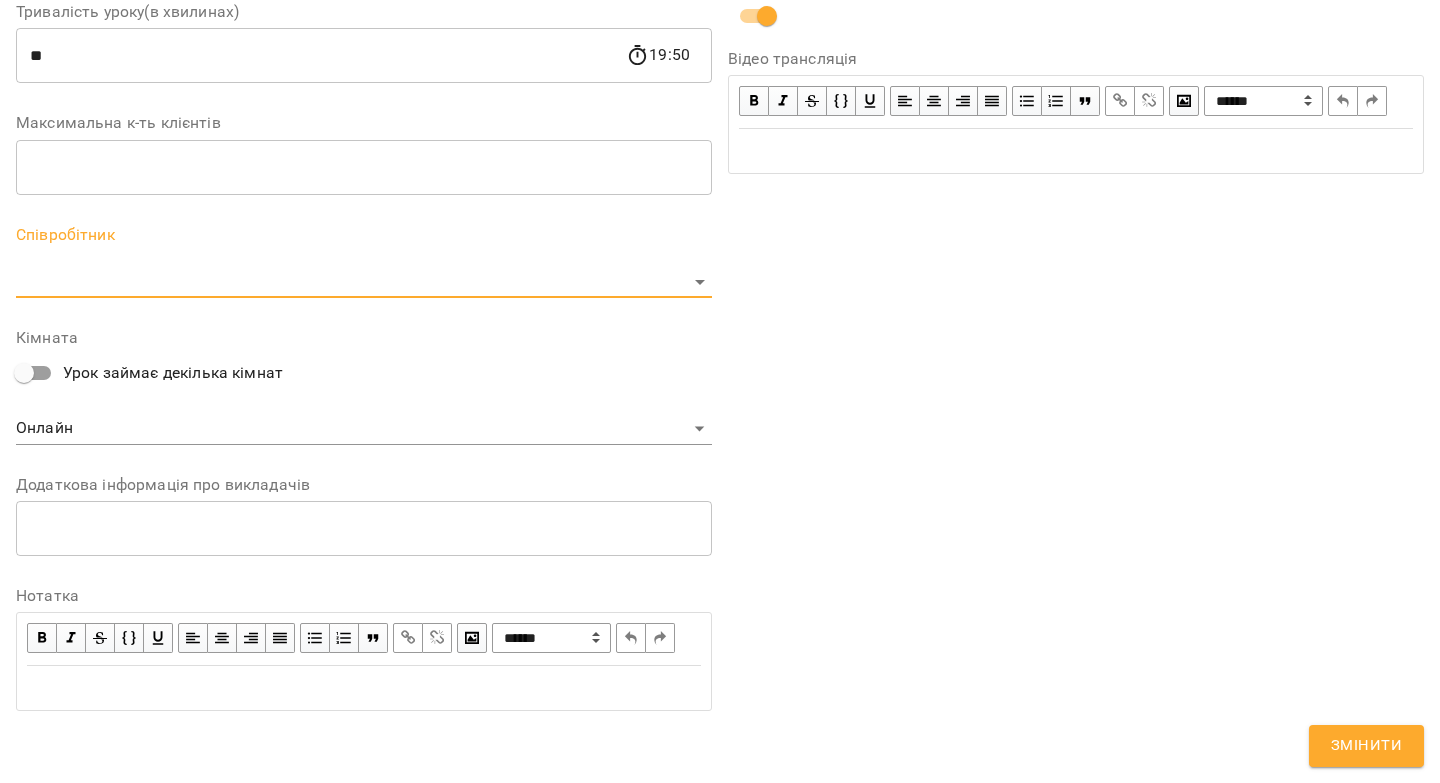click on "For Business 15 UA Журнал відвідувань / Яна Гончар   пн, 25 серп 2025 19:00 / Урок відбувся пн ,  19:00 Яна Гончар Урок №21 Попередні уроки ср 20 серп 2025 19:00 пн 11 серп 2025 19:00 ср 02 лип 2025 19:00 пн 30 черв 2025 19:00 ср 25 черв 2025 19:00   Яна Гончар ( 50 хв. ) індив 7-14 Змінити урок Скасувати Урок Яна Гончар Онлайн Кімната Ярослава Долина 2025-08-07 14:18:04 Створити розсилку   Ярослава Долина 4 ІНДИВ - 380 (3040 грн, 8 занять) 30 черв  -  31 серп Оцінки Прогул Скасувати
Змінити урок Виявлено зміни в уроці. Чи бажаєте сповістити клієнтів? Назва" at bounding box center [720, 456] 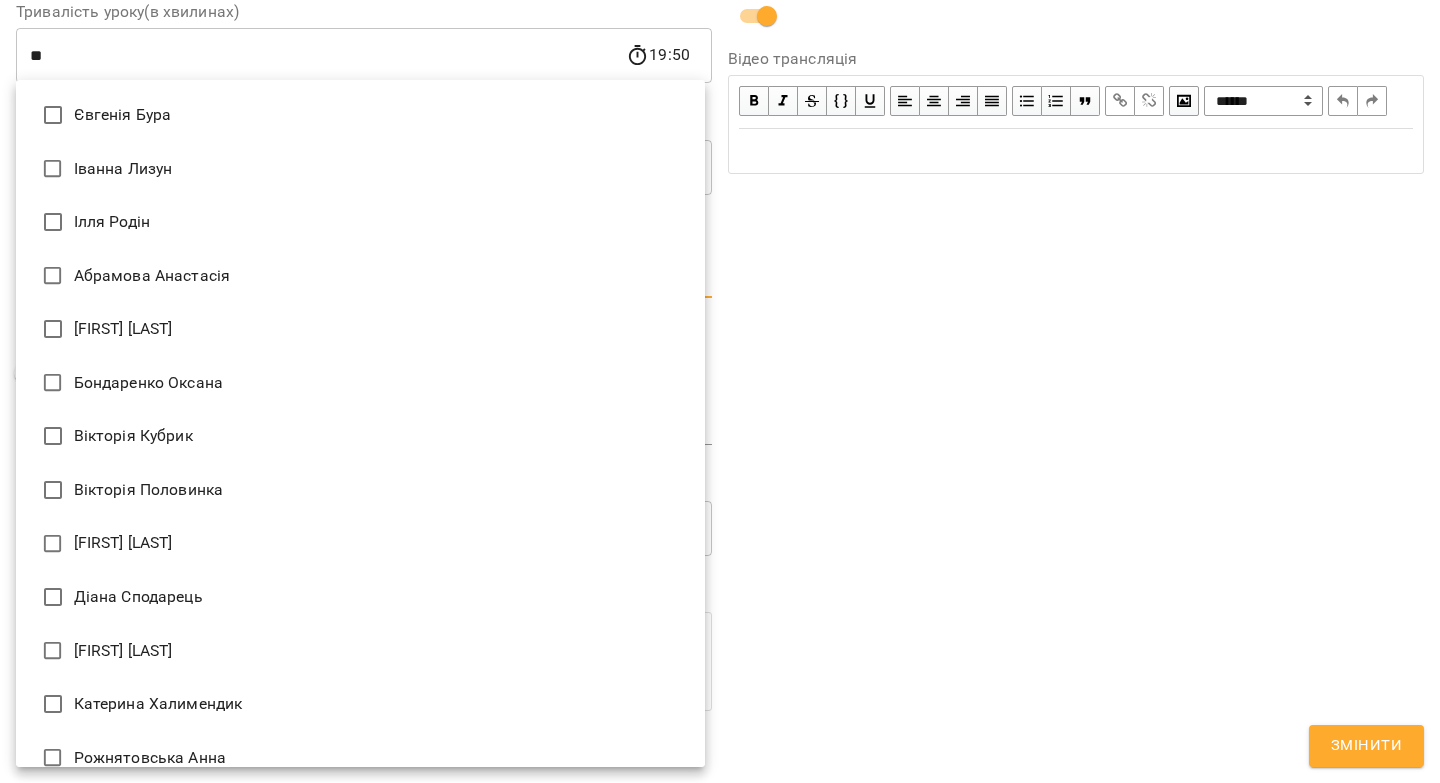 type on "**********" 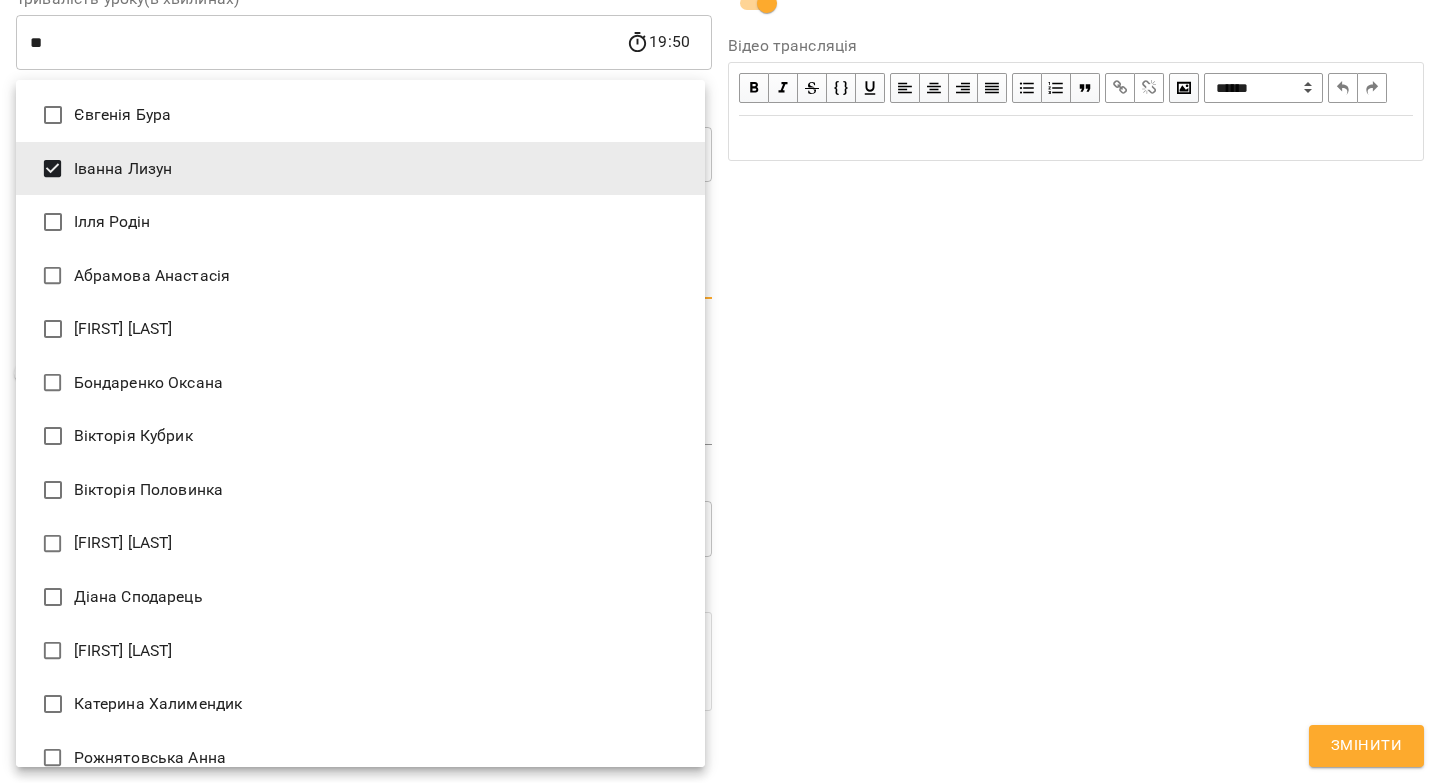 click at bounding box center [720, 391] 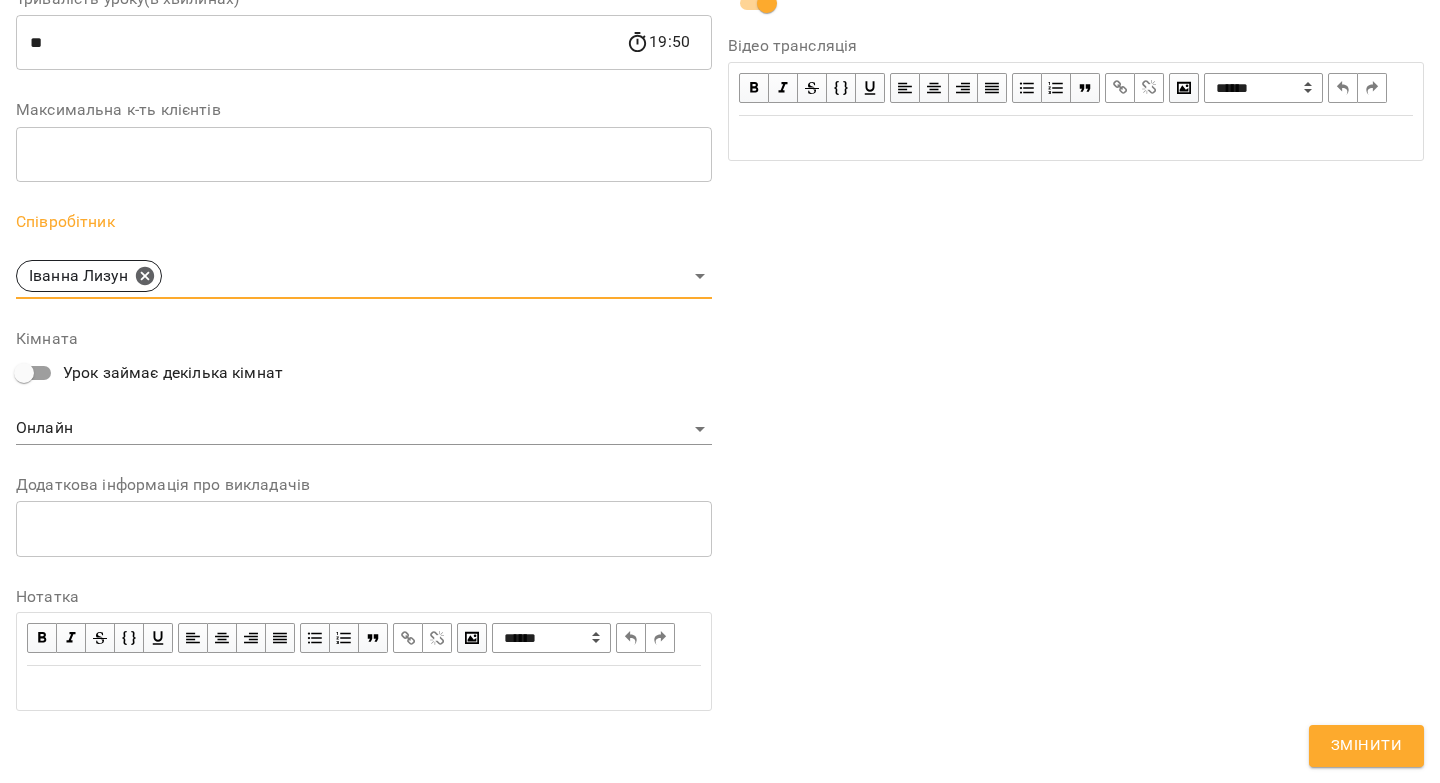 click on "Змінити" at bounding box center (1366, 746) 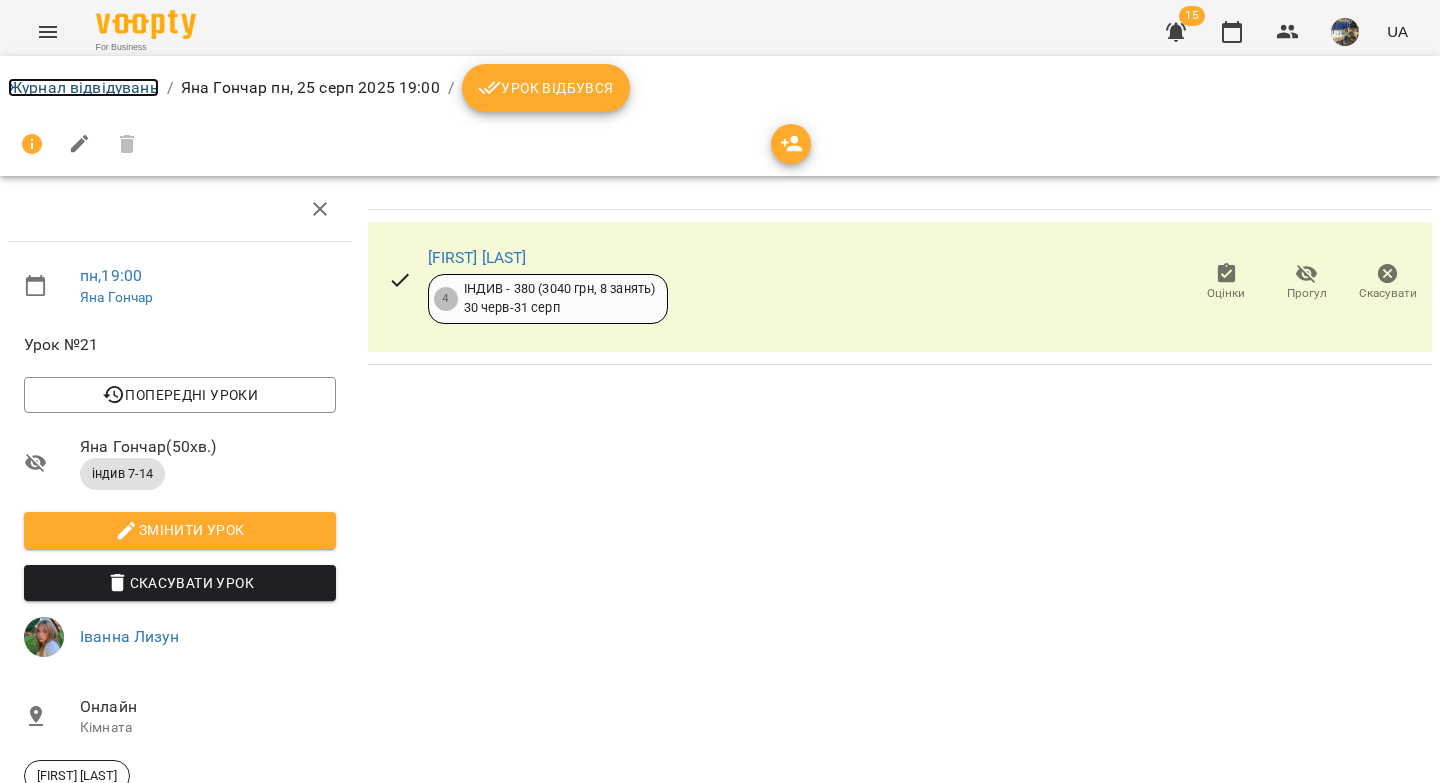 drag, startPoint x: 67, startPoint y: 82, endPoint x: 288, endPoint y: 127, distance: 225.53491 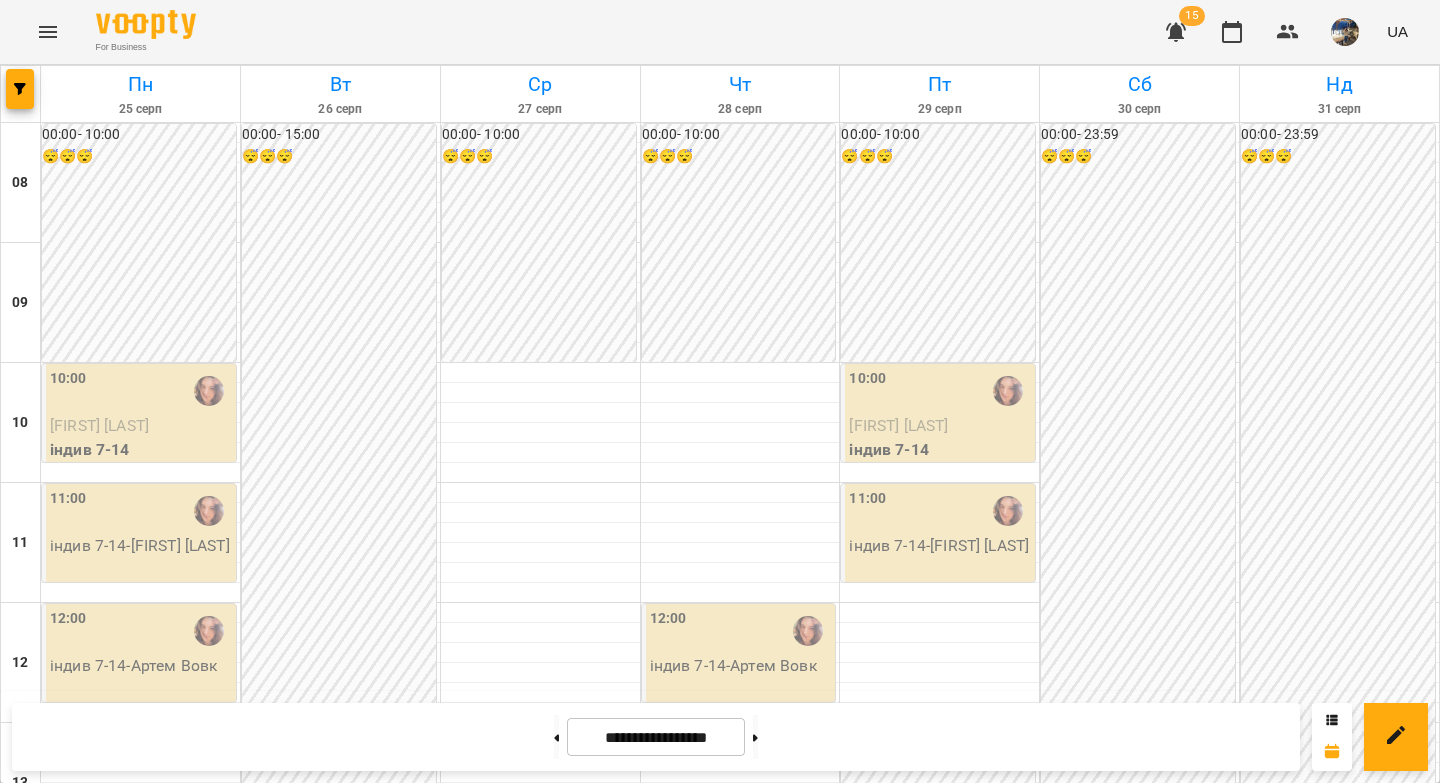 scroll, scrollTop: 1110, scrollLeft: 0, axis: vertical 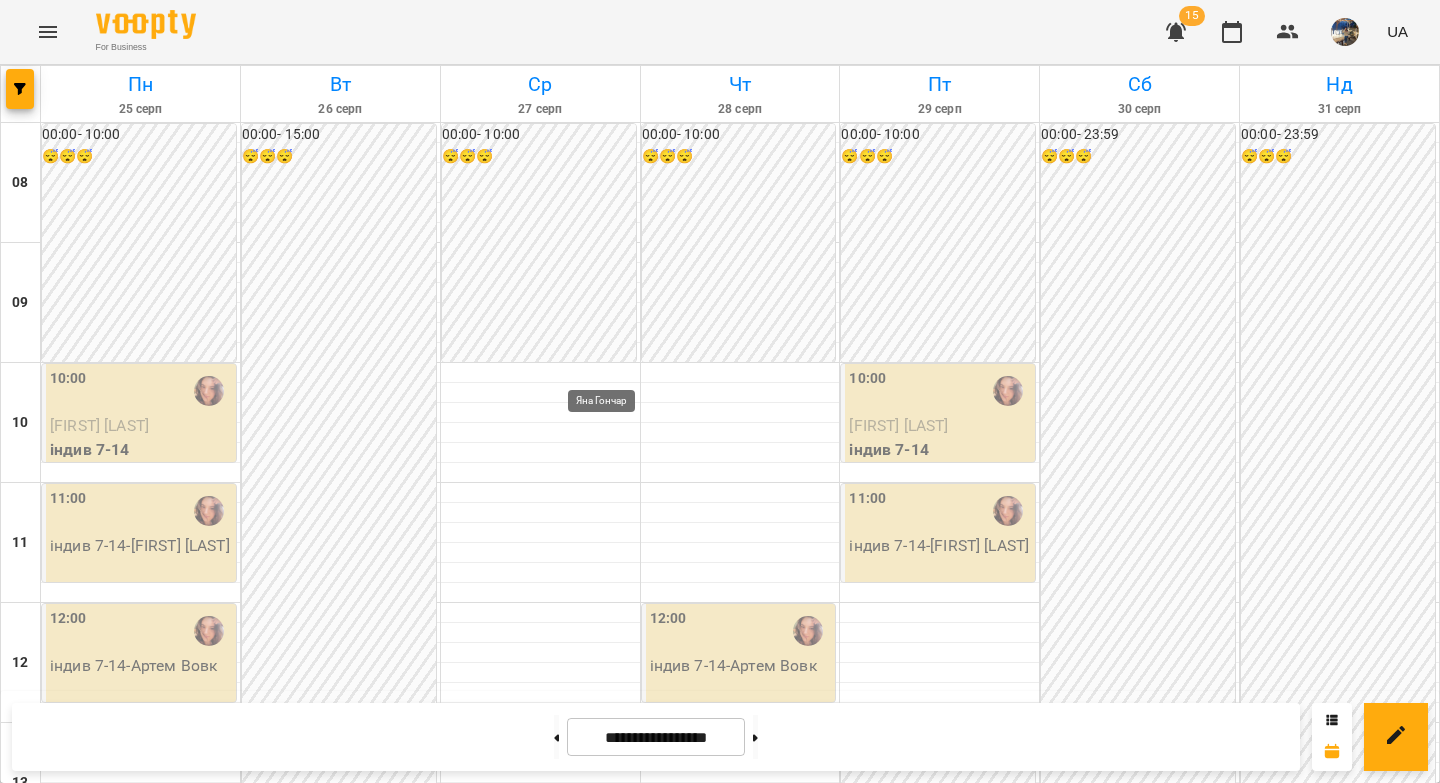 click at bounding box center (609, 1471) 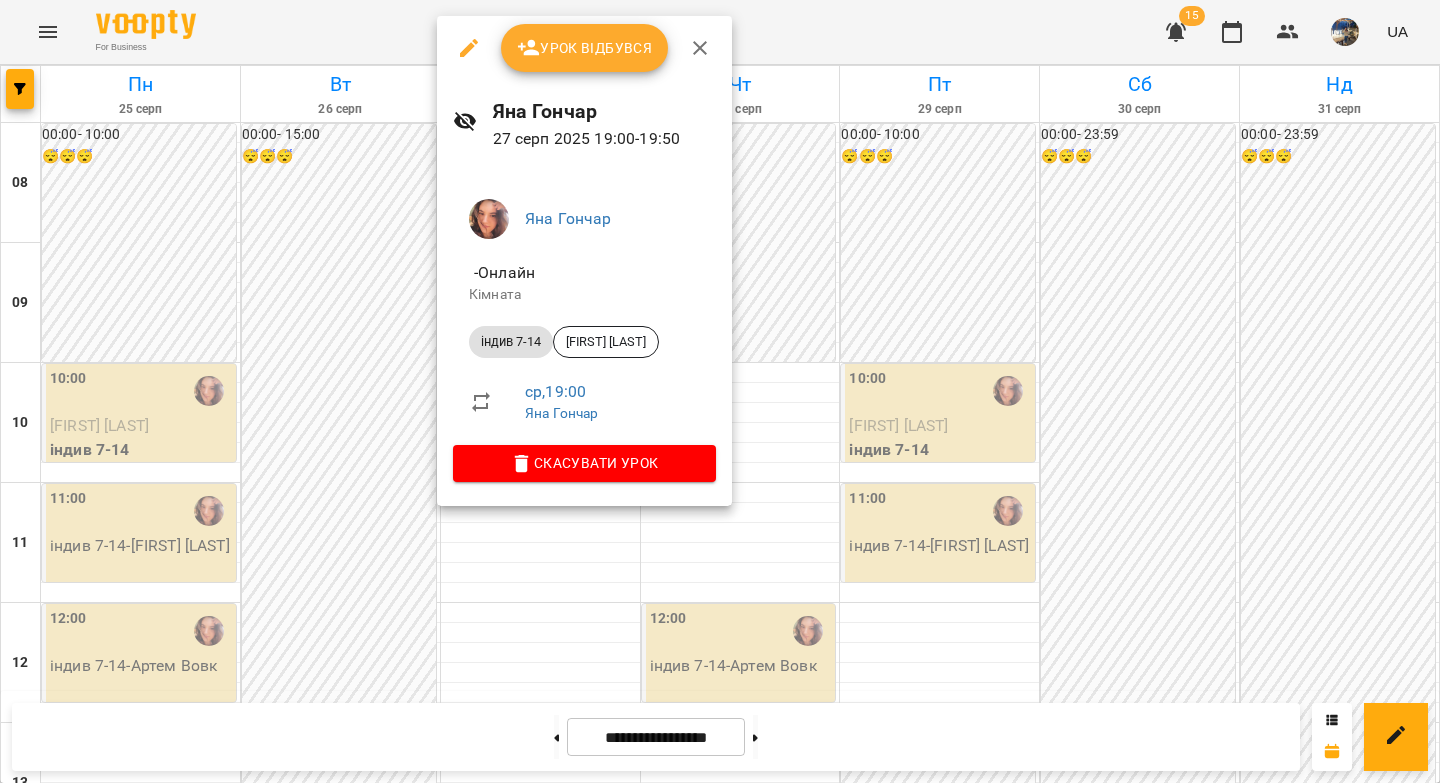 click 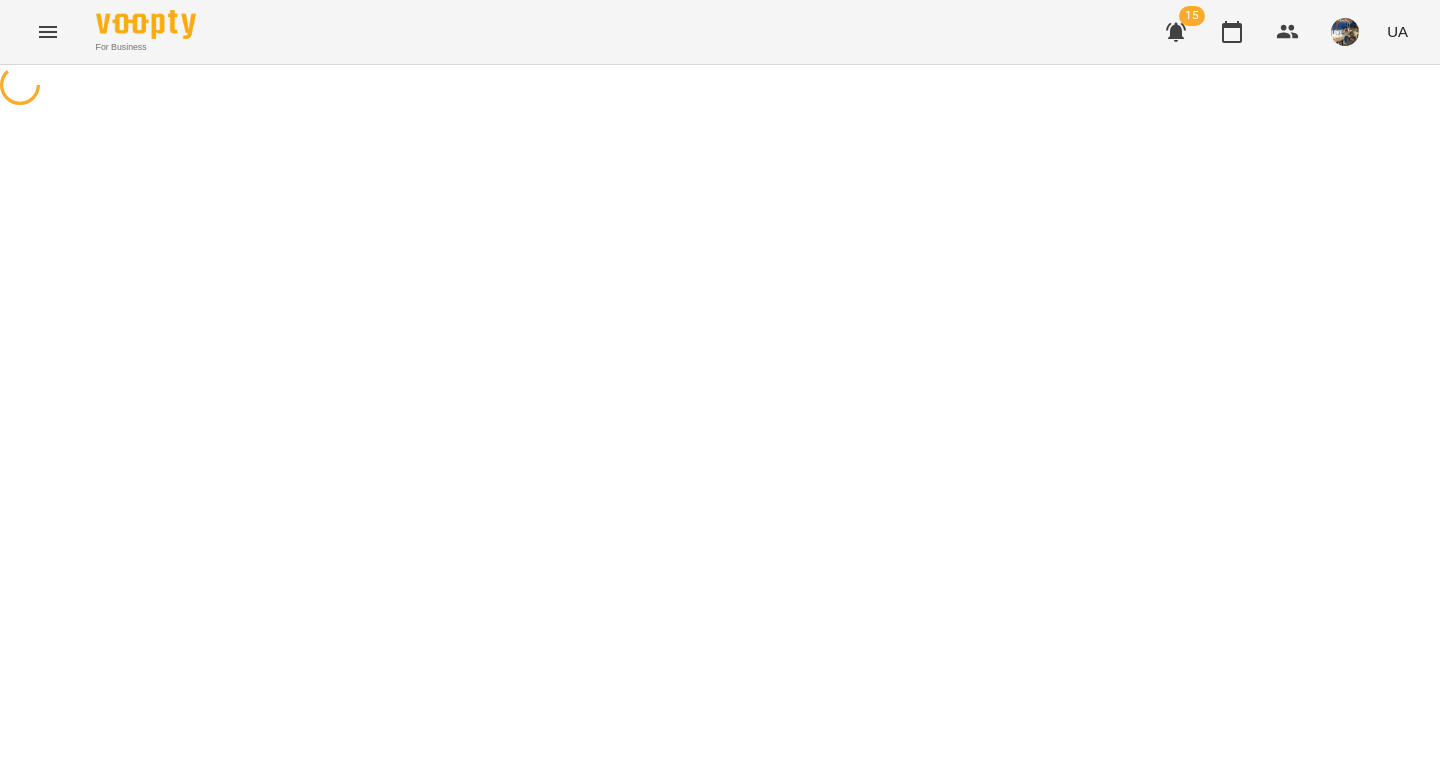 select on "**********" 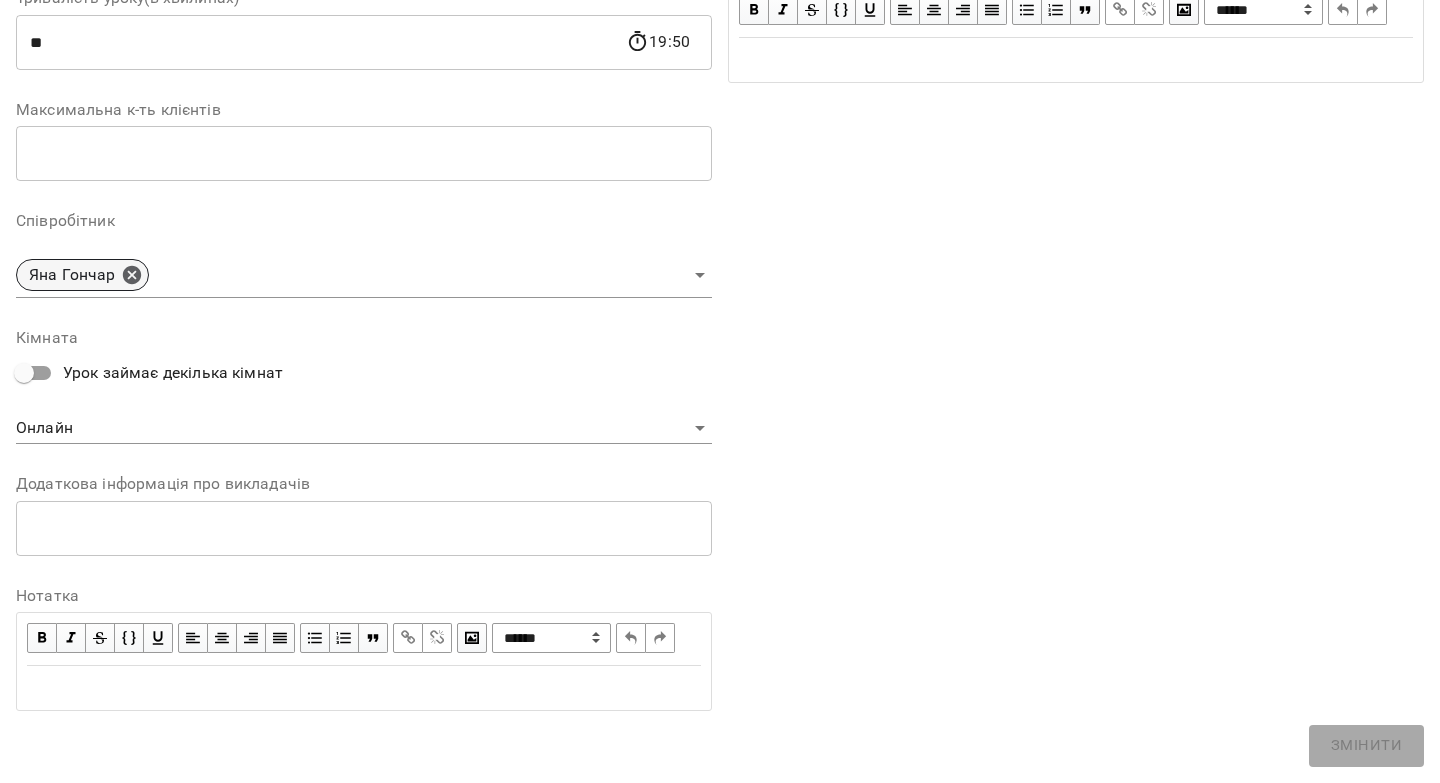 click 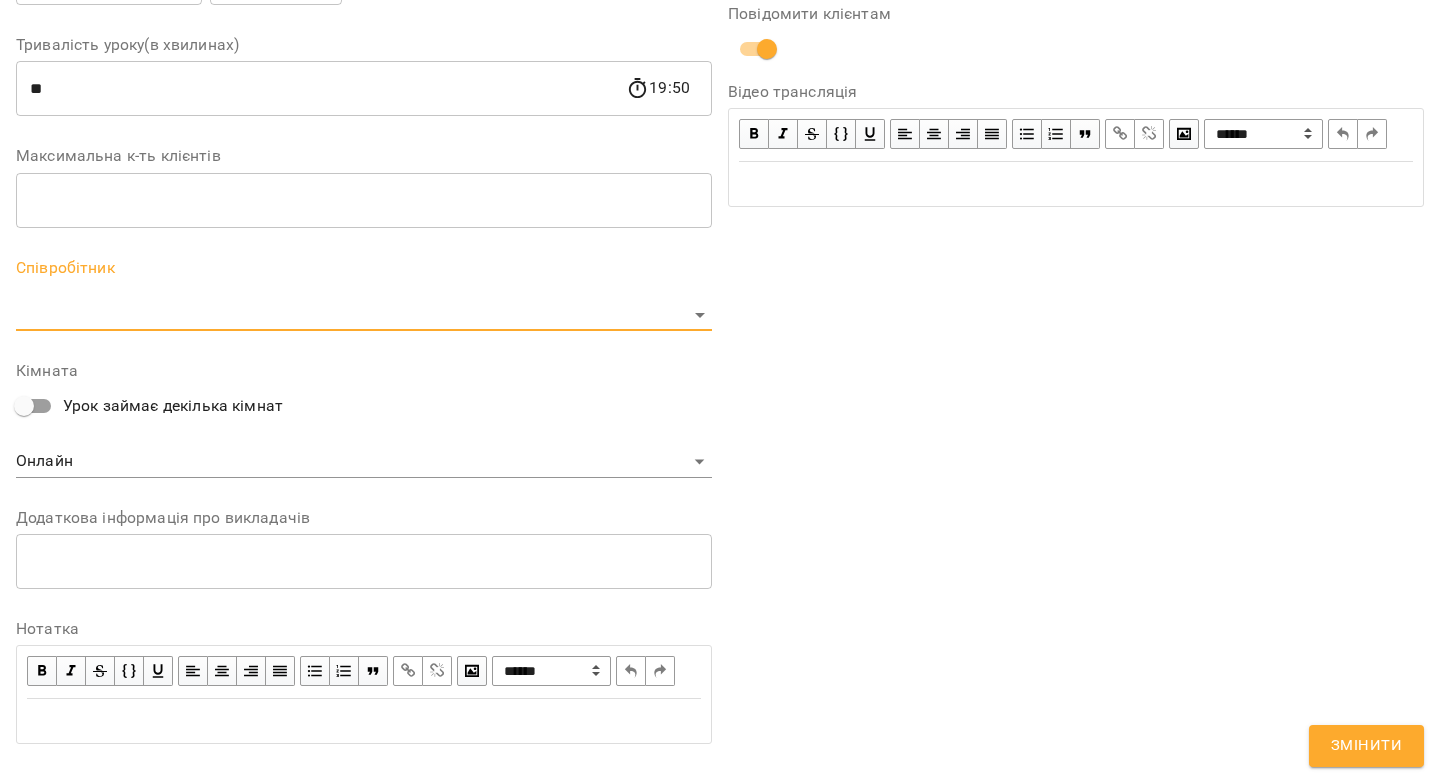 scroll, scrollTop: 529, scrollLeft: 0, axis: vertical 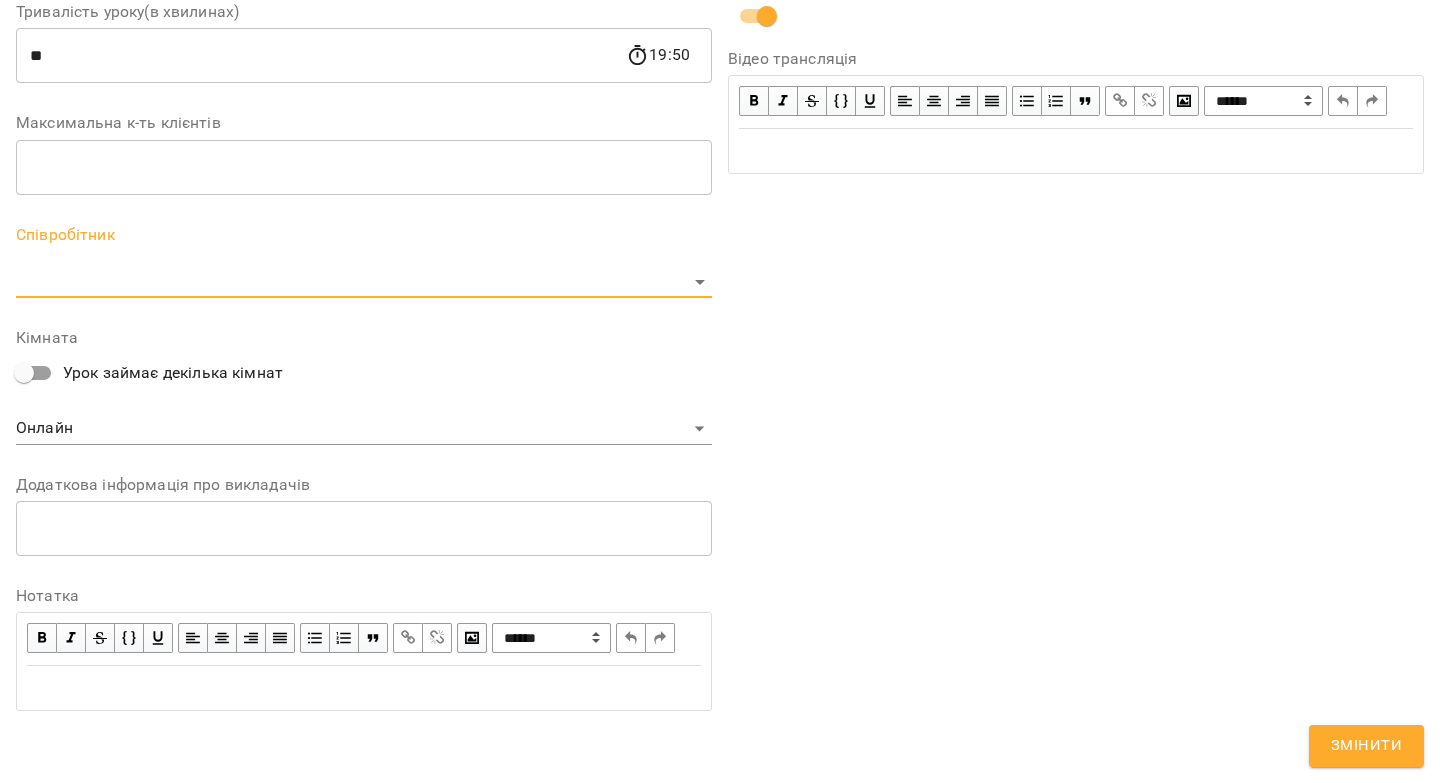 click on "For Business 15 UA Журнал відвідувань / Яна Гончар   ср, 27 серп 2025 19:00 / Урок відбувся ср ,  19:00 Яна Гончар Урок №22 Попередні уроки пн 25 серп 2025 19:00 ср 20 серп 2025 19:00 пн 11 серп 2025 19:00 ср 02 лип 2025 19:00 пн 30 черв 2025 19:00   Яна Гончар ( 50 хв. ) індив 7-14 Змінити урок Скасувати Урок Яна Гончар Онлайн Кімната Ярослава Долина 2025-08-07 14:18:16 Створити розсилку   Ярослава Долина 4 ІНДИВ - 380 (3040 грн, 8 занять) 30 черв  -  31 серп Оцінки Прогул Скасувати
Змінити урок Виявлено зміни в уроці. Чи бажаєте сповістити клієнтів? Назва" at bounding box center [720, 456] 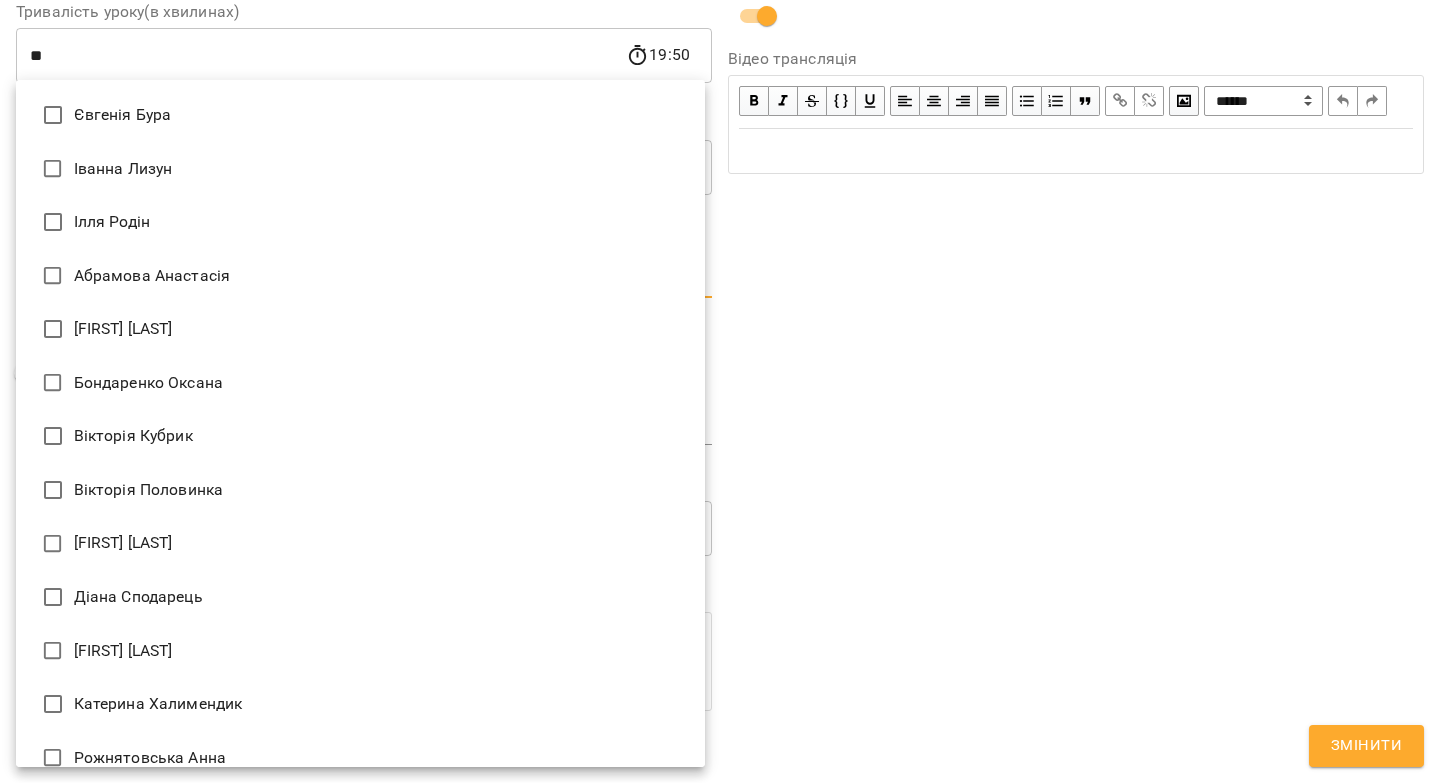 type on "**********" 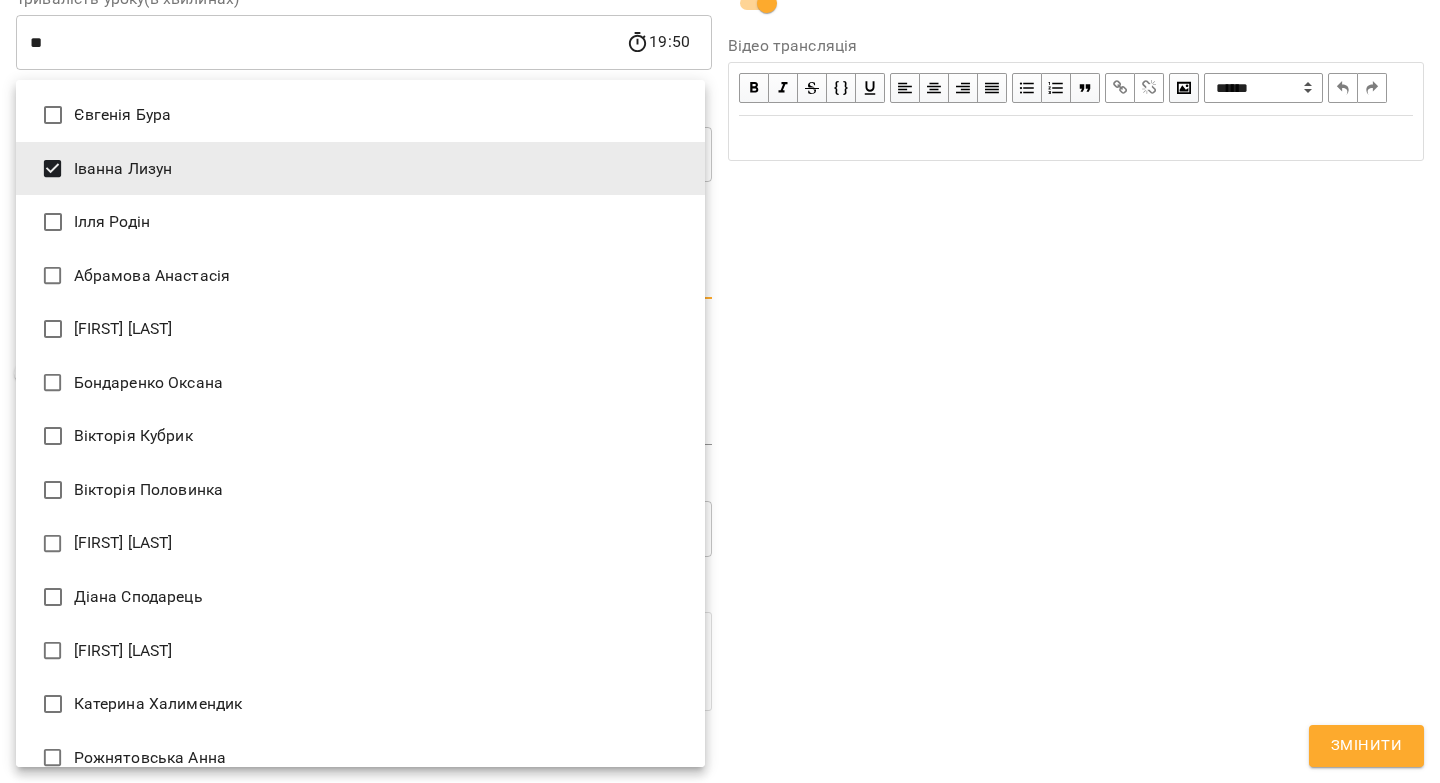 click at bounding box center (720, 391) 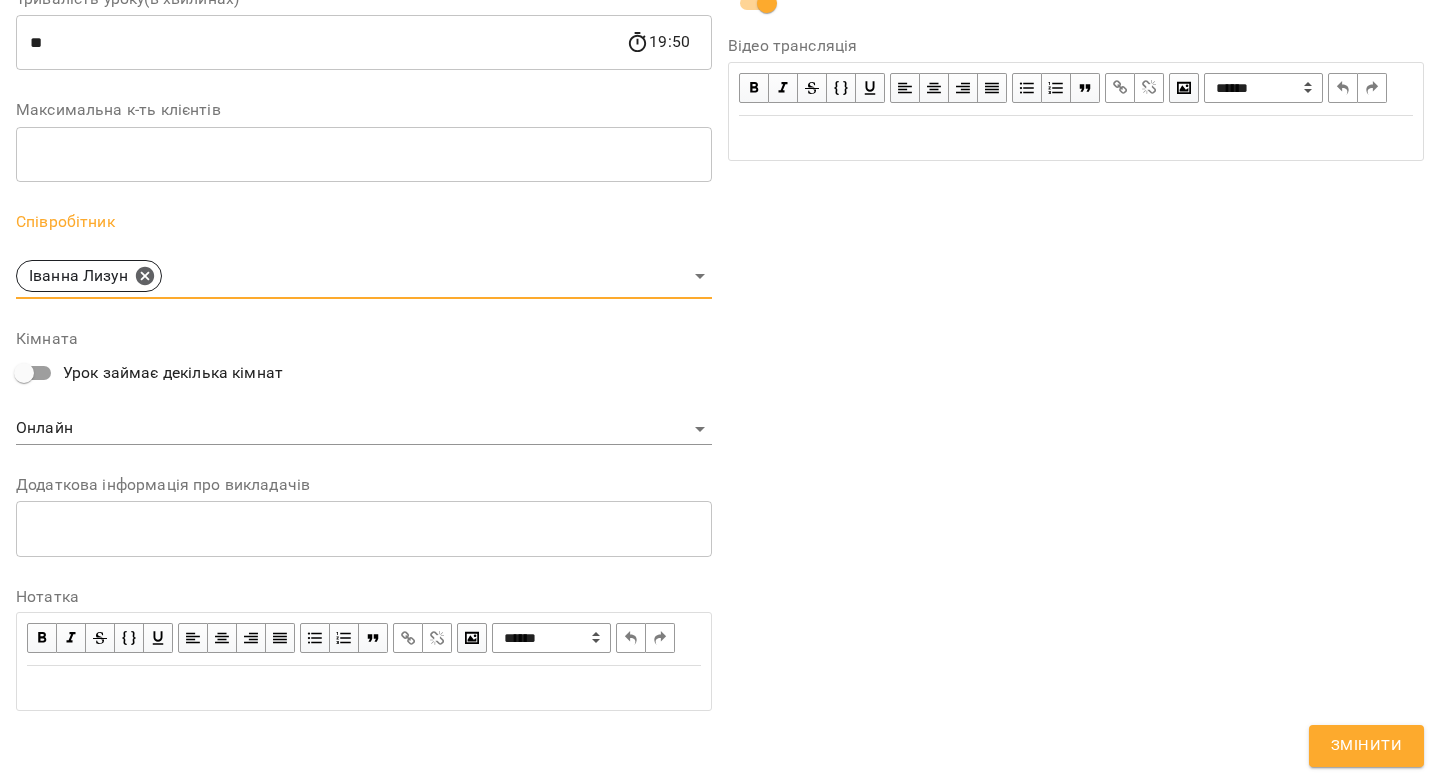 click on "Змінити" at bounding box center [1366, 746] 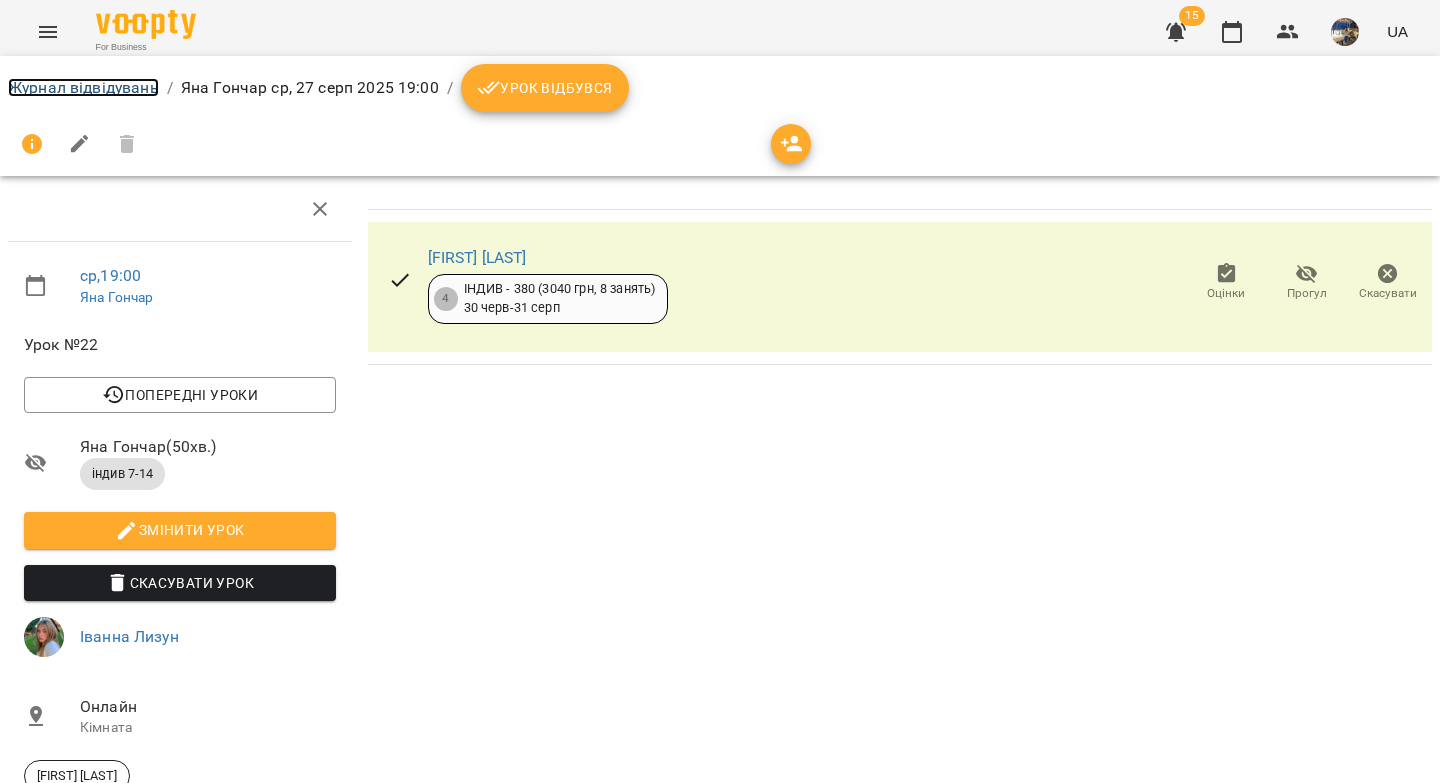 click on "Журнал відвідувань" at bounding box center (83, 87) 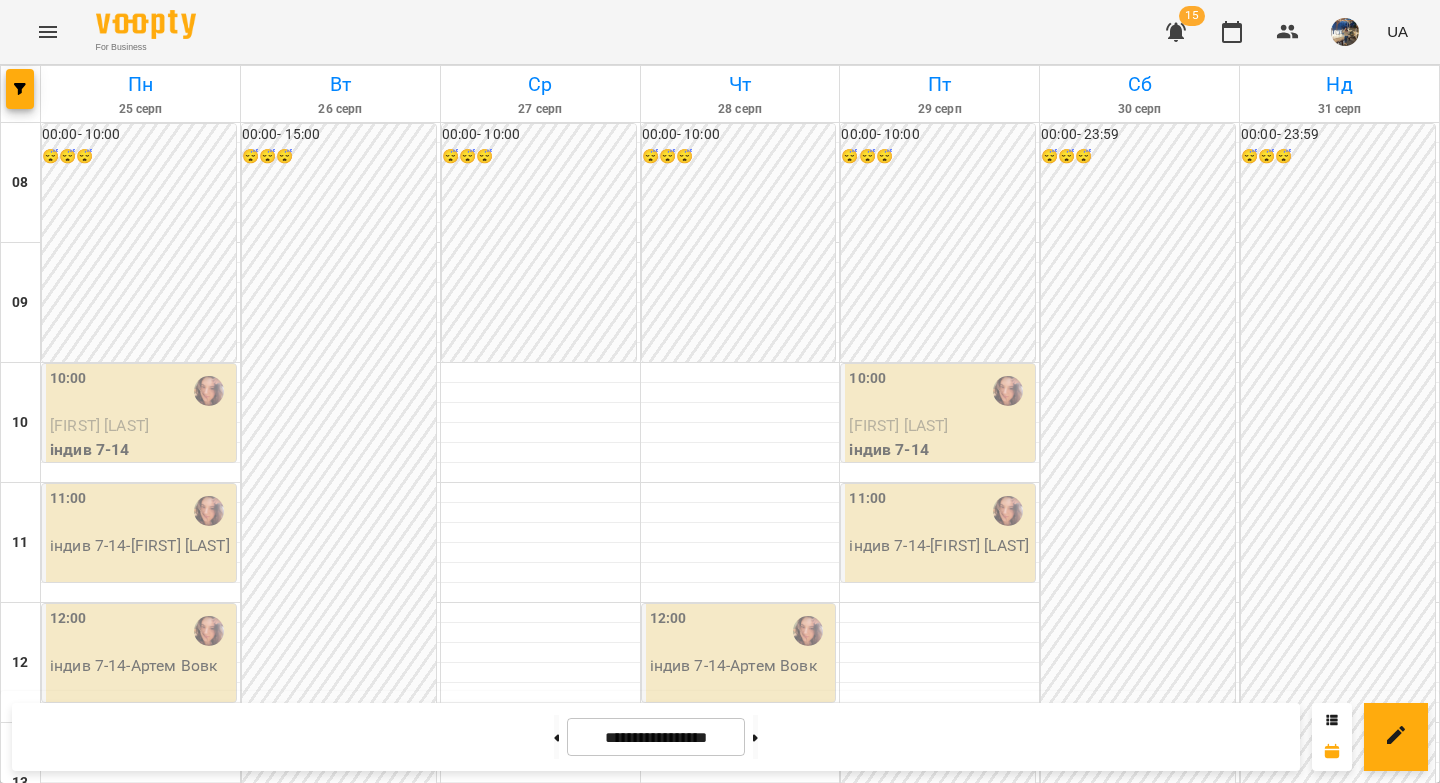 scroll, scrollTop: 504, scrollLeft: 0, axis: vertical 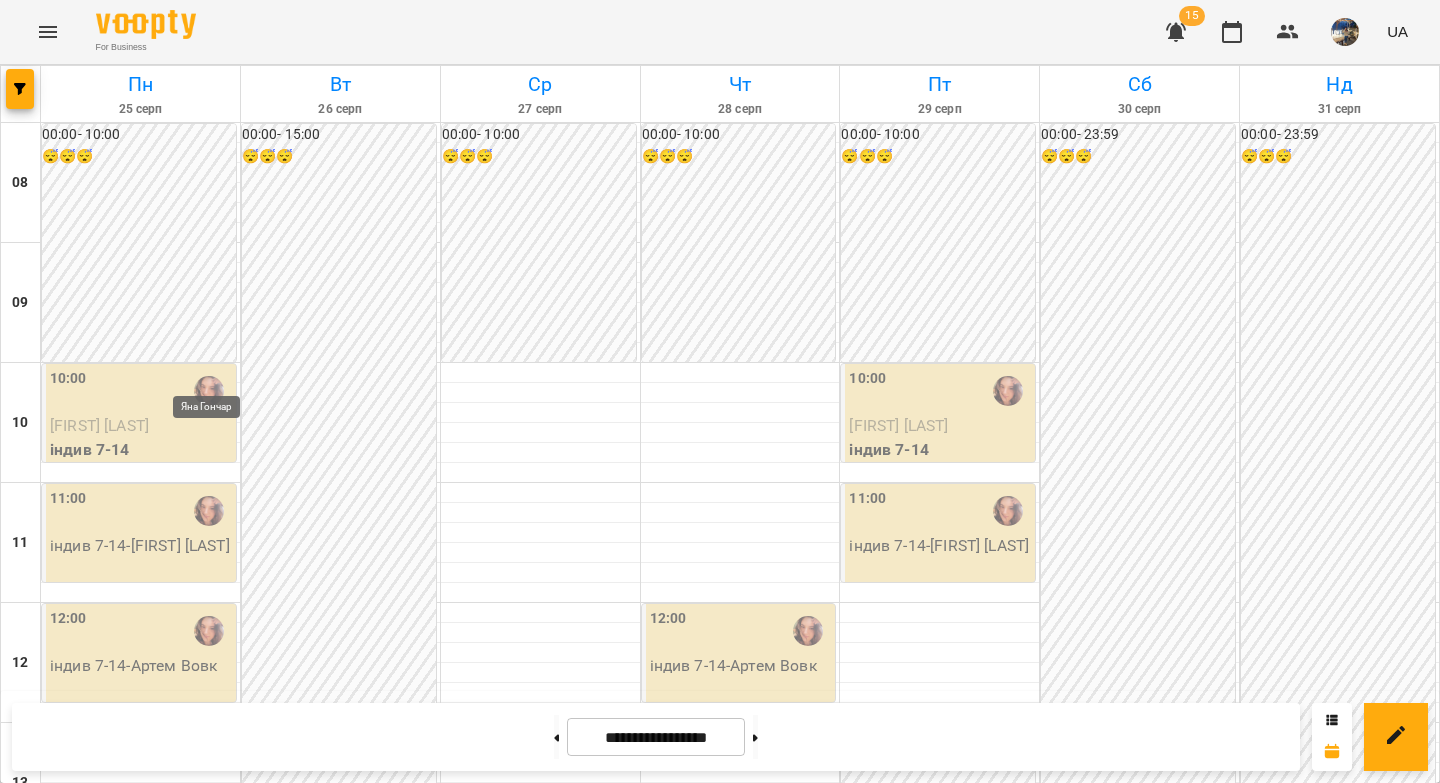 click at bounding box center (209, 871) 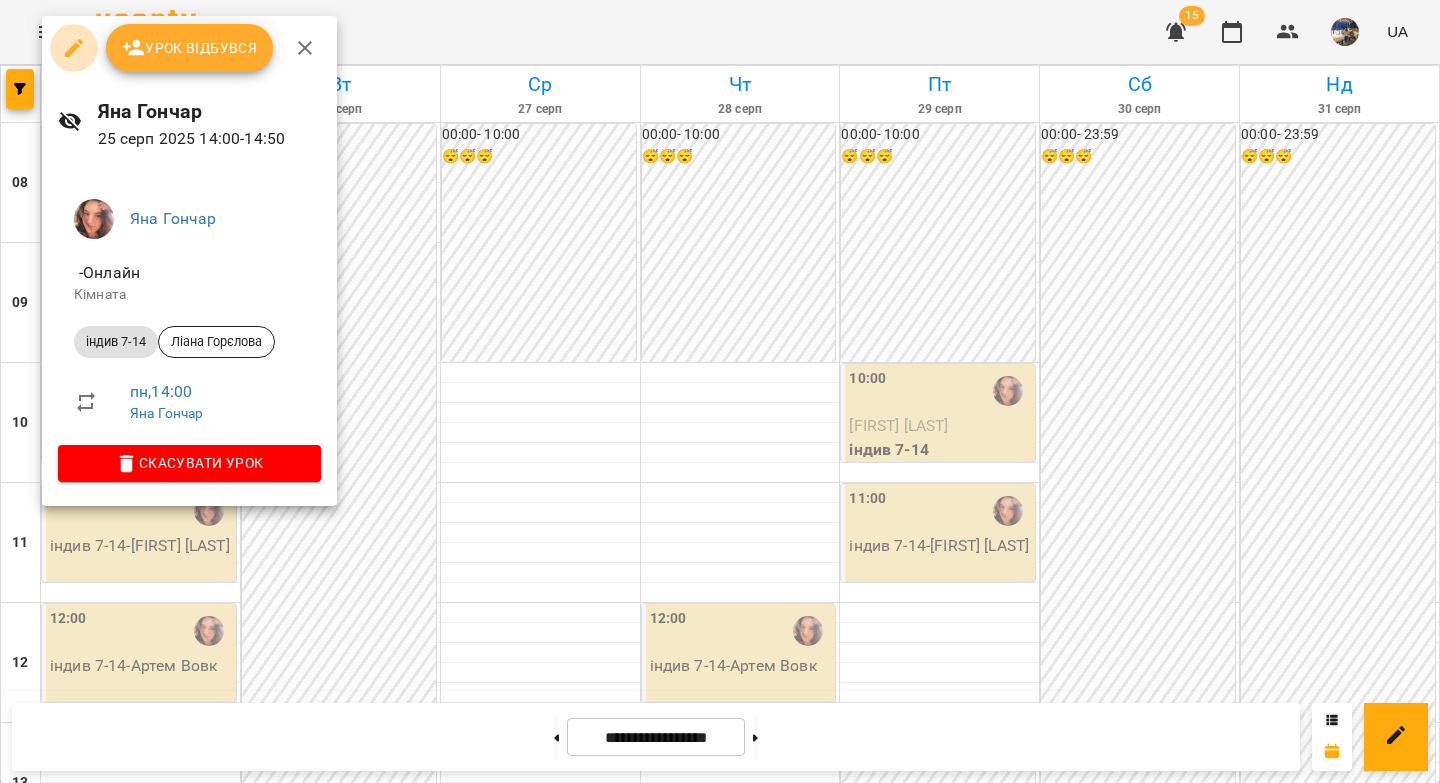 click 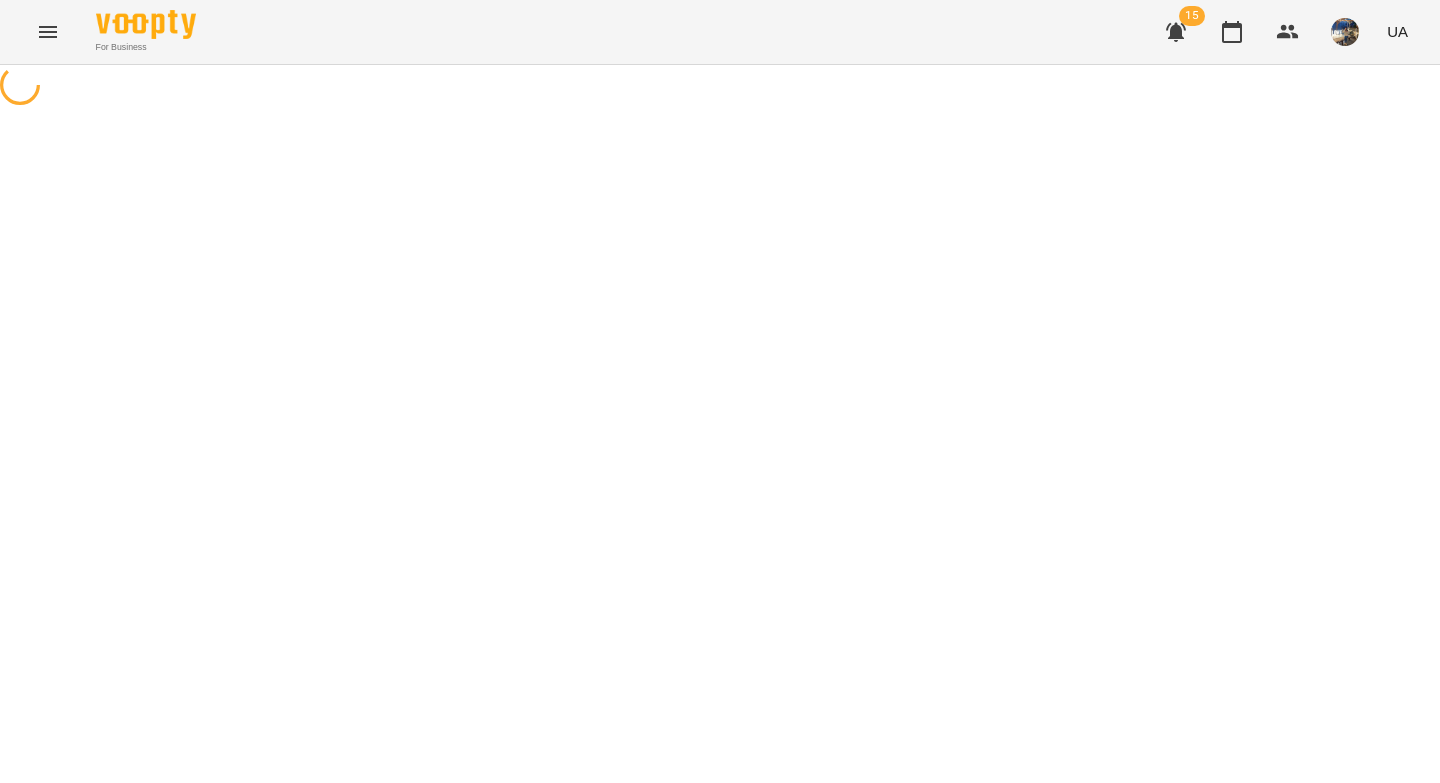 select on "**********" 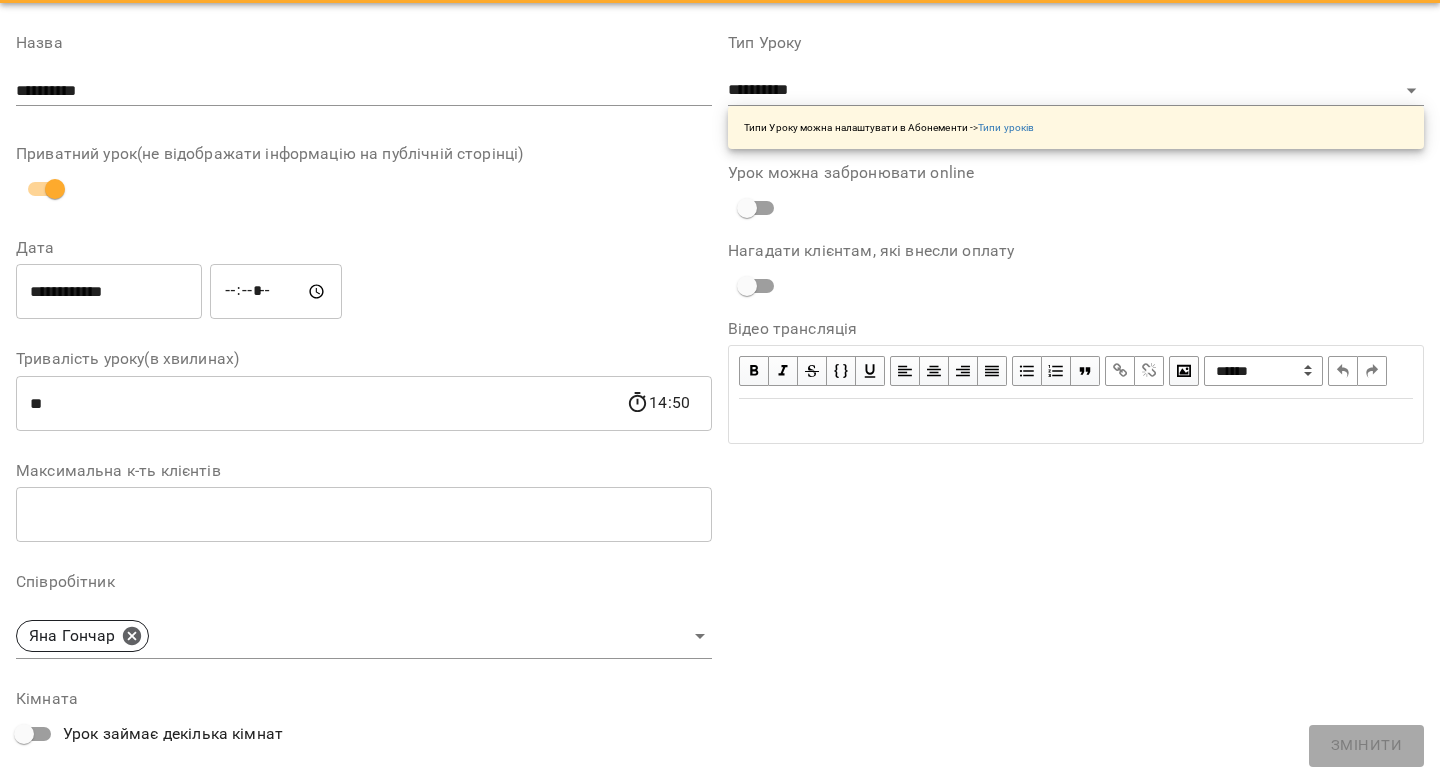 scroll, scrollTop: 80, scrollLeft: 0, axis: vertical 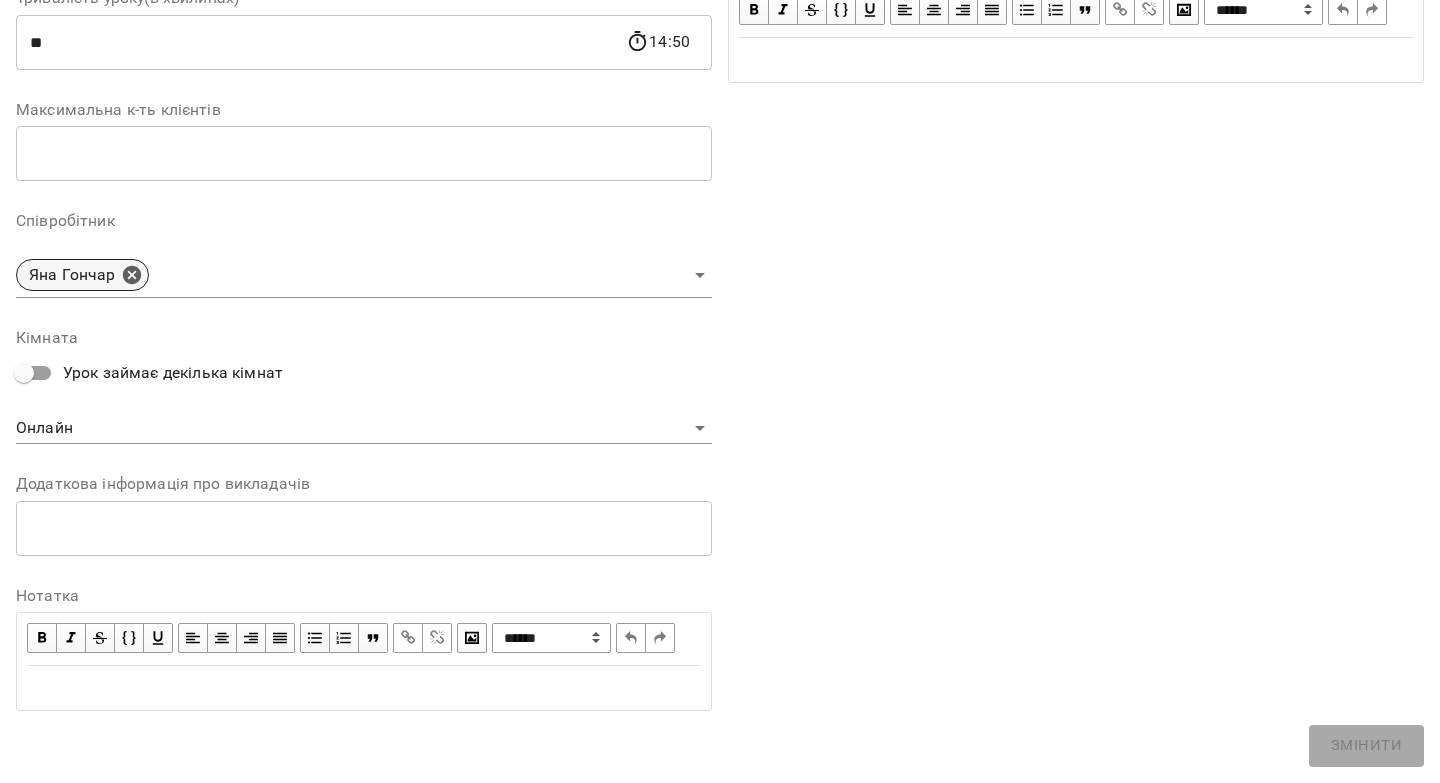 click 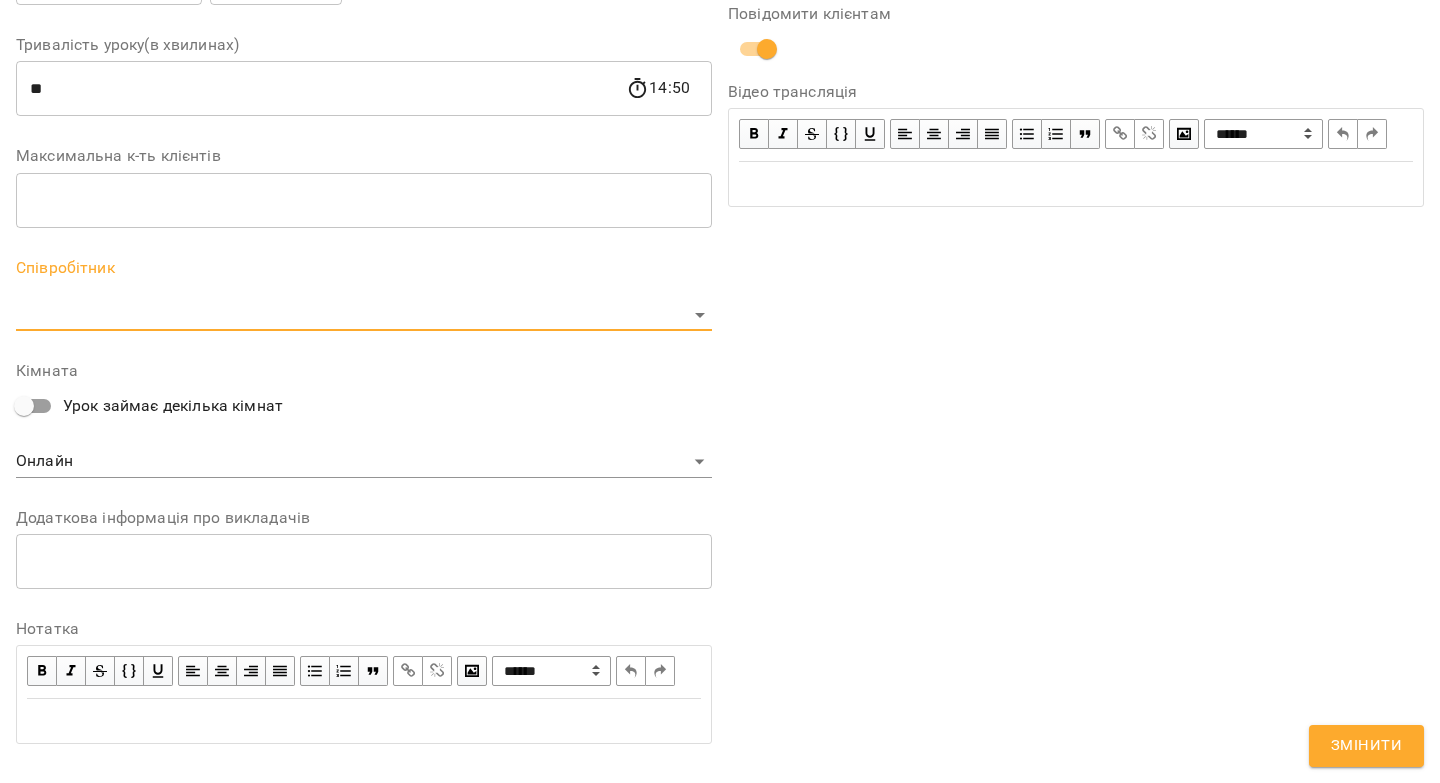scroll, scrollTop: 529, scrollLeft: 0, axis: vertical 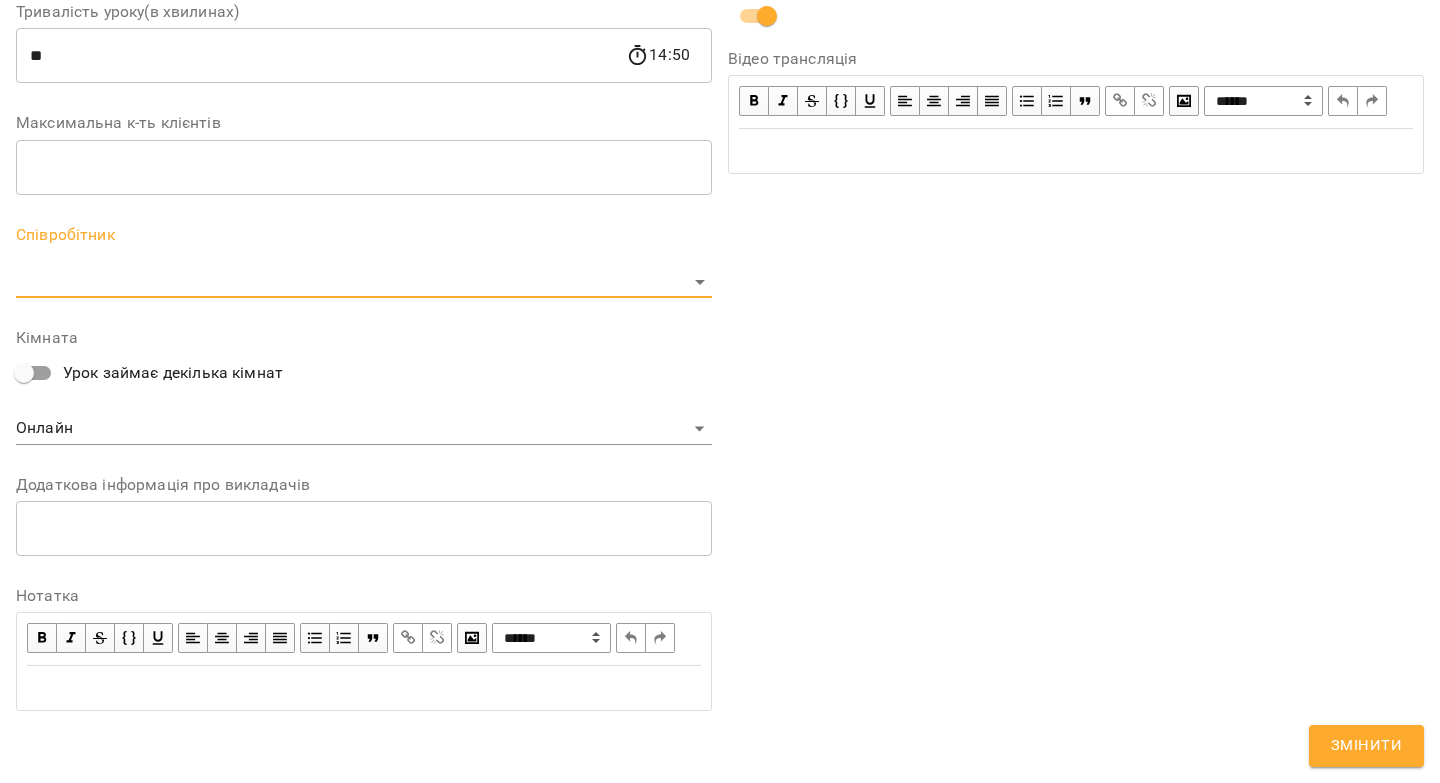 click on "For Business 15 UA Журнал відвідувань / Яна Гончар   пн, 25 серп 2025 14:00 / Урок відбувся пн ,  14:00 Яна Гончар Урок №14 Попередні уроки пн 11 серп 2025 14:00 пн 04 серп 2025 14:00 пн 28 лип 2025 14:00 пн 21 лип 2025 14:00 ср 16 лип 2025 18:00   Яна Гончар ( 50 хв. ) індив 7-14 Змінити урок Скасувати Урок Яна Гончар Онлайн Кімната Ліана Горєлова 2025-08-07 14:18:40 Створити розсилку   Ліана Горєлова 3 ІНДИВ - 380 (3040 грн, 8 занять) 04 серп  -  02 вер Оцінки Прогул Скасувати
Змінити урок Виявлено зміни в уроці. Чи бажаєте сповістити клієнтів? Назва Дата" at bounding box center (720, 456) 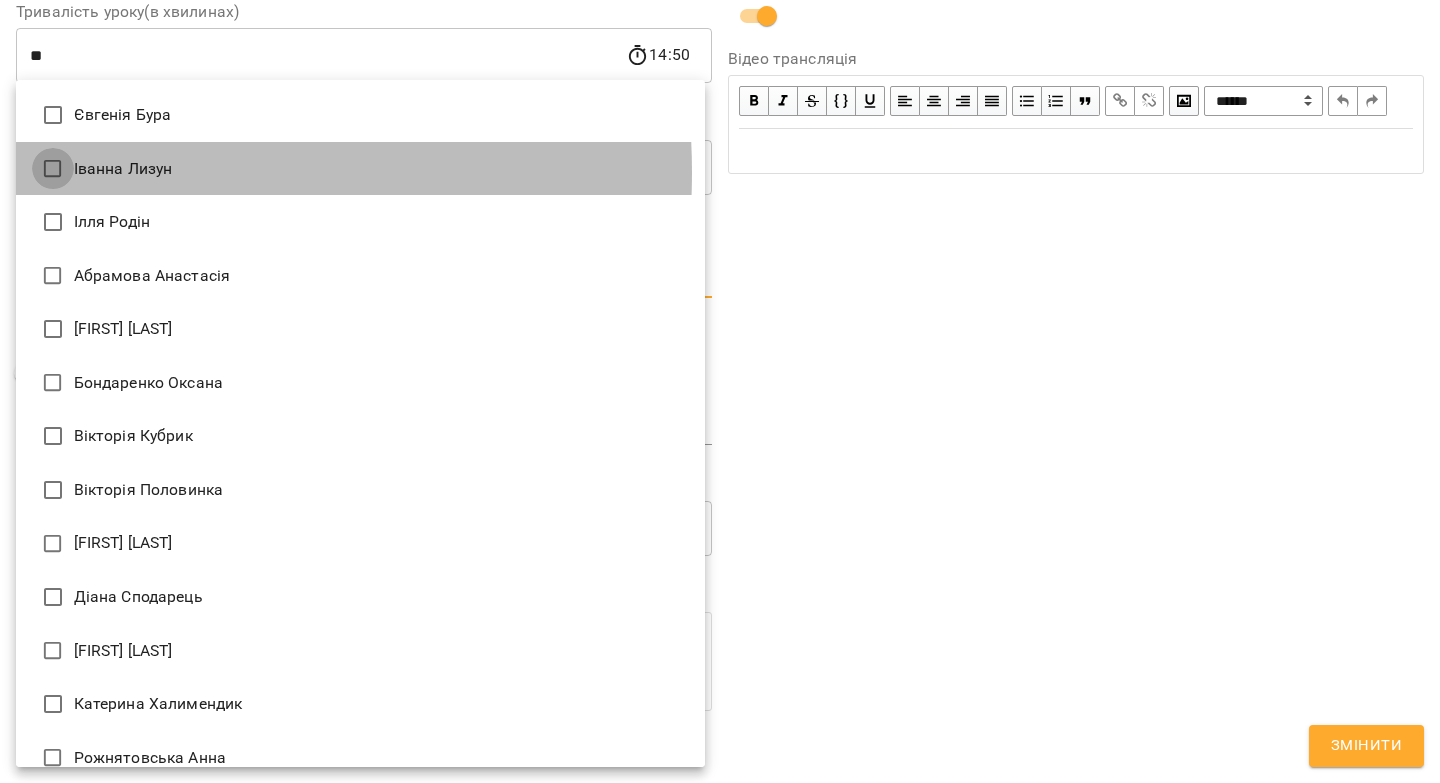 type on "**********" 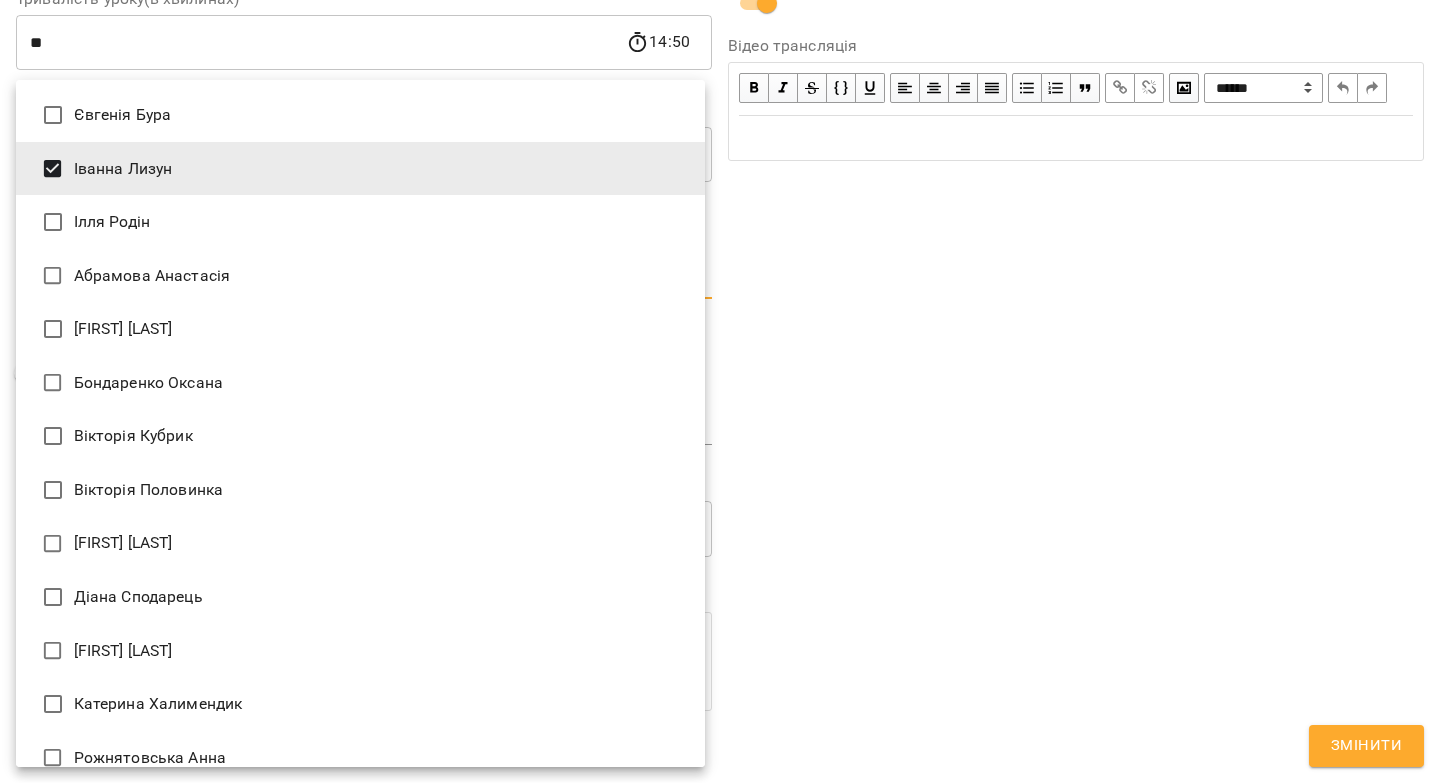 click at bounding box center (720, 391) 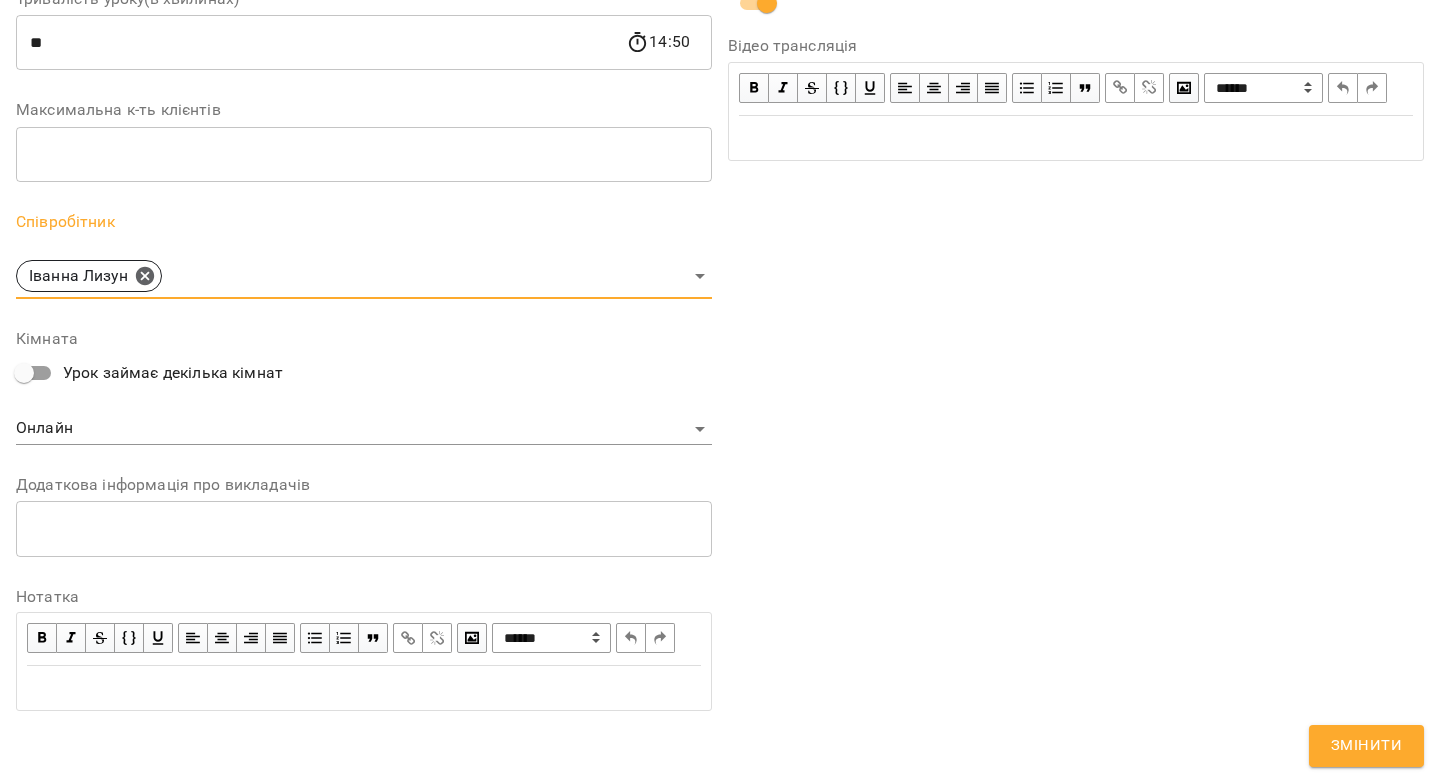 click on "Змінити" at bounding box center (1366, 746) 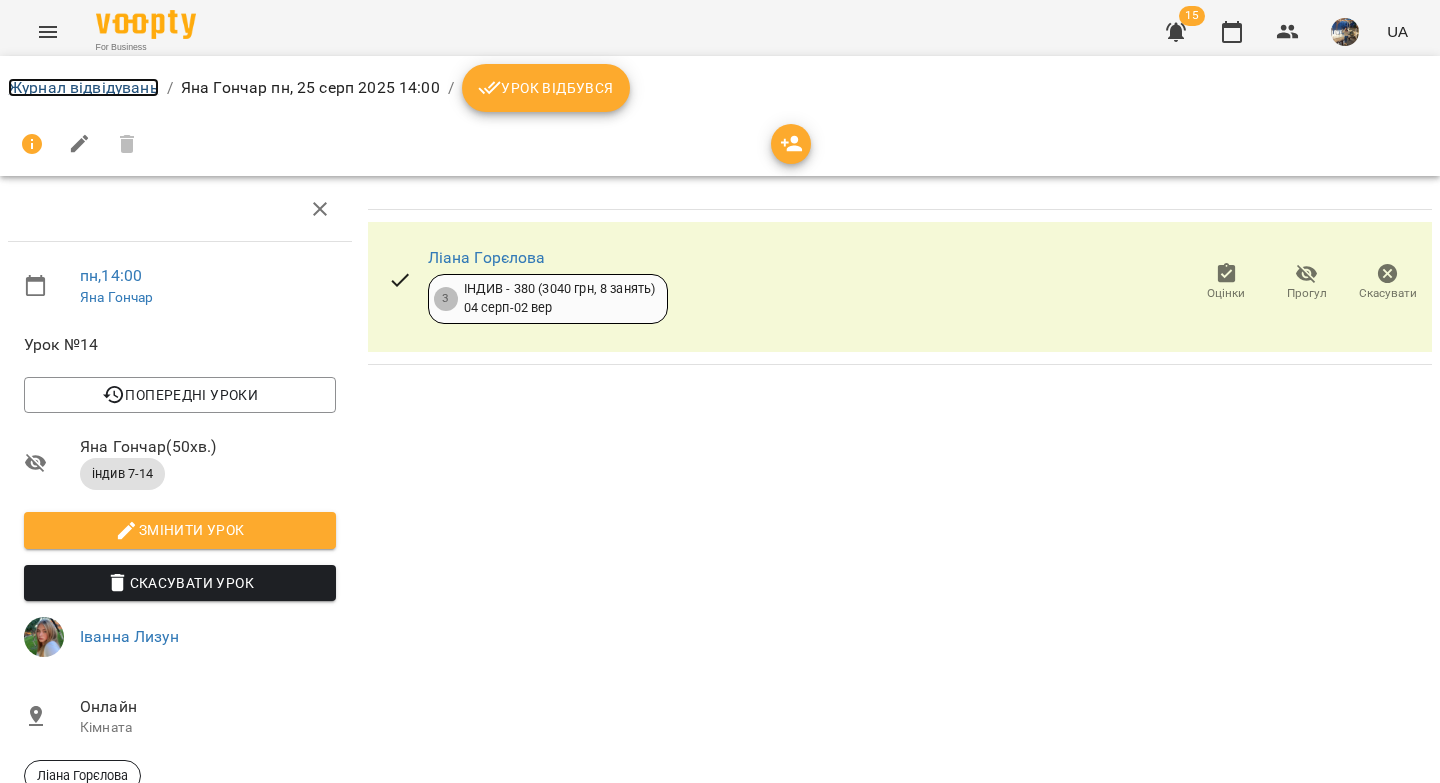 click on "Журнал відвідувань" at bounding box center (83, 87) 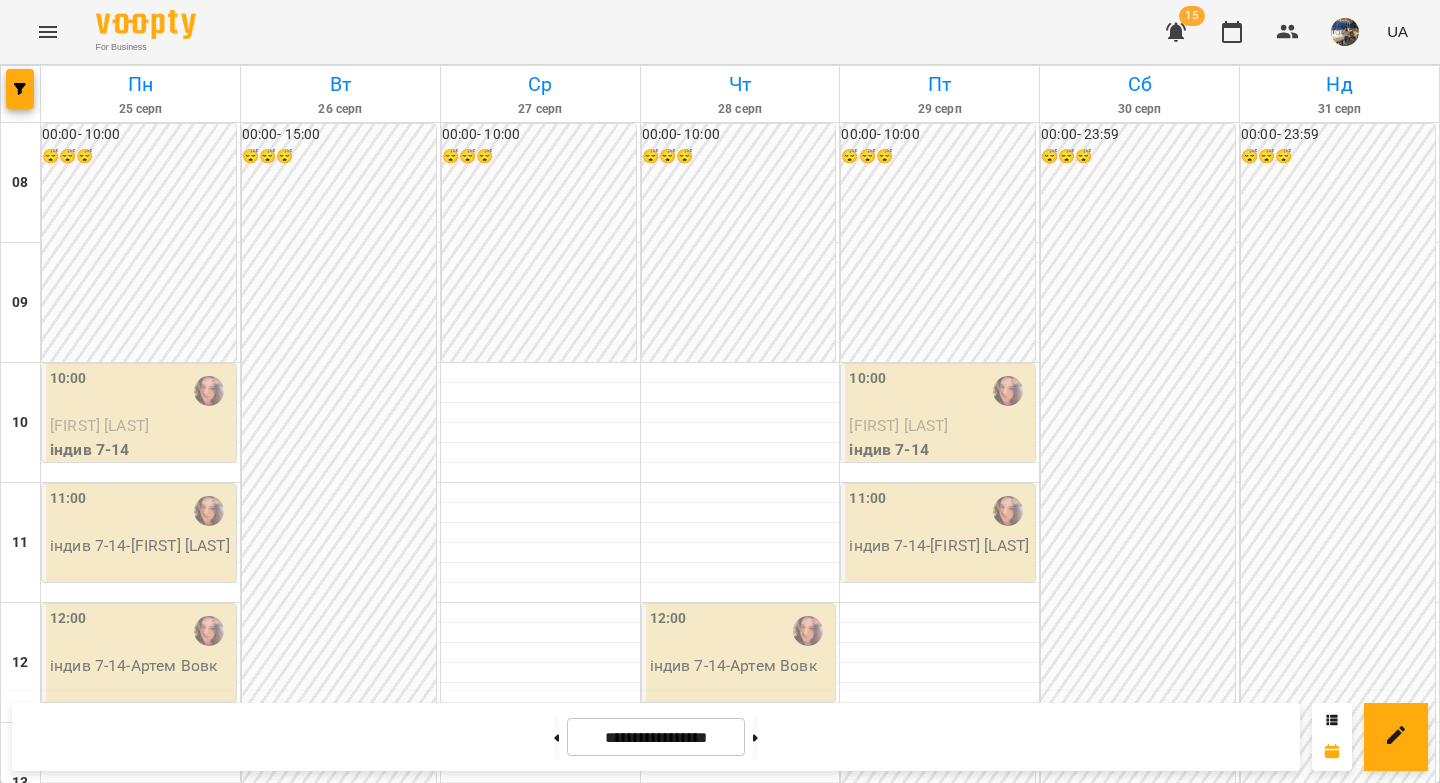 scroll, scrollTop: 848, scrollLeft: 0, axis: vertical 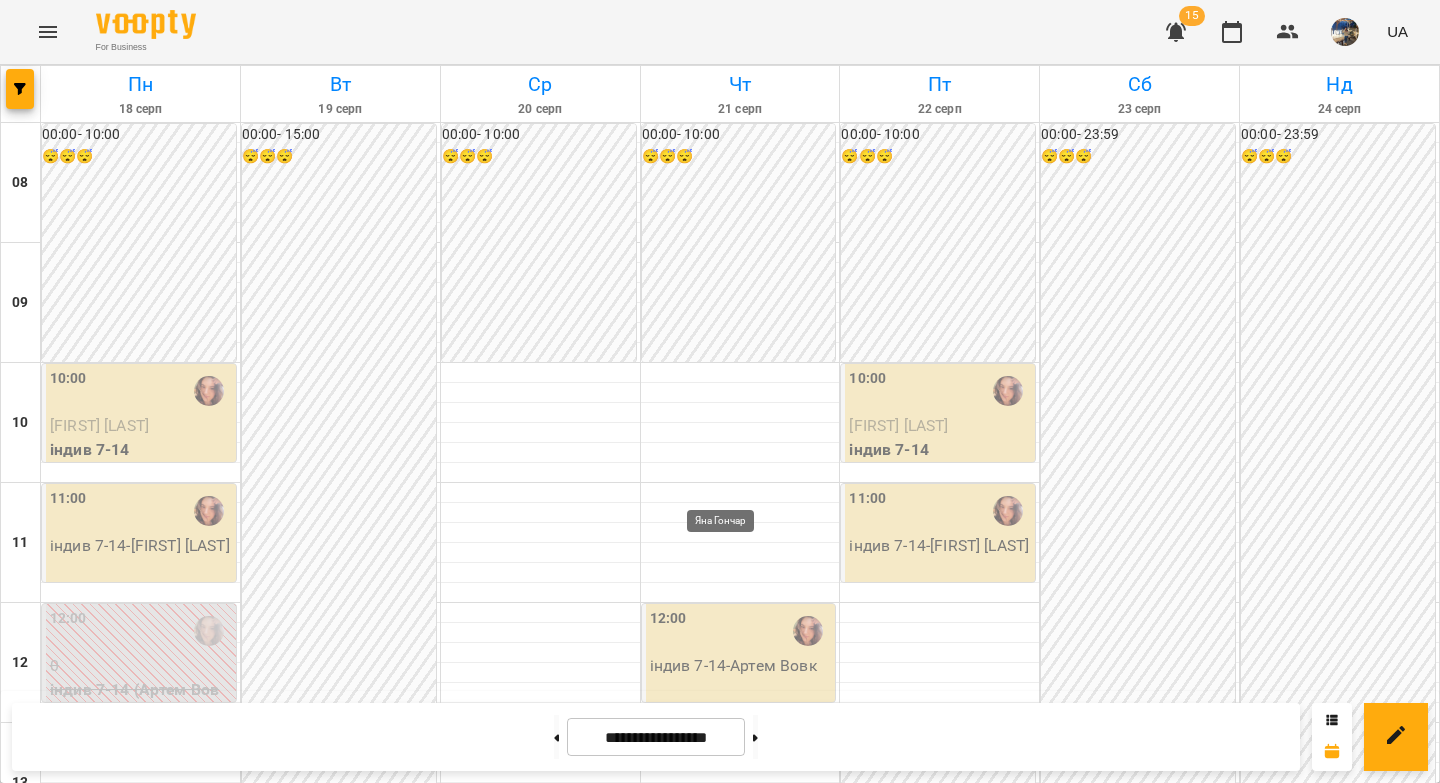 click at bounding box center [728, 1591] 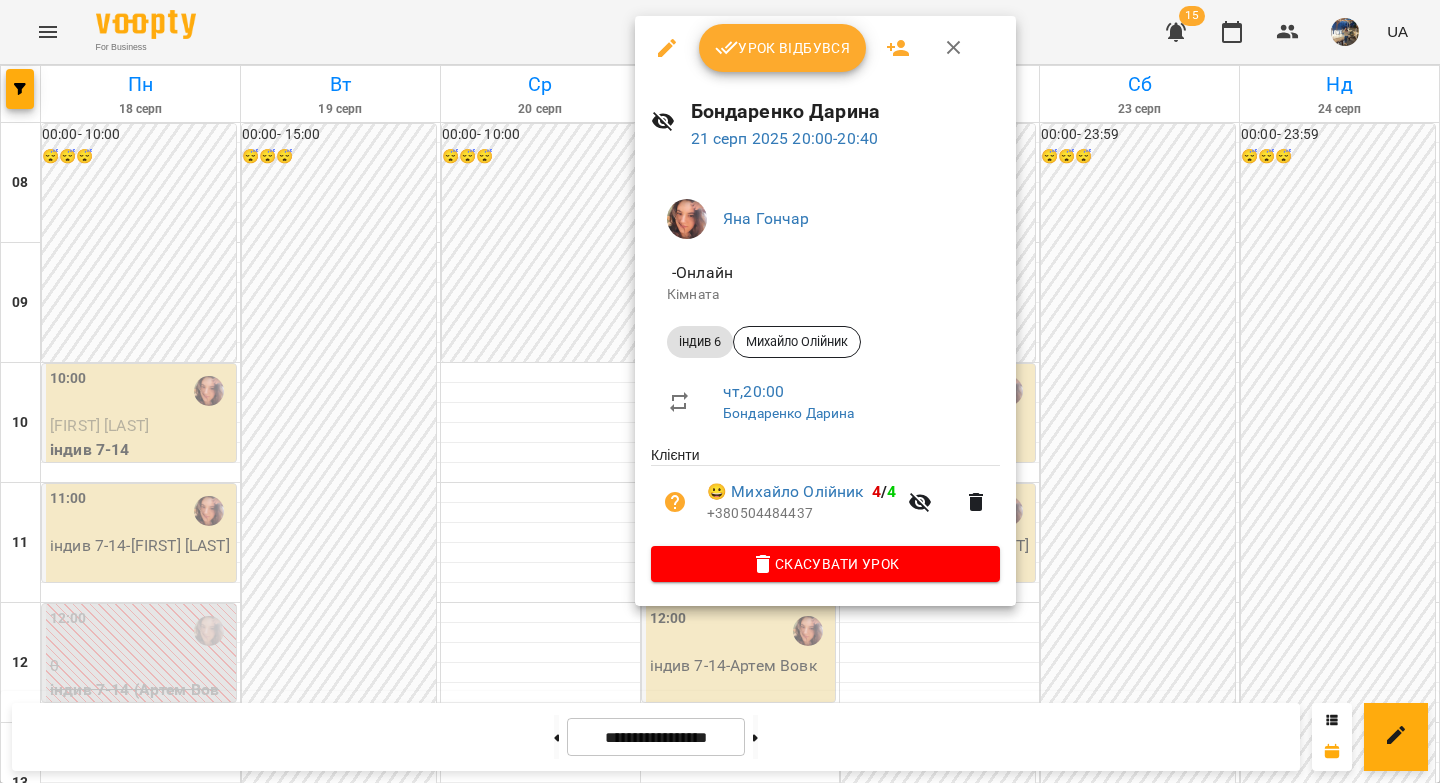 click 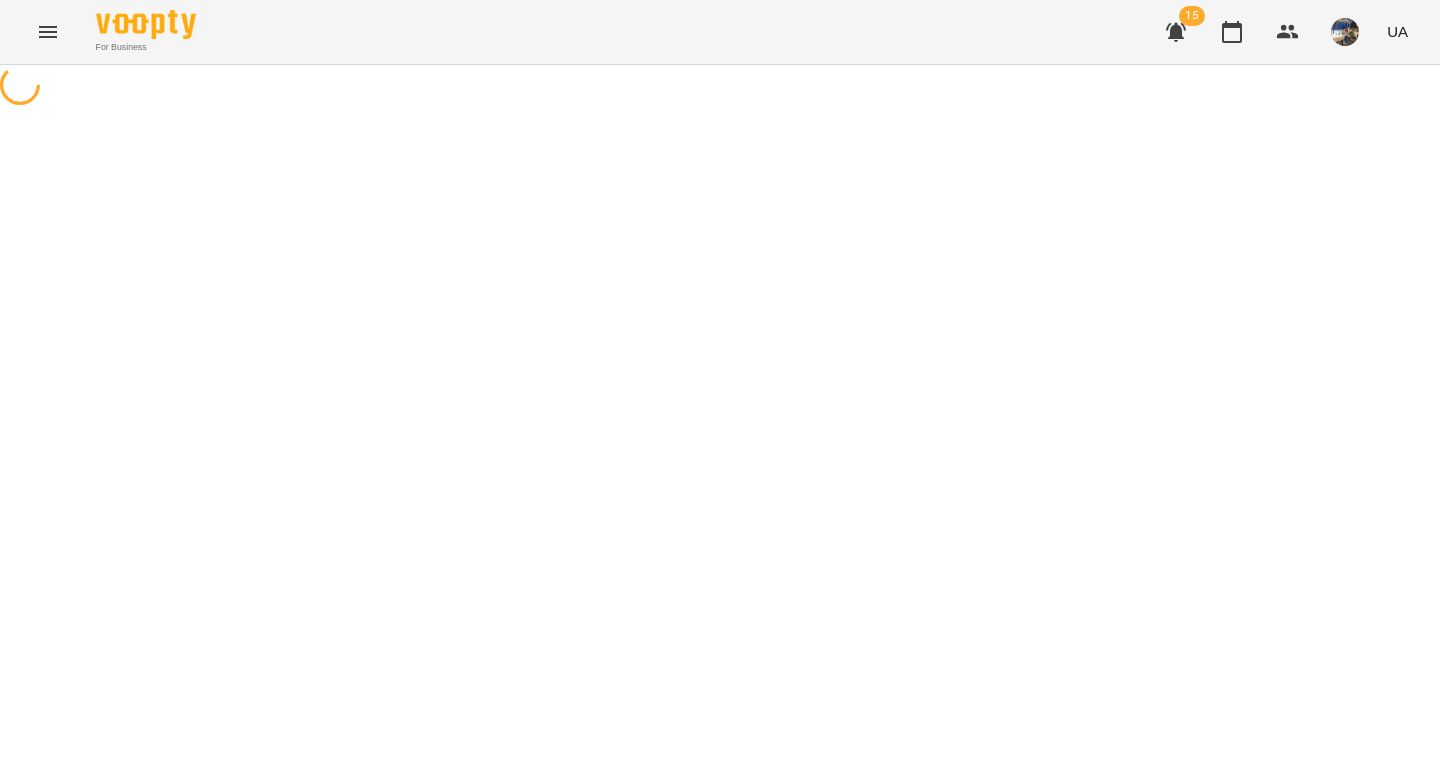select on "*******" 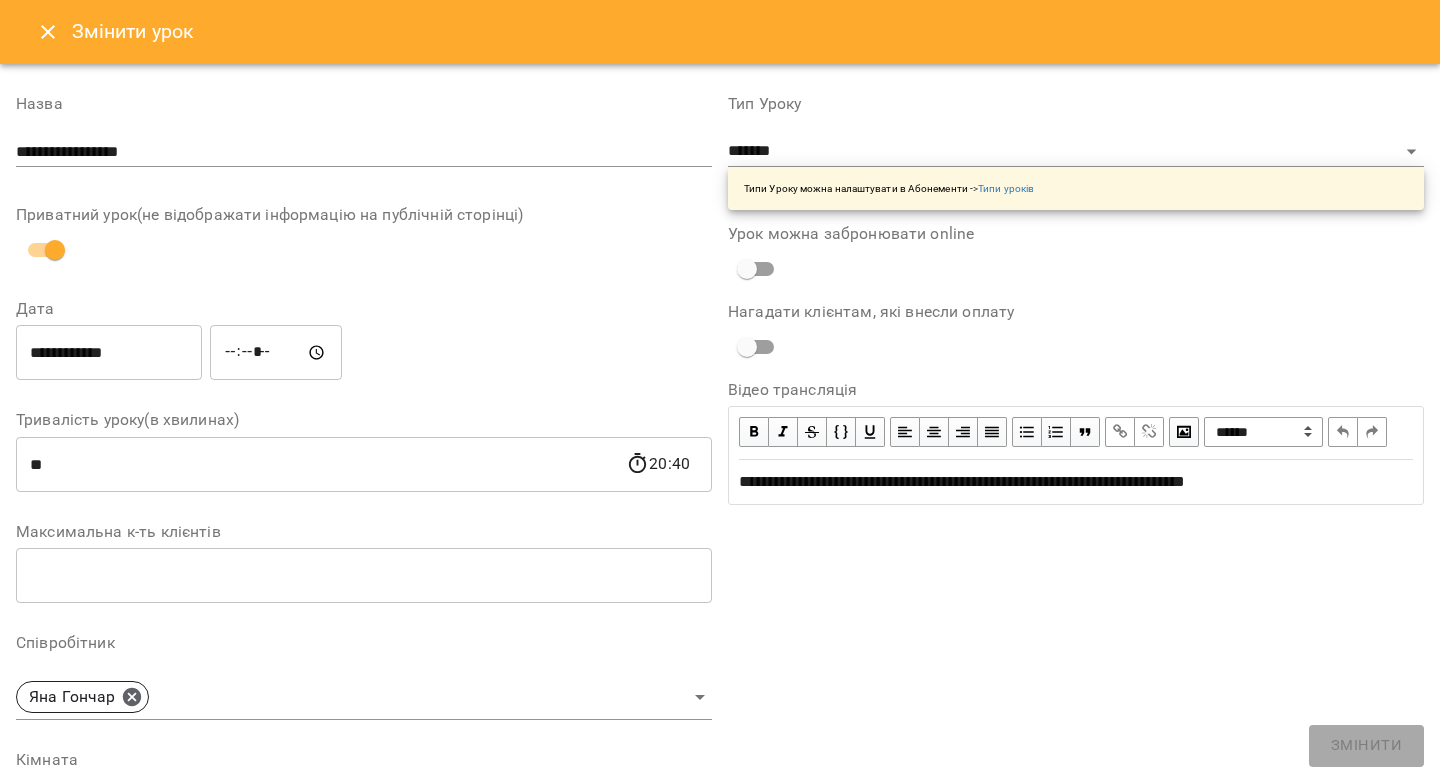scroll, scrollTop: 4, scrollLeft: 0, axis: vertical 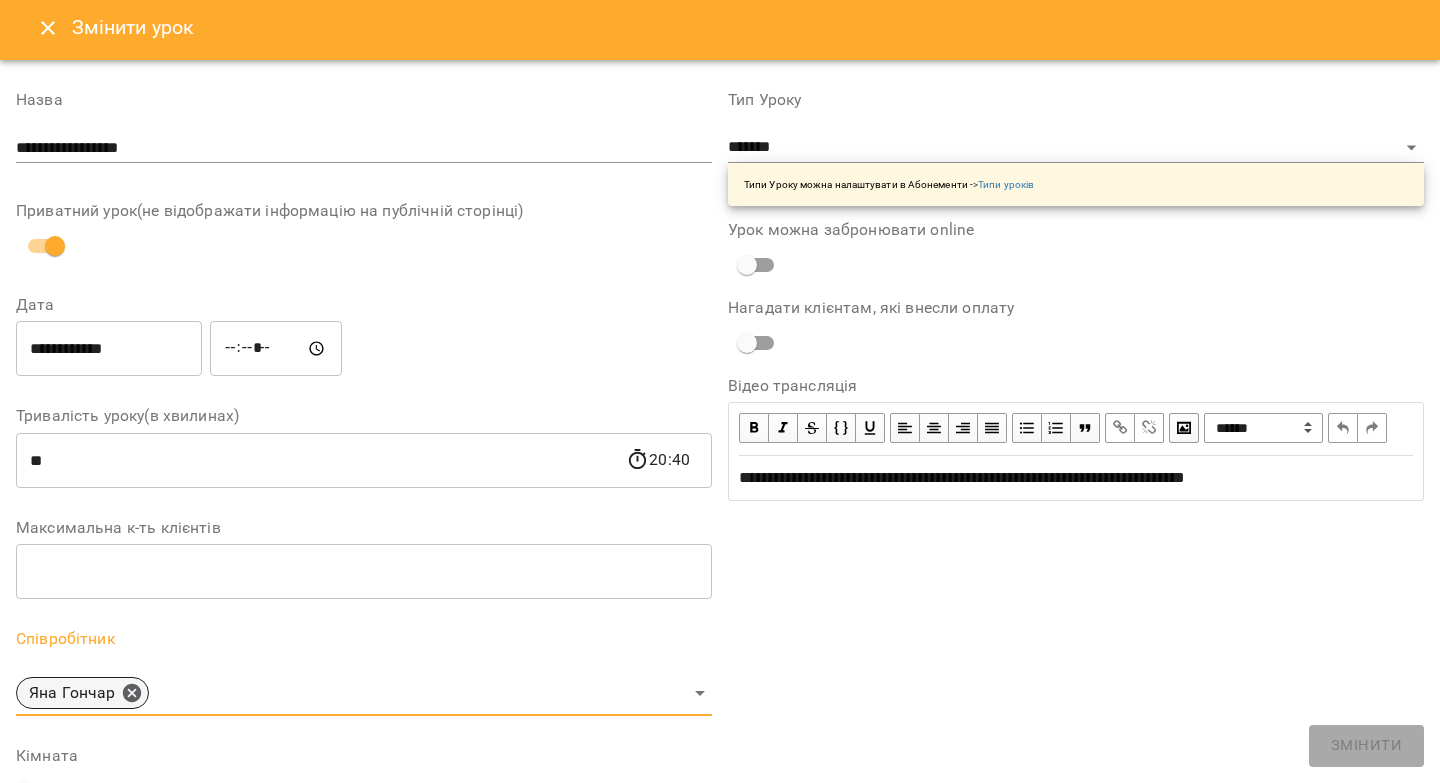 click 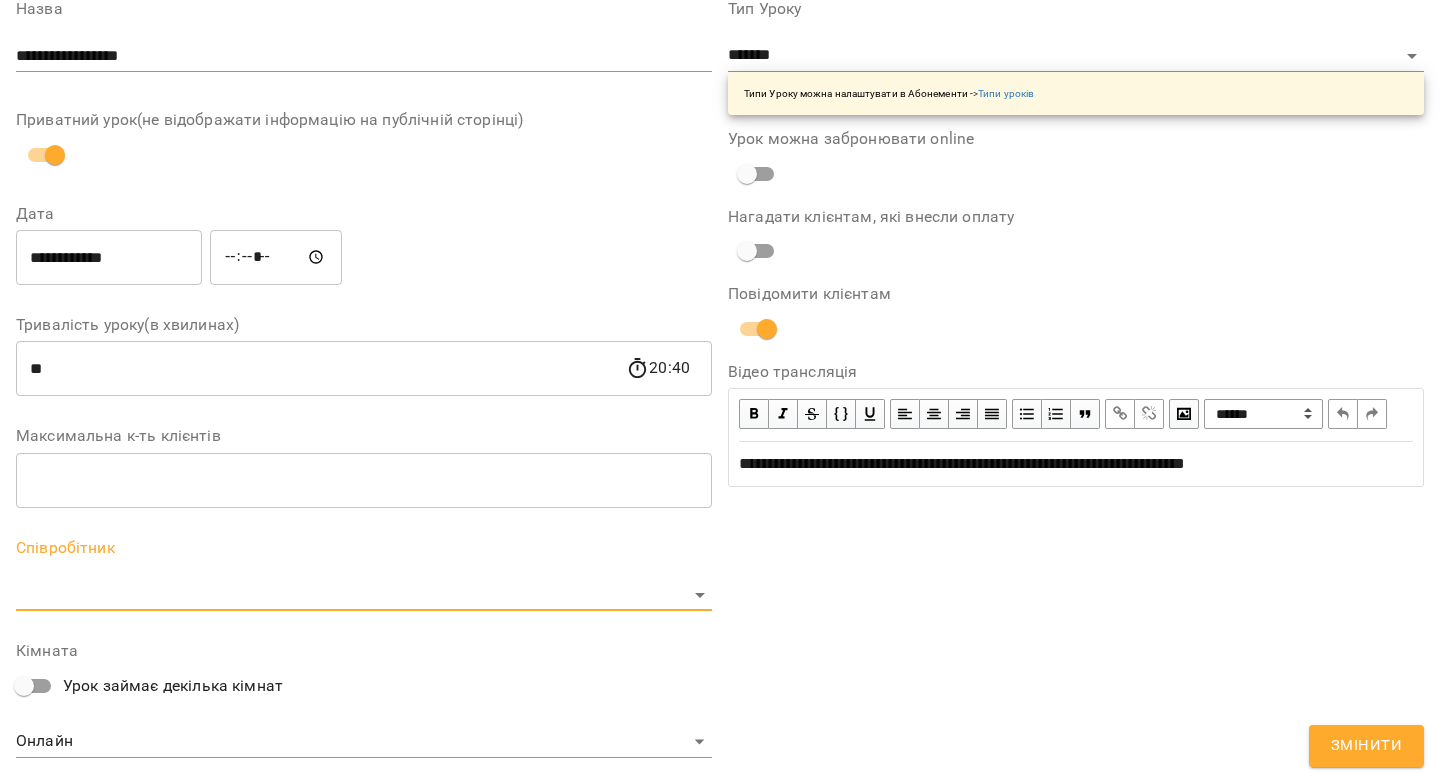 scroll, scrollTop: 189, scrollLeft: 0, axis: vertical 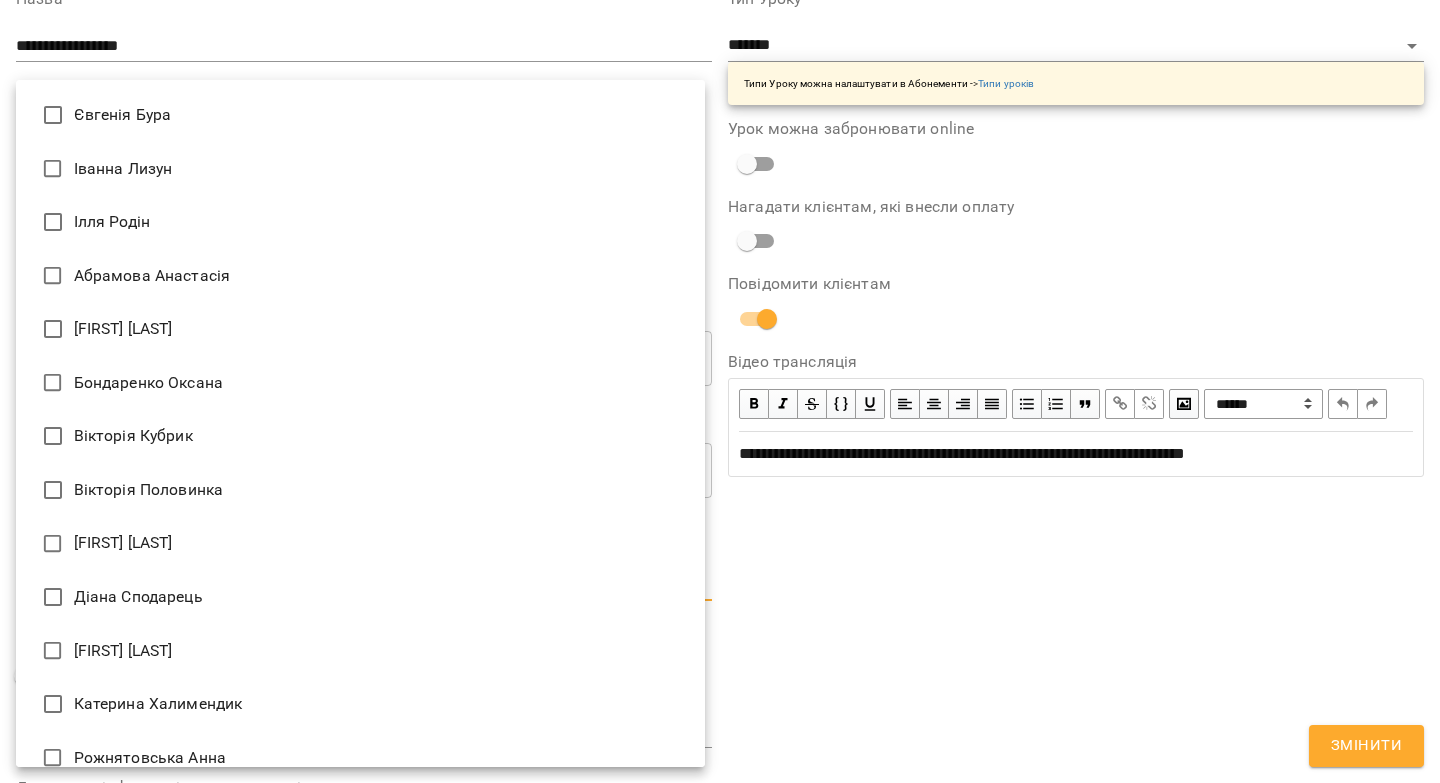 click on "For Business 15 UA Журнал відвідувань / Бондаренко Дарина   чт, 21 серп 2025 20:00 / Урок відбувся чт ,  20:00 Бондаренко Дарина Урок №14 Попередні уроки вт 19 серп 2025 20:00 чт 14 серп 2025 20:00 вт 12 серп 2025 20:00 чт 31 лип 2025 20:00 вт 29 лип 2025 20:00   Бондаренко Дарина ( 40 хв. ) індив 6 Змінити урок Скасувати Урок Яна Гончар Онлайн Кімната Михайло Олійник https://us04web.zoom.us/j/71600289852?pwd=YaMtPKf4Rkx8c4FjRtgzdxePcX7yho.1 Відео трансляція 2025-08-06 12:12:30 Створити розсилку   Михайло Олійник 5 ІНДИВ - 380 (3040 грн, 8 занять) 24 лип  -  22 серп Оцінки Прогул Скасувати
Назва" at bounding box center (720, 520) 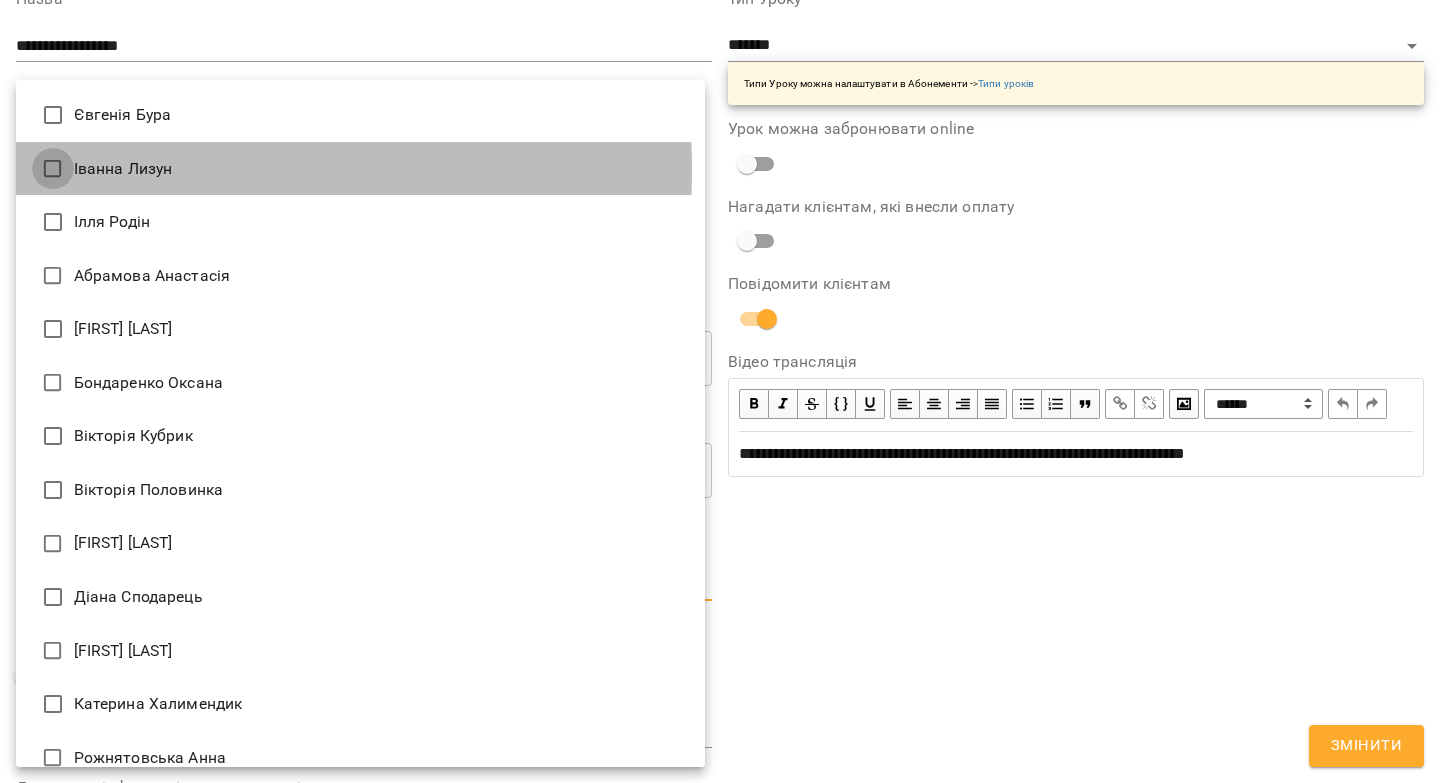 type on "**********" 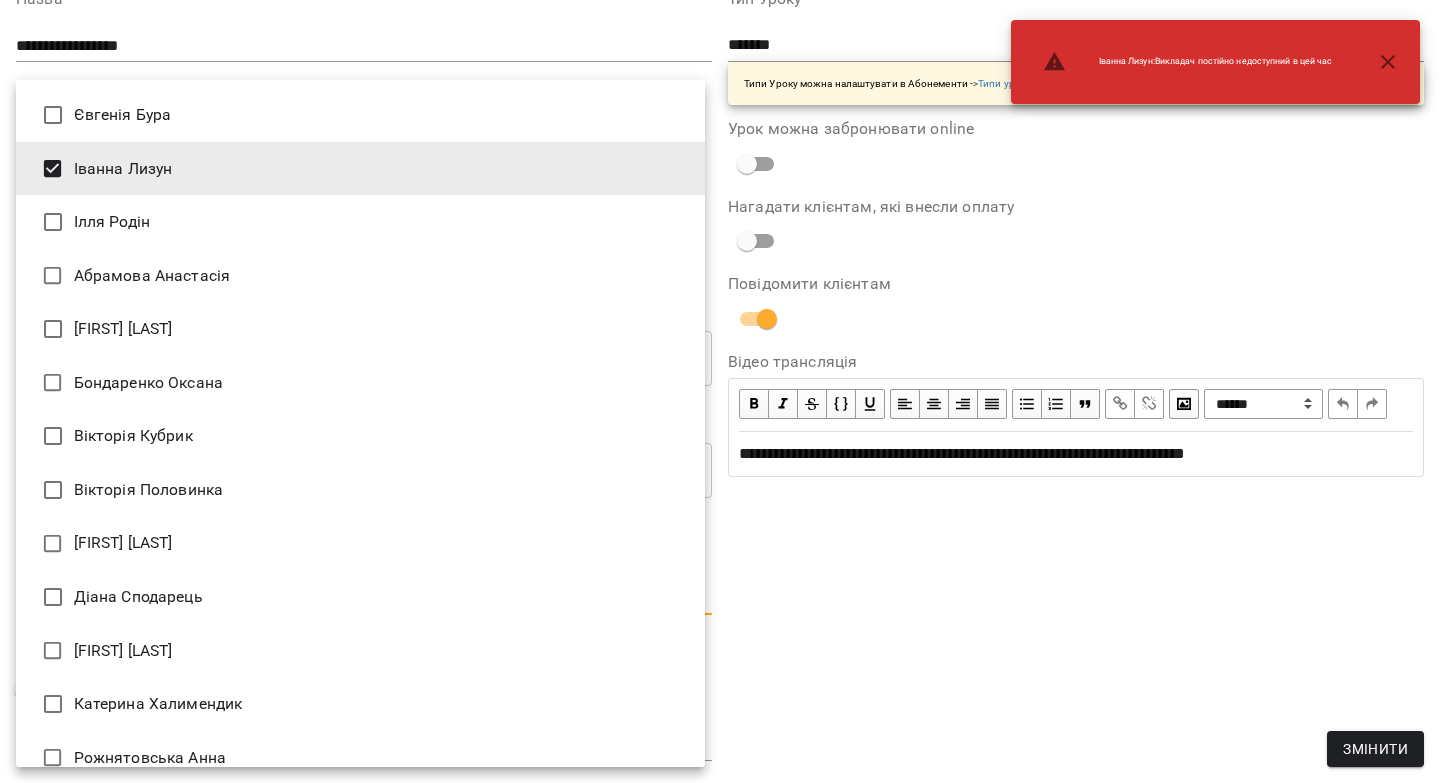 click at bounding box center [720, 391] 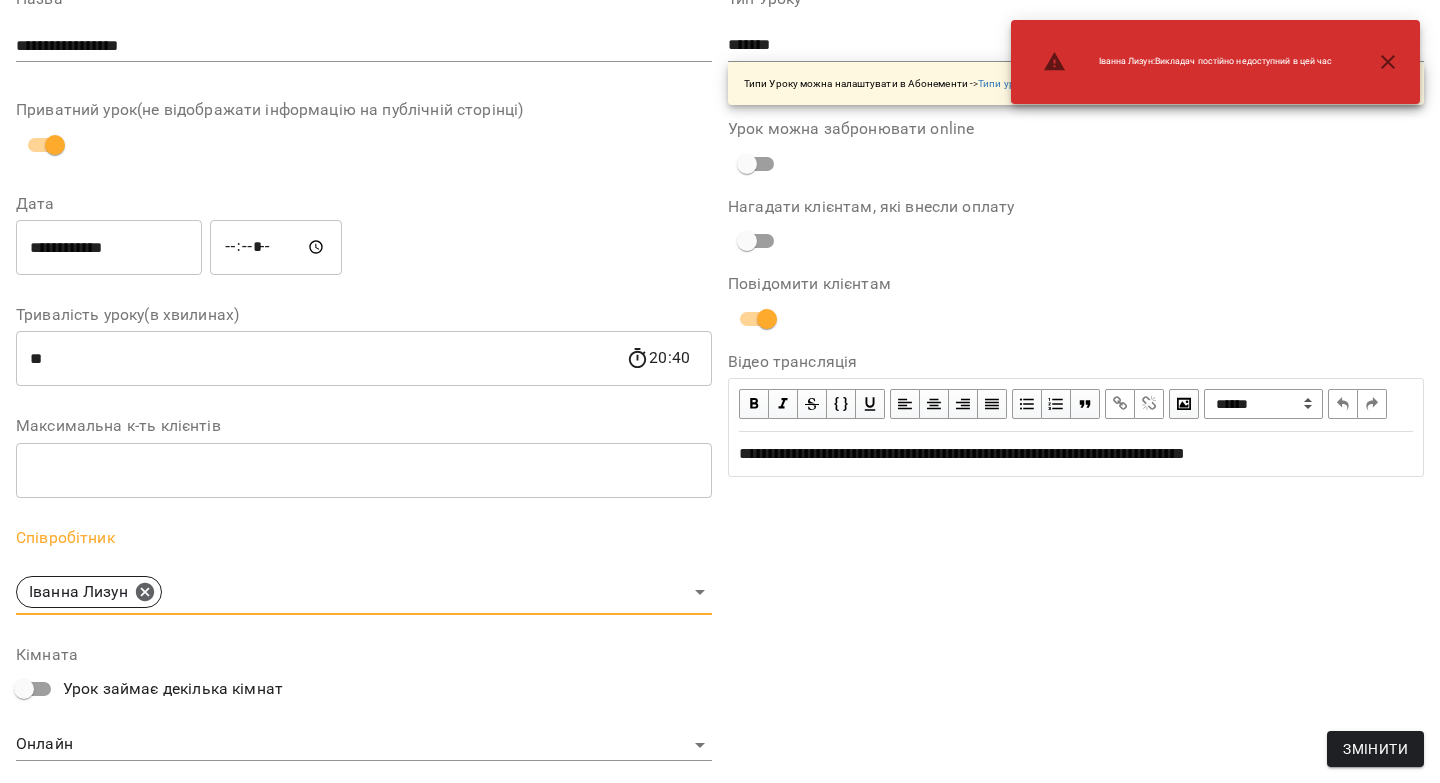 click on "Змінити" at bounding box center (1375, 749) 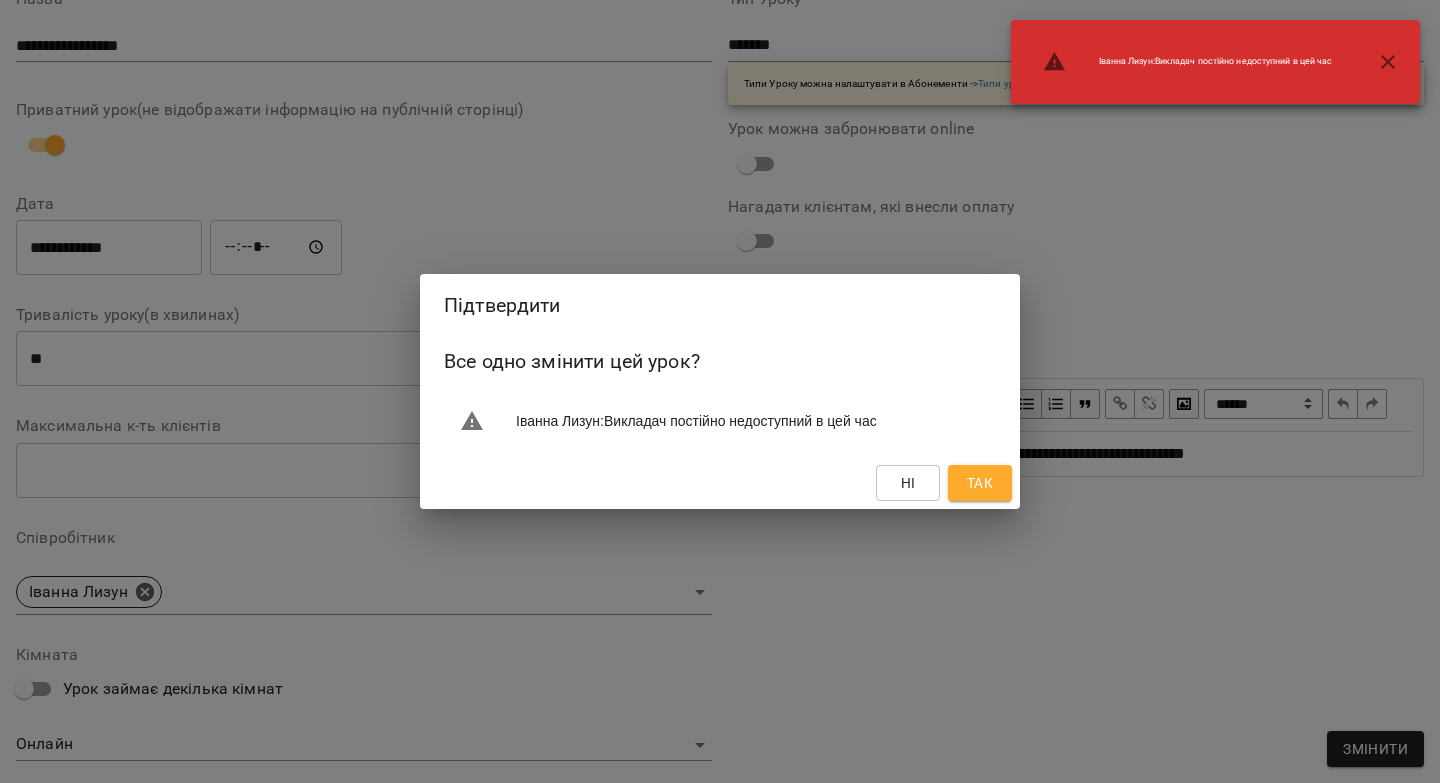 click on "Так" at bounding box center (980, 483) 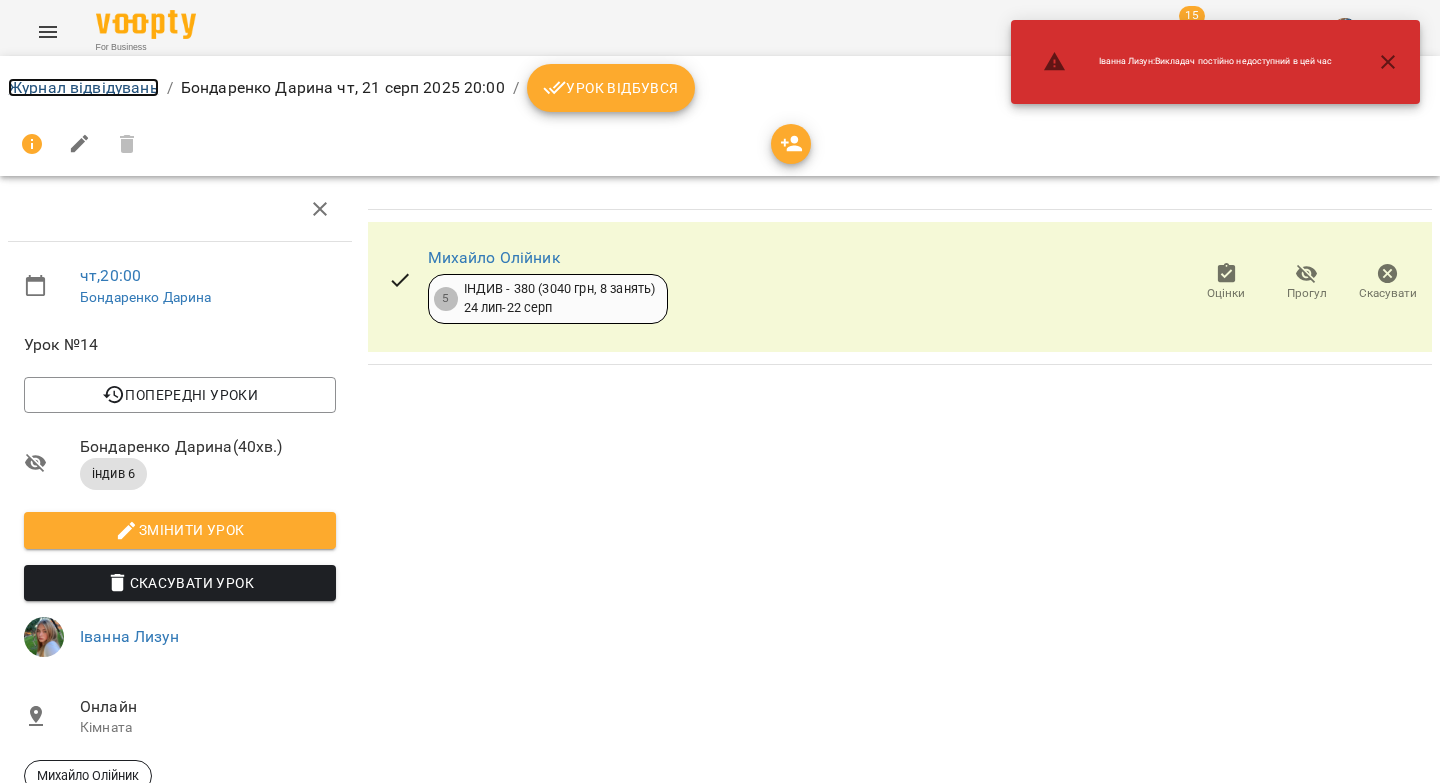 click on "Журнал відвідувань" at bounding box center (83, 87) 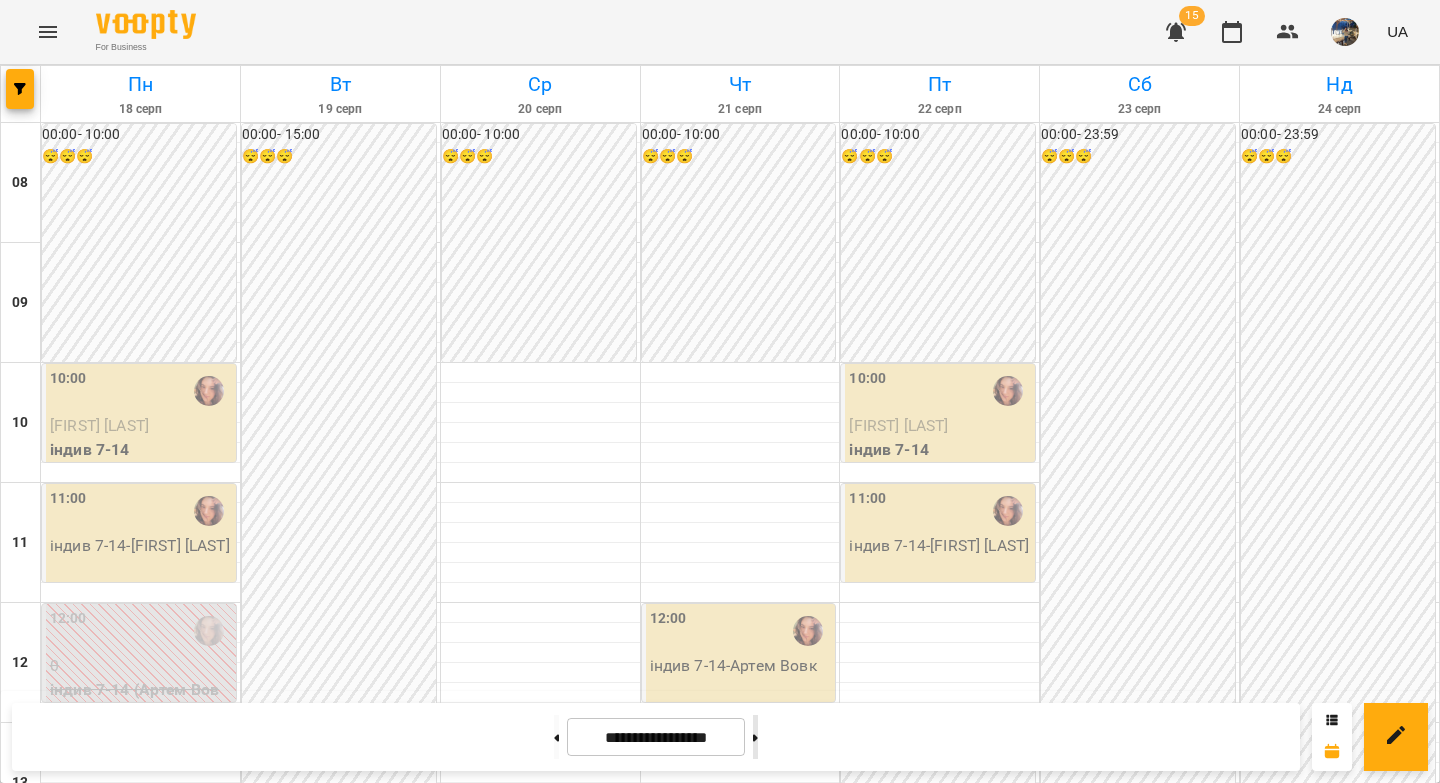 click at bounding box center [755, 737] 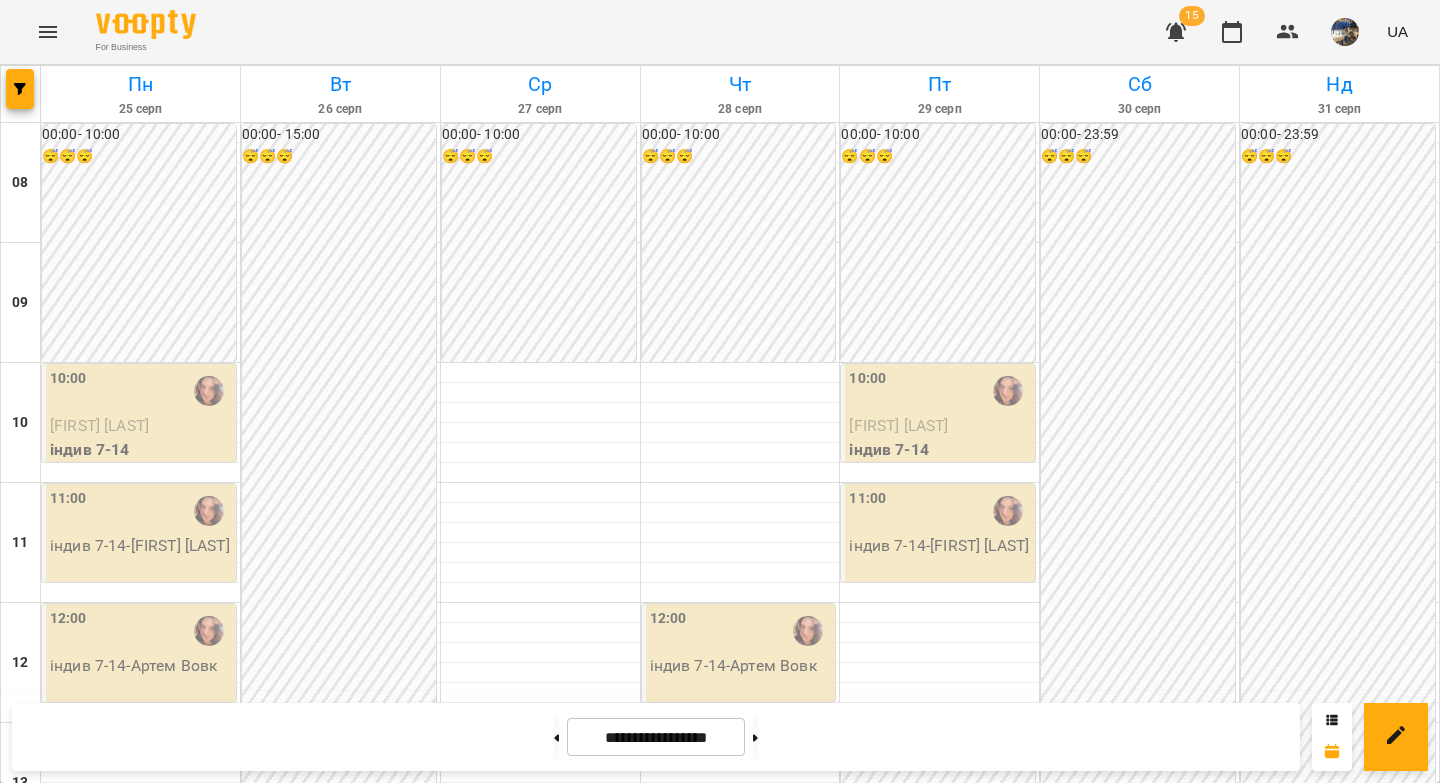 scroll, scrollTop: 1110, scrollLeft: 0, axis: vertical 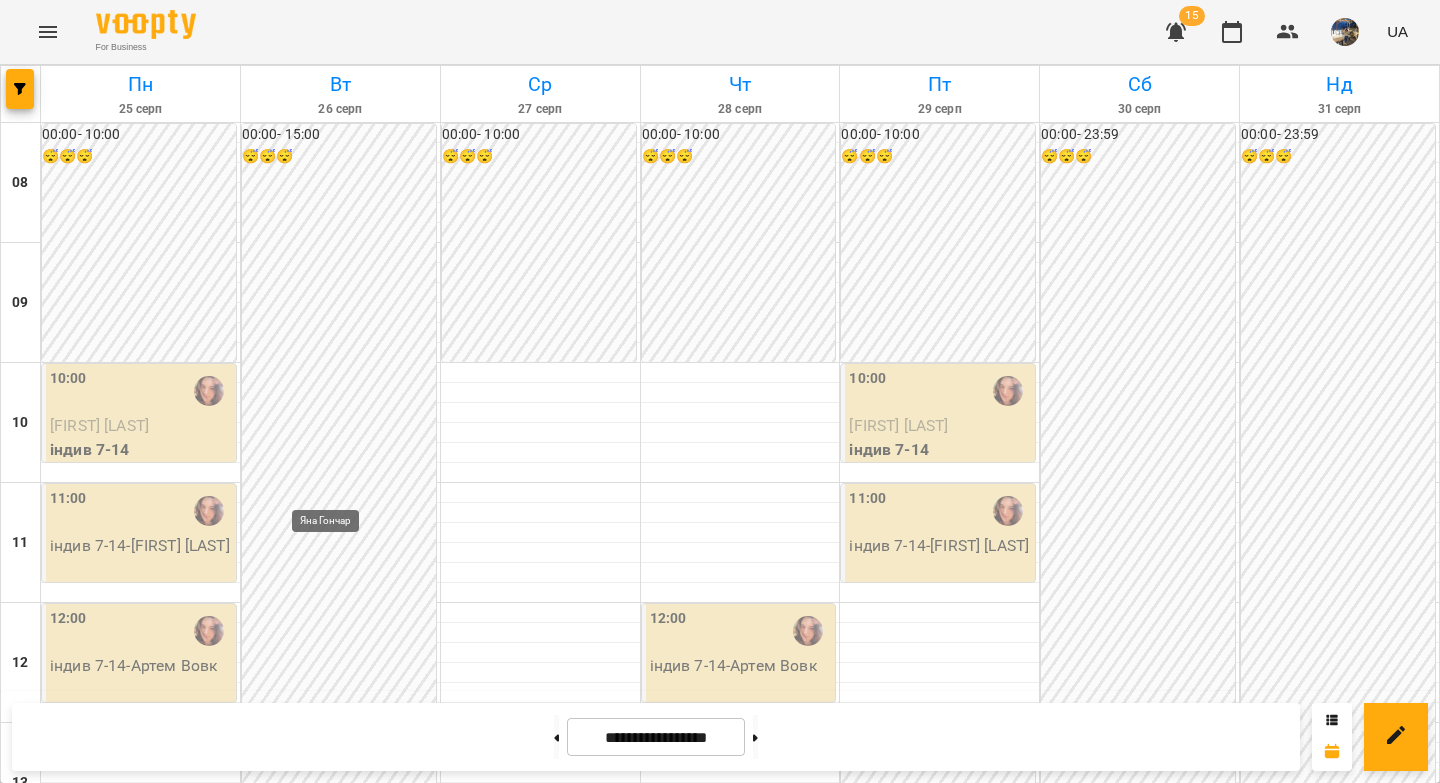 click at bounding box center (328, 1591) 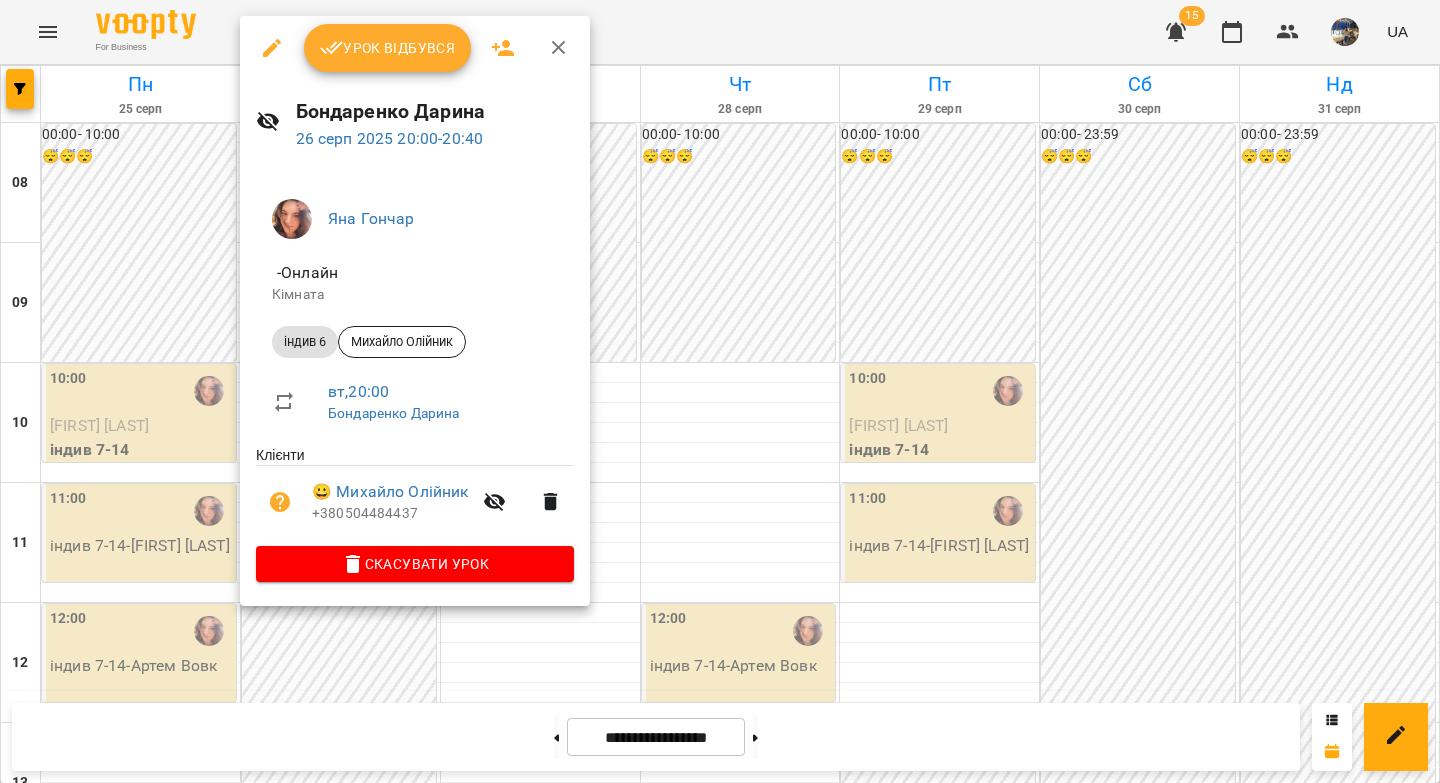 click 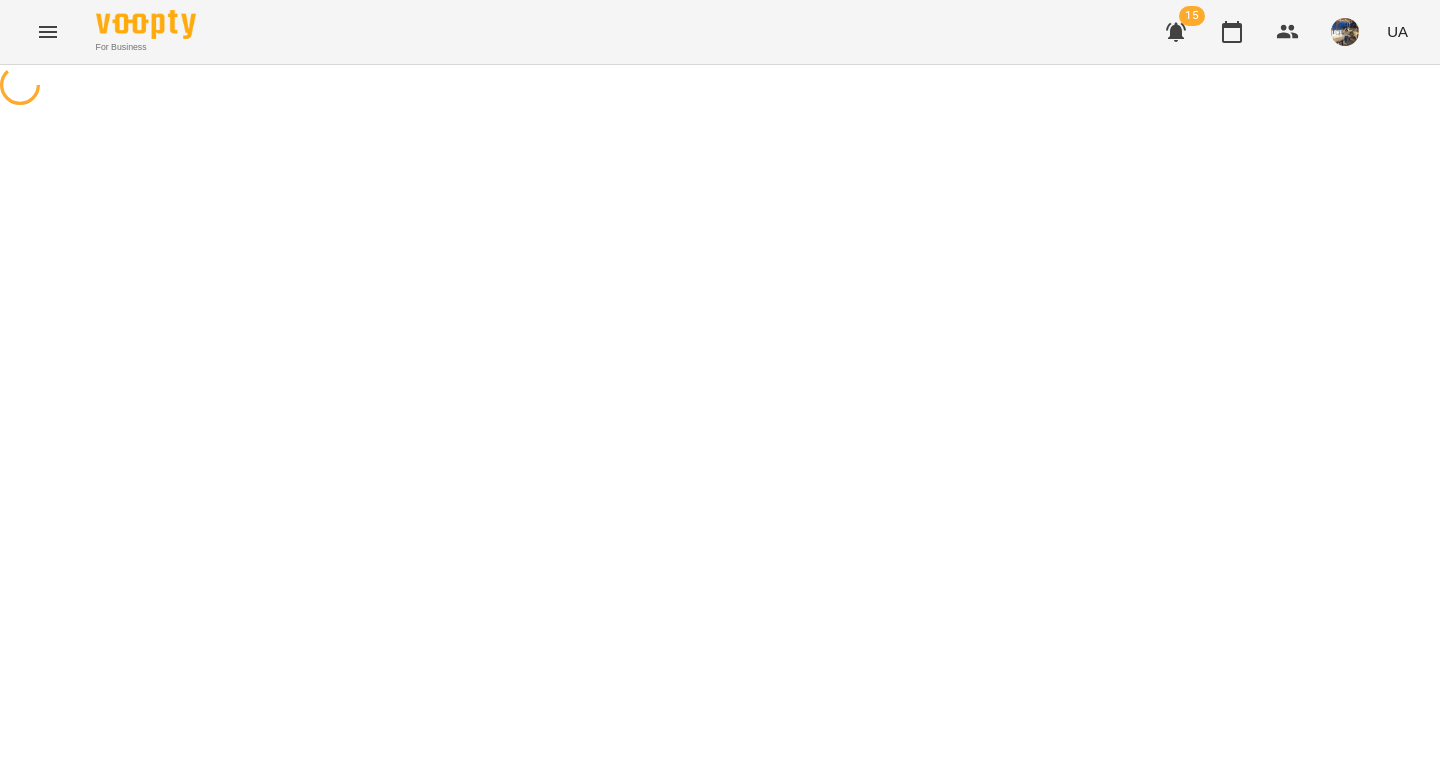 select on "*******" 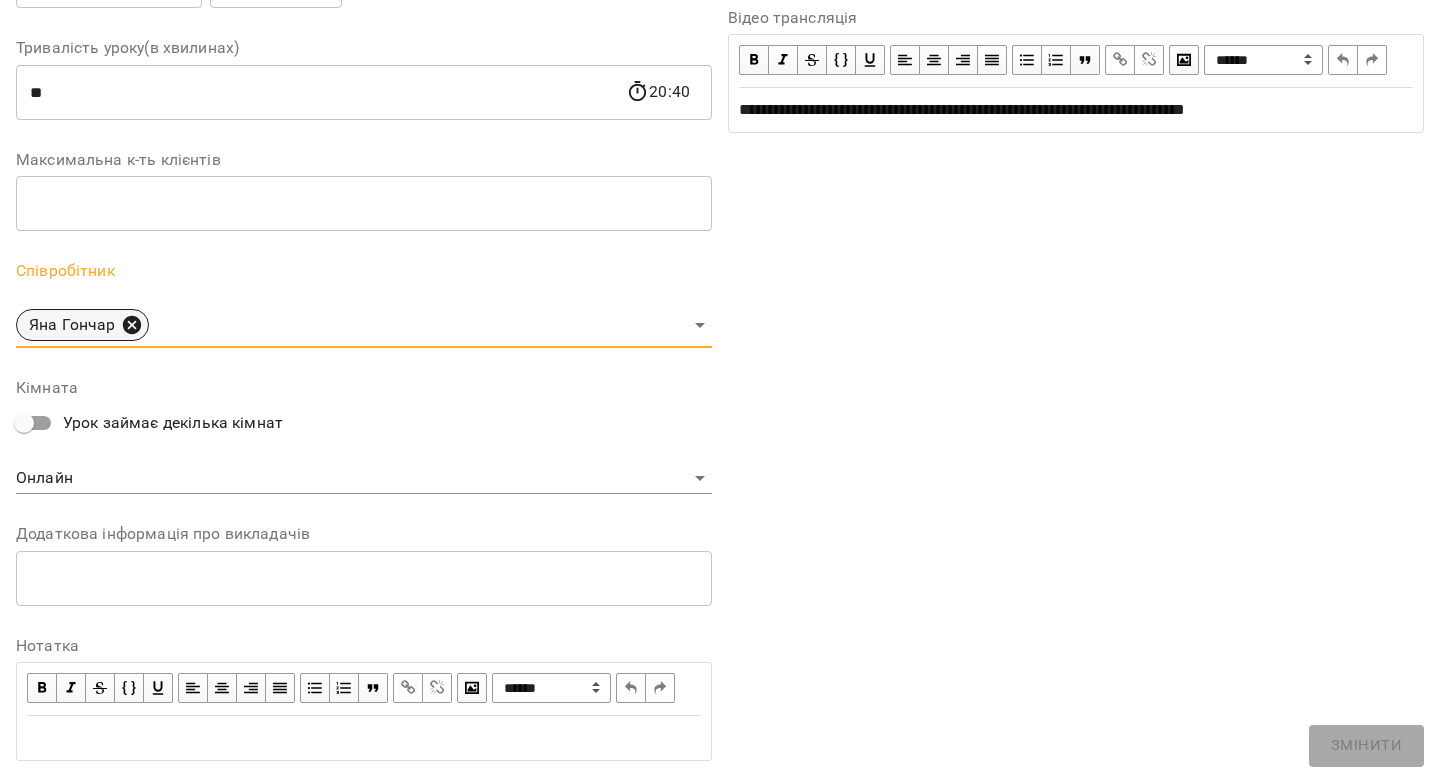 click 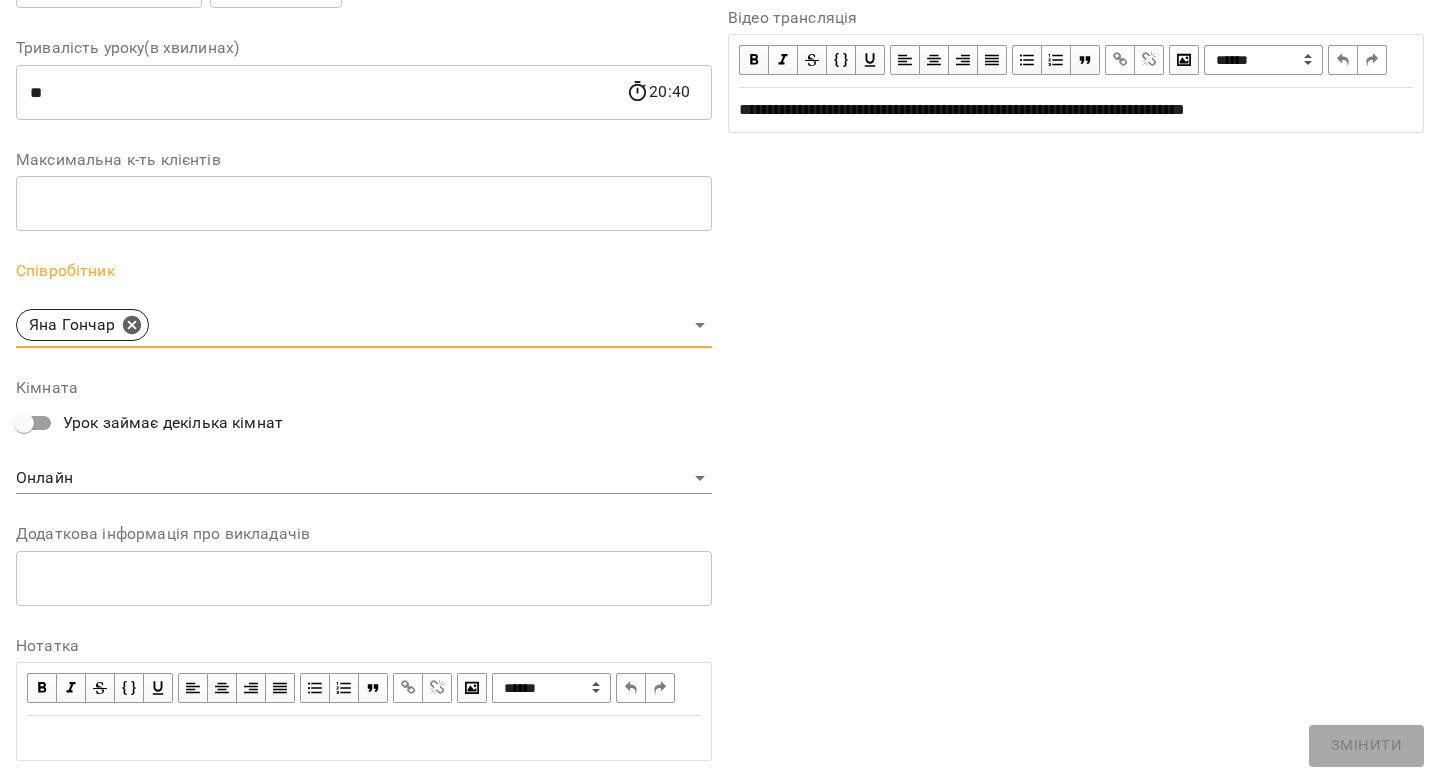 scroll, scrollTop: 455, scrollLeft: 0, axis: vertical 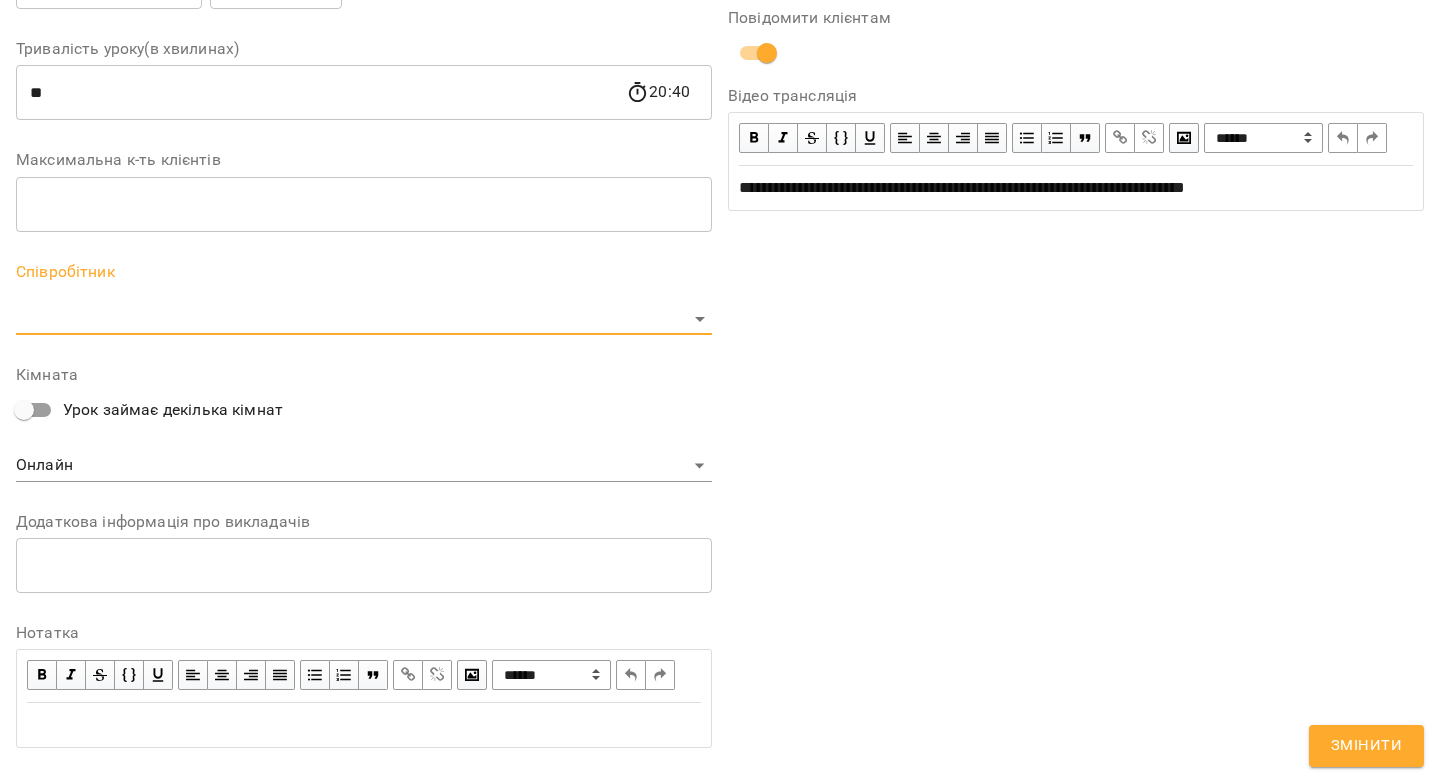 click on "**********" at bounding box center (720, 520) 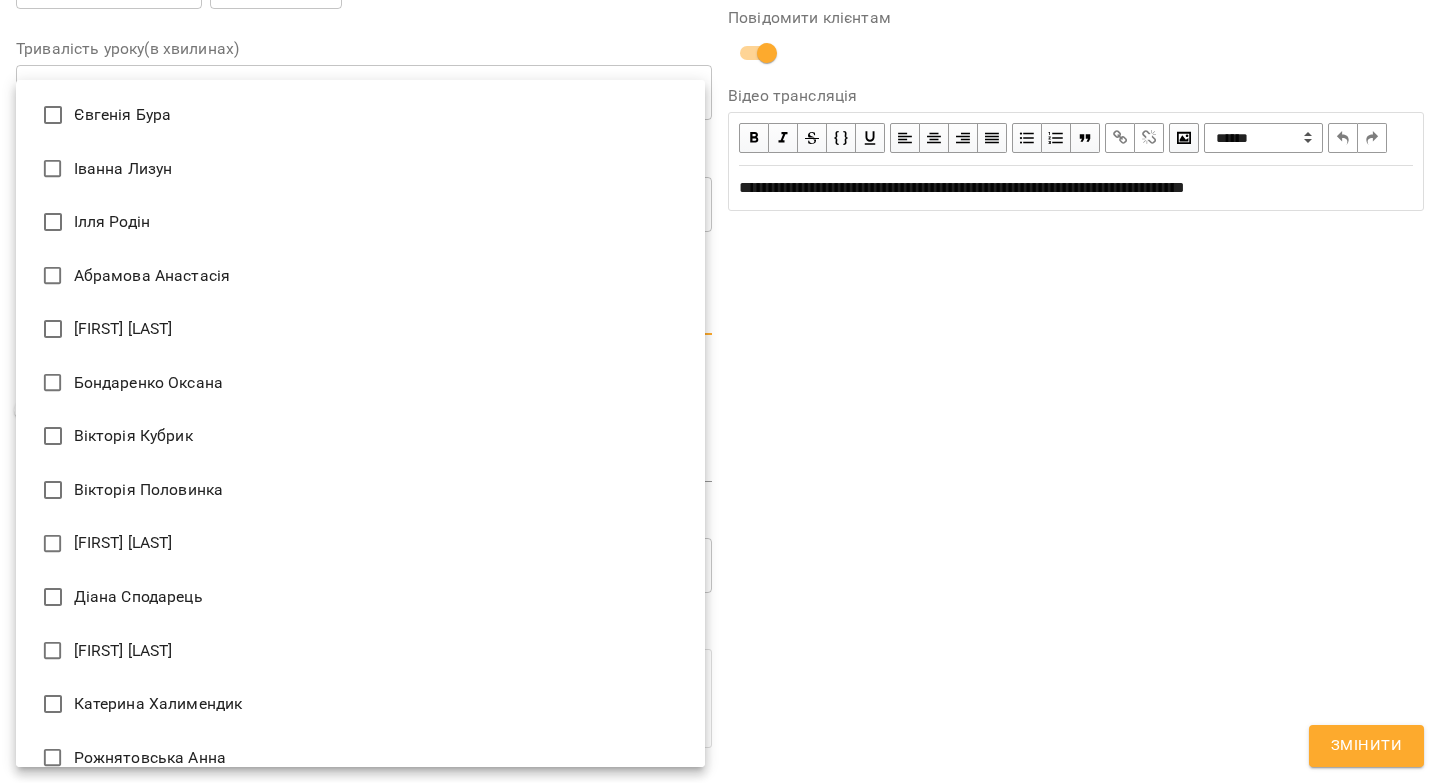 drag, startPoint x: 114, startPoint y: 174, endPoint x: 127, endPoint y: 172, distance: 13.152946 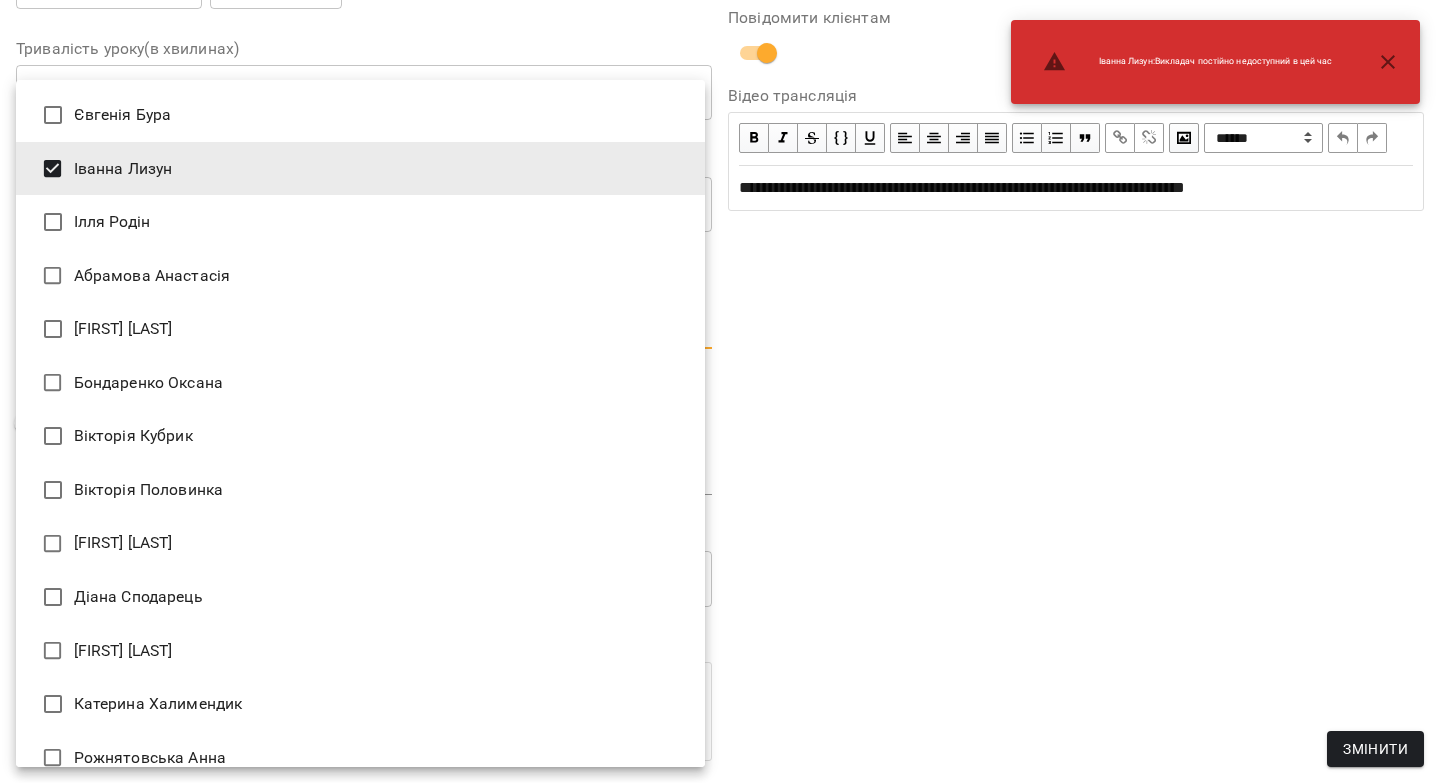click at bounding box center [720, 391] 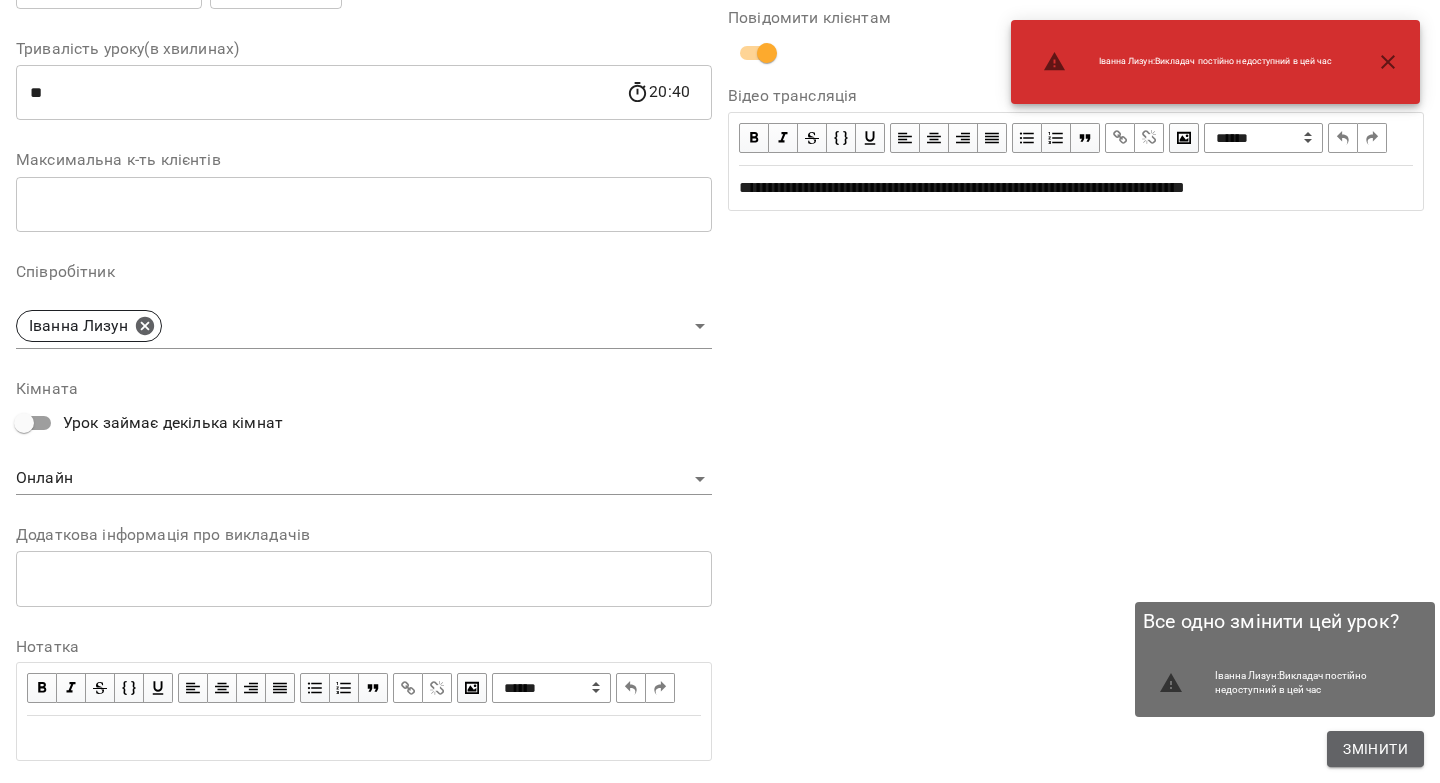 click on "Змінити" at bounding box center [1375, 749] 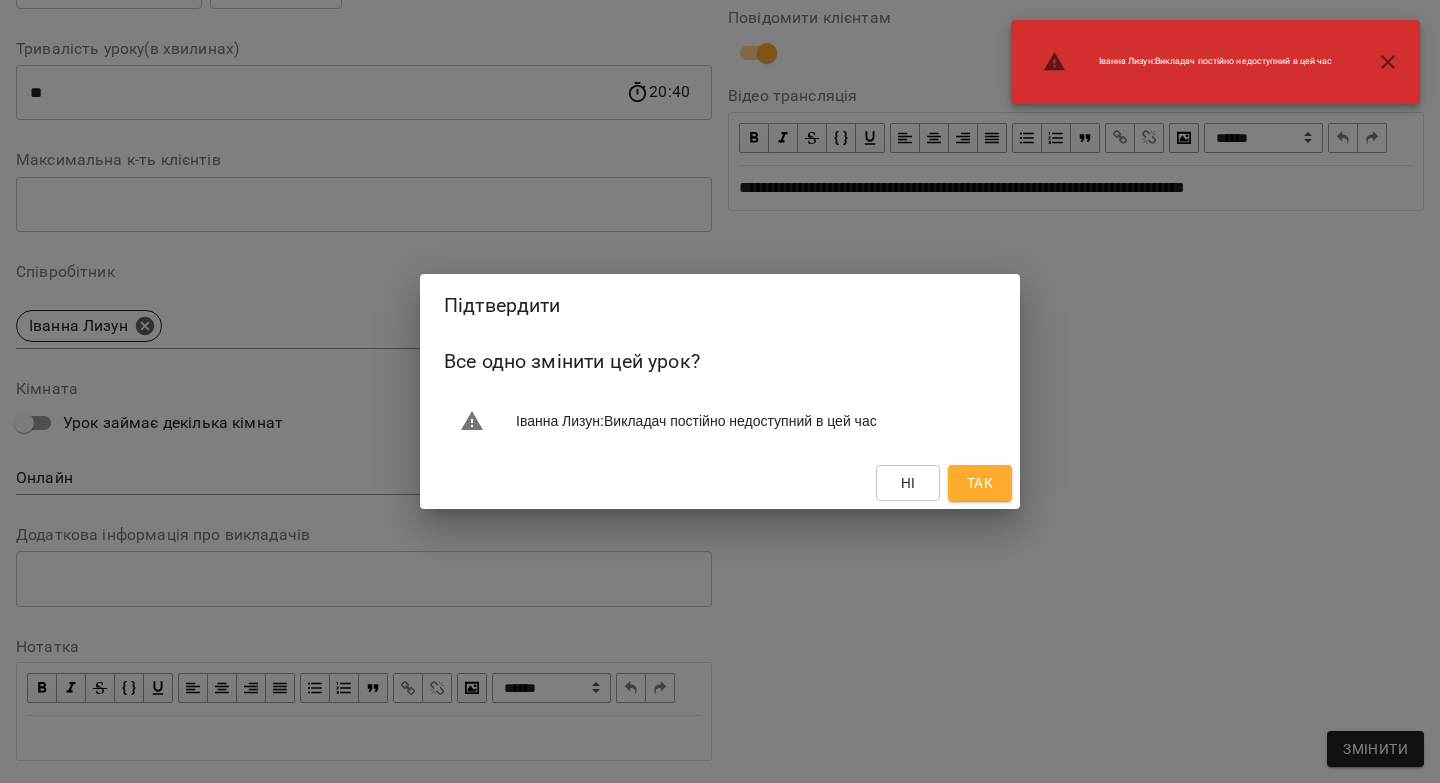 click on "Так" at bounding box center [980, 483] 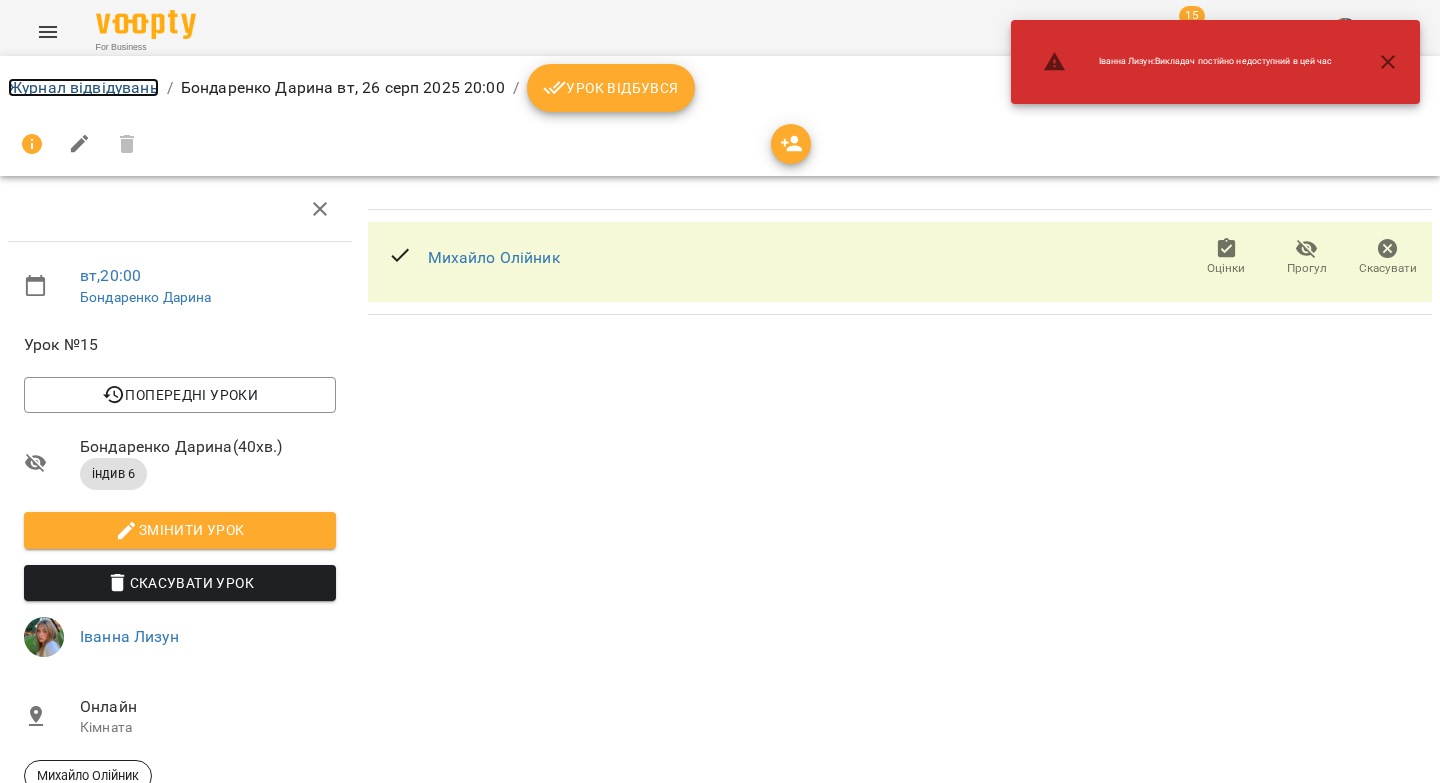 click on "Журнал відвідувань" at bounding box center [83, 87] 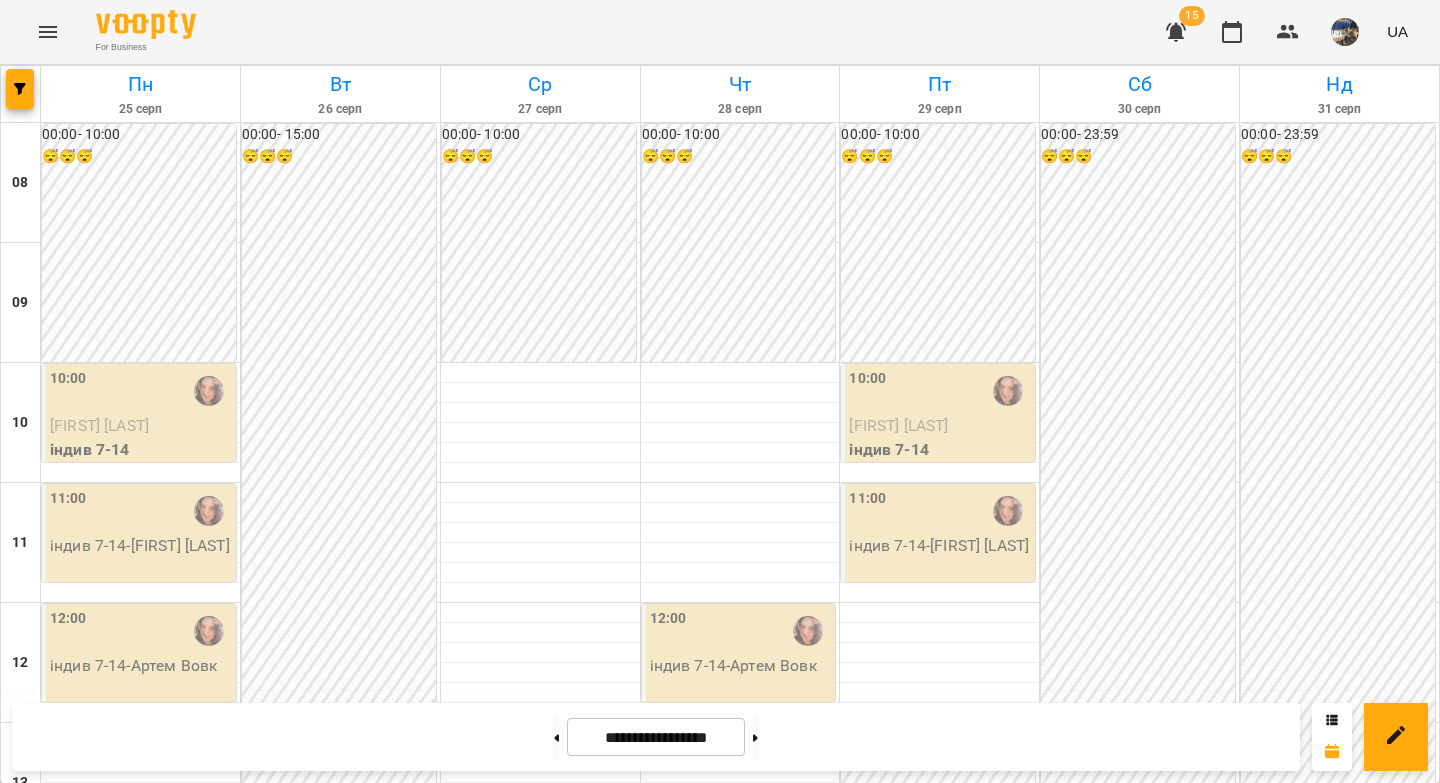 scroll, scrollTop: 1110, scrollLeft: 0, axis: vertical 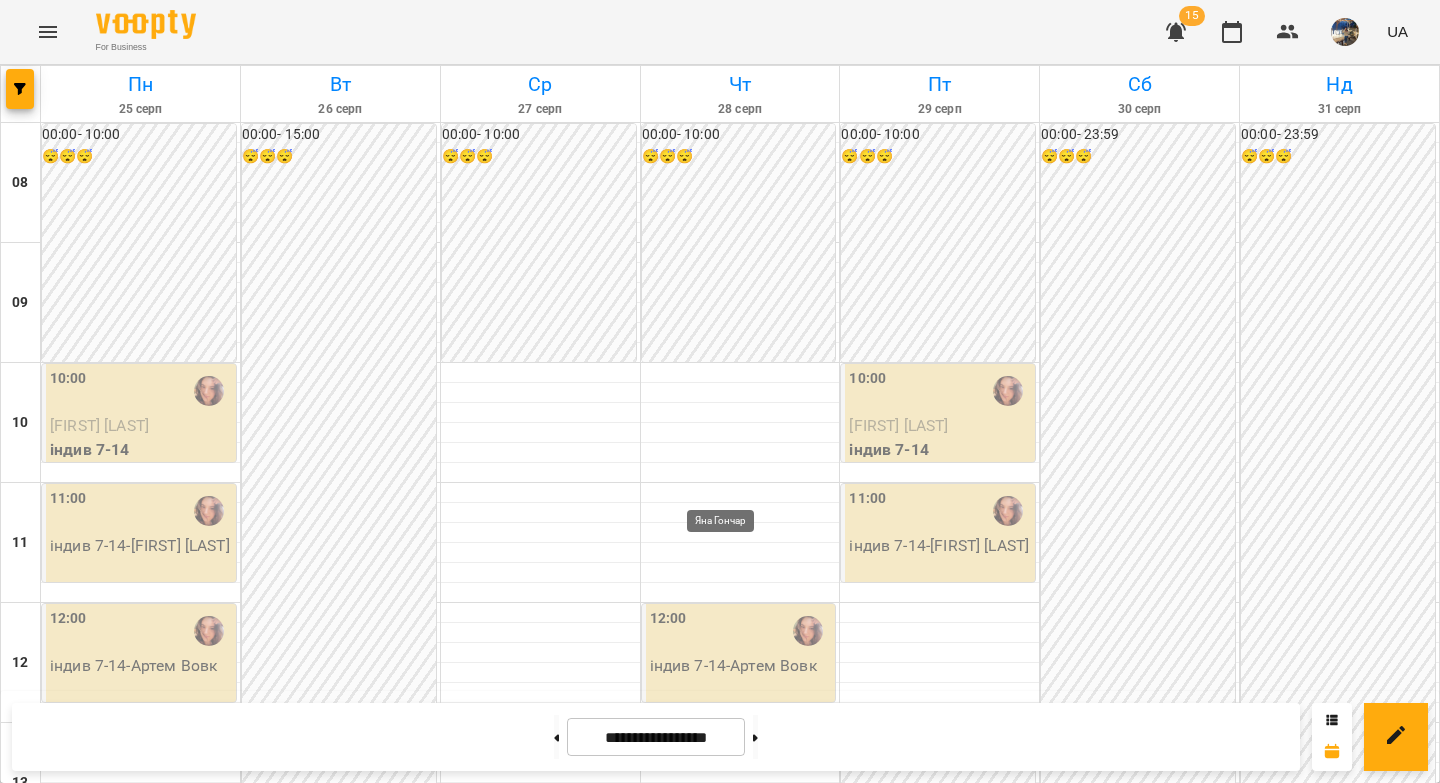 click at bounding box center (728, 1591) 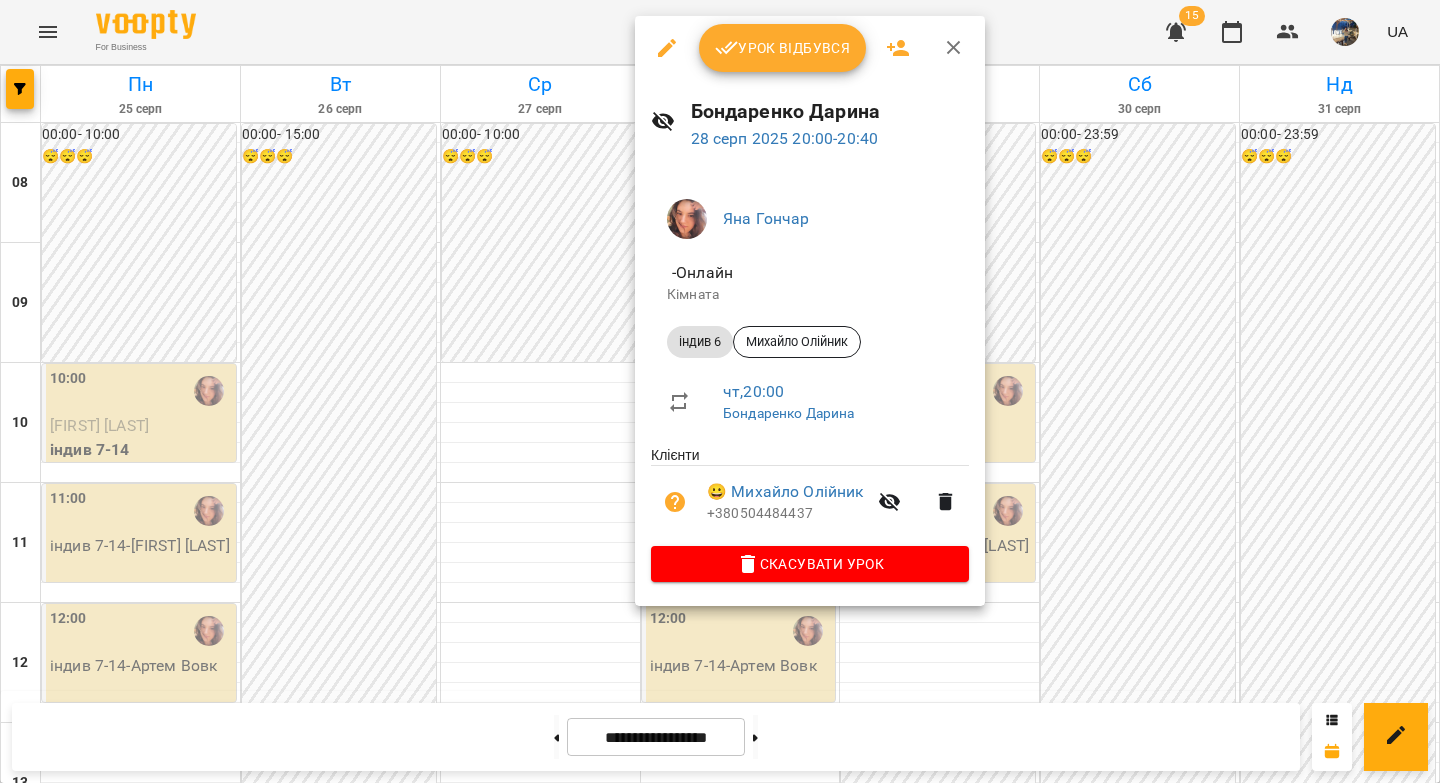 click 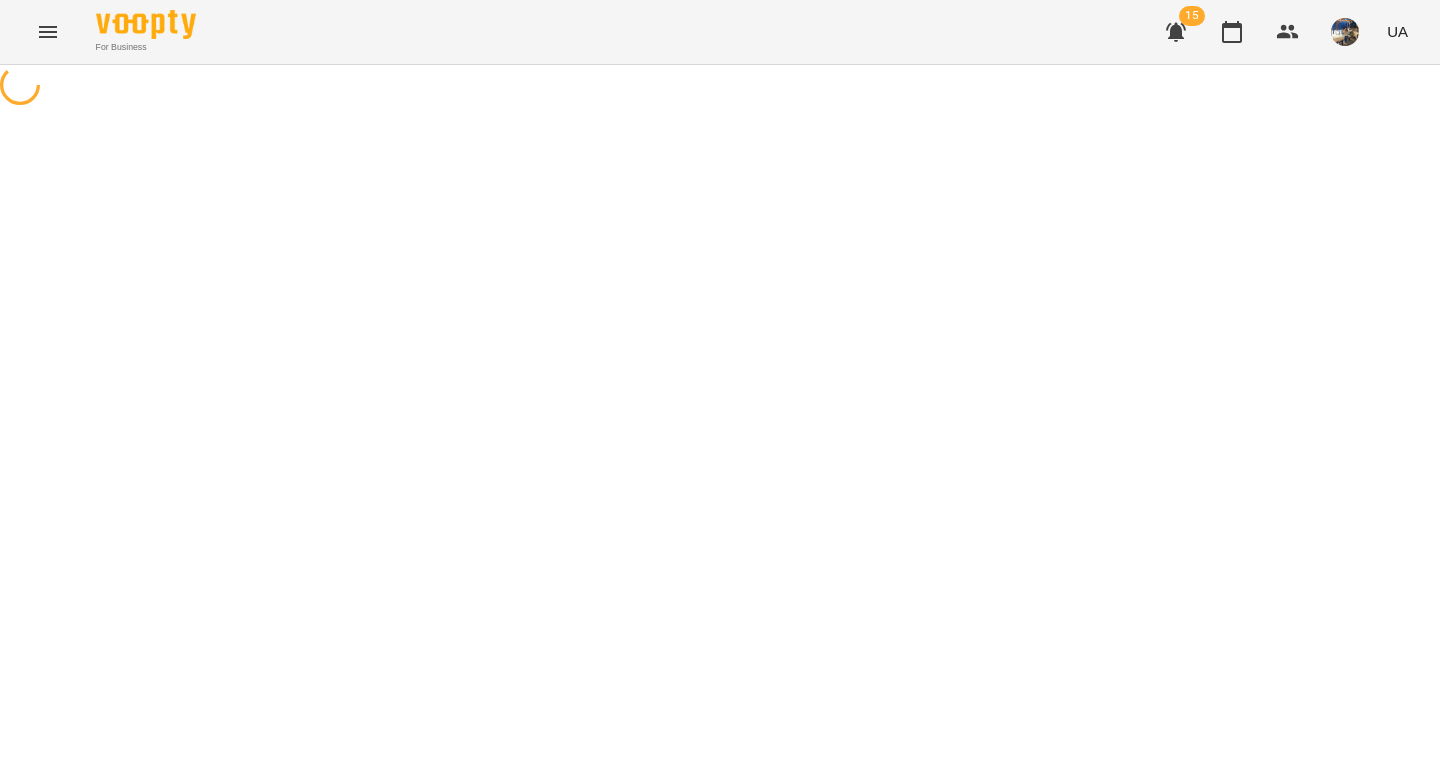 select on "*******" 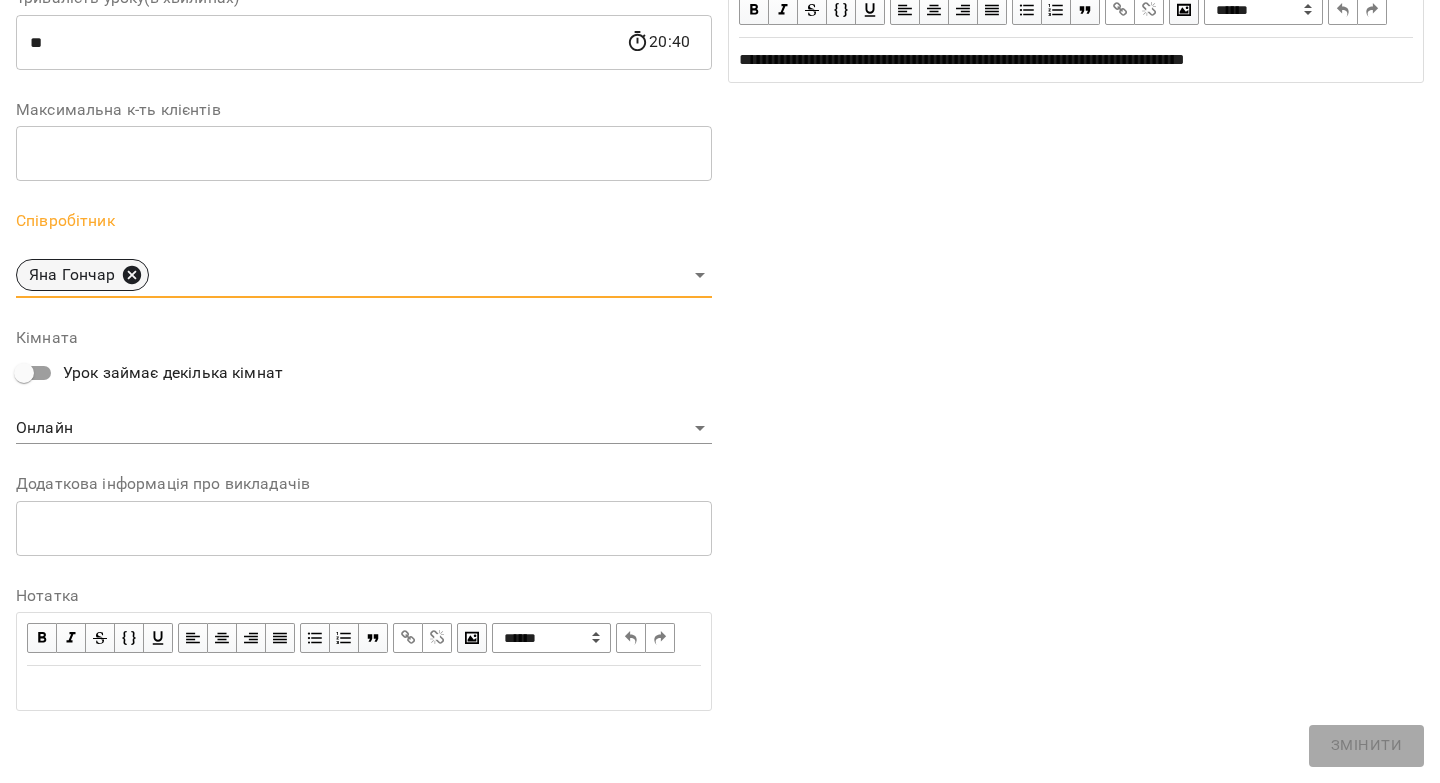 click 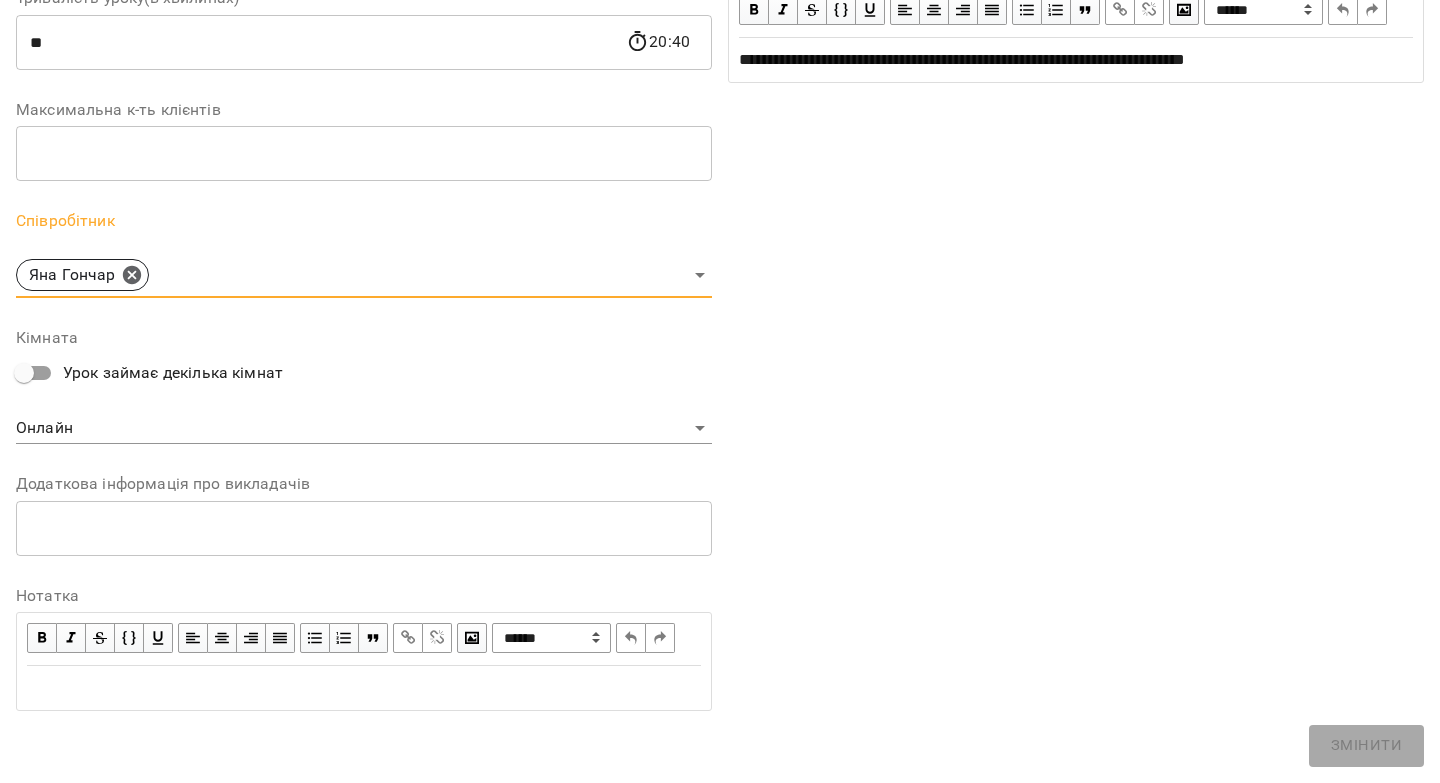 scroll, scrollTop: 529, scrollLeft: 0, axis: vertical 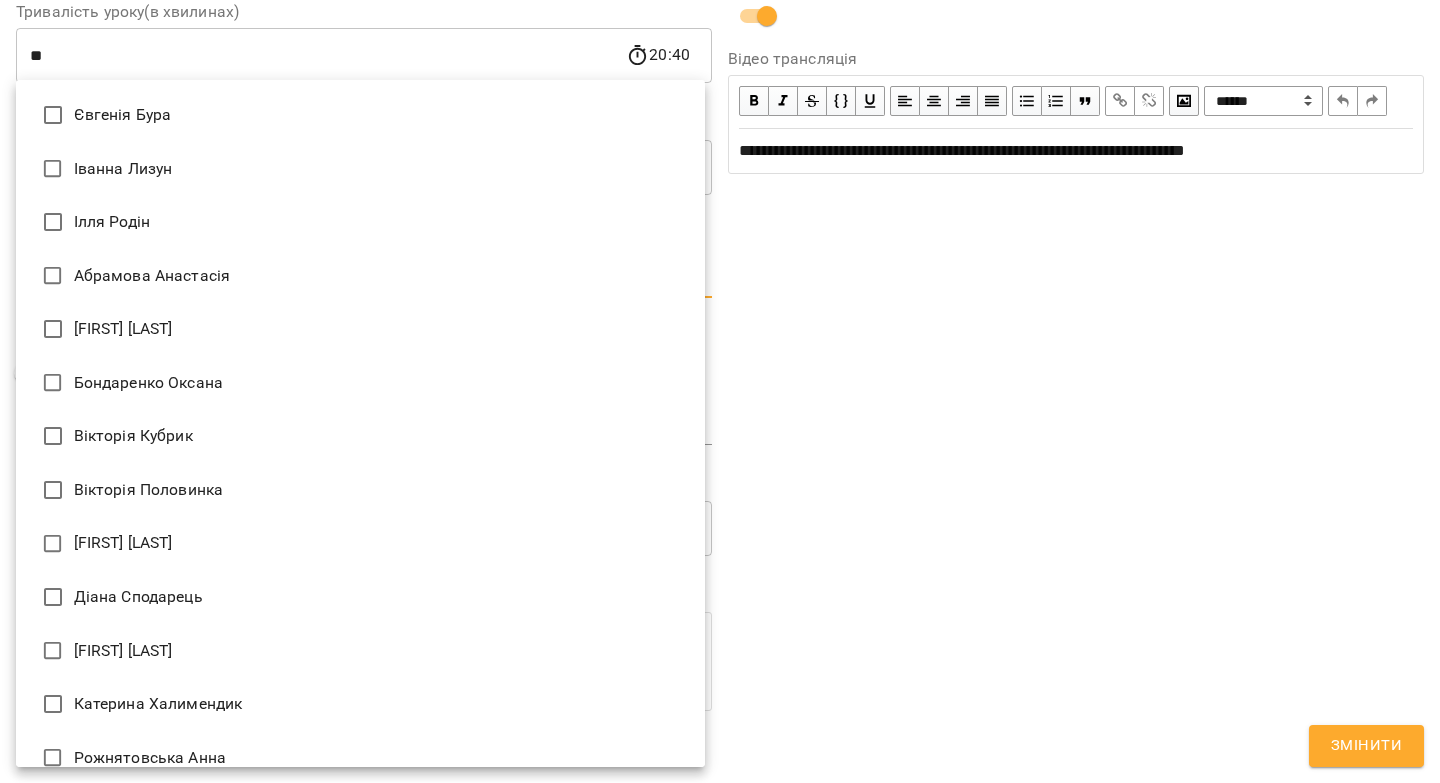 click on "**********" at bounding box center (720, 520) 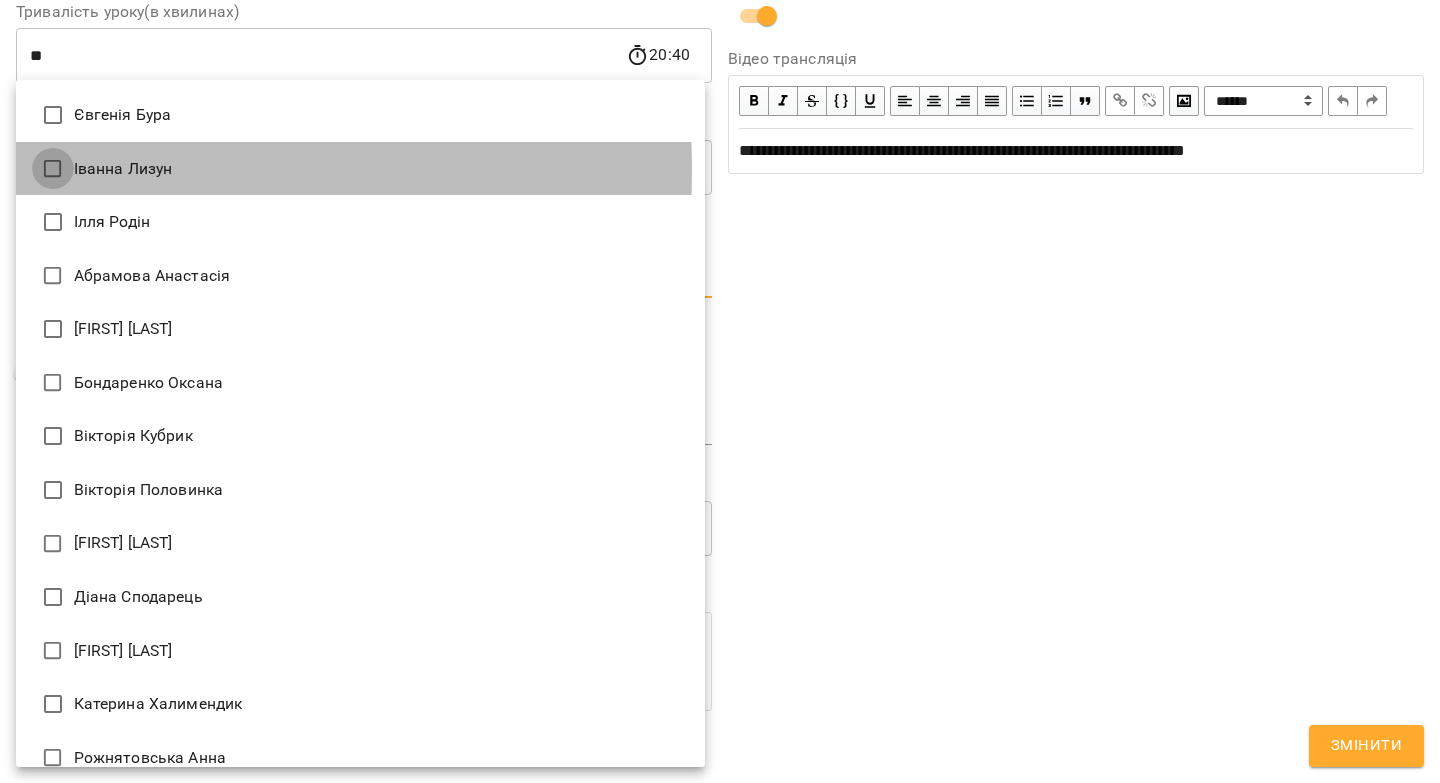 type on "**********" 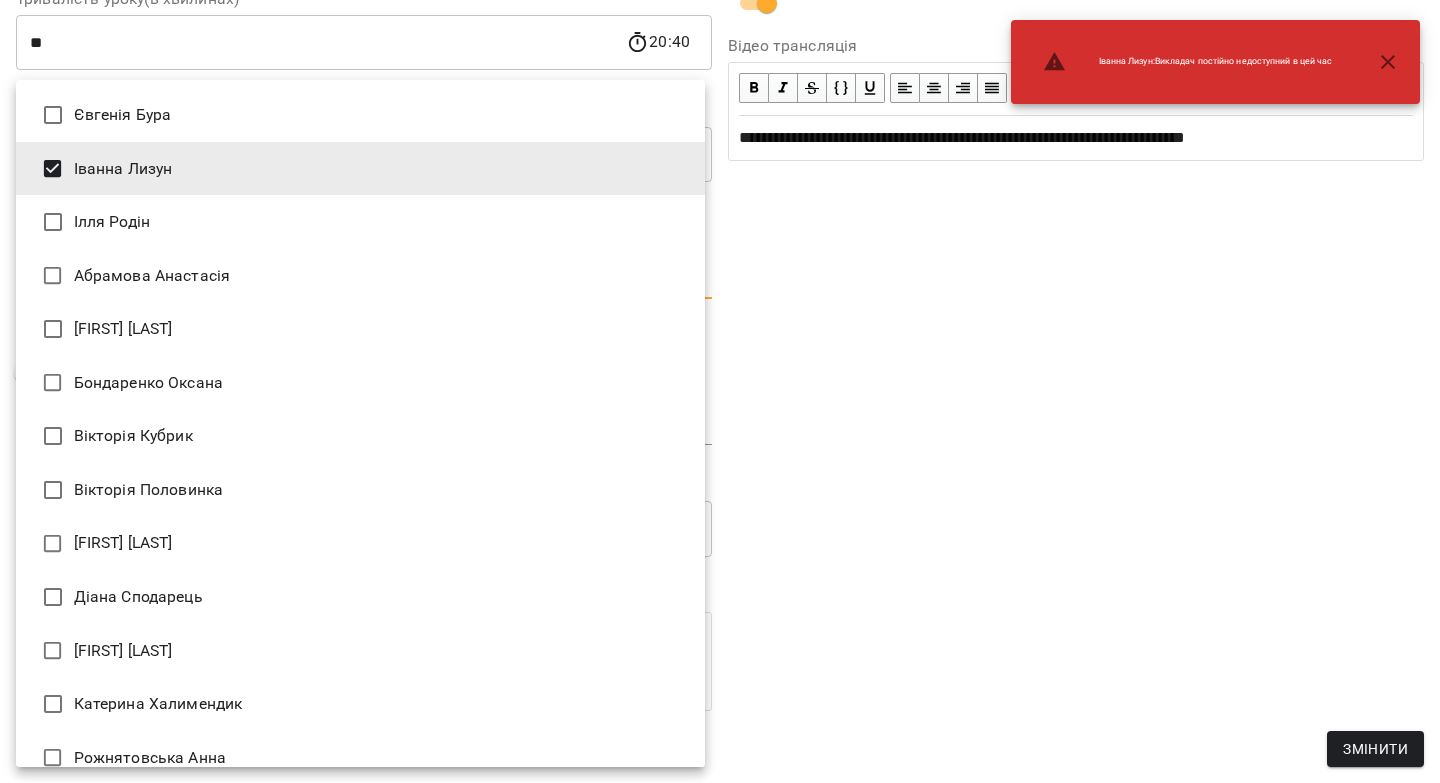 drag, startPoint x: 1207, startPoint y: 569, endPoint x: 1279, endPoint y: 693, distance: 143.38759 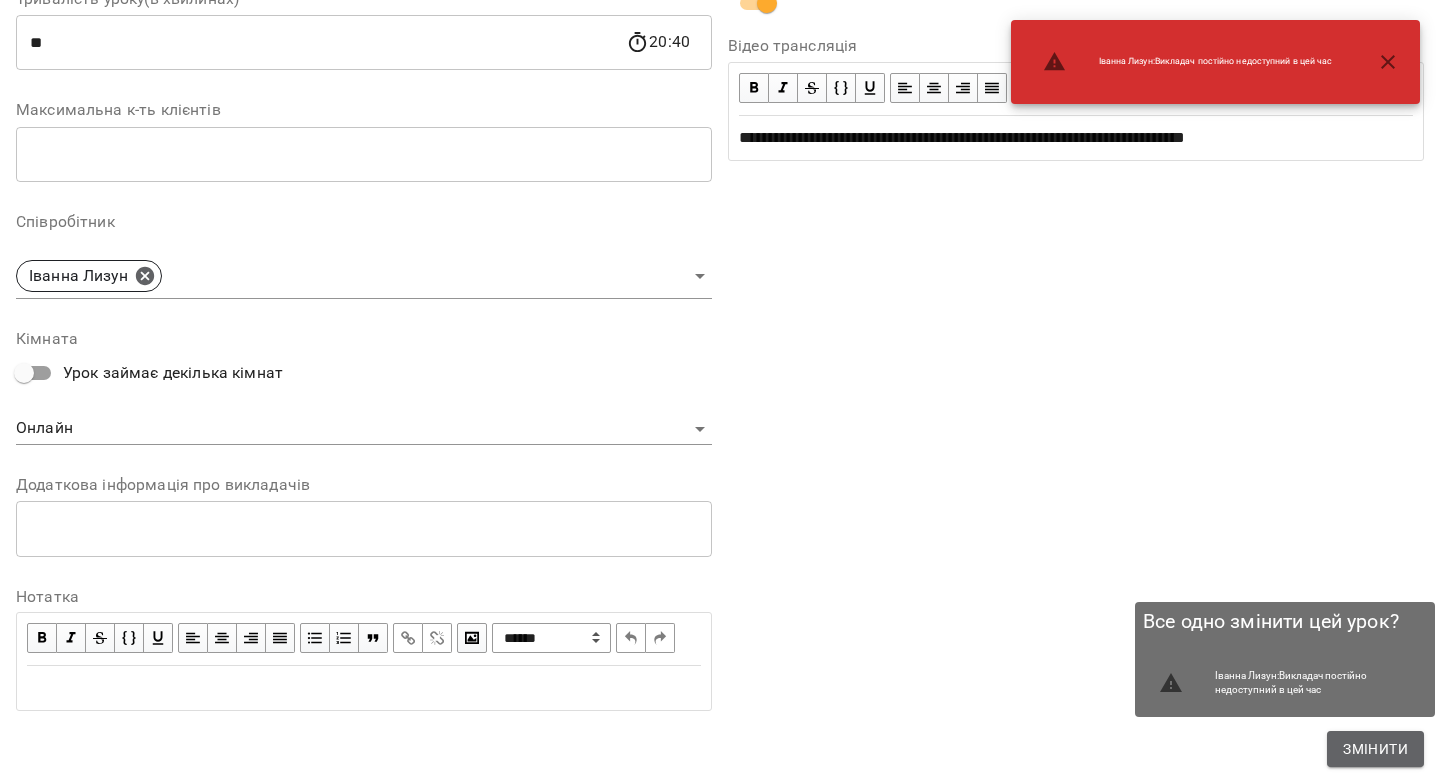 click on "Змінити" at bounding box center (1375, 749) 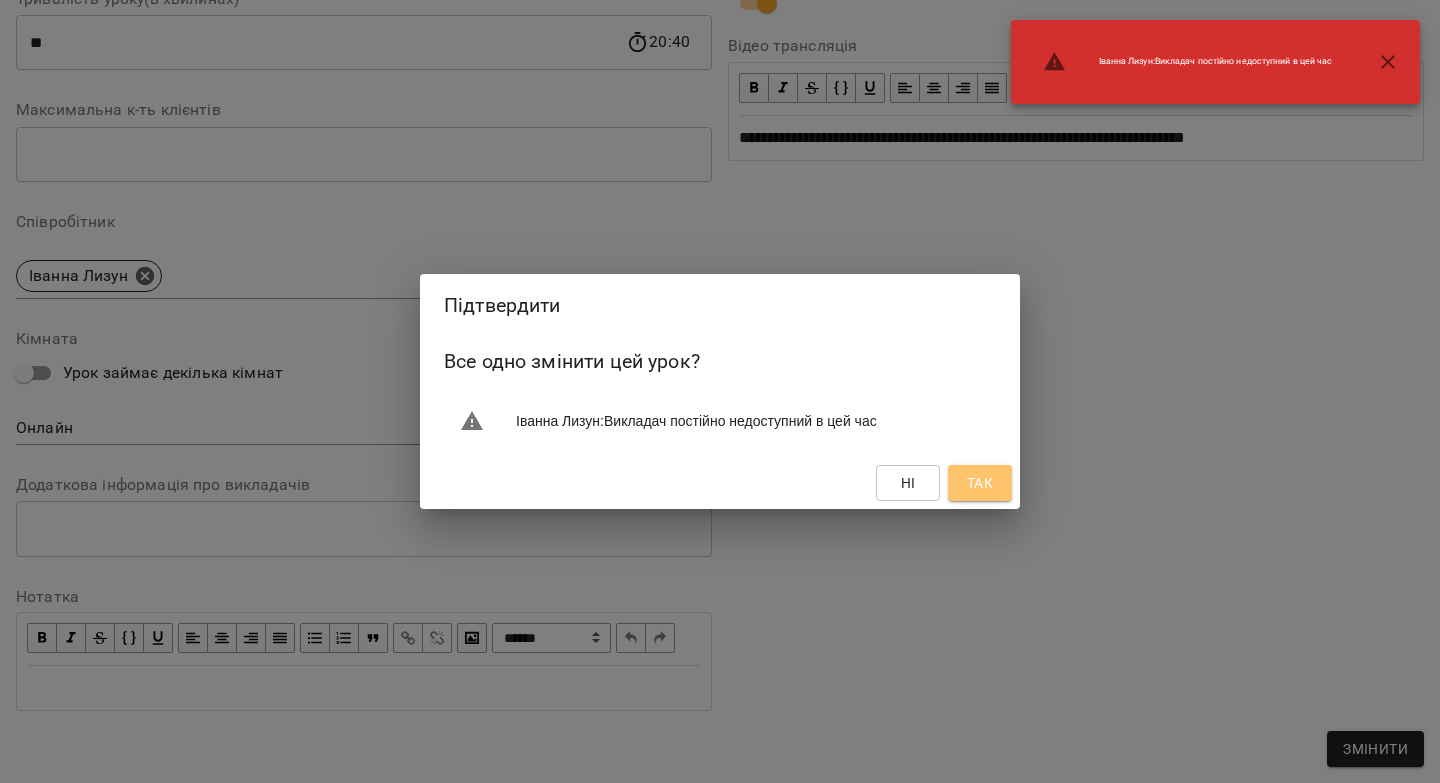 click on "Так" at bounding box center [980, 483] 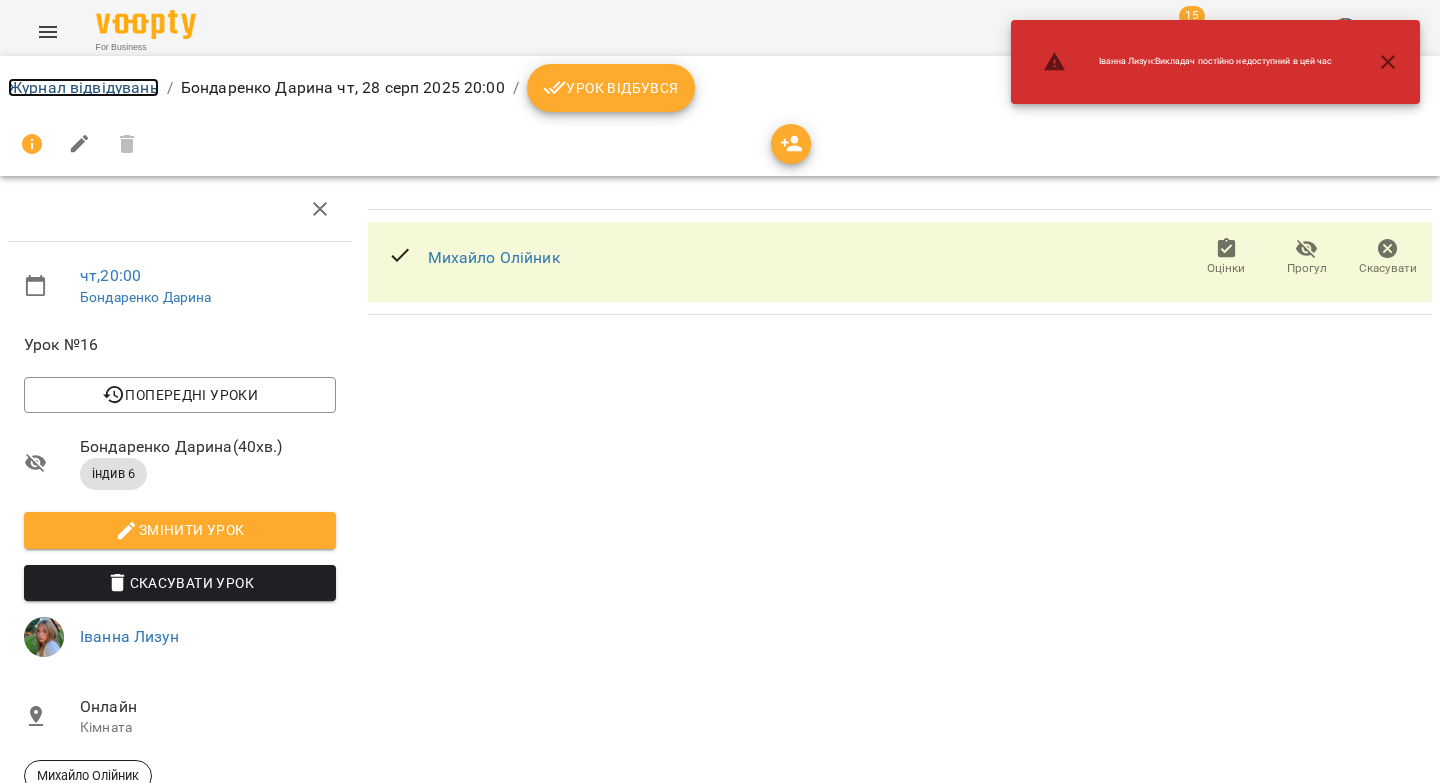 click on "Журнал відвідувань" at bounding box center [83, 87] 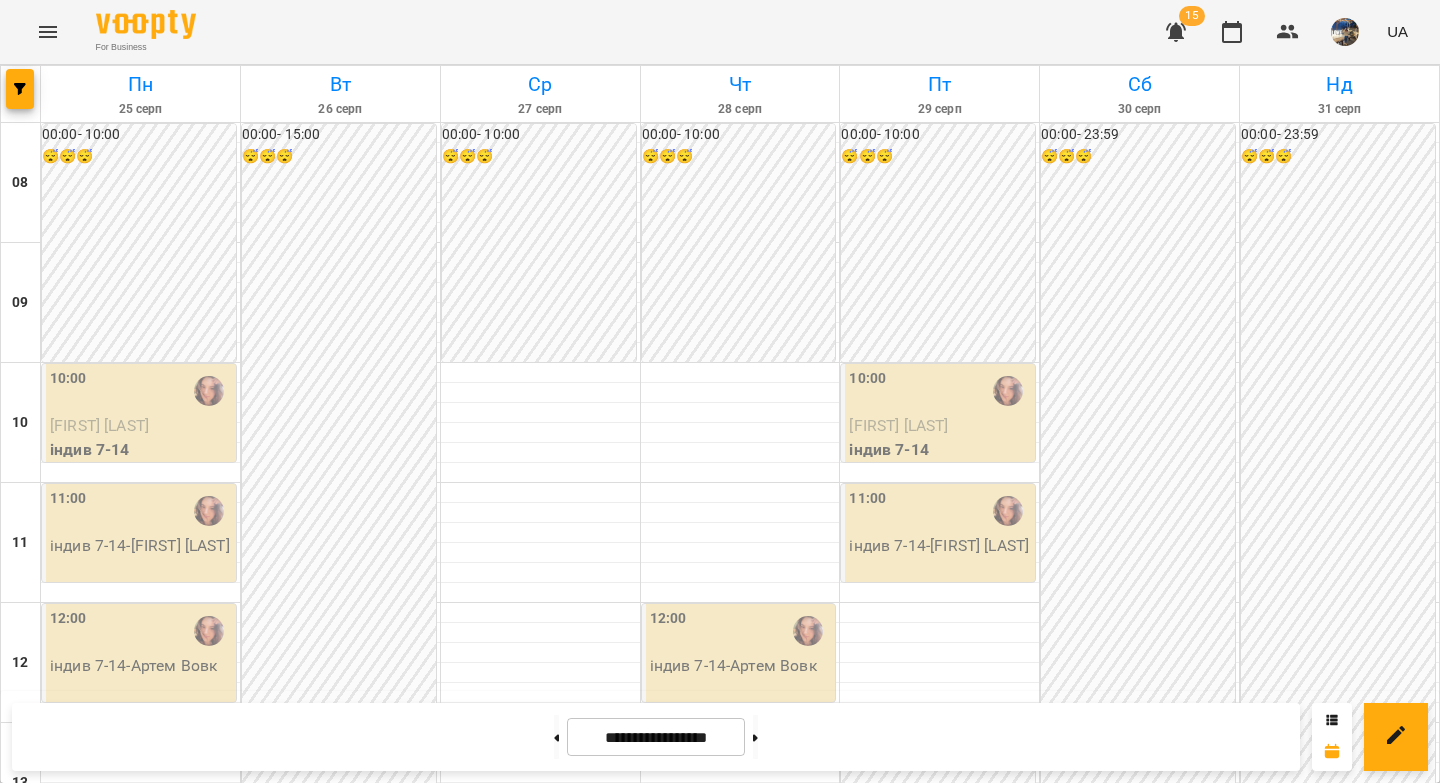 scroll, scrollTop: 965, scrollLeft: 0, axis: vertical 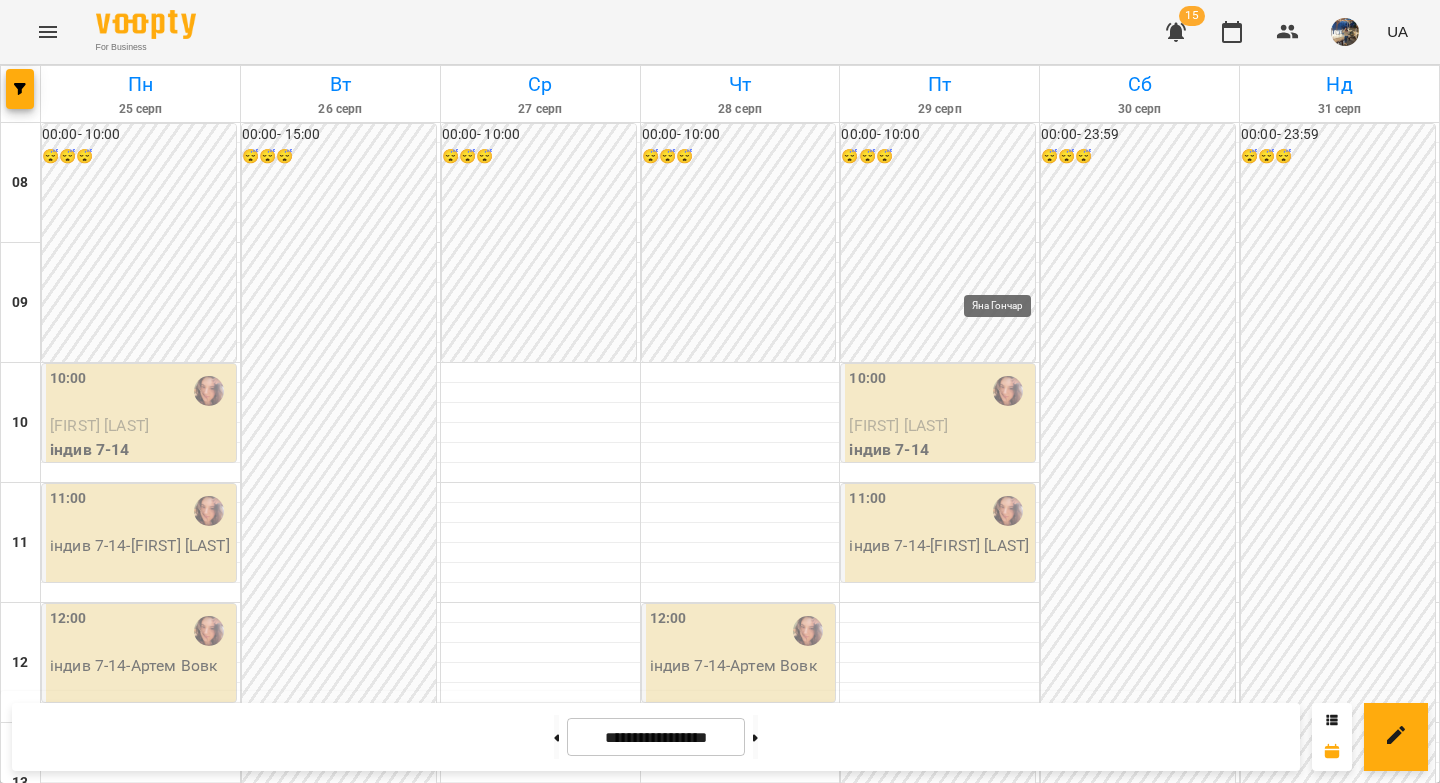 click at bounding box center [1008, 1231] 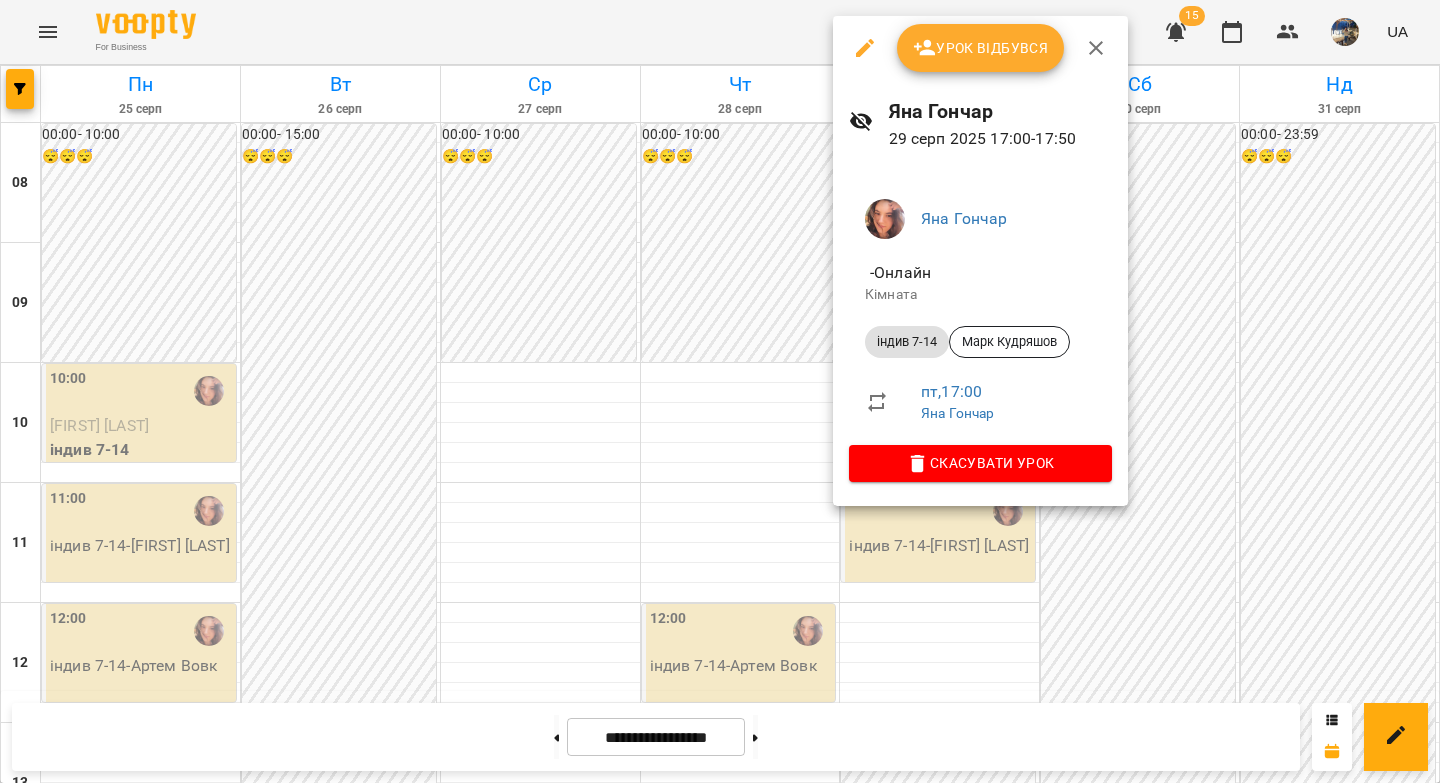 click 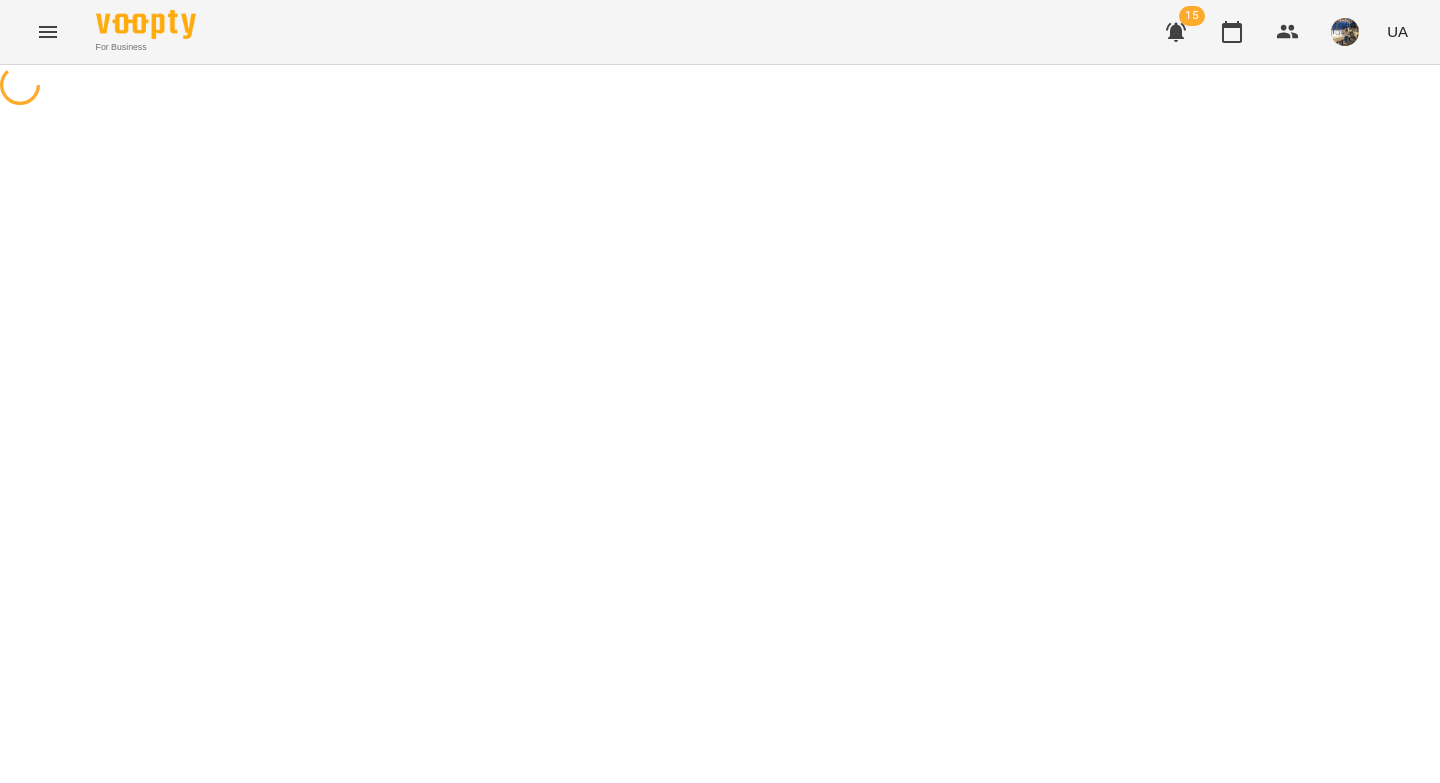 select on "**********" 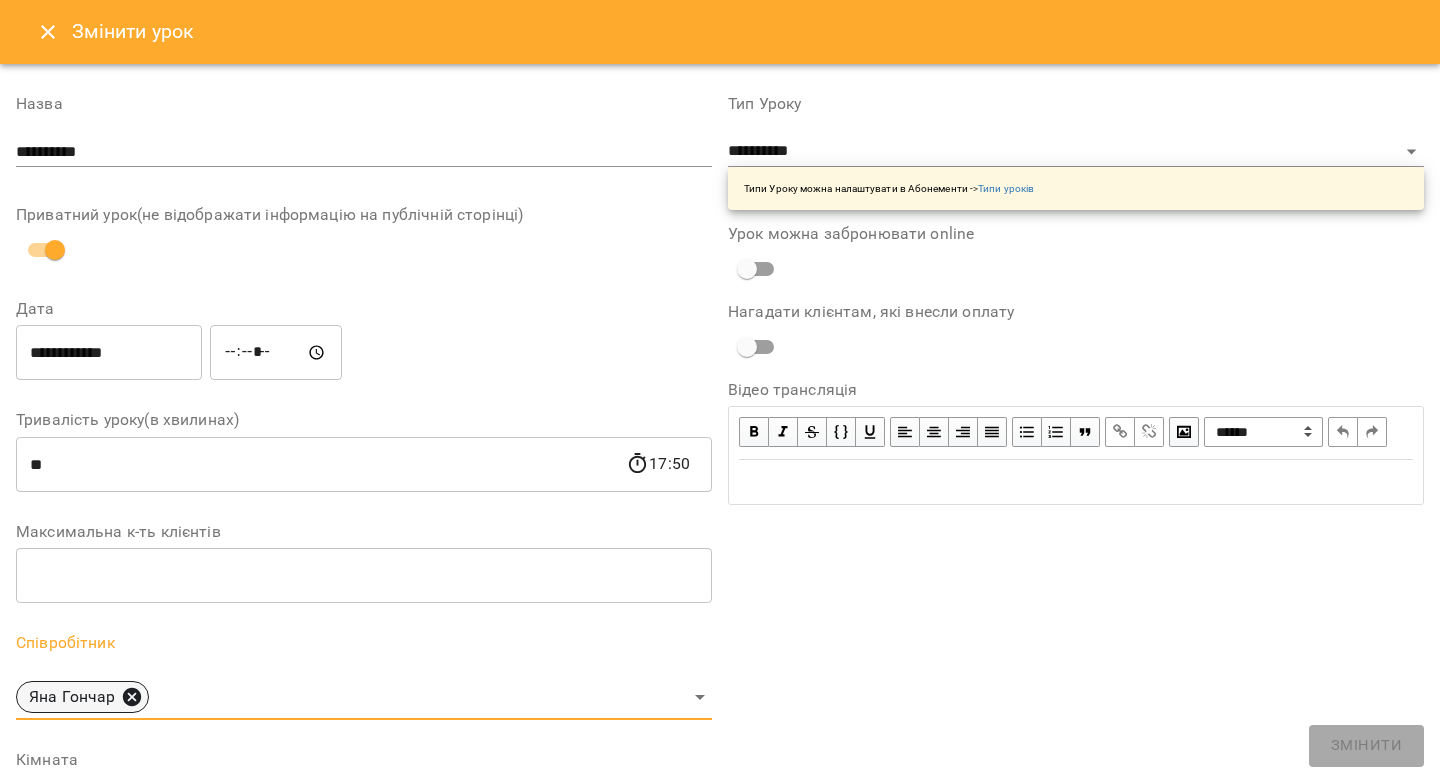 click 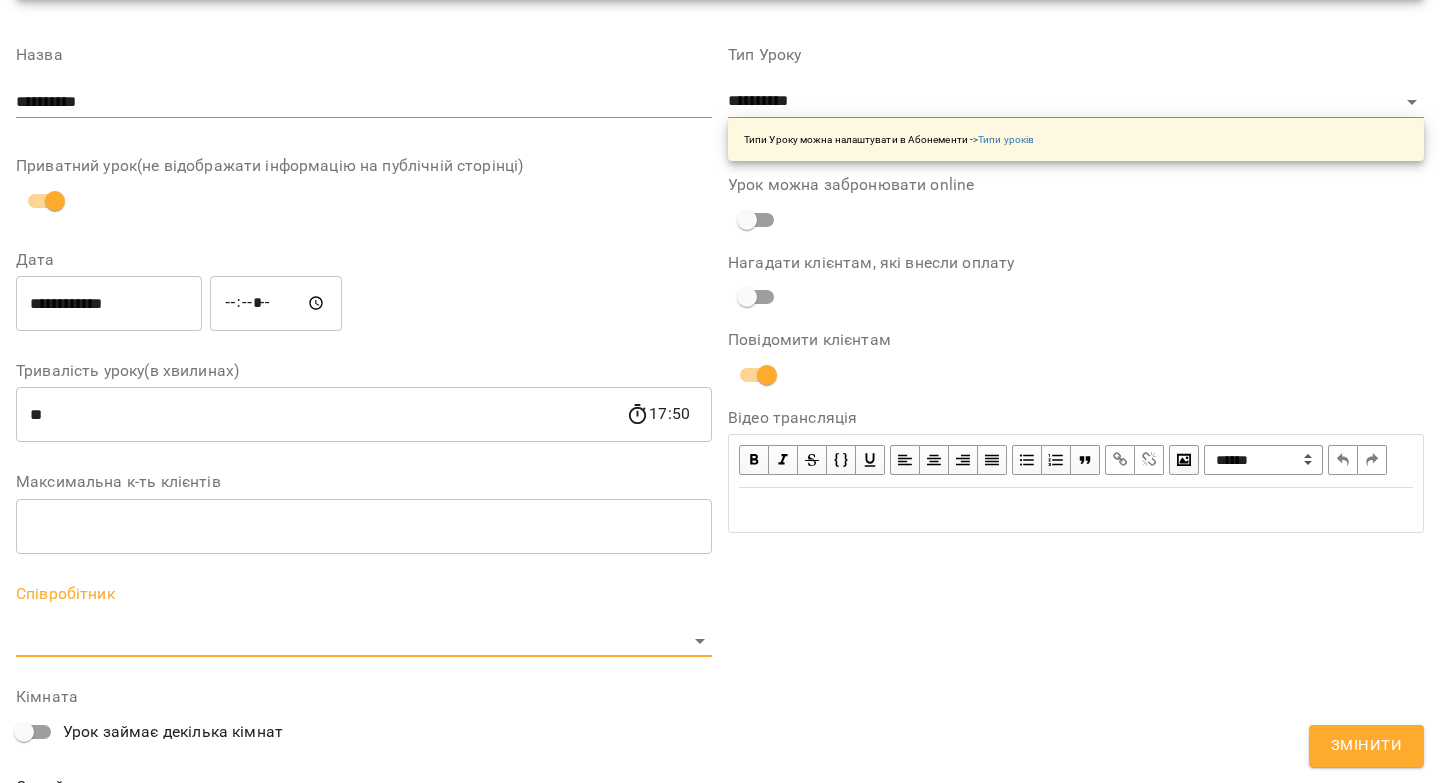 scroll, scrollTop: 373, scrollLeft: 0, axis: vertical 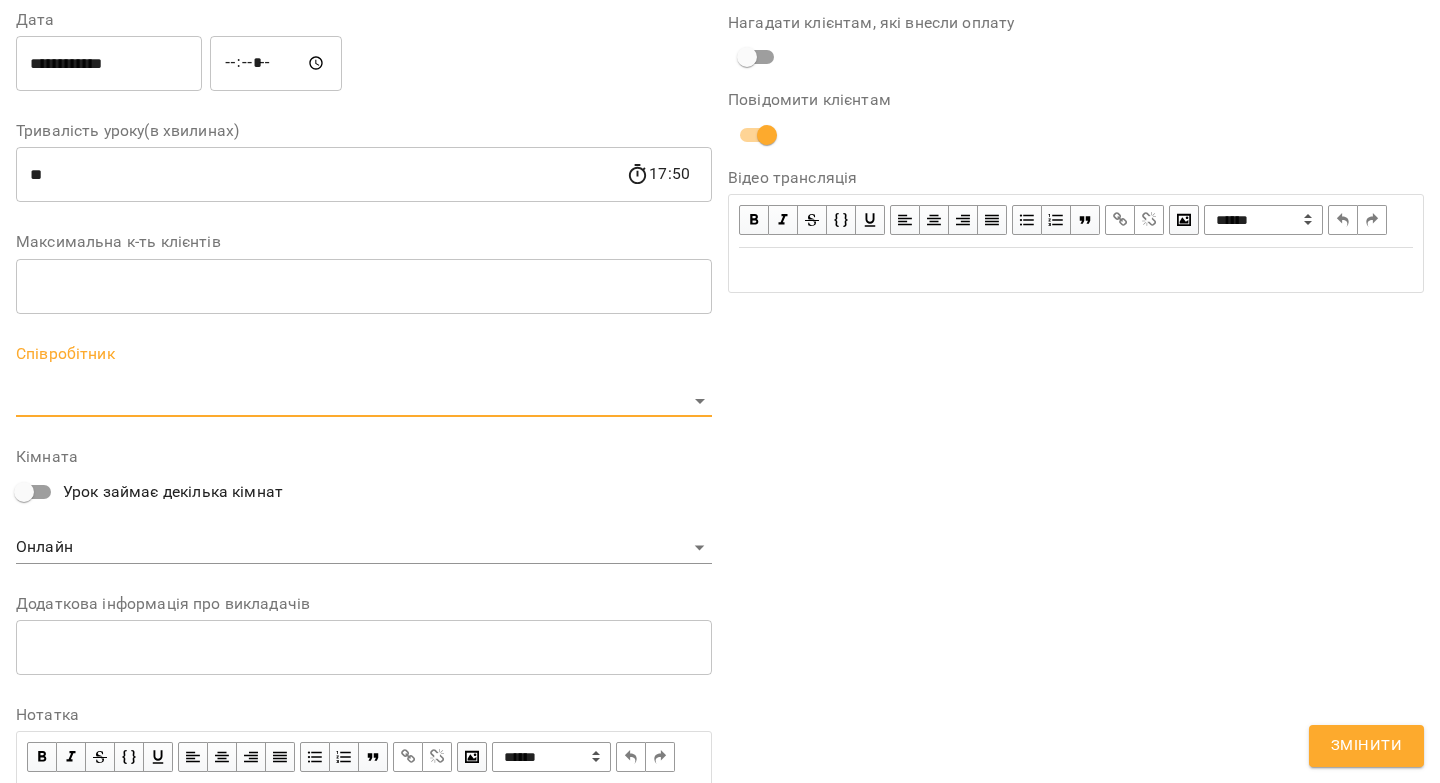 click on "Співробітник ​" at bounding box center (364, 381) 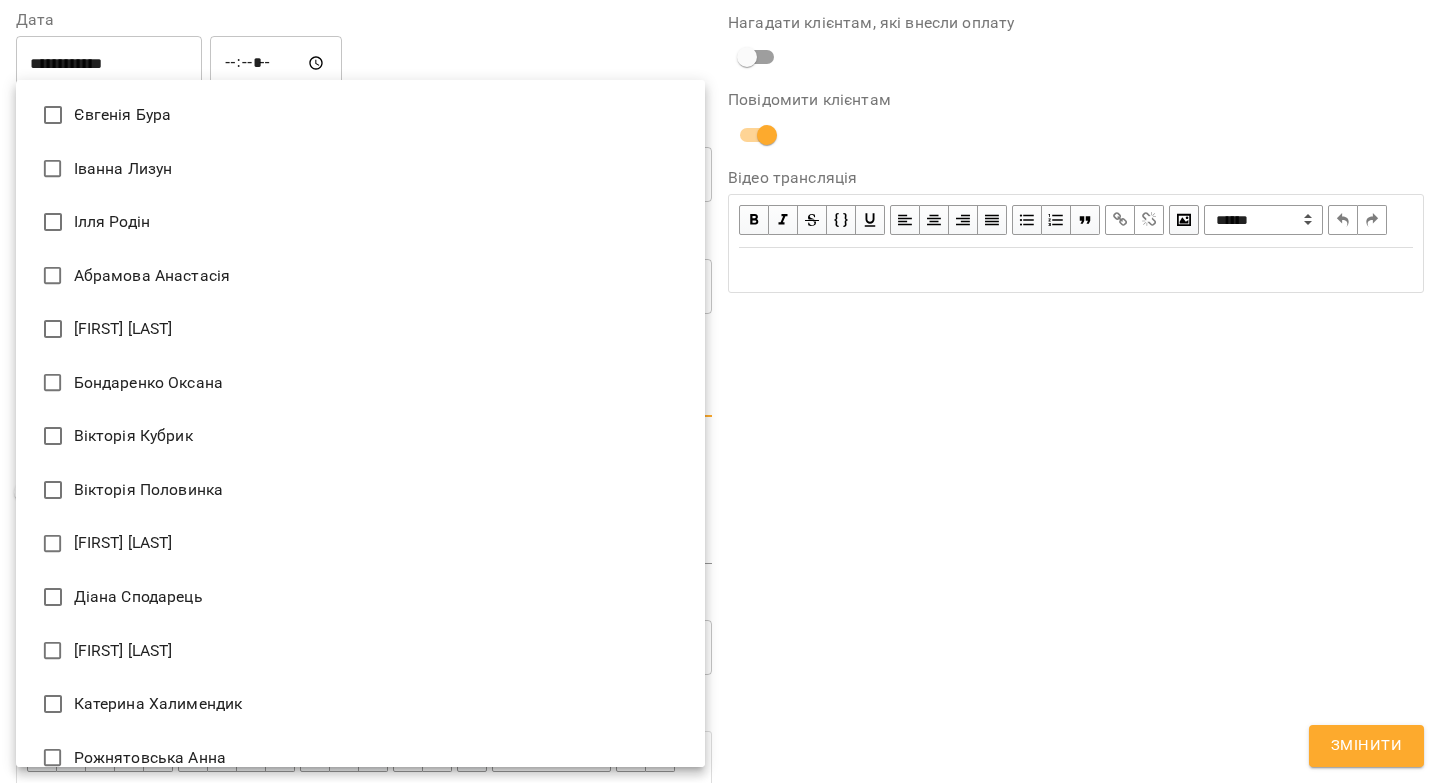 click on "**********" at bounding box center (720, 456) 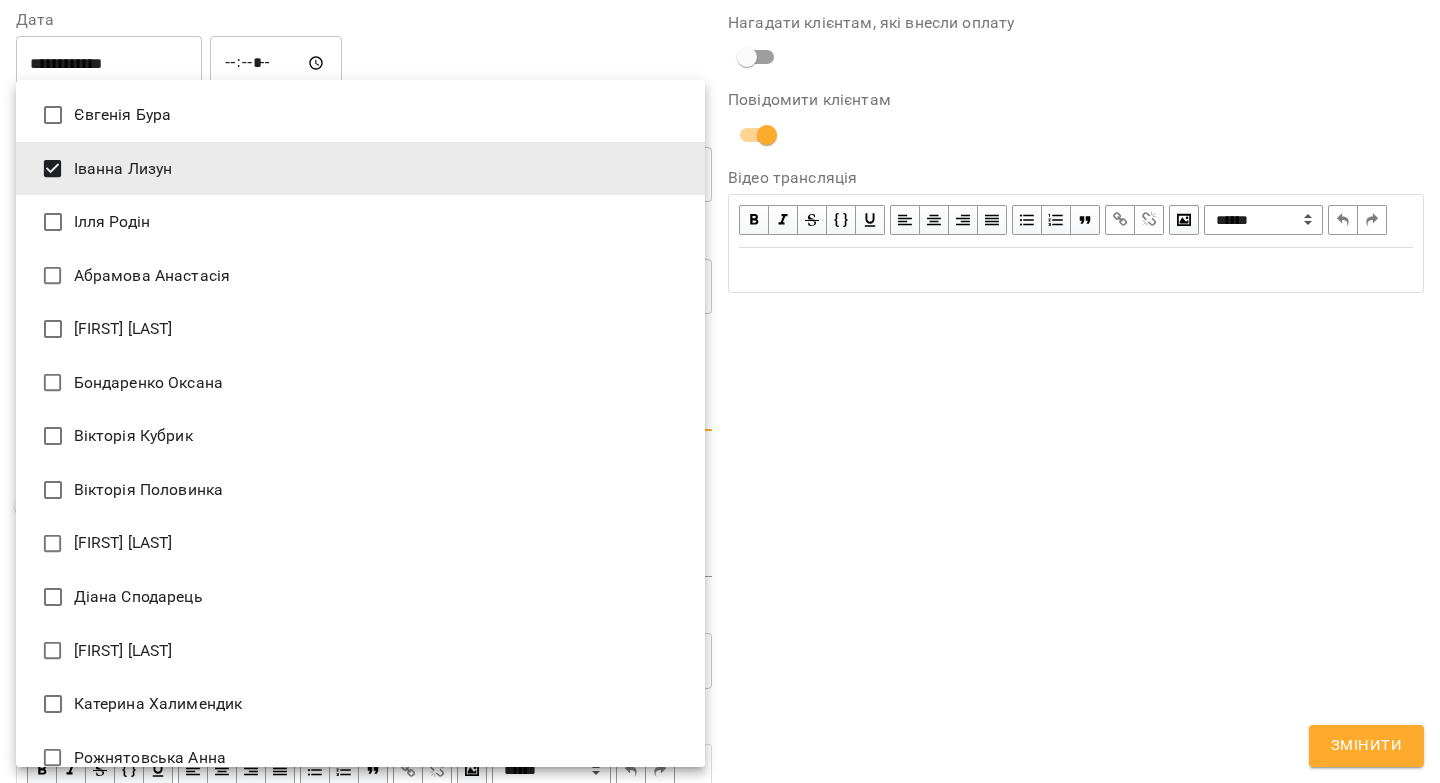 click at bounding box center [720, 391] 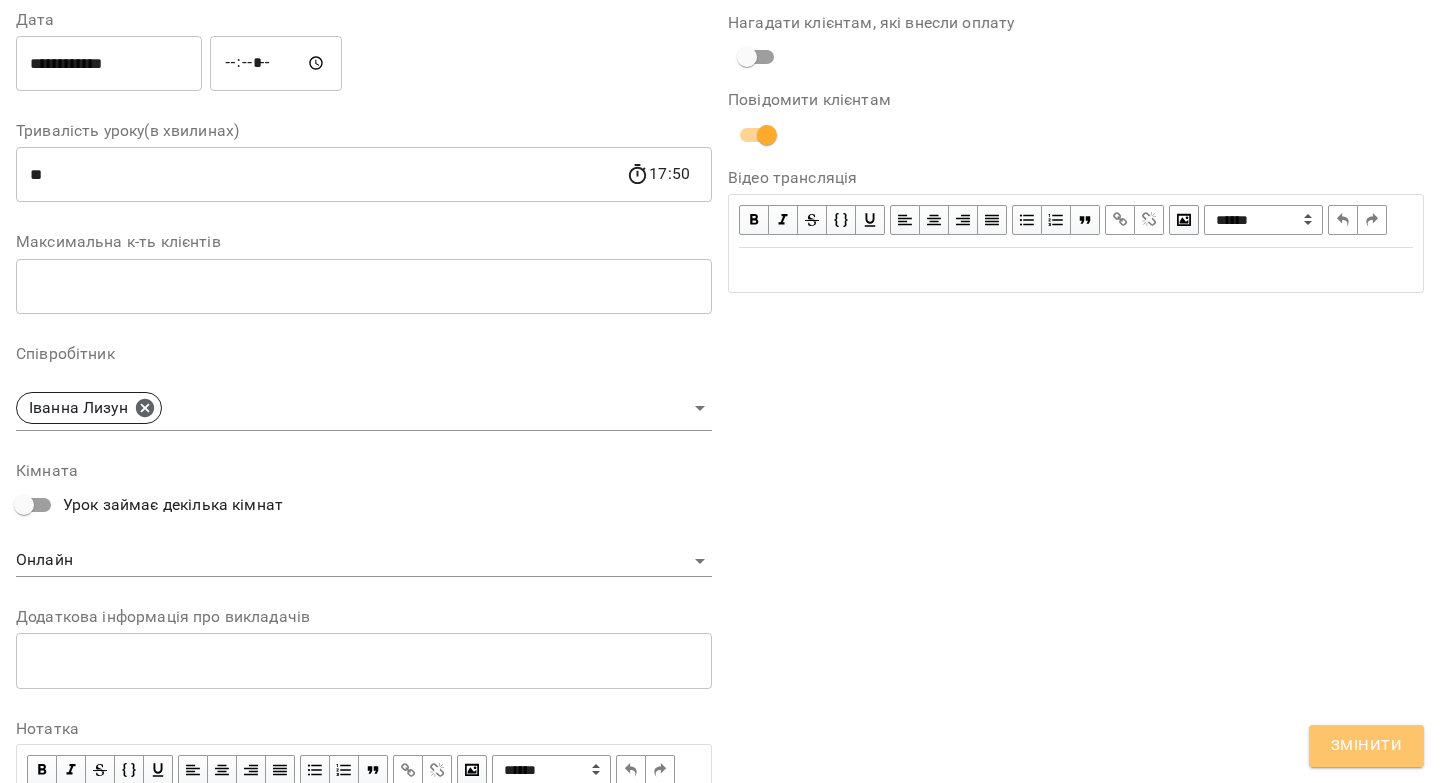 click on "Змінити" at bounding box center [1366, 746] 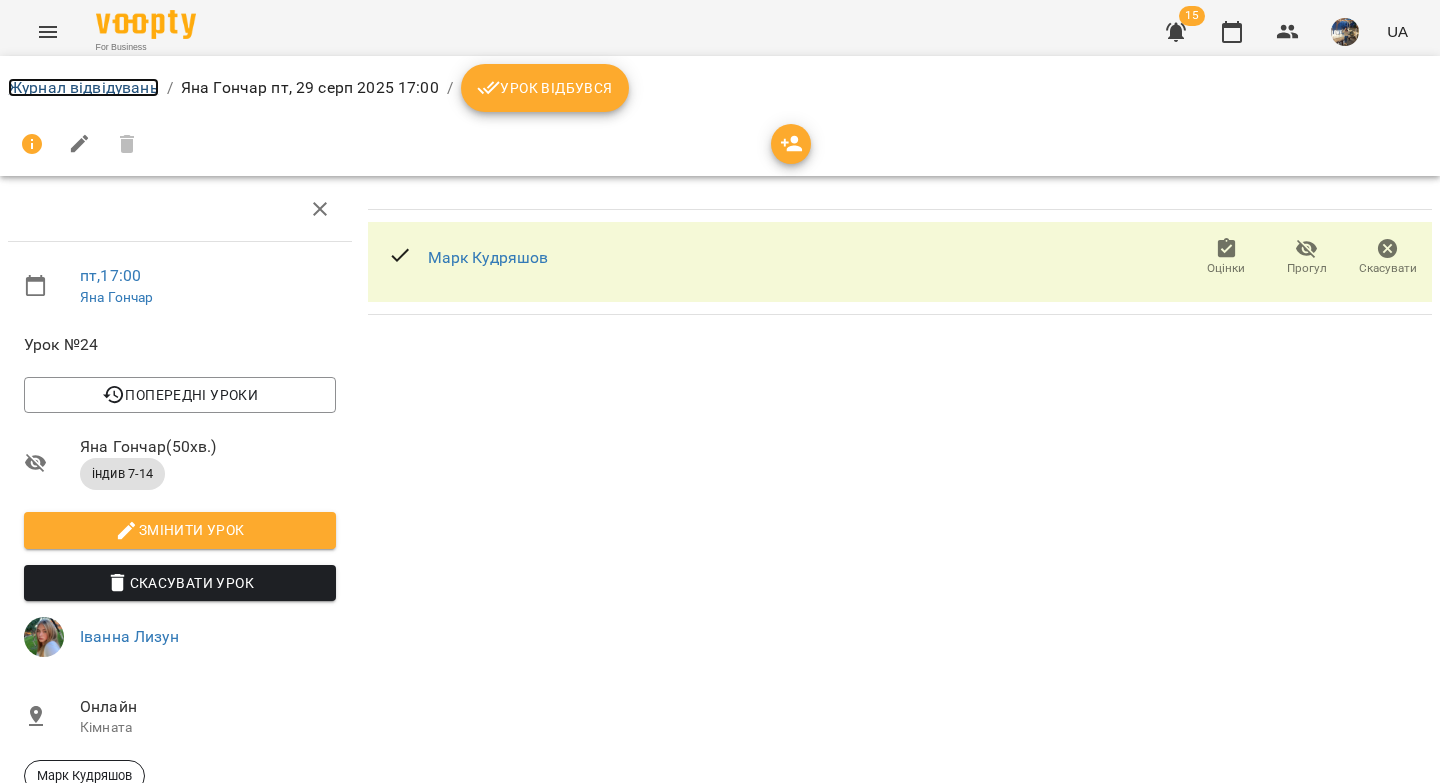 drag, startPoint x: 32, startPoint y: 85, endPoint x: 408, endPoint y: 189, distance: 390.11792 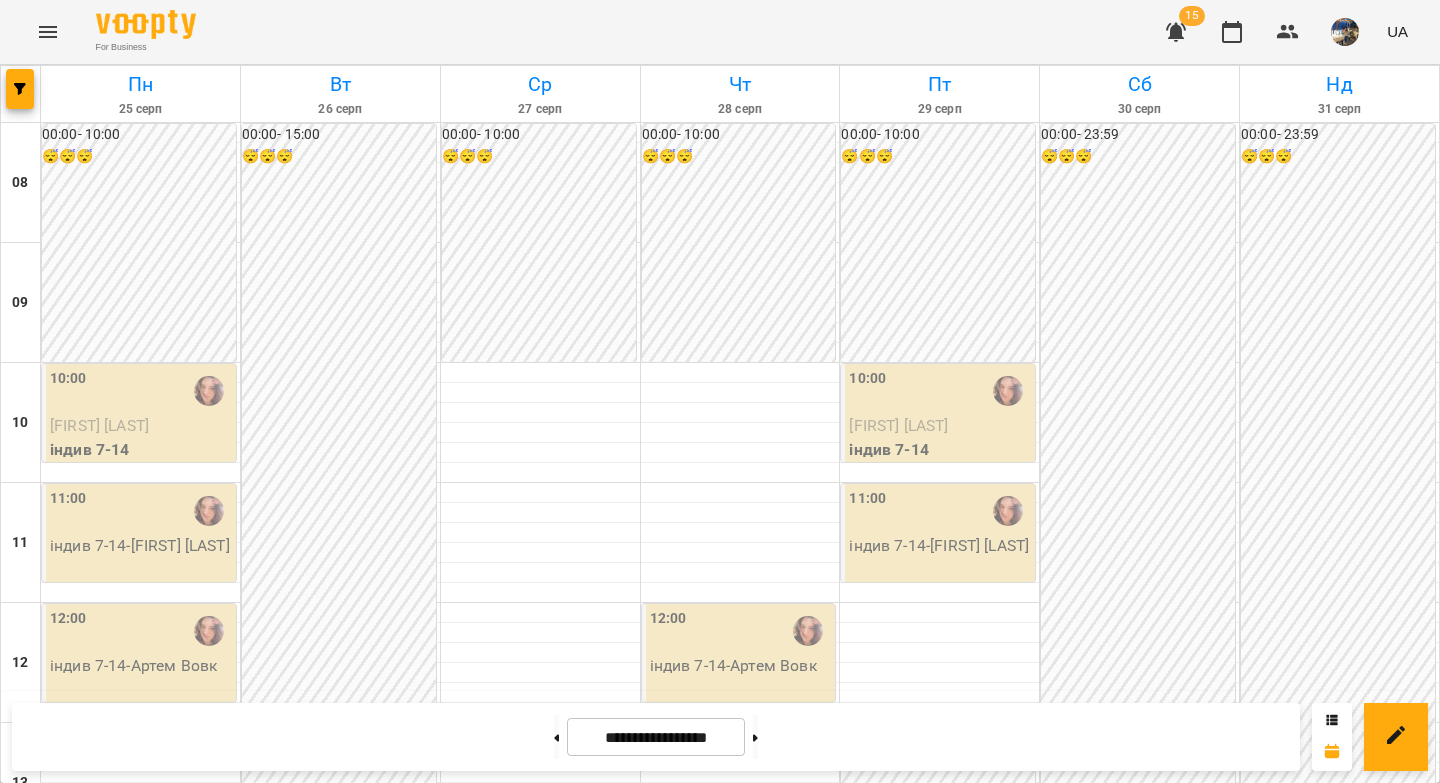 scroll, scrollTop: 1007, scrollLeft: 0, axis: vertical 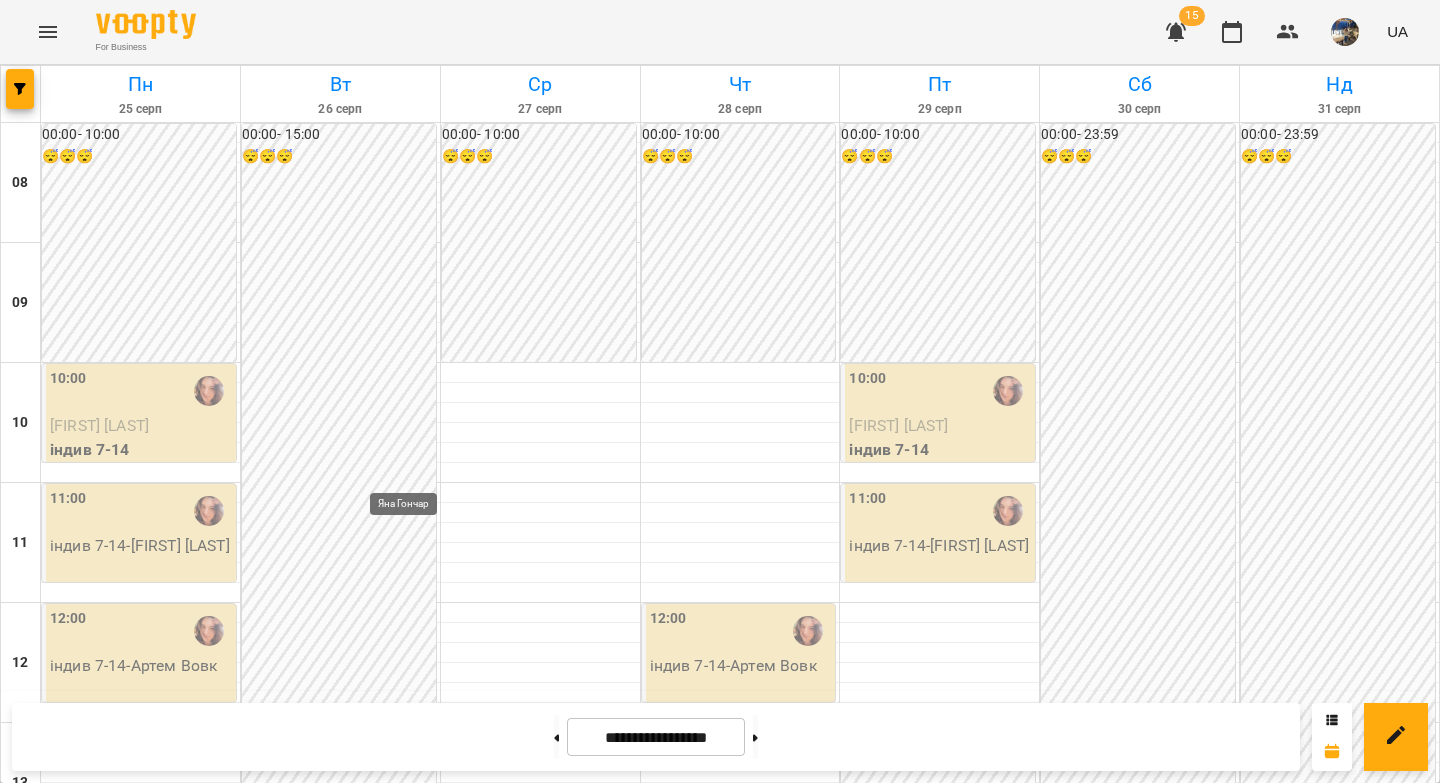 click at bounding box center (409, 1471) 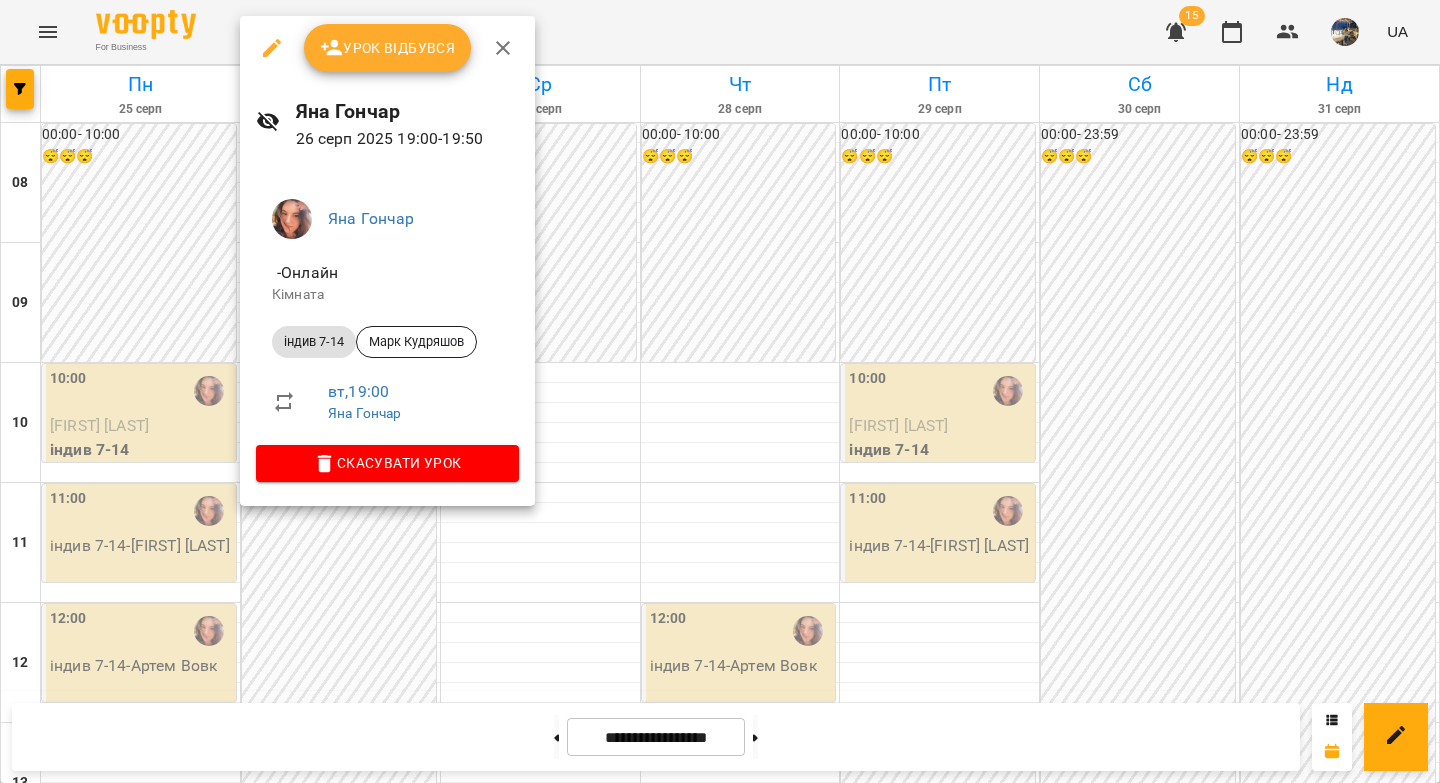 click 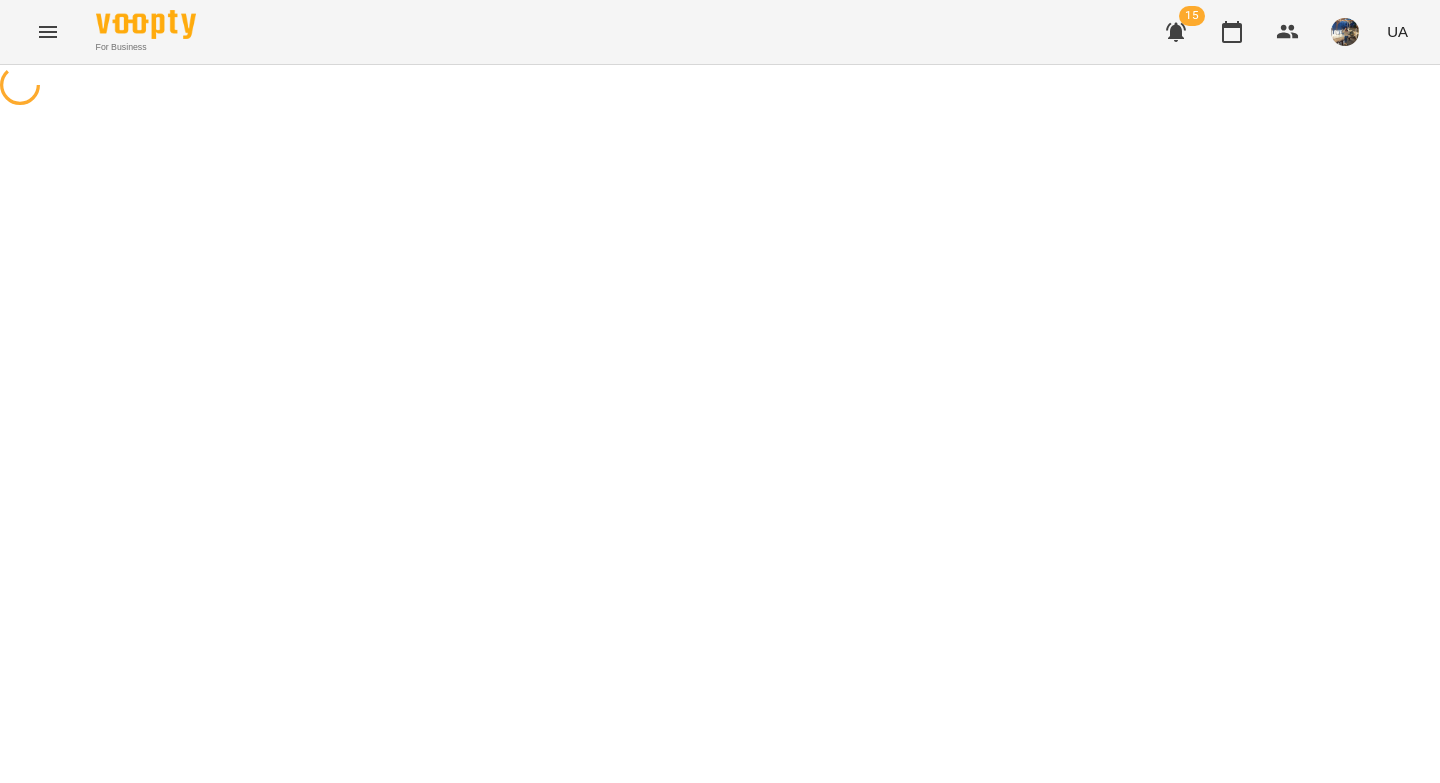 select on "**********" 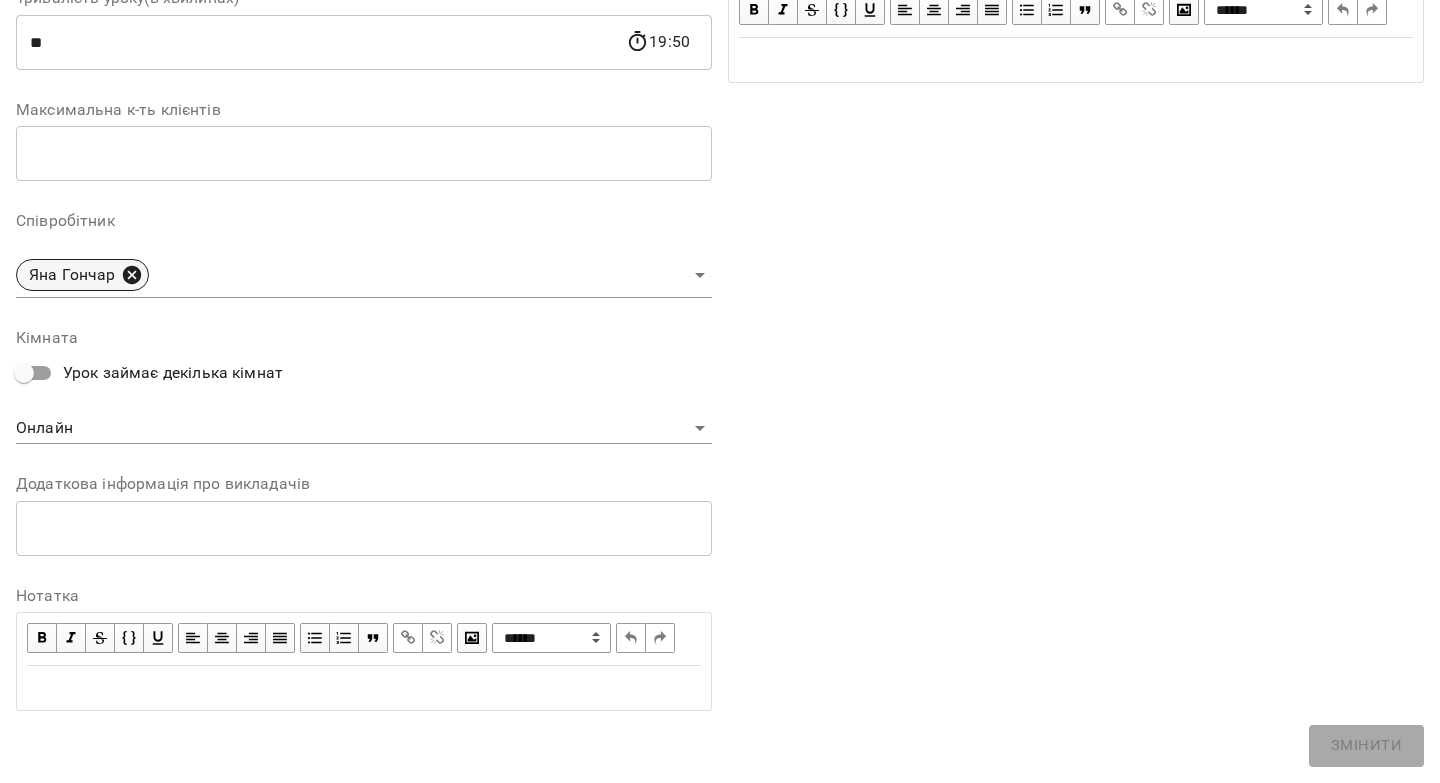 click 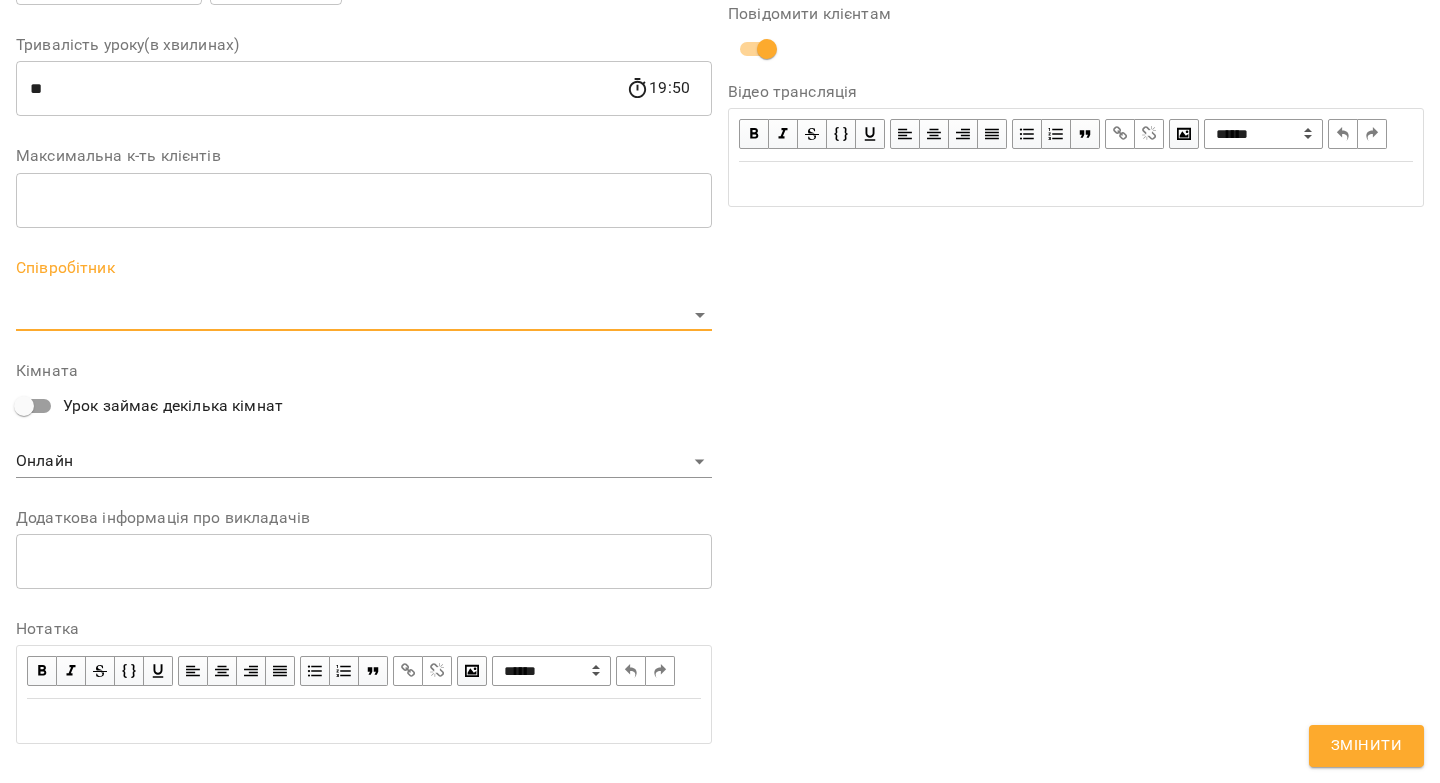 scroll, scrollTop: 529, scrollLeft: 0, axis: vertical 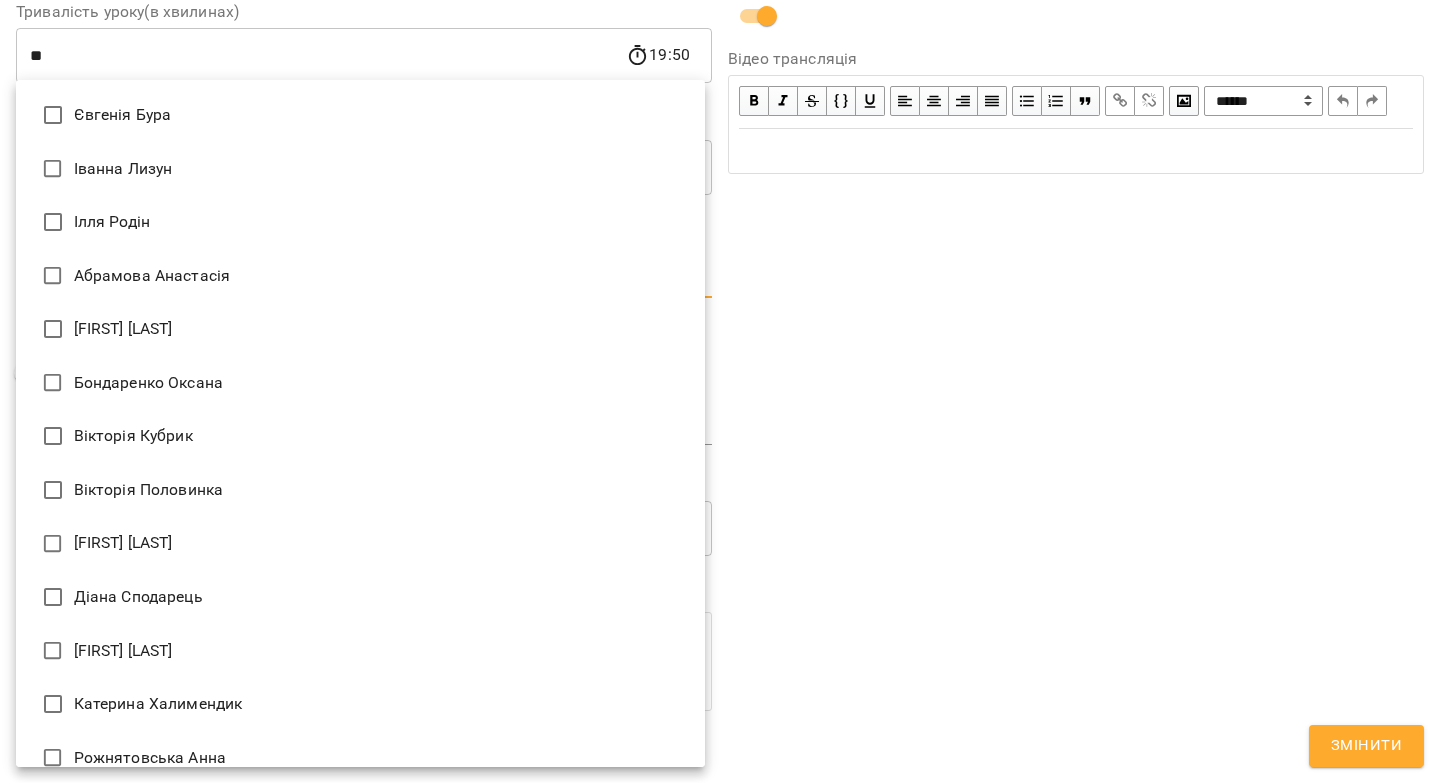 click on "**********" at bounding box center [720, 456] 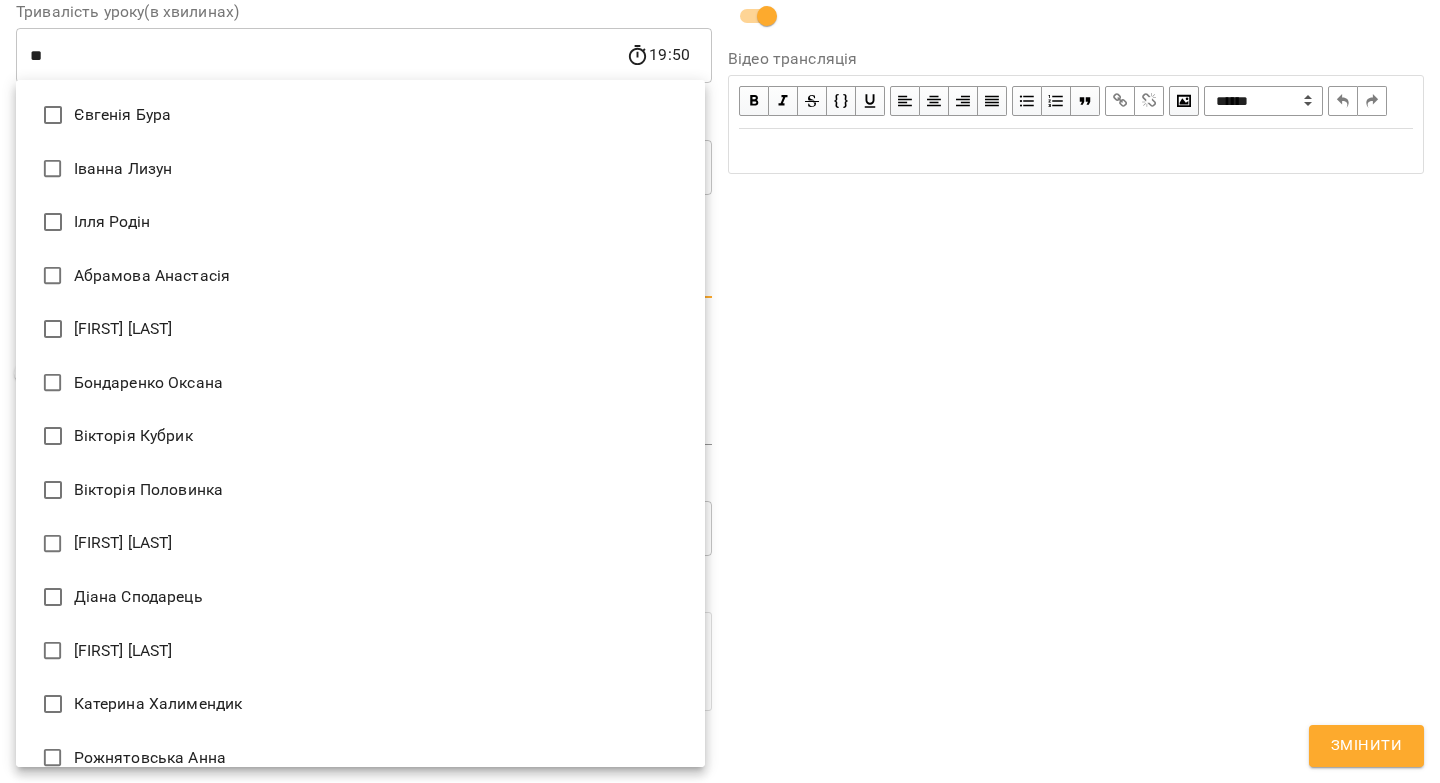 type on "**********" 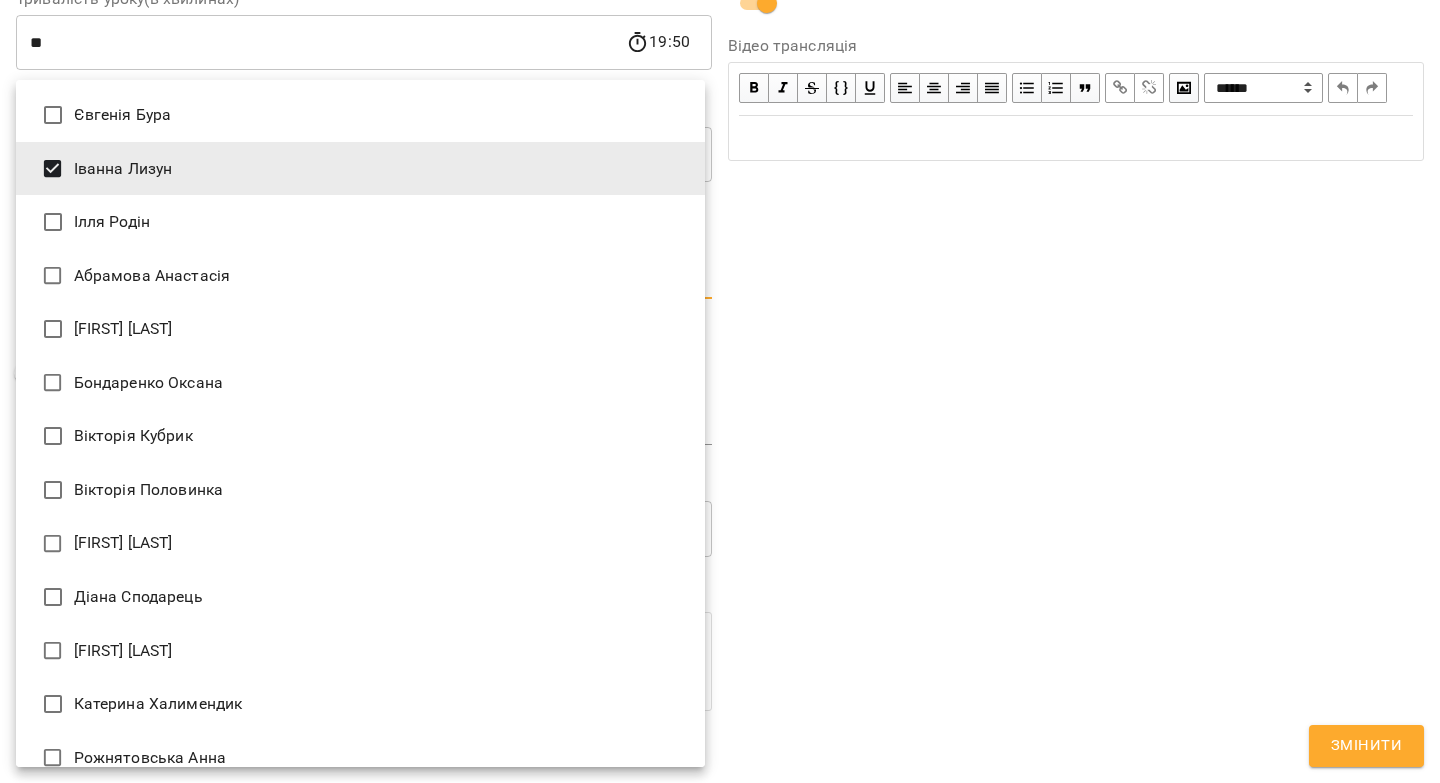 click at bounding box center [720, 391] 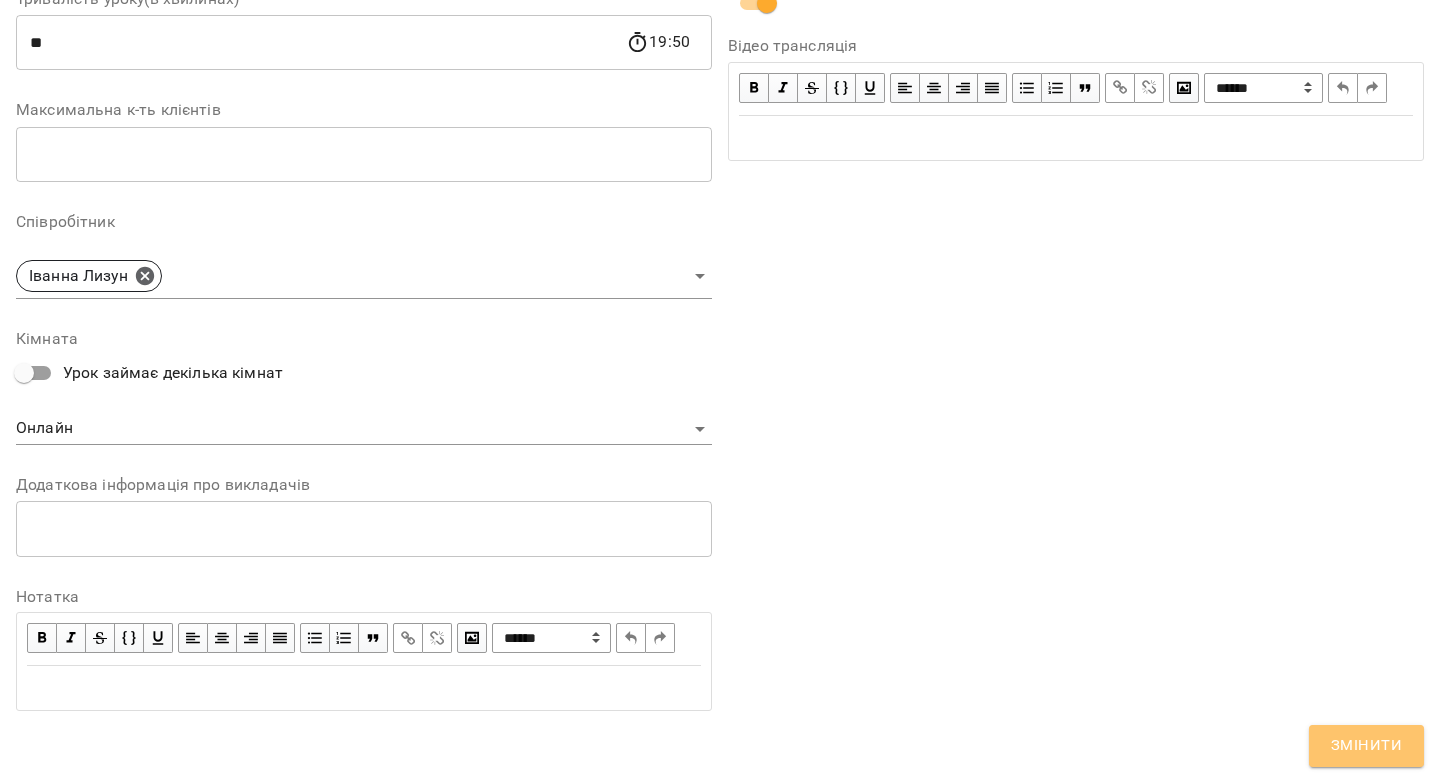 click on "Змінити" at bounding box center [1366, 746] 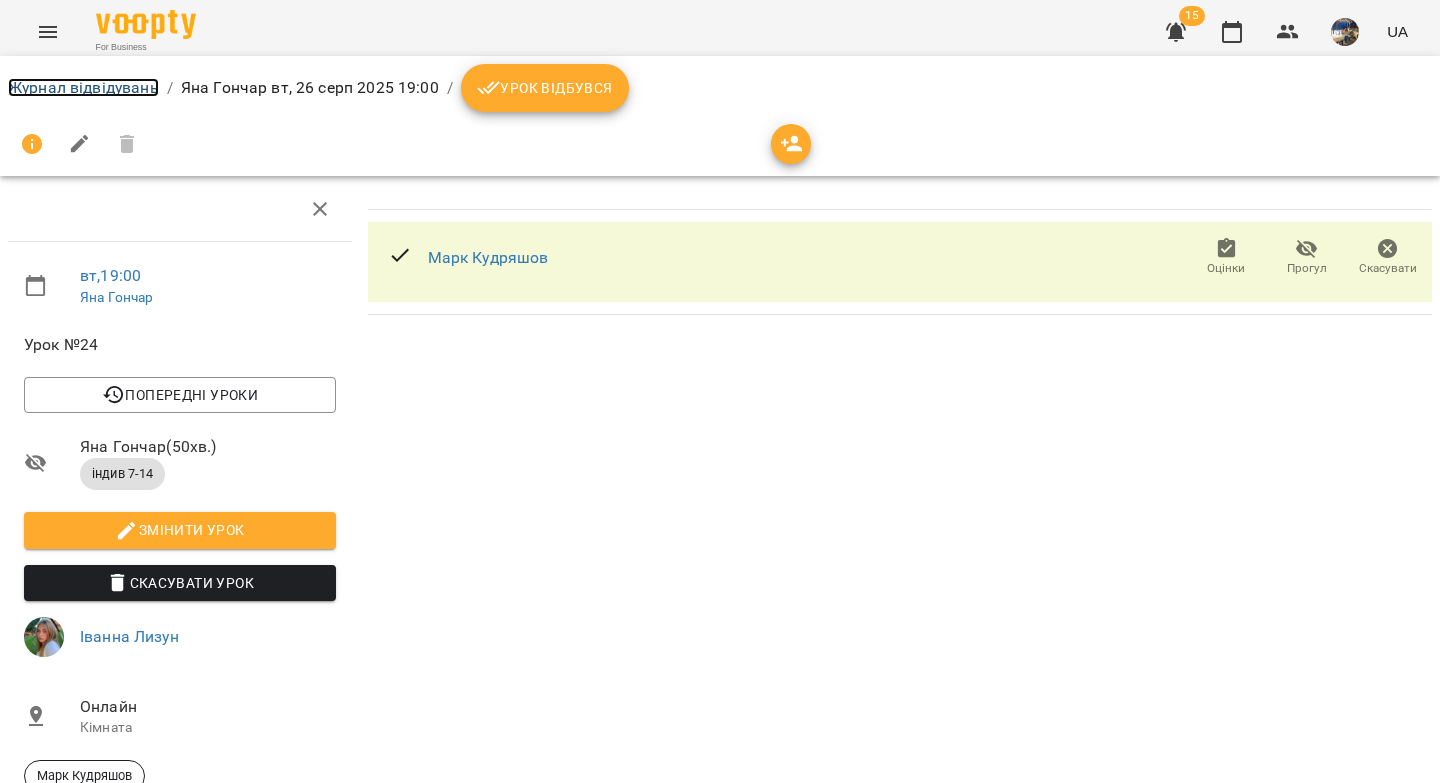 click on "Журнал відвідувань" at bounding box center [83, 87] 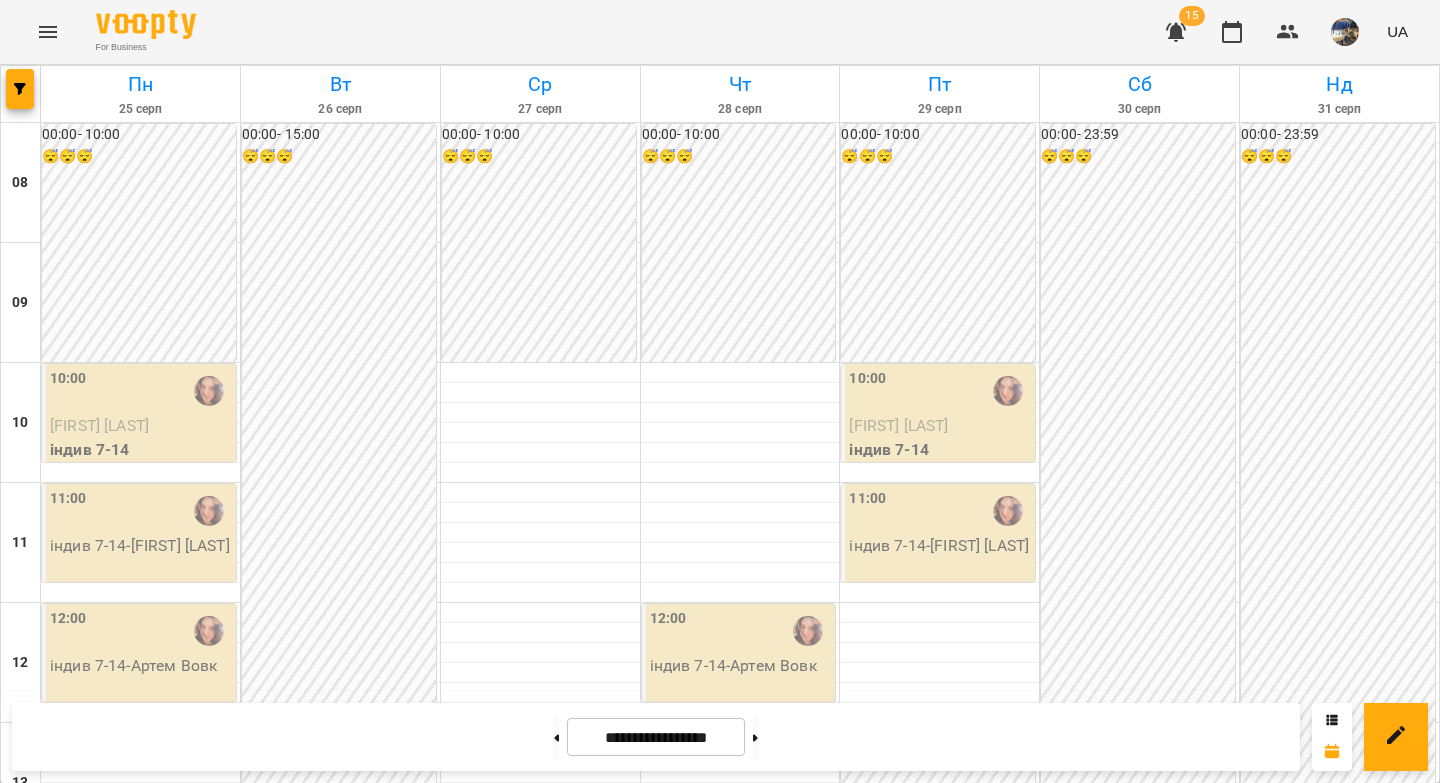 scroll, scrollTop: 1014, scrollLeft: 0, axis: vertical 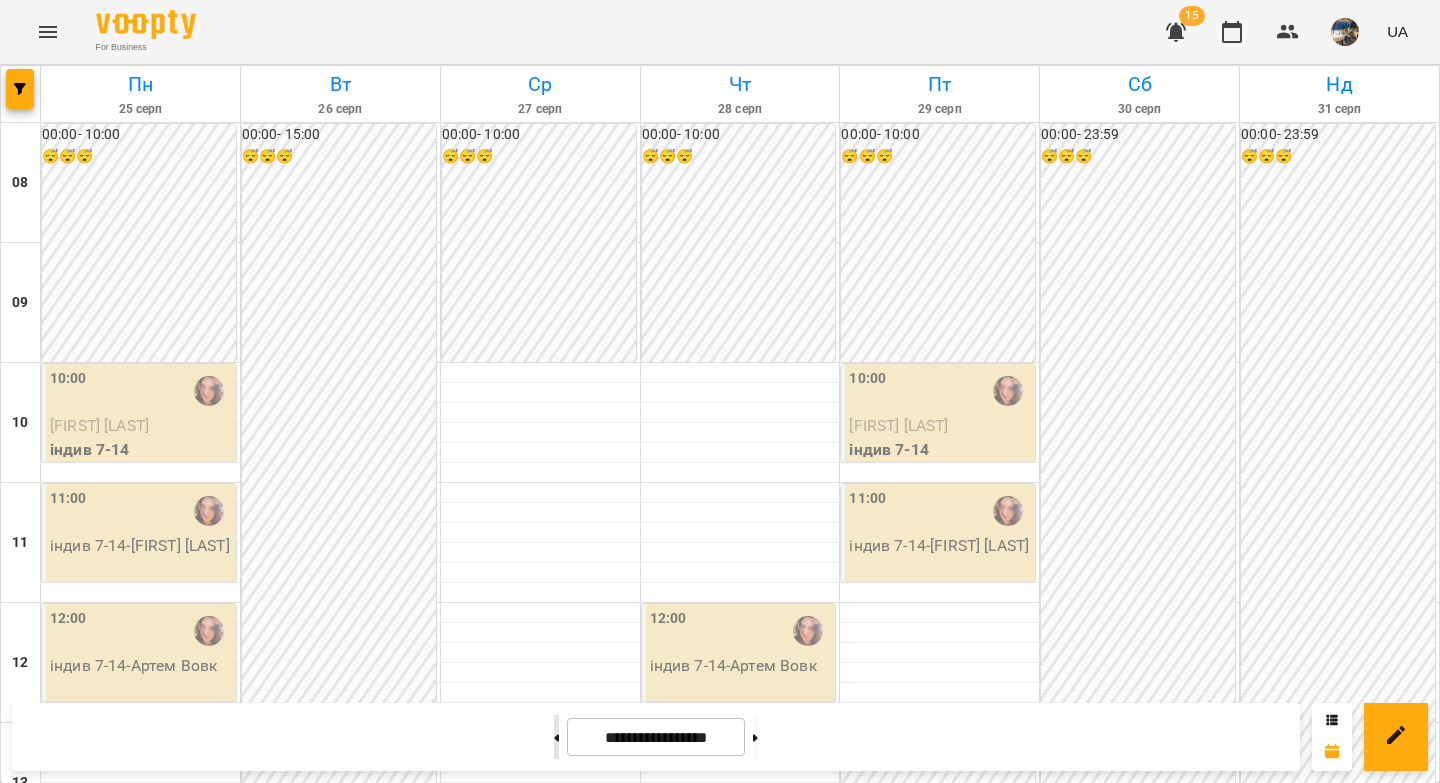 click at bounding box center [556, 737] 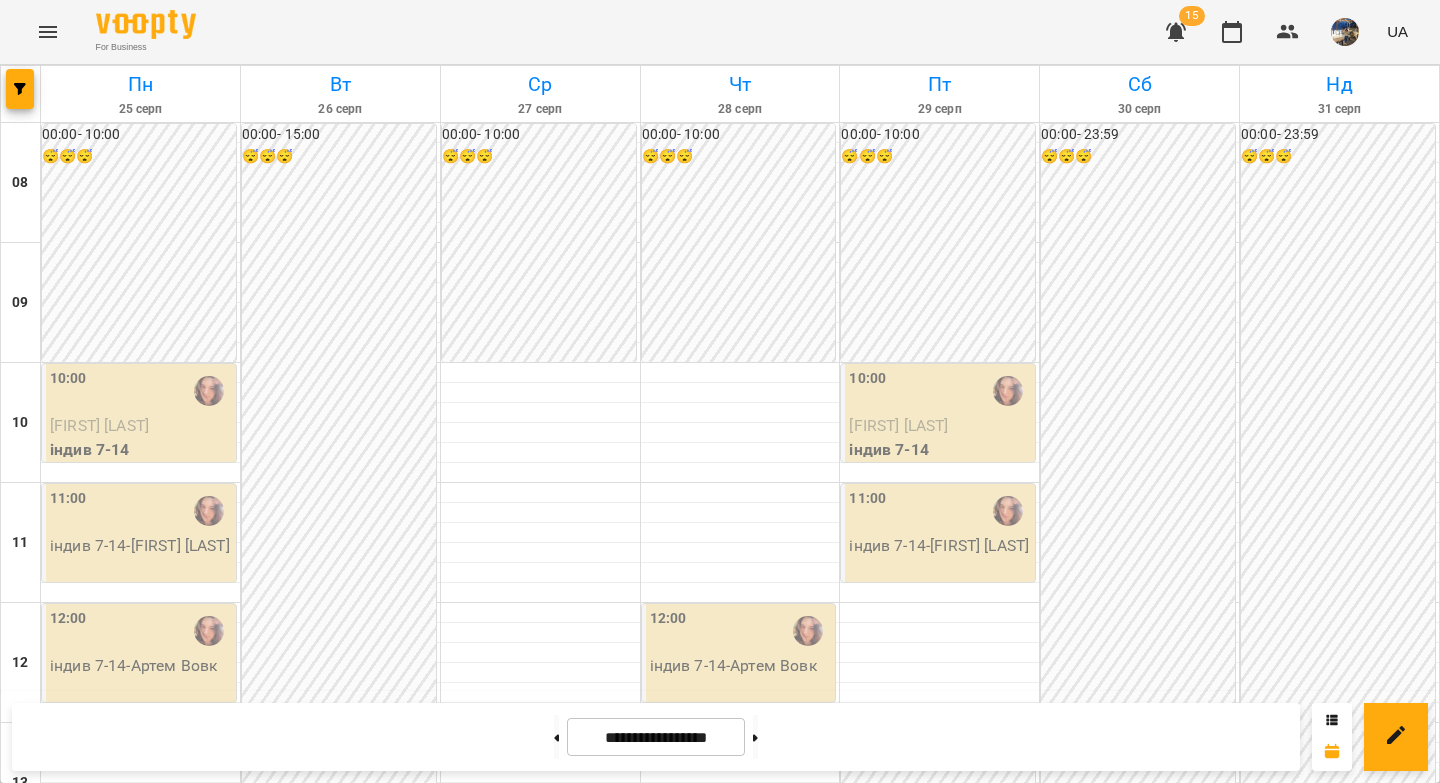 type on "**********" 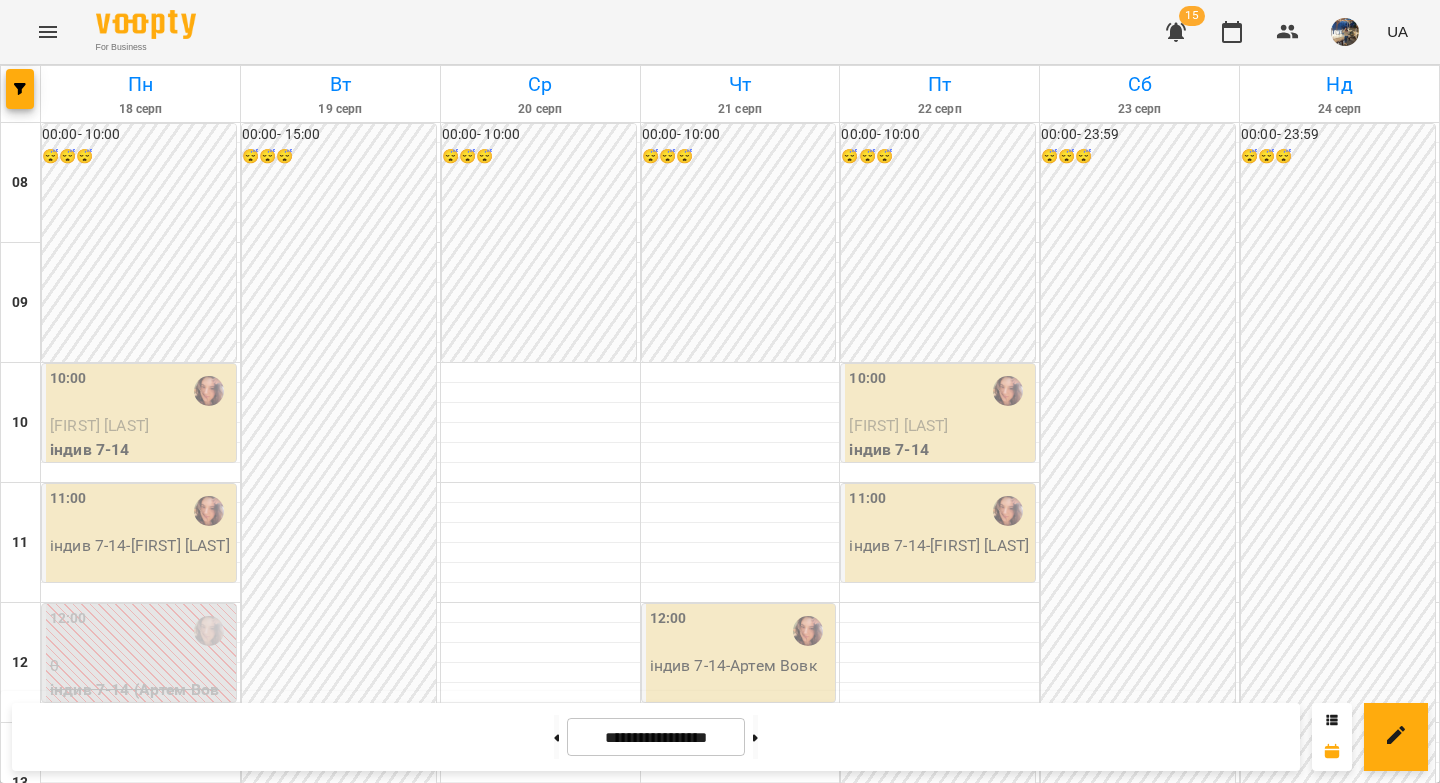 scroll, scrollTop: 663, scrollLeft: 0, axis: vertical 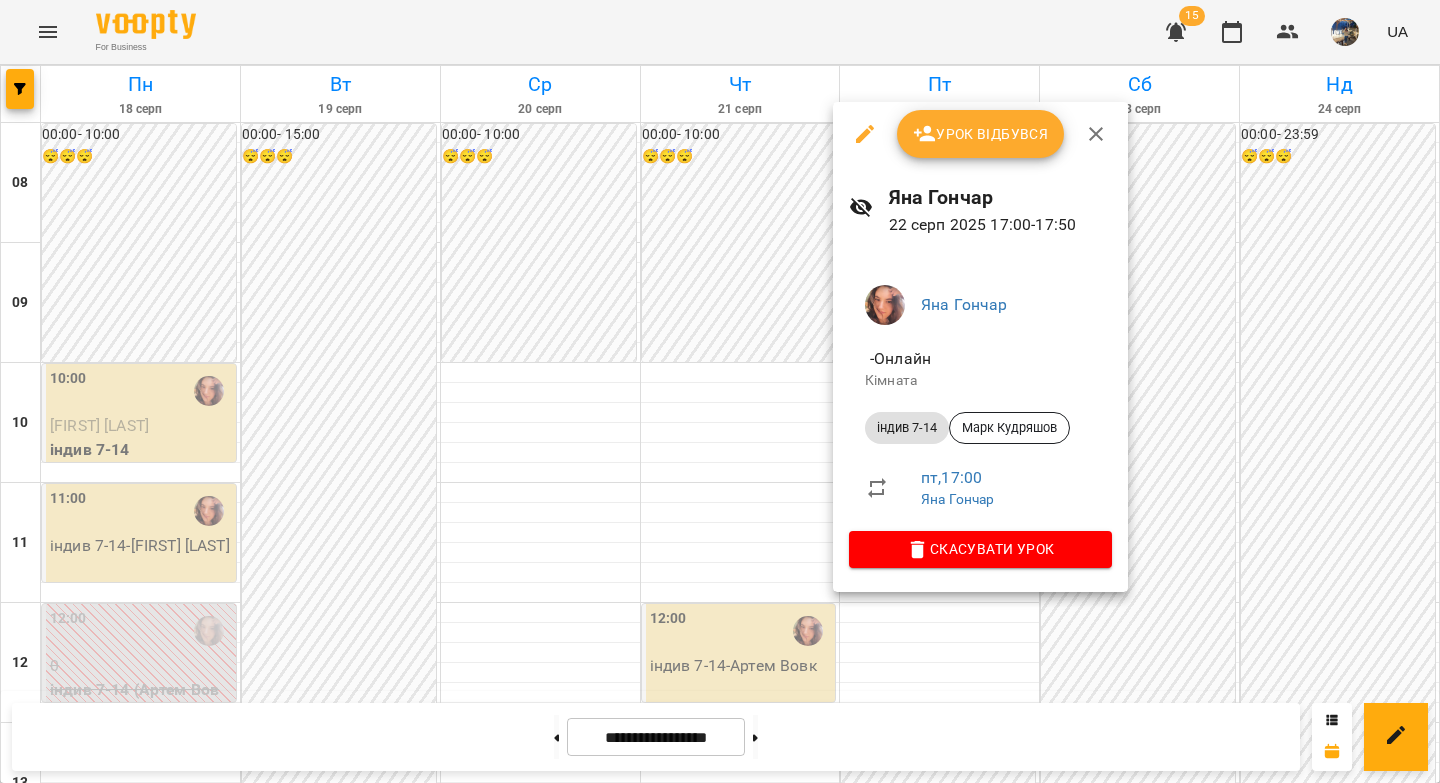click 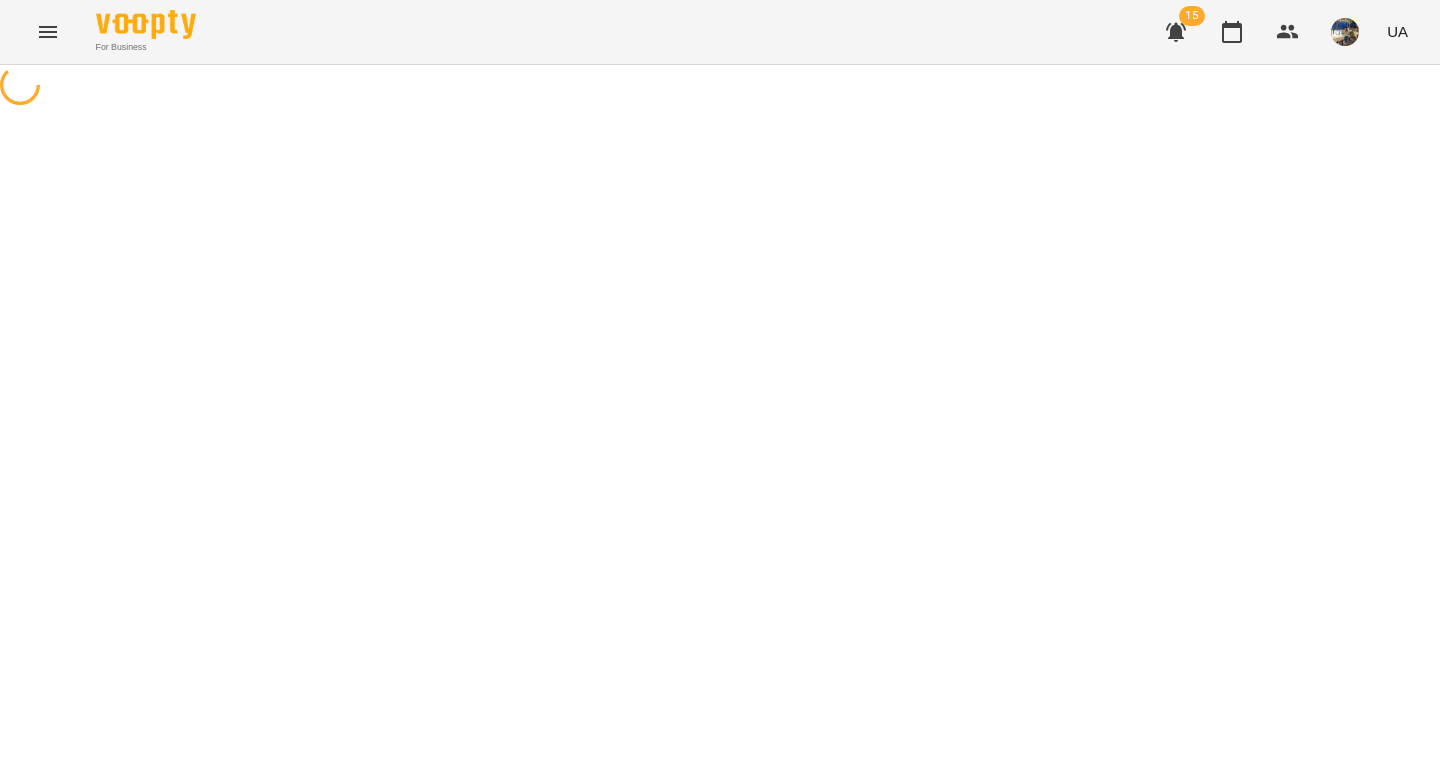 select on "**********" 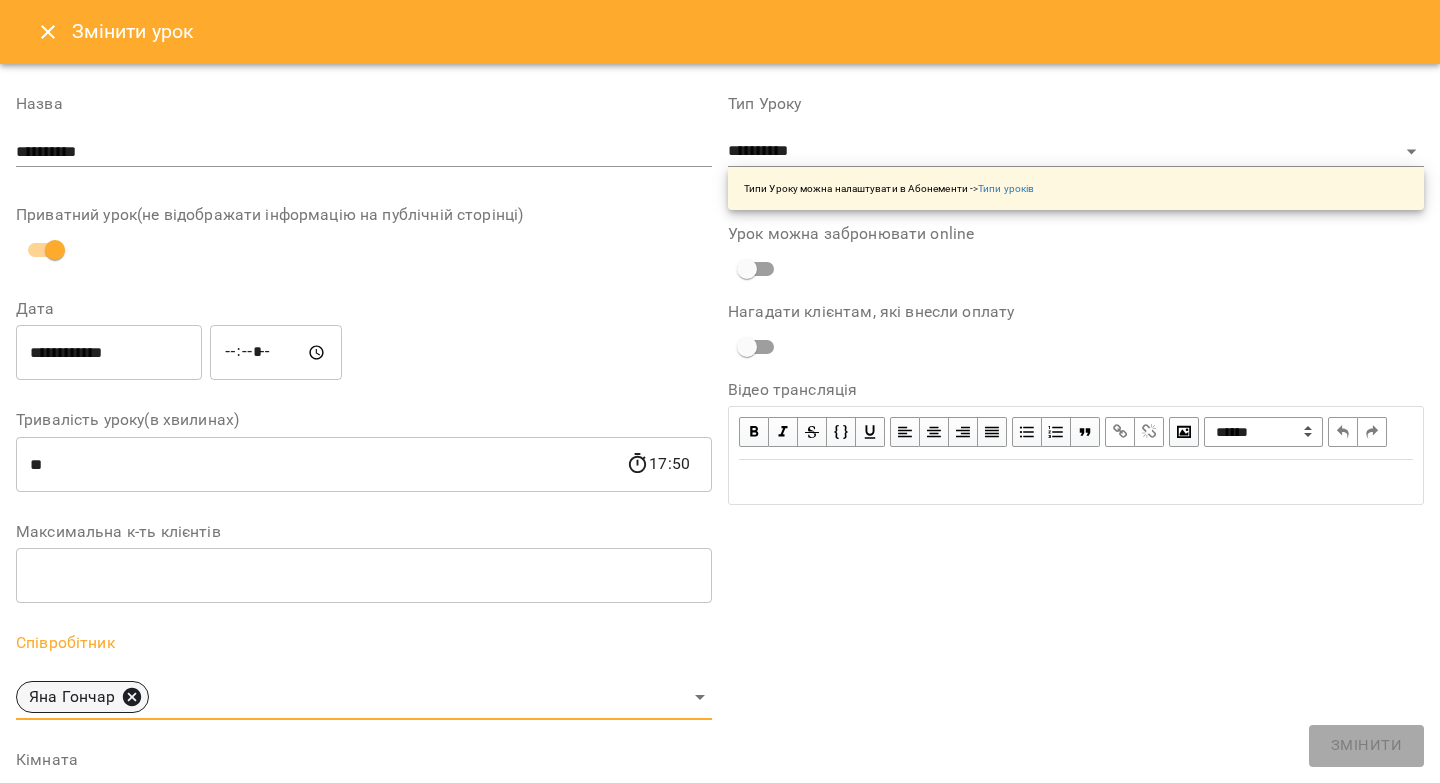 click 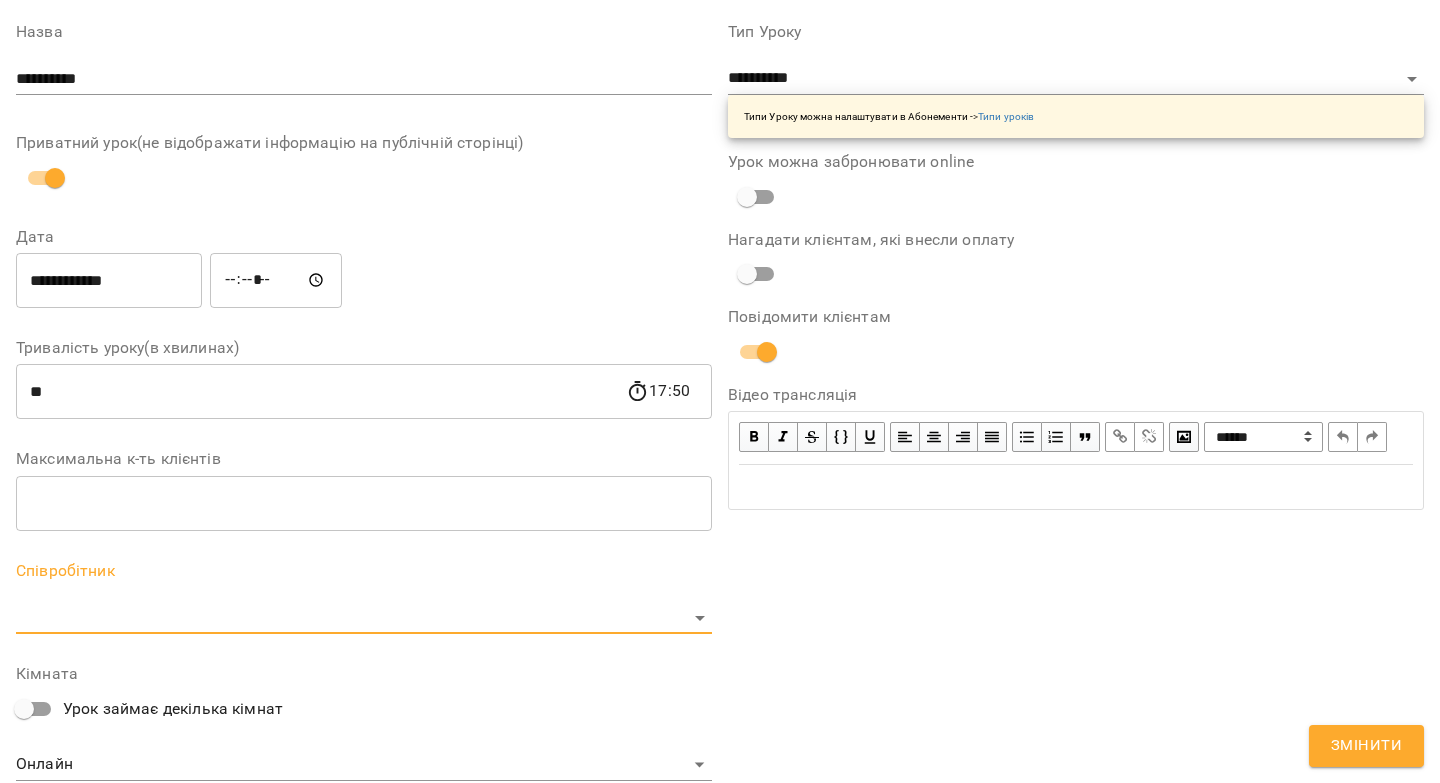 scroll, scrollTop: 158, scrollLeft: 0, axis: vertical 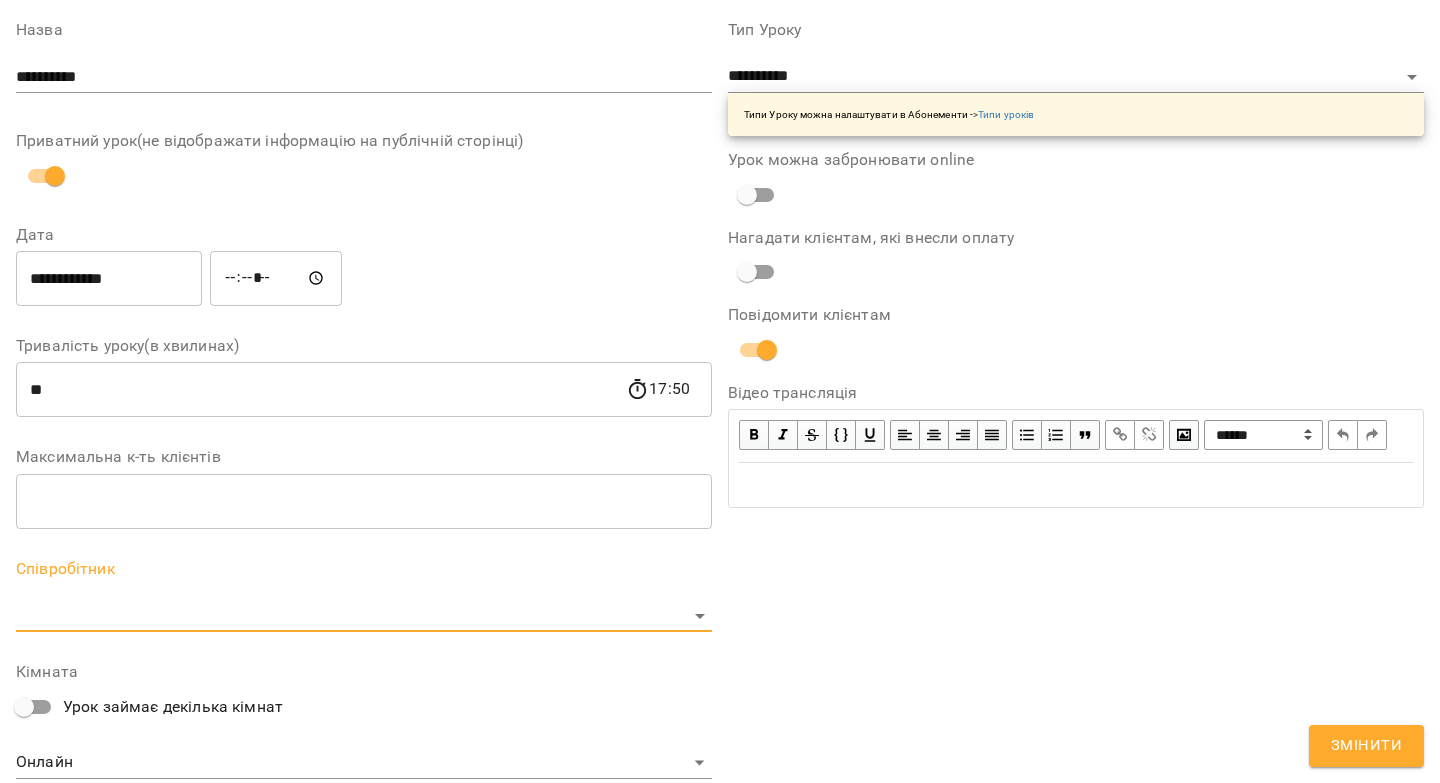 click on "**********" at bounding box center (720, 456) 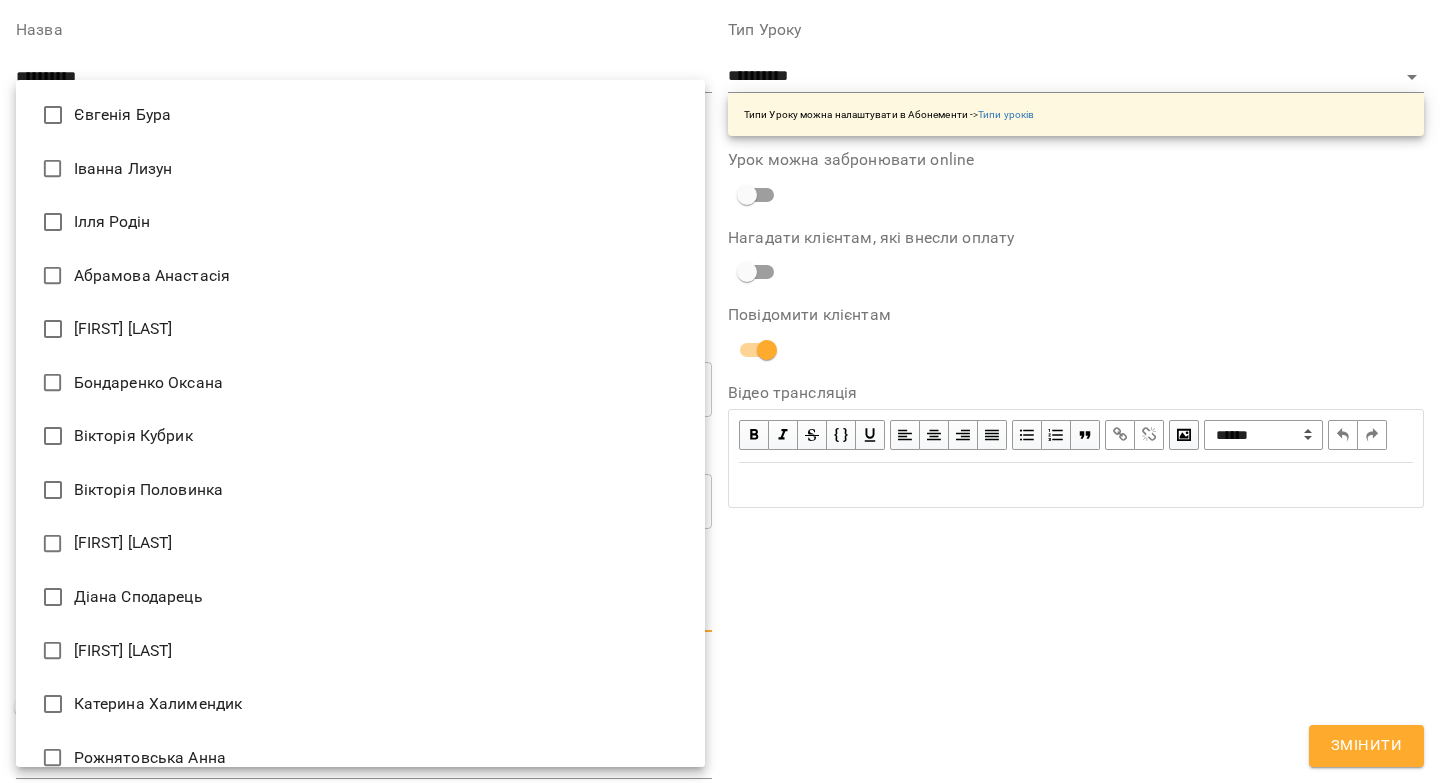 click on "Іванна Лизун" at bounding box center [360, 169] 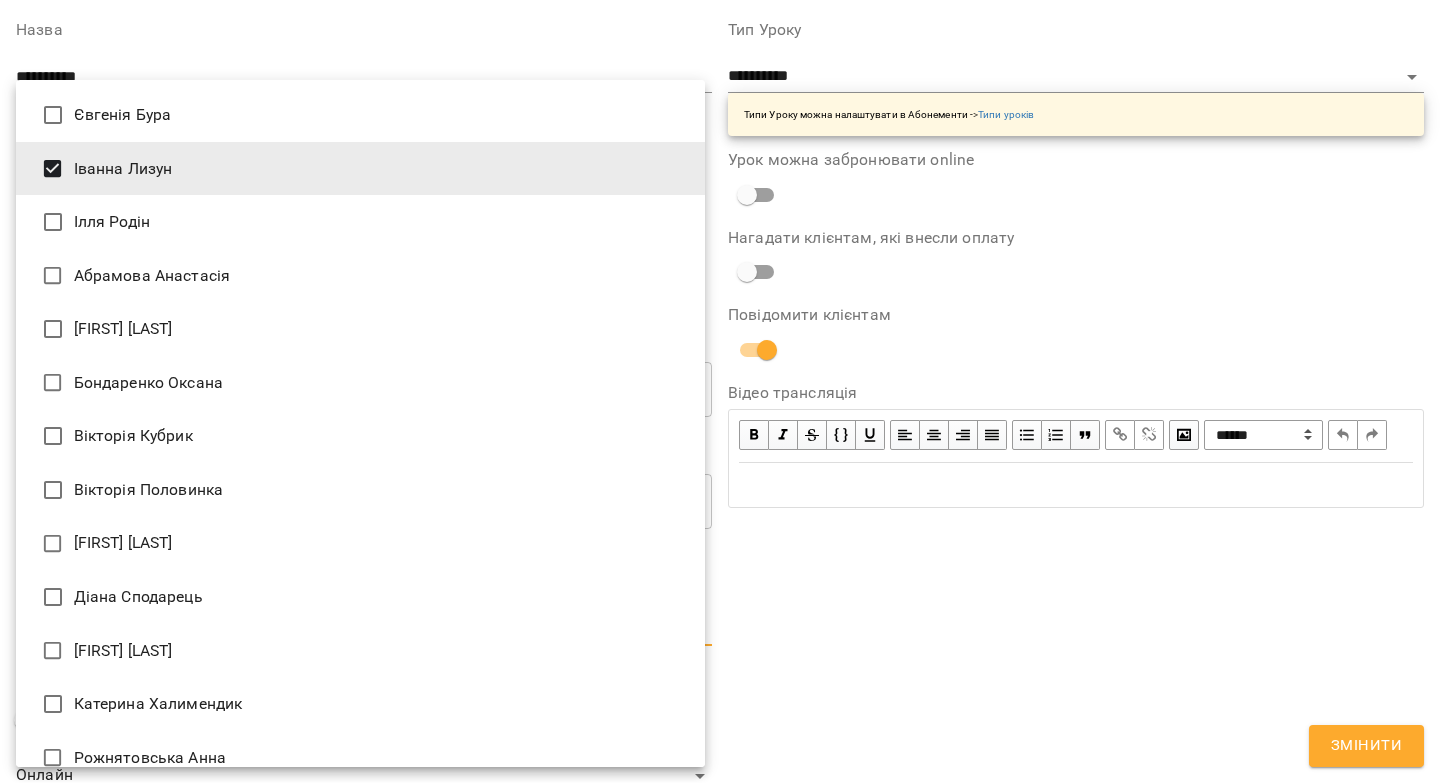 drag, startPoint x: 1204, startPoint y: 730, endPoint x: 1226, endPoint y: 733, distance: 22.203604 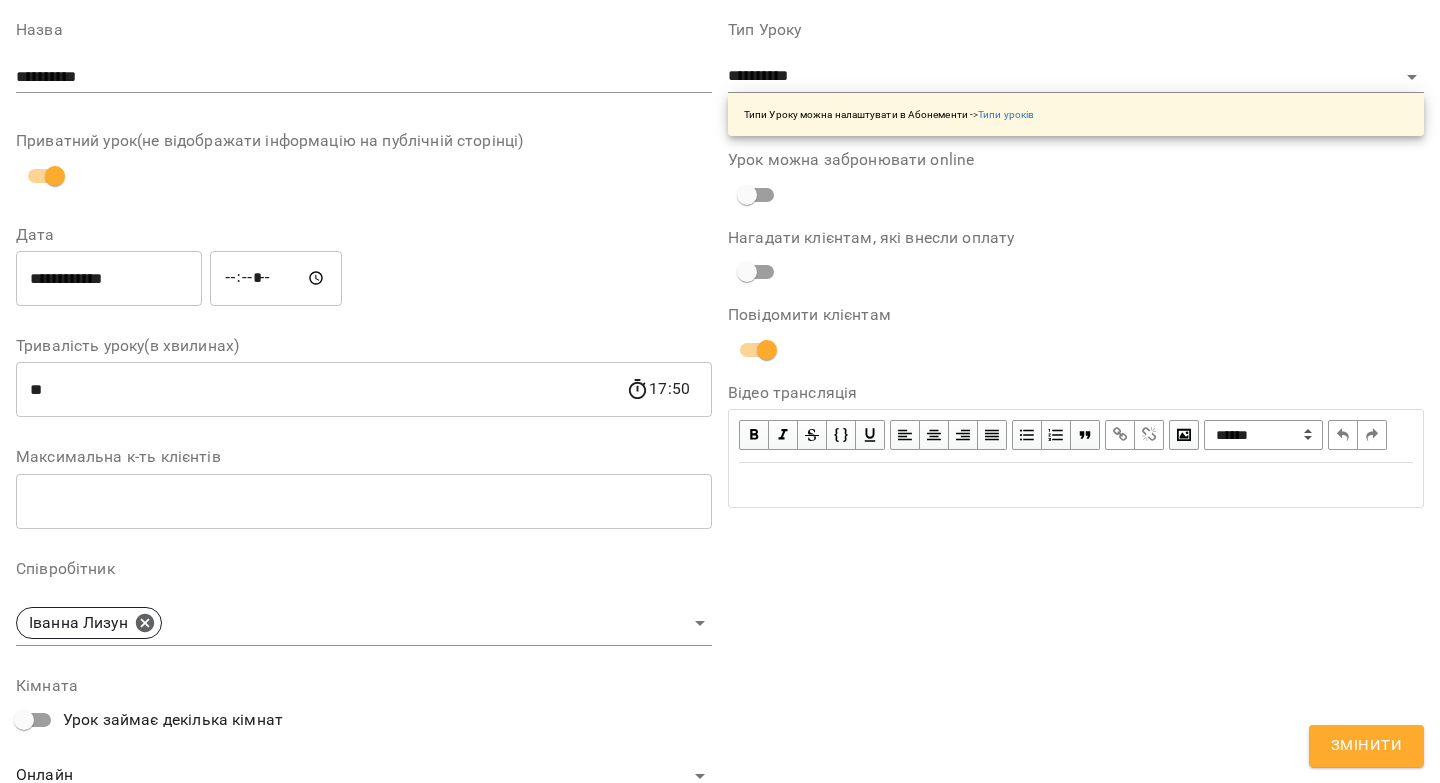 drag, startPoint x: 1348, startPoint y: 757, endPoint x: 1333, endPoint y: 717, distance: 42.72002 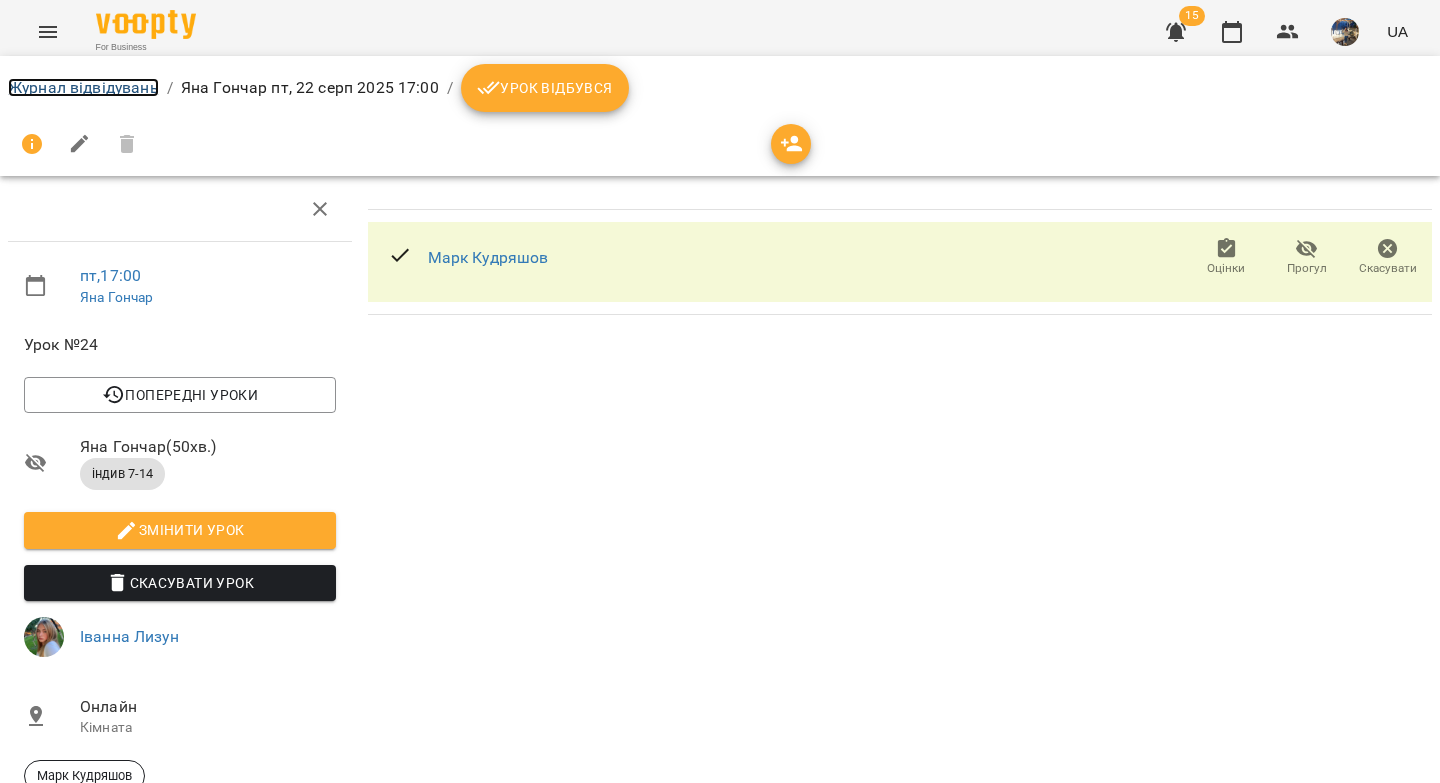 click on "Журнал відвідувань" at bounding box center [83, 87] 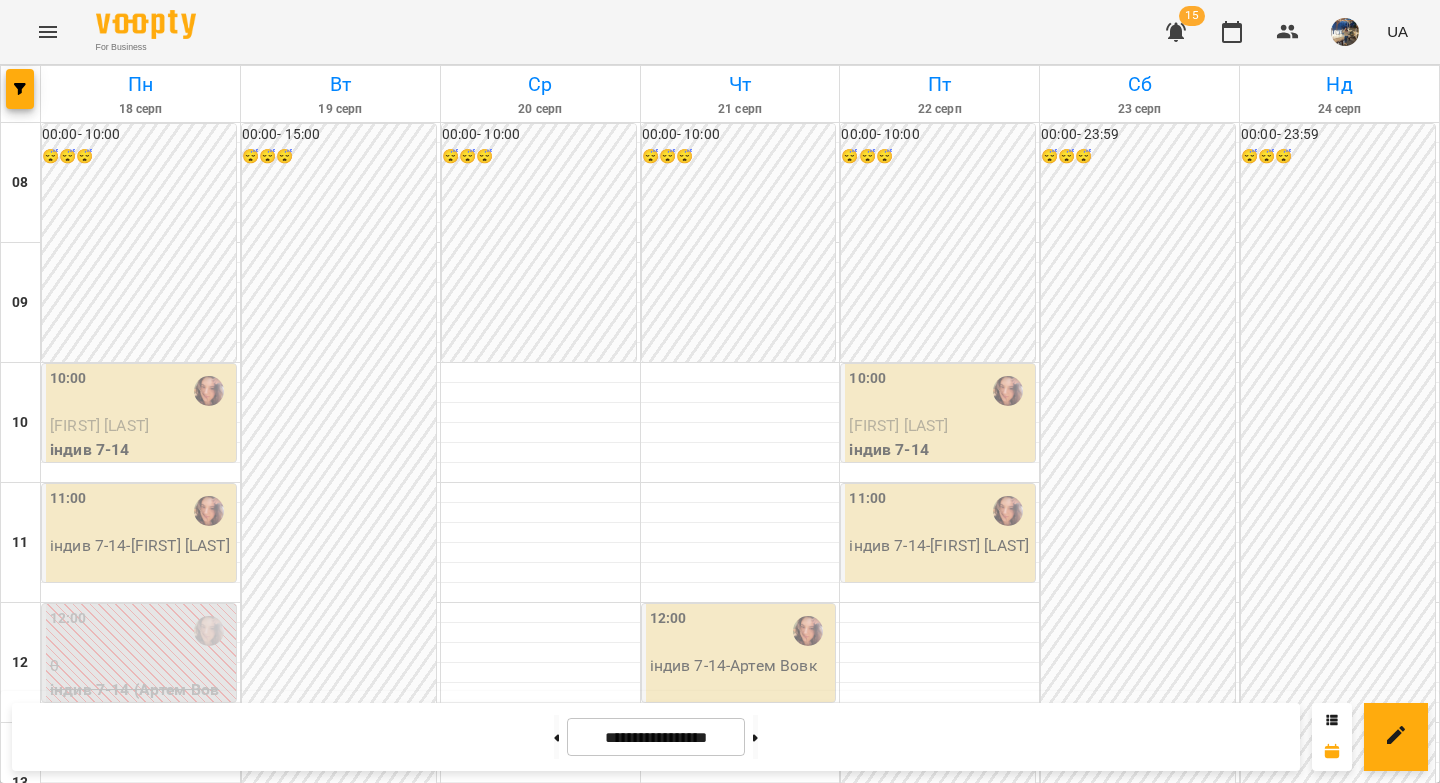 scroll, scrollTop: 1061, scrollLeft: 0, axis: vertical 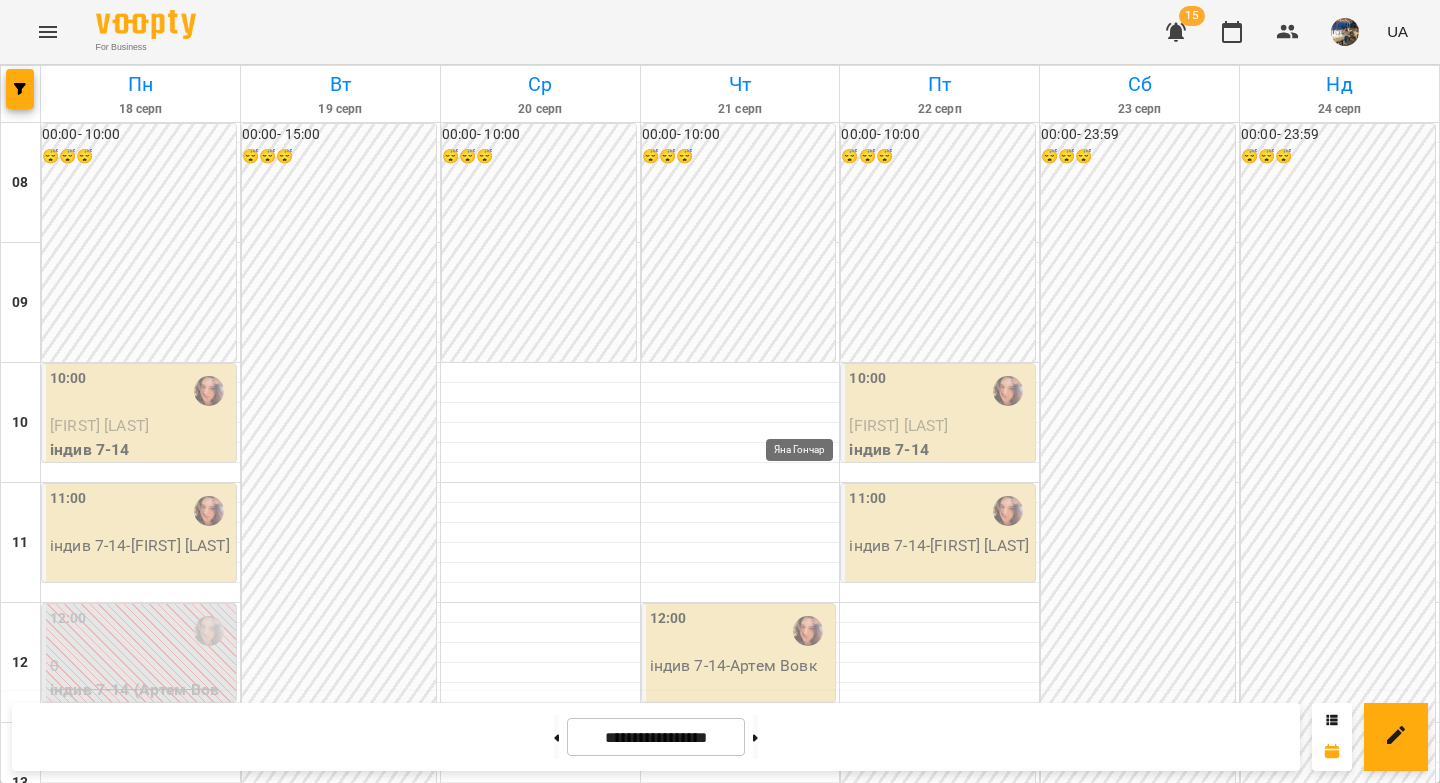 click at bounding box center [808, 1471] 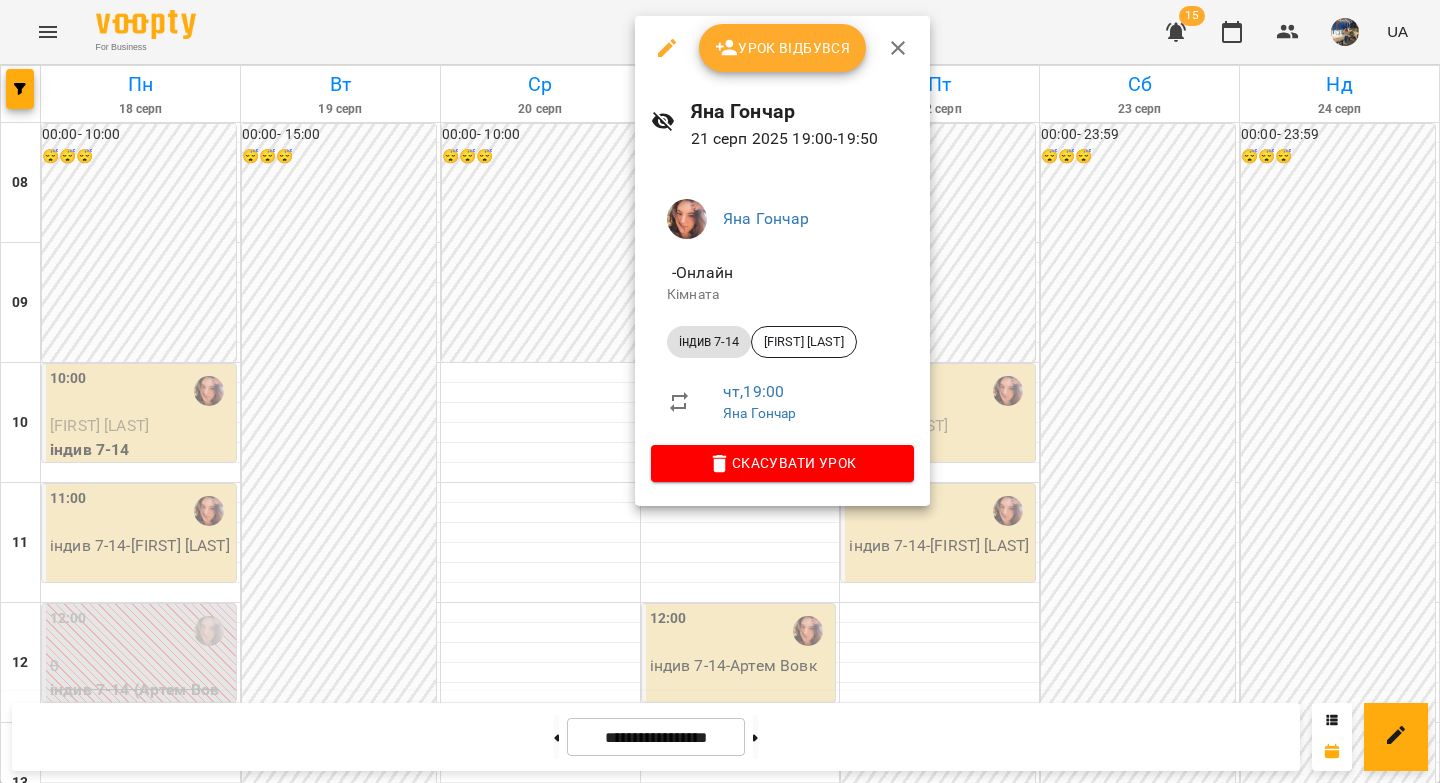 click 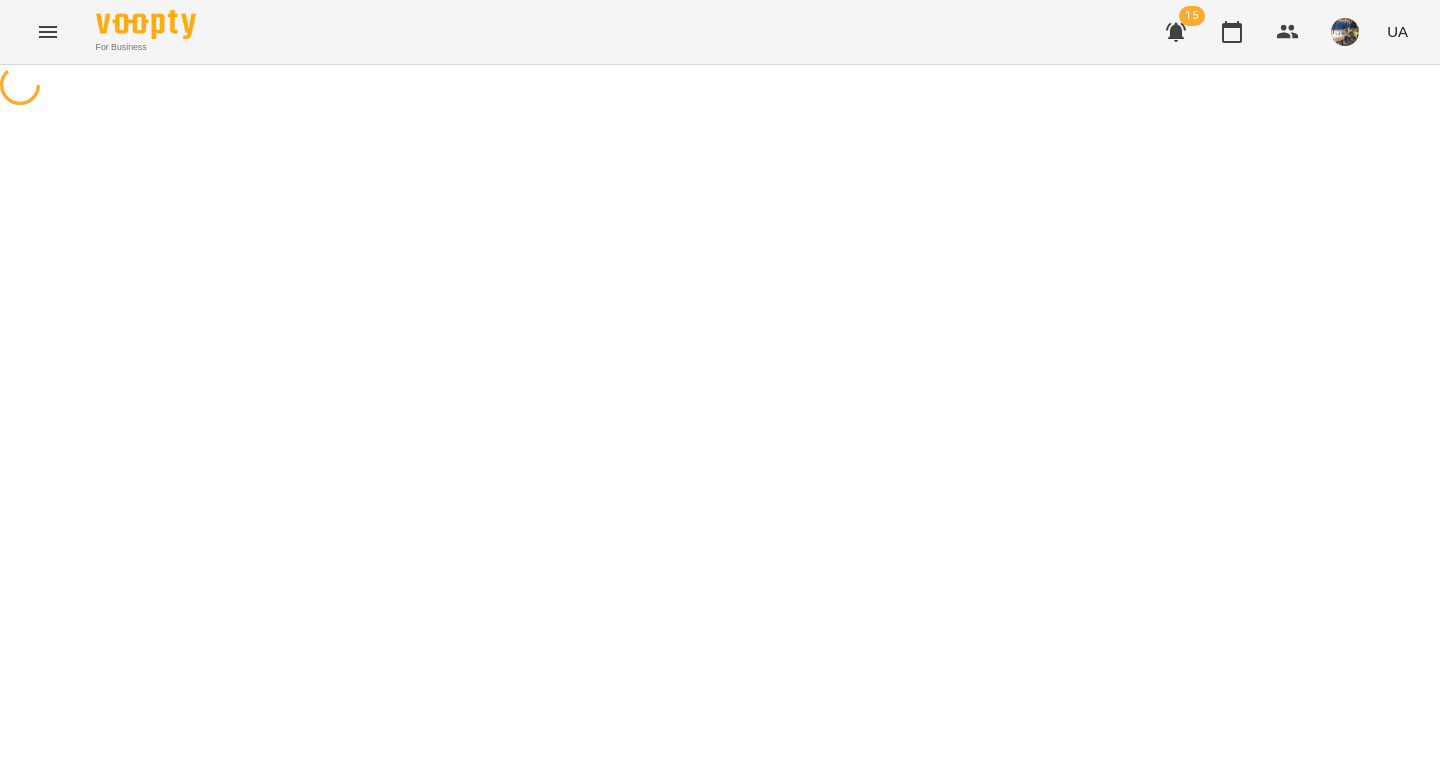 select on "**********" 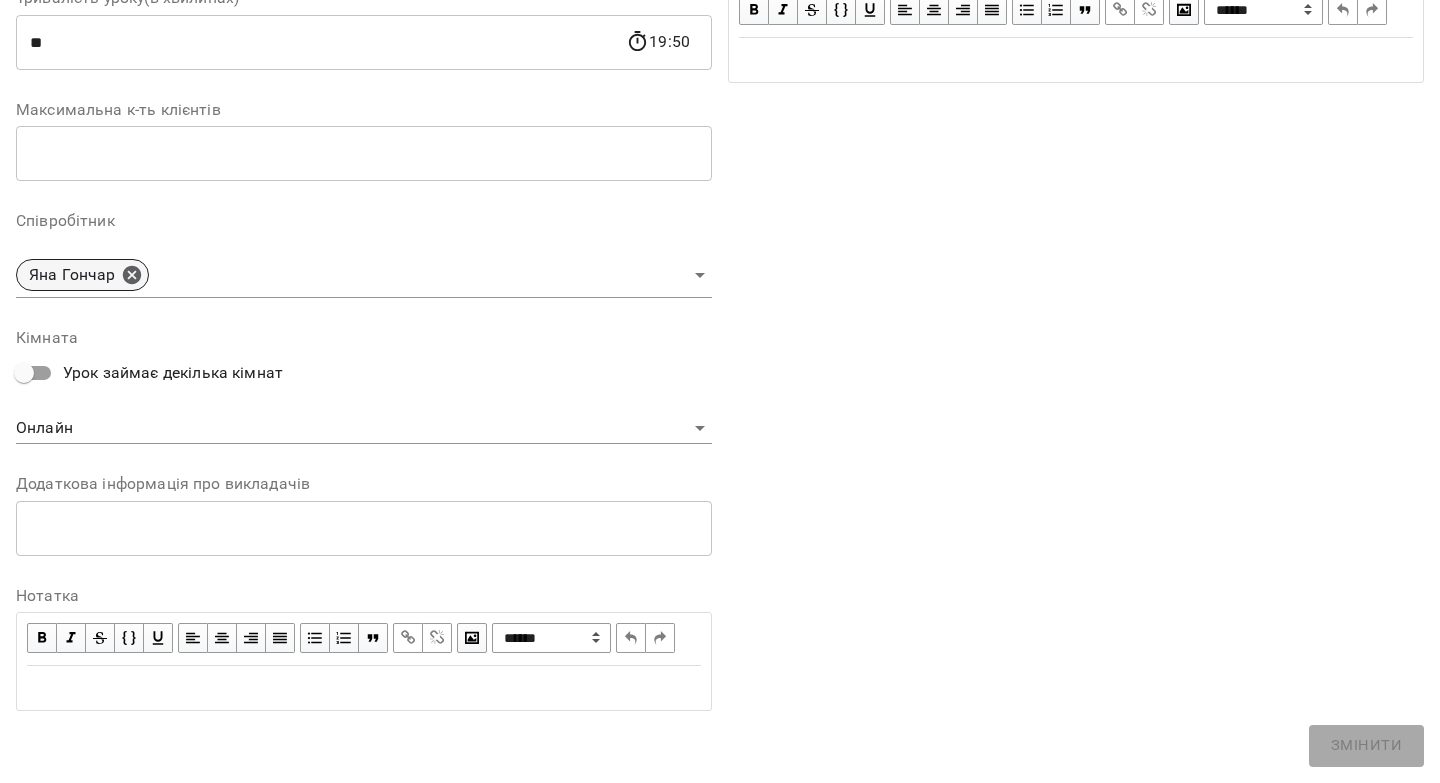click 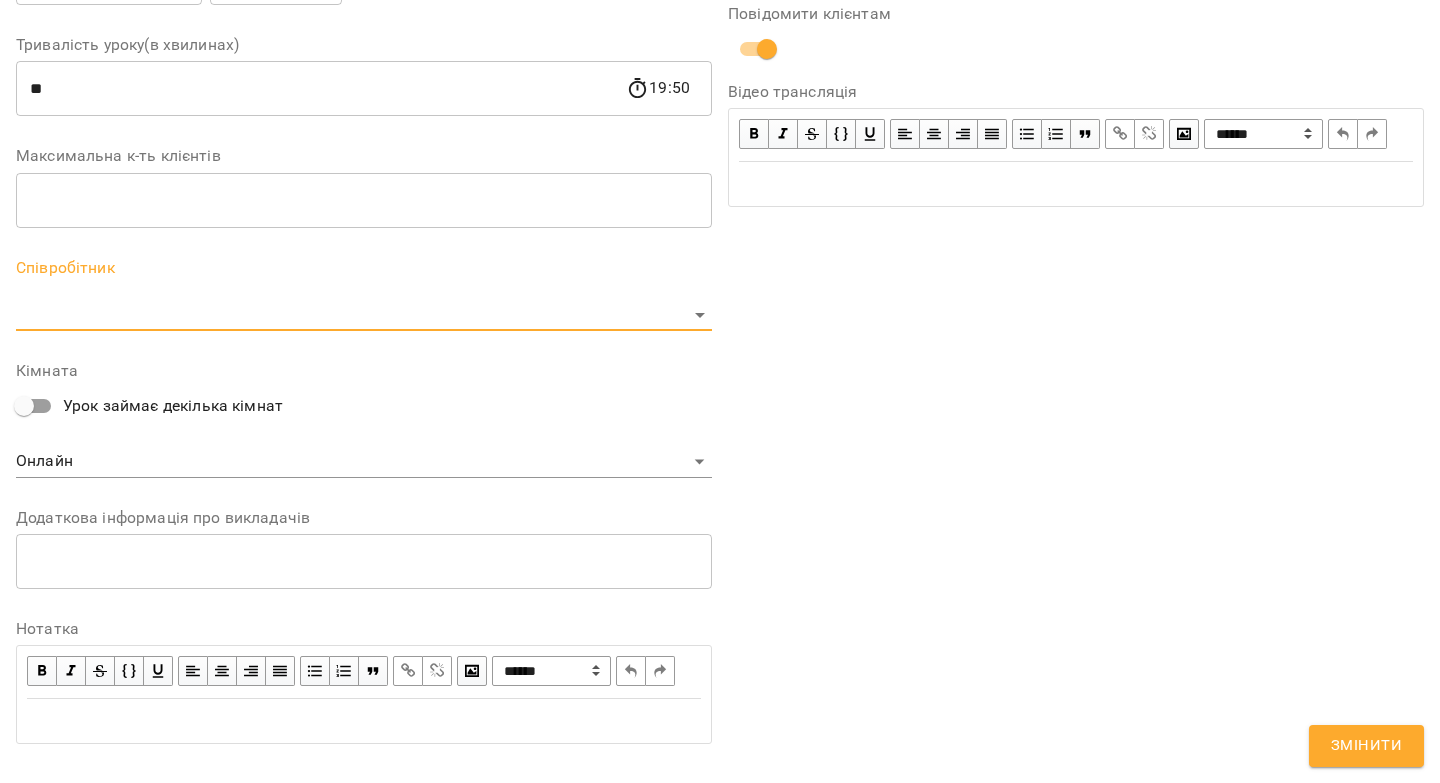 scroll, scrollTop: 529, scrollLeft: 0, axis: vertical 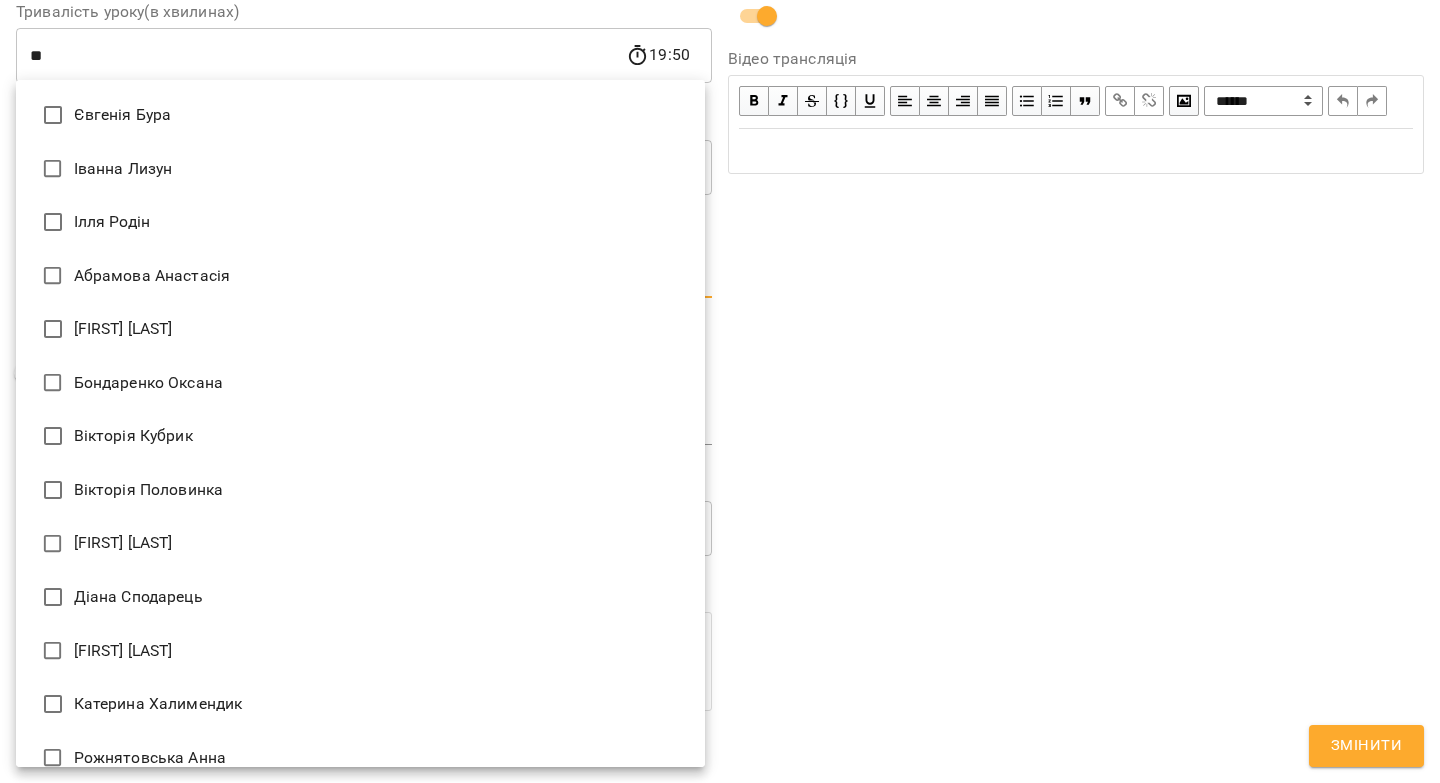 click on "For Business 15 UA Журнал відвідувань / Яна Гончар   чт, 21 серп 2025 19:00 / Урок відбувся чт ,  19:00 Яна Гончар Урок №25 Попередні уроки пт 08 серп 2025 19:00 чт 07 серп 2025 19:00 пт 01 серп 2025 19:00 чт 31 лип 2025 19:00 пт 25 лип 2025 19:00   Яна Гончар ( 50 хв. ) індив 7-14 Змінити урок Скасувати Урок Яна Гончар Онлайн Кімната Владислав Балан 2025-08-07 14:21:44 Створити розсилку   Владислав Балан 3 ІНДИВ - 380 (3040 грн, 8 занять) 07 серп  -  05 вер Оцінки Прогул Скасувати
Змінити урок Виявлено зміни в уроці. Чи бажаєте сповістити клієнтів? Назва ​" at bounding box center (720, 456) 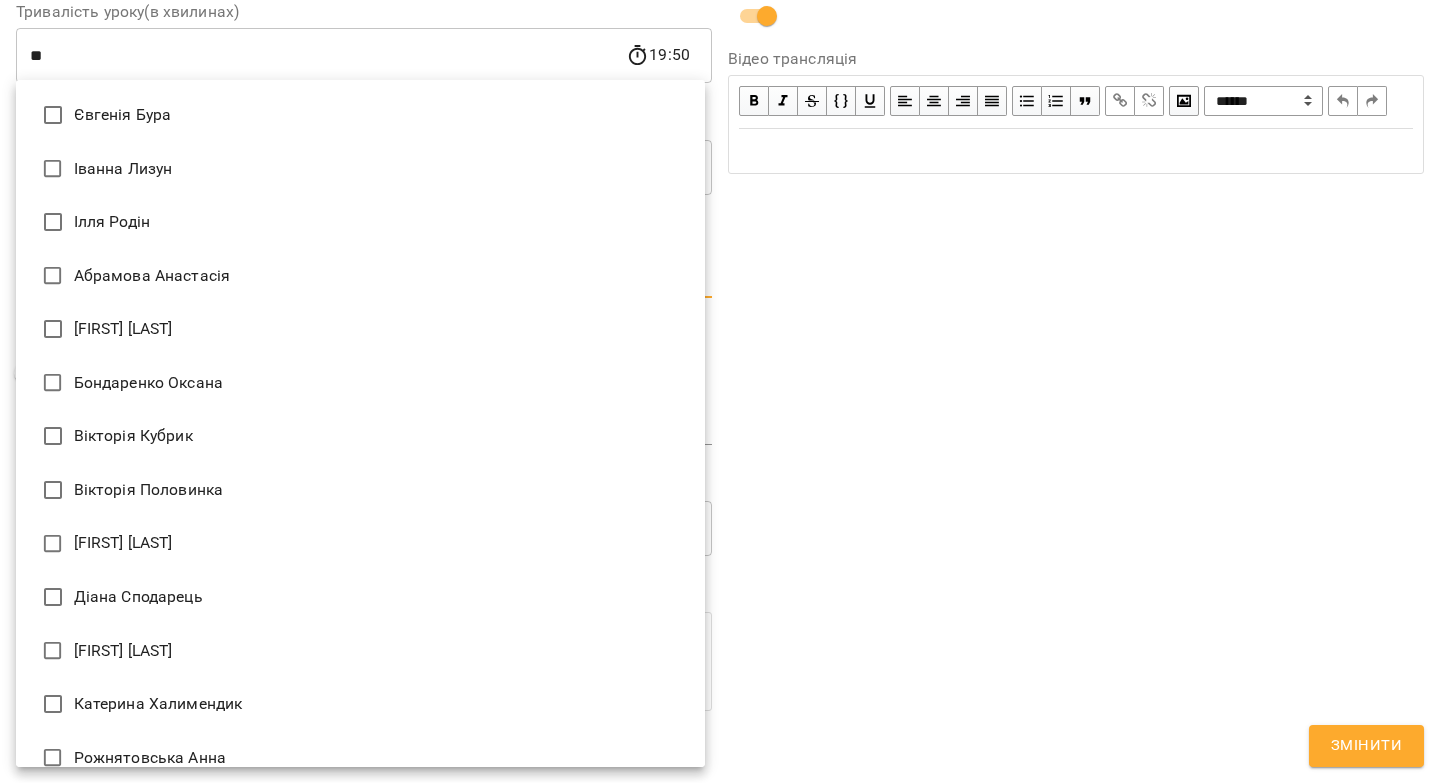 click on "Іванна Лизун" at bounding box center [360, 169] 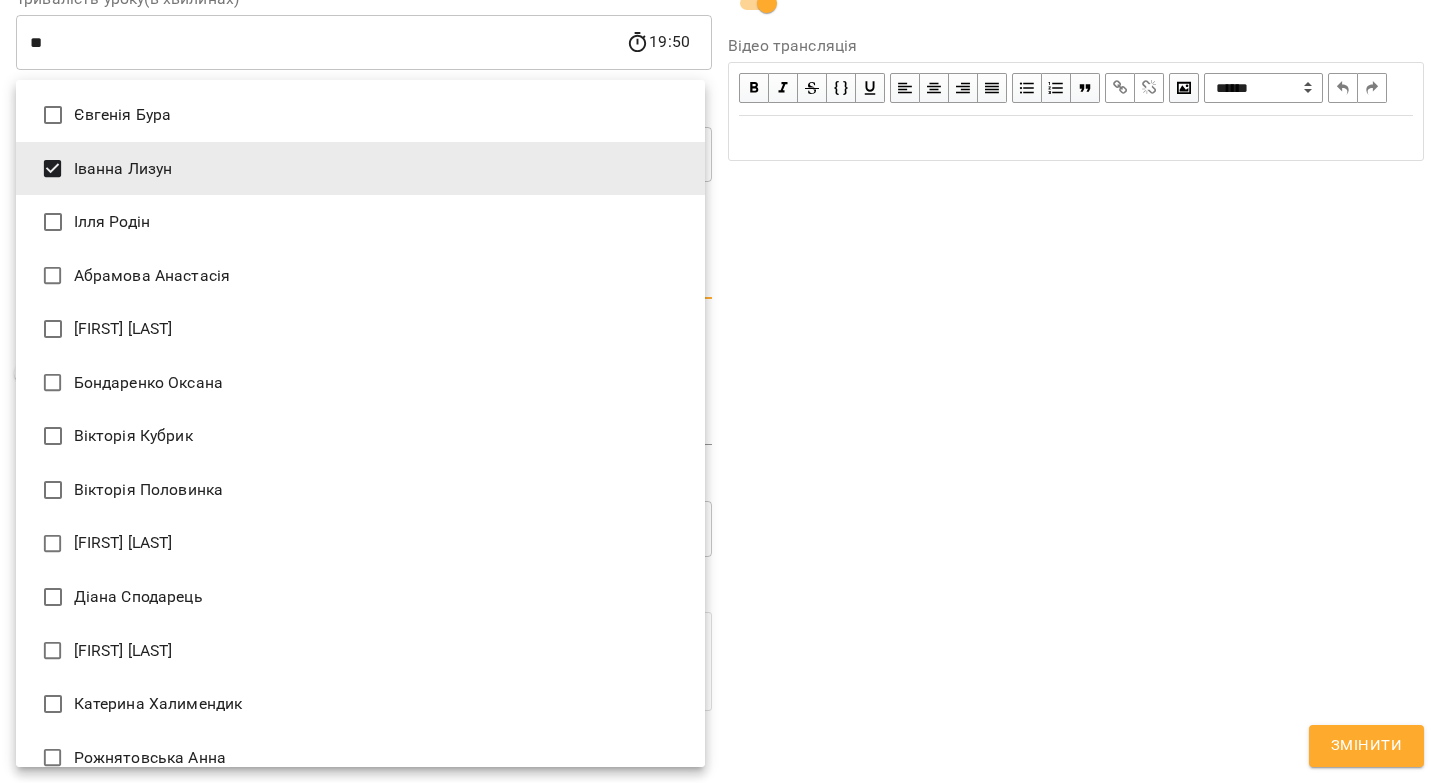 click at bounding box center (720, 391) 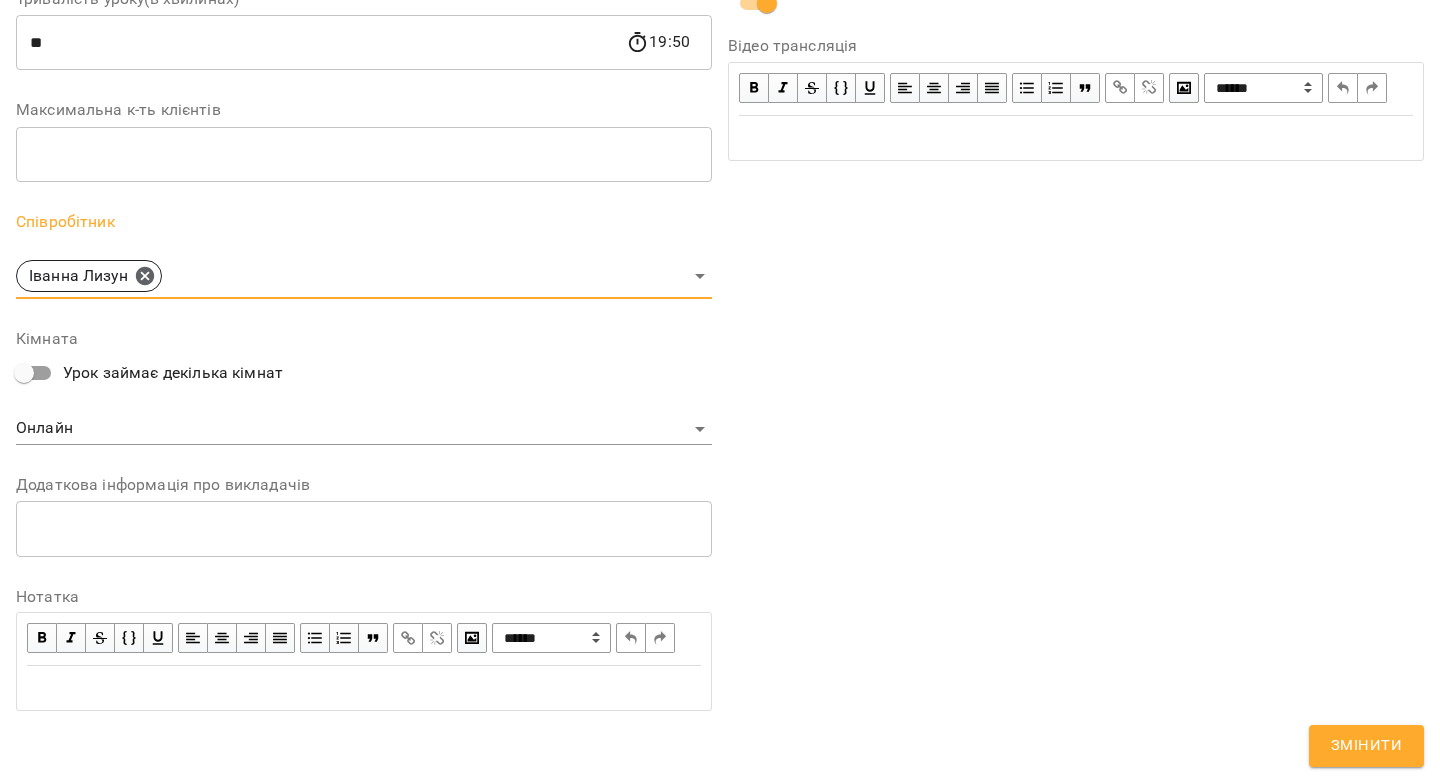 click on "Змінити" at bounding box center [1366, 746] 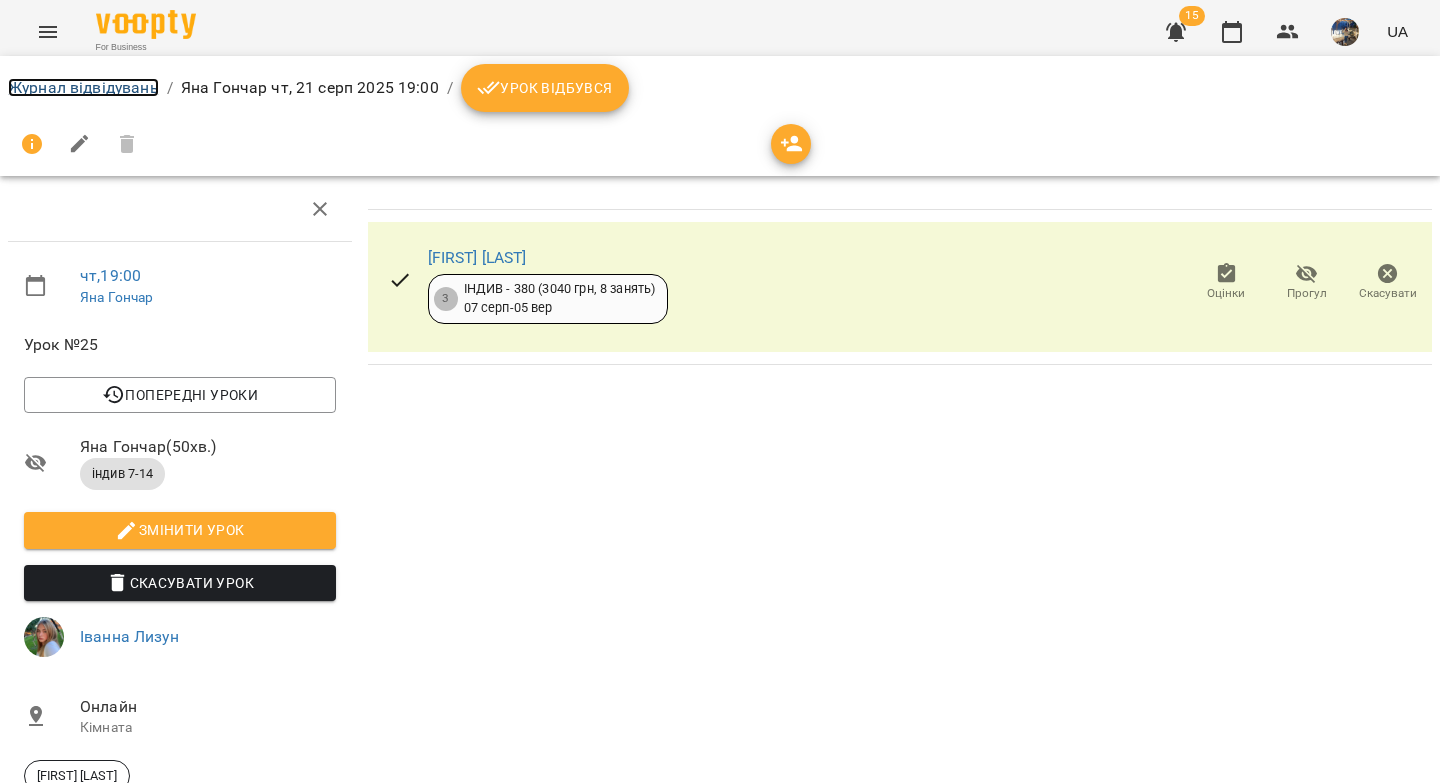 click on "Журнал відвідувань" at bounding box center [83, 87] 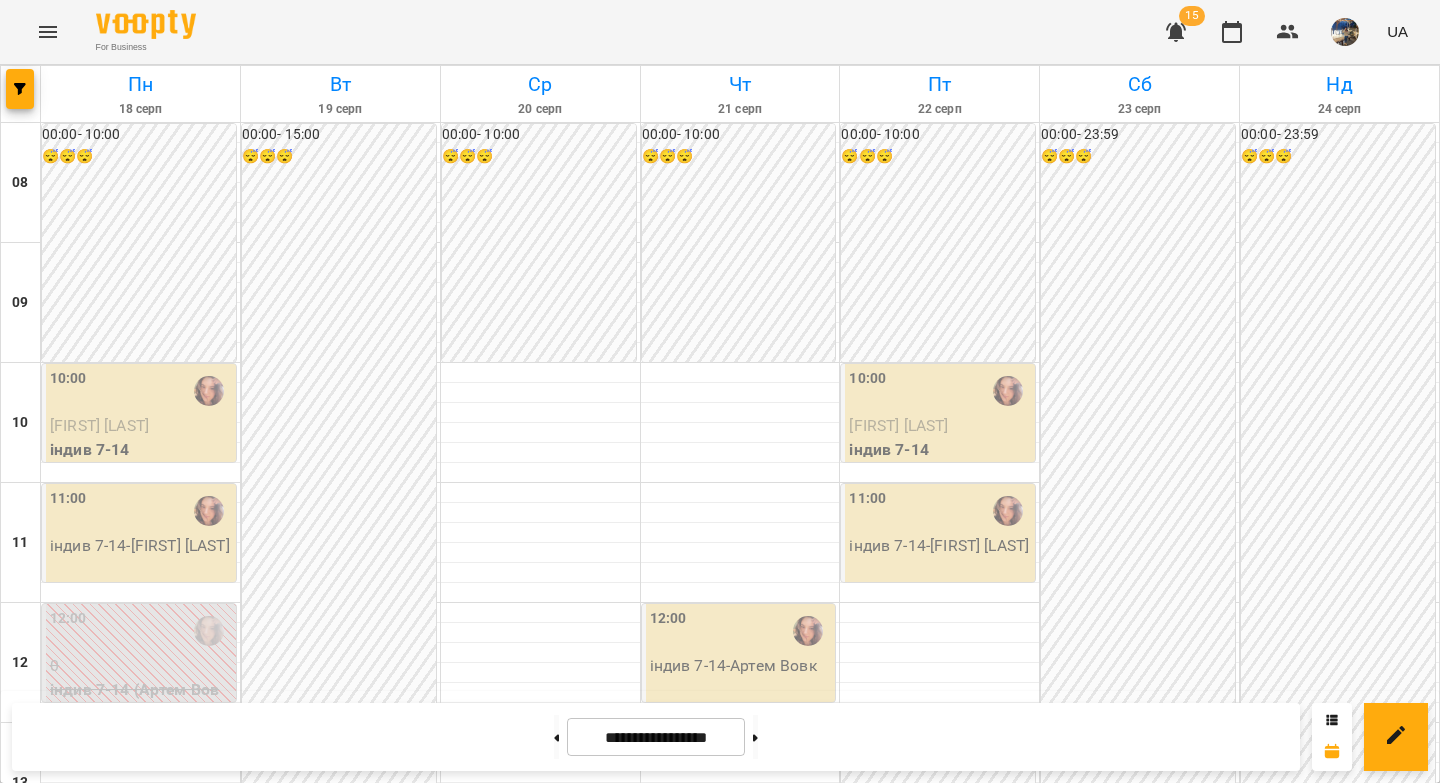 scroll, scrollTop: 1098, scrollLeft: 0, axis: vertical 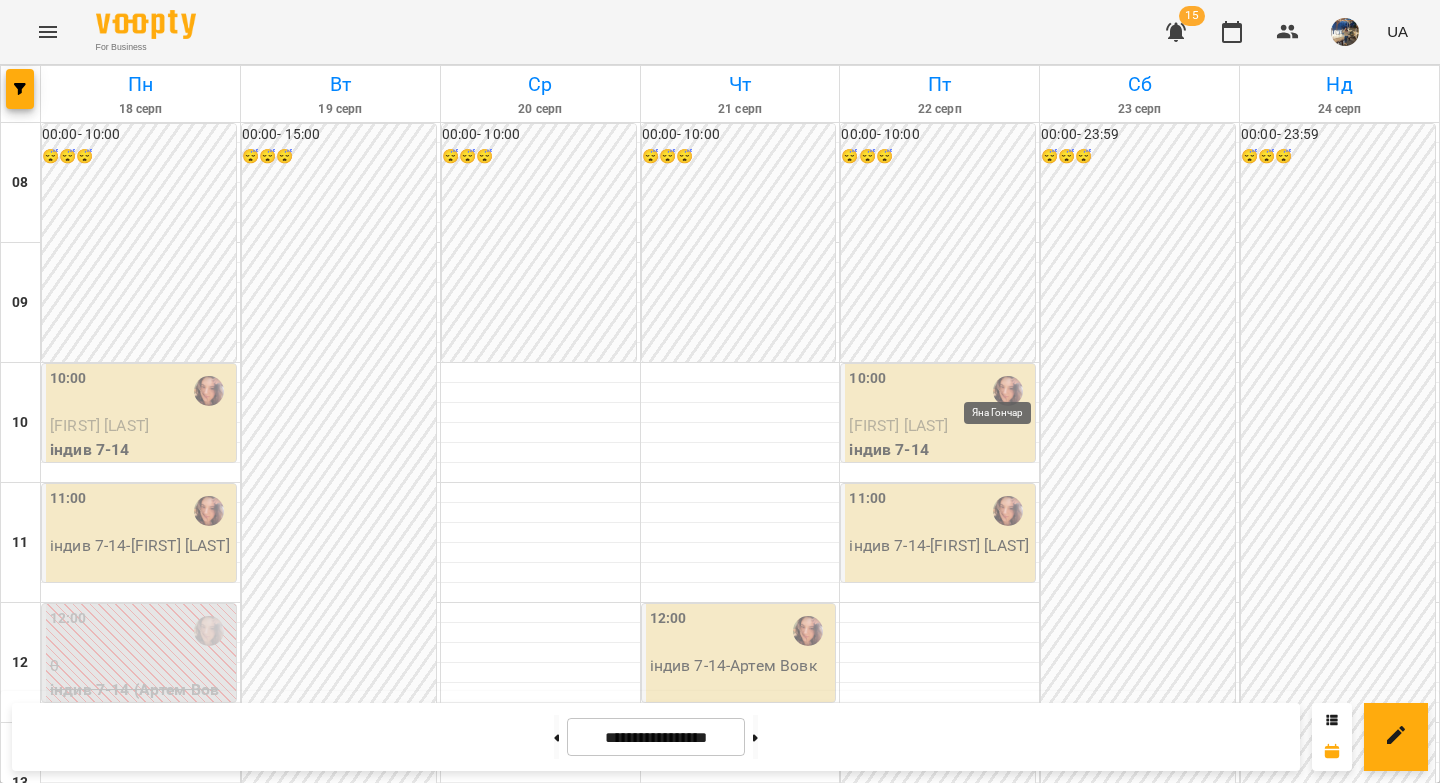 click at bounding box center [1008, 1471] 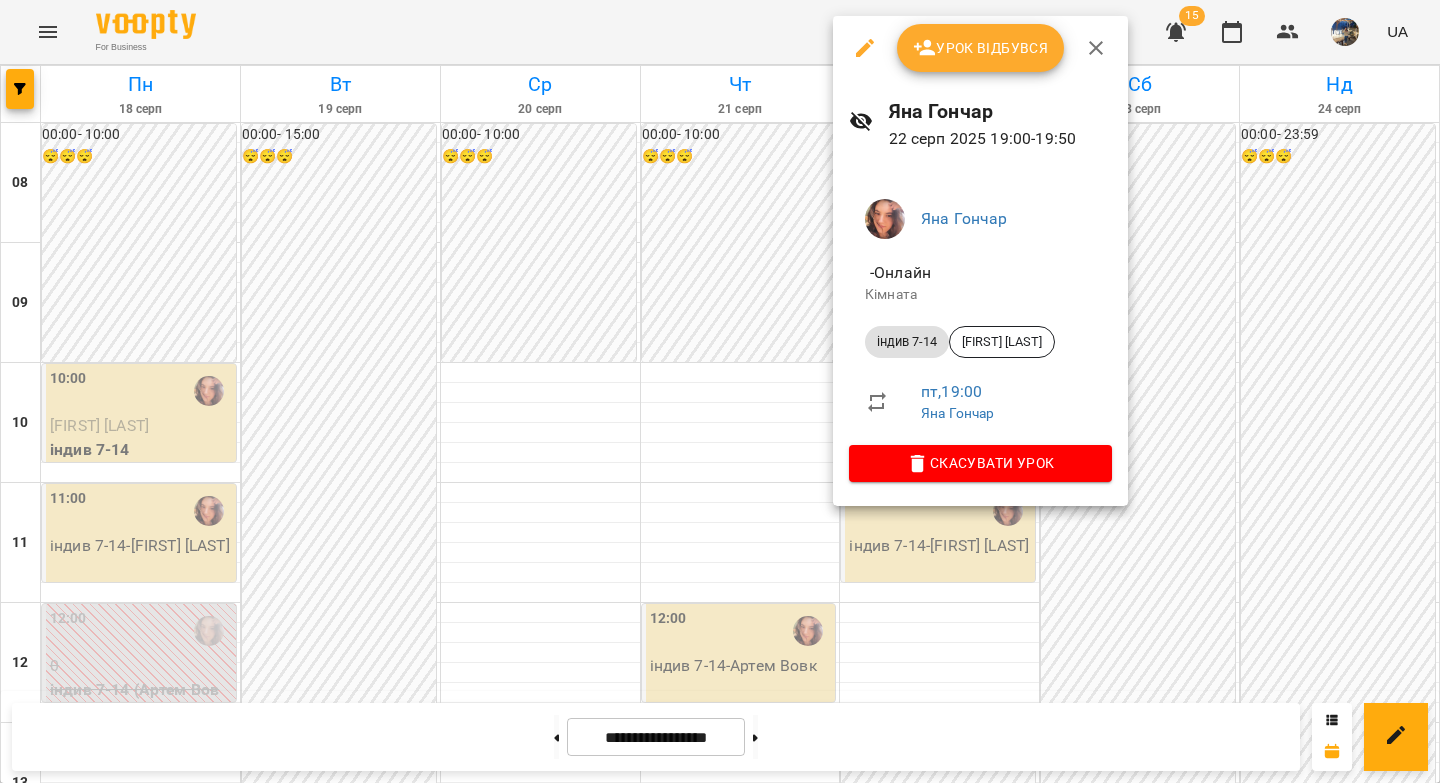 click 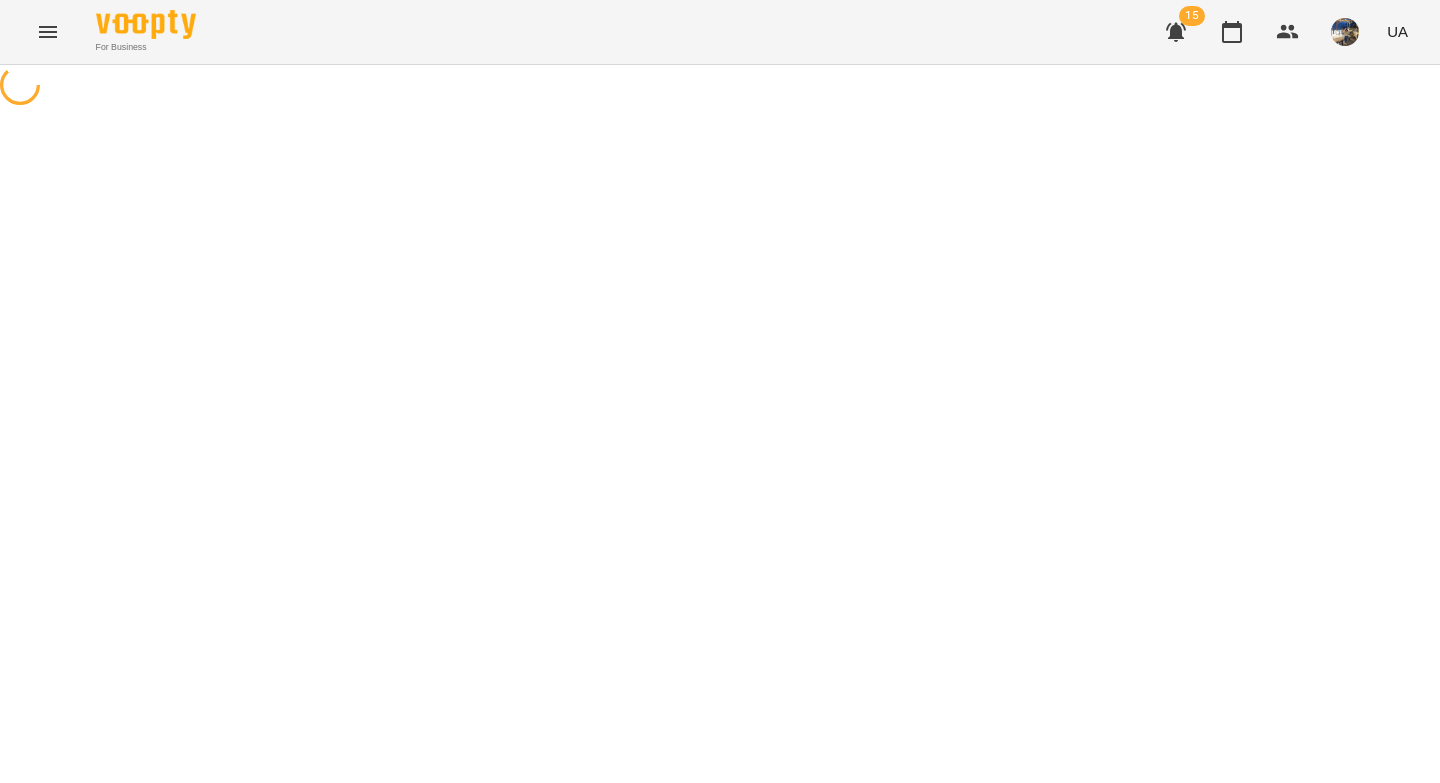 select on "**********" 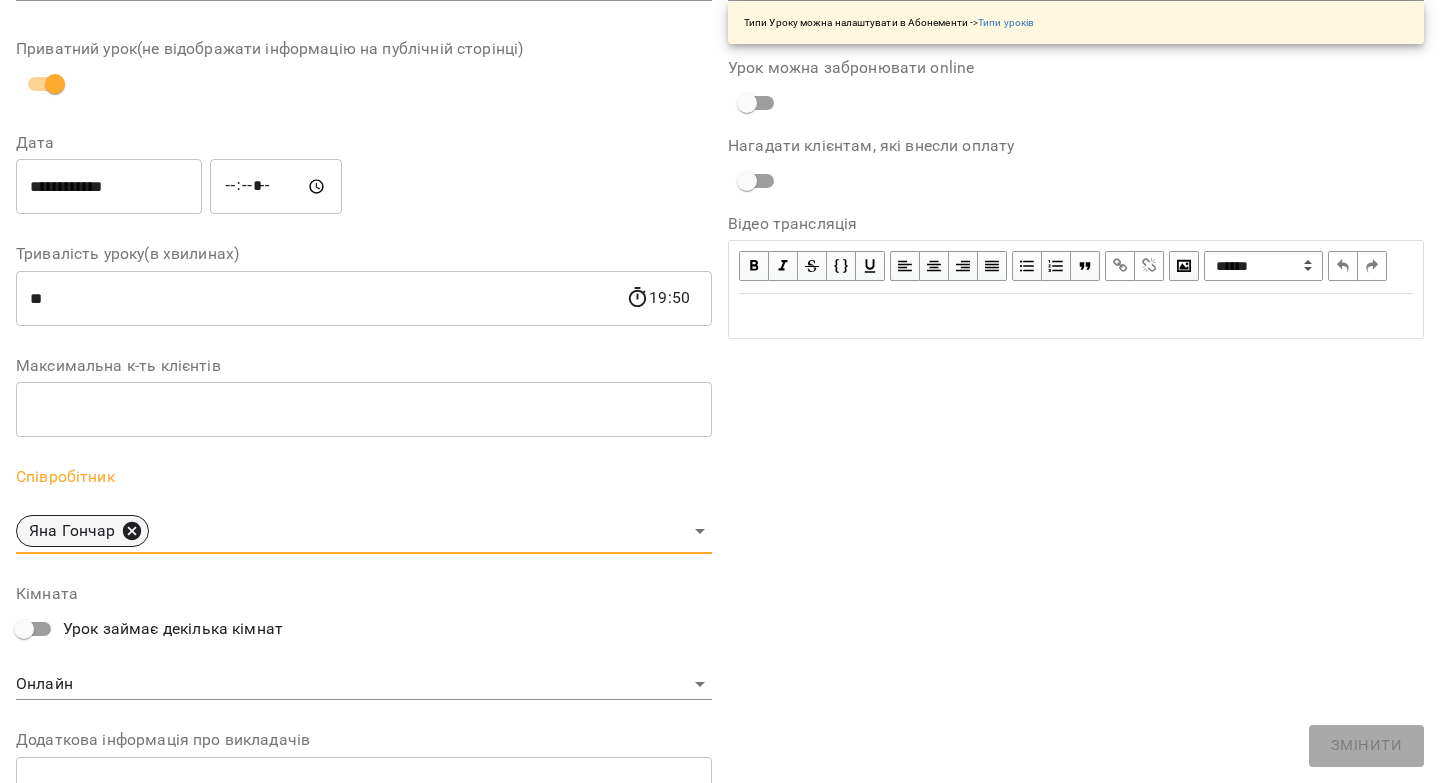 click 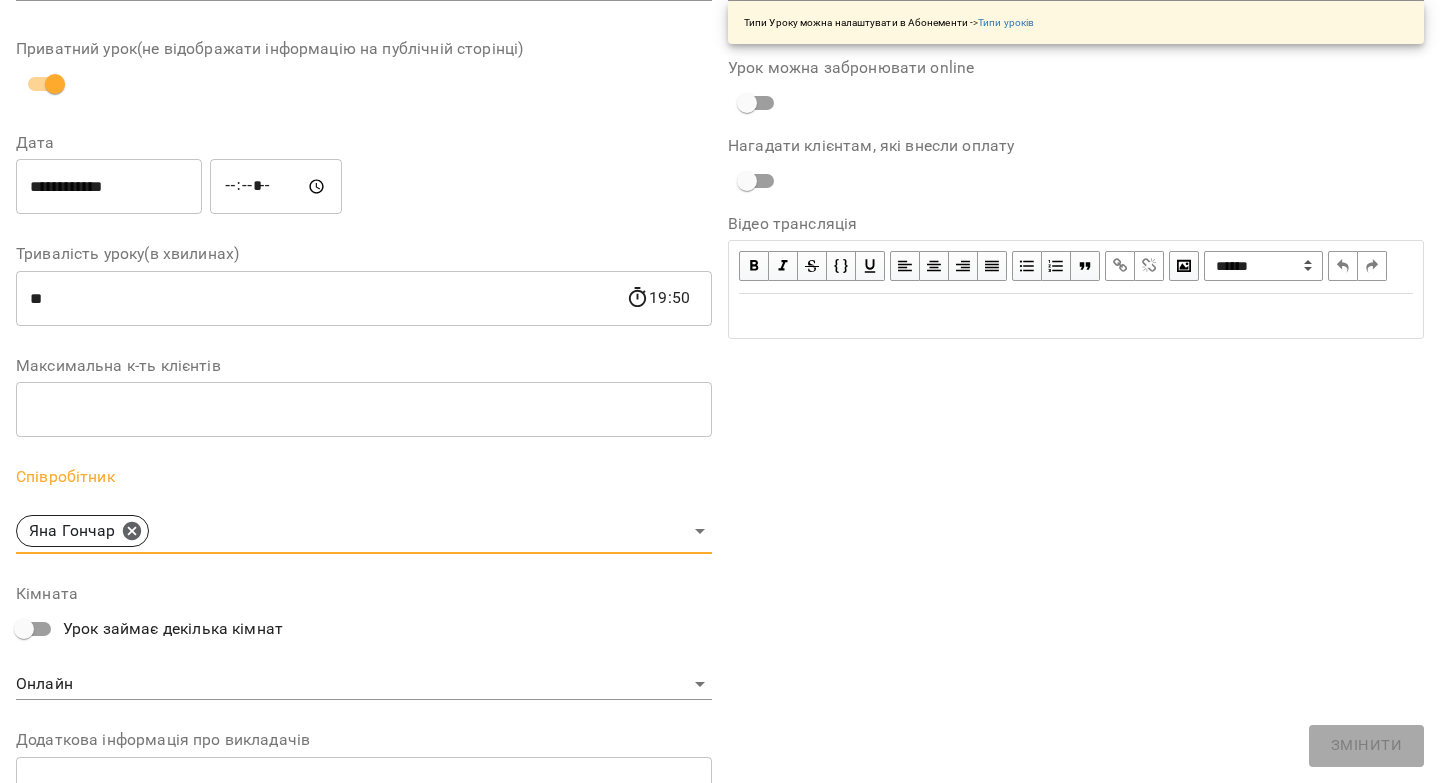 scroll, scrollTop: 249, scrollLeft: 0, axis: vertical 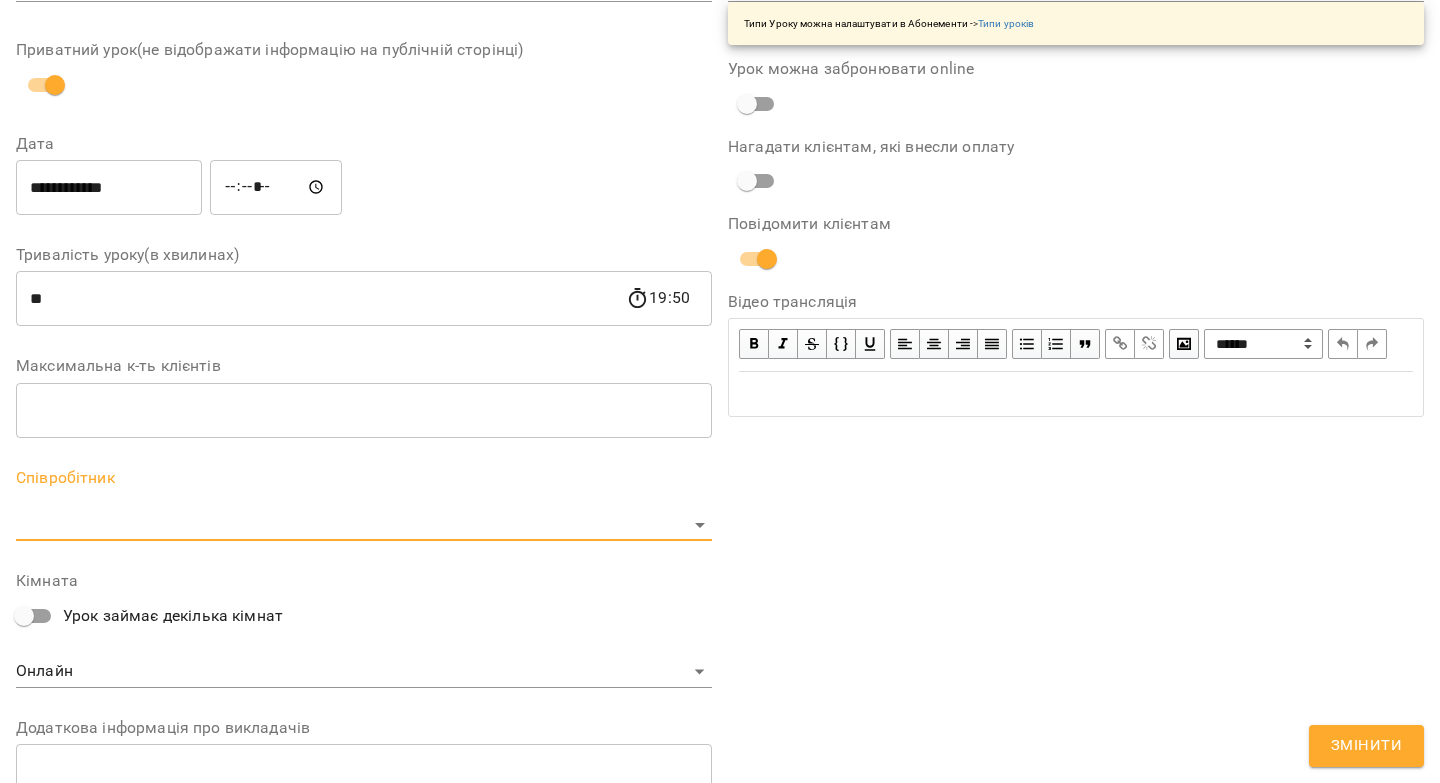 click on "For Business 15 UA Журнал відвідувань / Яна Гончар   пт, 22 серп 2025 19:00 / Урок відбувся пт ,  19:00 Яна Гончар Урок №26 Попередні уроки чт 21 серп 2025 19:00 пт 08 серп 2025 19:00 чт 07 серп 2025 19:00 пт 01 серп 2025 19:00 чт 31 лип 2025 19:00   Яна Гончар ( 50 хв. ) індив 7-14 Змінити урок Скасувати Урок Яна Гончар Онлайн Кімната Владислав Балан 2025-08-07 14:22:00 Створити розсилку   Владислав Балан 3 ІНДИВ - 380 (3040 грн, 8 занять) 07 серп  -  05 вер Оцінки Прогул Скасувати
Змінити урок Виявлено зміни в уроці. Чи бажаєте сповістити клієнтів? Назва *" at bounding box center (720, 456) 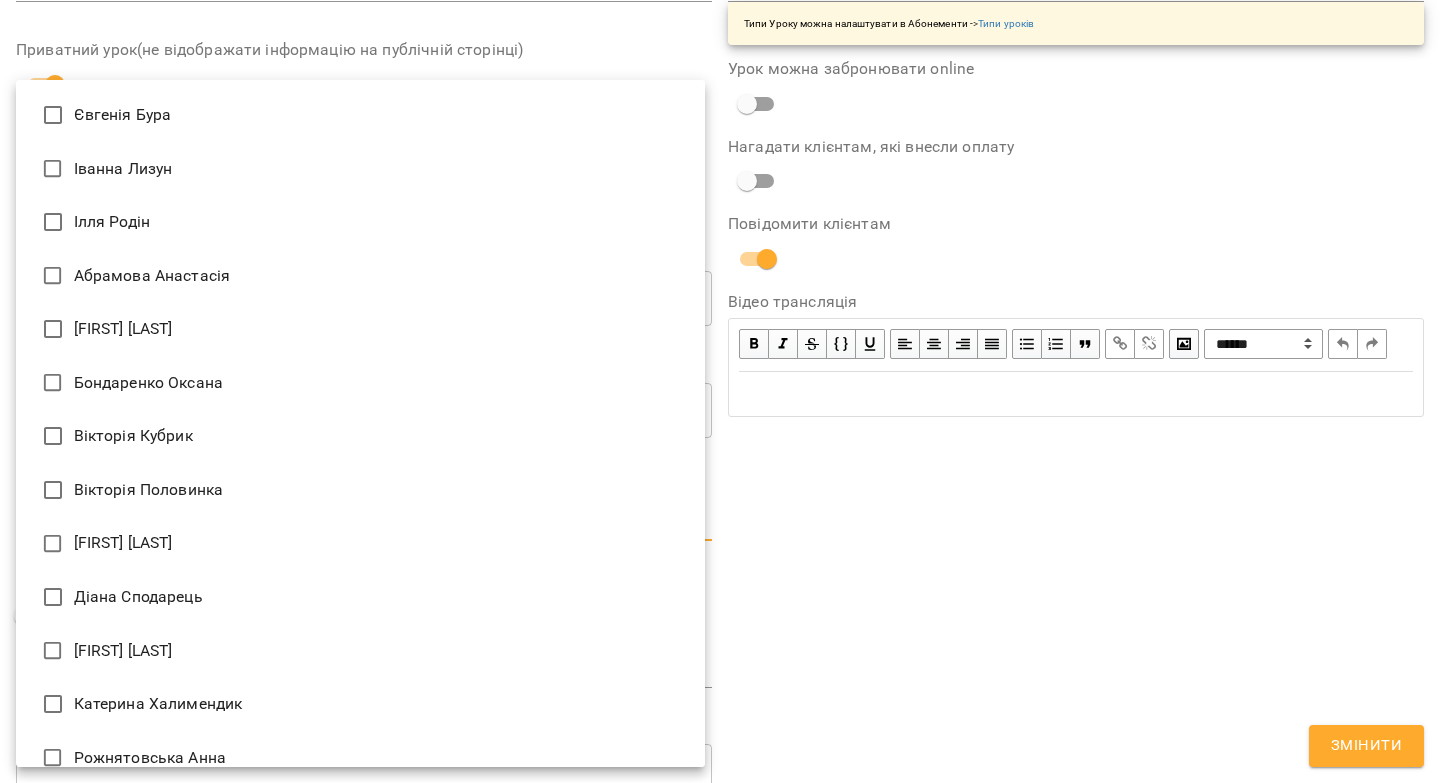 click on "Іванна Лизун" at bounding box center [360, 169] 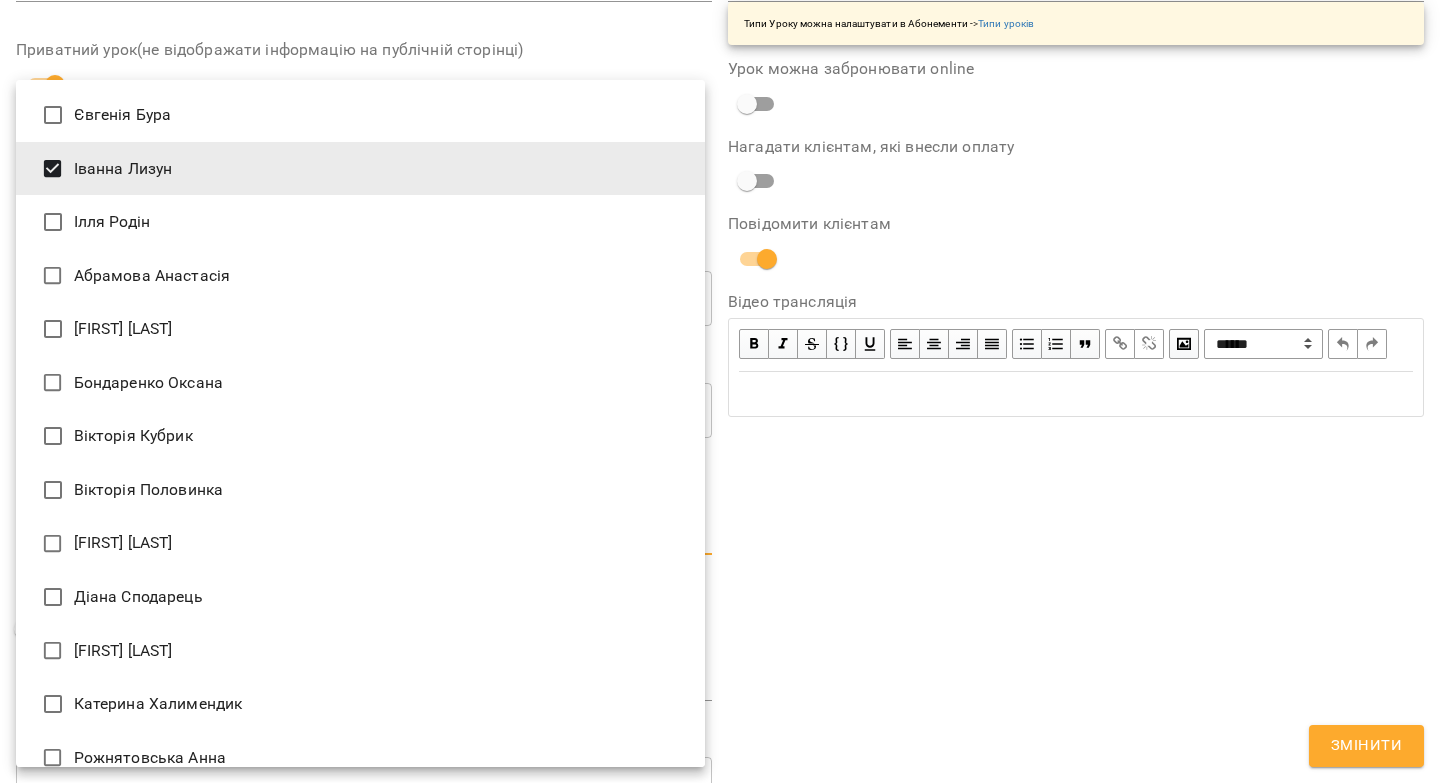 click at bounding box center (720, 391) 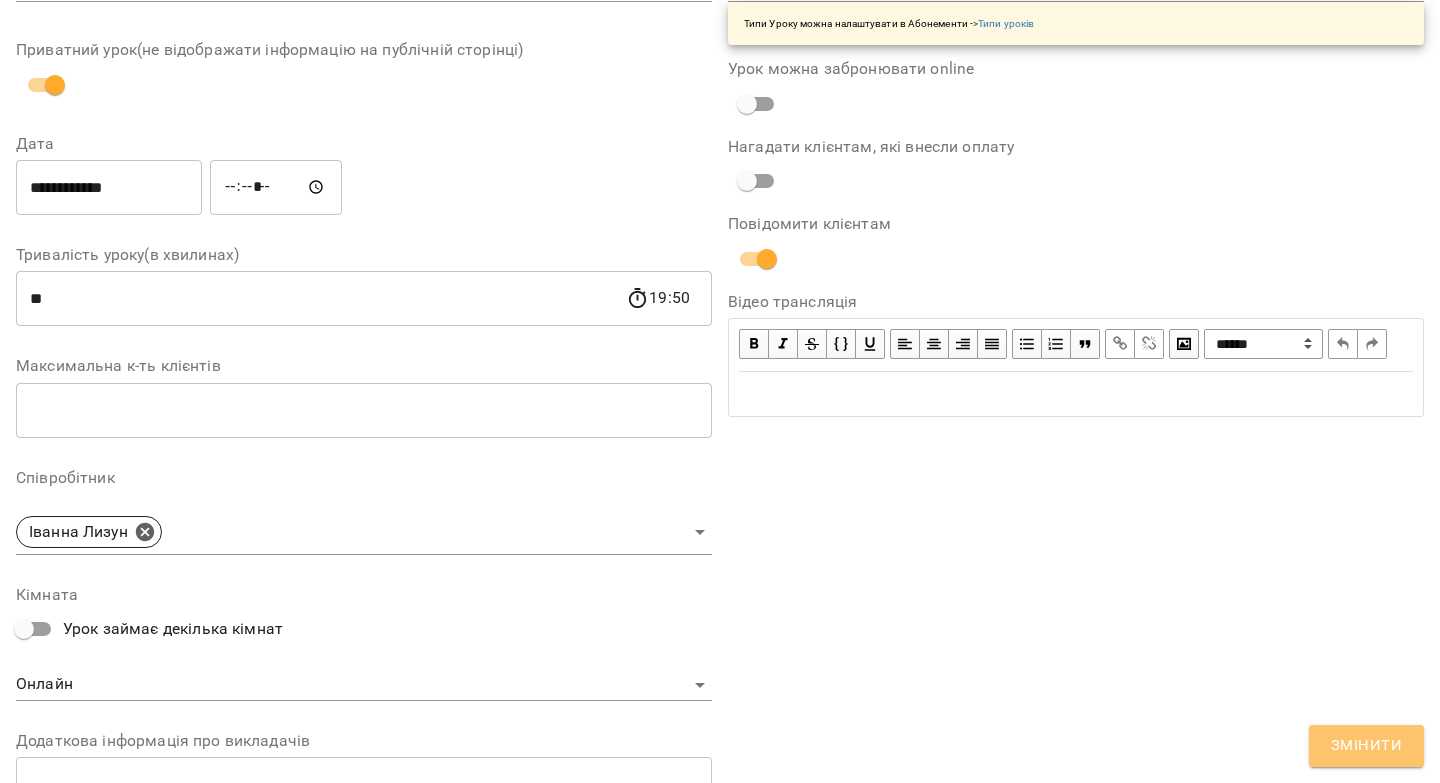 click on "Змінити" at bounding box center (1366, 746) 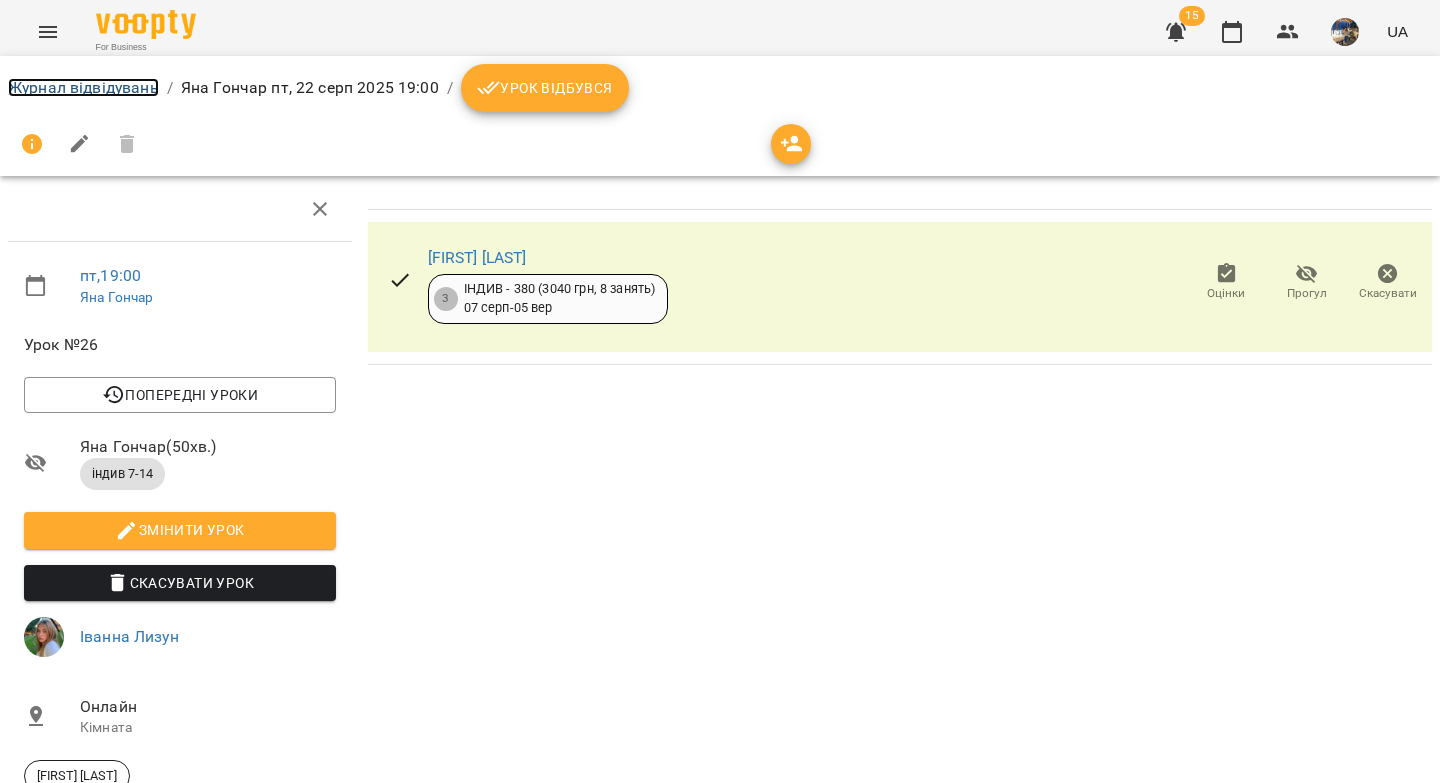 click on "Журнал відвідувань" at bounding box center [83, 87] 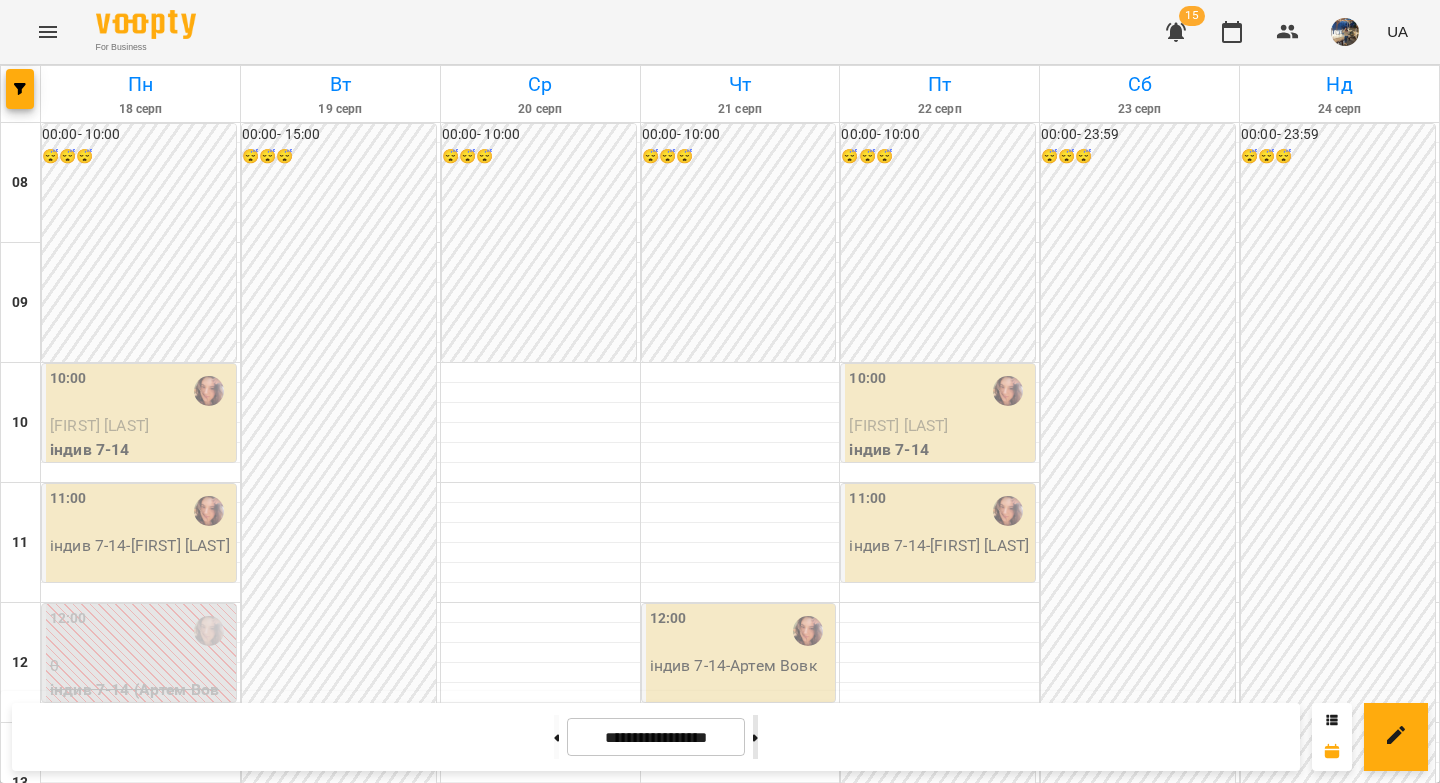 click 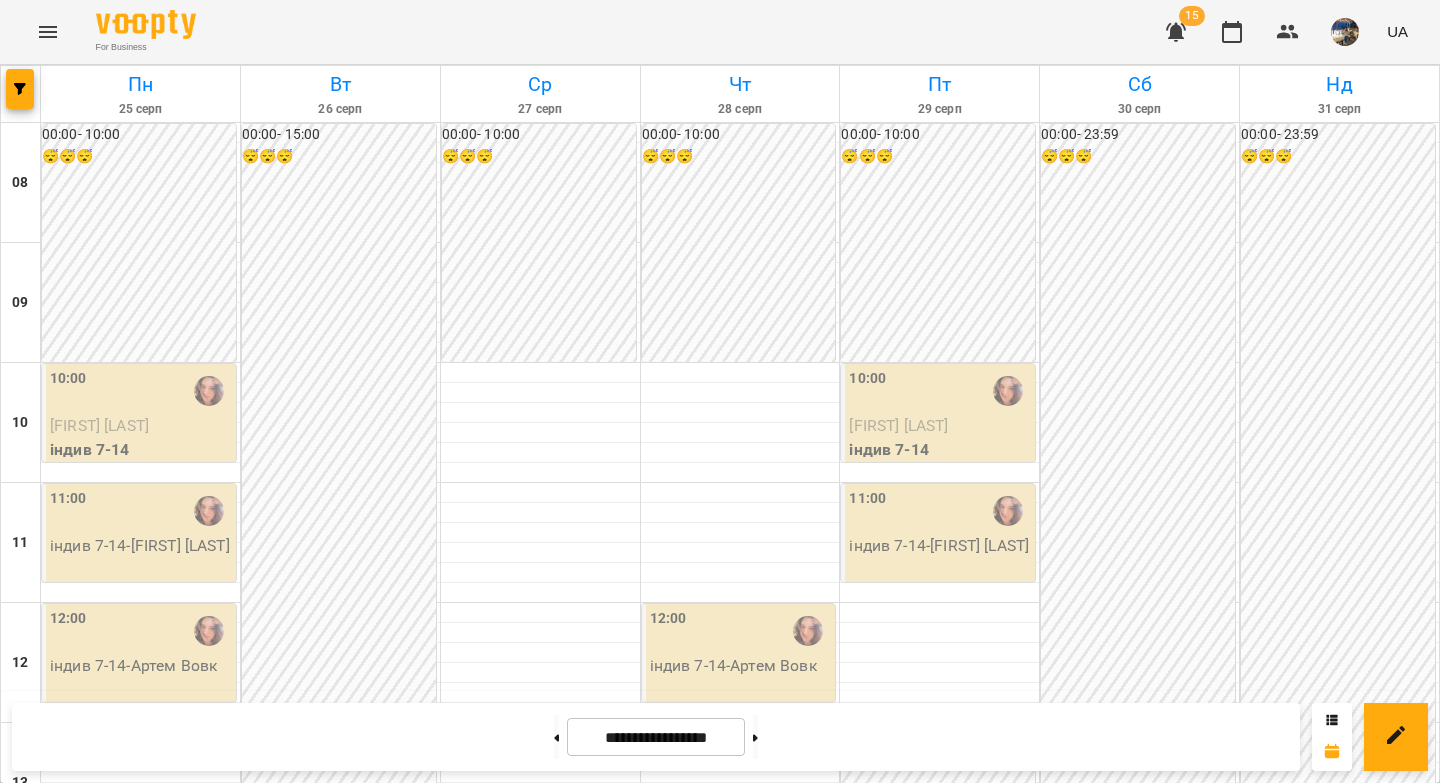 scroll, scrollTop: 981, scrollLeft: 0, axis: vertical 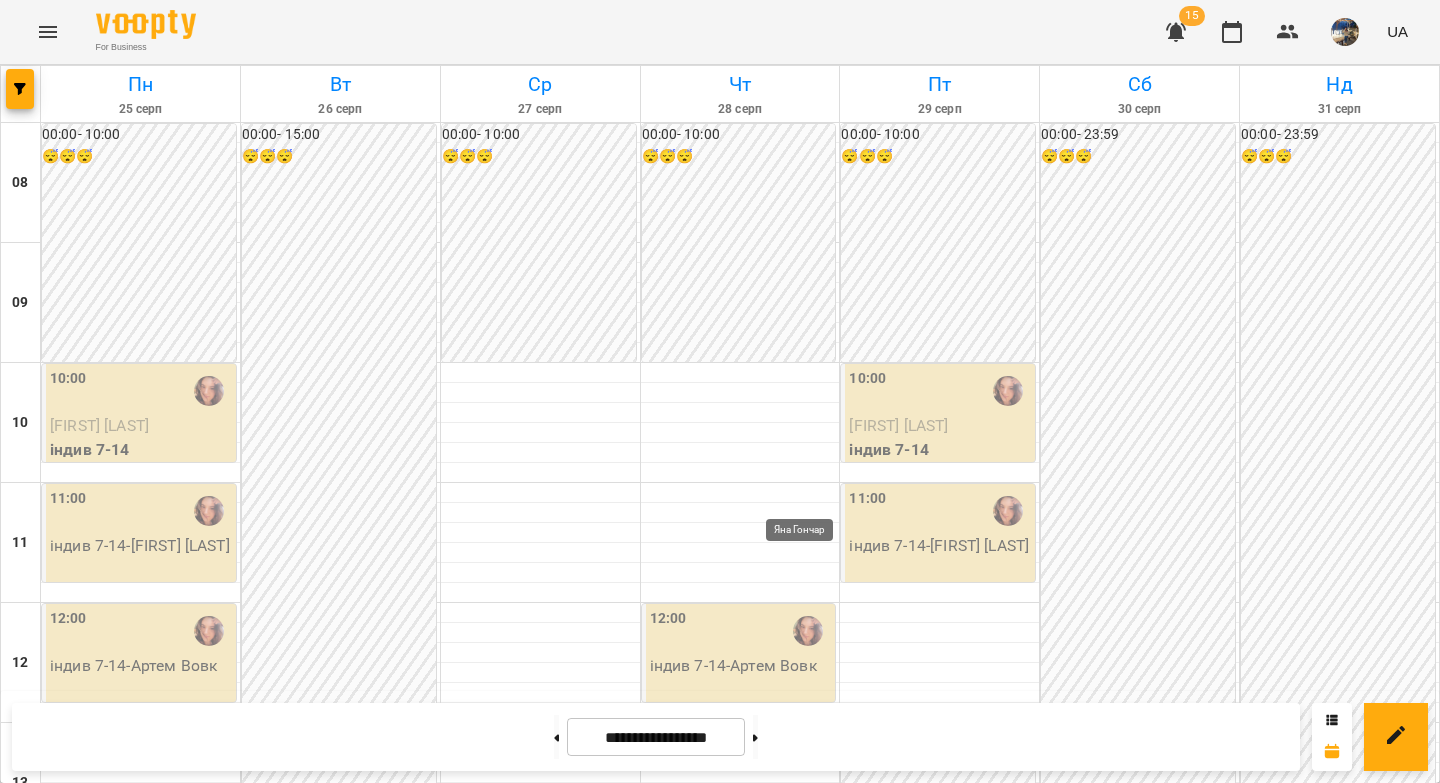 click at bounding box center [808, 1471] 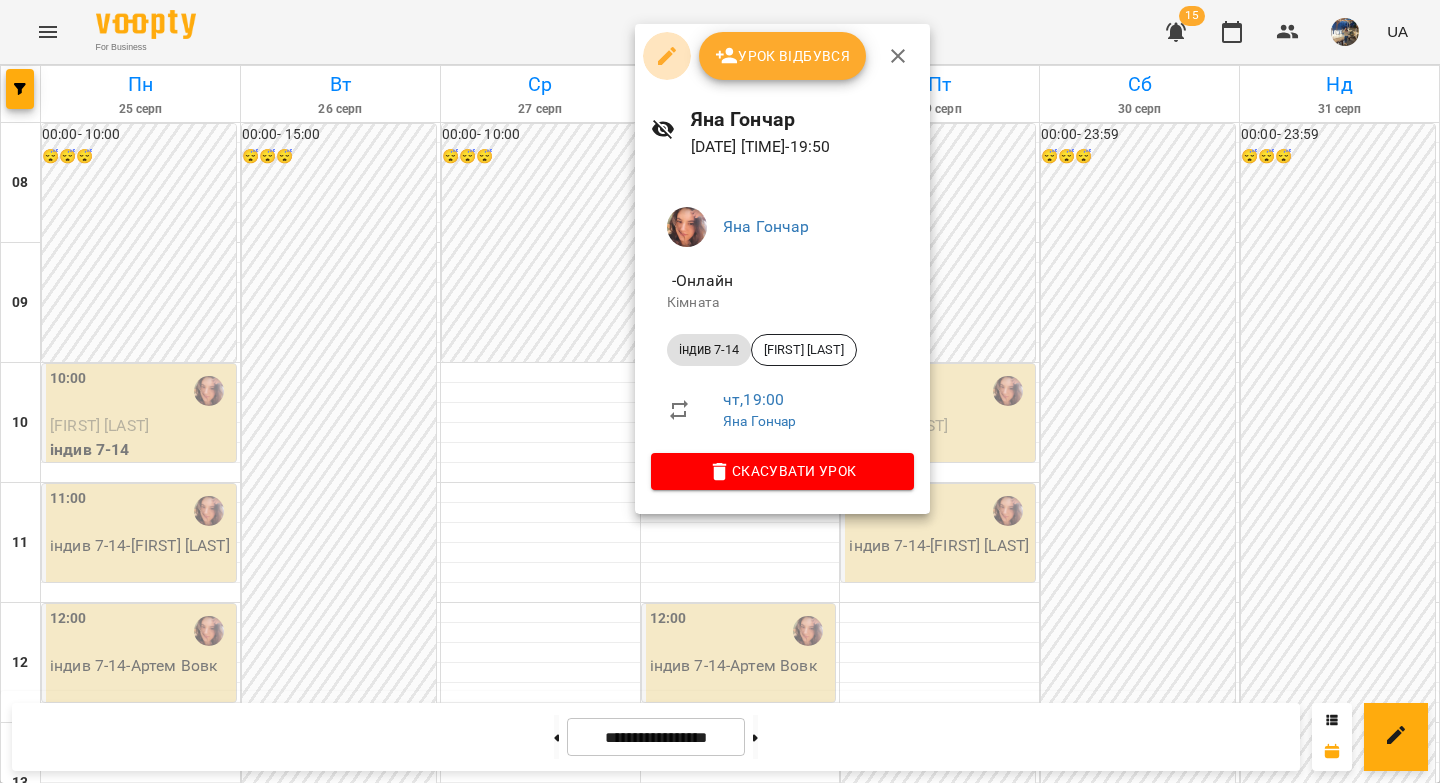 click at bounding box center (667, 56) 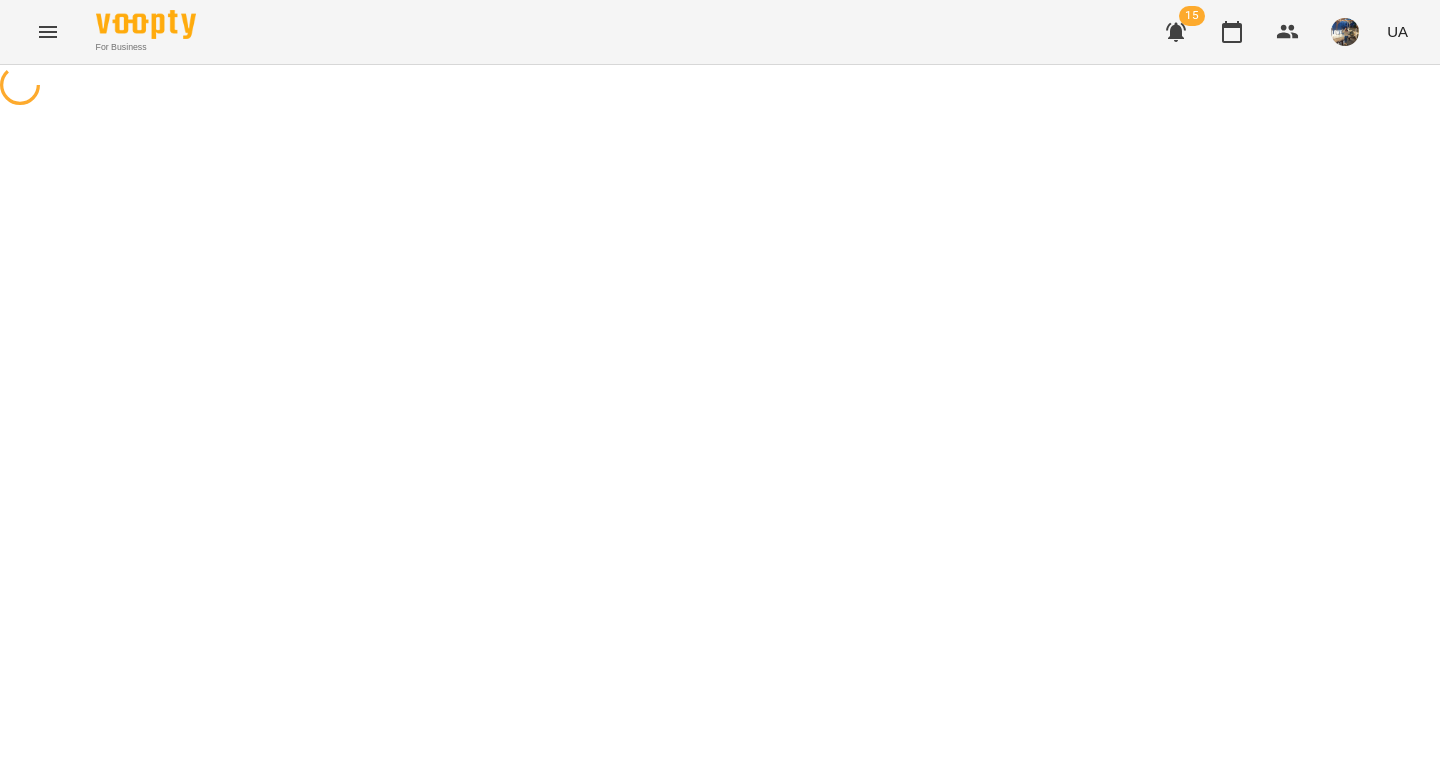 select on "**********" 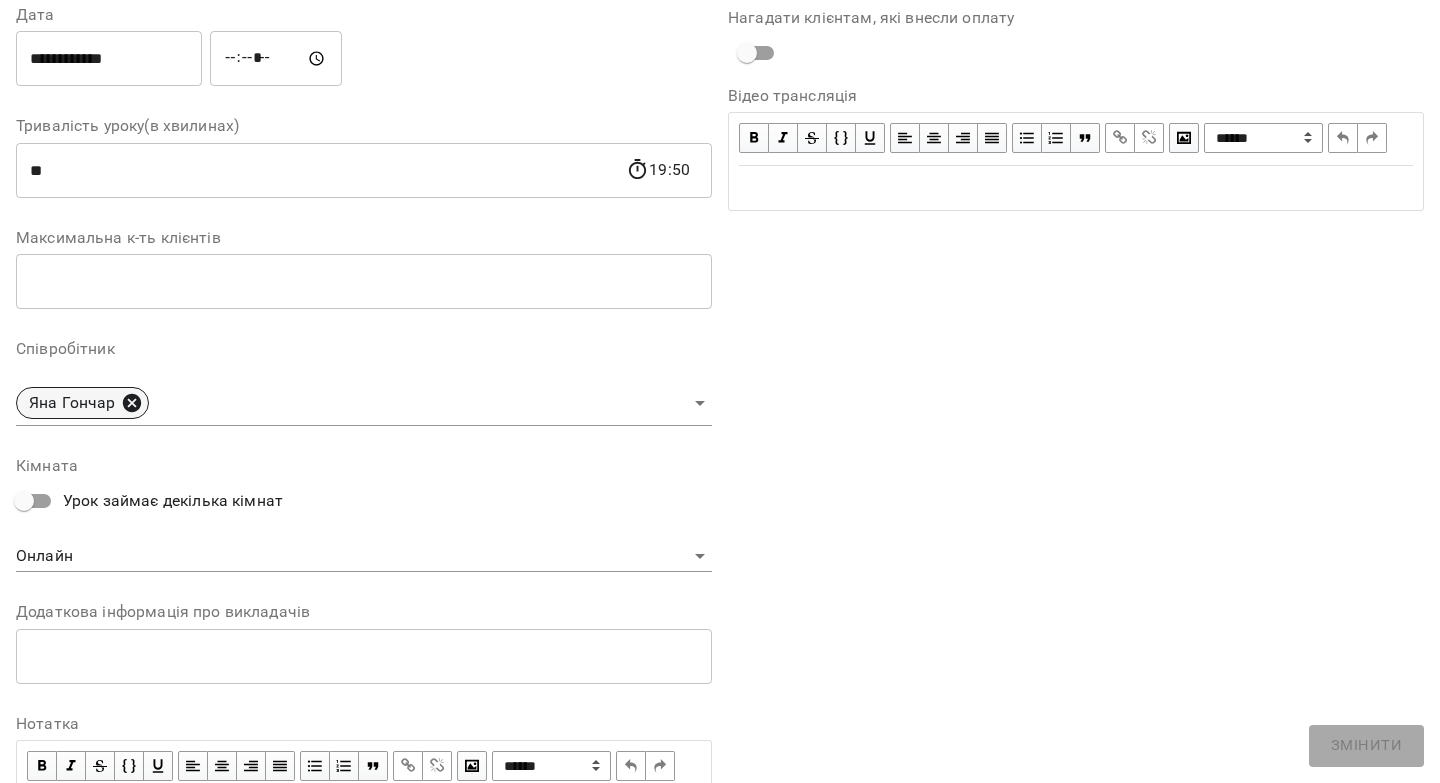 click 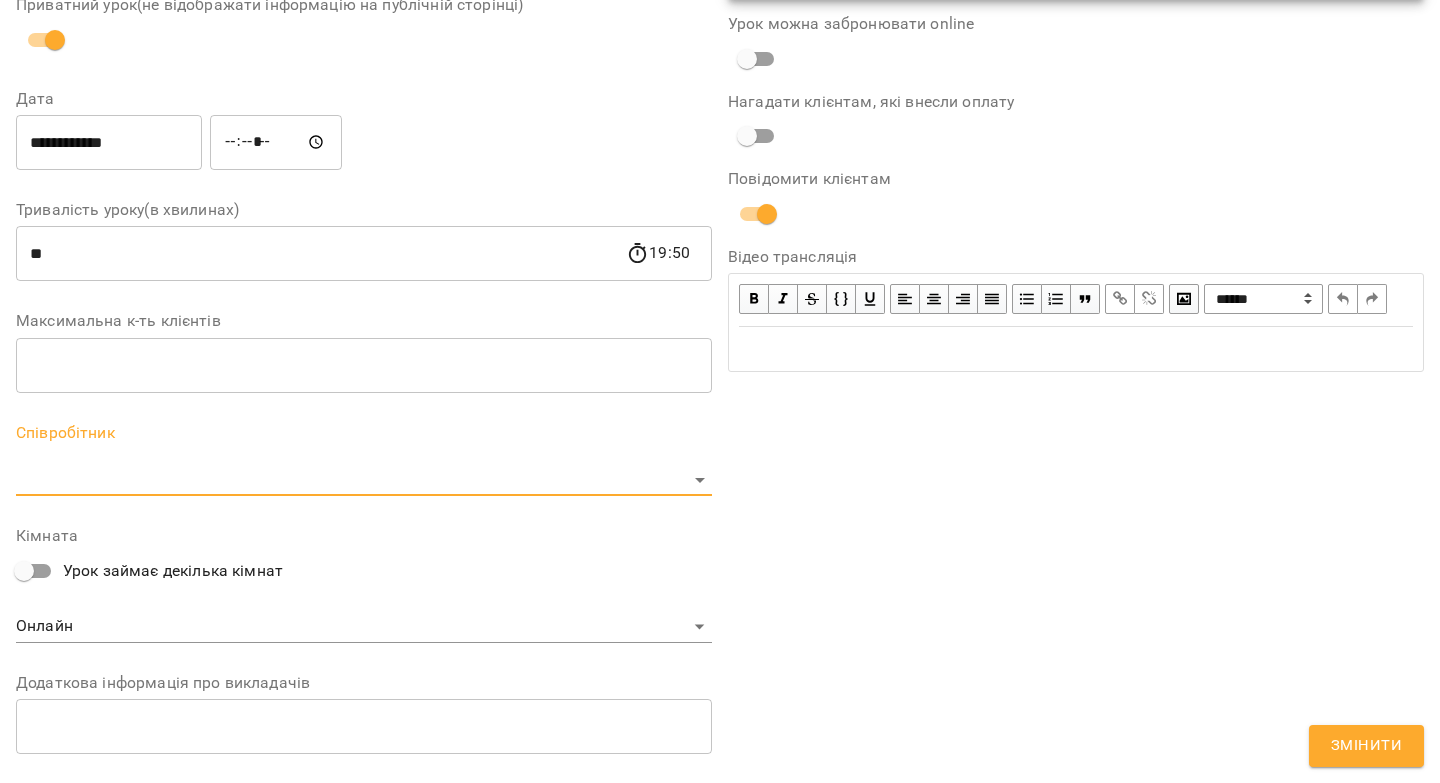 scroll, scrollTop: 378, scrollLeft: 0, axis: vertical 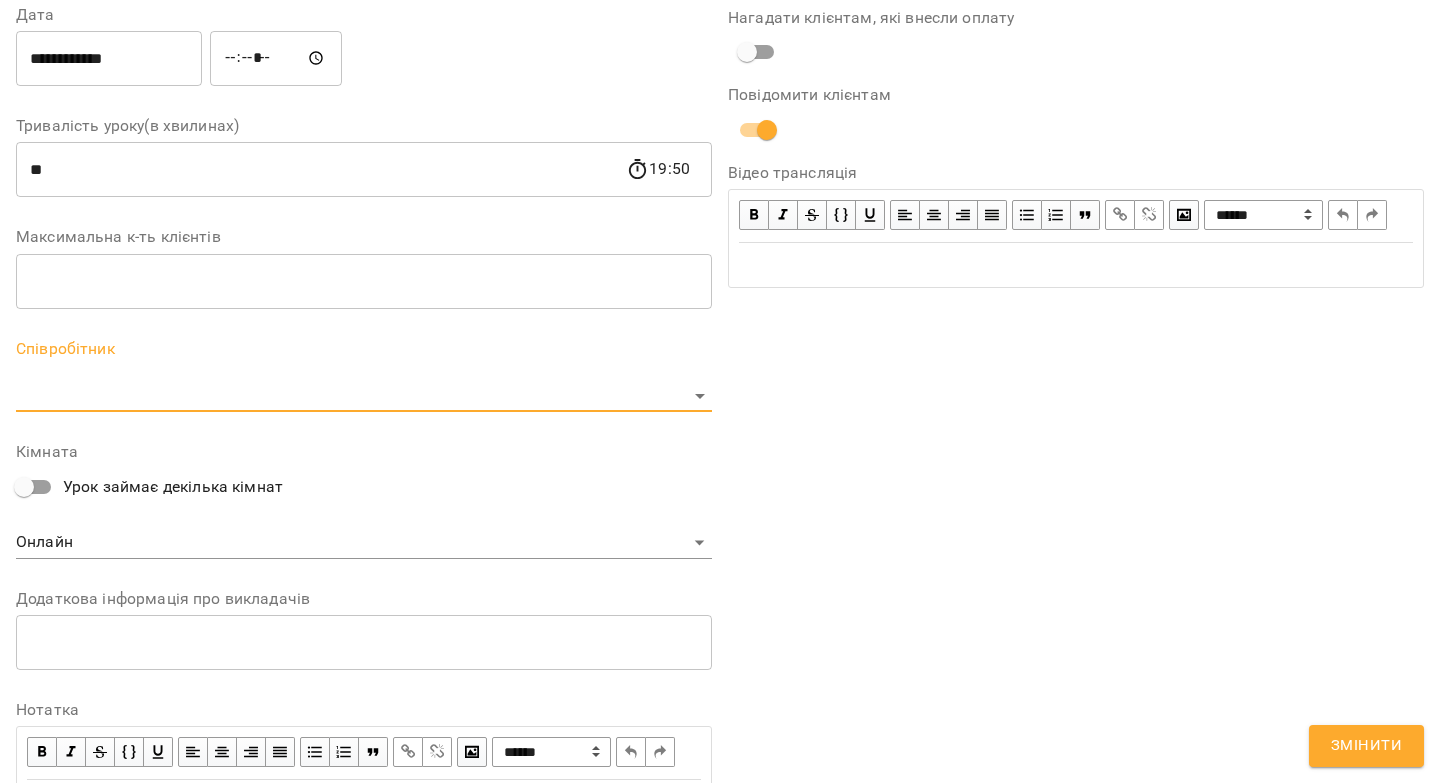 click on "For Business 15 UA Журнал відвідувань / Яна Гончар   чт, 28 серп 2025 19:00 / Урок відбувся чт ,  19:00 Яна Гончар Урок №27 Попередні уроки пт 22 серп 2025 19:00 чт 21 серп 2025 19:00 пт 08 серп 2025 19:00 чт 07 серп 2025 19:00 пт 01 серп 2025 19:00   Яна Гончар ( 50 хв. ) індив 7-14 Змінити урок Скасувати Урок Яна Гончар Онлайн Кімната Владислав Балан 2025-08-07 14:22:23 Створити розсилку   Владислав Балан 3 ІНДИВ - 380 (3040 грн, 8 занять) 07 серп  -  05 вер Оцінки Прогул Скасувати
Змінити урок Виявлено зміни в уроці. Чи бажаєте сповістити клієнтів? Назва" at bounding box center (720, 456) 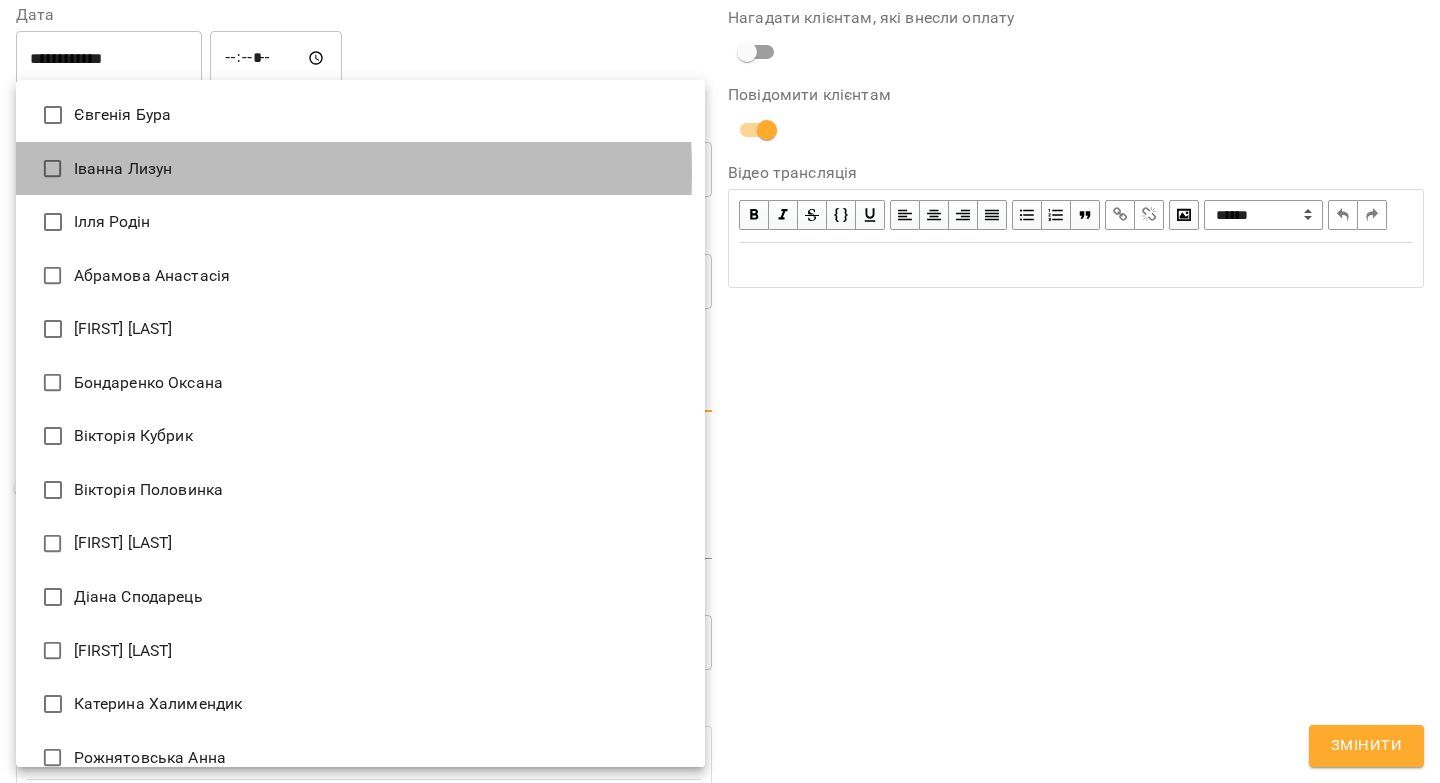 click on "Іванна Лизун" at bounding box center (360, 169) 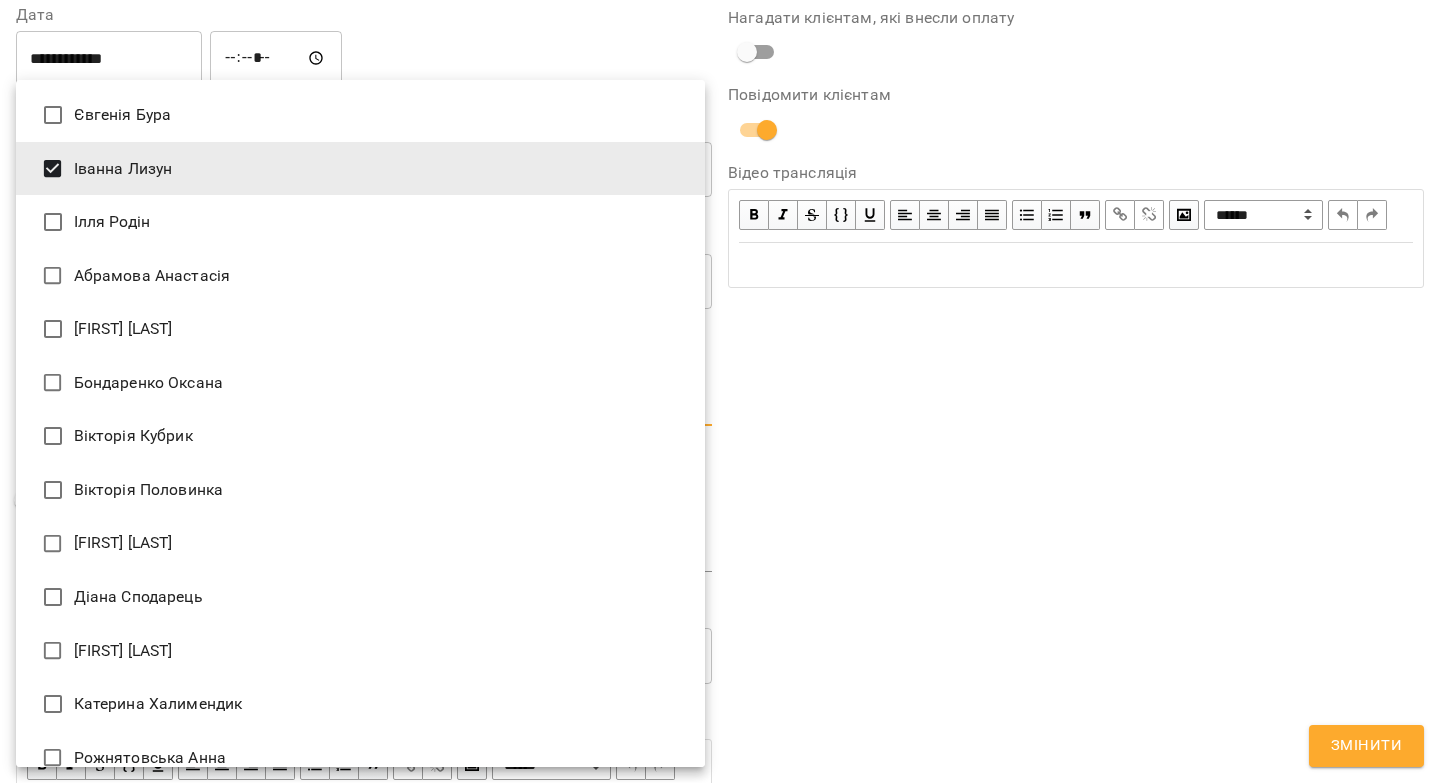 drag, startPoint x: 1078, startPoint y: 607, endPoint x: 1241, endPoint y: 671, distance: 175.11424 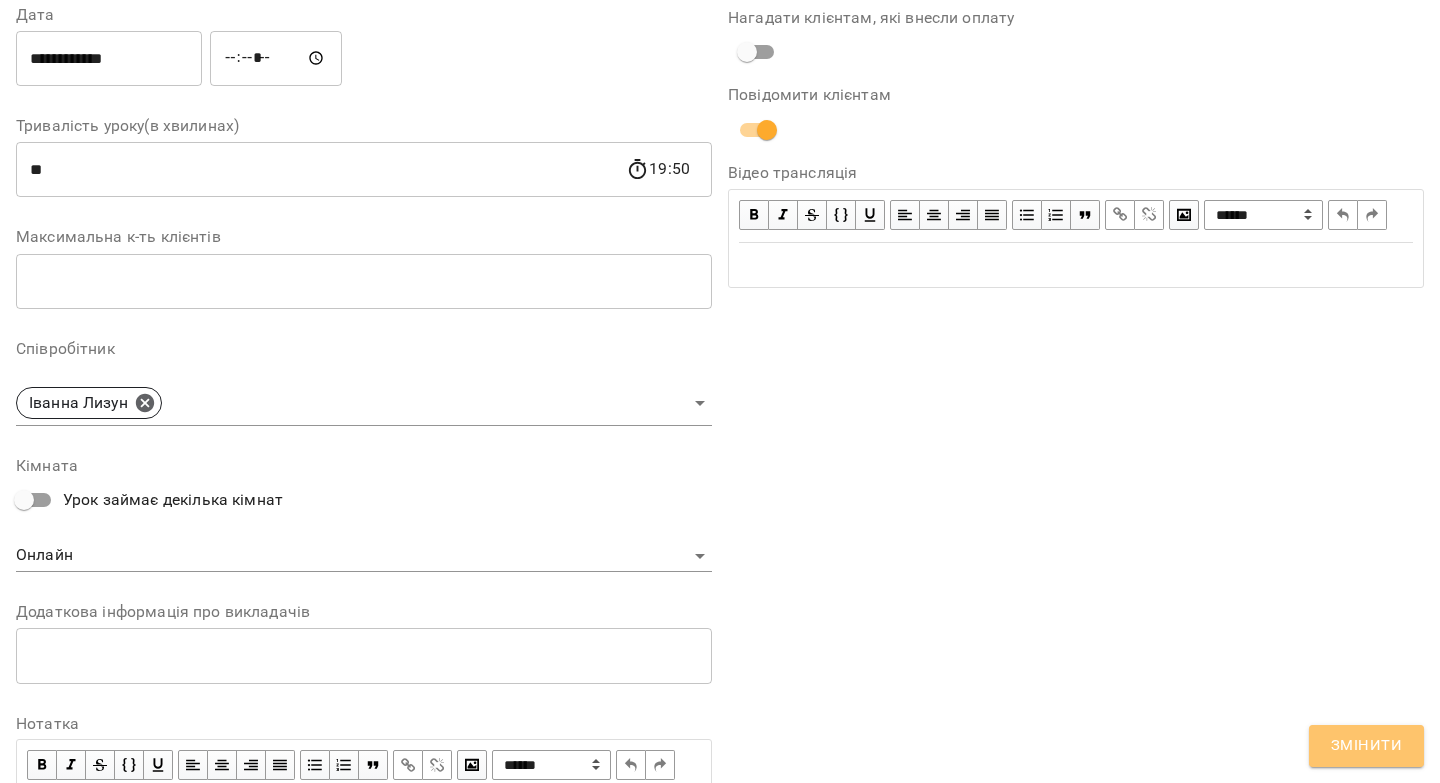 click on "Змінити" at bounding box center (1366, 746) 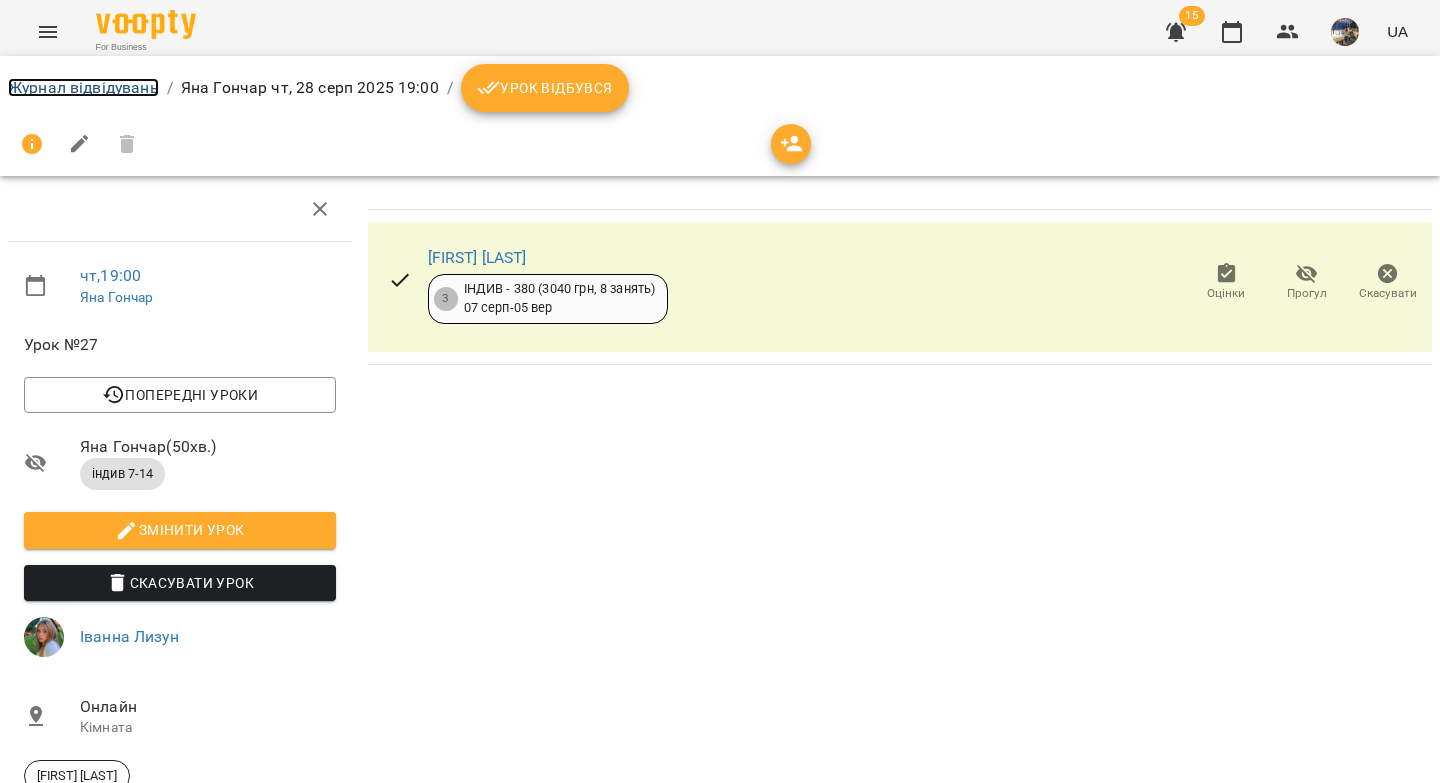 click on "Журнал відвідувань" at bounding box center (83, 87) 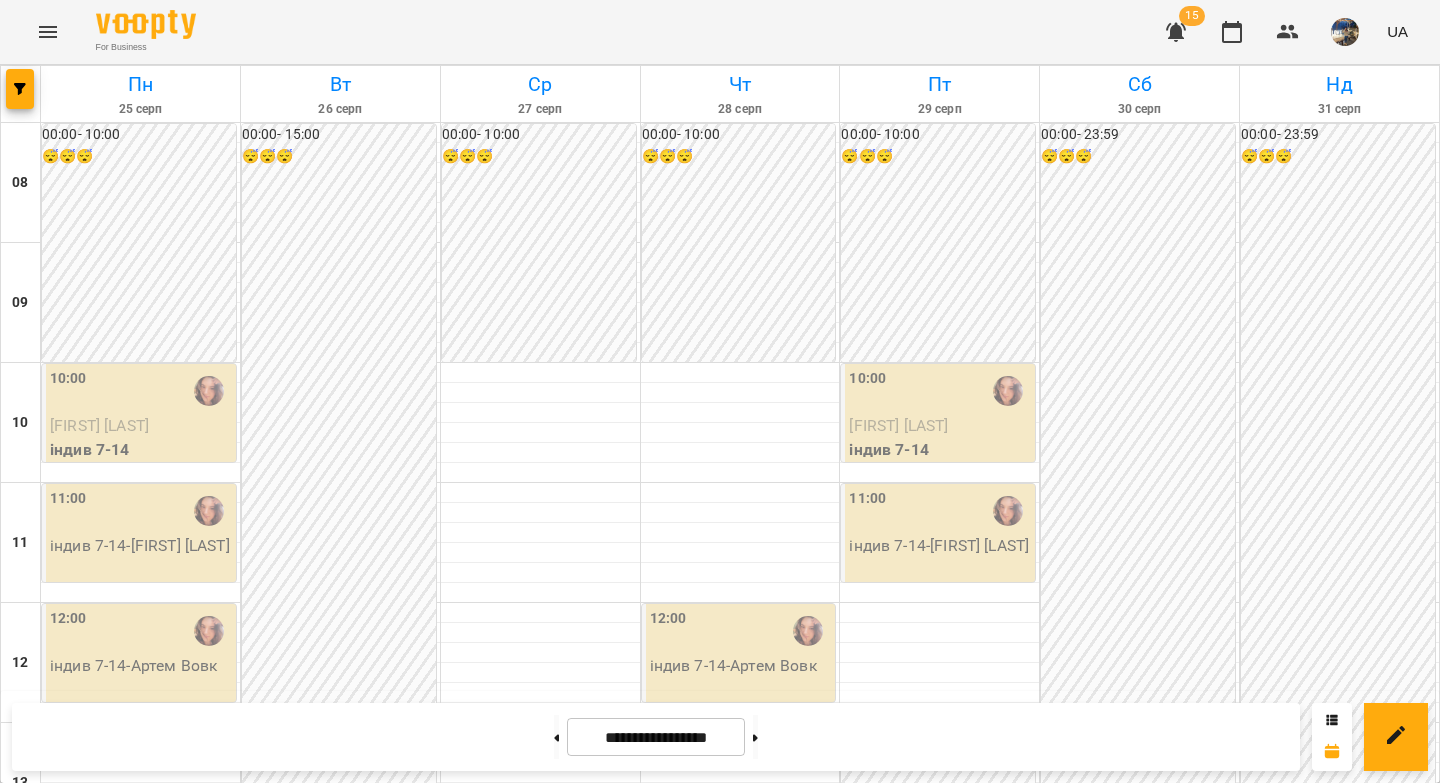 scroll, scrollTop: 1080, scrollLeft: 0, axis: vertical 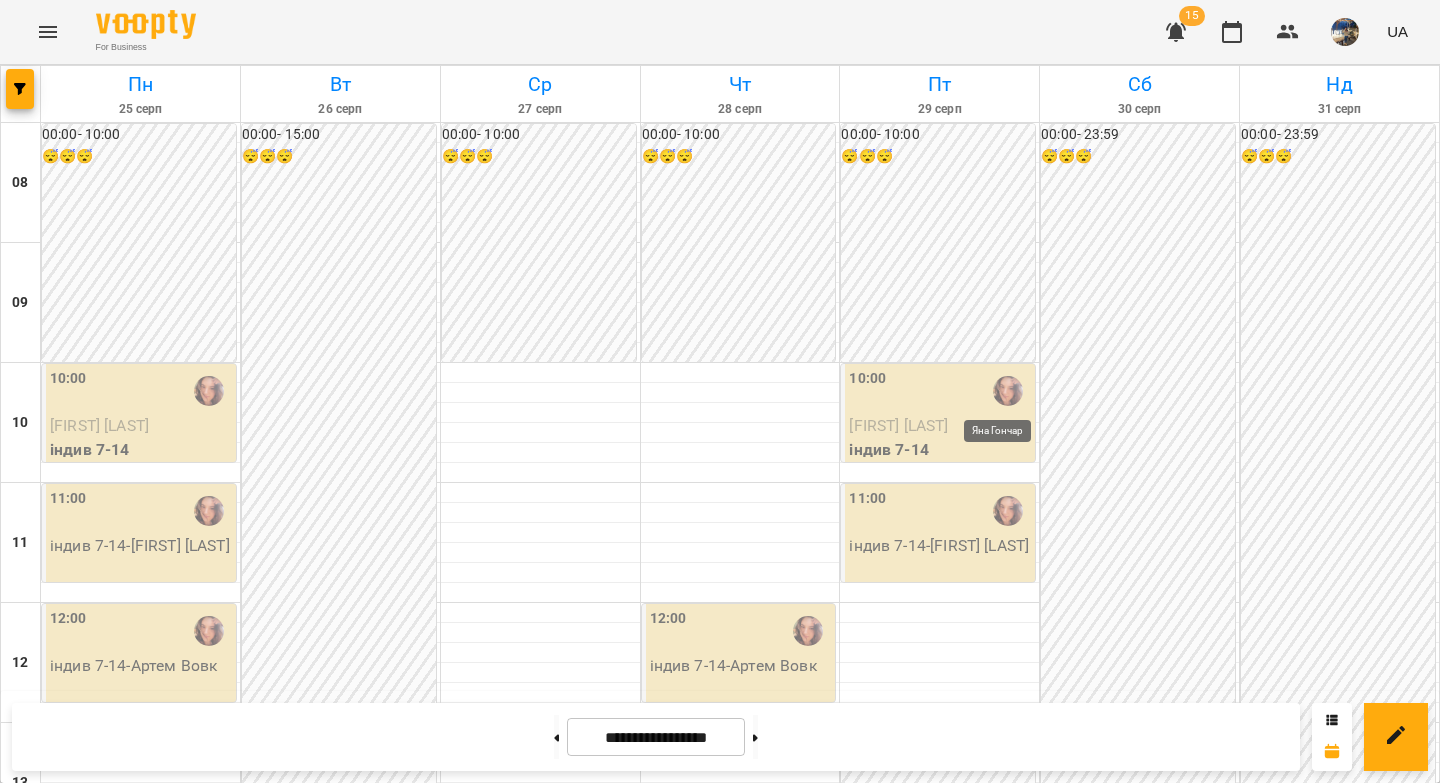 click at bounding box center [1008, 1471] 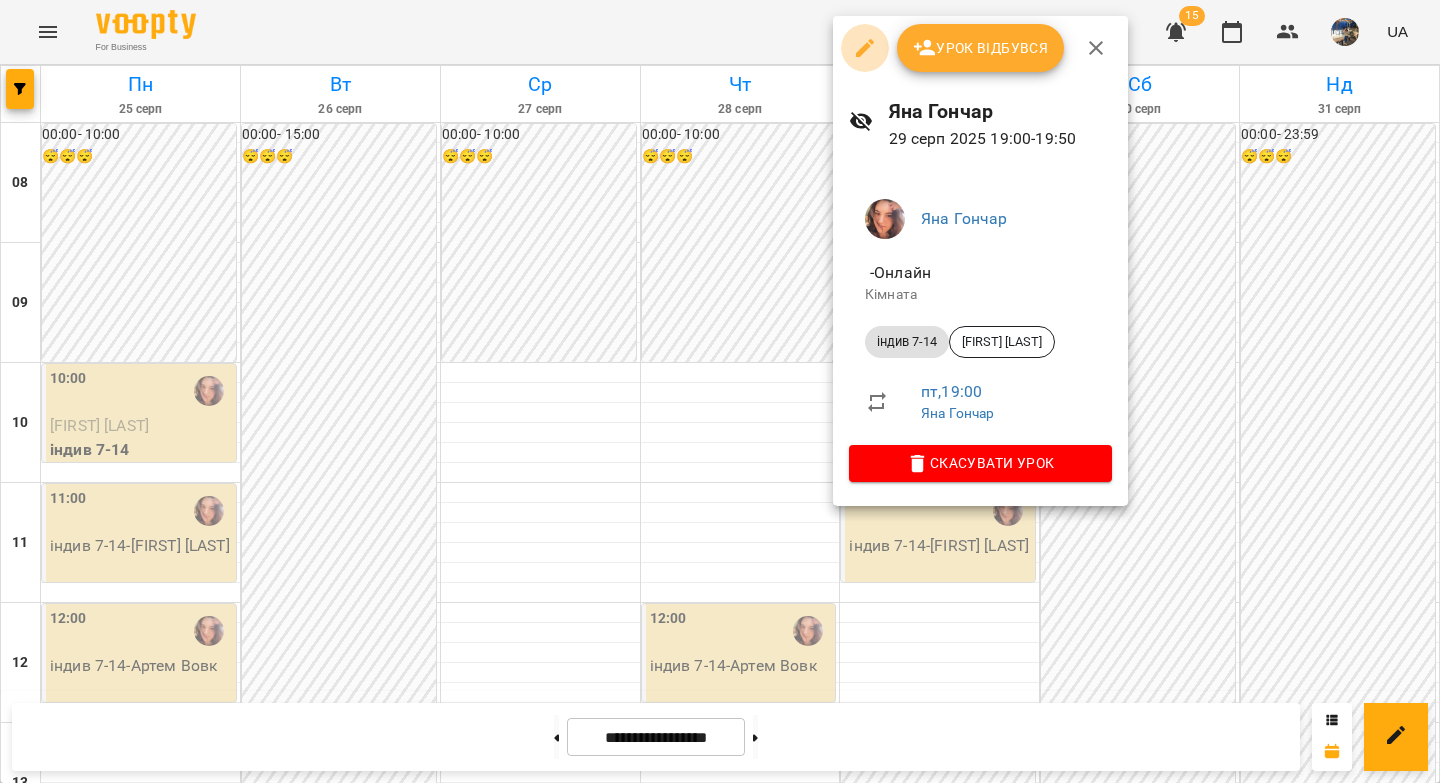 click 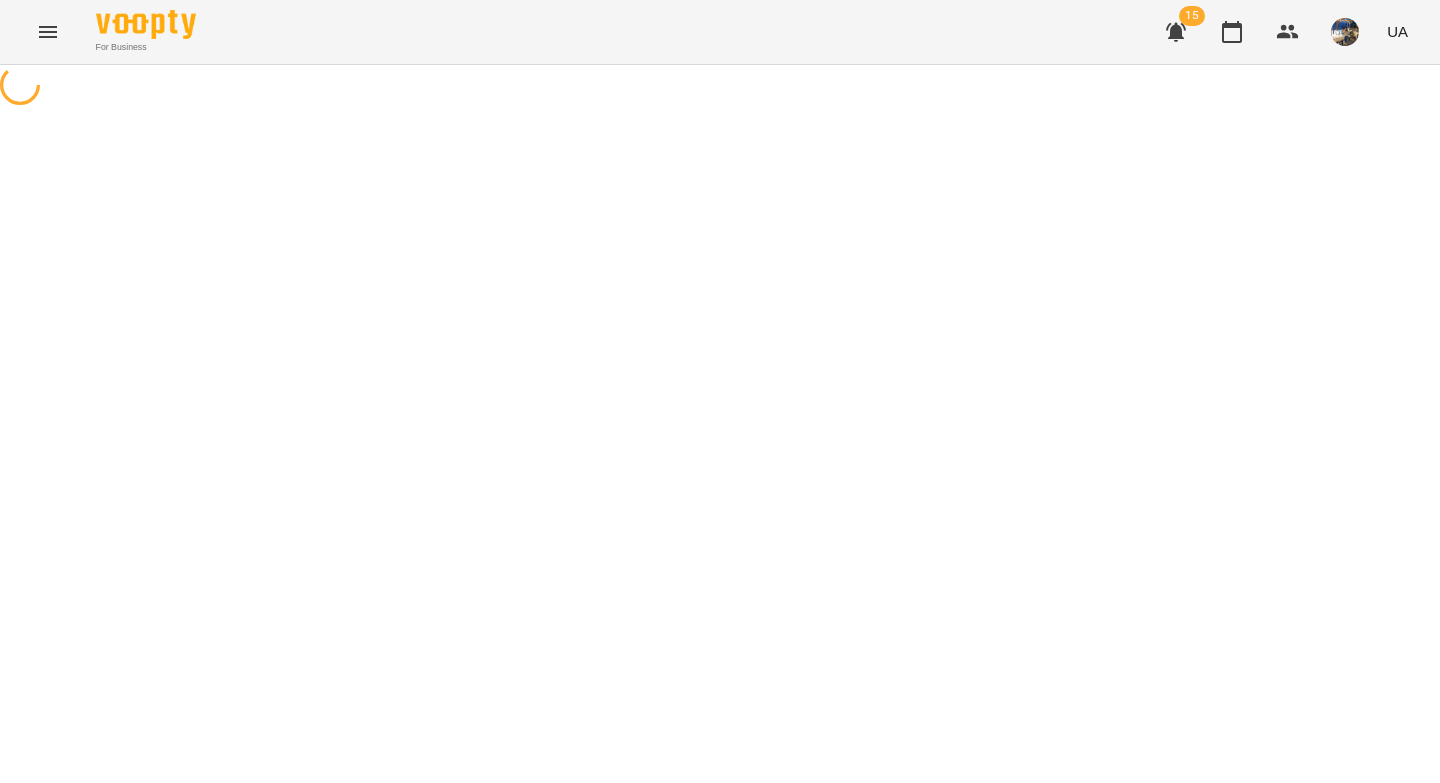 select on "**********" 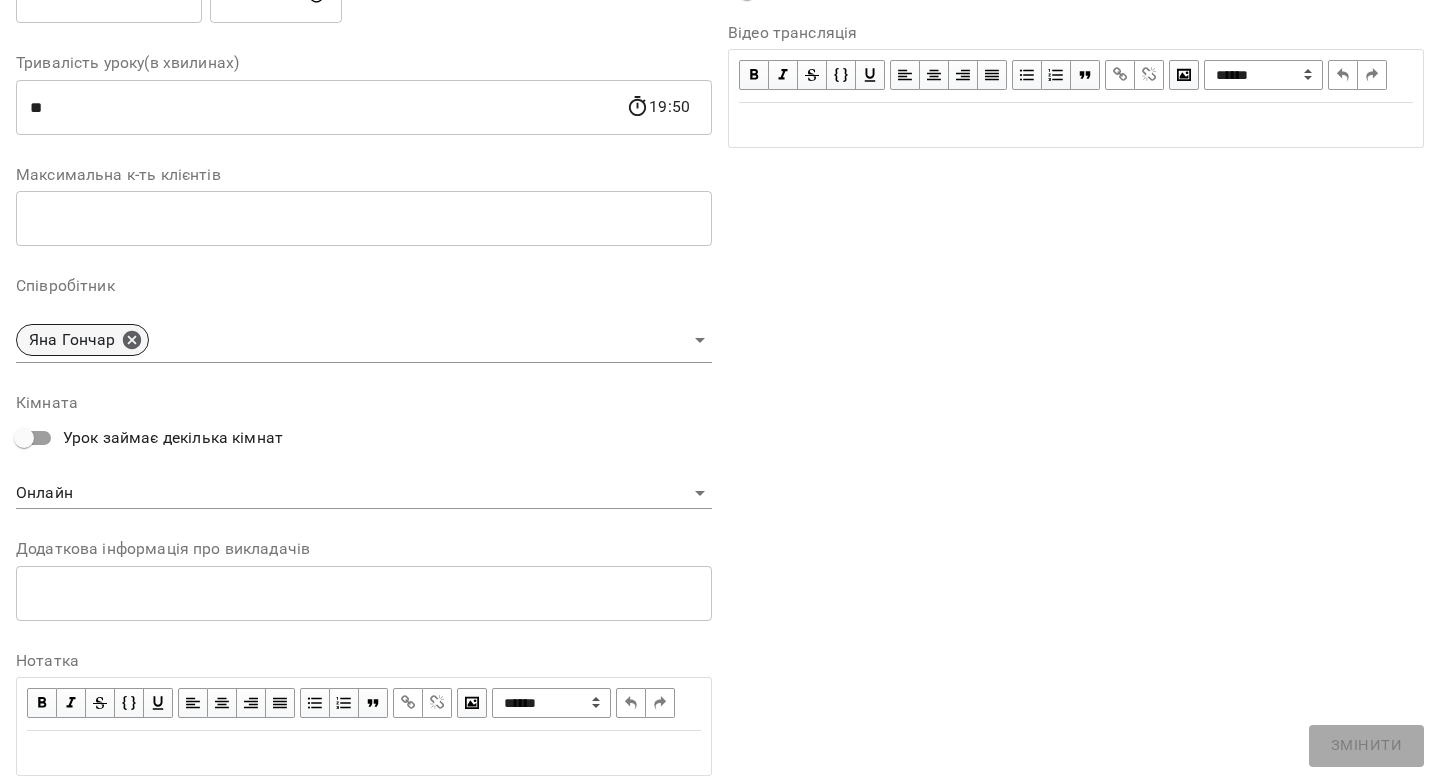 click 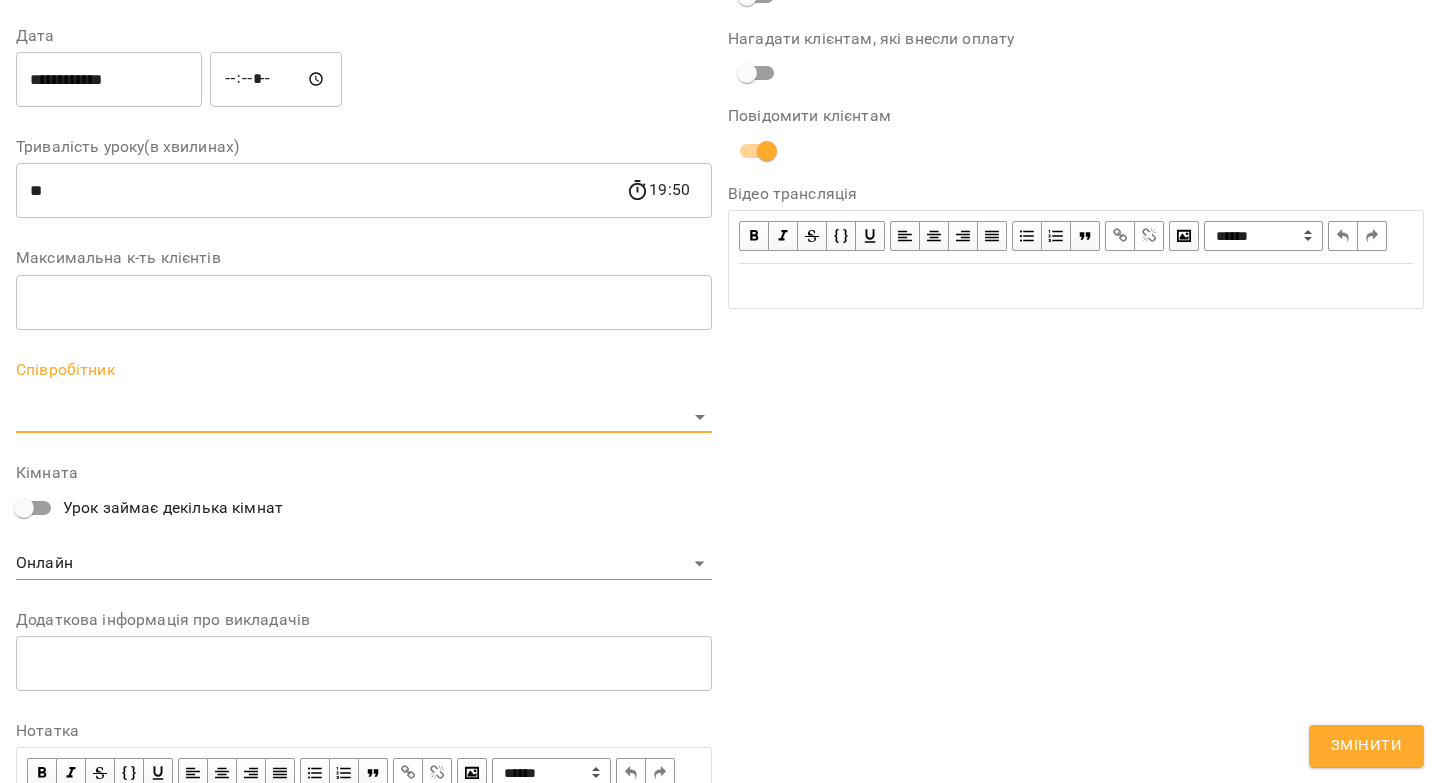 scroll, scrollTop: 441, scrollLeft: 0, axis: vertical 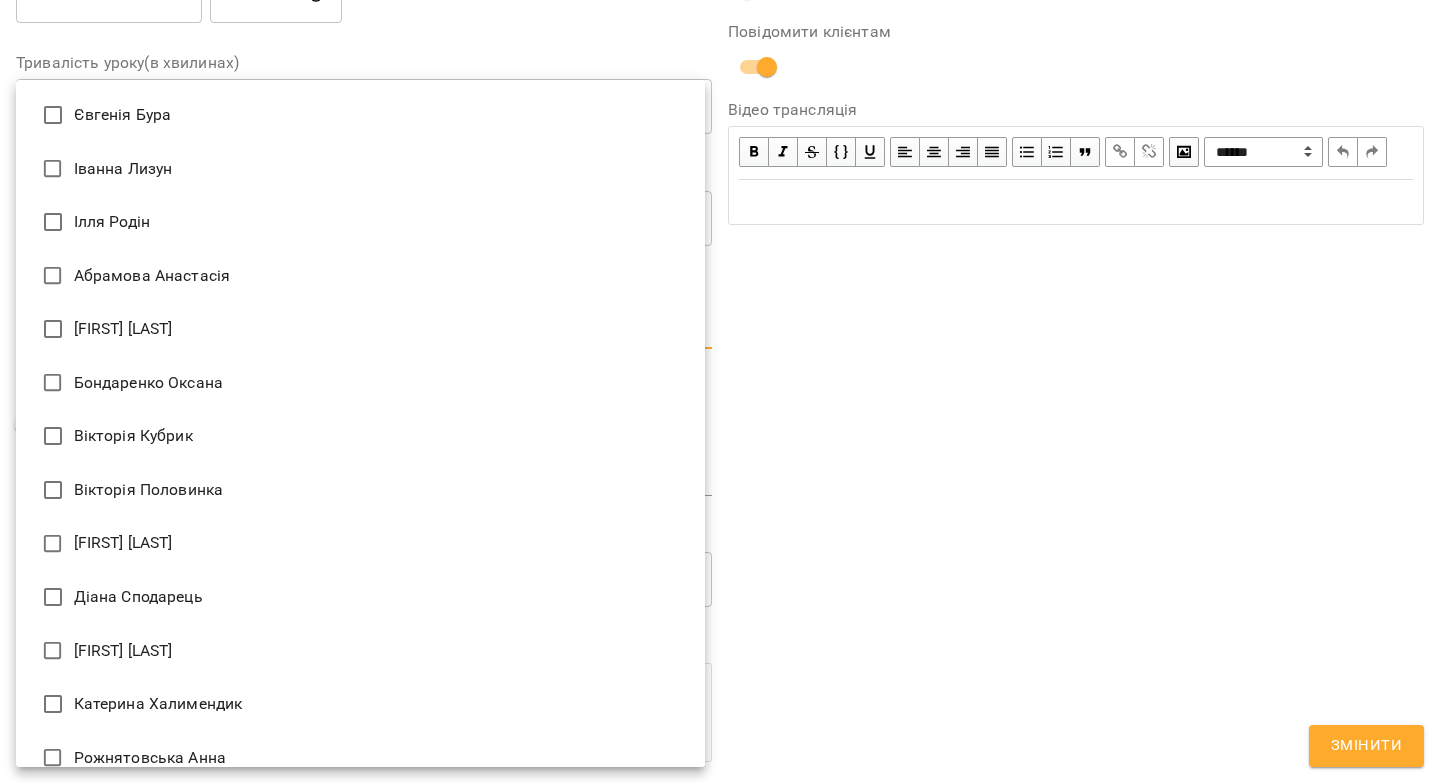 click on "For Business 15 UA Журнал відвідувань / Яна Гончар   пт, 29 серп 2025 19:00 / Урок відбувся пт ,  19:00 Яна Гончар Урок №28 Попередні уроки чт 28 серп 2025 19:00 пт 22 серп 2025 19:00 чт 21 серп 2025 19:00 пт 08 серп 2025 19:00 чт 07 серп 2025 19:00   Яна Гончар ( 50 хв. ) індив 7-14 Змінити урок Скасувати Урок Яна Гончар Онлайн Кімната Владислав Балан 2025-08-07 14:22:34 Створити розсилку   Владислав Балан 3 ІНДИВ - 380 (3040 грн, 8 занять) 07 серп  -  05 вер Оцінки Прогул Скасувати
Змінити урок Виявлено зміни в уроці. Чи бажаєте сповістити клієнтів? Назва" at bounding box center (720, 456) 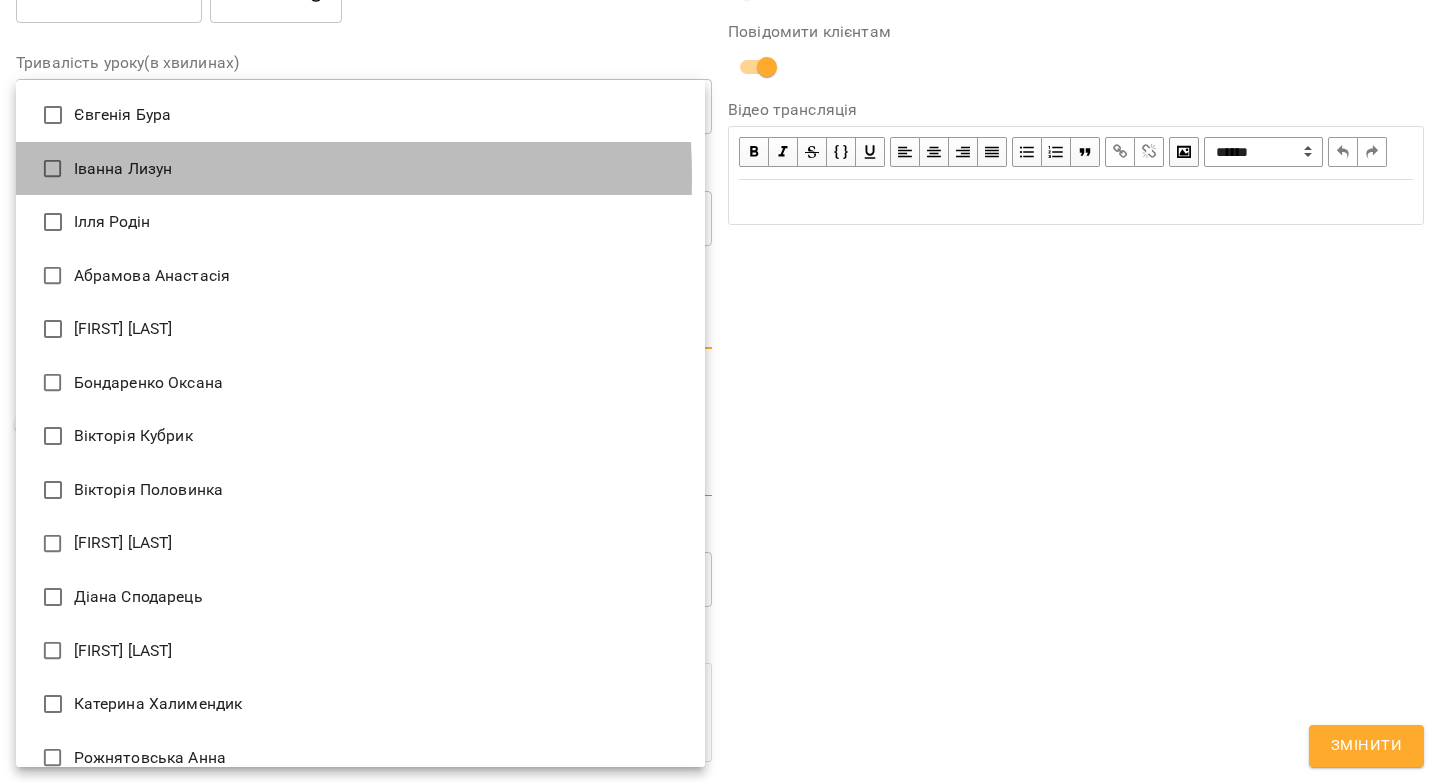click on "Іванна Лизун" at bounding box center (360, 169) 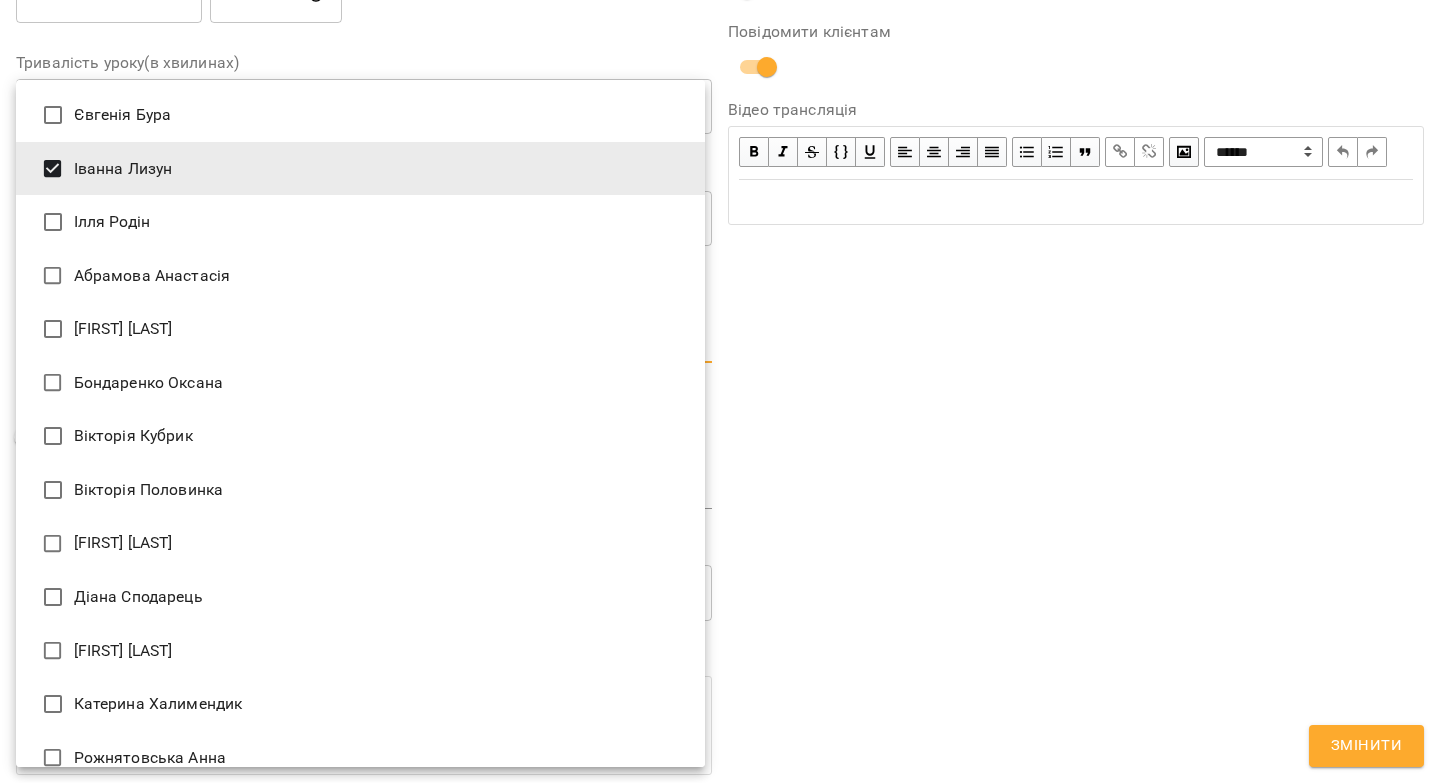 drag, startPoint x: 1120, startPoint y: 671, endPoint x: 1131, endPoint y: 674, distance: 11.401754 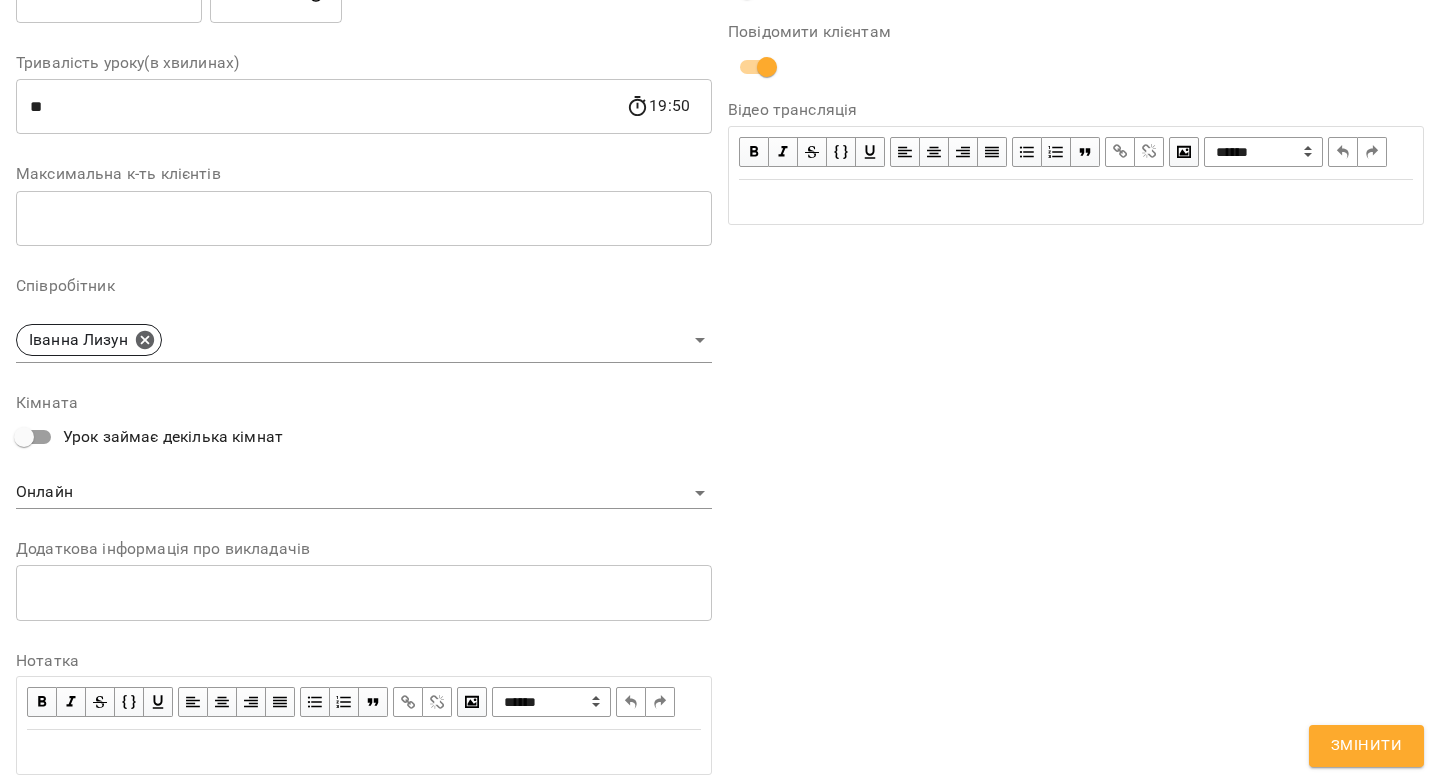 click on "Змінити" at bounding box center [1366, 746] 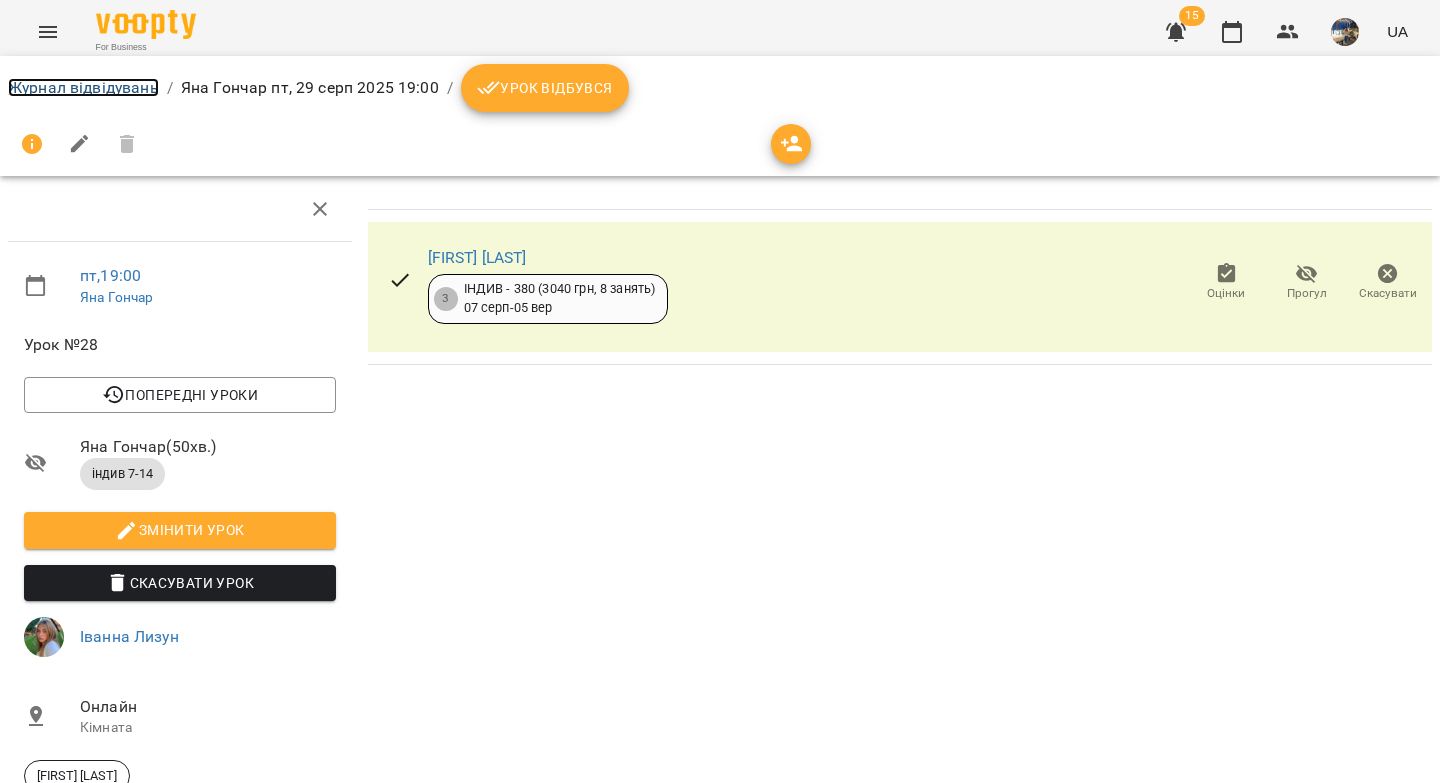 click on "Журнал відвідувань" at bounding box center (83, 87) 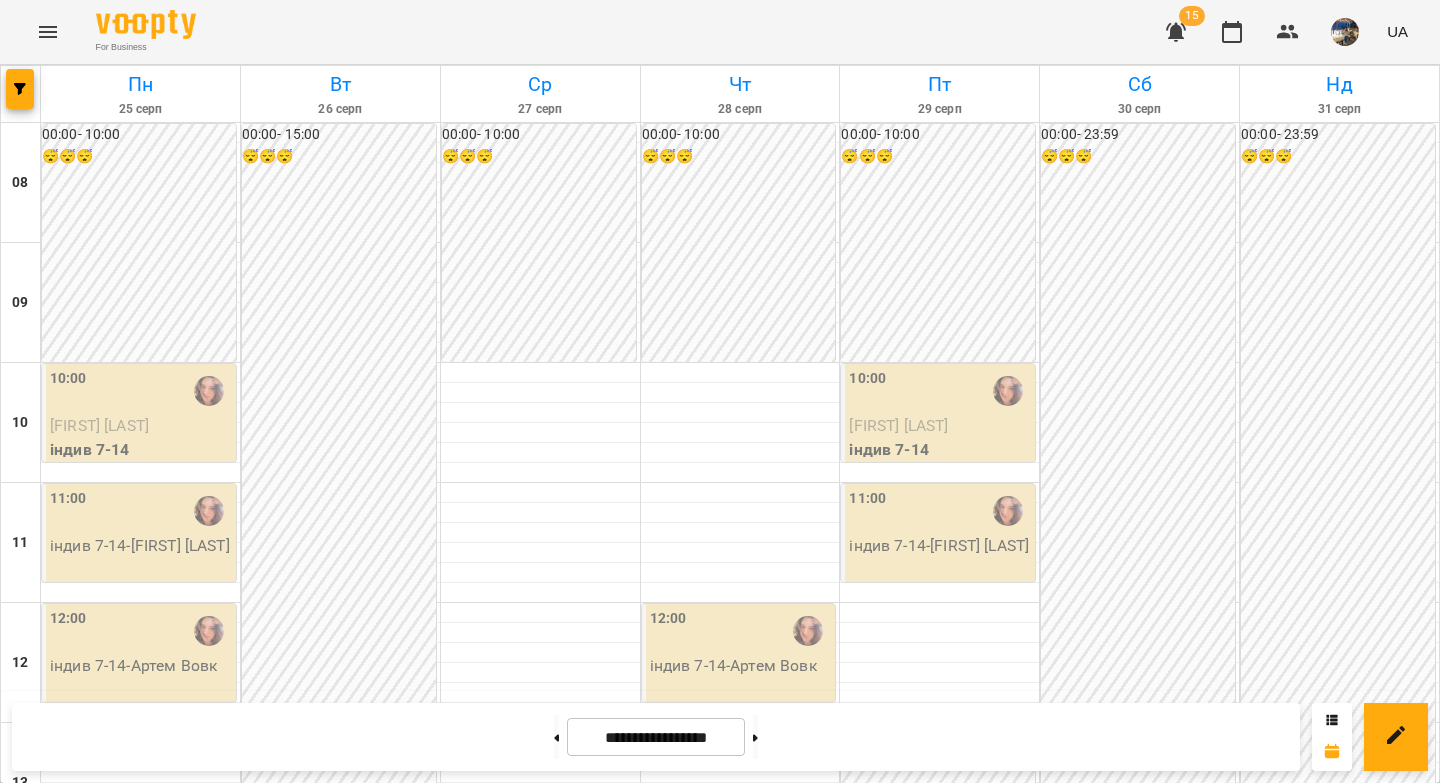 scroll, scrollTop: 259, scrollLeft: 0, axis: vertical 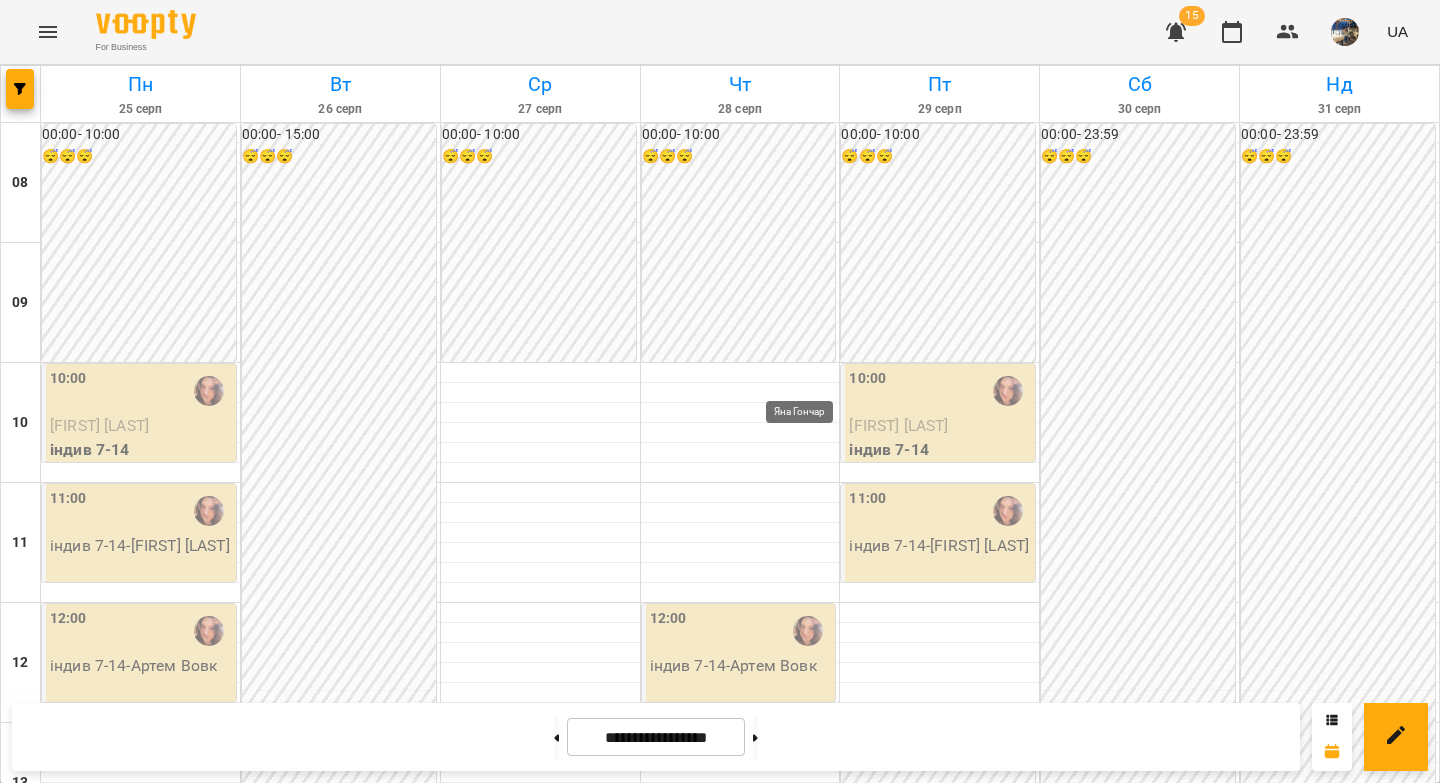 click at bounding box center (808, 631) 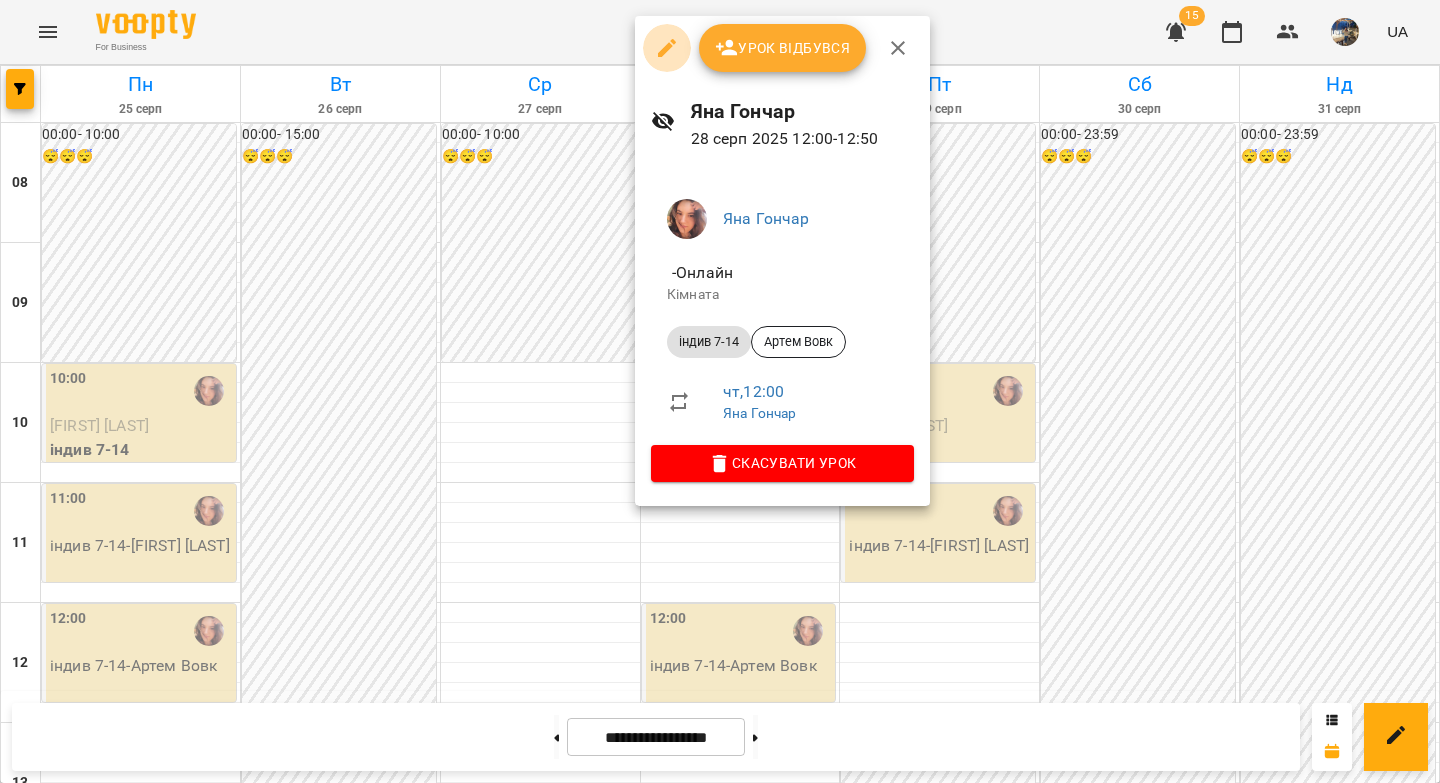 click 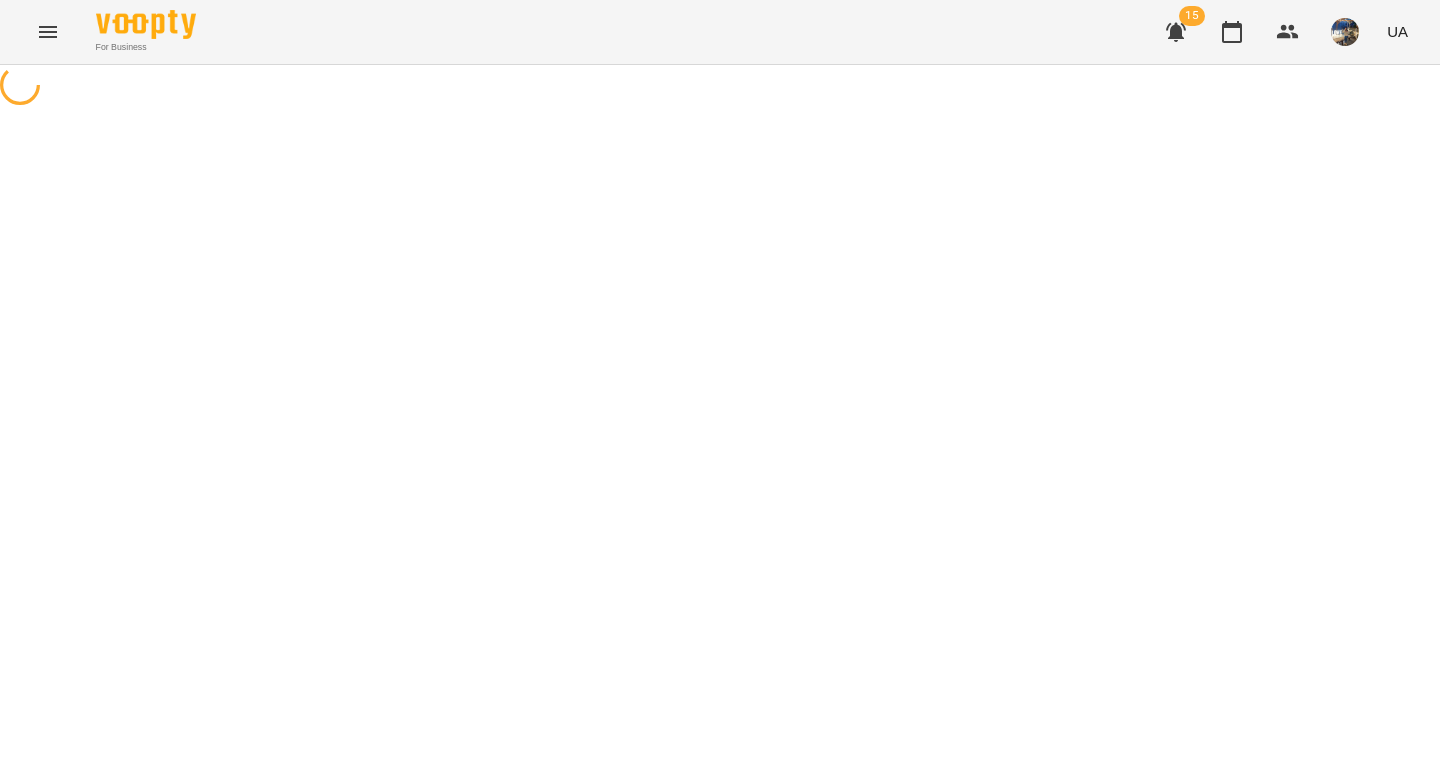 select on "**********" 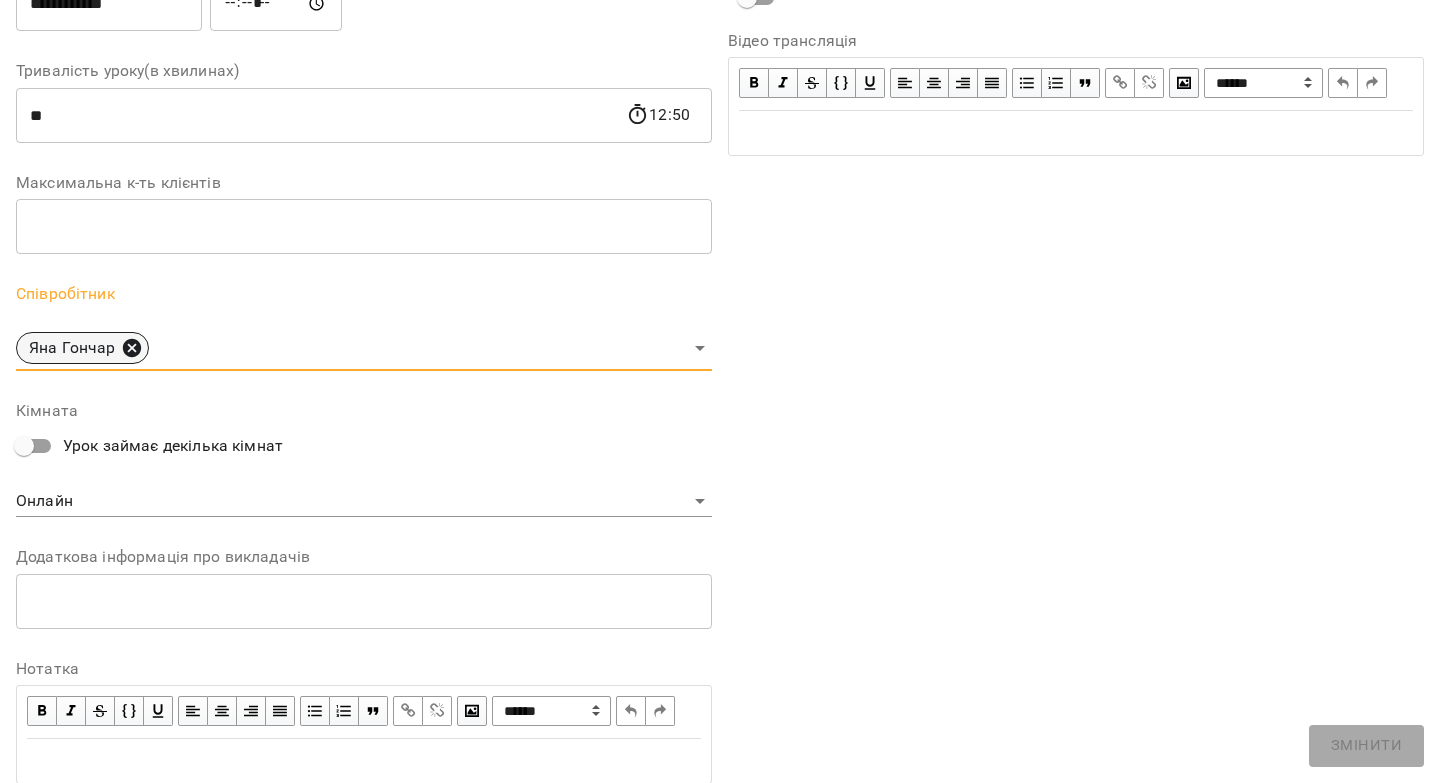click 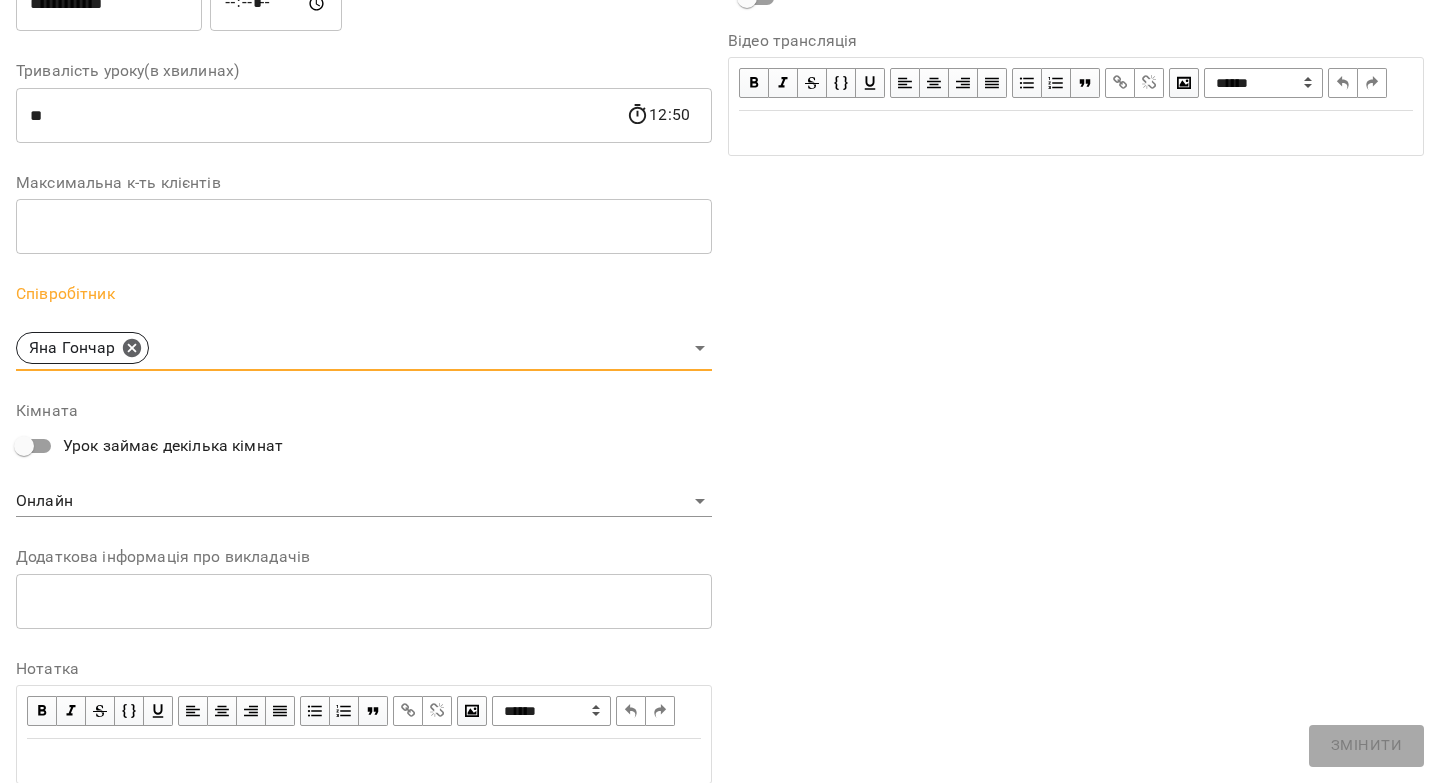 scroll, scrollTop: 433, scrollLeft: 0, axis: vertical 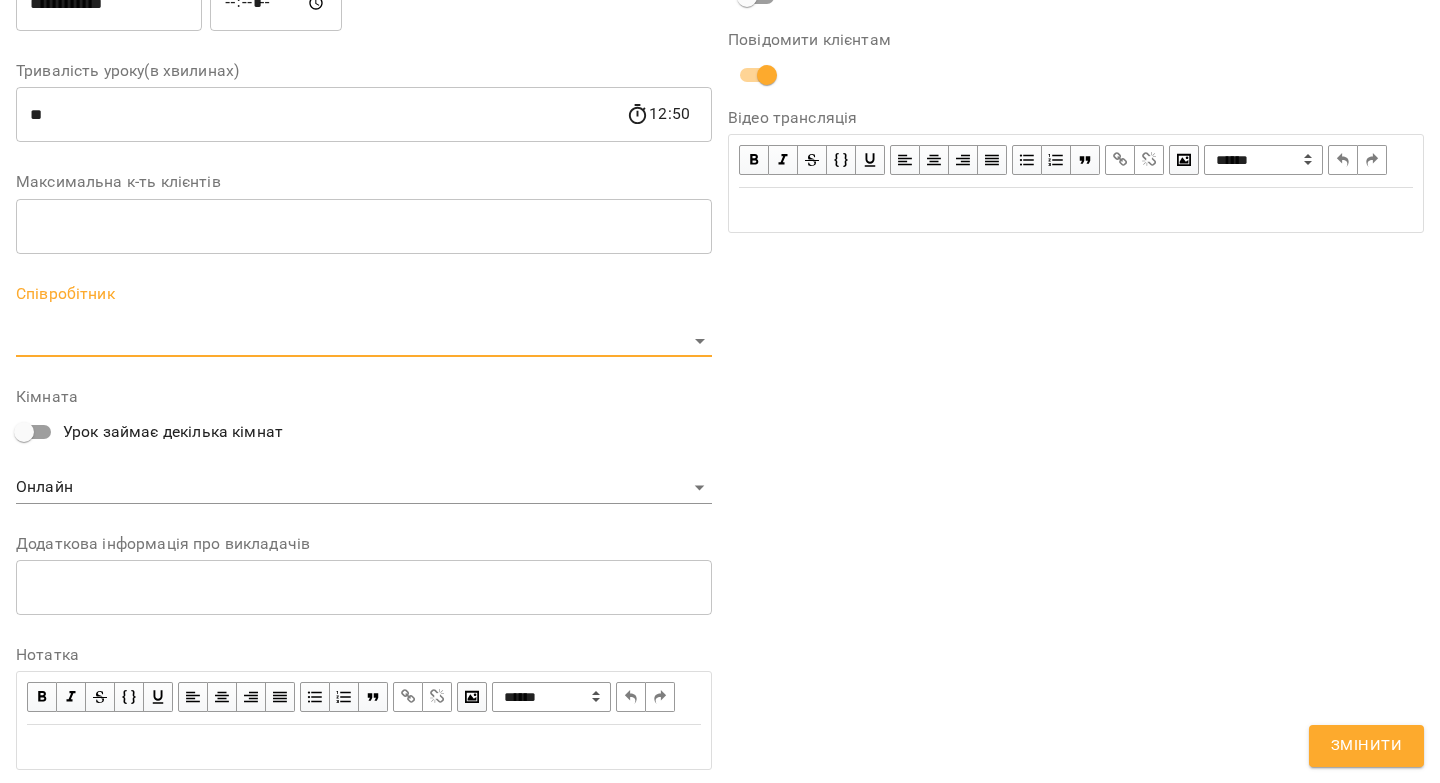click on "**********" at bounding box center (720, 456) 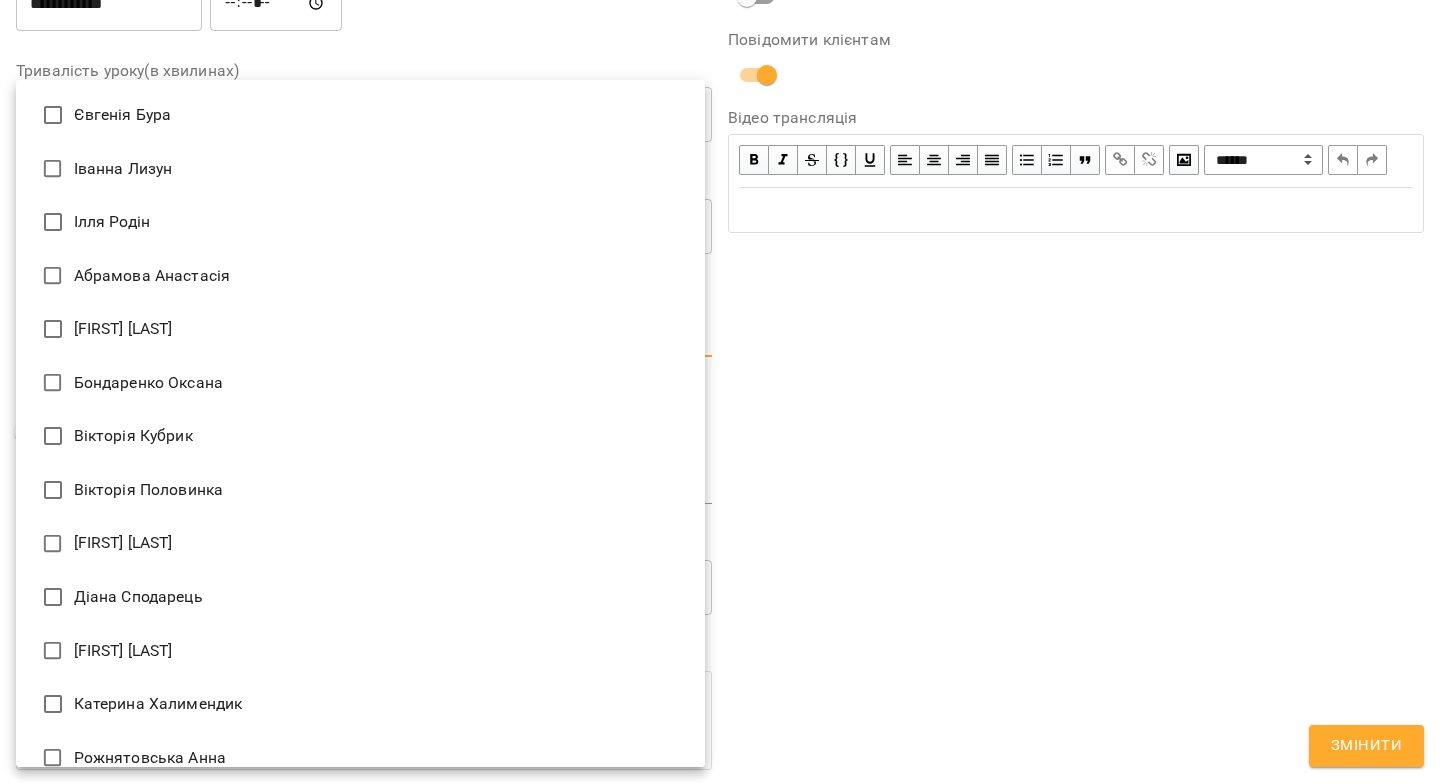 click on "Діана Сподарець" at bounding box center [360, 597] 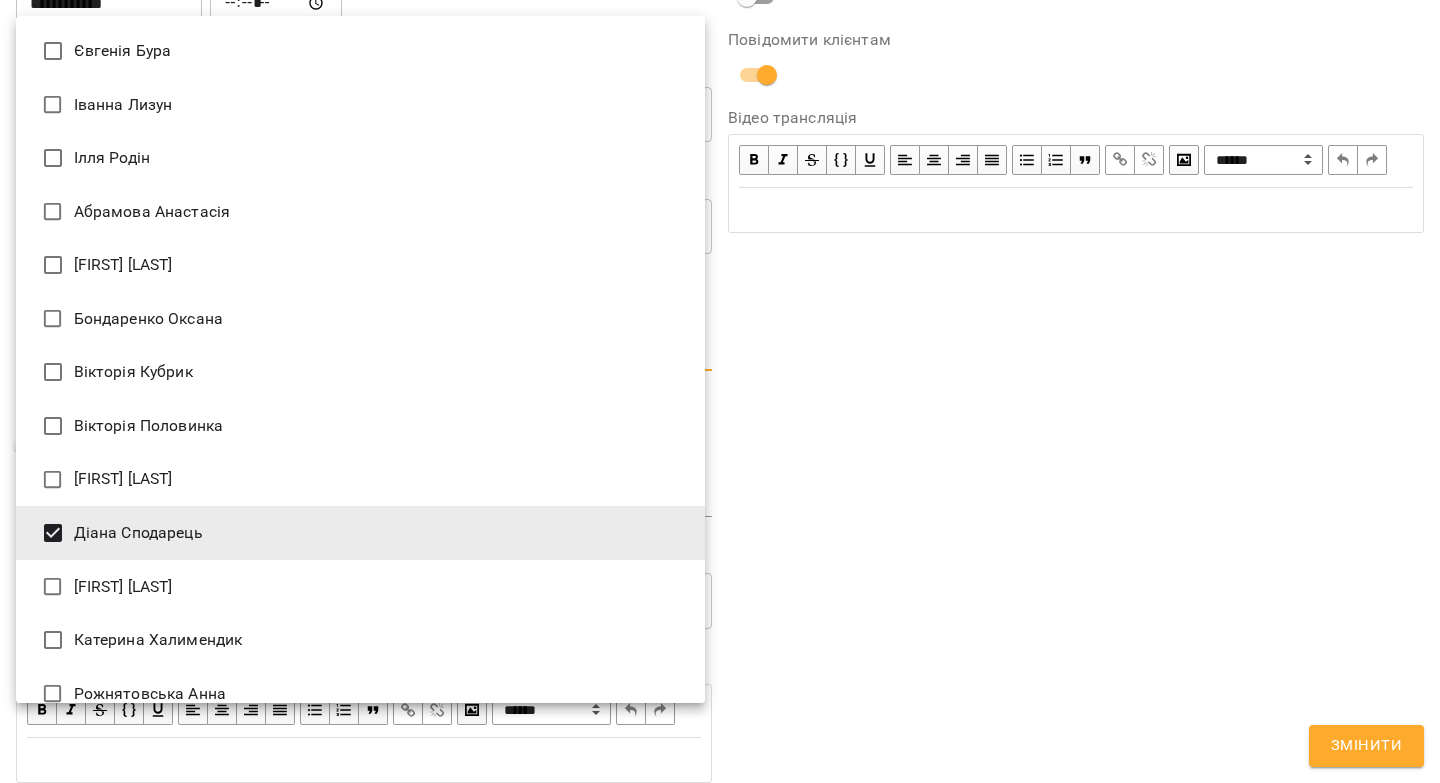 click at bounding box center [720, 391] 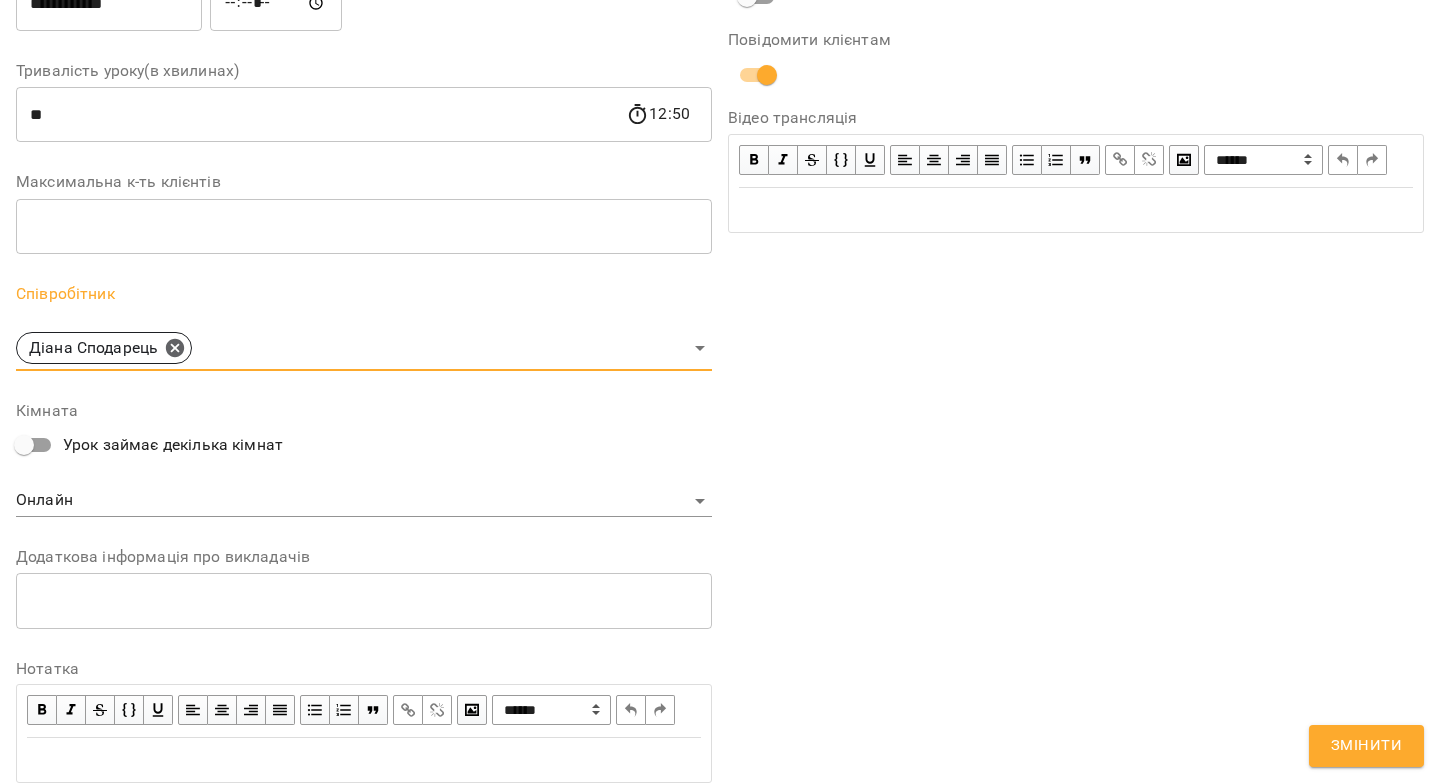 click on "Змінити" at bounding box center [1366, 746] 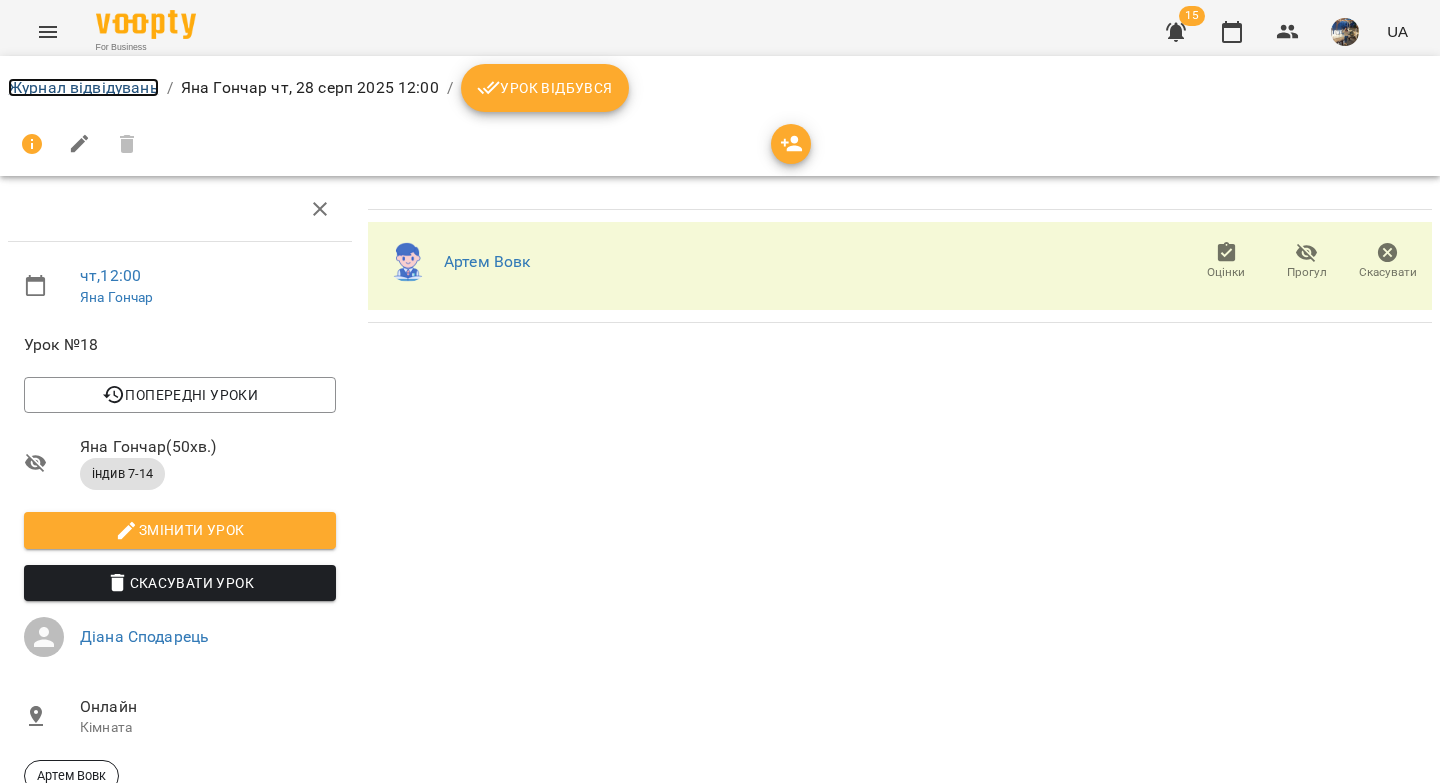 click on "Журнал відвідувань" at bounding box center (83, 87) 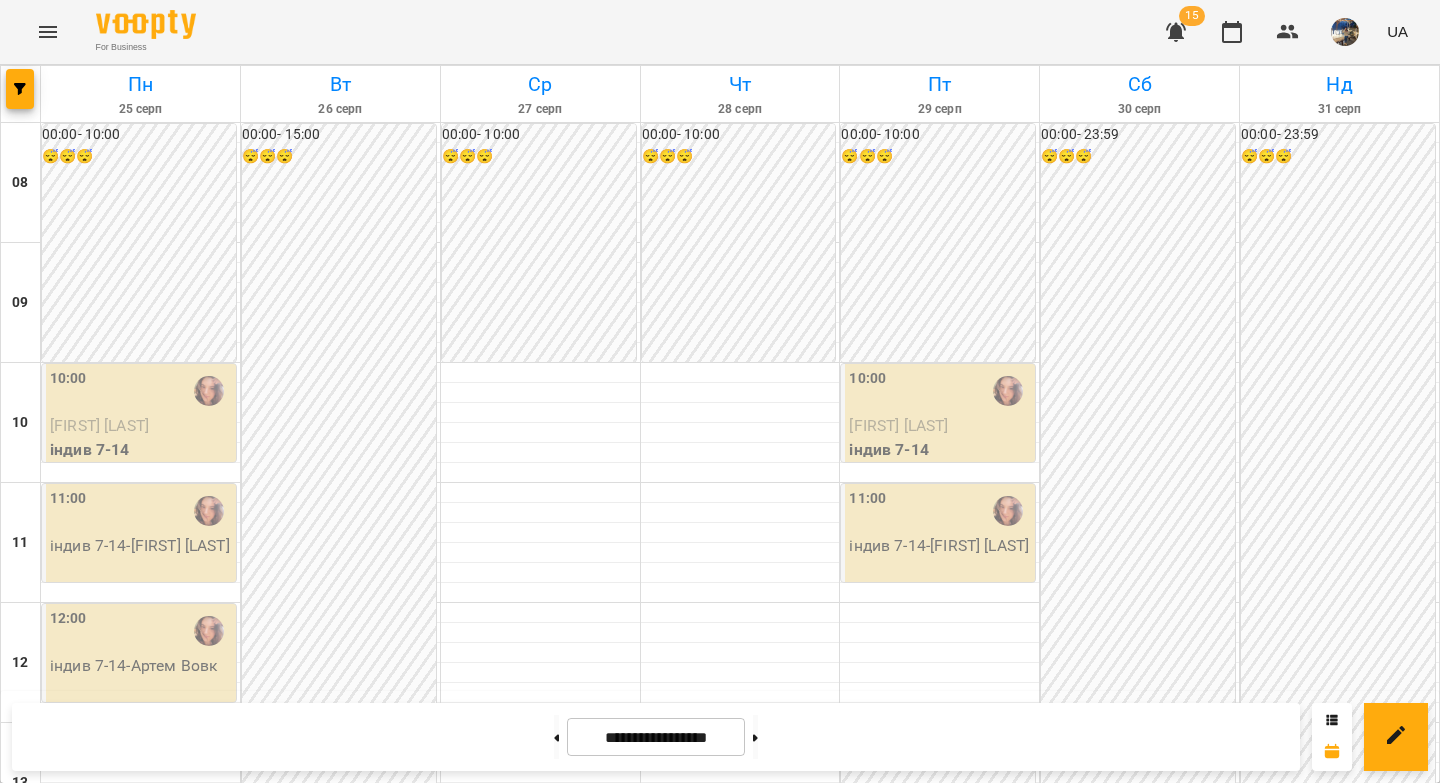 scroll, scrollTop: 338, scrollLeft: 0, axis: vertical 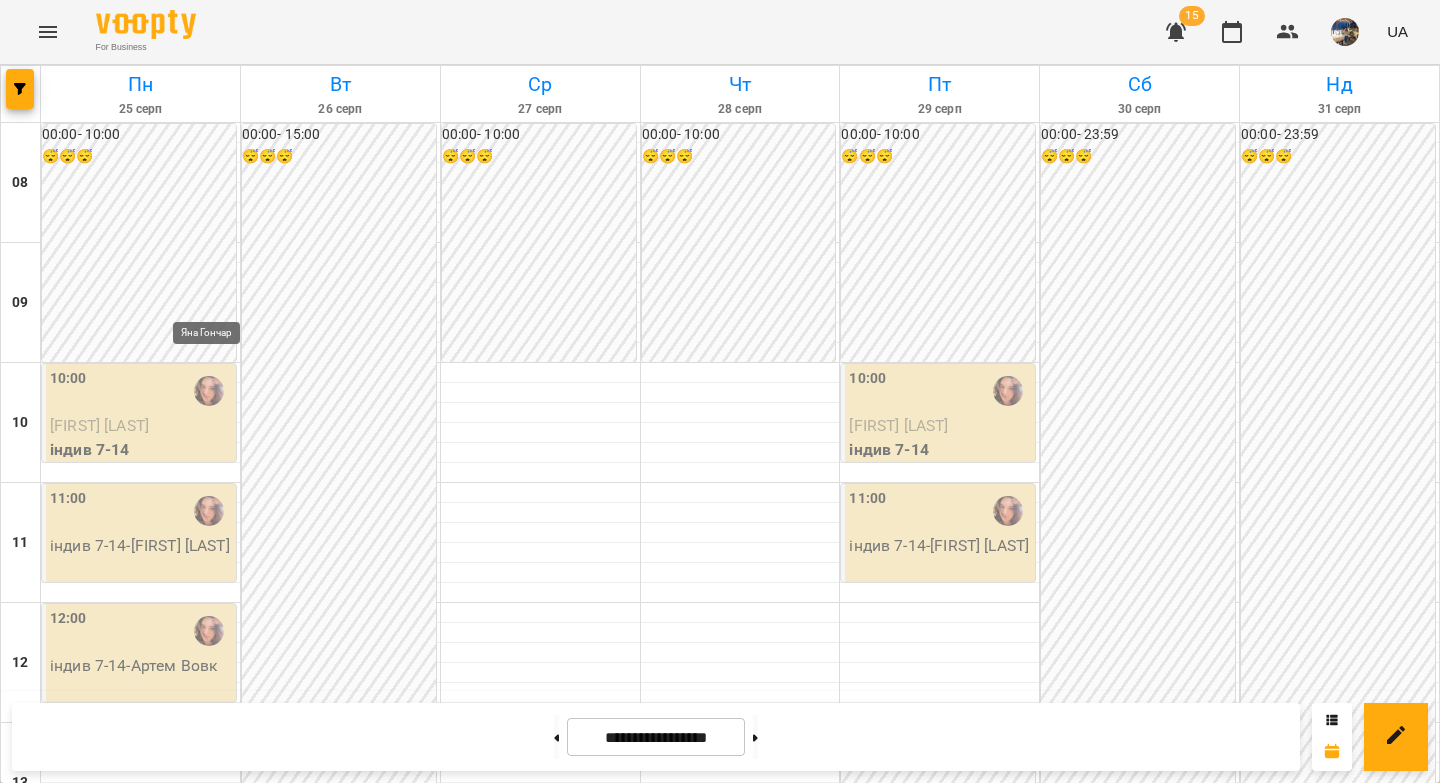 click at bounding box center [209, 631] 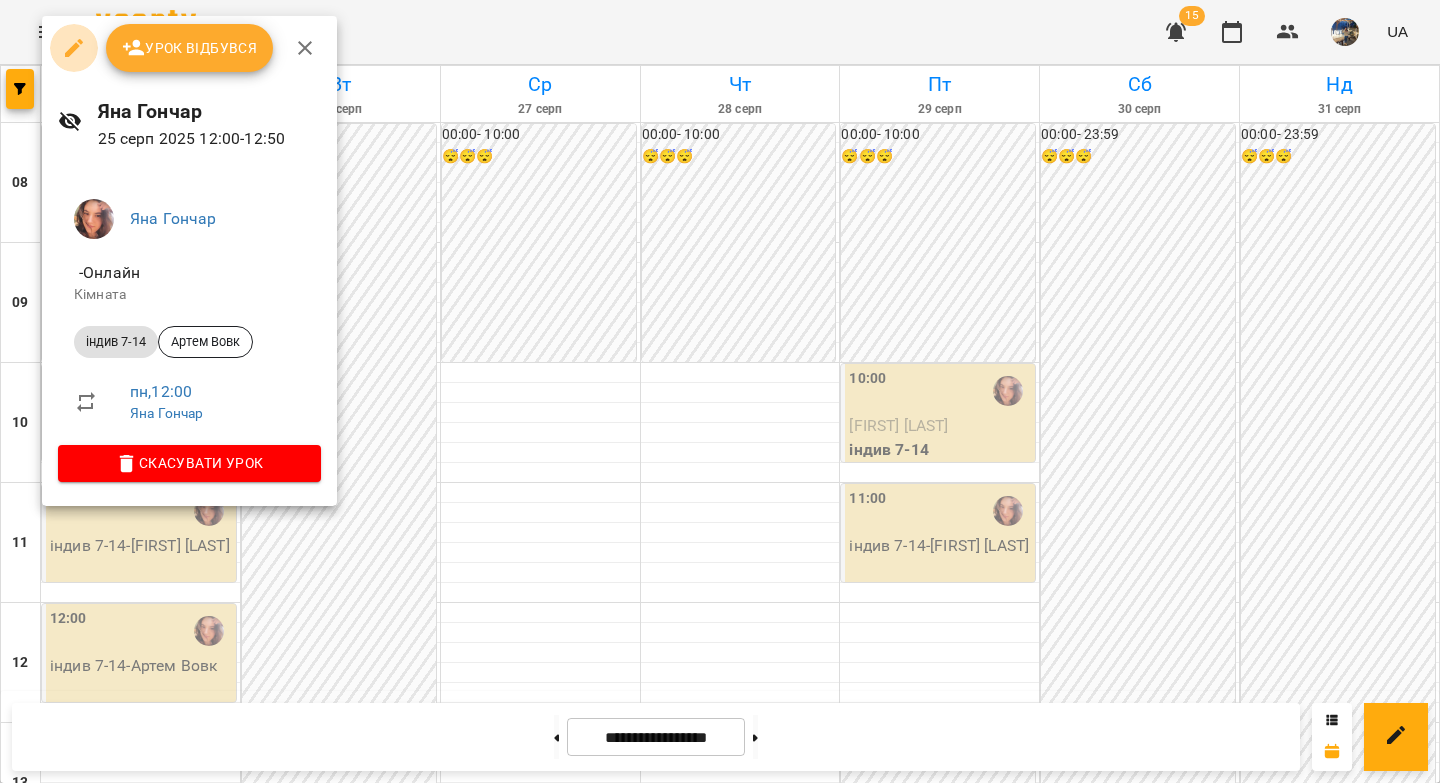 click 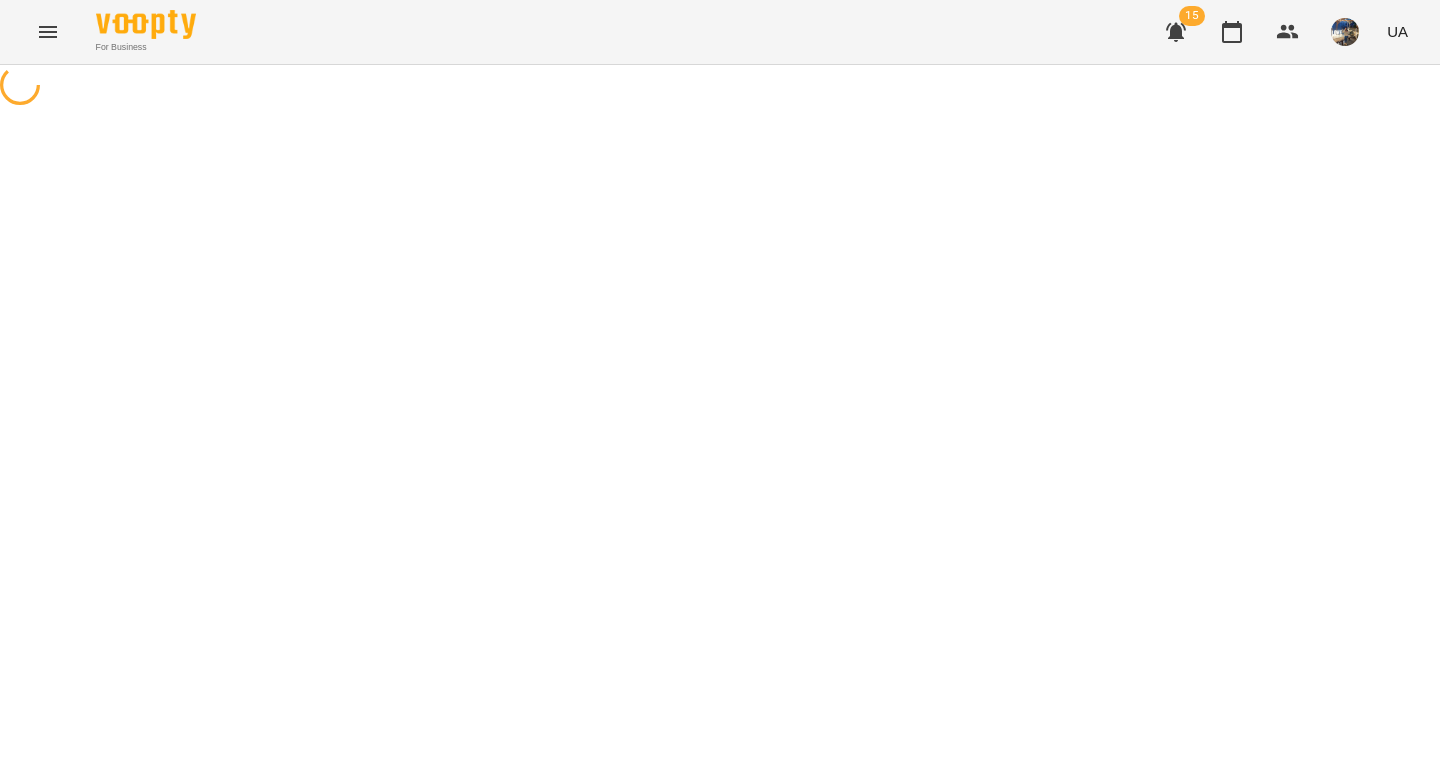 select on "**********" 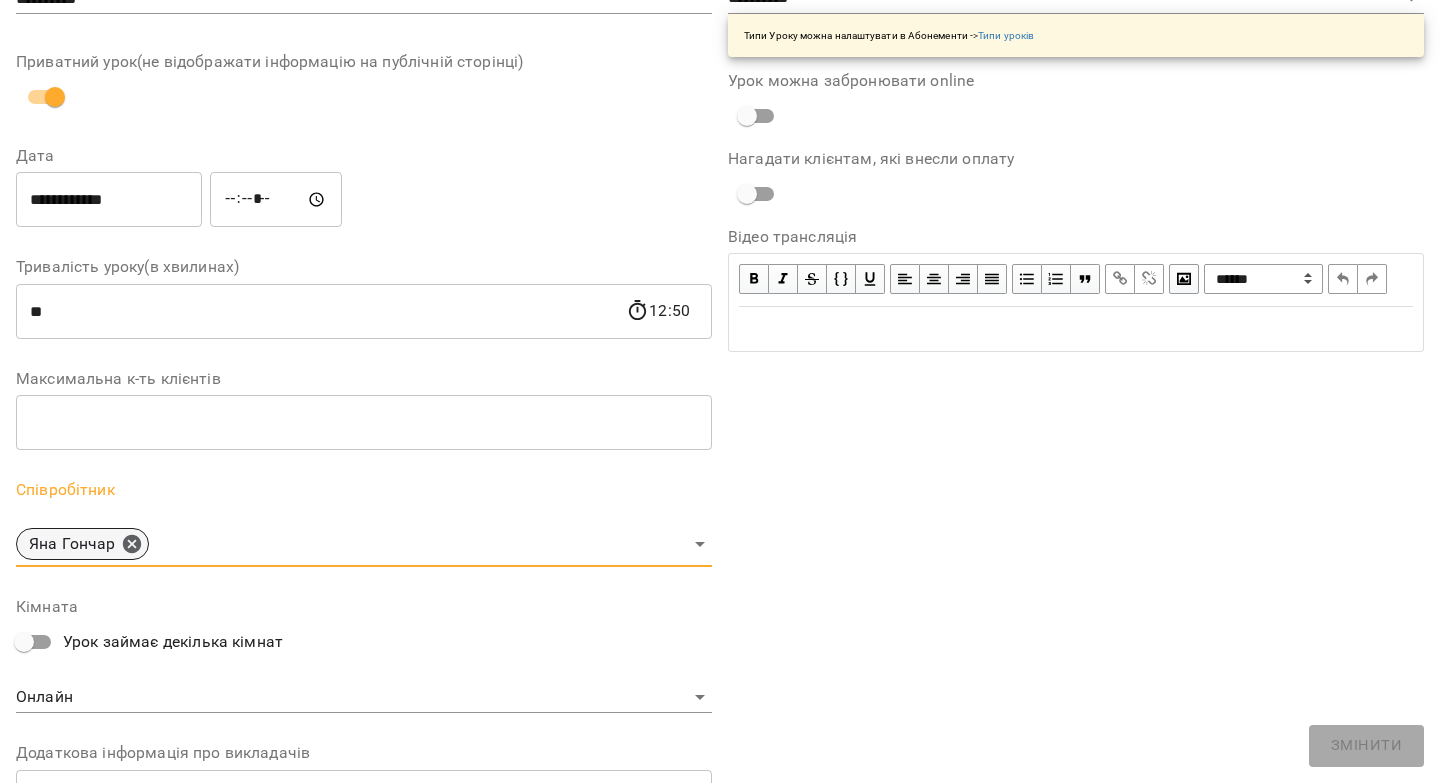 click 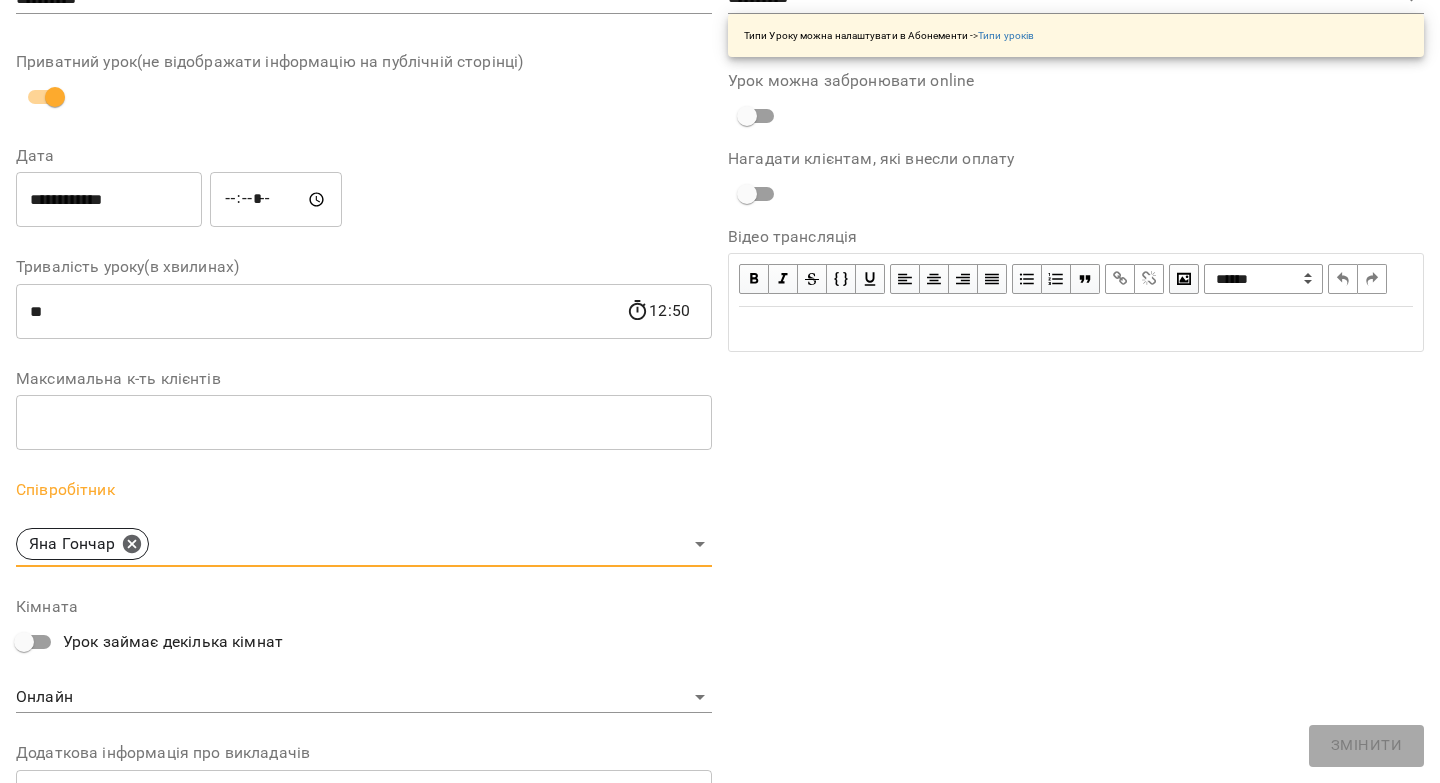 scroll, scrollTop: 236, scrollLeft: 0, axis: vertical 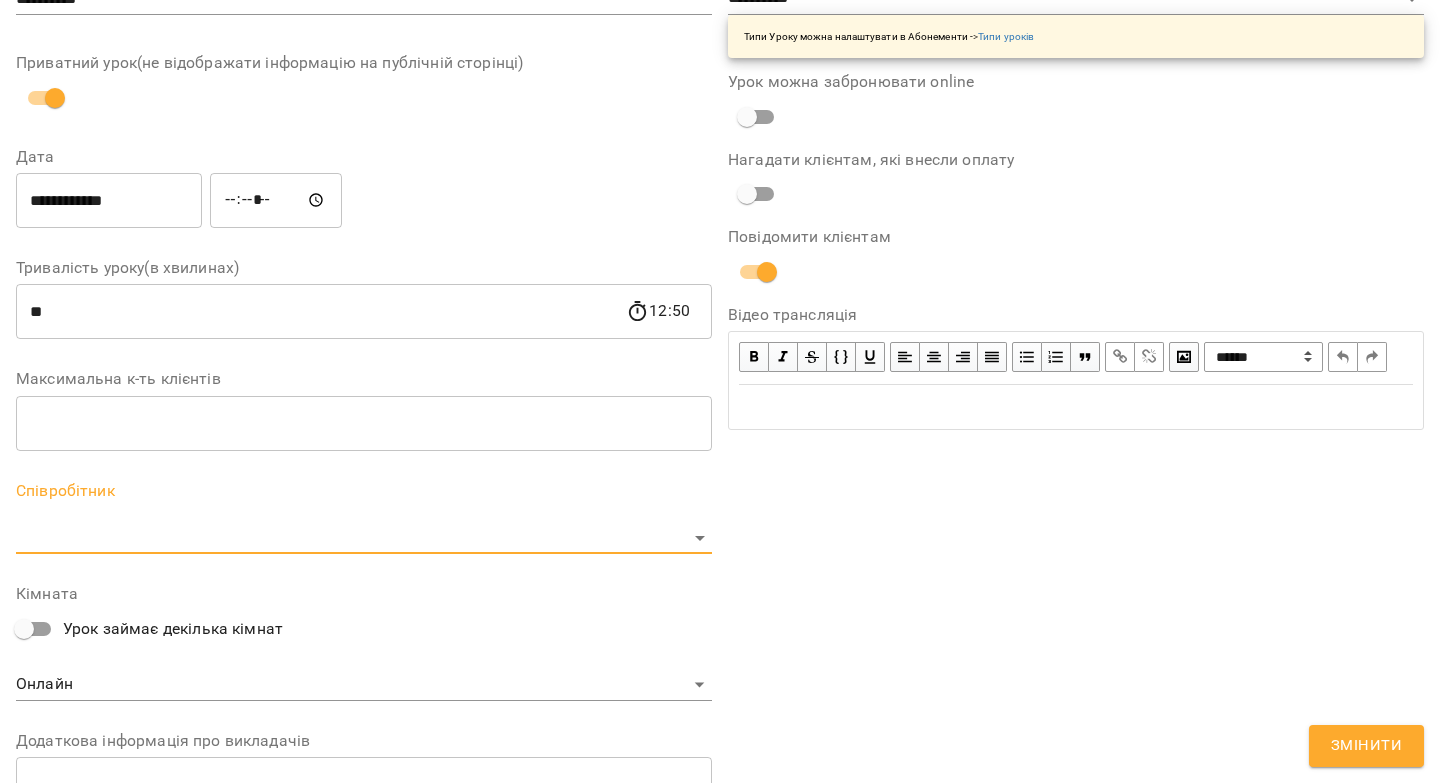 click on "**********" at bounding box center [720, 456] 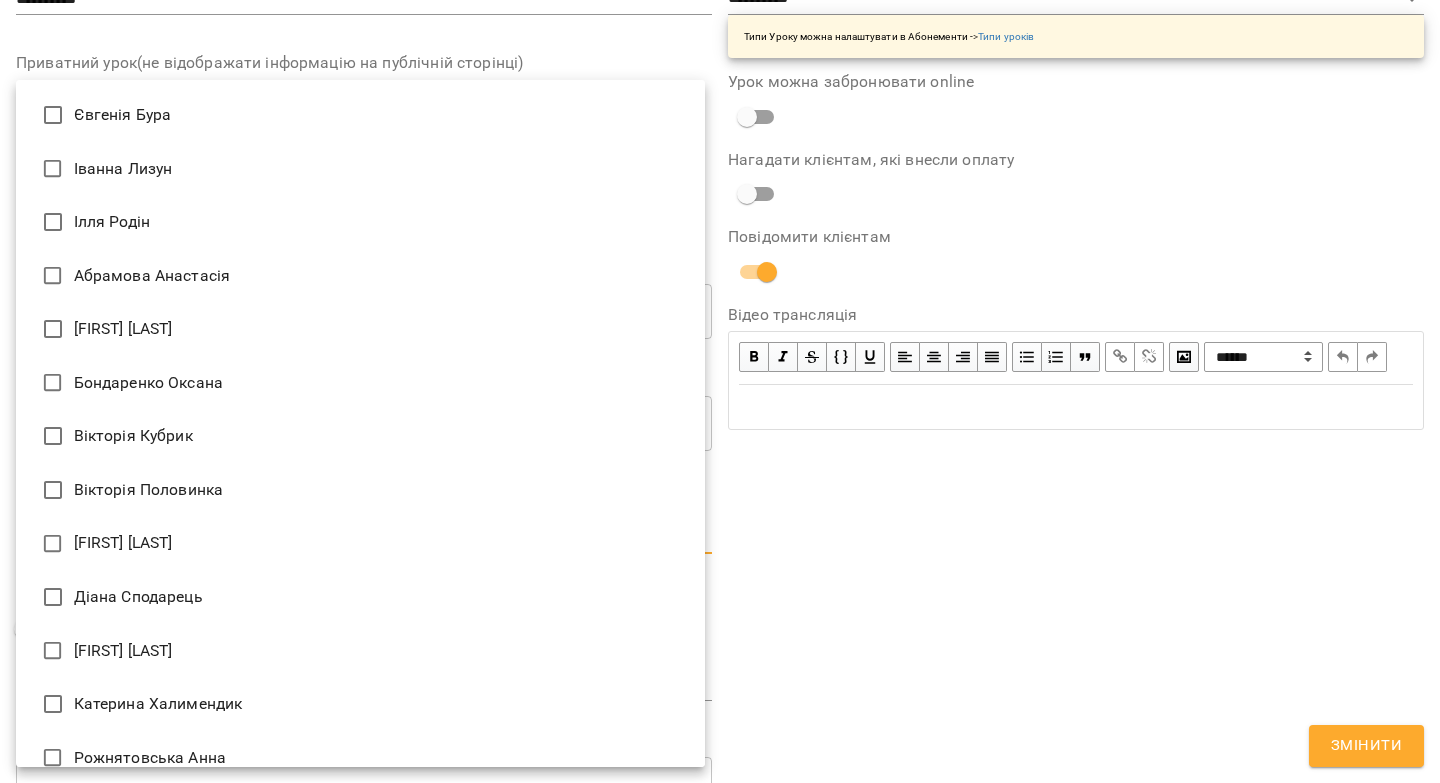 click on "Діана Сподарець" at bounding box center [360, 597] 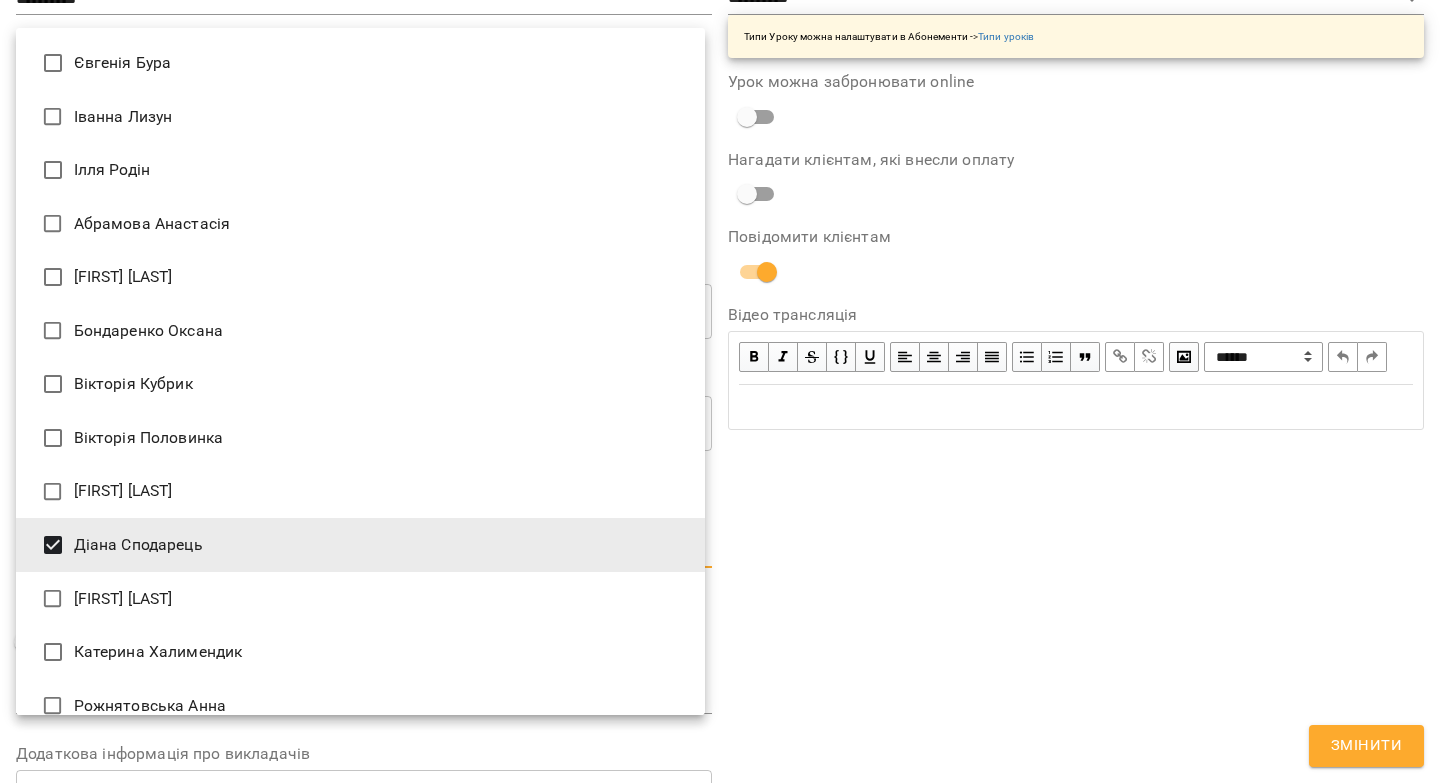 click at bounding box center (720, 391) 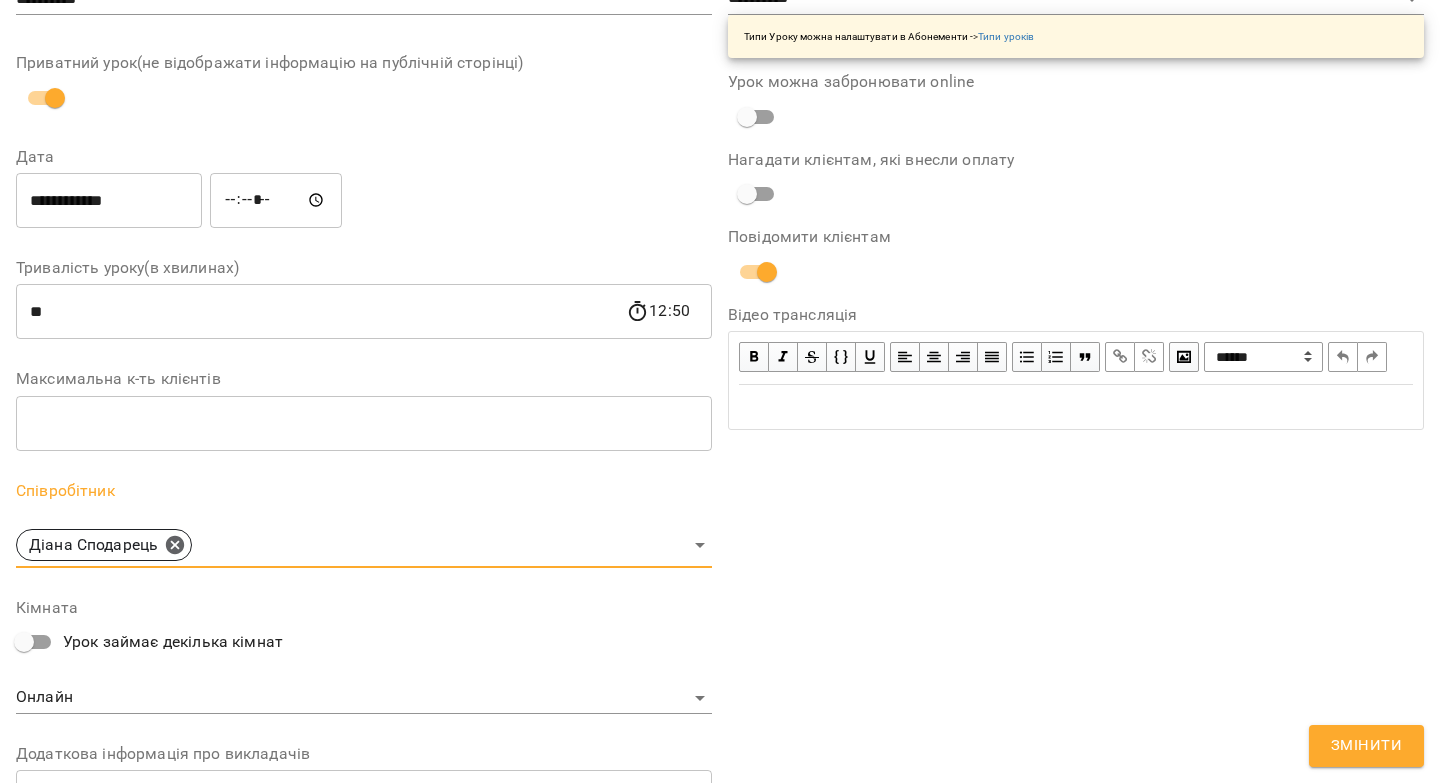 click on "Змінити" at bounding box center (1366, 746) 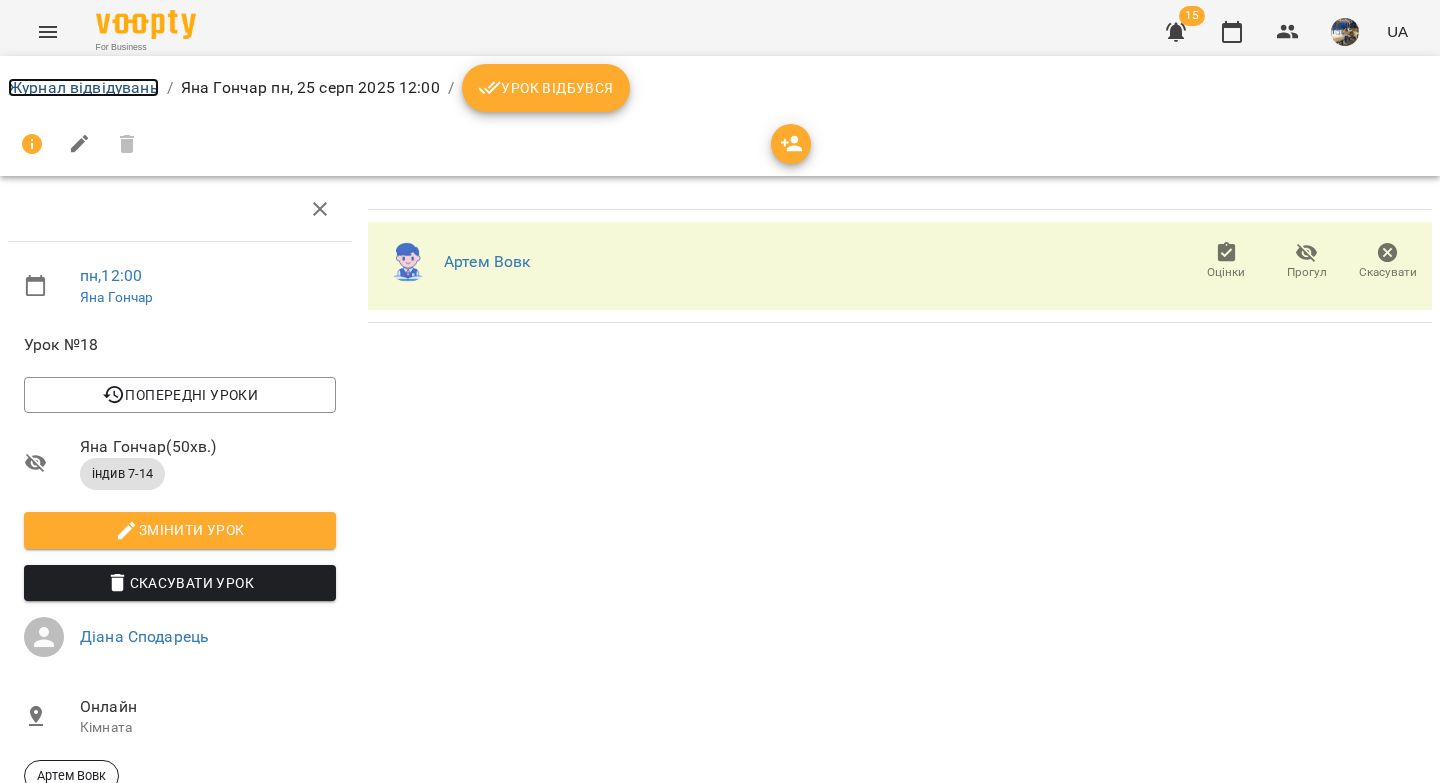 click on "Журнал відвідувань" at bounding box center (83, 87) 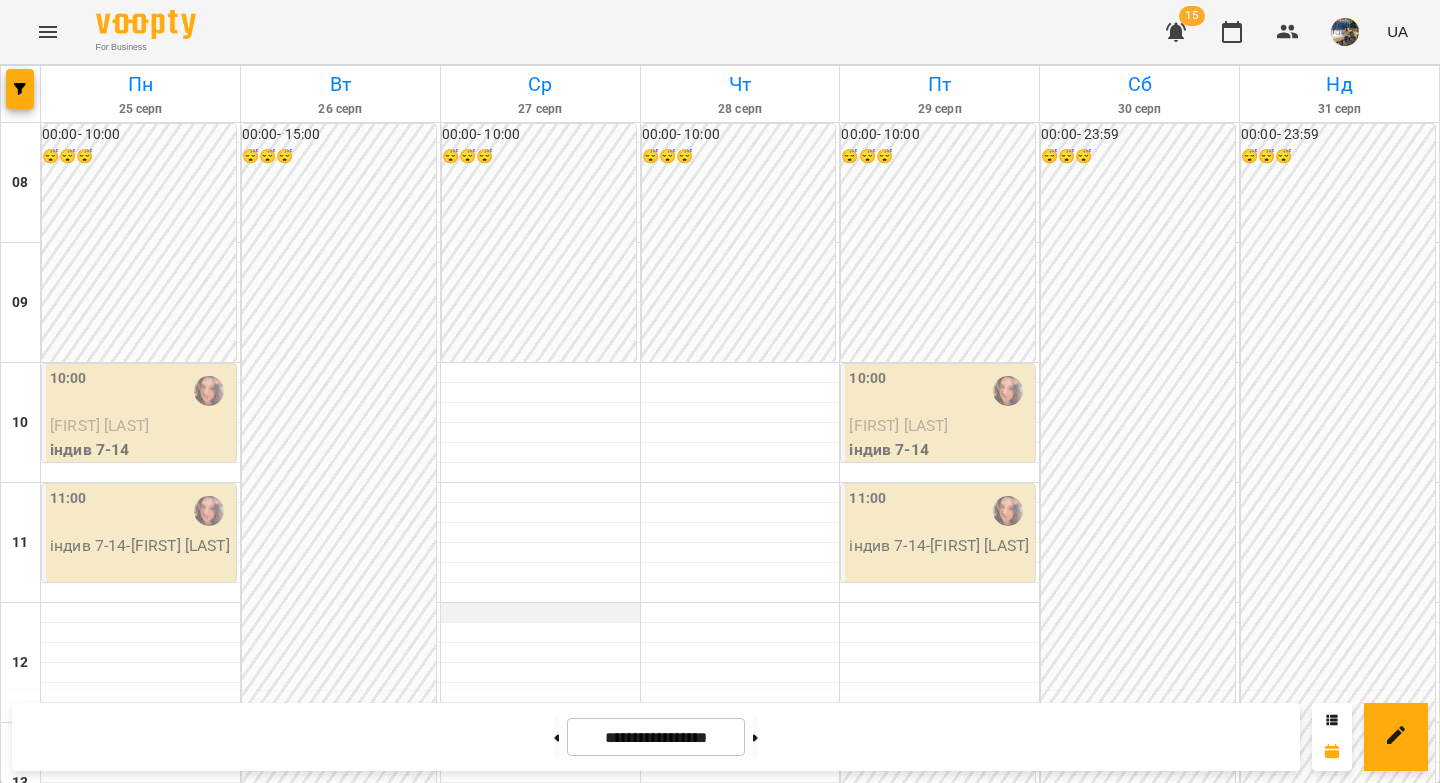 drag, startPoint x: 530, startPoint y: 737, endPoint x: 628, endPoint y: 608, distance: 162.00308 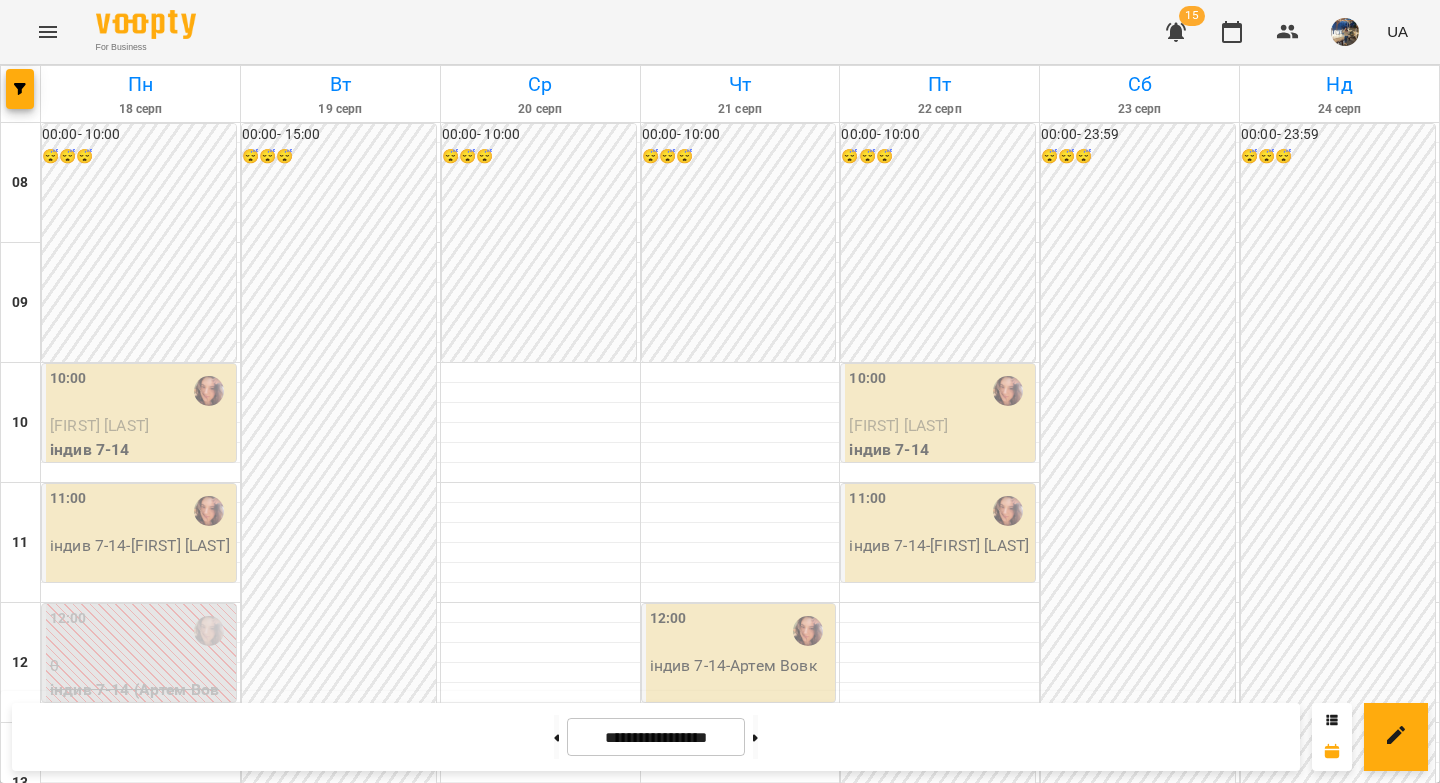 scroll, scrollTop: 318, scrollLeft: 0, axis: vertical 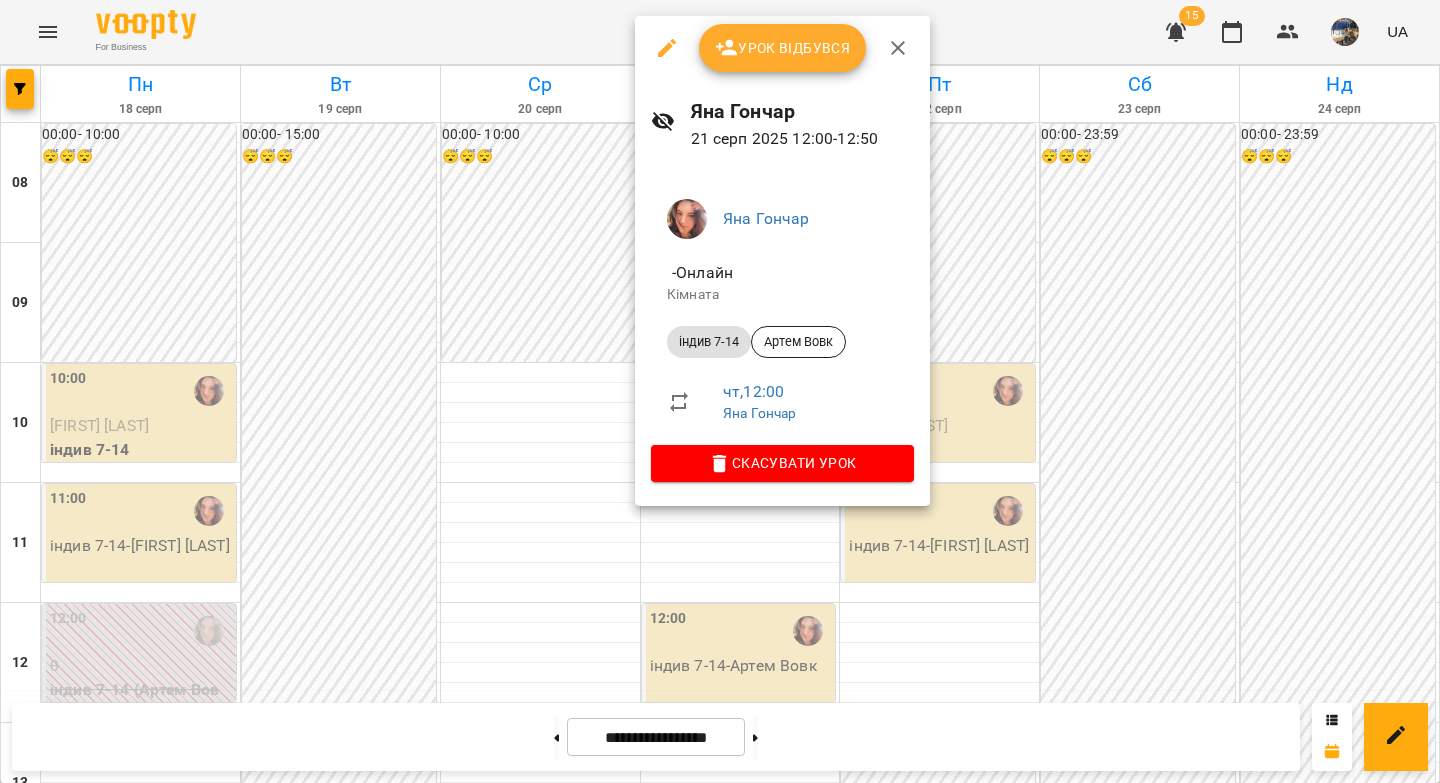 drag, startPoint x: 661, startPoint y: 38, endPoint x: 658, endPoint y: 25, distance: 13.341664 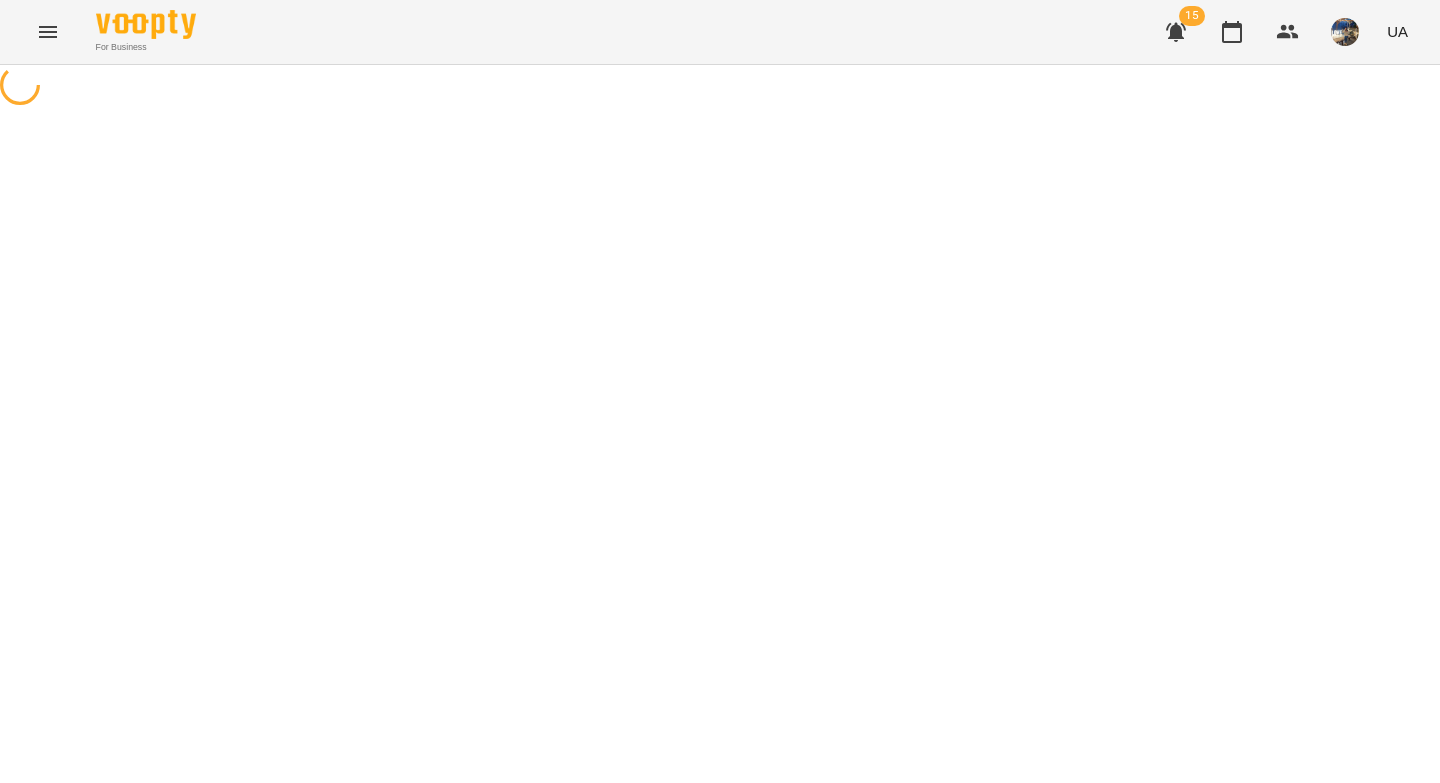 select on "**********" 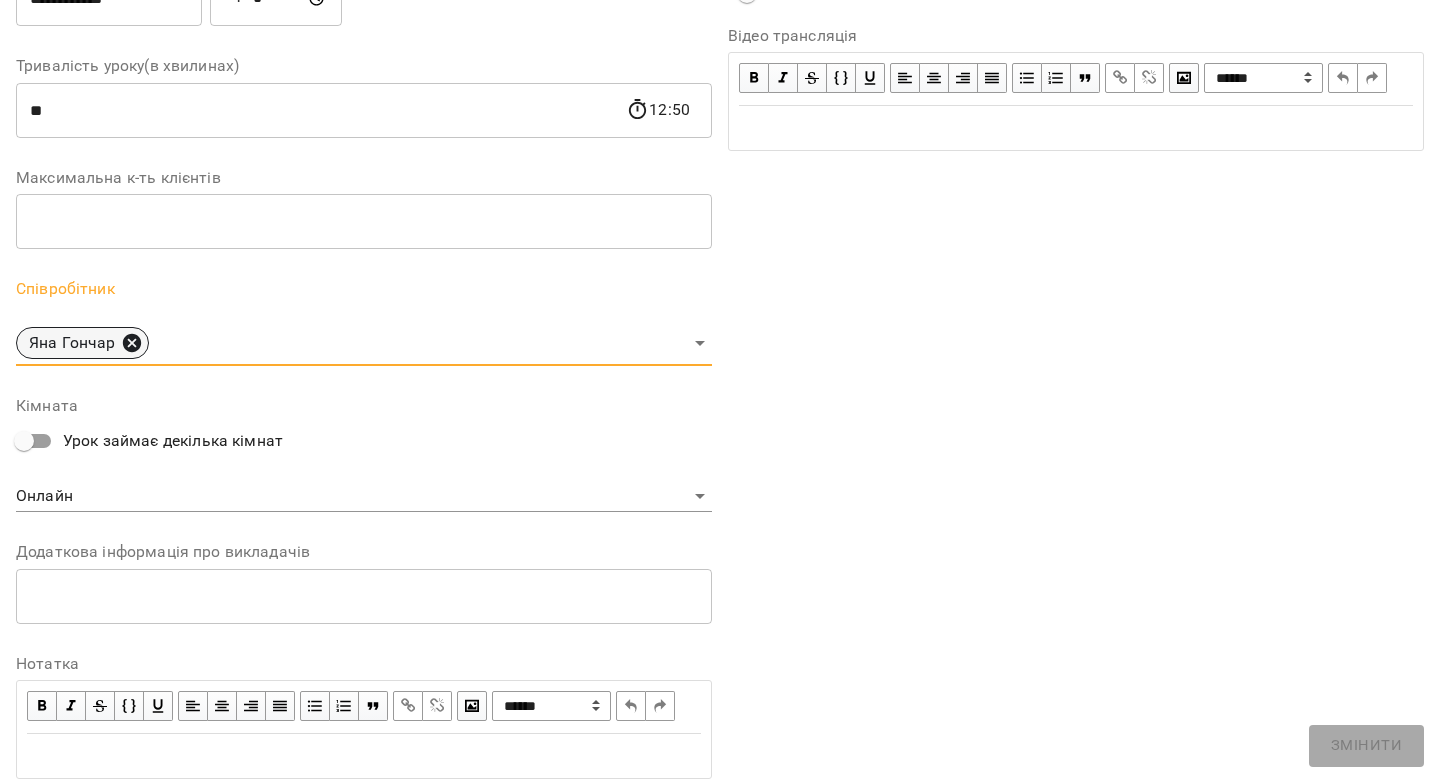 click 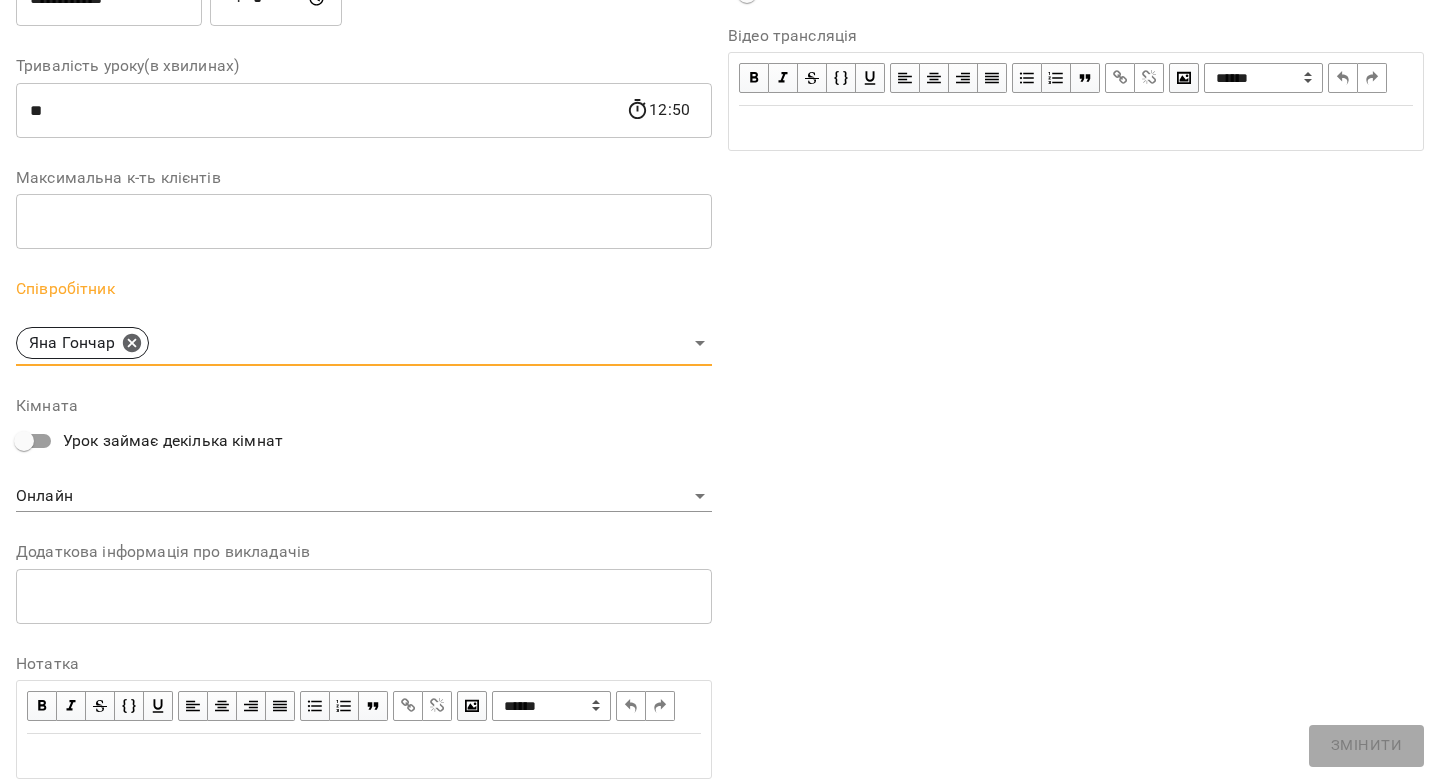 scroll, scrollTop: 438, scrollLeft: 0, axis: vertical 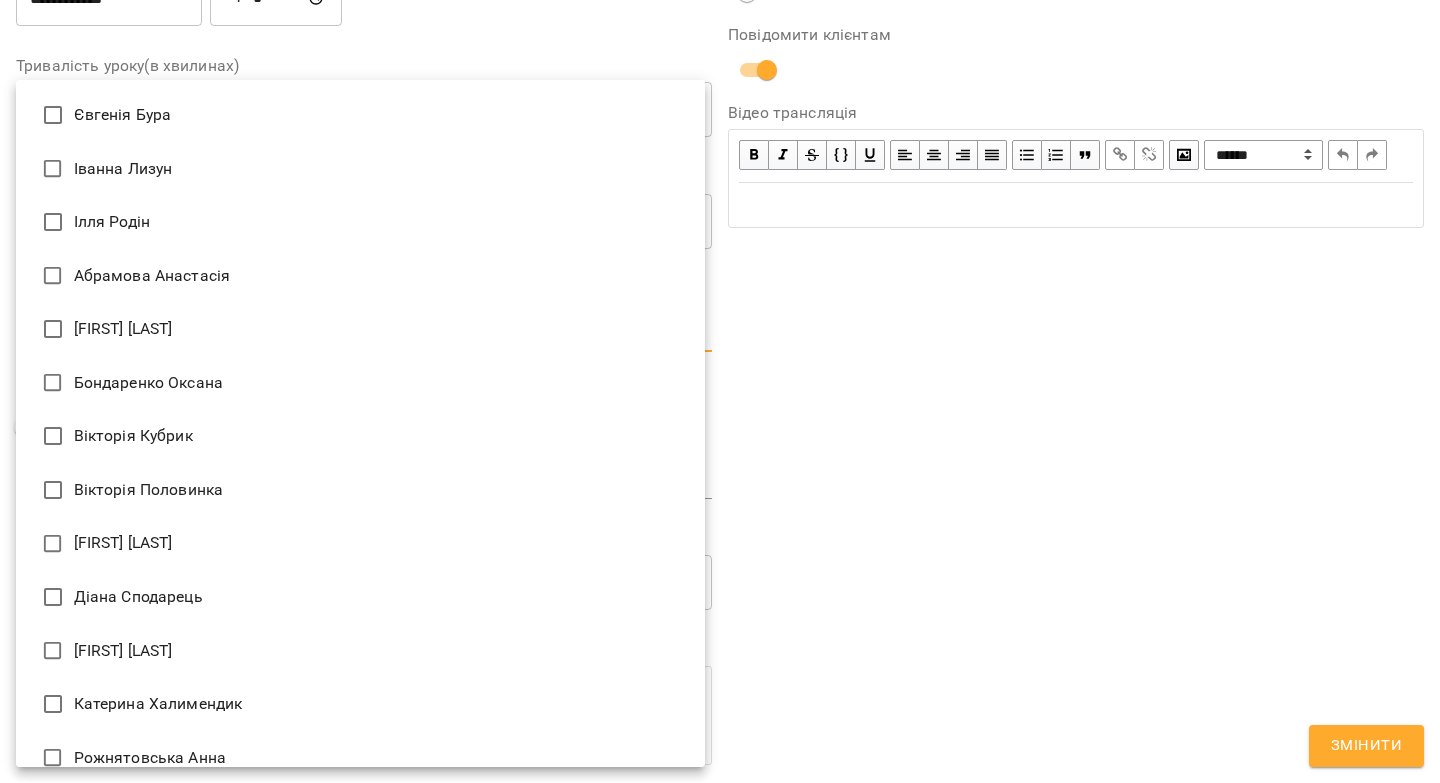 click on "**********" at bounding box center (720, 456) 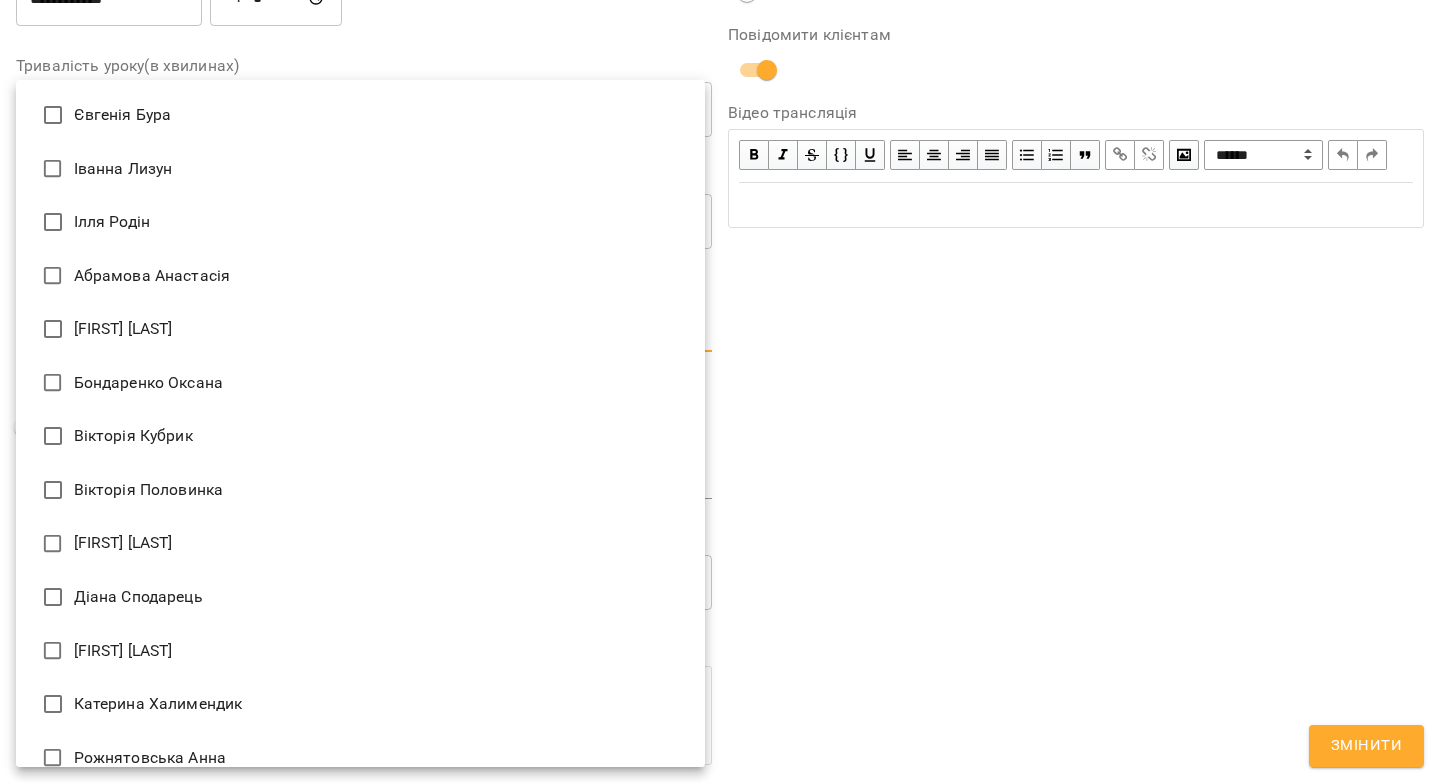 click on "Діана Сподарець" at bounding box center (360, 597) 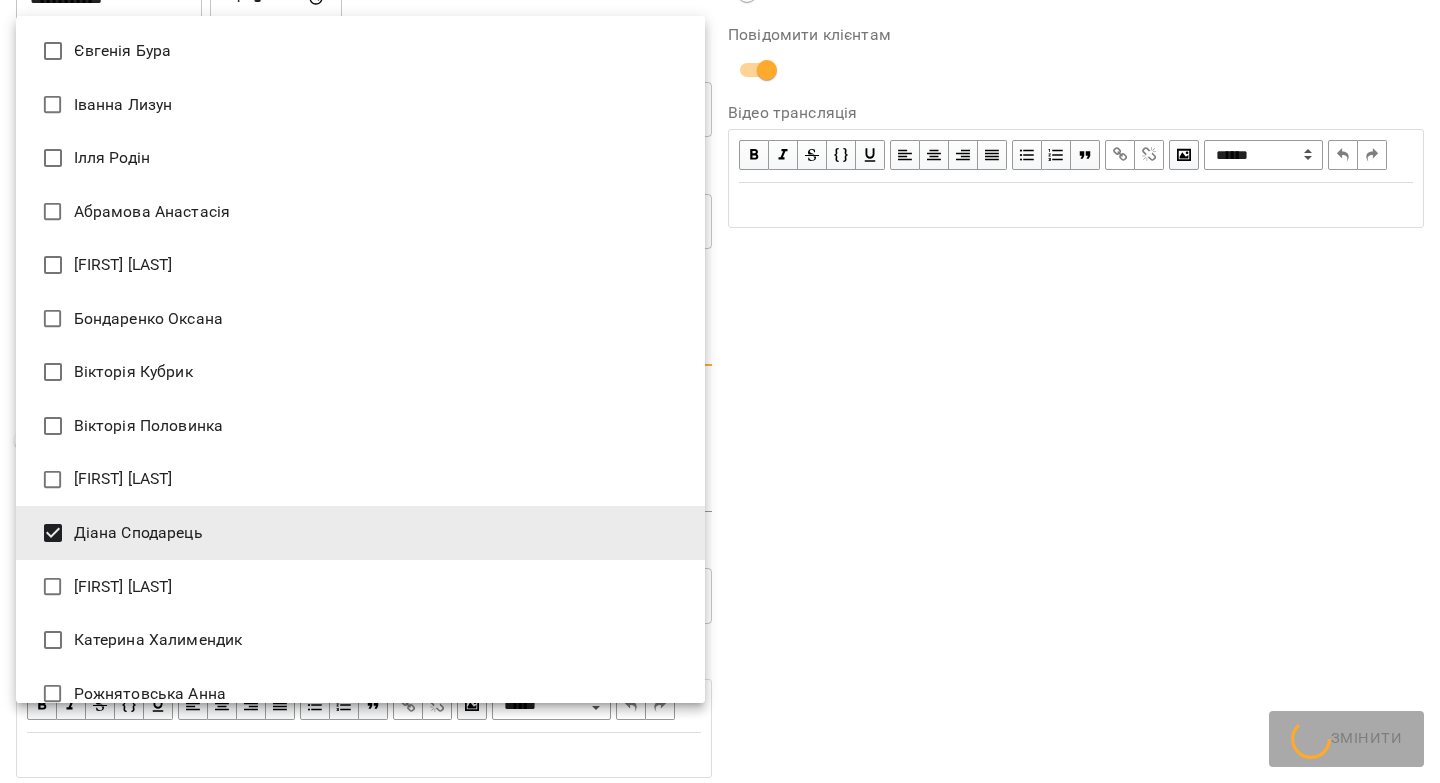 type on "**********" 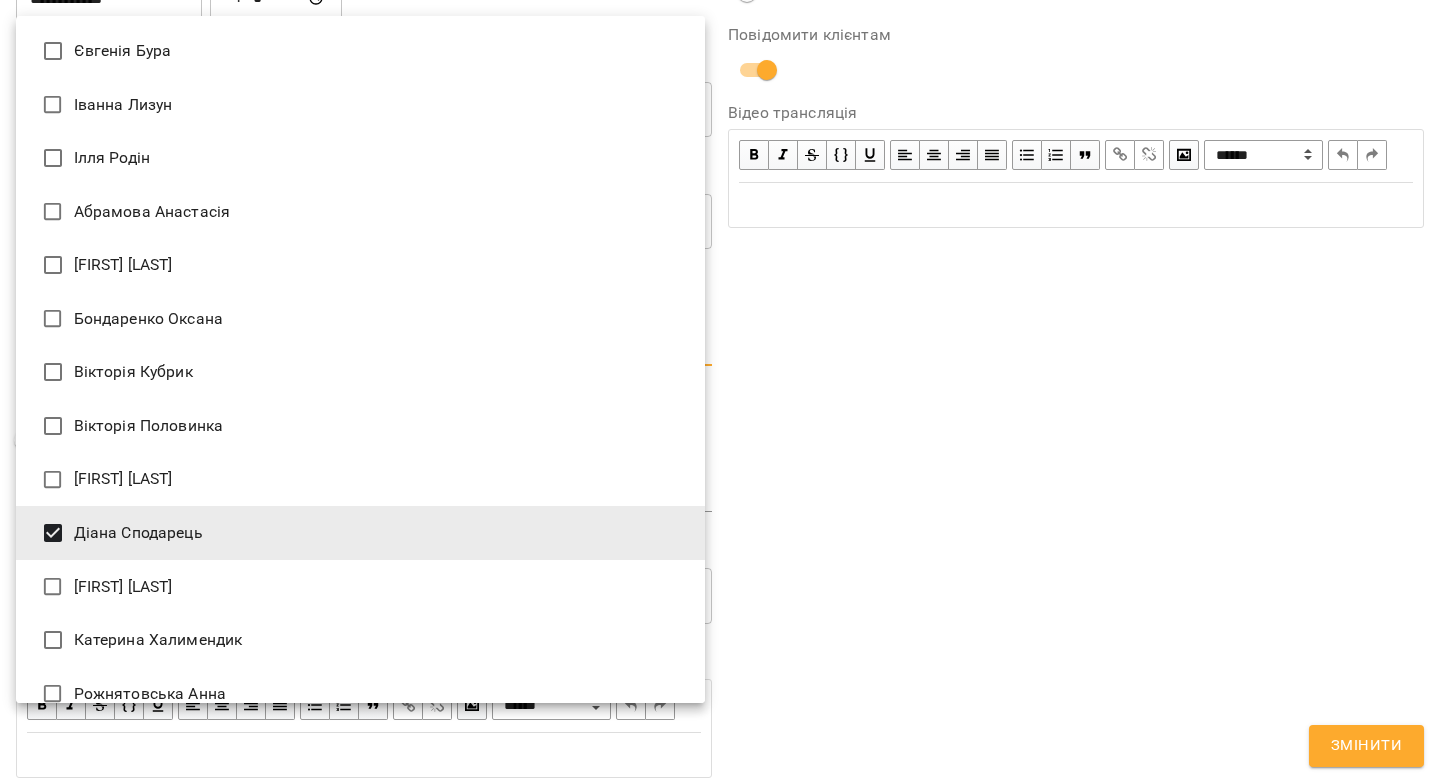 click at bounding box center (720, 391) 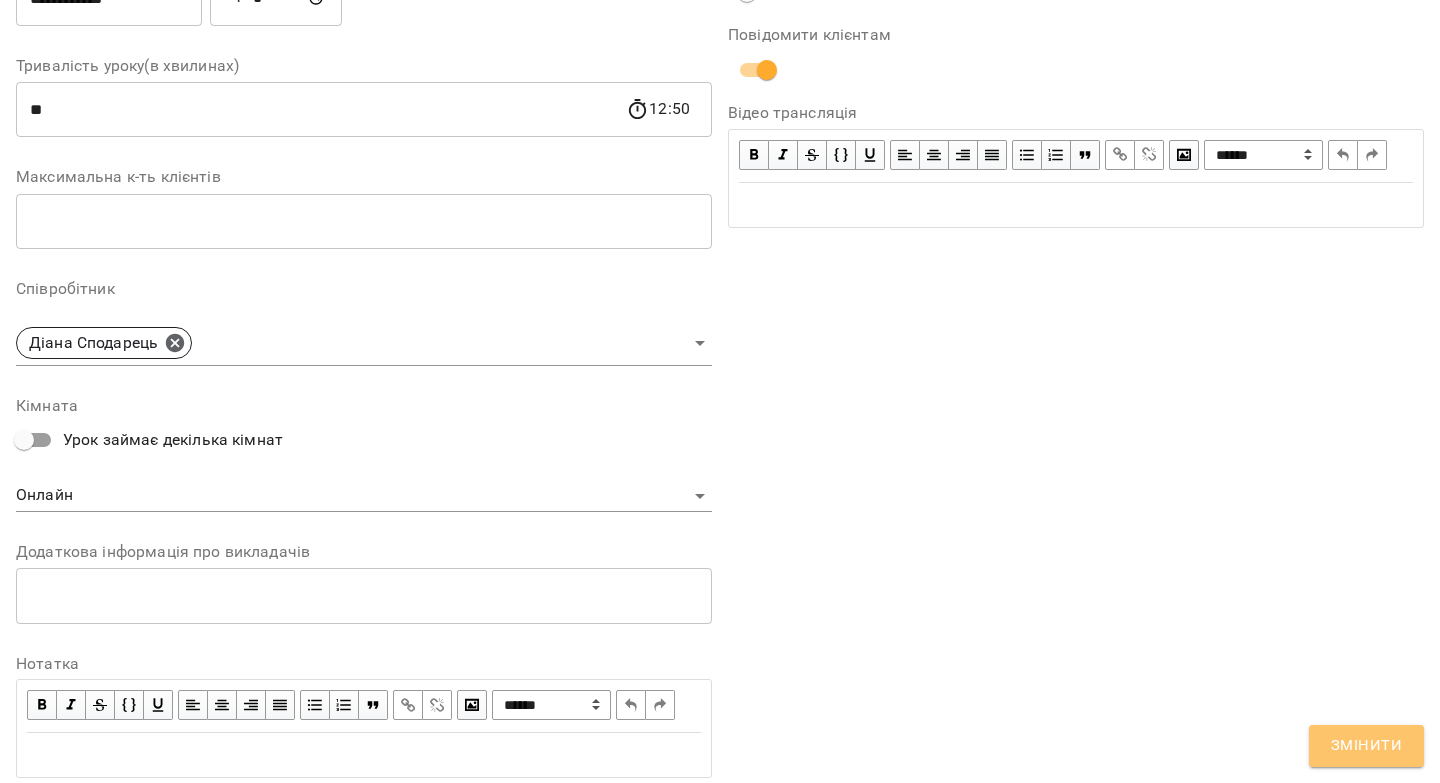 click on "Змінити" at bounding box center [1366, 746] 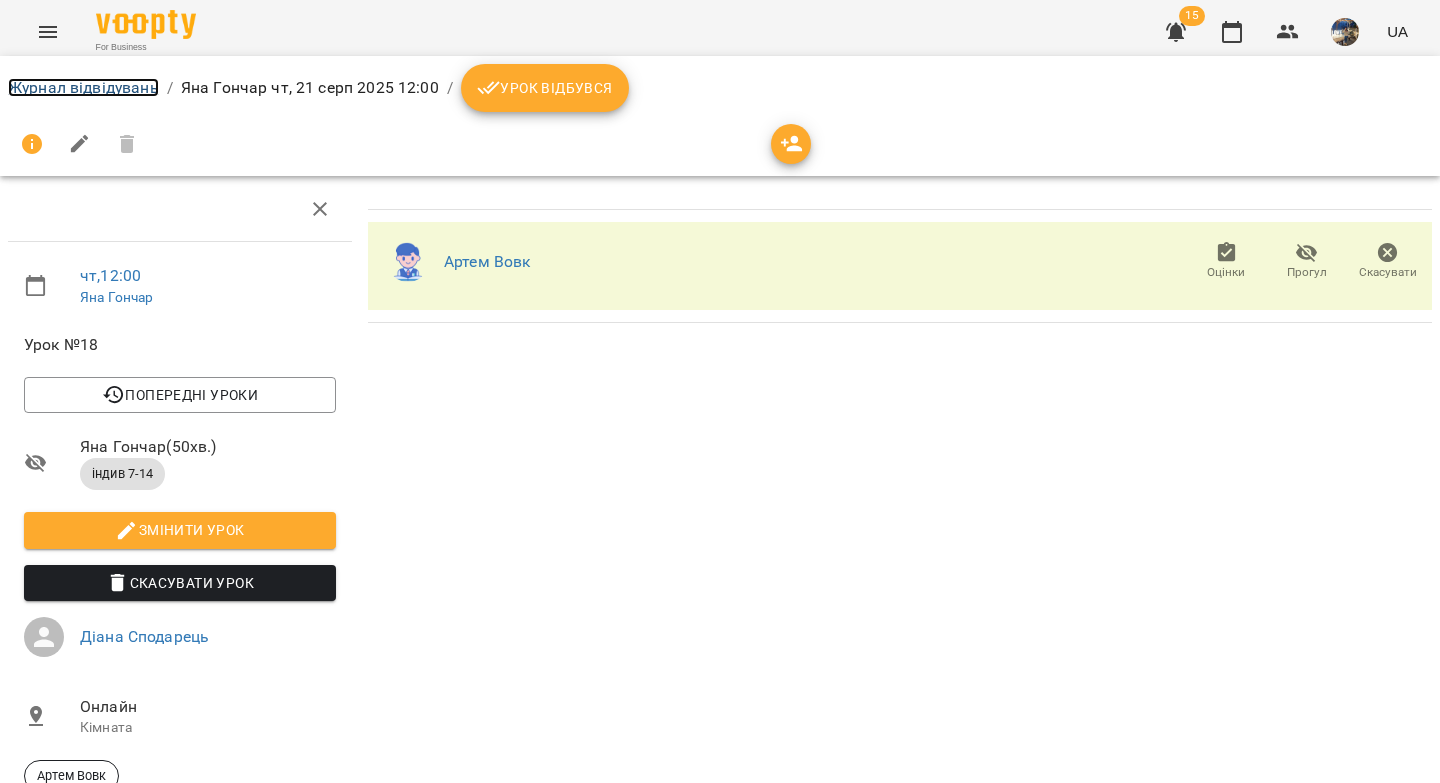 click on "Журнал відвідувань" at bounding box center (83, 88) 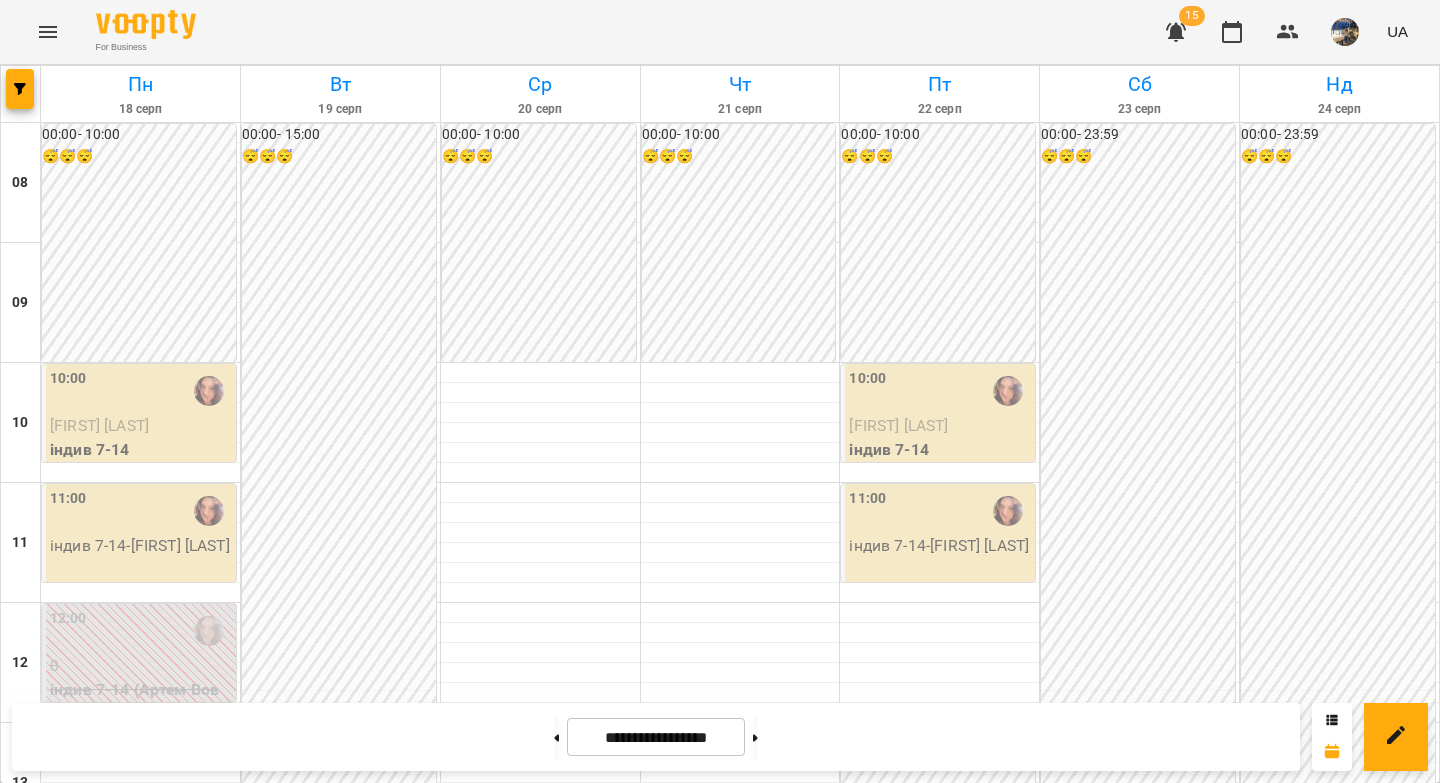 scroll, scrollTop: 675, scrollLeft: 0, axis: vertical 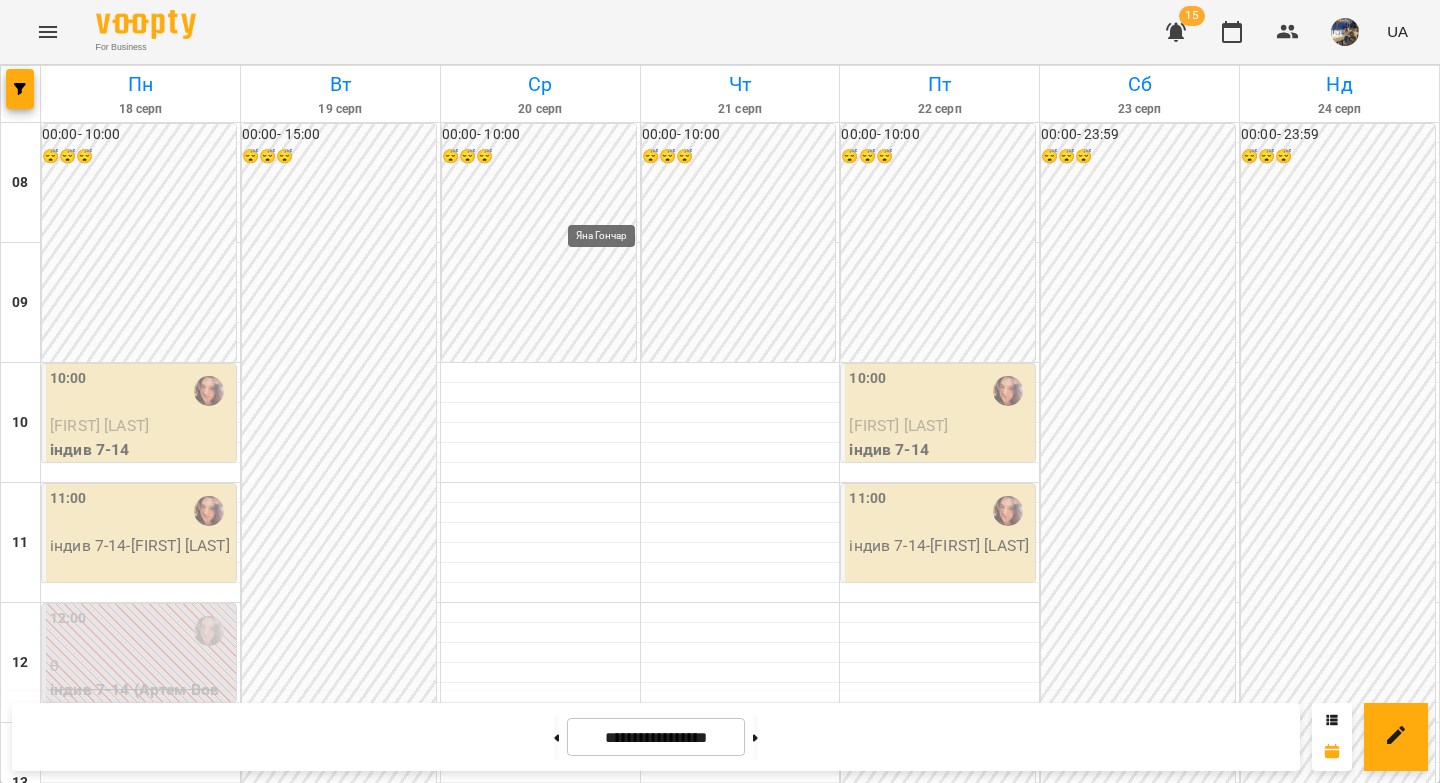 click at bounding box center (609, 871) 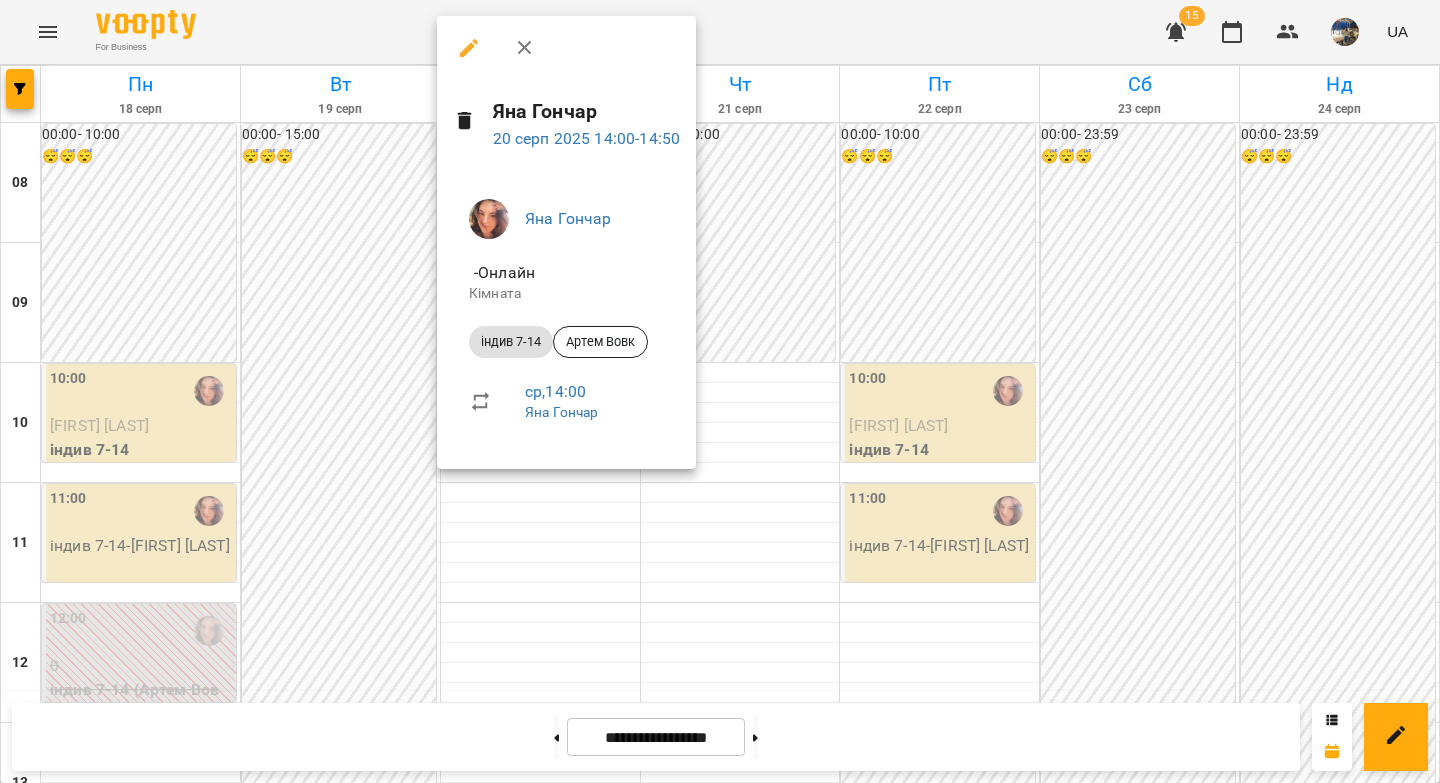 click 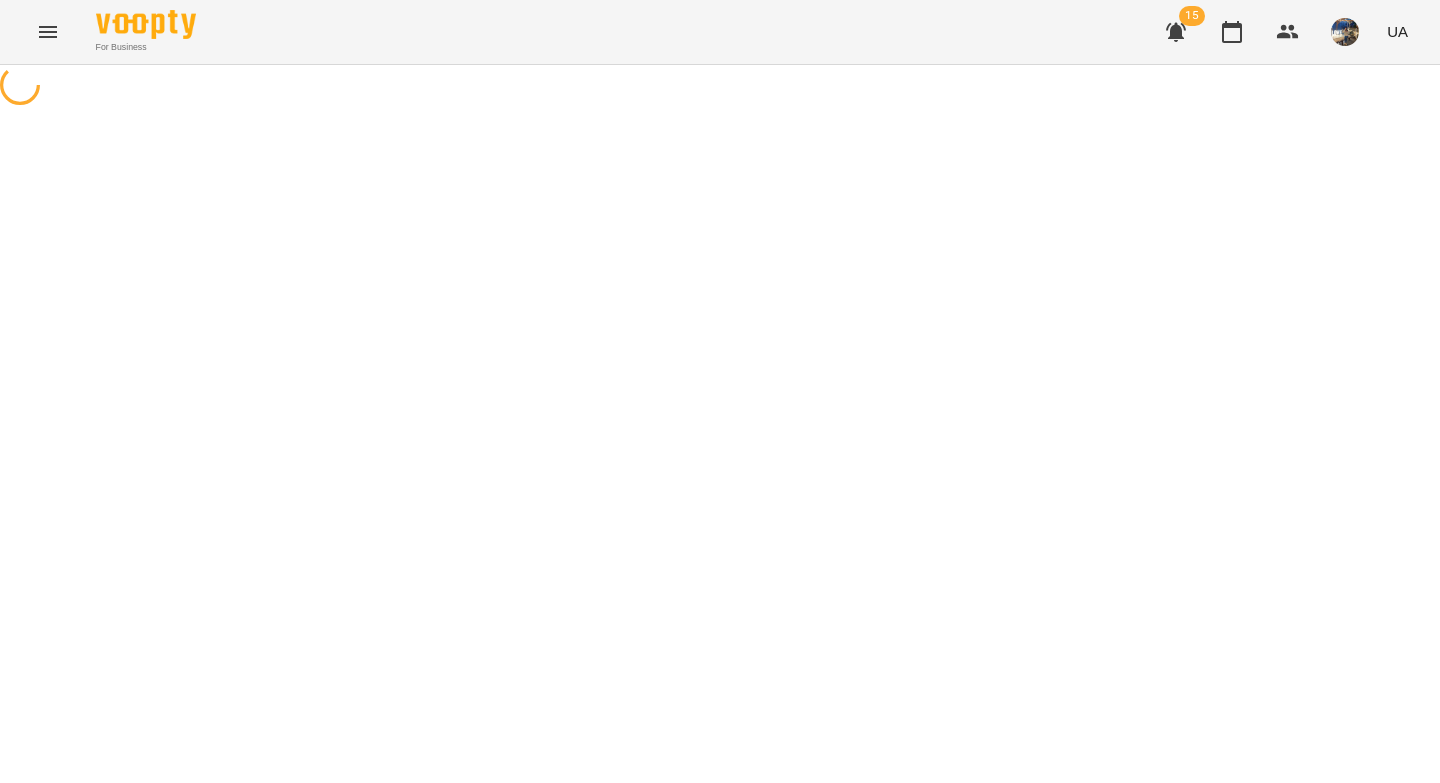 select on "**********" 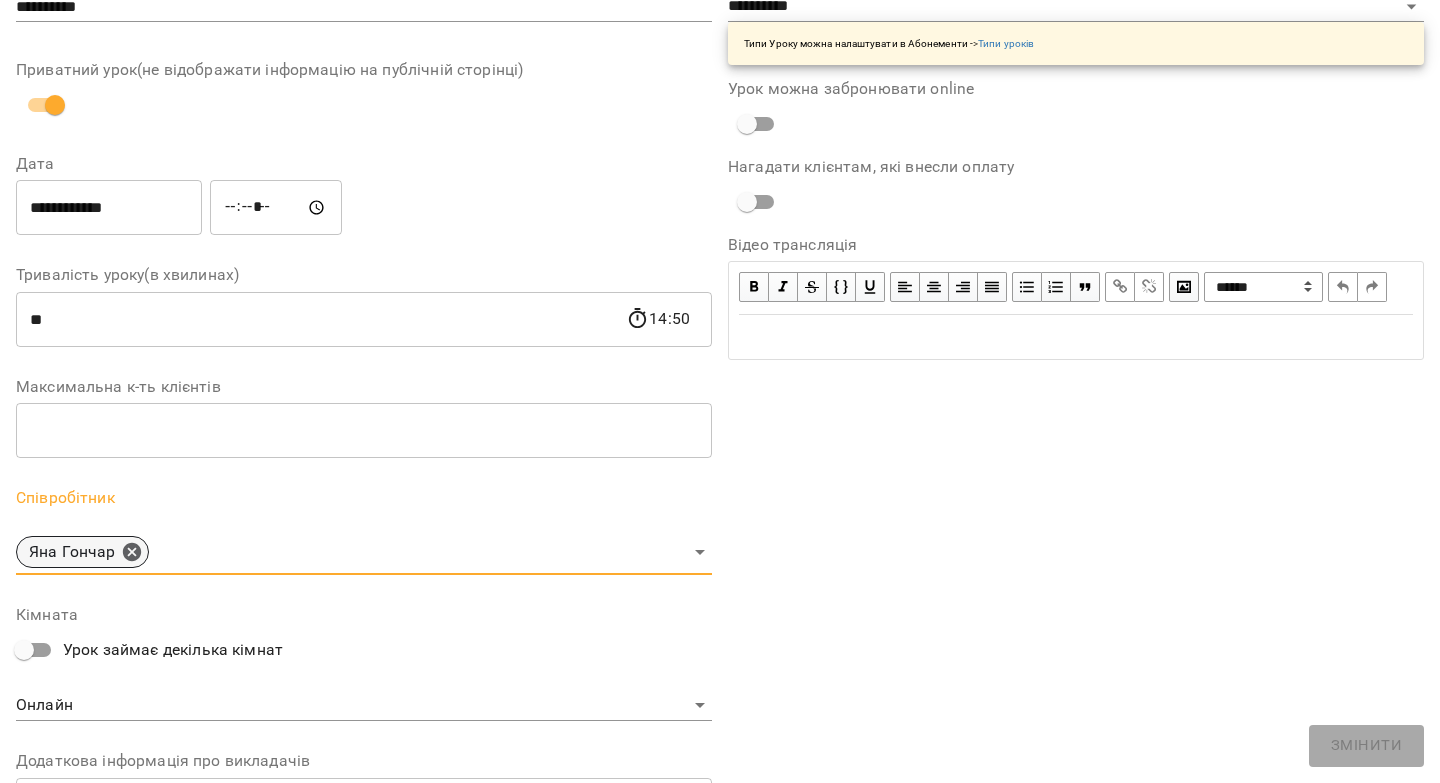click 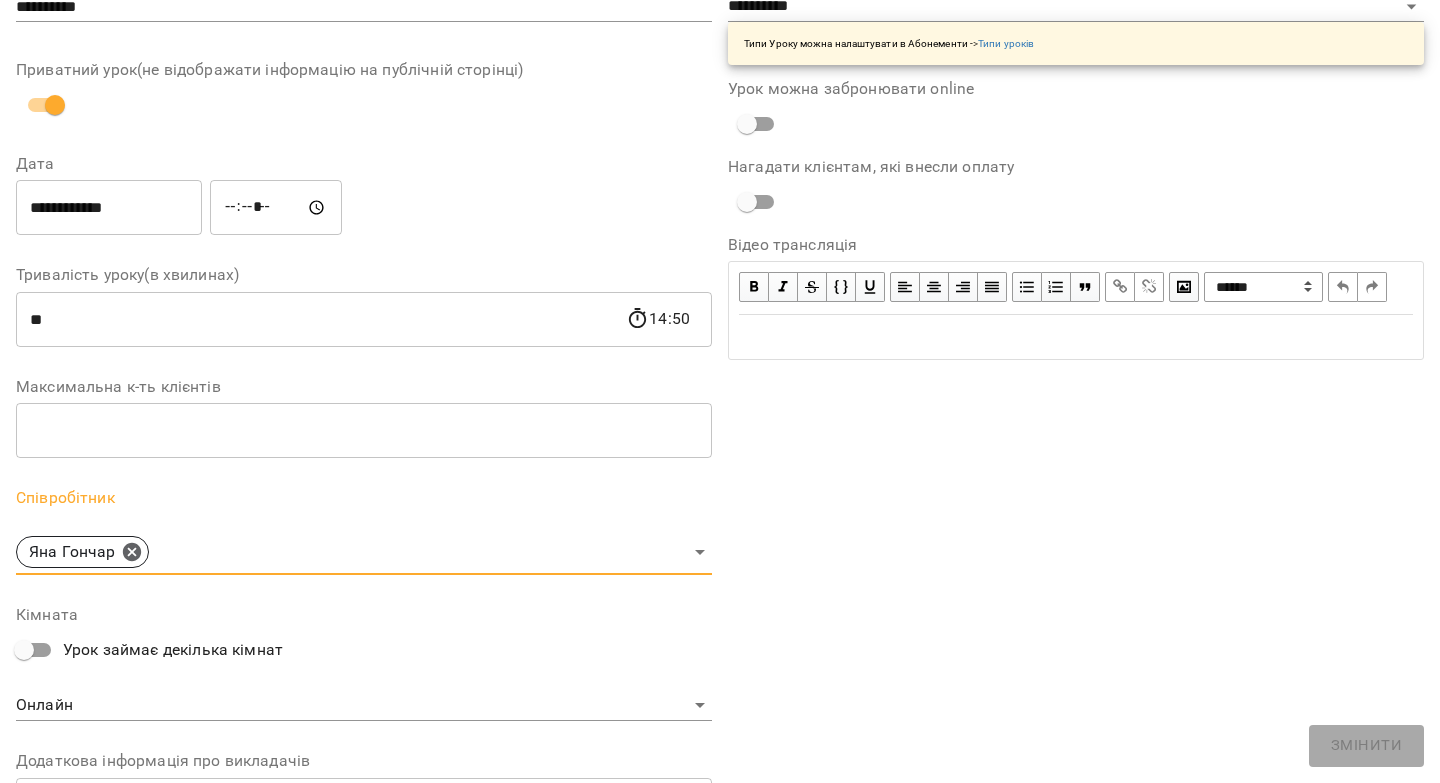 scroll, scrollTop: 228, scrollLeft: 0, axis: vertical 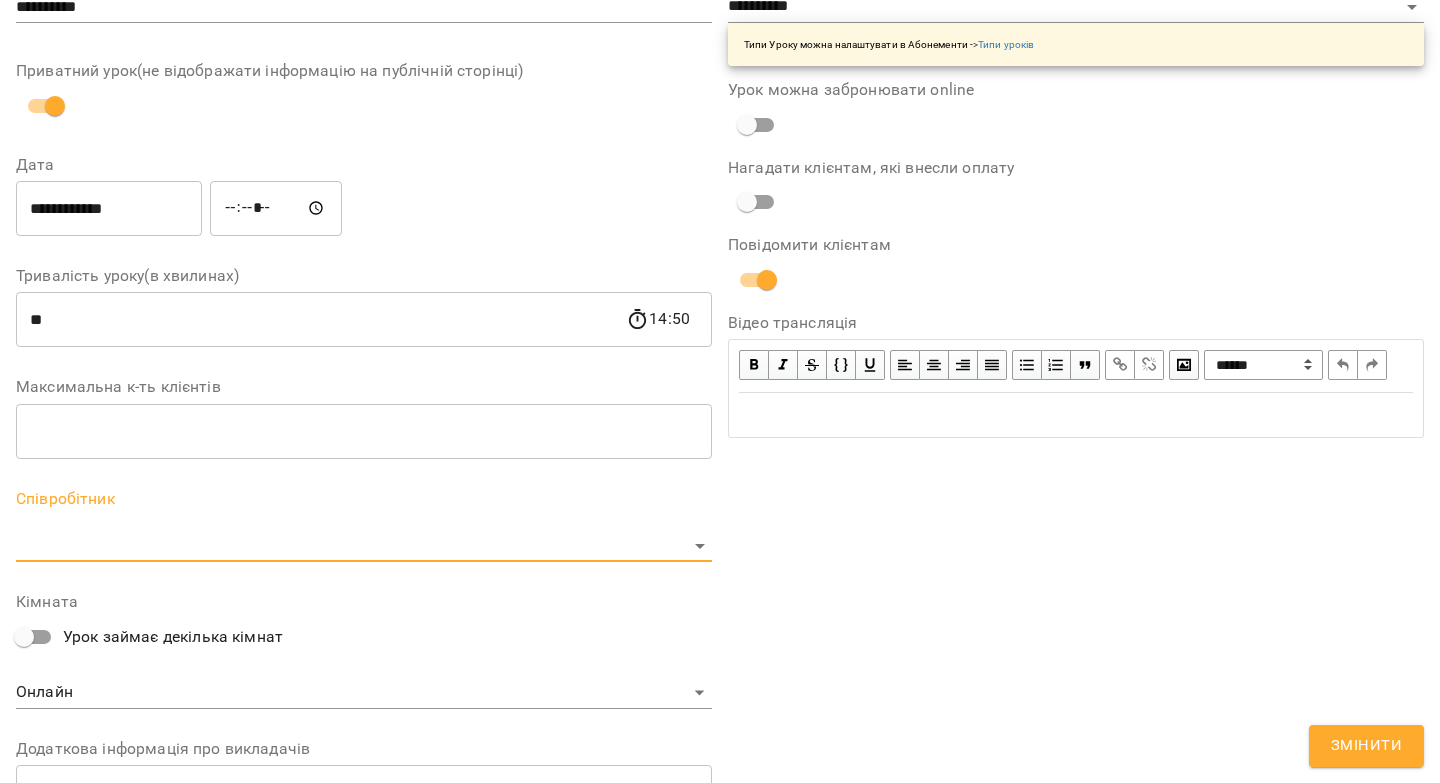 click on "**********" at bounding box center [720, 487] 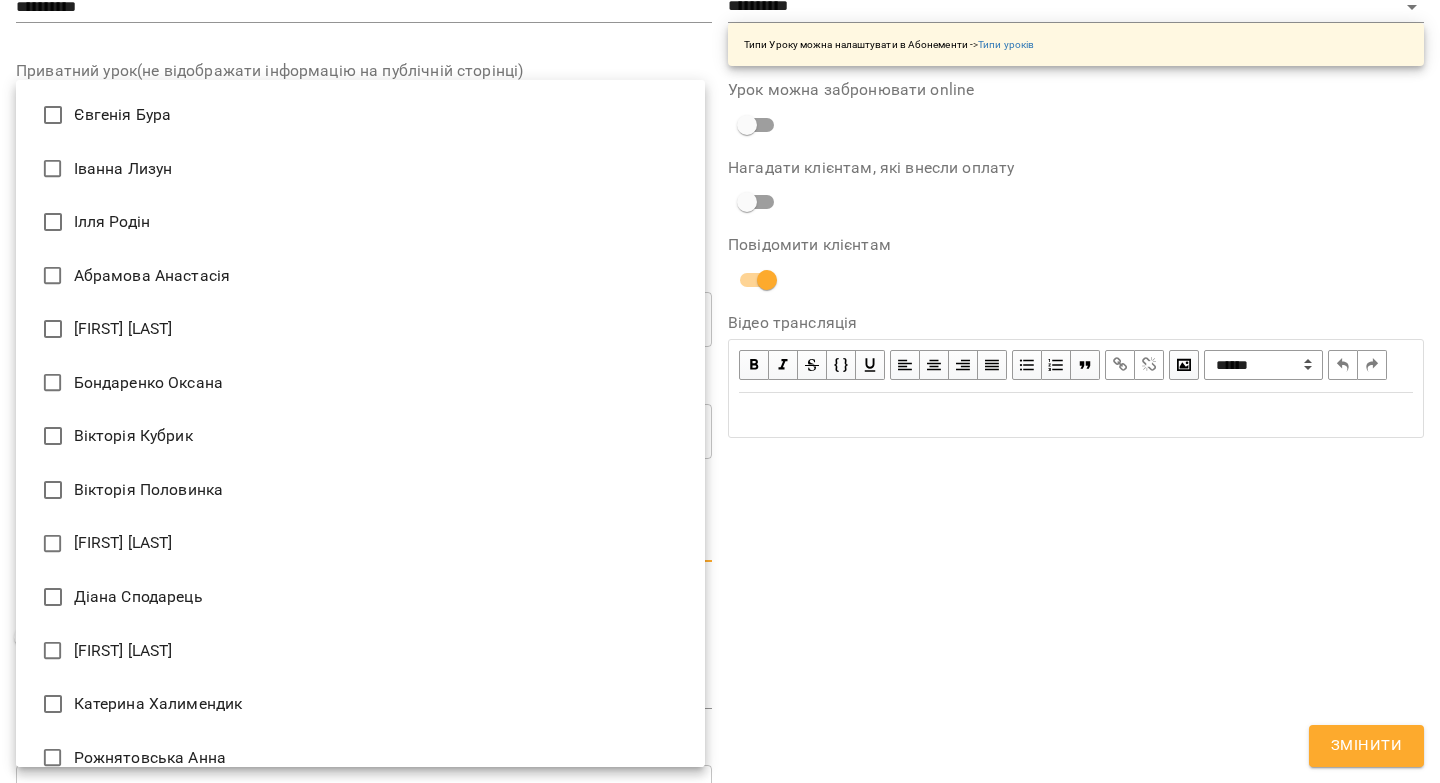 click on "Діана Сподарець" at bounding box center [360, 597] 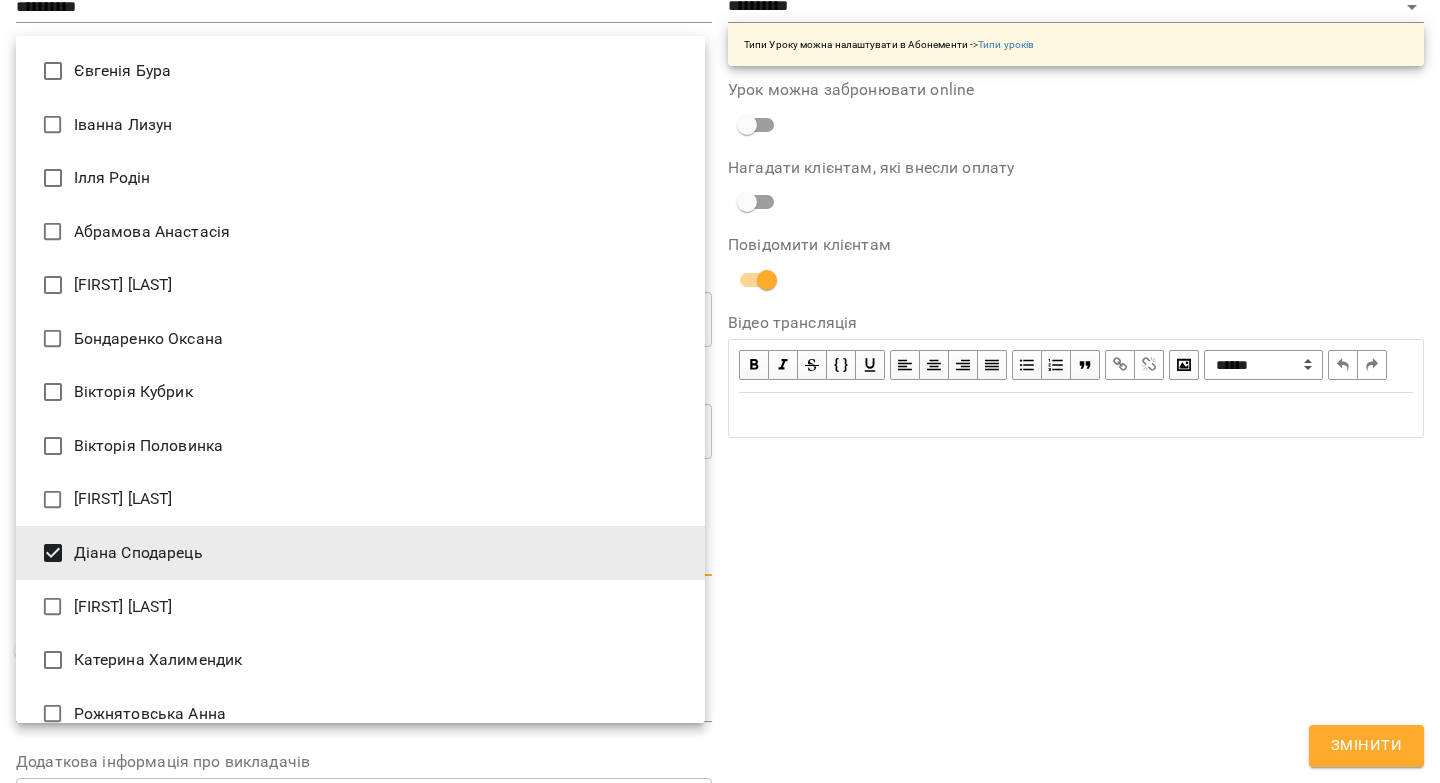 drag, startPoint x: 1220, startPoint y: 709, endPoint x: 1287, endPoint y: 729, distance: 69.92139 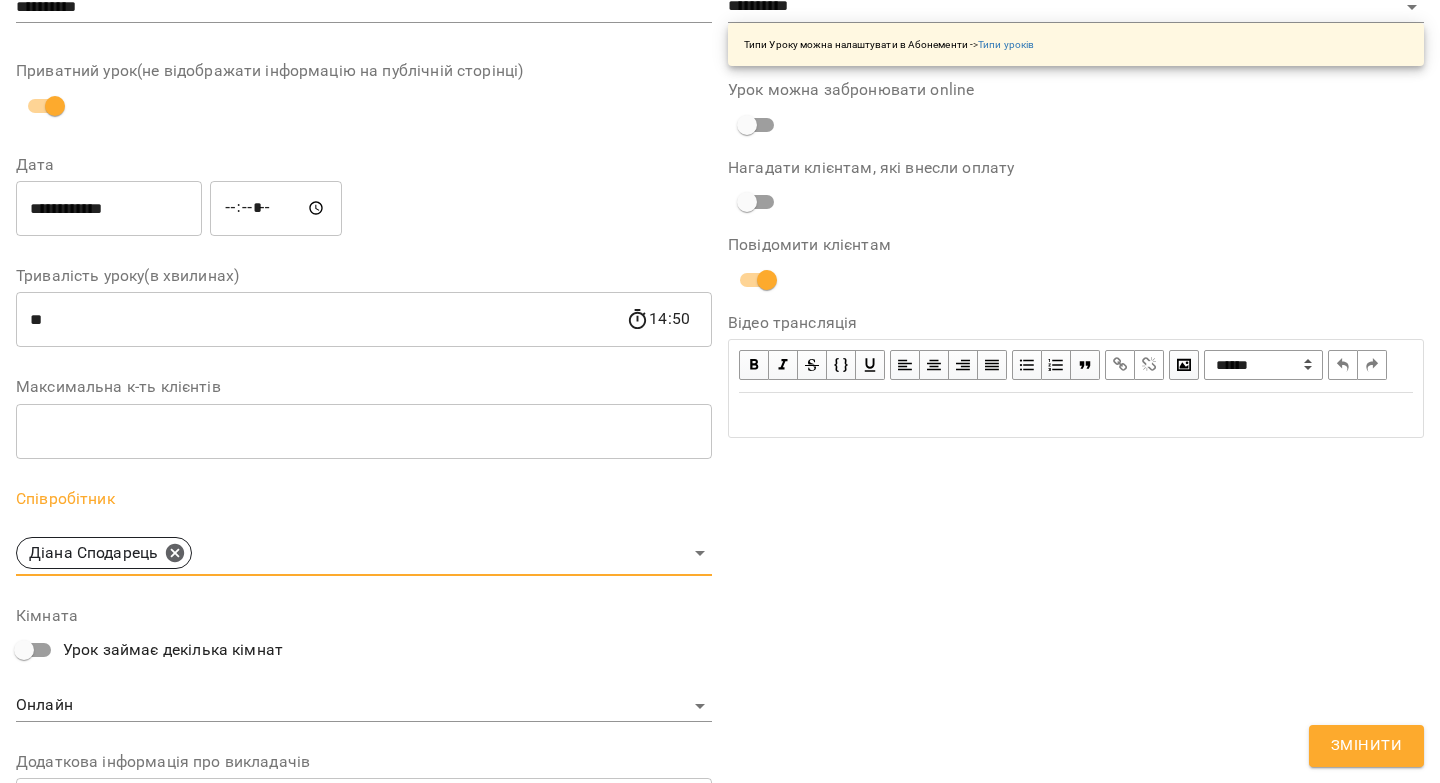 click on "Змінити" at bounding box center [1366, 746] 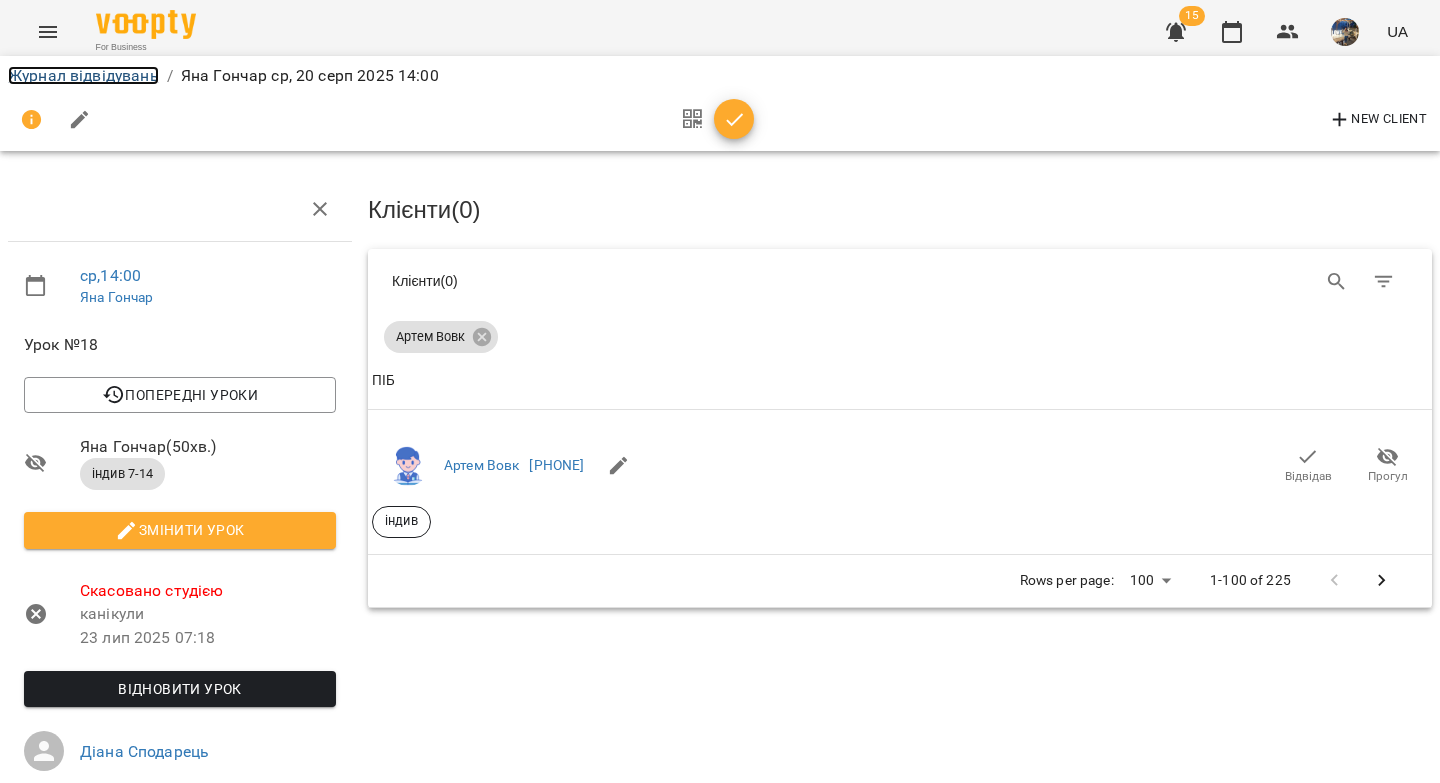 click on "Журнал відвідувань" at bounding box center (83, 75) 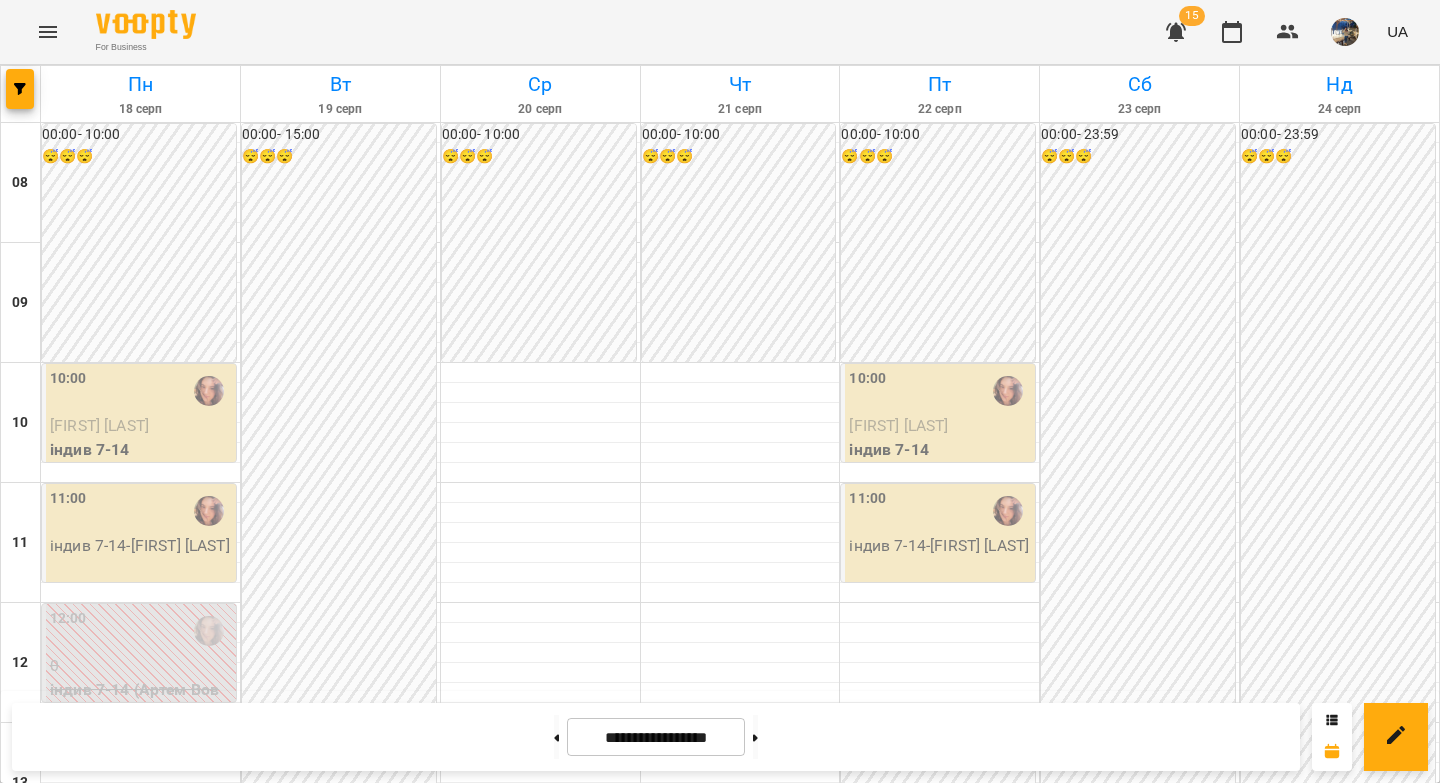 scroll, scrollTop: 878, scrollLeft: 0, axis: vertical 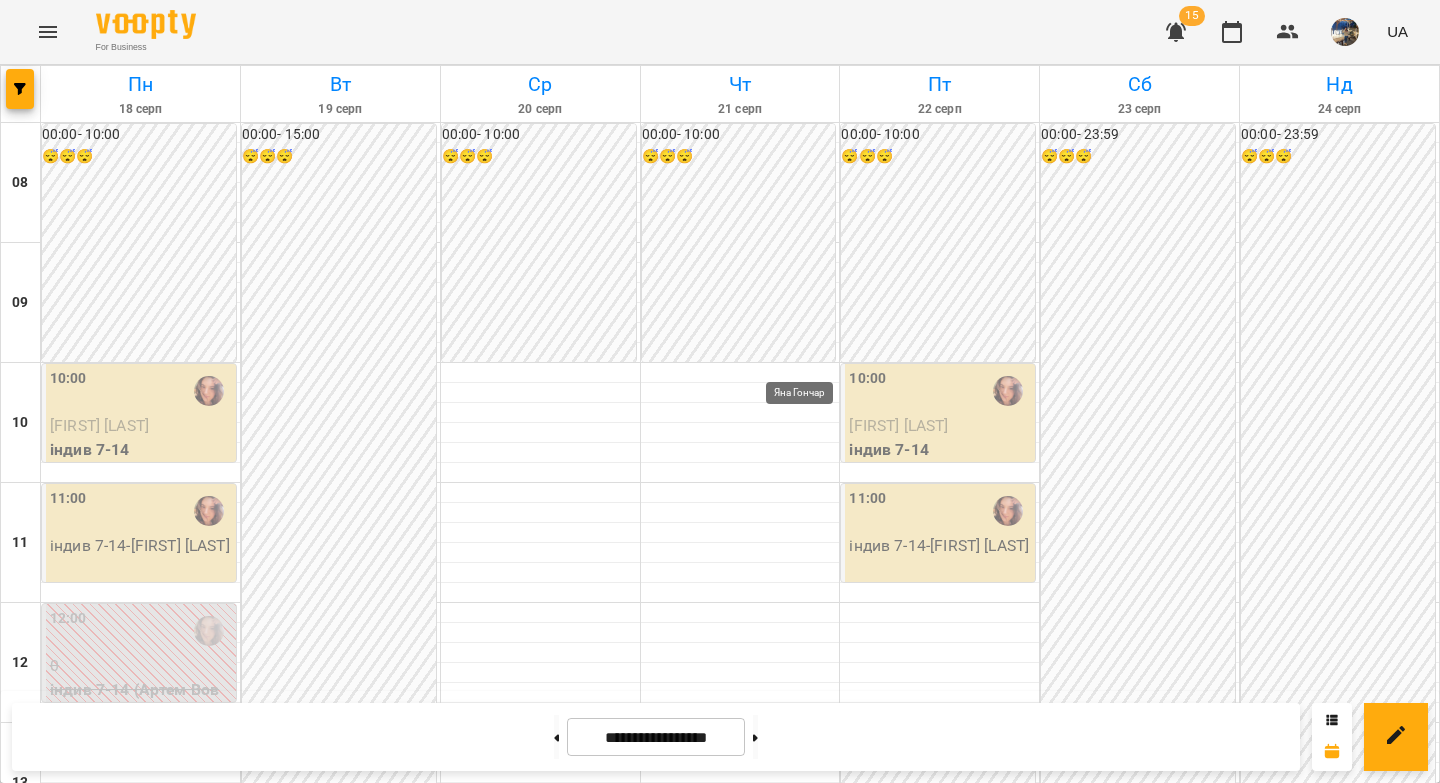 click at bounding box center (808, 1231) 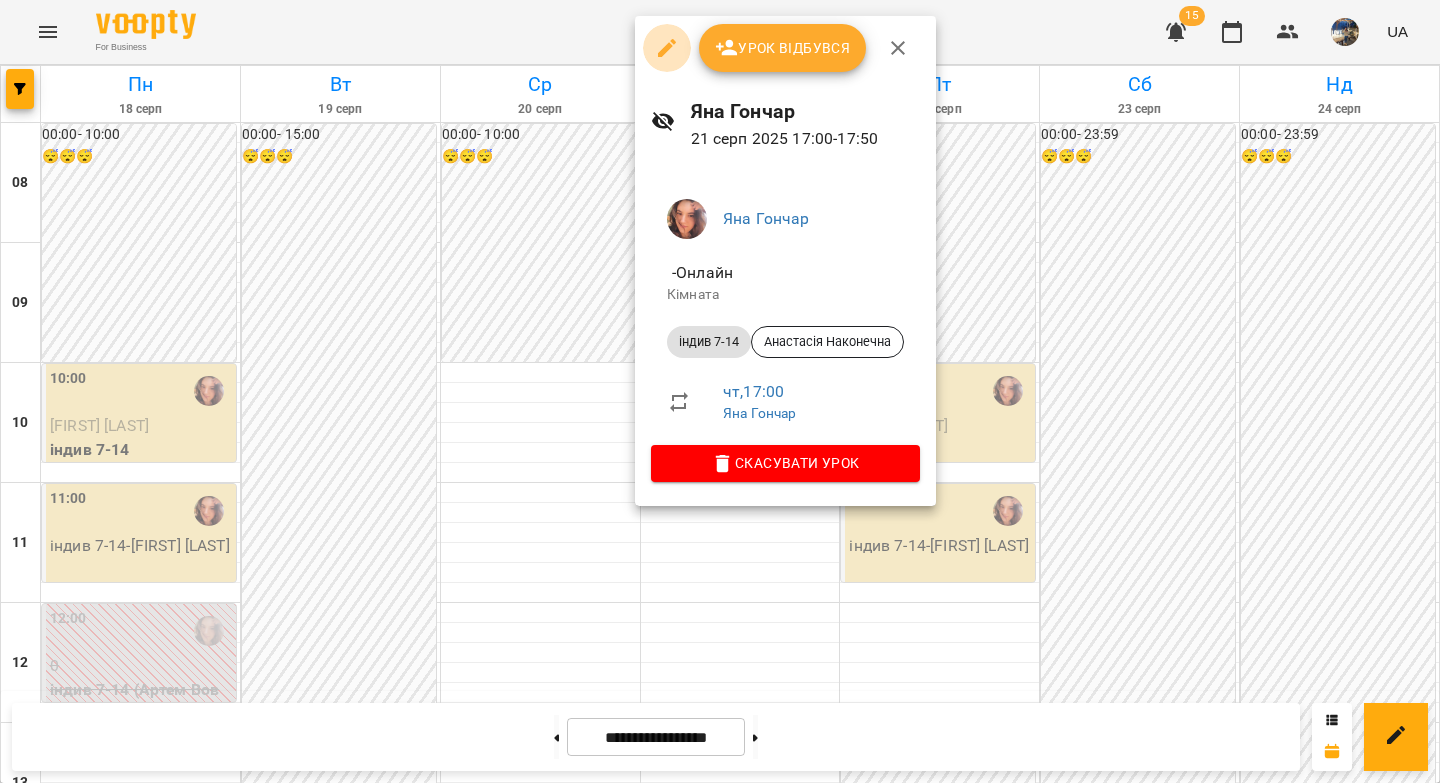 click 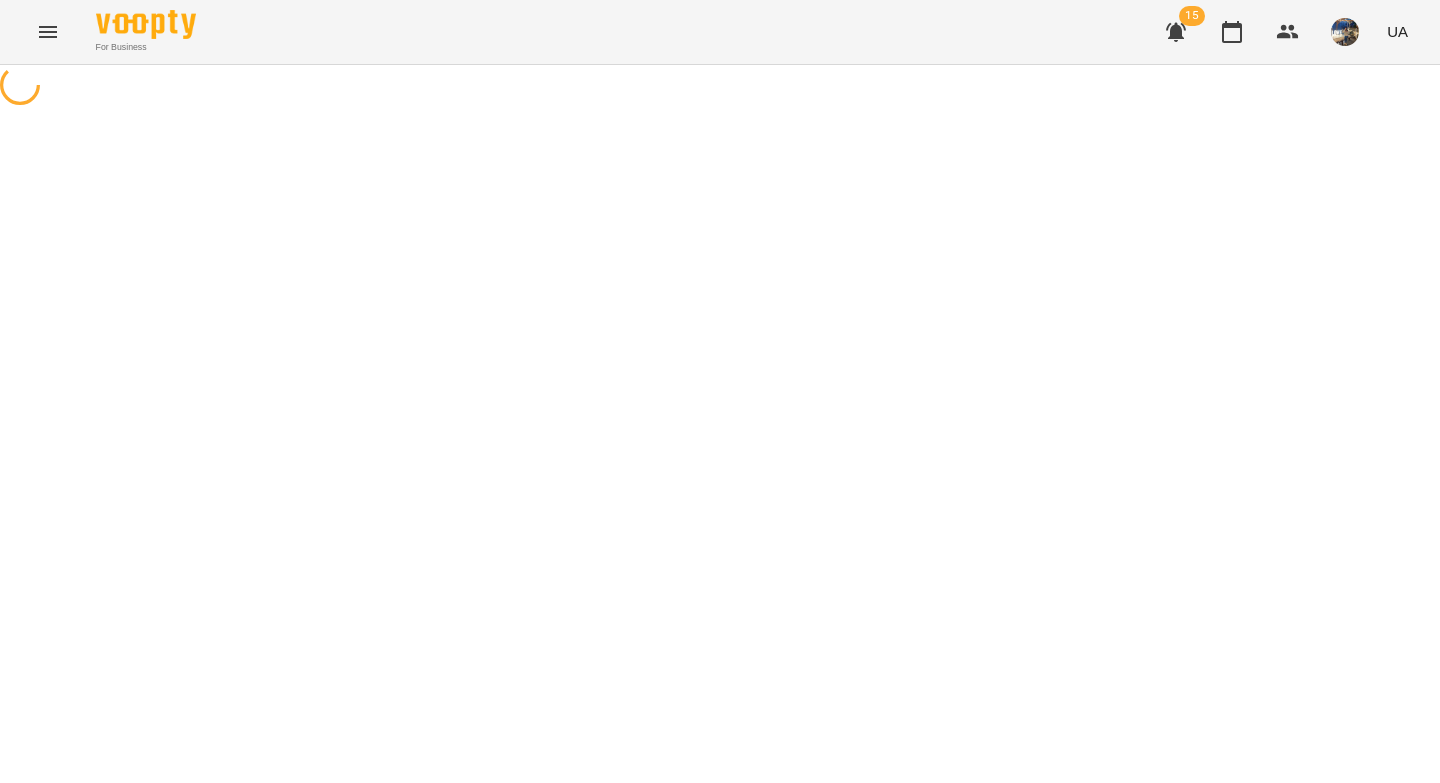 select on "**********" 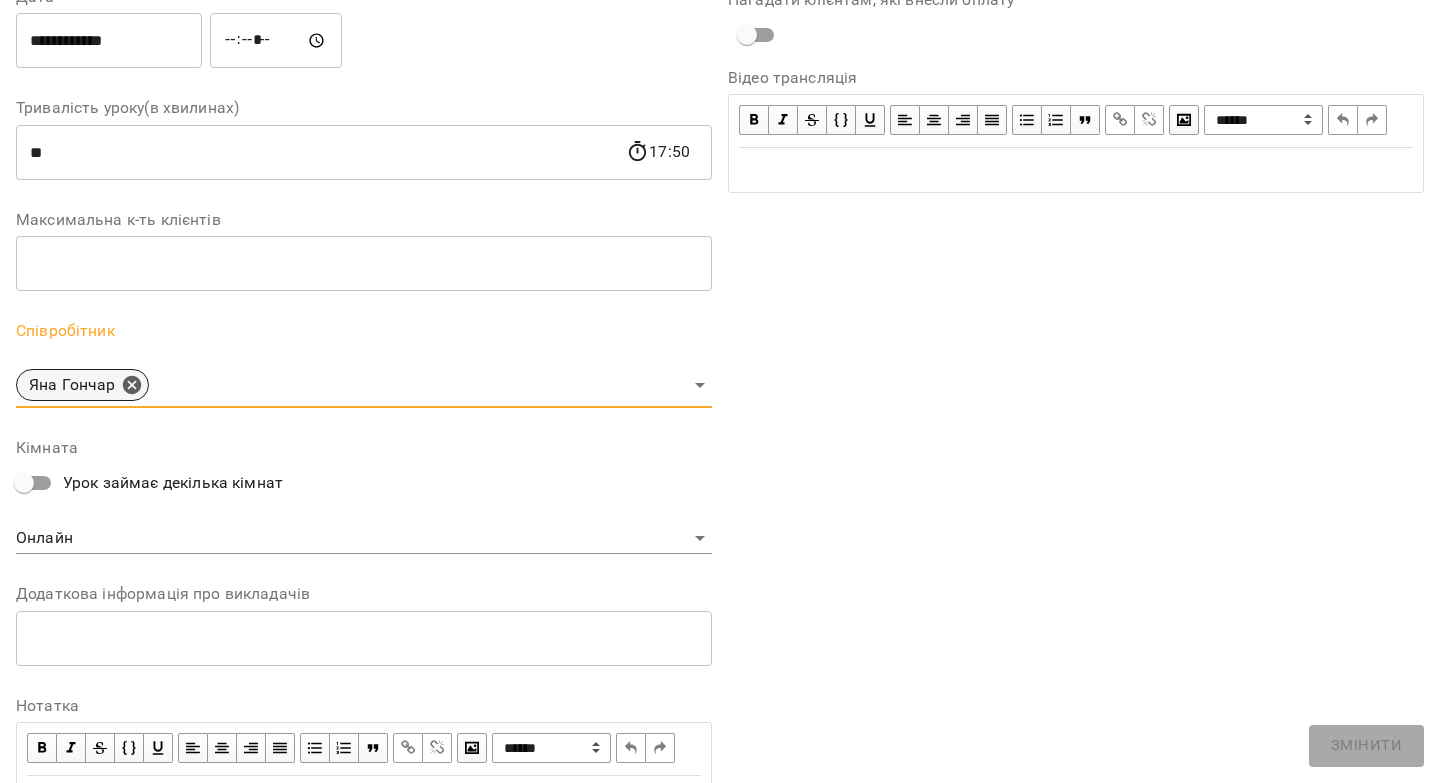 click 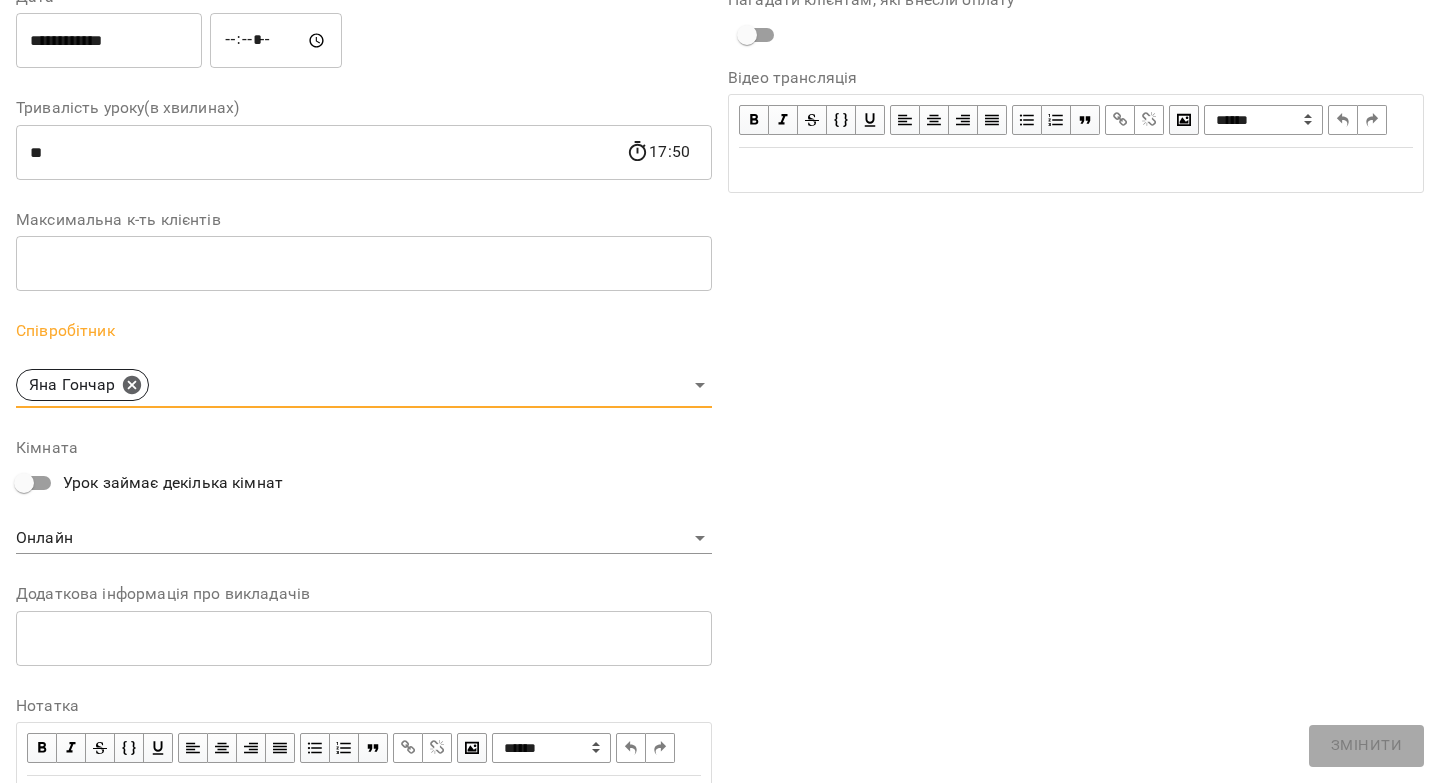 scroll, scrollTop: 396, scrollLeft: 0, axis: vertical 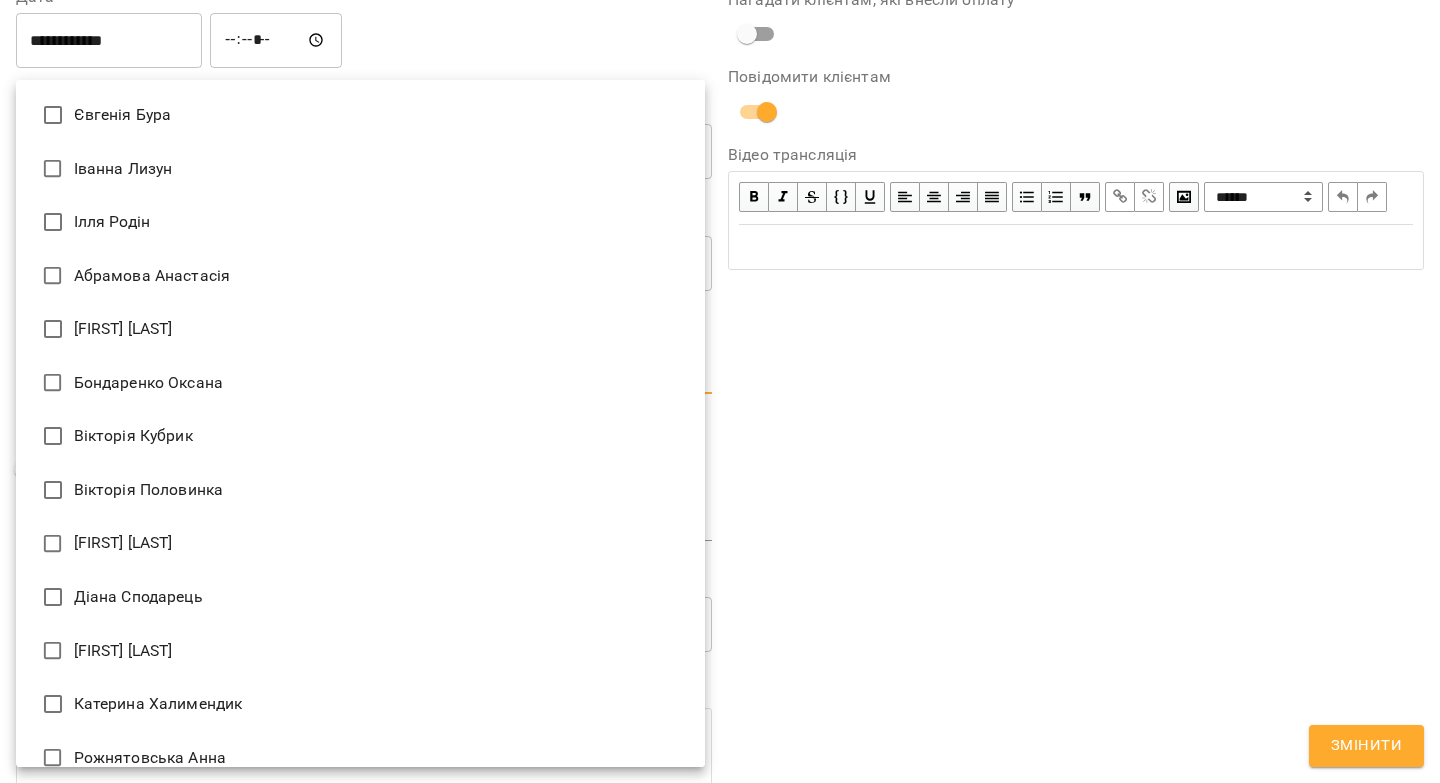 click on "**********" at bounding box center (720, 456) 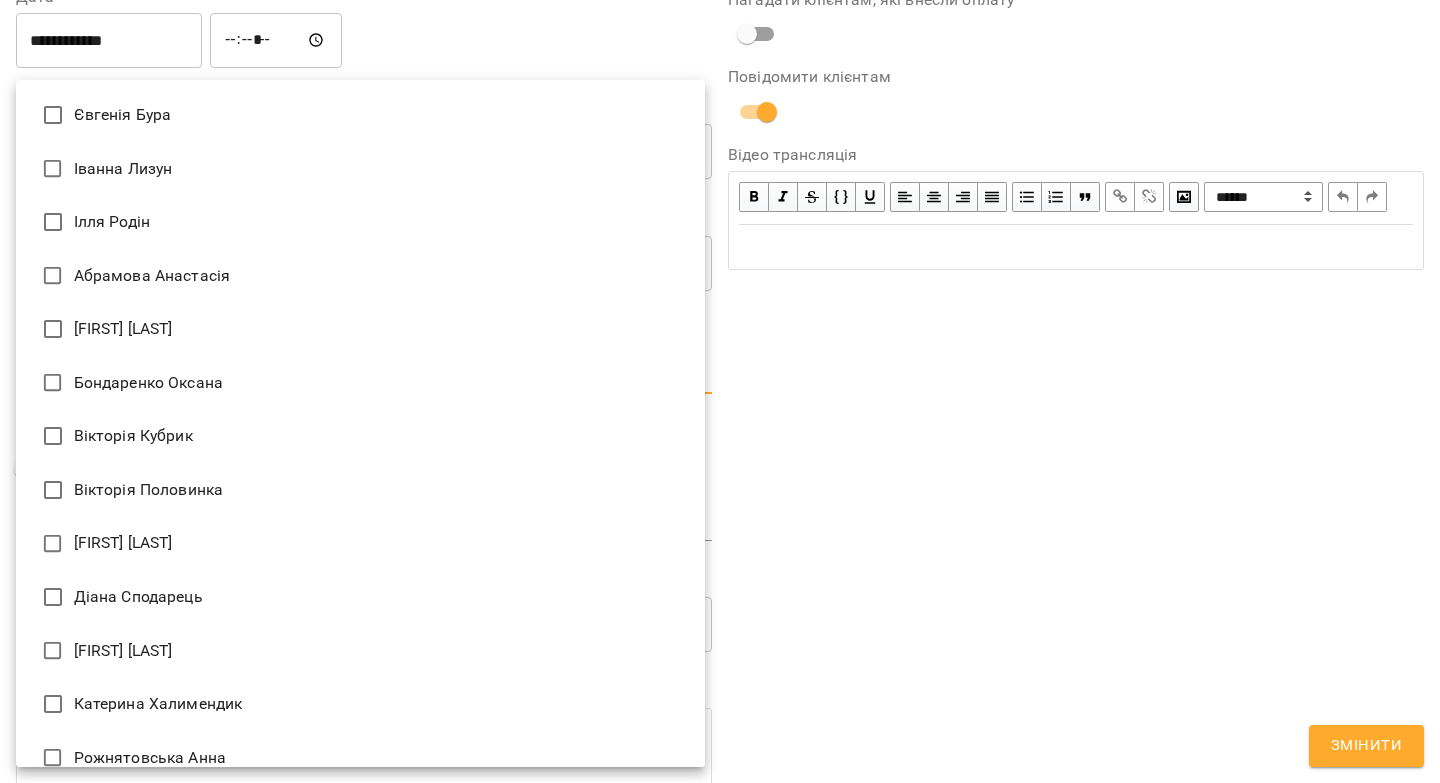click on "Діана Сподарець" at bounding box center (360, 597) 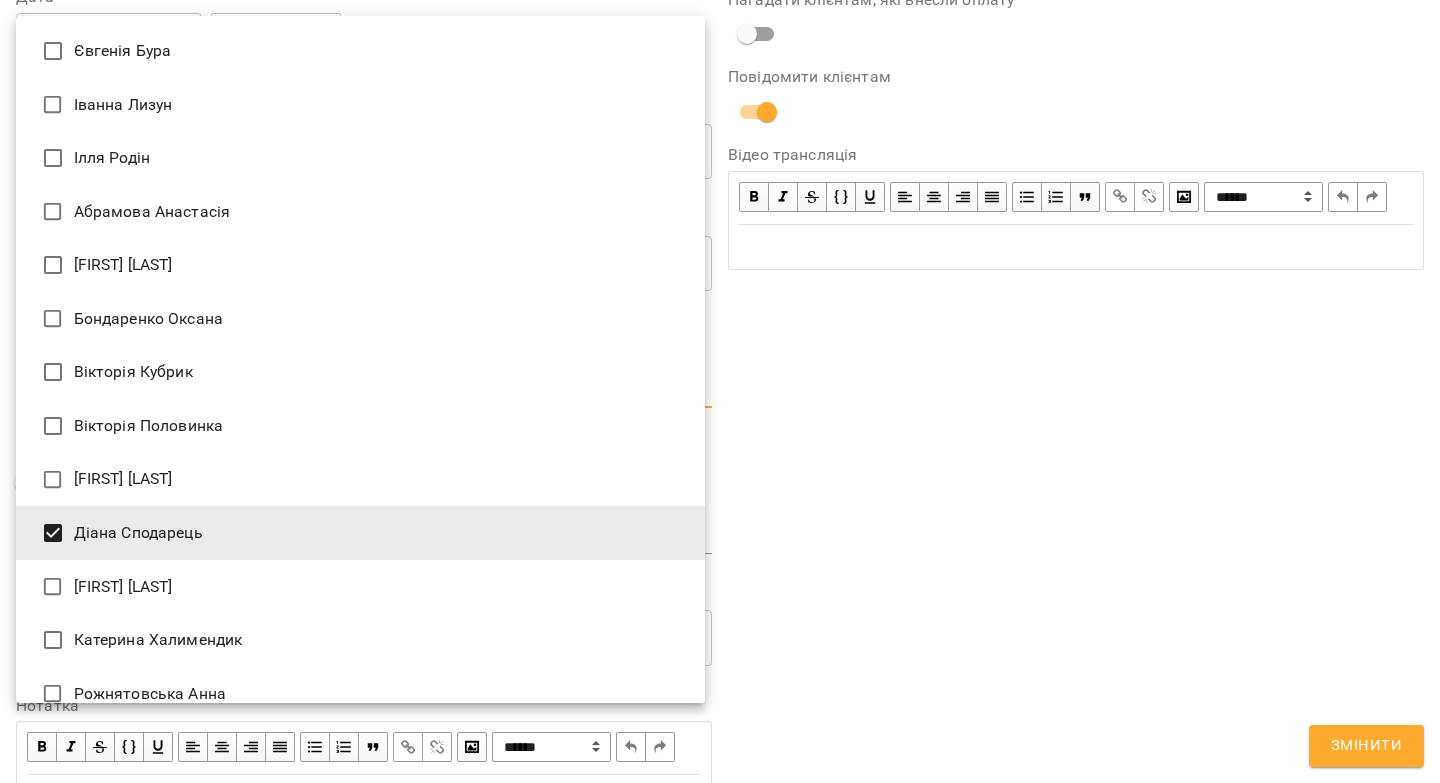 click at bounding box center (720, 391) 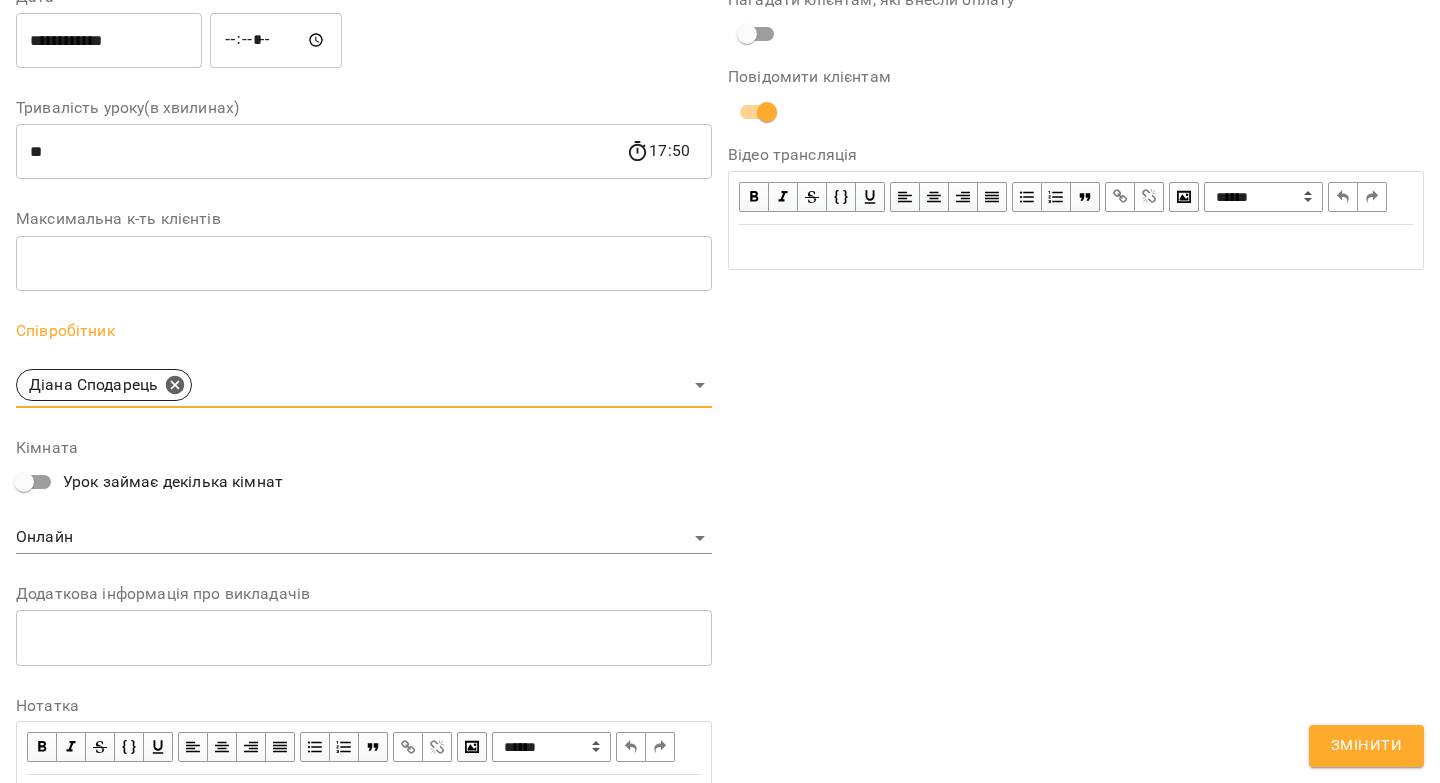 click on "Змінити" at bounding box center [1366, 746] 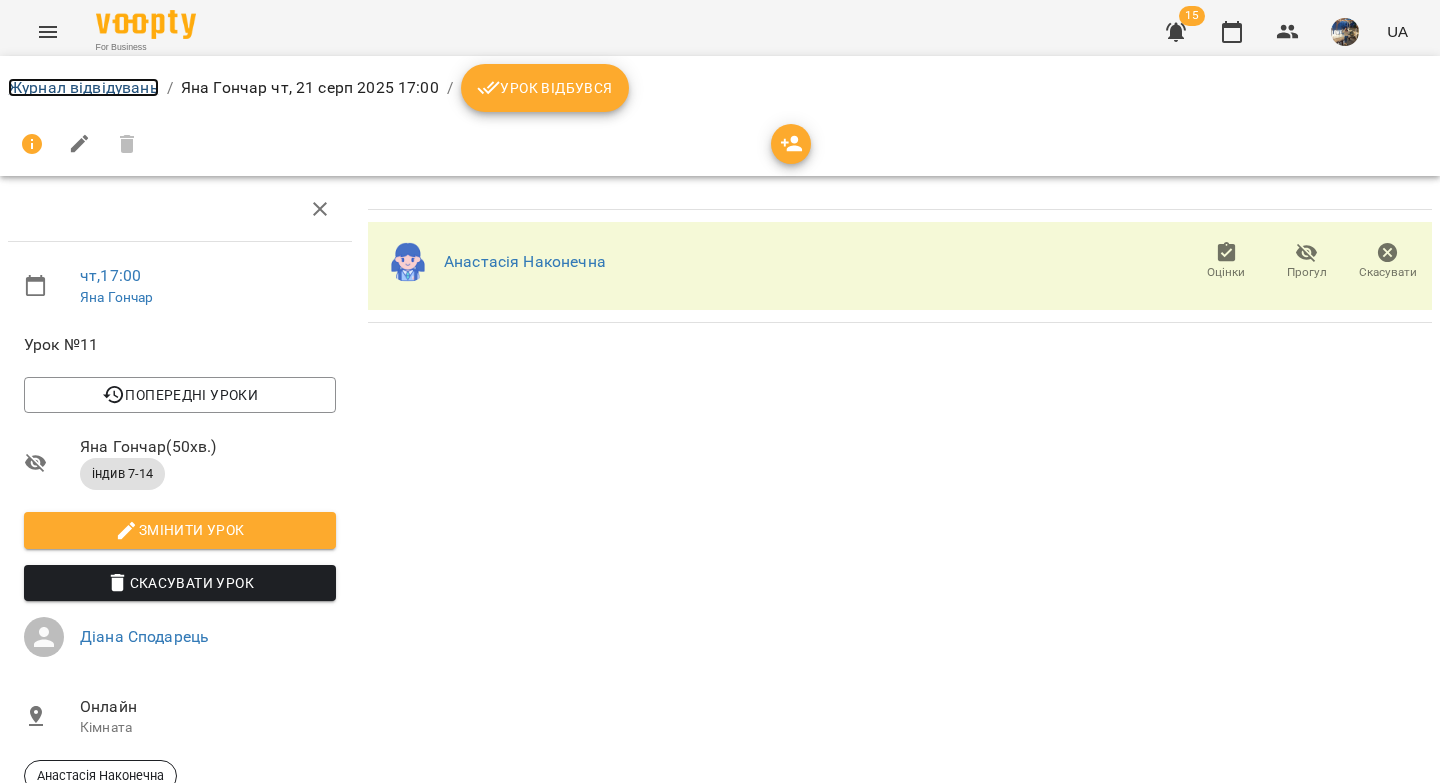 click on "Журнал відвідувань" at bounding box center [83, 87] 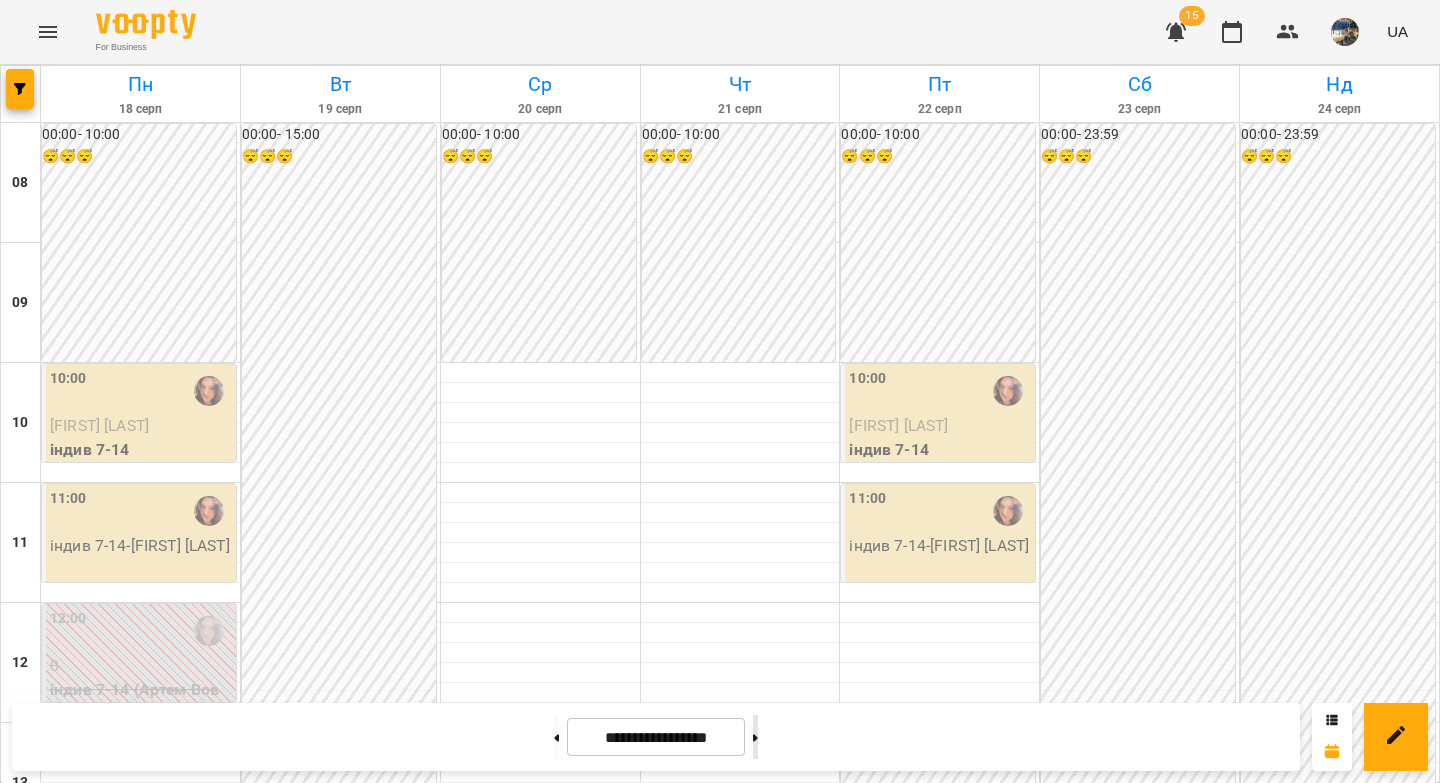 click 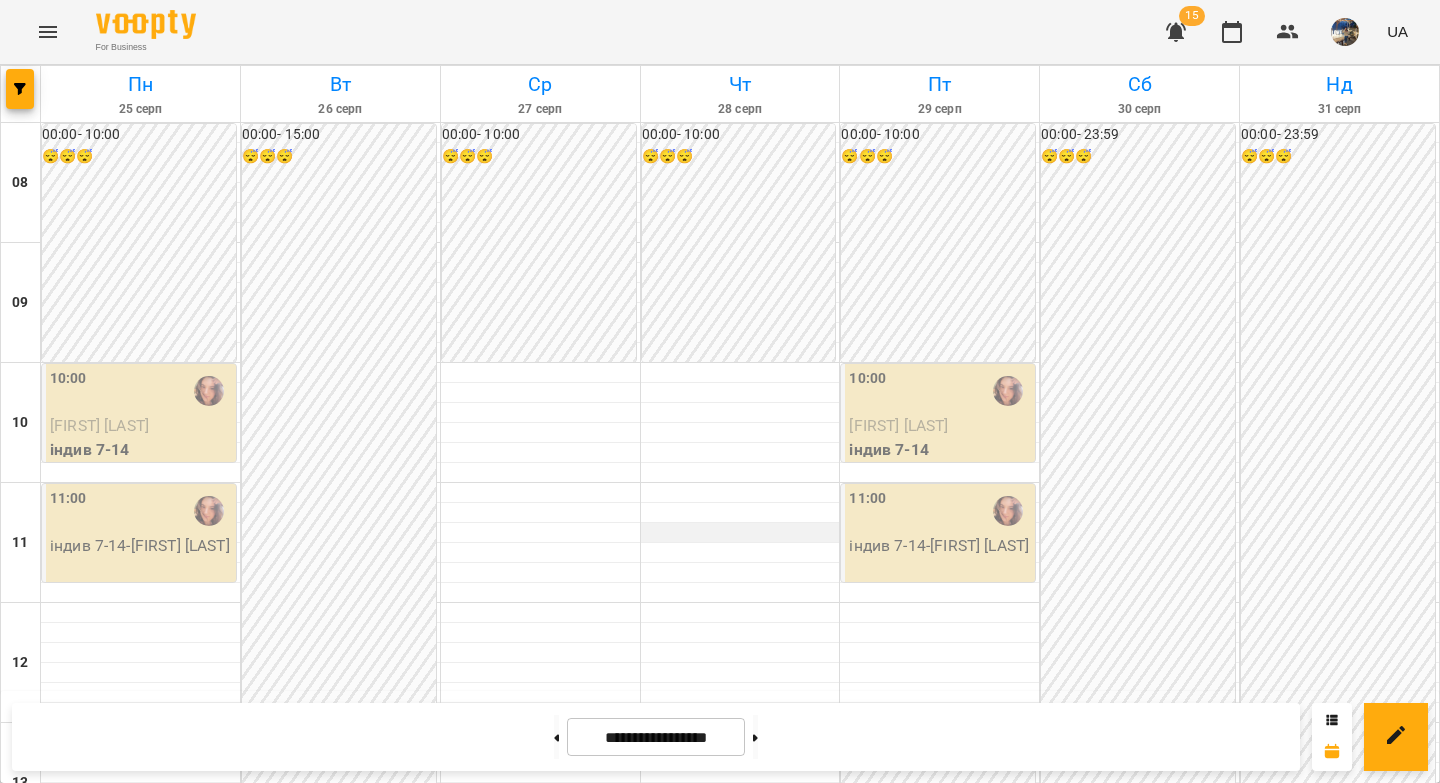scroll, scrollTop: 751, scrollLeft: 0, axis: vertical 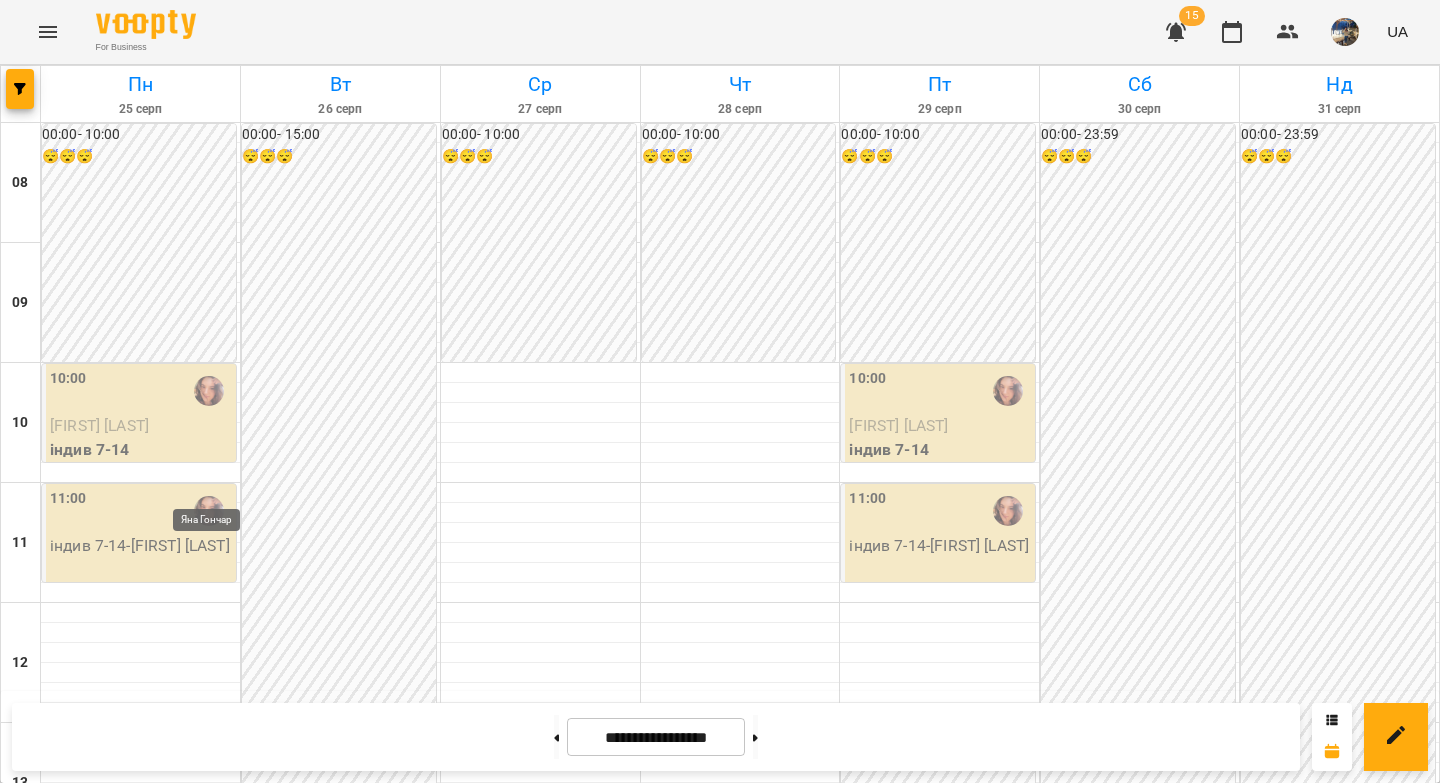 click at bounding box center (209, 1231) 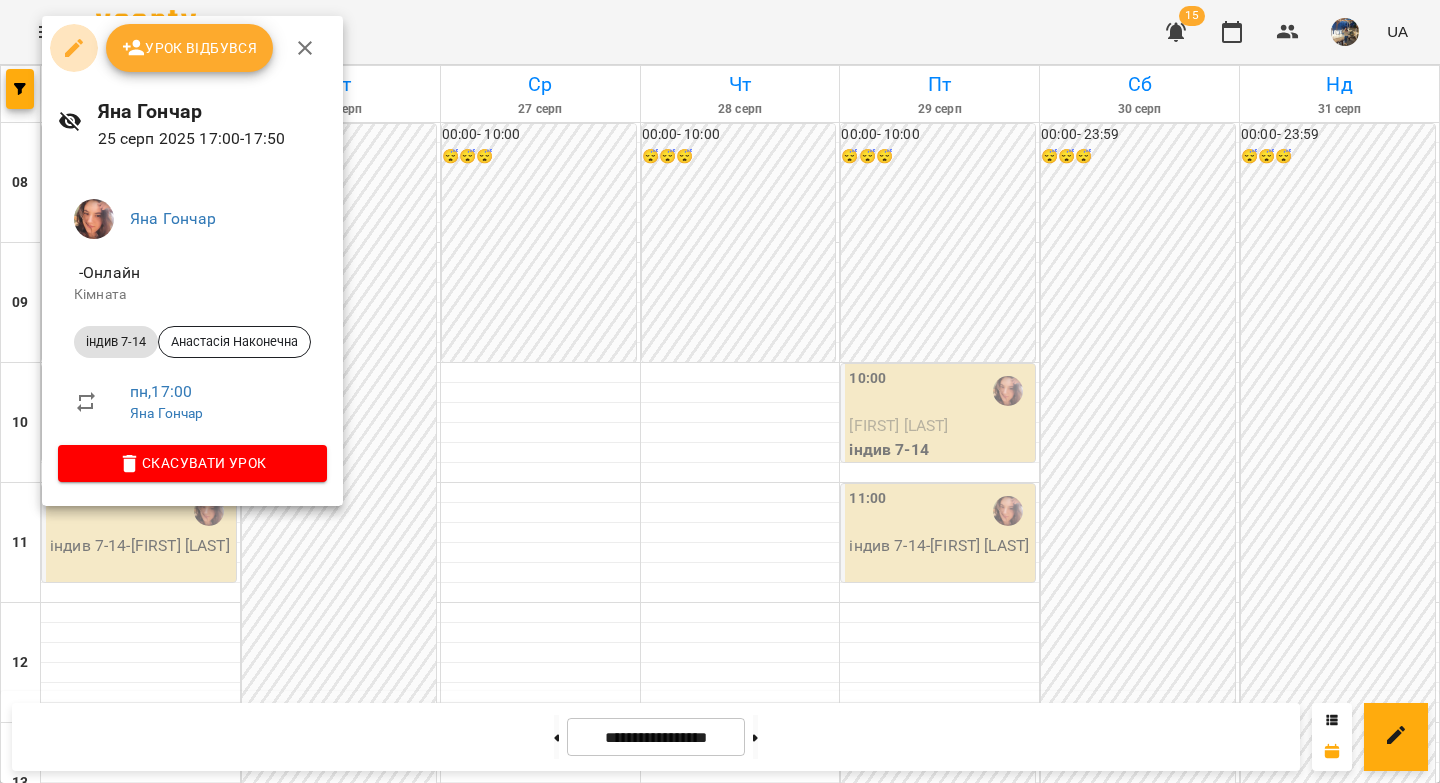 click 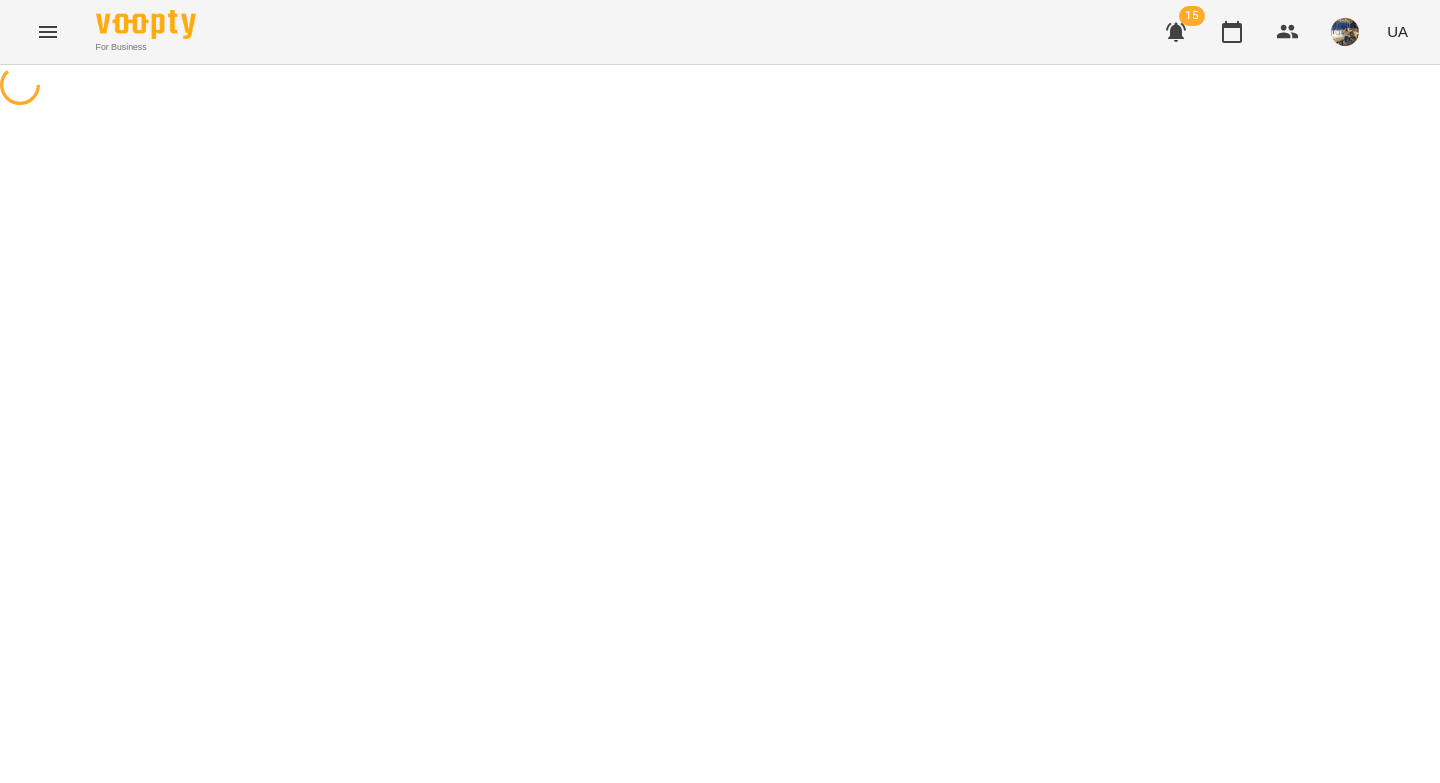 select on "**********" 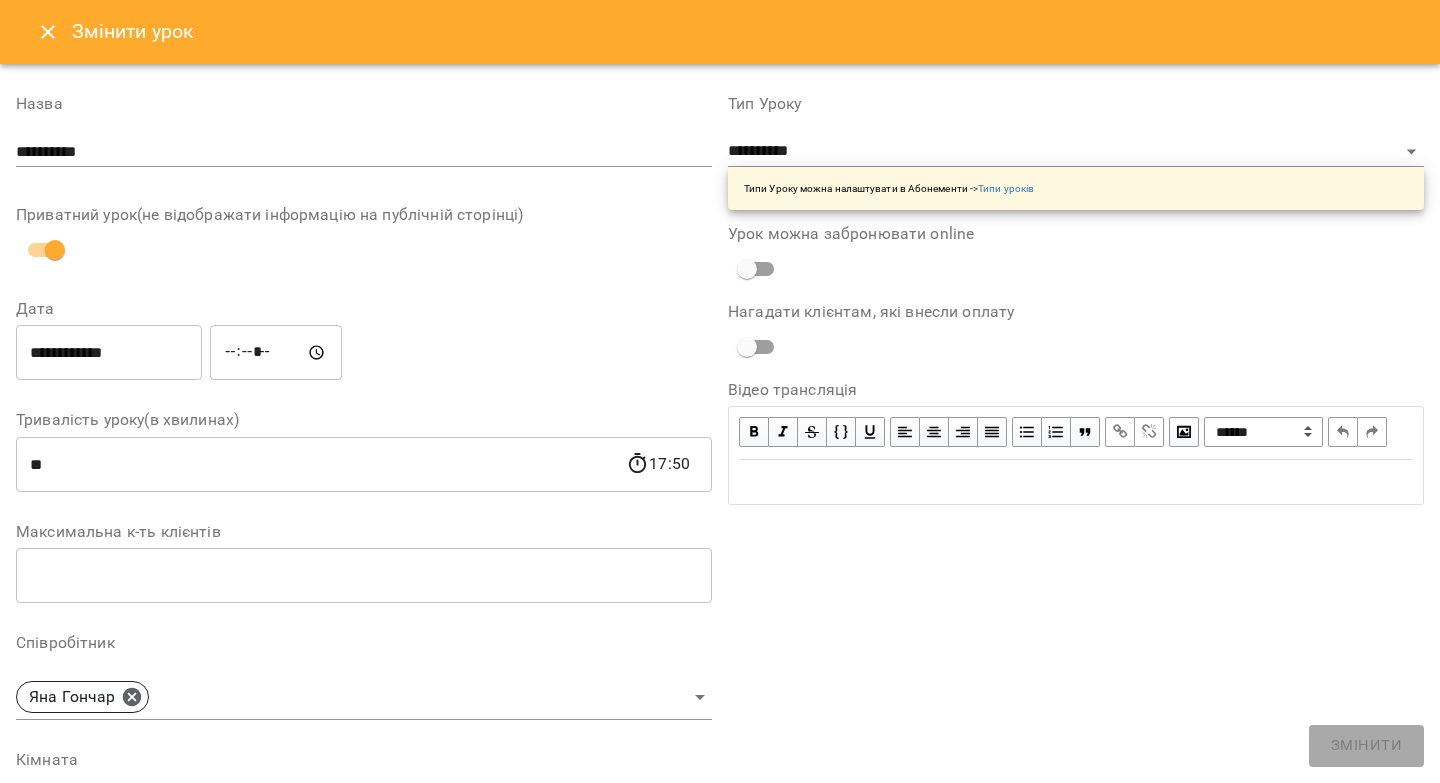 scroll, scrollTop: 459, scrollLeft: 0, axis: vertical 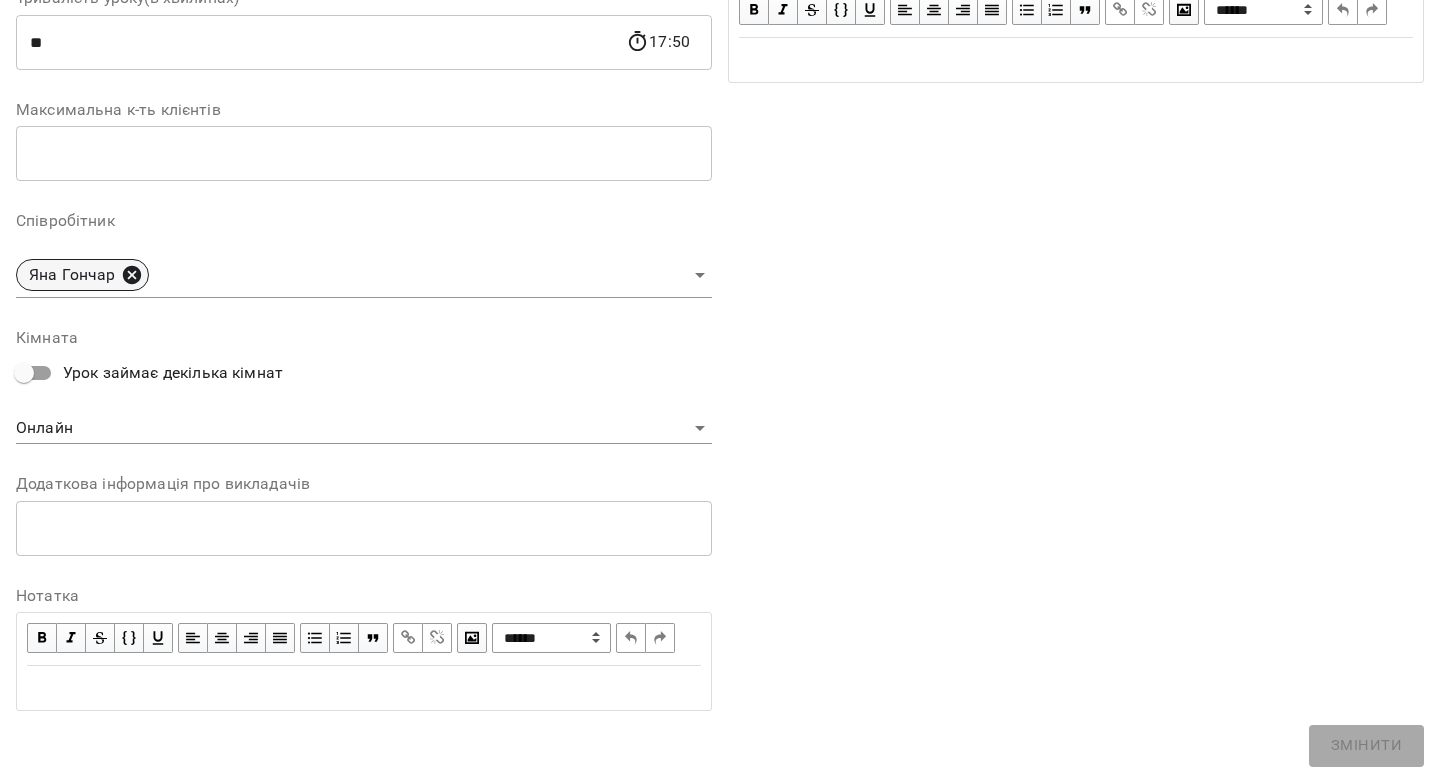 click 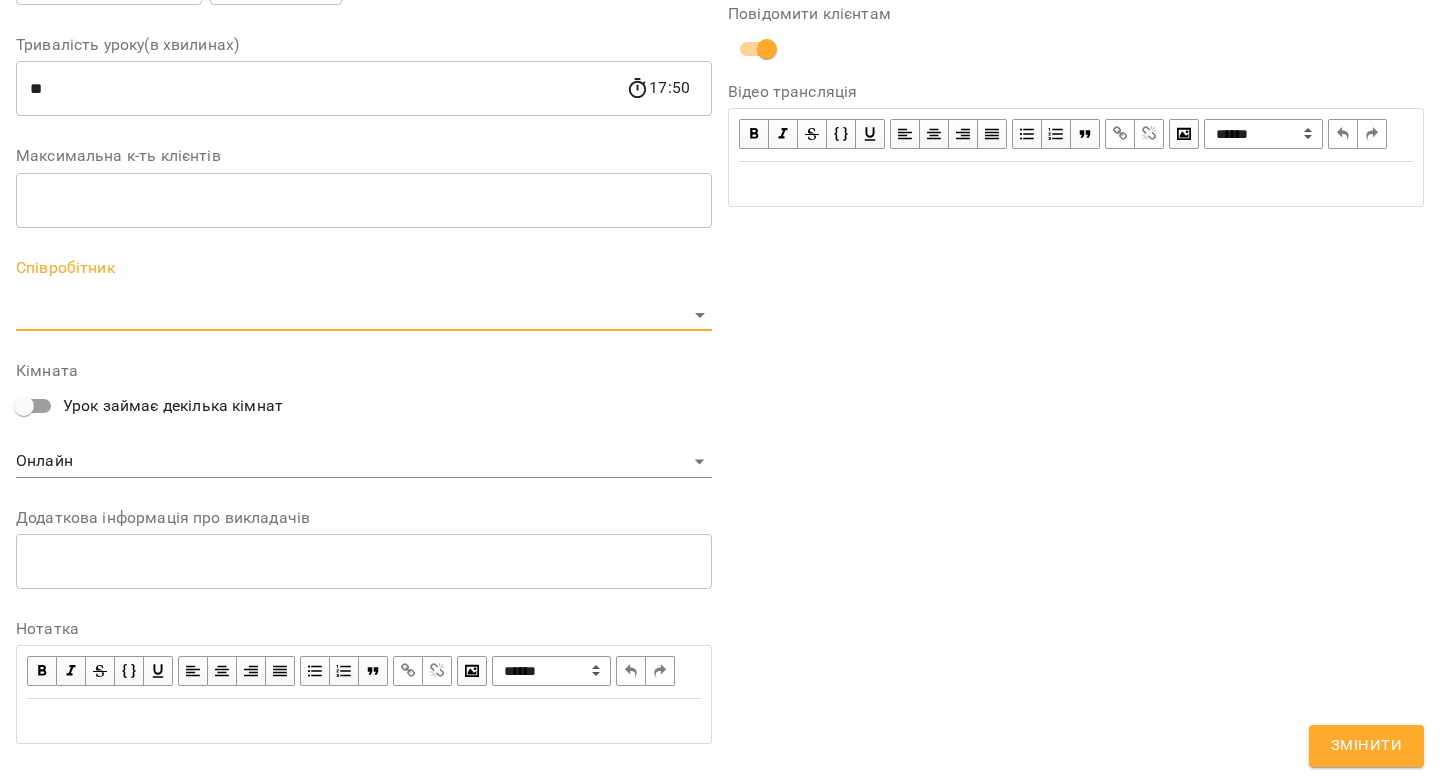 scroll, scrollTop: 529, scrollLeft: 0, axis: vertical 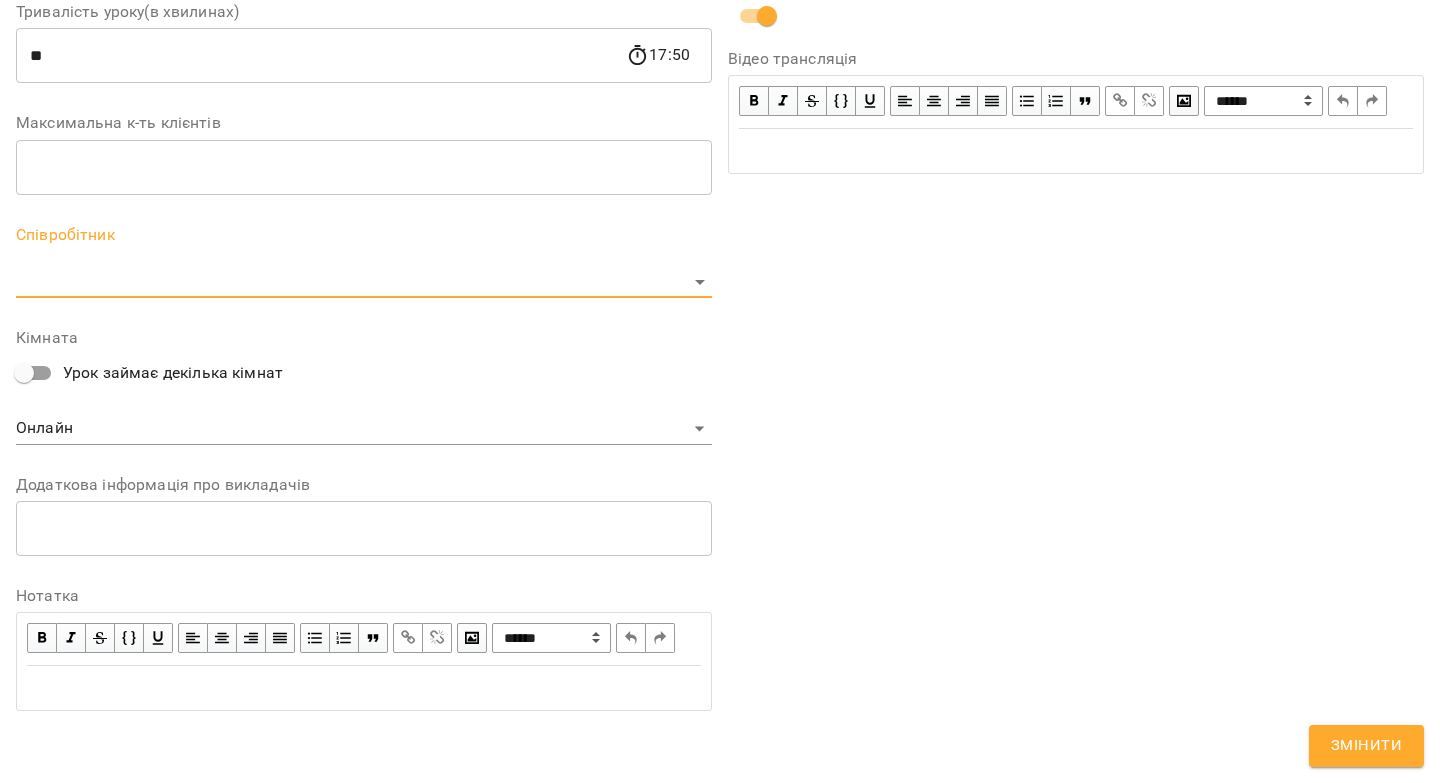 click on "**********" at bounding box center (720, 456) 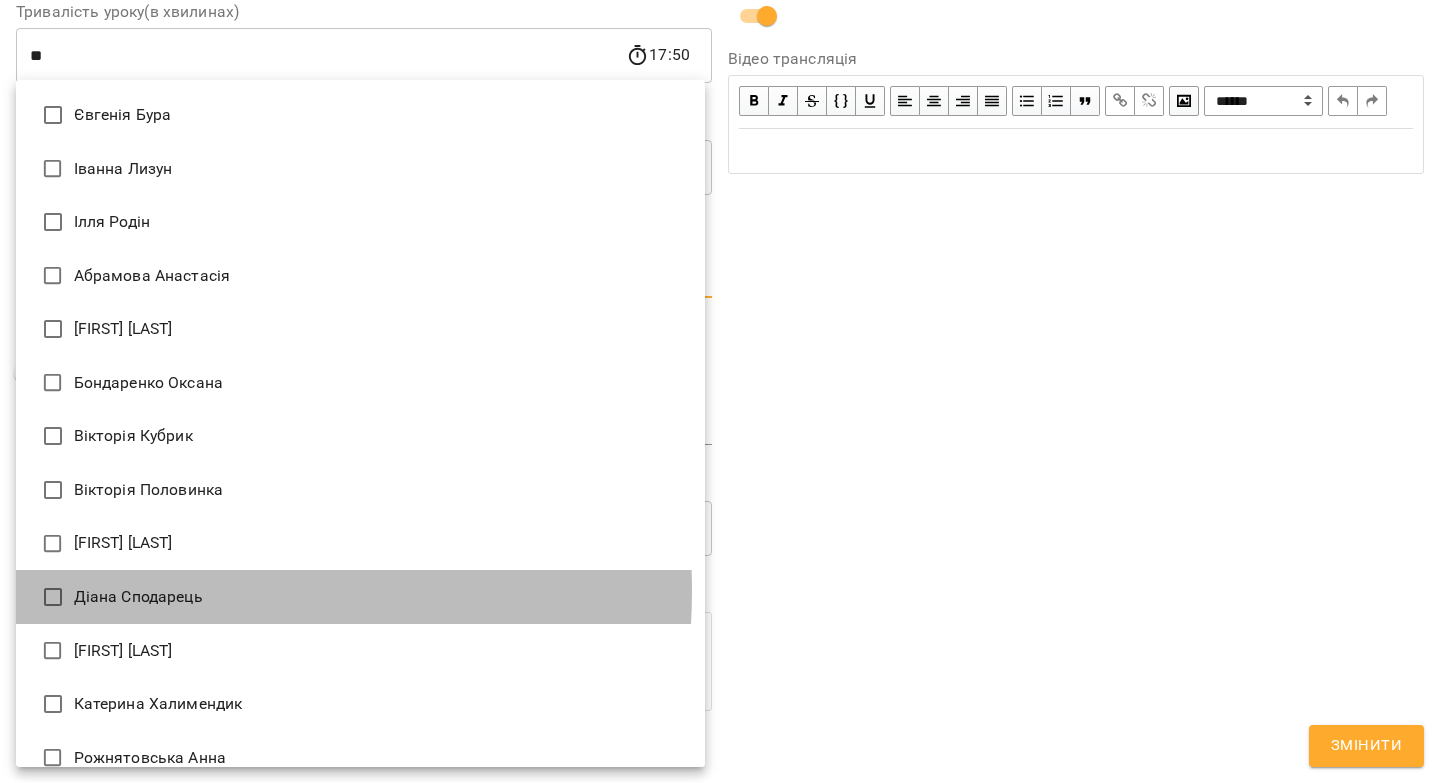 click on "Діана Сподарець" at bounding box center (360, 597) 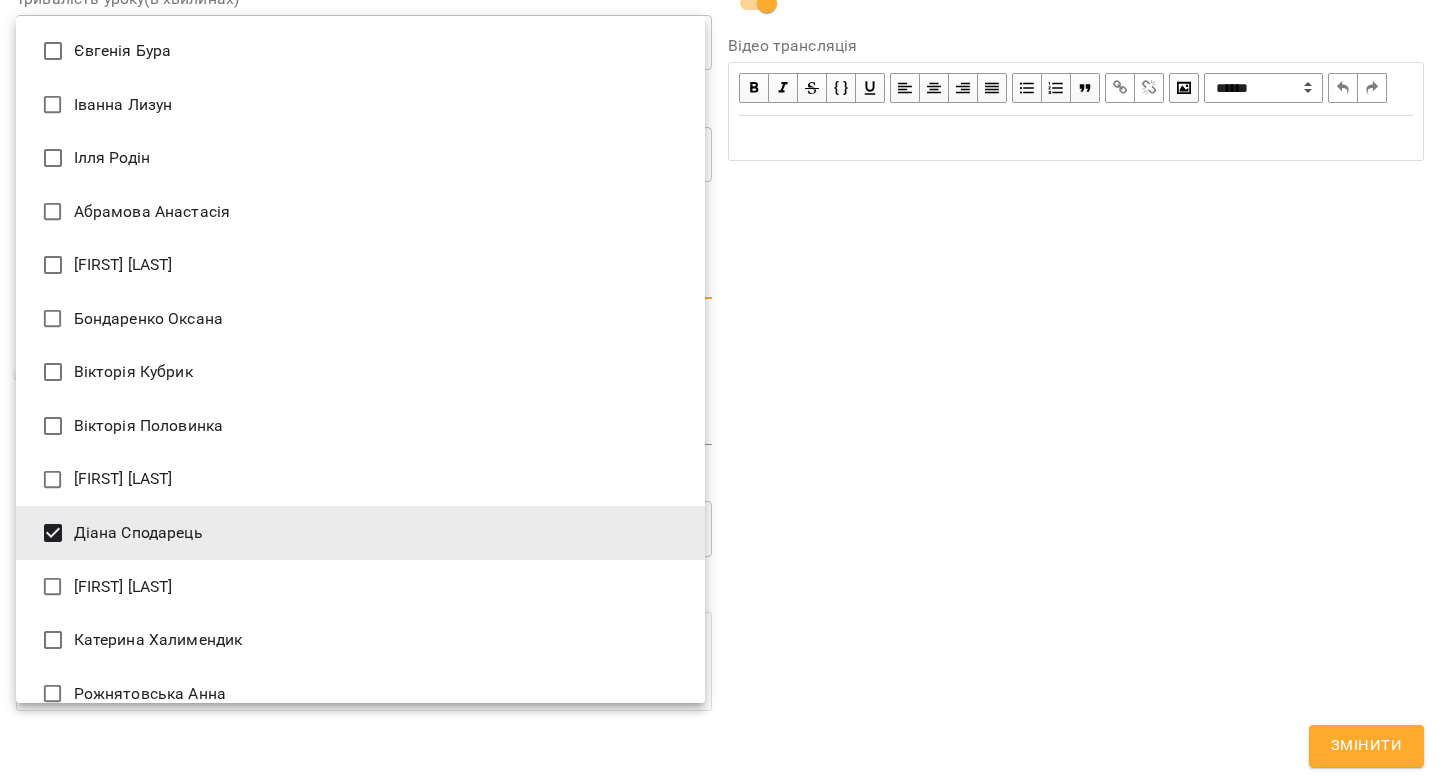 click at bounding box center [720, 391] 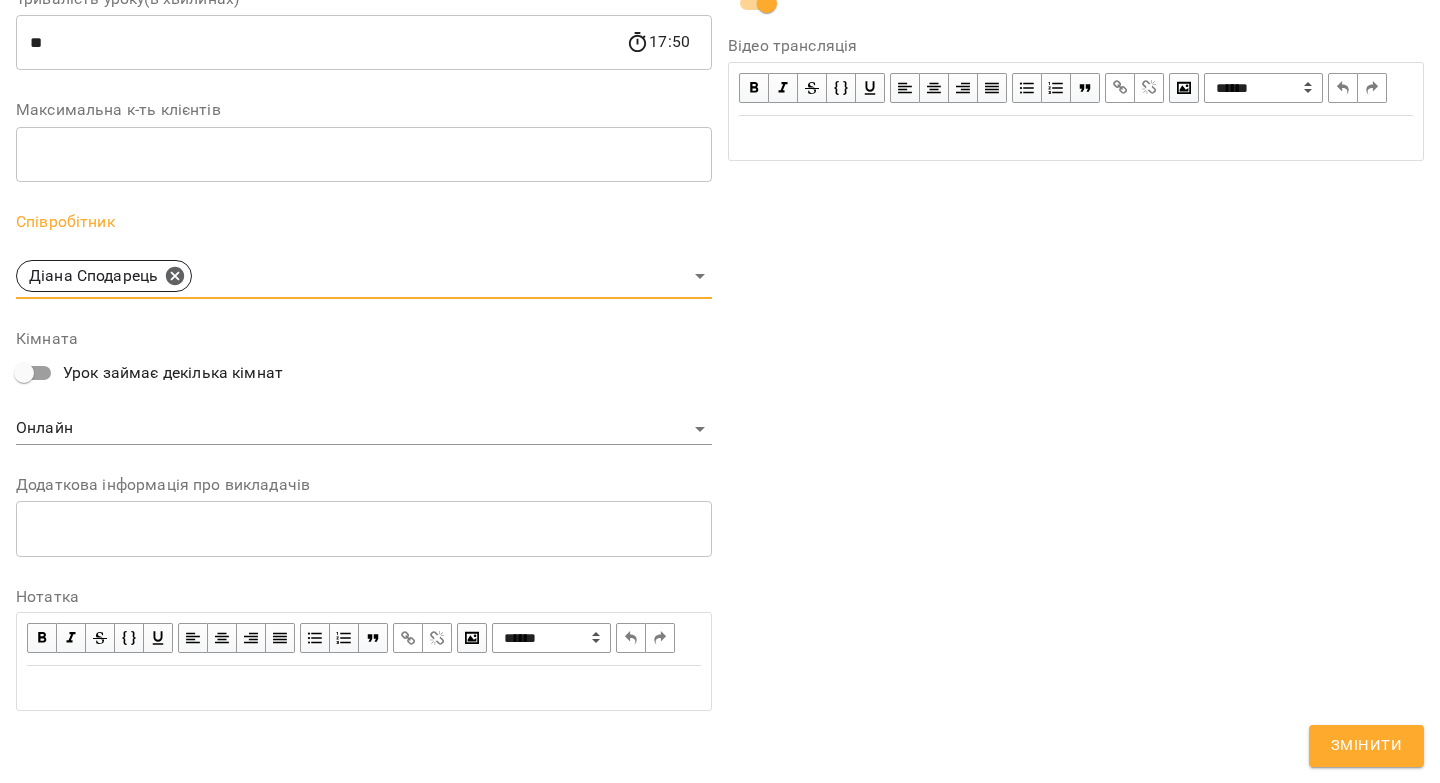 click on "Змінити" at bounding box center [1366, 746] 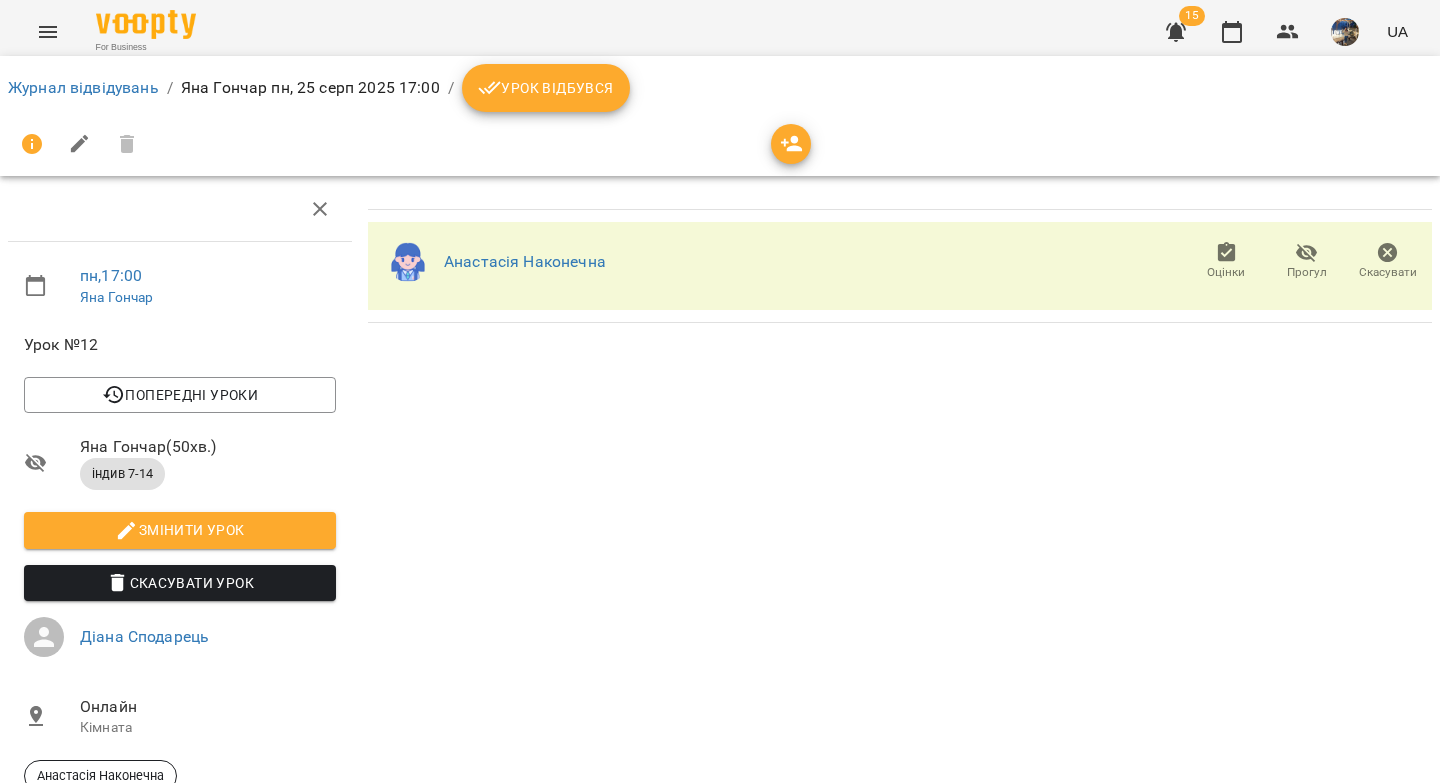 click on "Журнал відвідувань / Яна Гончар   пн, 25 серп 2025 17:00 / Урок відбувся" at bounding box center (720, 88) 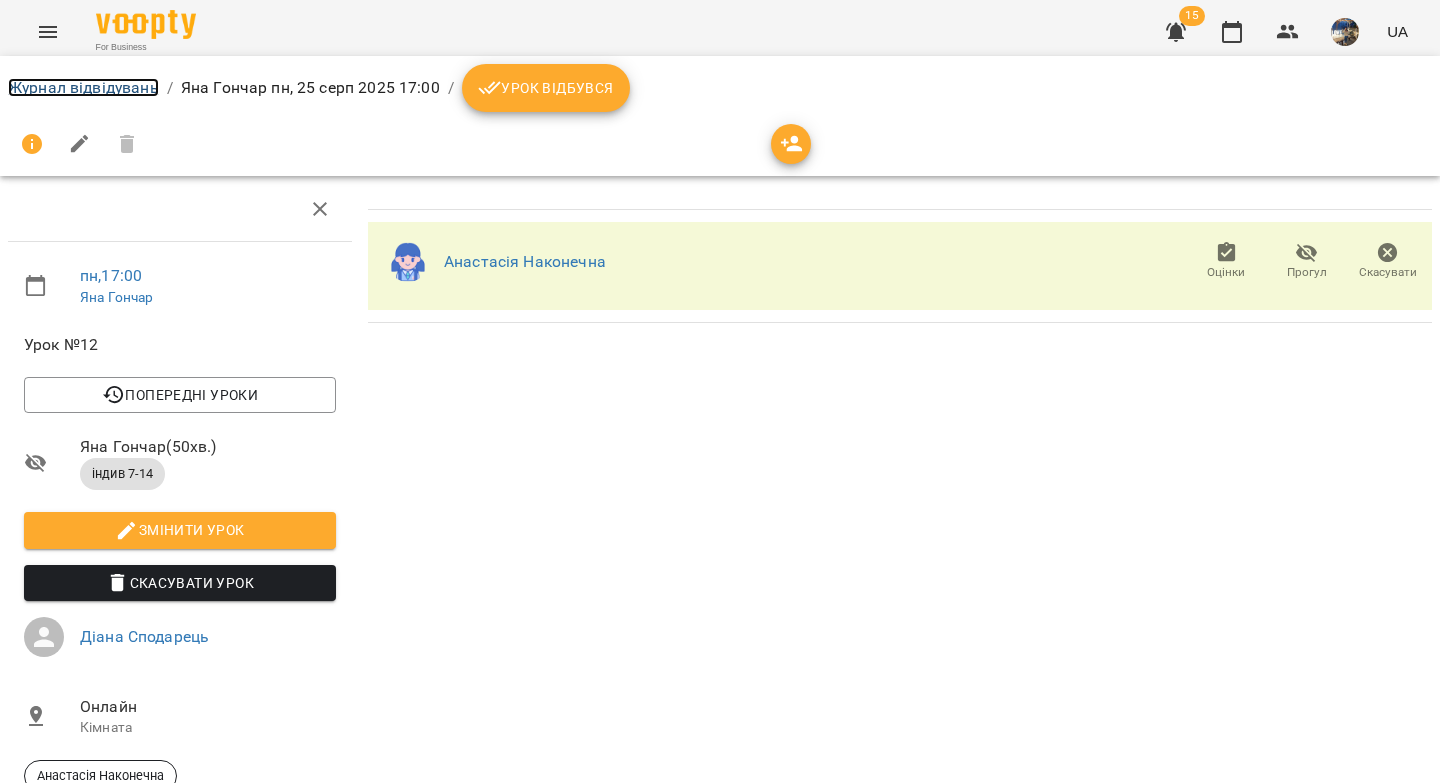 click on "Журнал відвідувань" at bounding box center (83, 87) 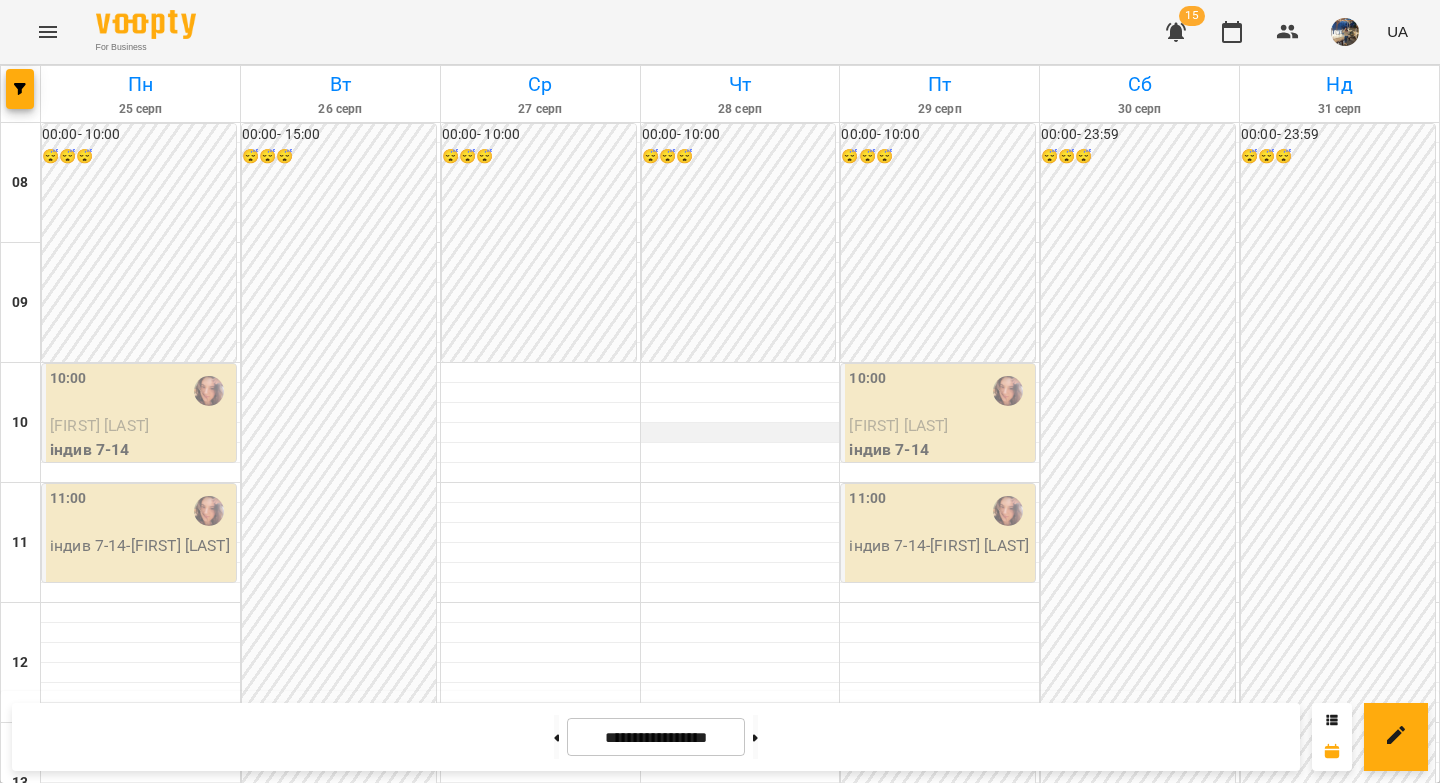 scroll, scrollTop: 806, scrollLeft: 0, axis: vertical 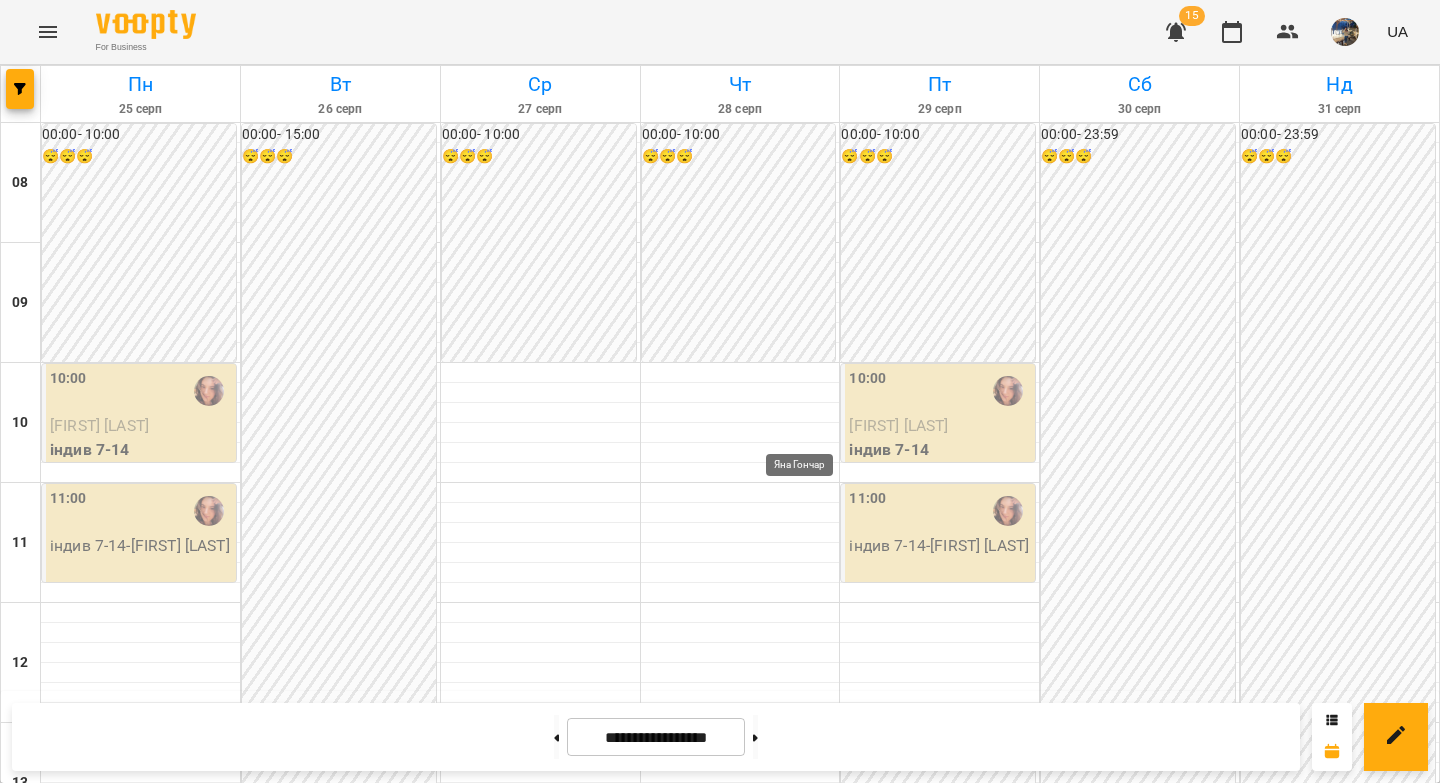 click at bounding box center [808, 1231] 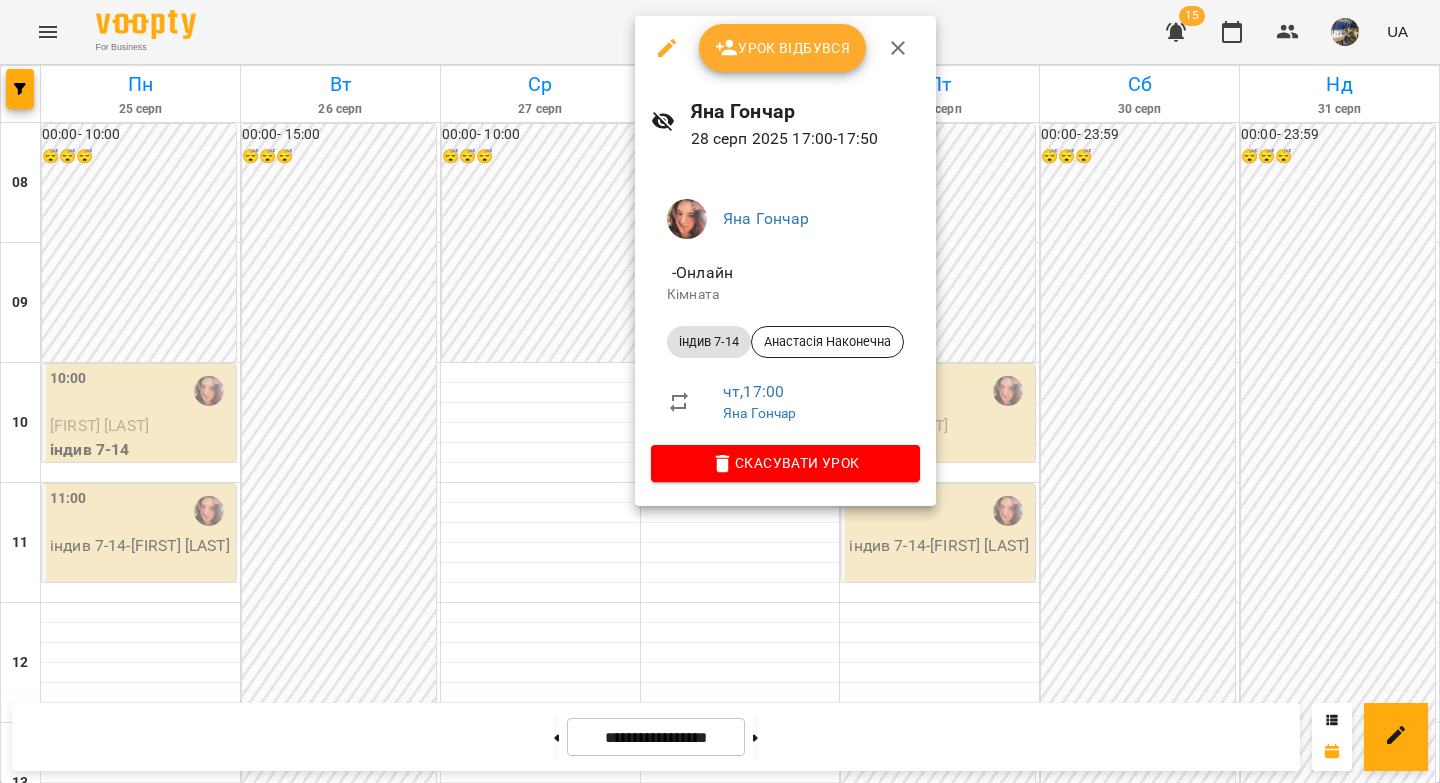 click 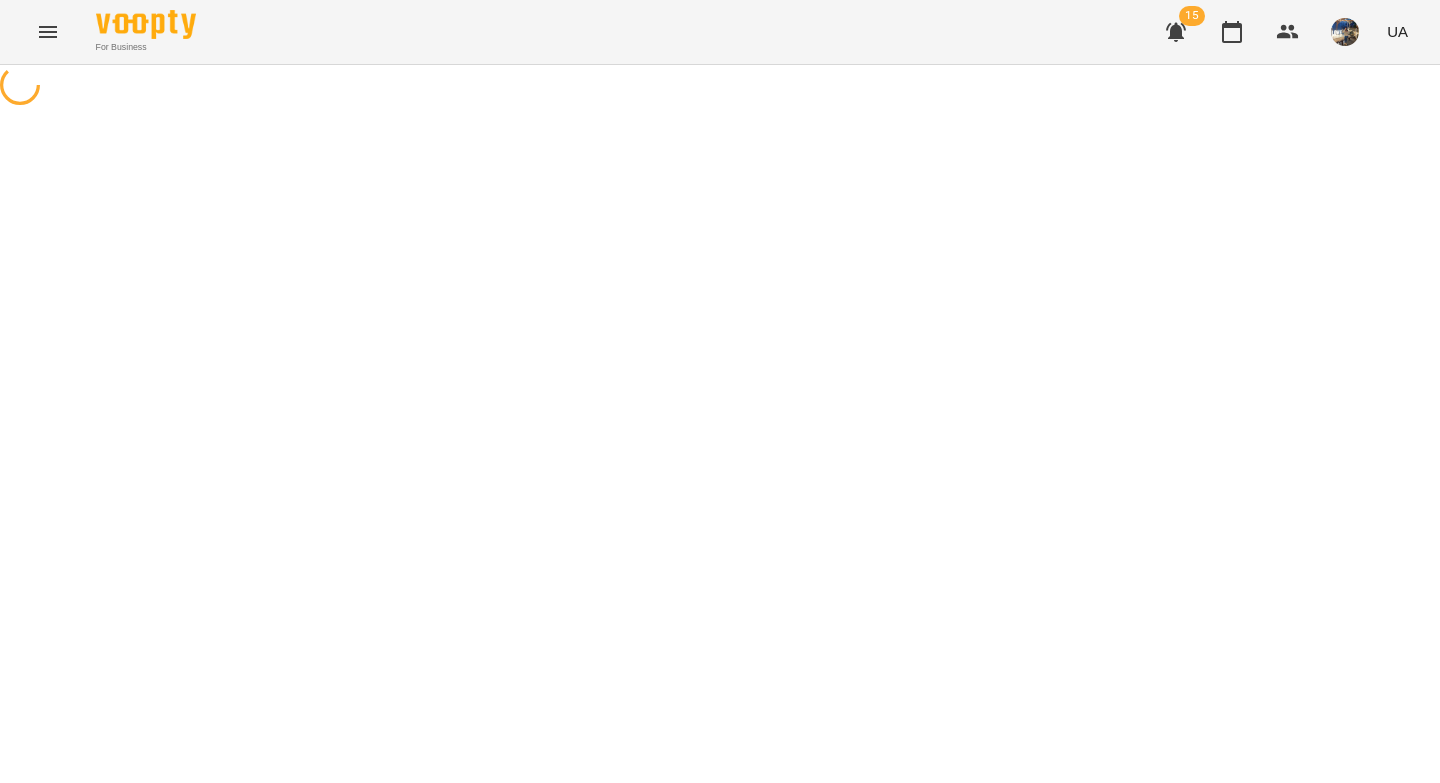 select on "**********" 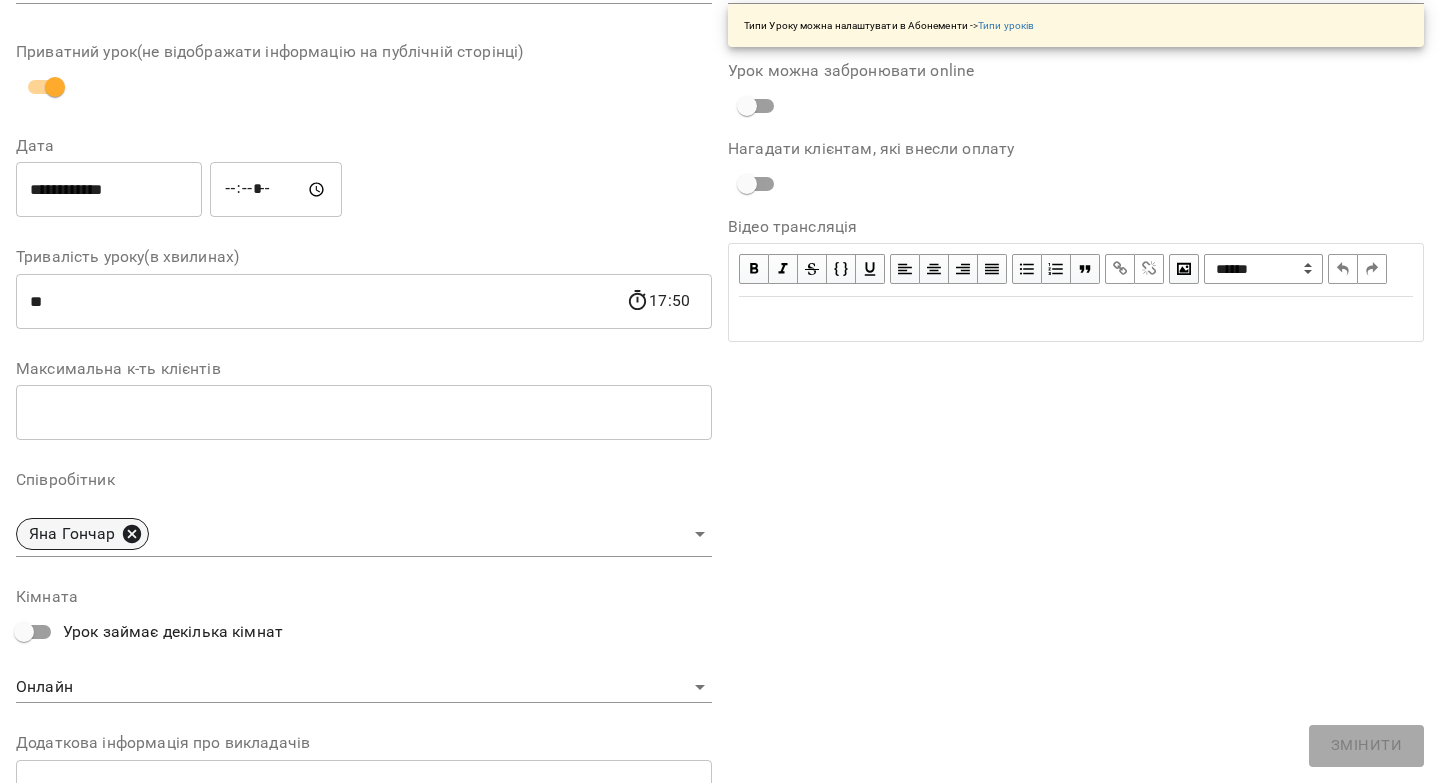 click 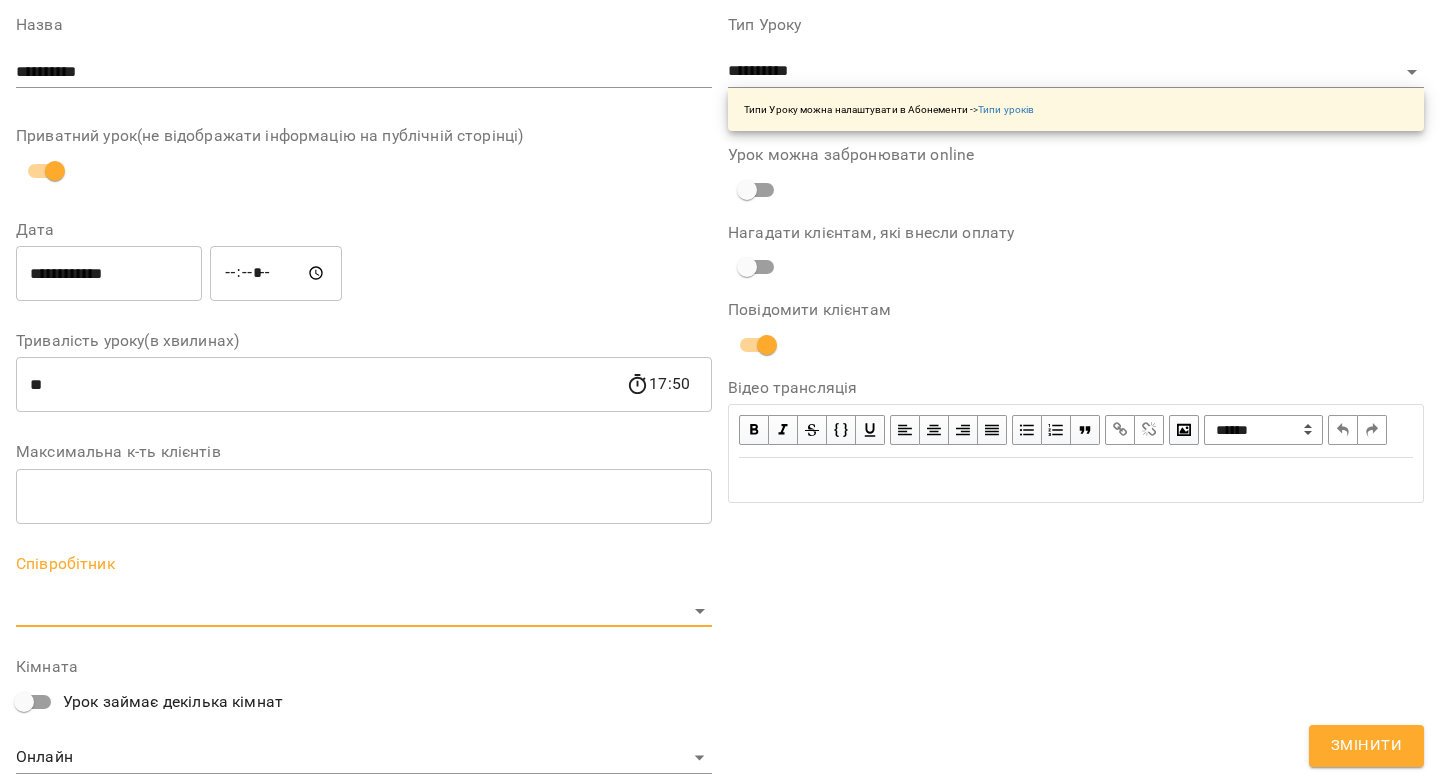 scroll, scrollTop: 246, scrollLeft: 0, axis: vertical 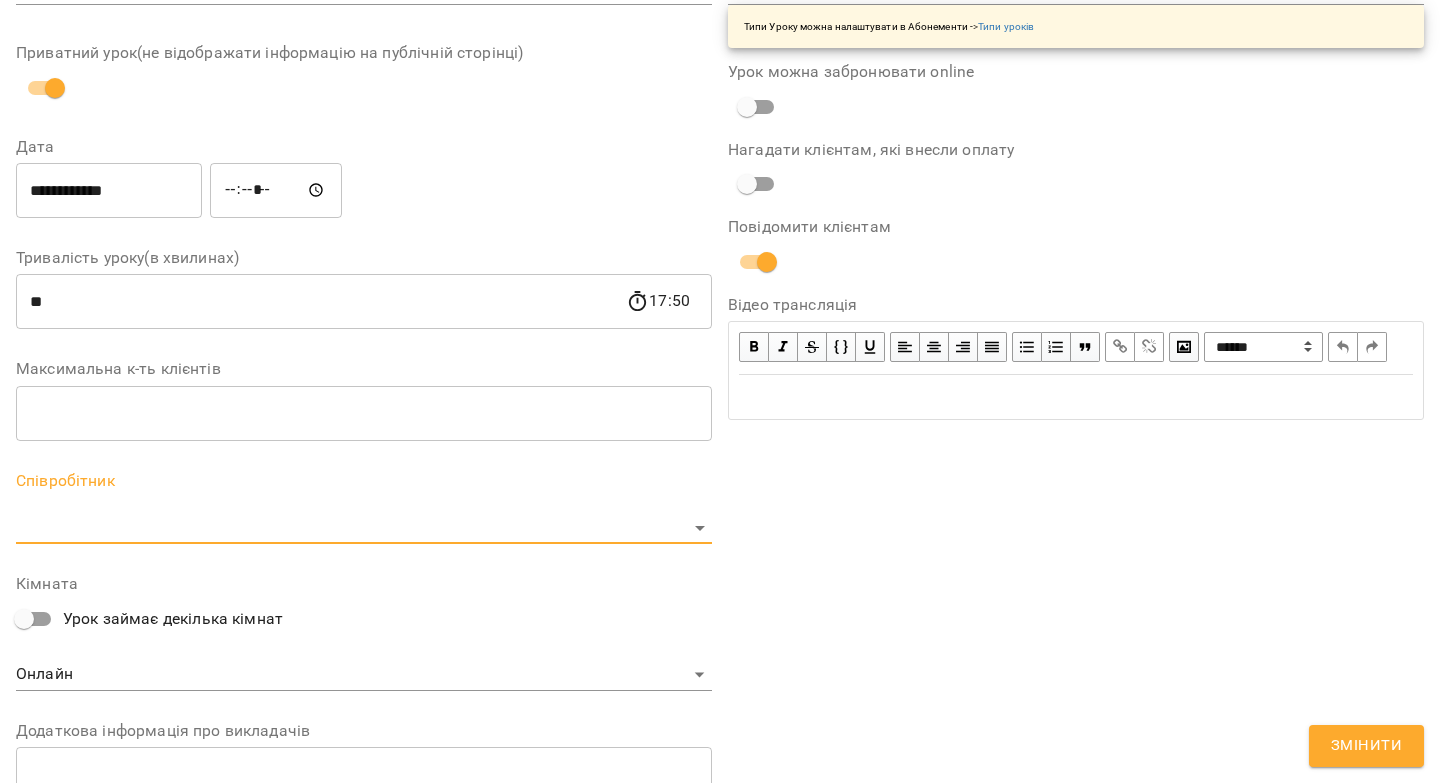 click on "**********" at bounding box center [720, 456] 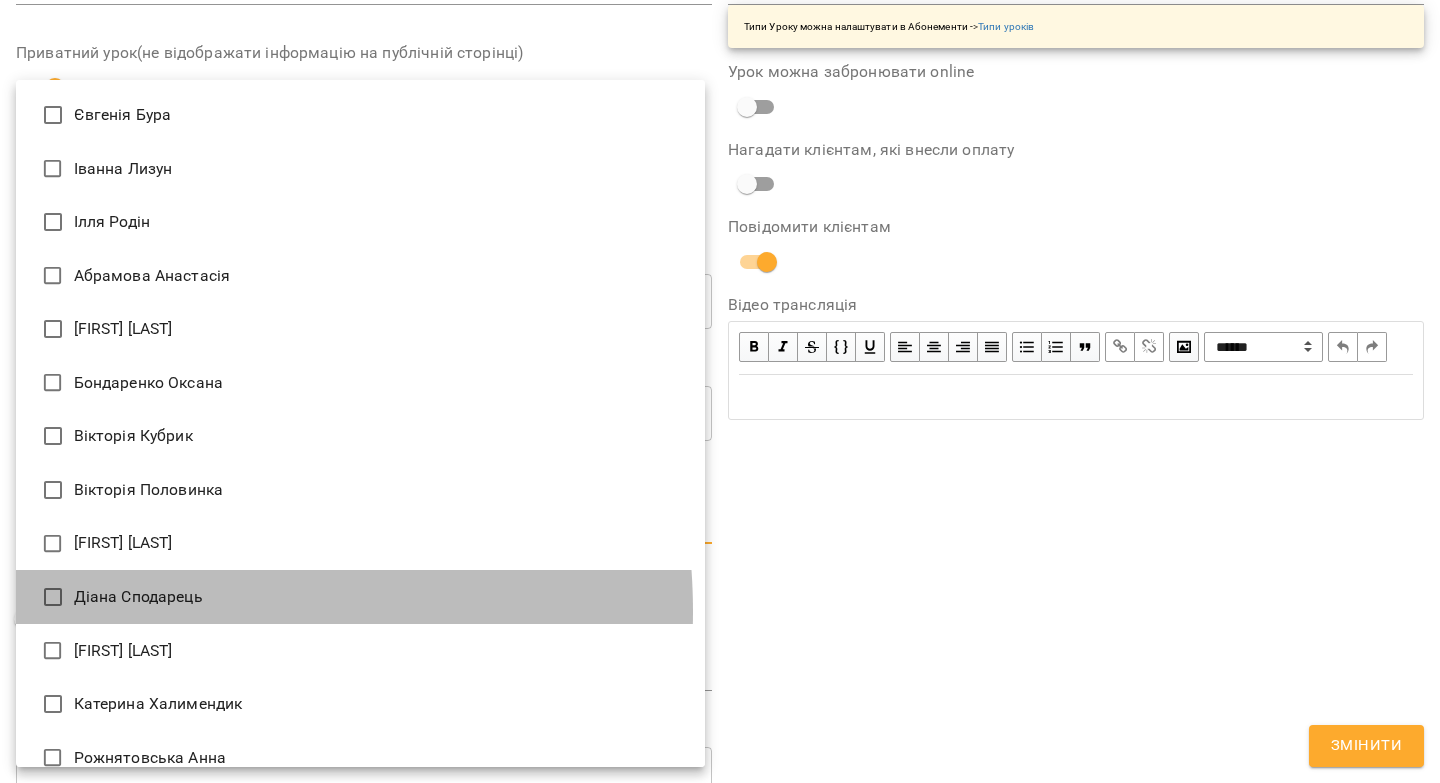 click on "Діана Сподарець" at bounding box center [360, 597] 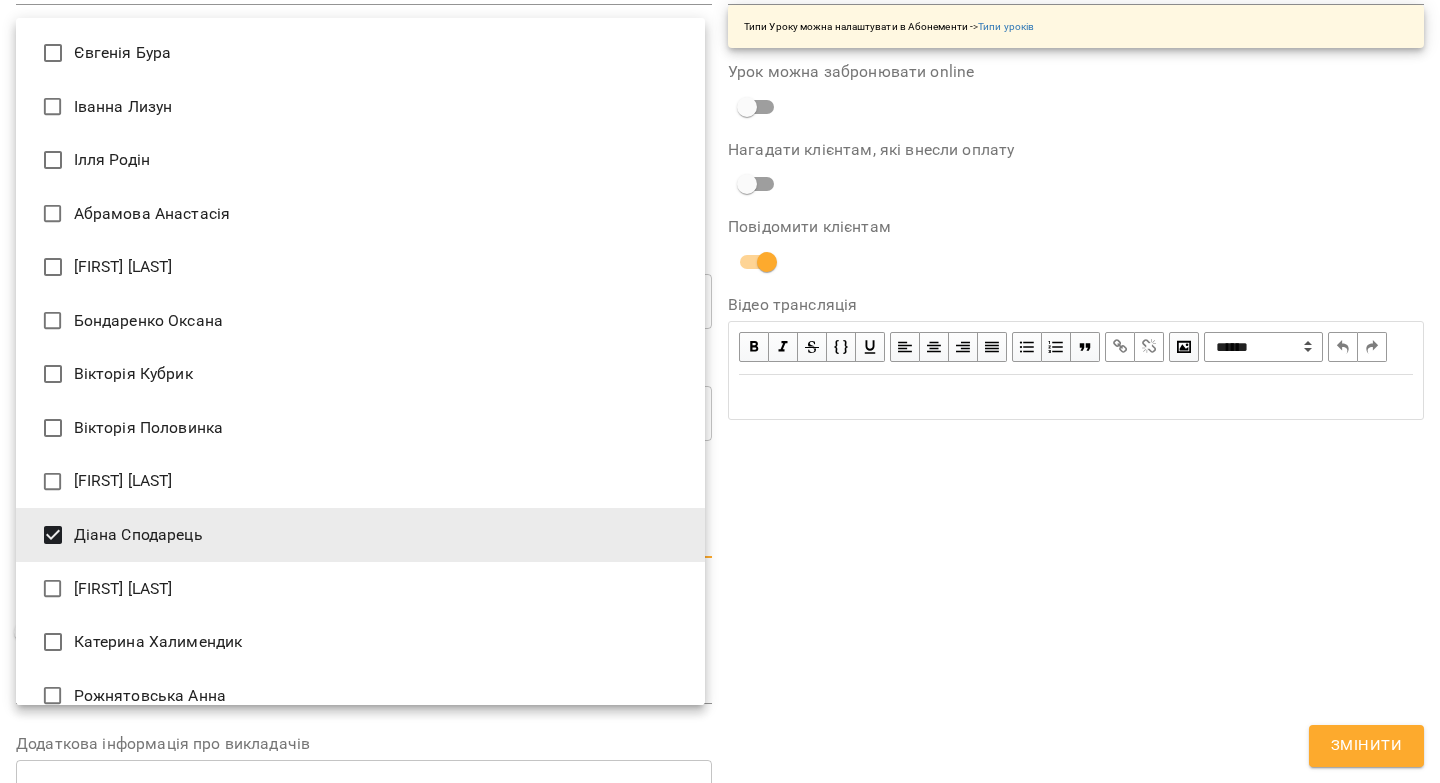 click at bounding box center (720, 391) 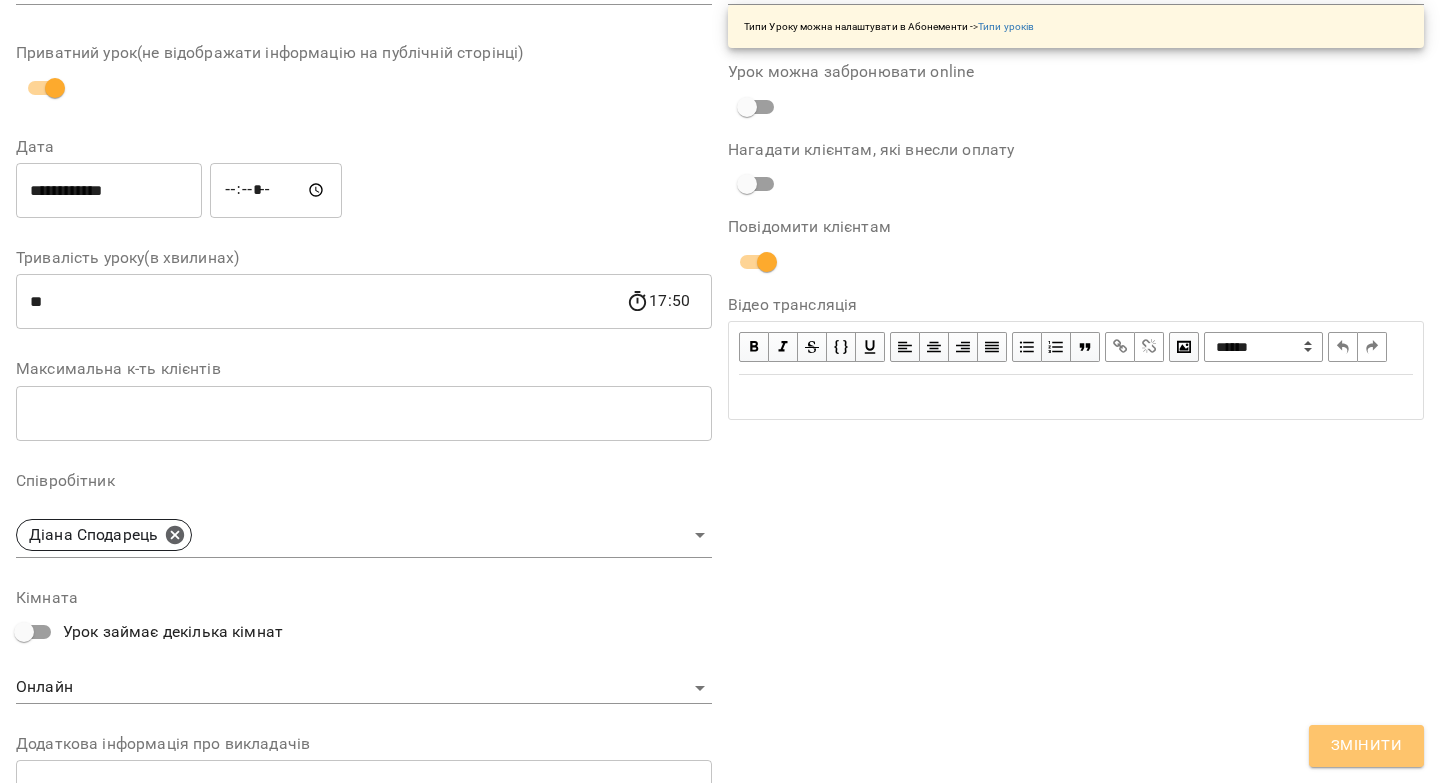 click on "Змінити" at bounding box center (1366, 746) 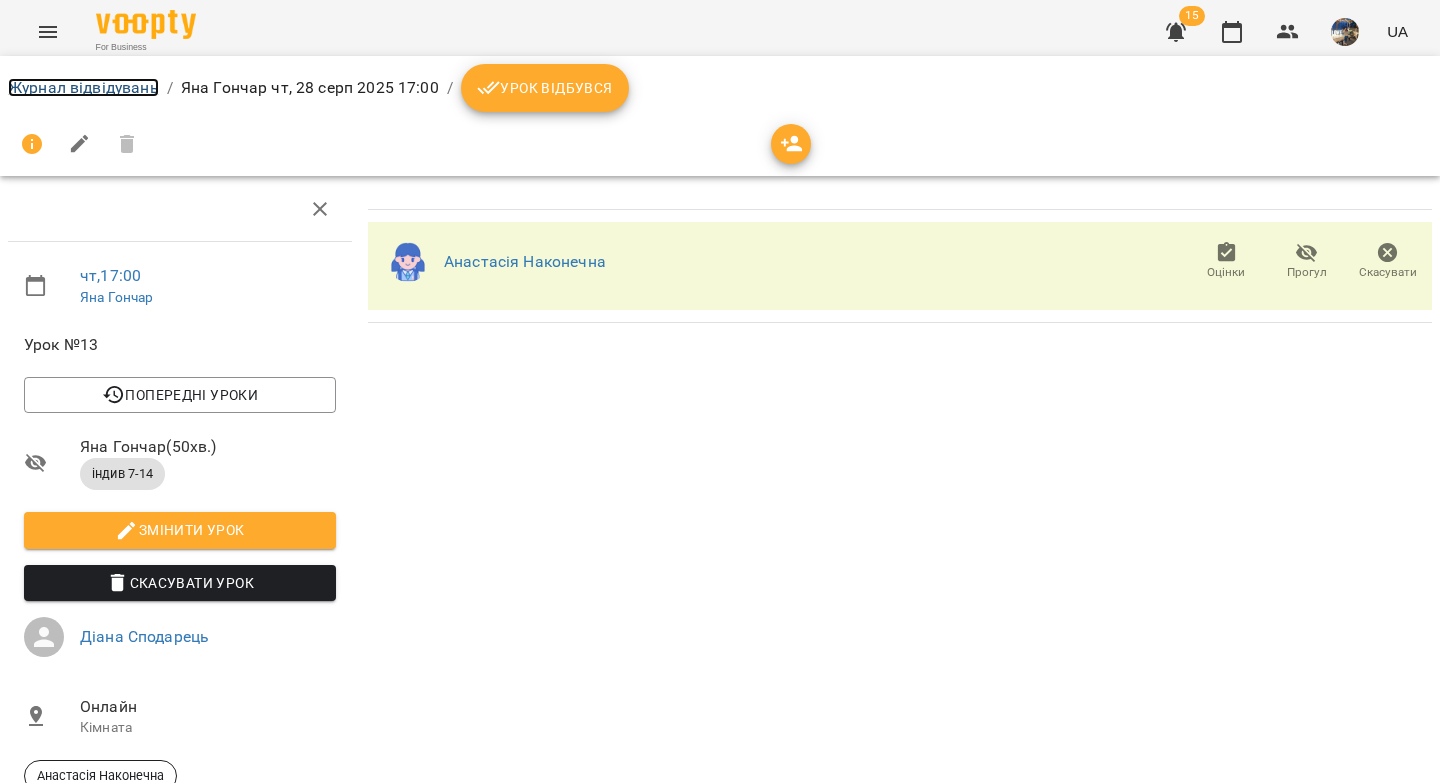 click on "Журнал відвідувань" at bounding box center (83, 87) 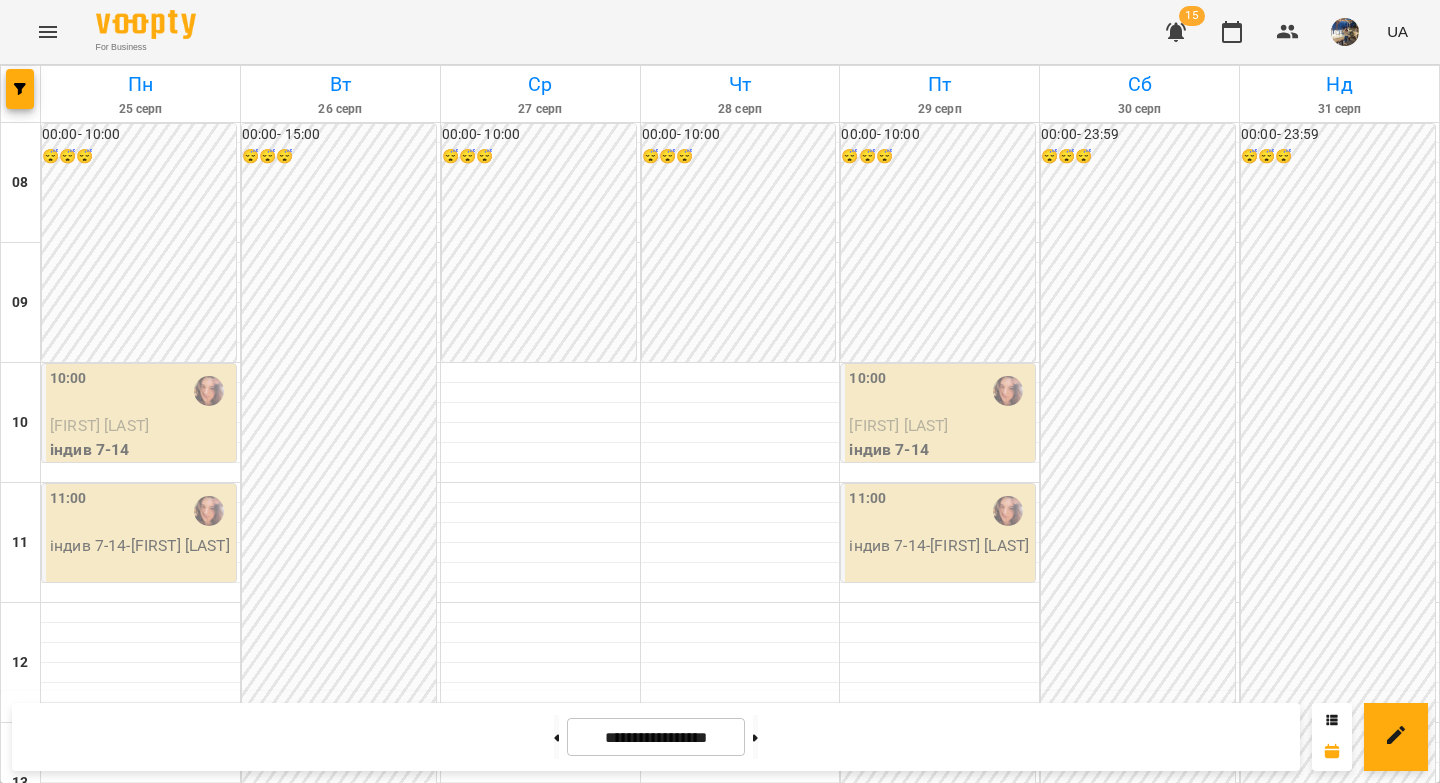 scroll, scrollTop: 77, scrollLeft: 0, axis: vertical 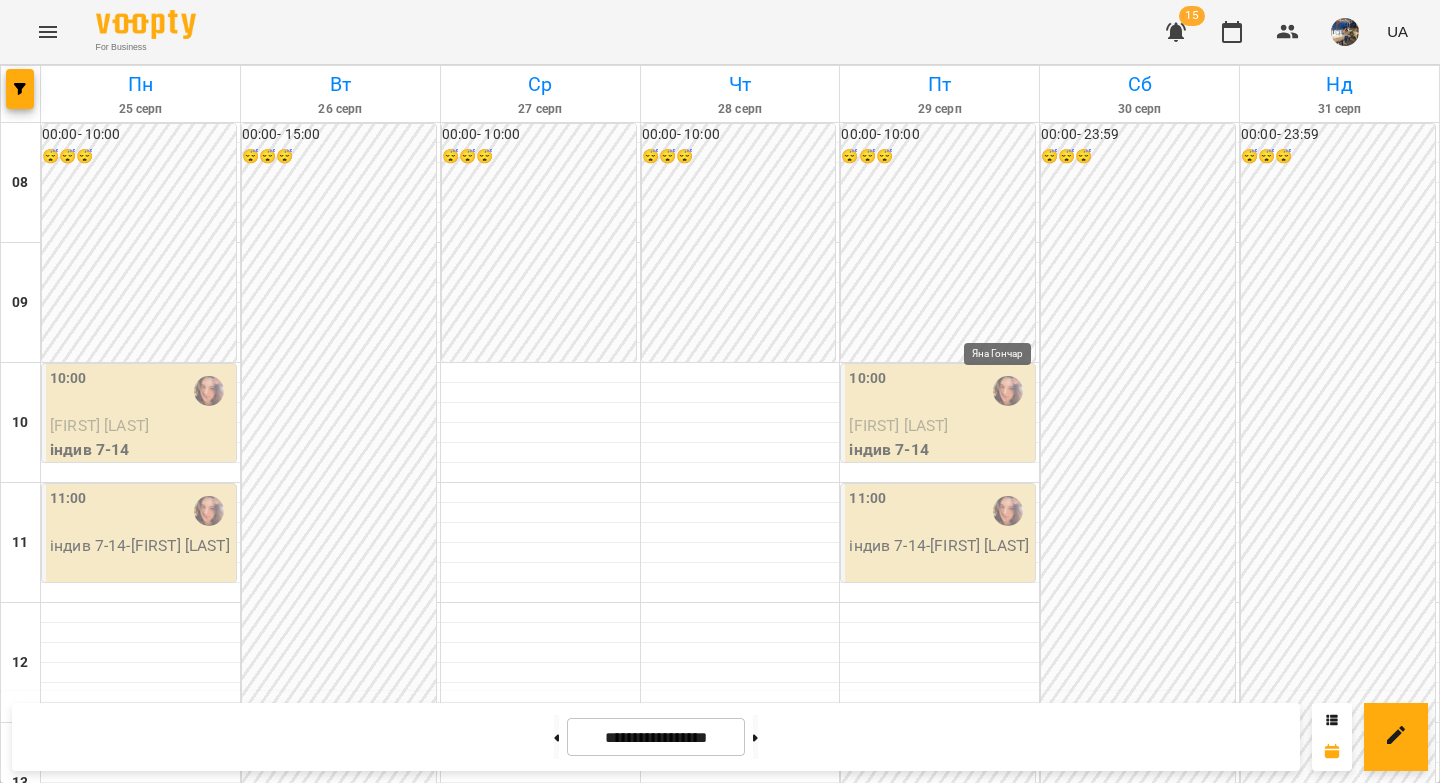 click at bounding box center [1008, 391] 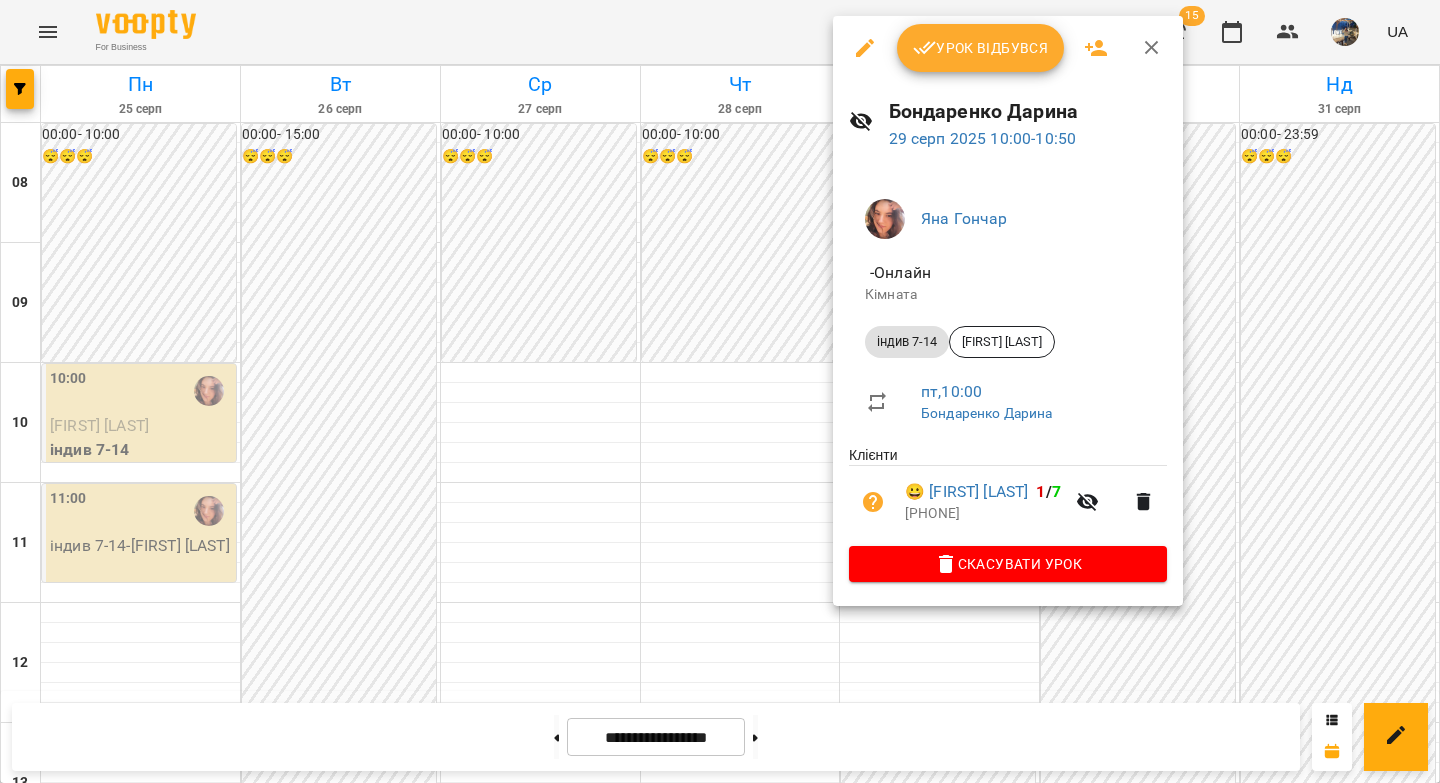 click at bounding box center (865, 48) 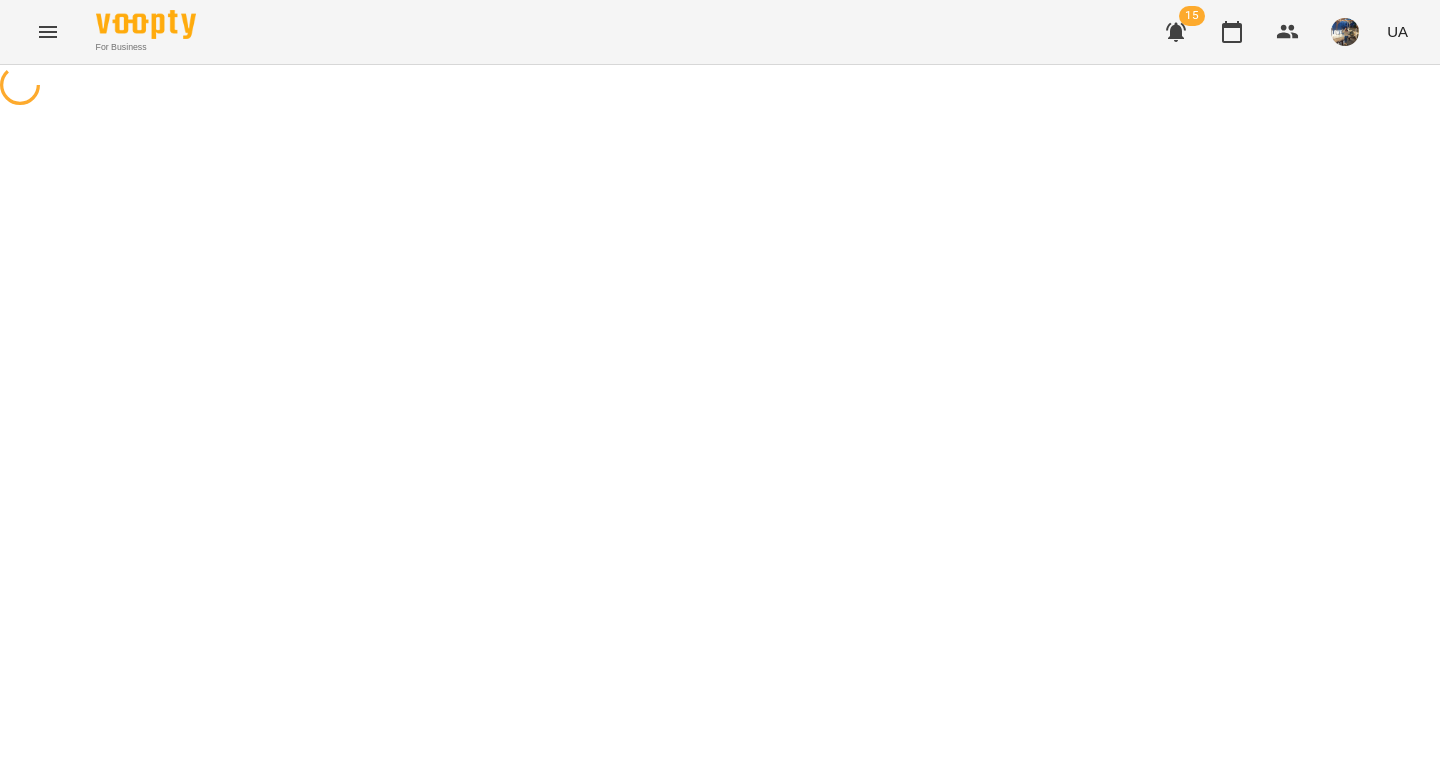 select on "**********" 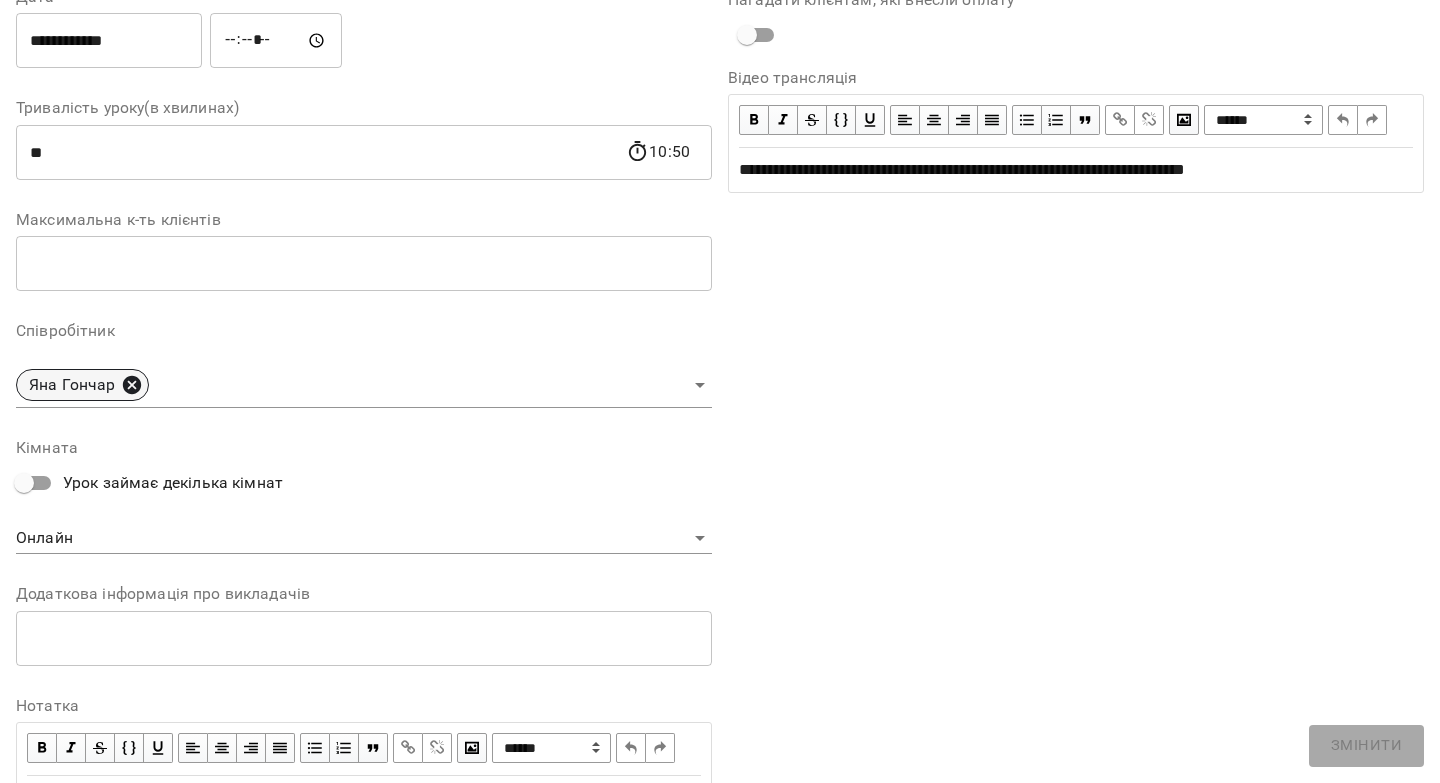 click 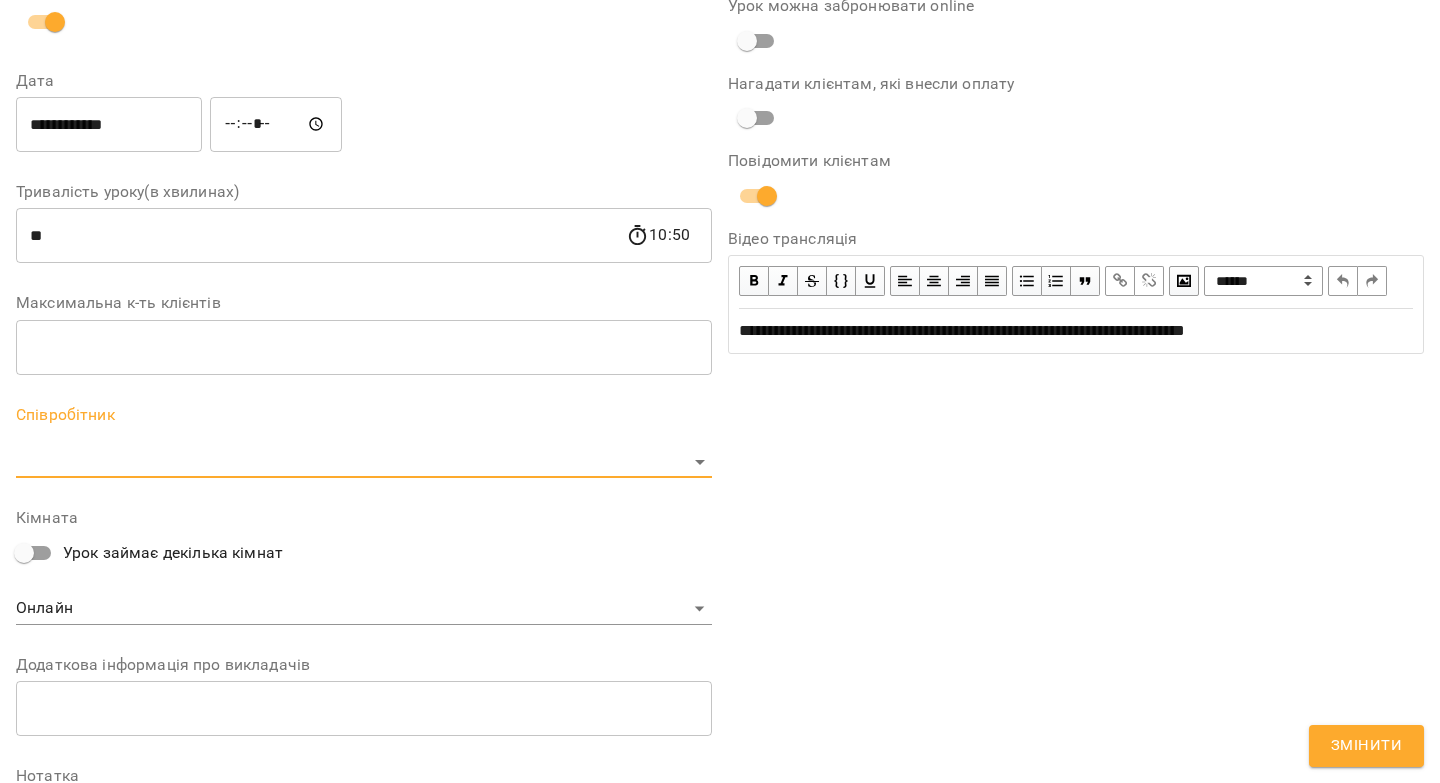scroll, scrollTop: 396, scrollLeft: 0, axis: vertical 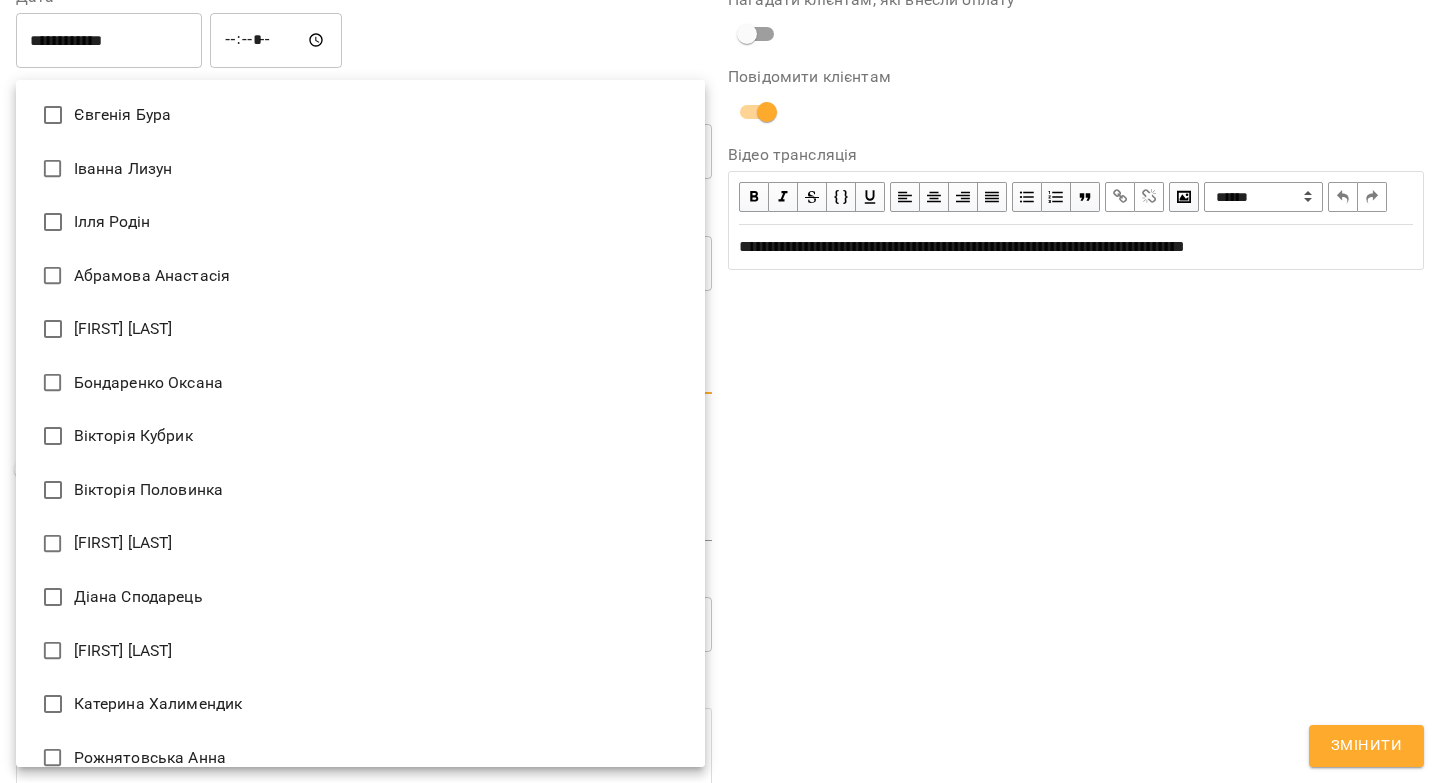 click on "For Business 15 UA Журнал відвідувань / Бондаренко Дарина   пт, 29 серп 2025 10:00 / Урок відбувся пт ,  10:00 Бондаренко Дарина Урок №36 Попередні уроки пн 25 серп 2025 10:00 пт 22 серп 2025 10:00 пн 18 серп 2025 10:00 пт 15 серп 2025 10:00 пн 11 серп 2025 10:00   Бондаренко Дарина ( 50 хв. ) індив 7-14 Змінити урок Скасувати Урок Яна Гончар Онлайн Кімната Макар Рандюк https://us04web.zoom.us/j/71600289852?pwd=YaMtPKf4Rkx8c4FjRtgzdxePcX7yho.1 Відео трансляція 2025-08-05 14:28:33 Створити розсилку   Макар Рандюк 2 ІНДИВ - 380 (3040 грн, 8 занять) 11 серп  -  09 вер Оцінки Прогул Скасувати" at bounding box center (720, 520) 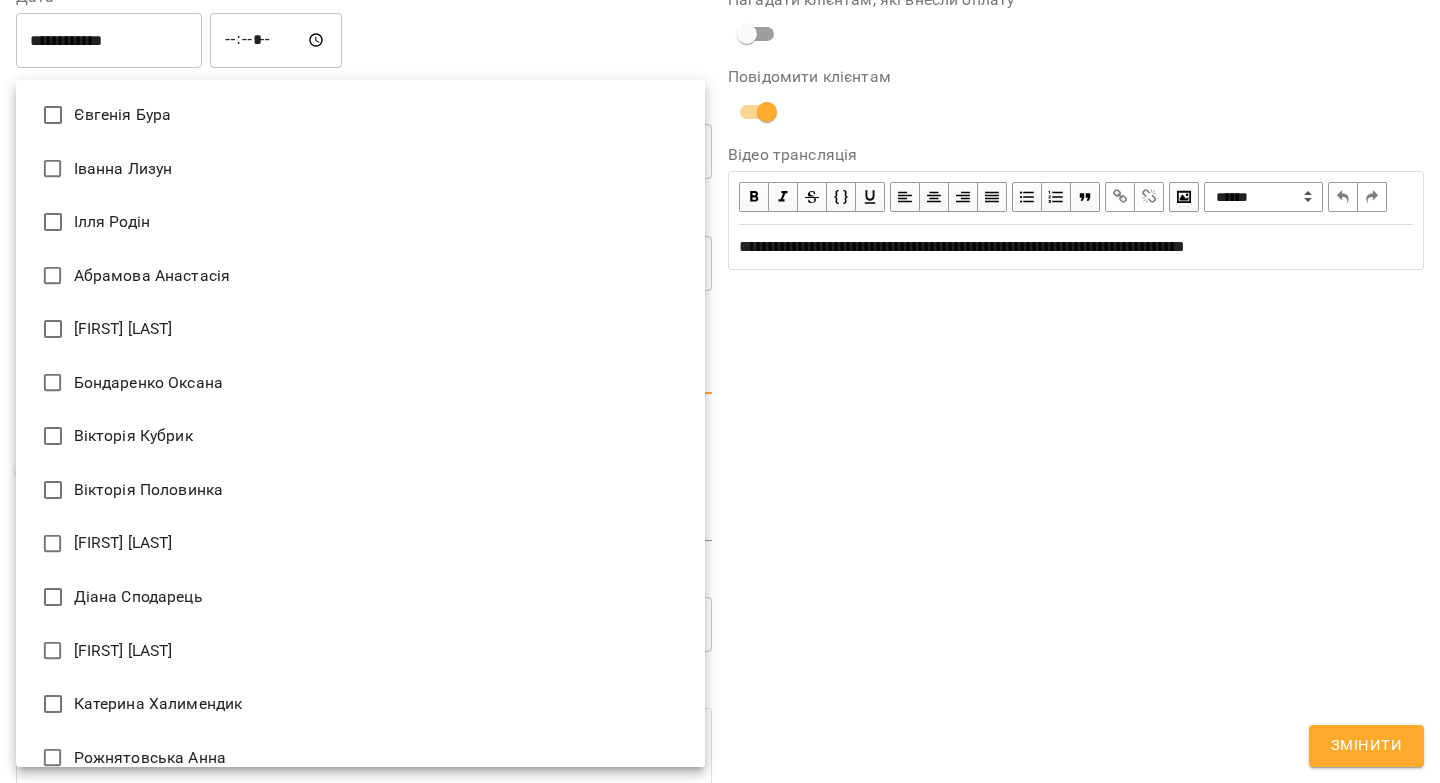 click on "Євгенія Бура" at bounding box center (360, 115) 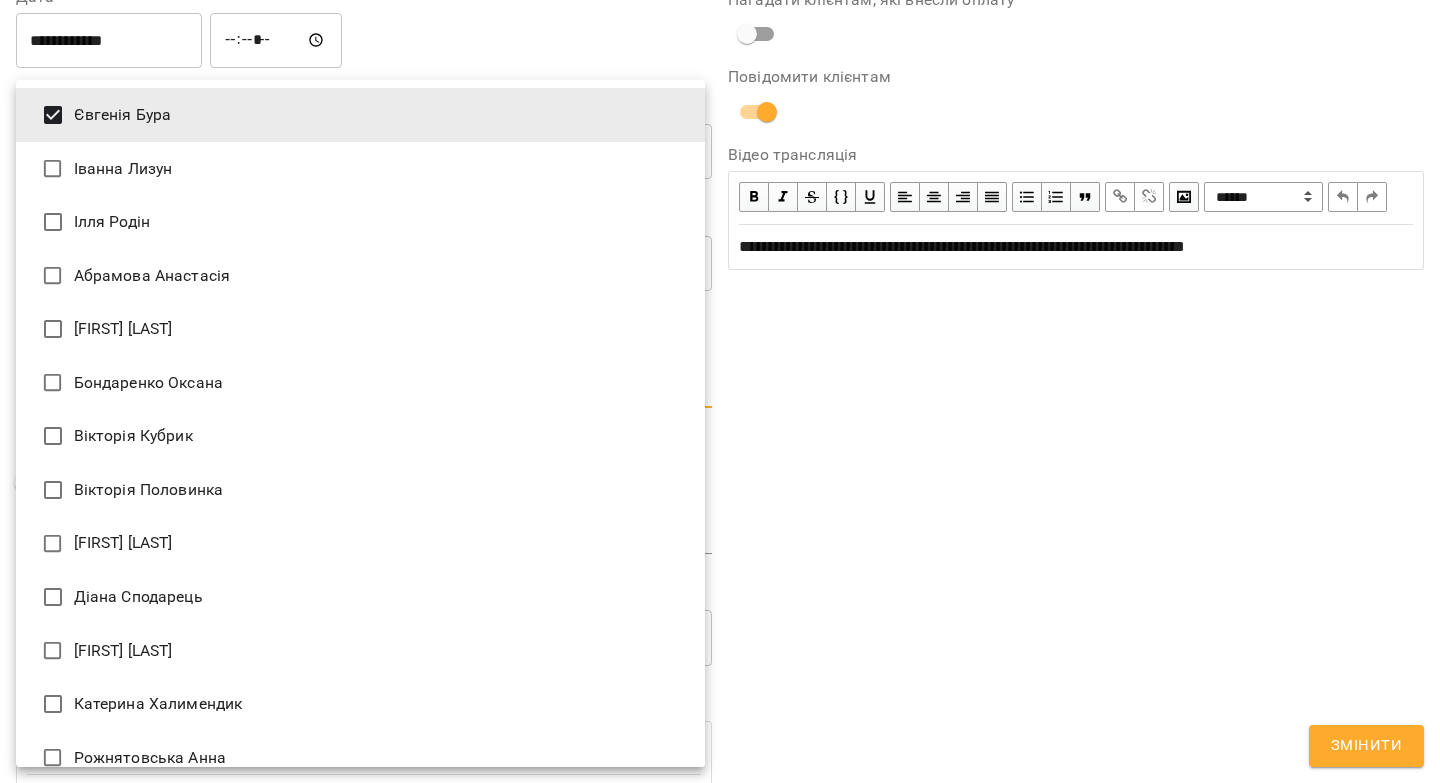 click at bounding box center [720, 391] 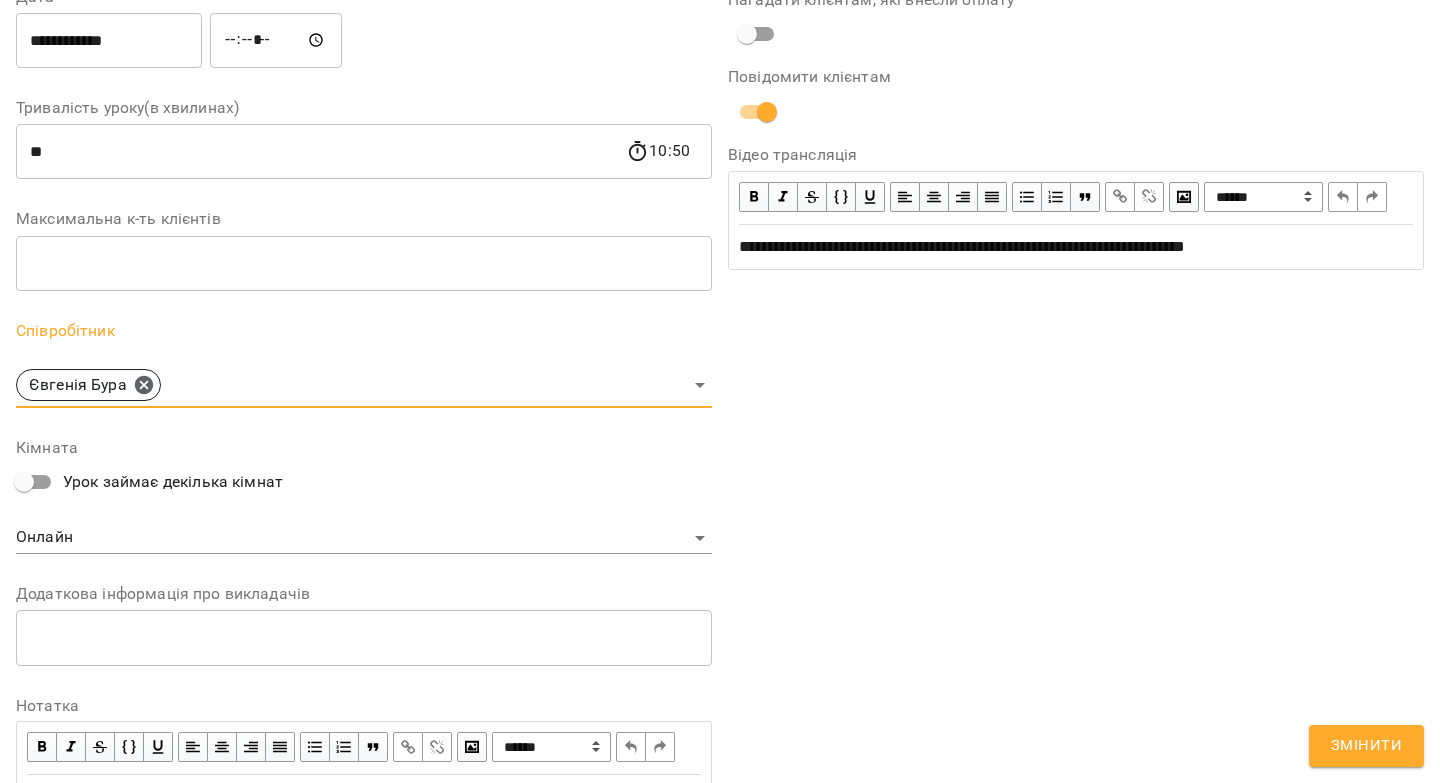 click on "Змінити" at bounding box center (1366, 746) 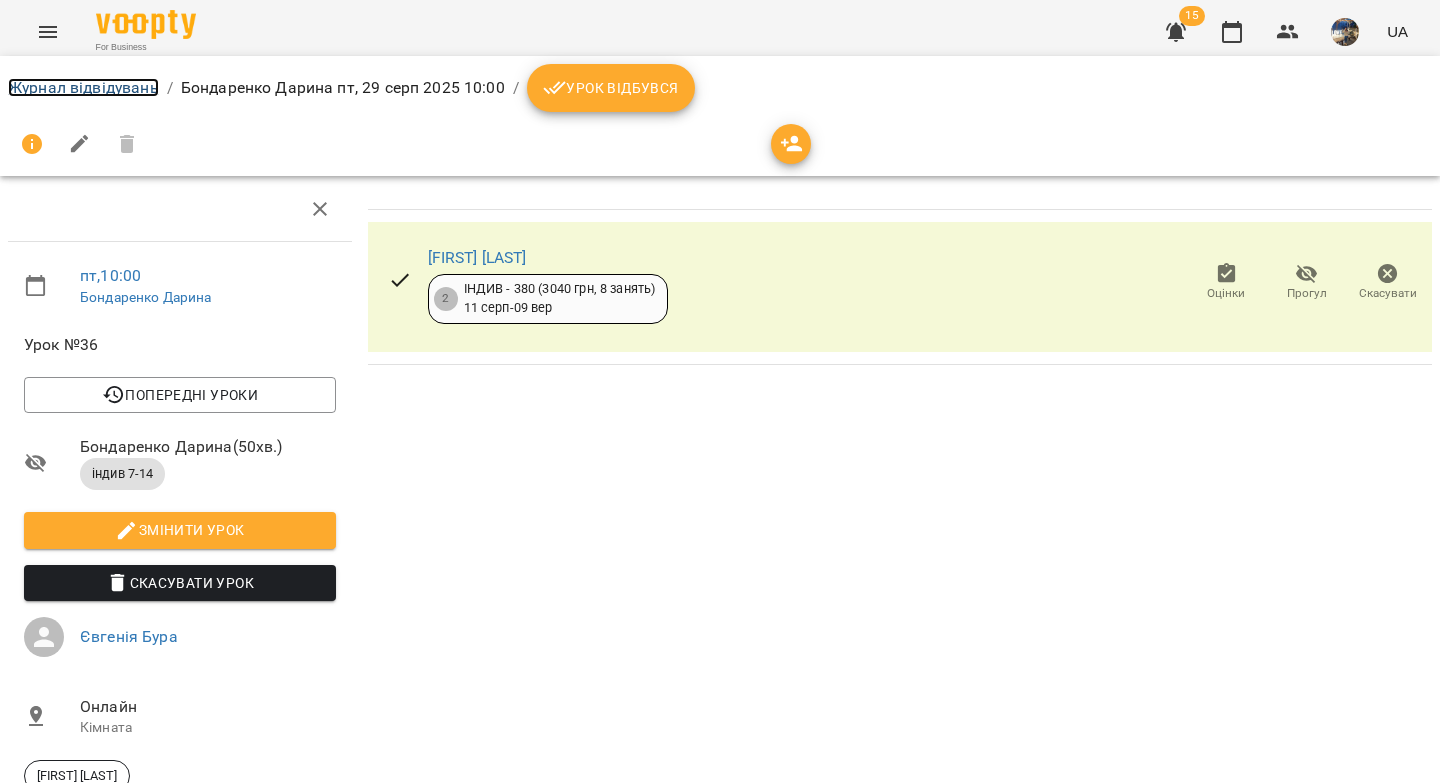 click on "Журнал відвідувань" at bounding box center (83, 87) 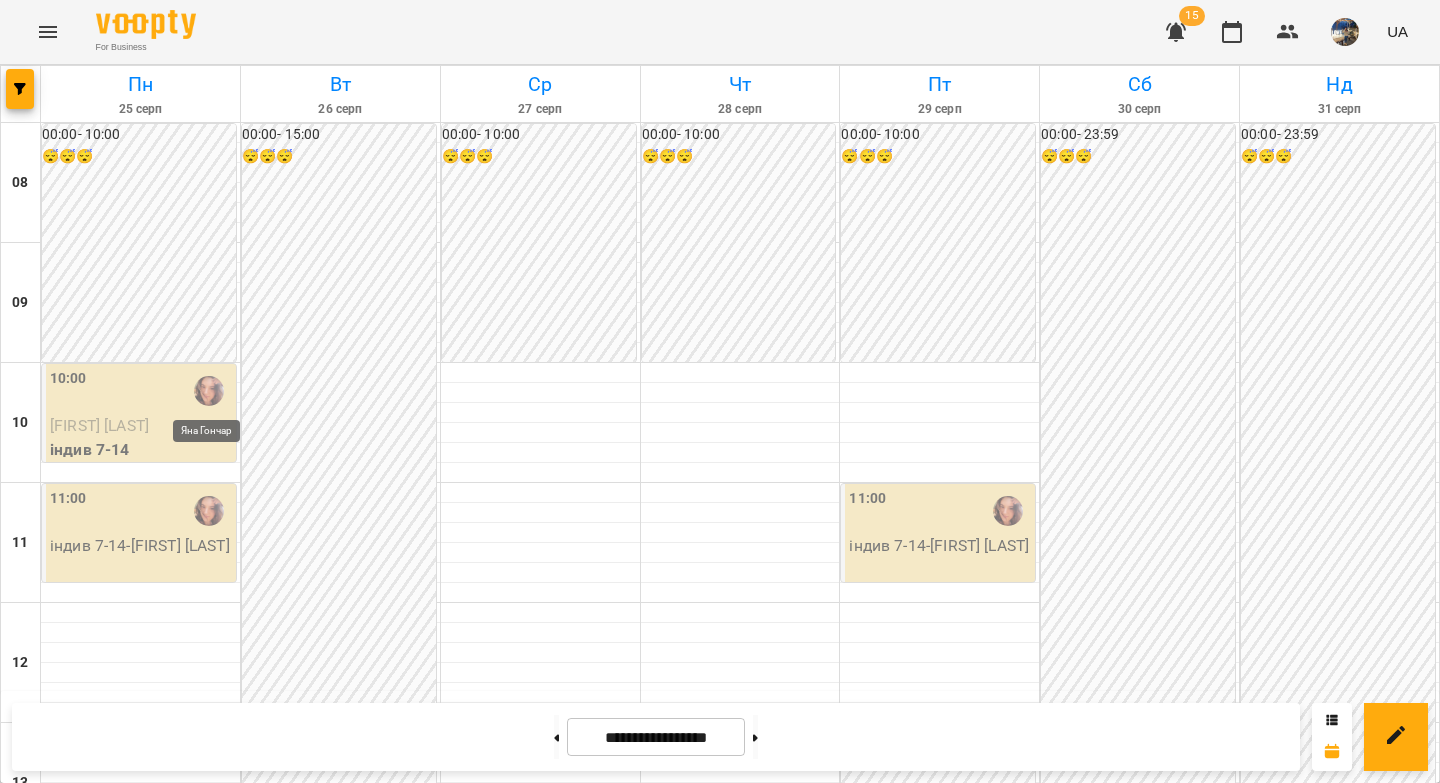 click at bounding box center [209, 391] 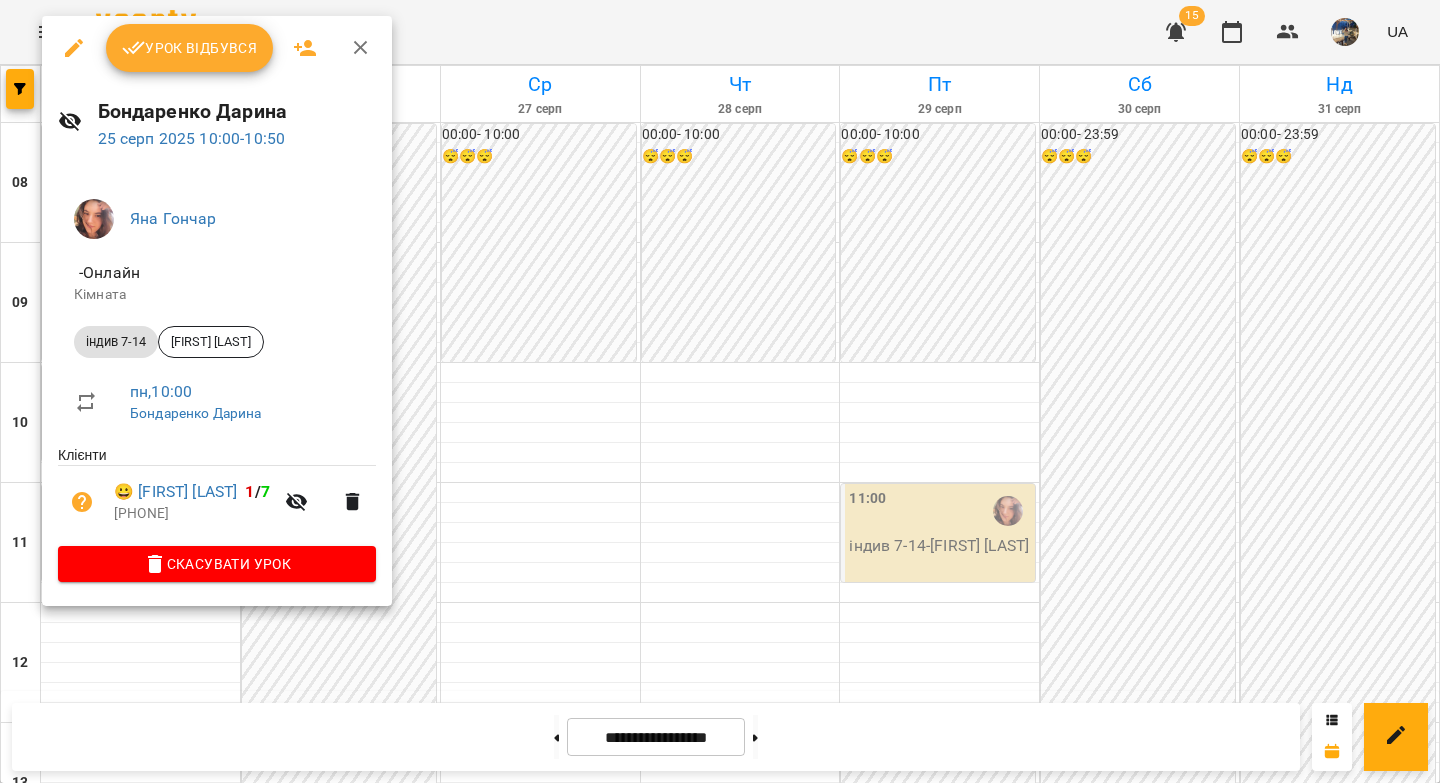 click 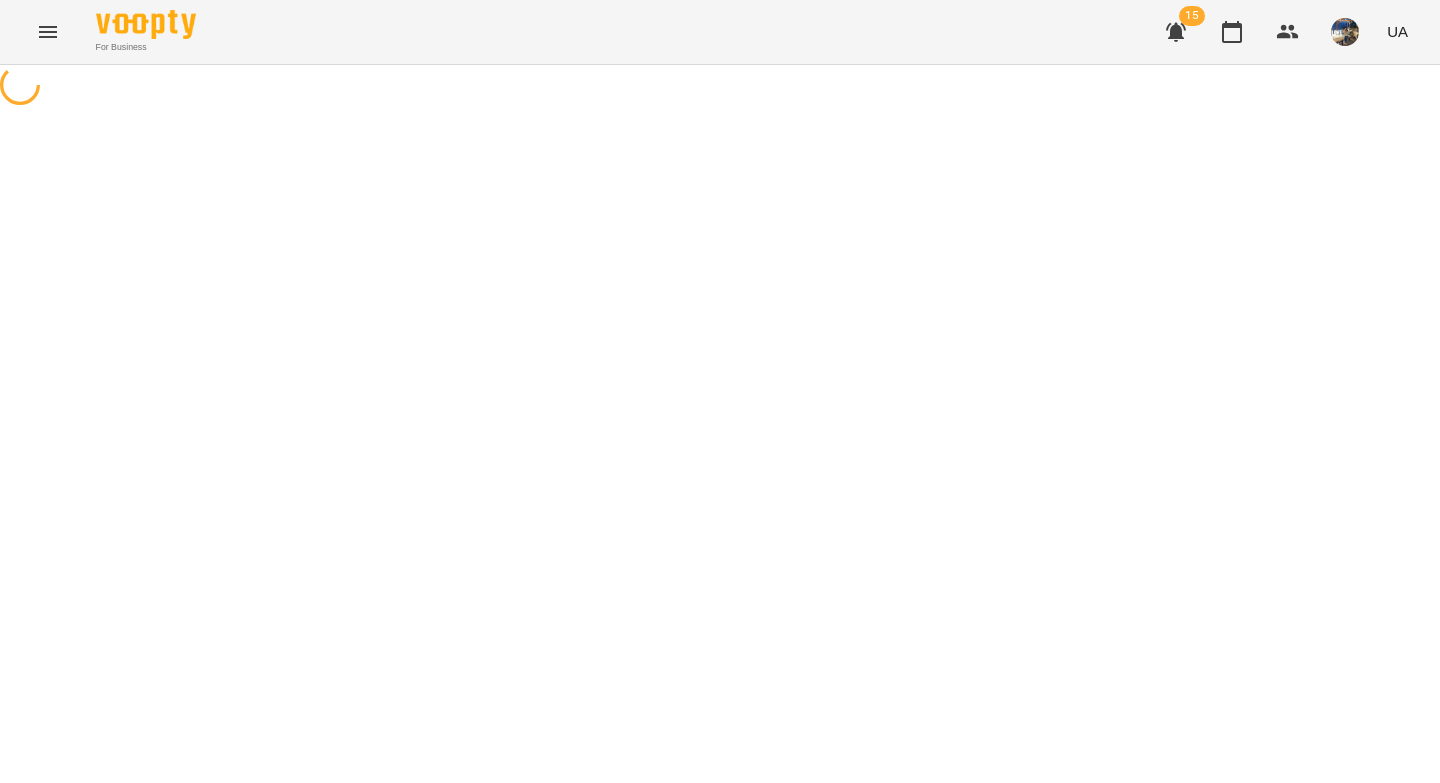 select on "**********" 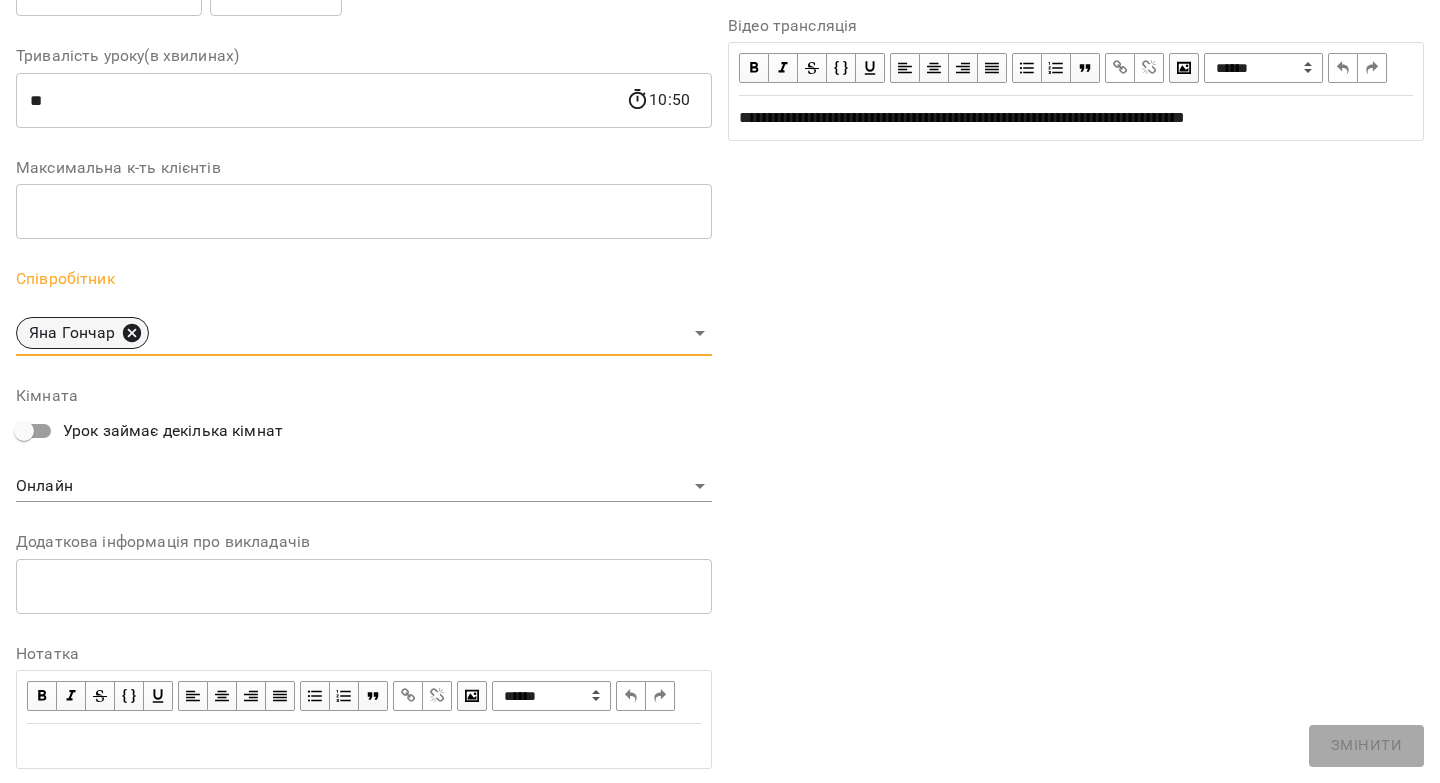 click 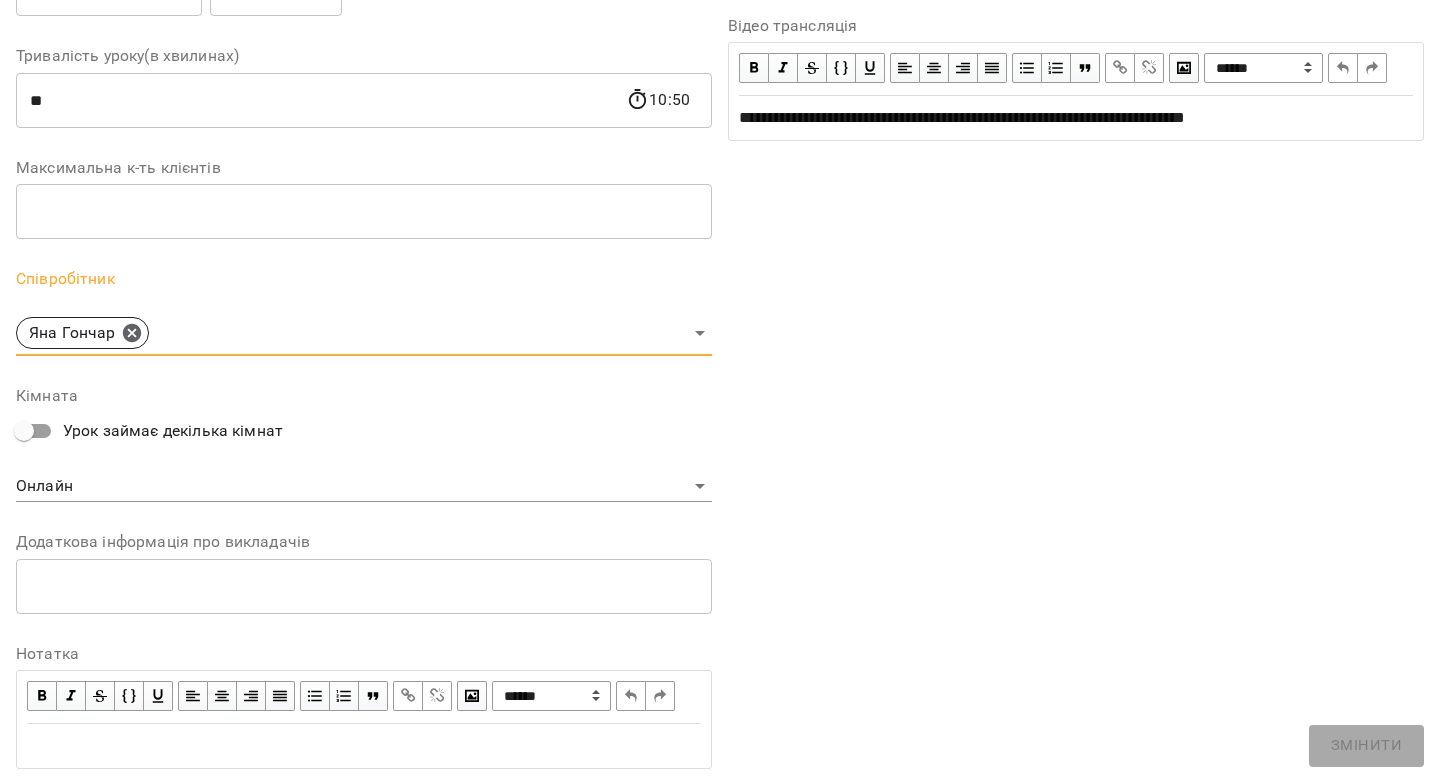 scroll, scrollTop: 447, scrollLeft: 0, axis: vertical 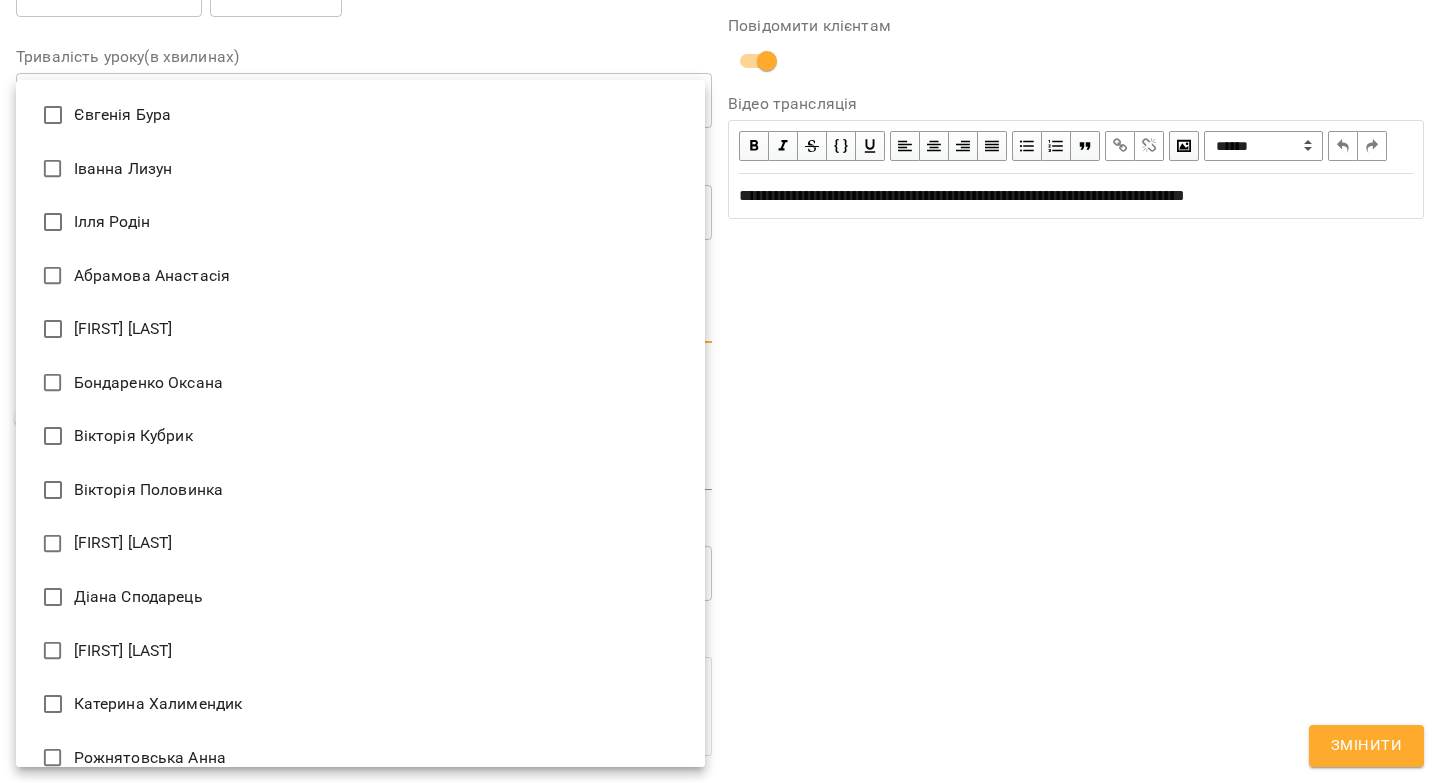 click on "For Business 15 UA Журнал відвідувань / Бондаренко Дарина   пн, 25 серп 2025 10:00 / Урок відбувся пн ,  10:00 Бондаренко Дарина Урок №35 Попередні уроки пт 22 серп 2025 10:00 пн 18 серп 2025 10:00 пт 15 серп 2025 10:00 пн 11 серп 2025 10:00 пт 08 серп 2025 10:00   Бондаренко Дарина ( 50 хв. ) індив 7-14 Змінити урок Скасувати Урок Яна Гончар Онлайн Кімната Макар Рандюк https://us04web.zoom.us/j/71600289852?pwd=YaMtPKf4Rkx8c4FjRtgzdxePcX7yho.1 Відео трансляція 2025-08-05 14:28:20 Створити розсилку   Макар Рандюк 2 ІНДИВ - 380 (3040 грн, 8 занять) 11 серп  -  09 вер Оцінки Прогул Скасувати" at bounding box center (720, 520) 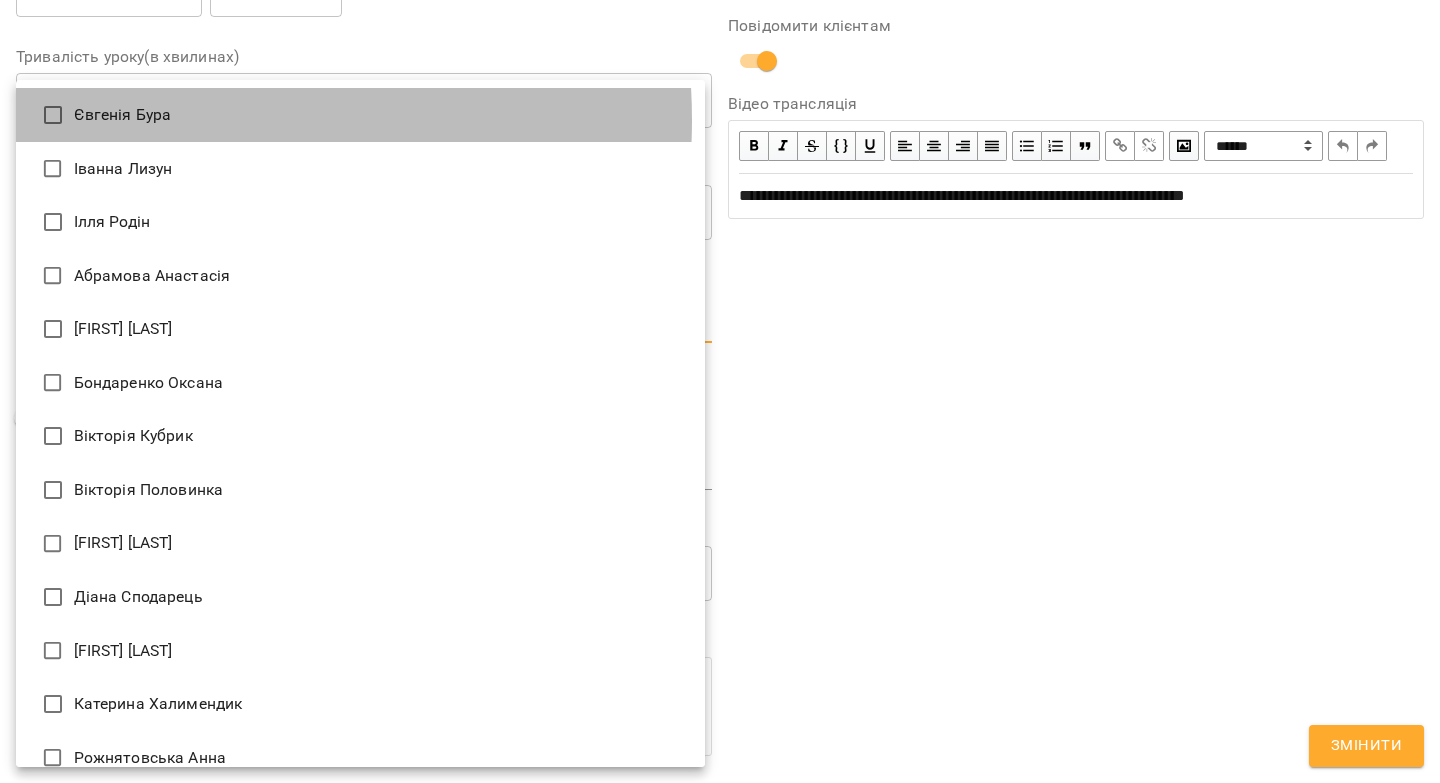 click on "Євгенія Бура" at bounding box center [360, 115] 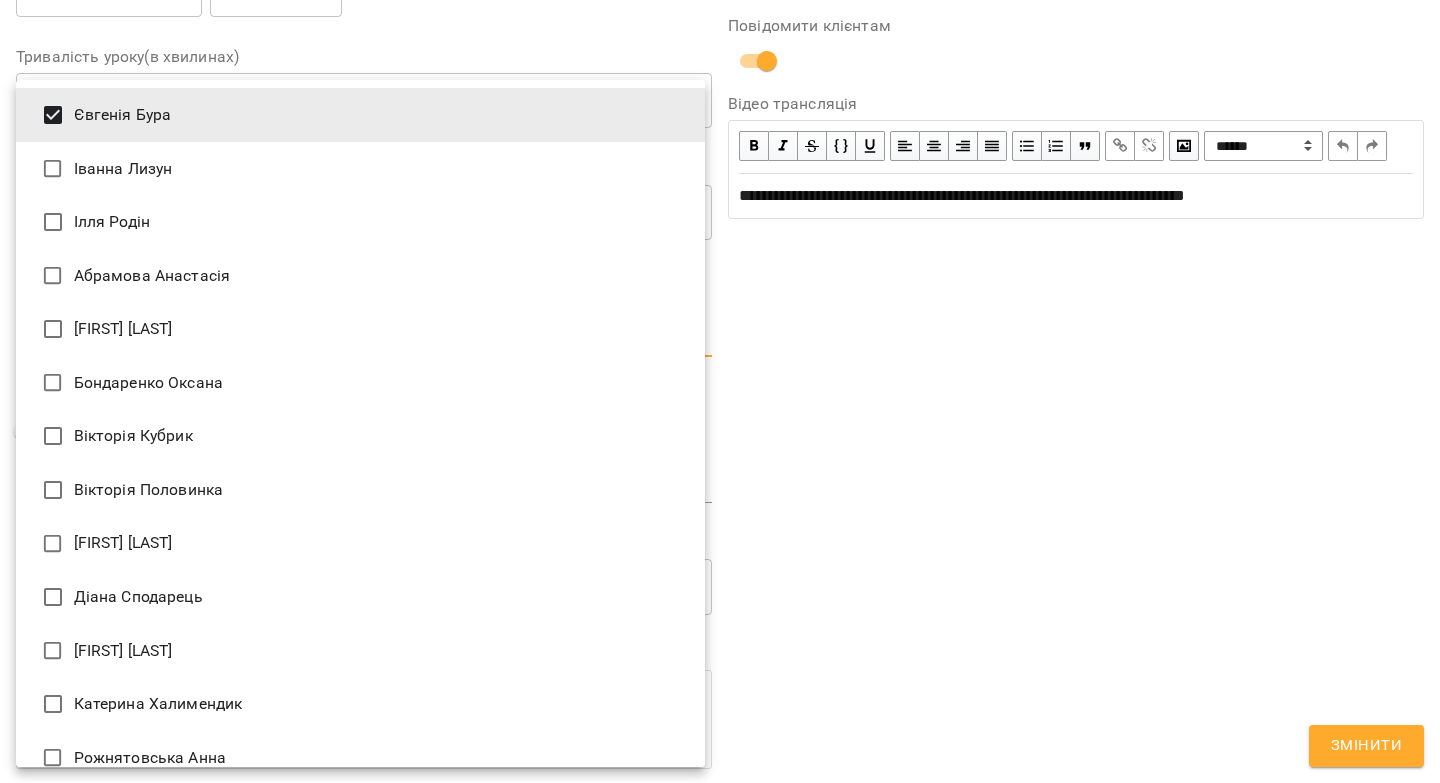 click at bounding box center [720, 391] 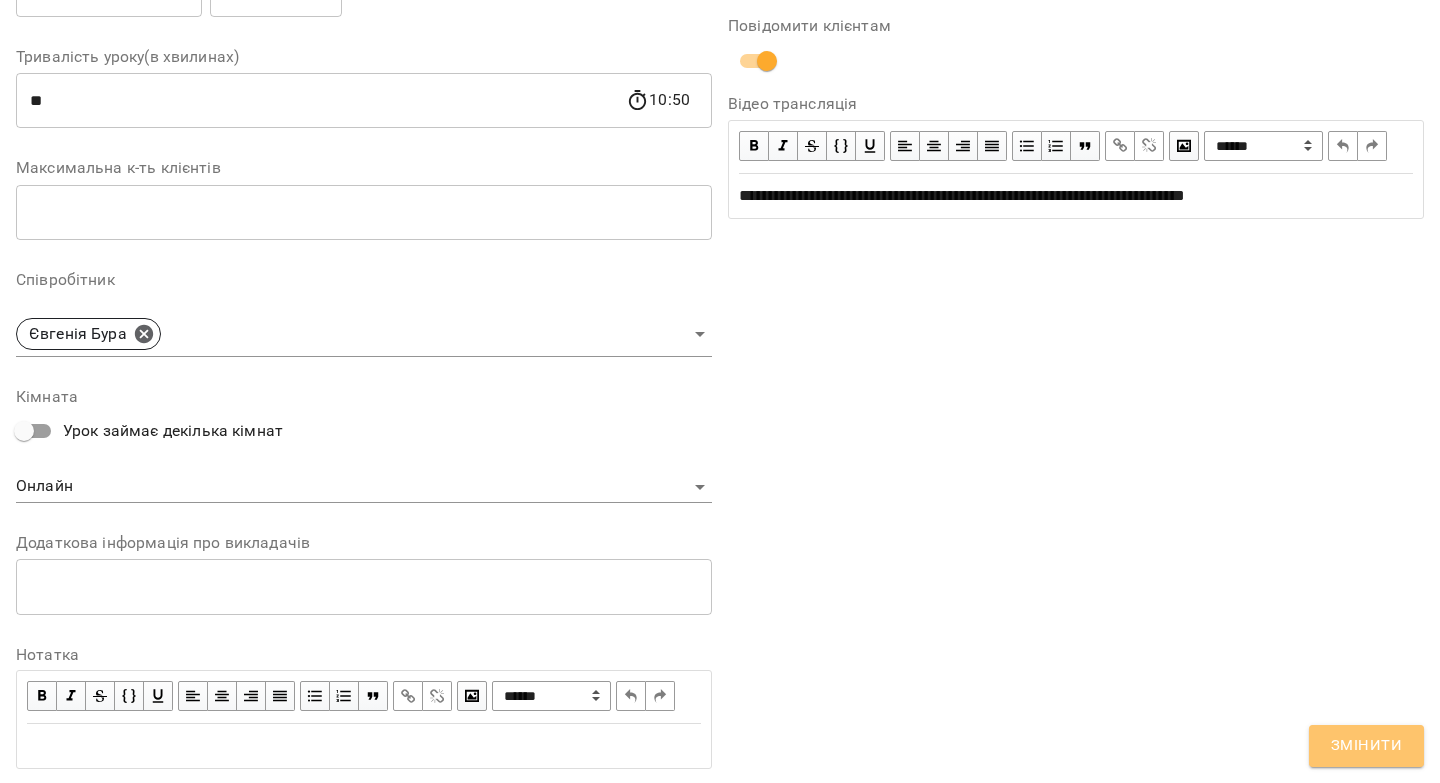 click on "Змінити" at bounding box center [1366, 746] 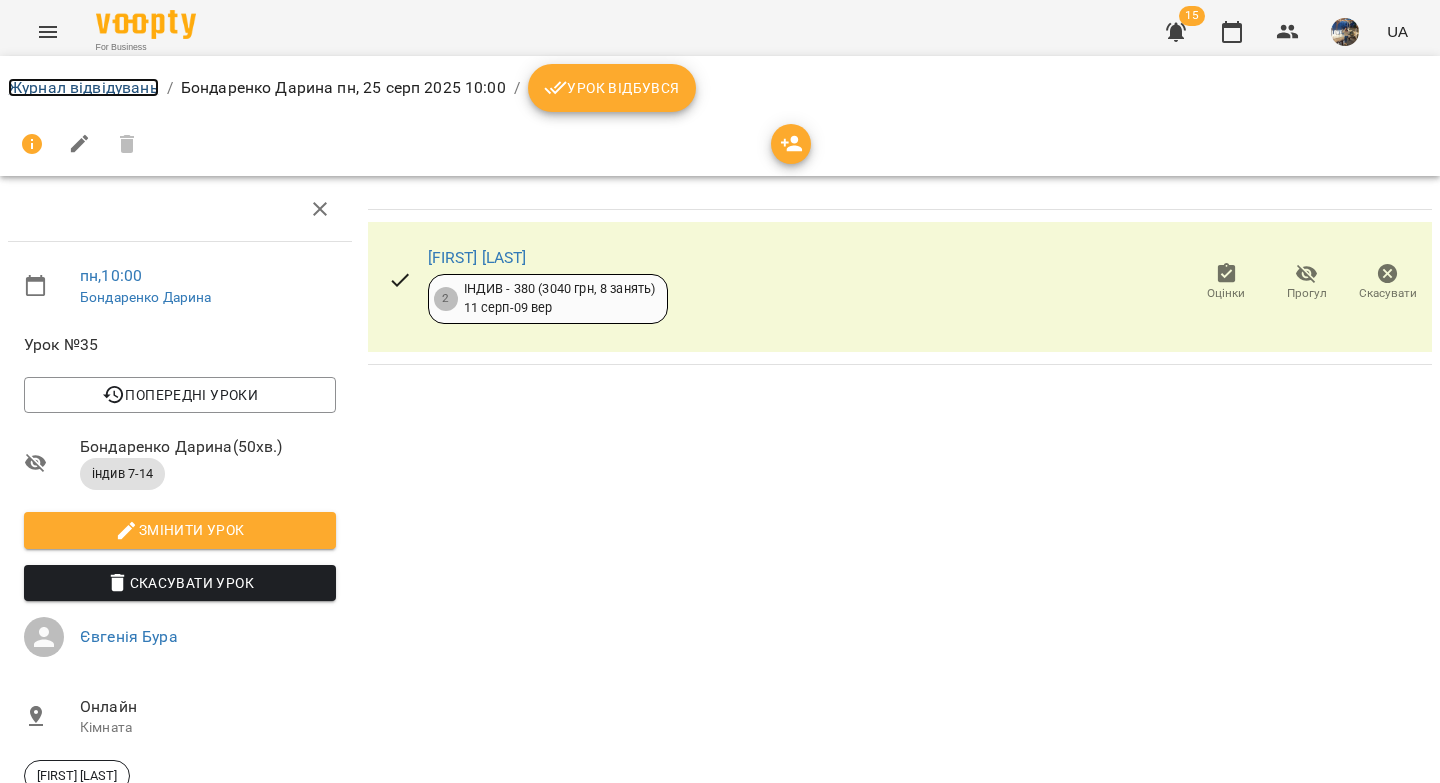 click on "Журнал відвідувань" at bounding box center [83, 87] 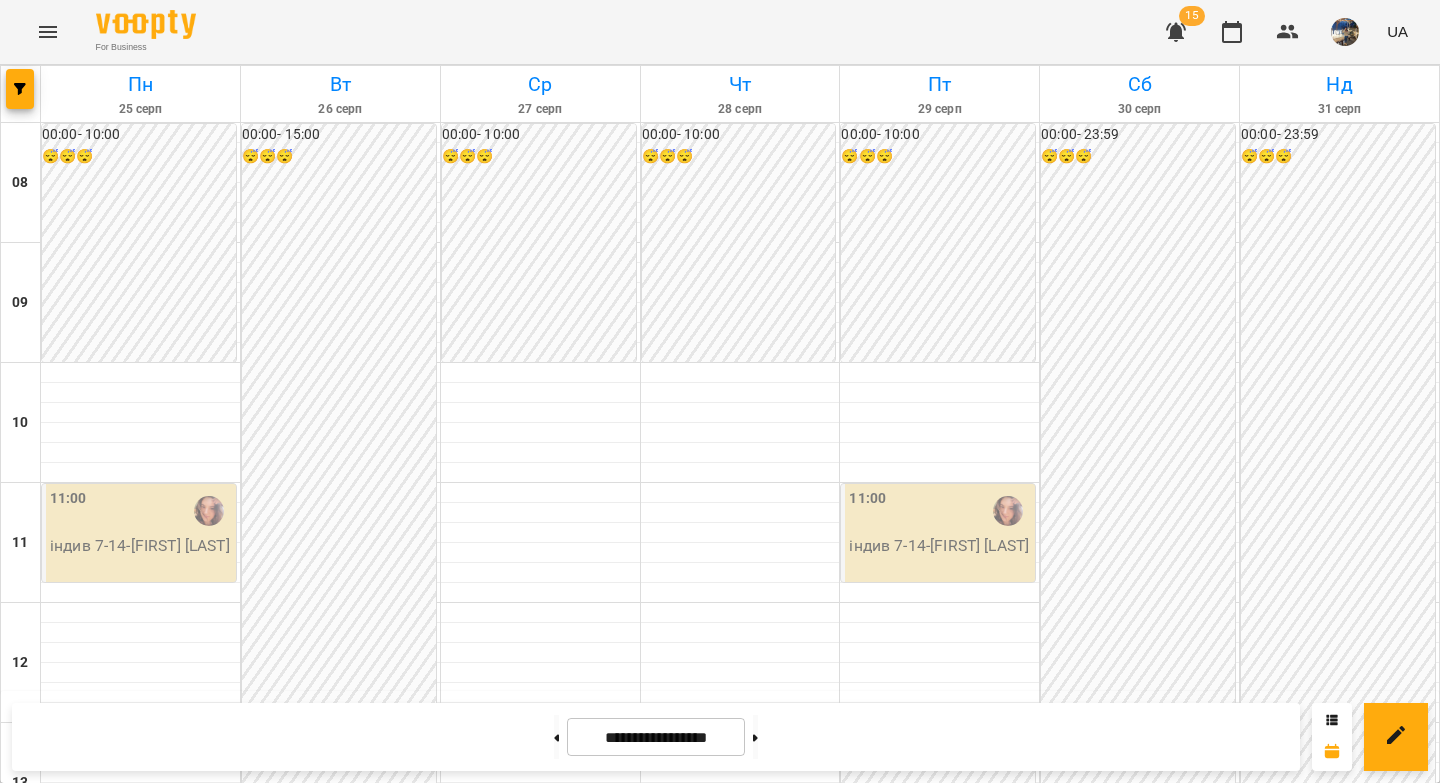 scroll, scrollTop: 582, scrollLeft: 0, axis: vertical 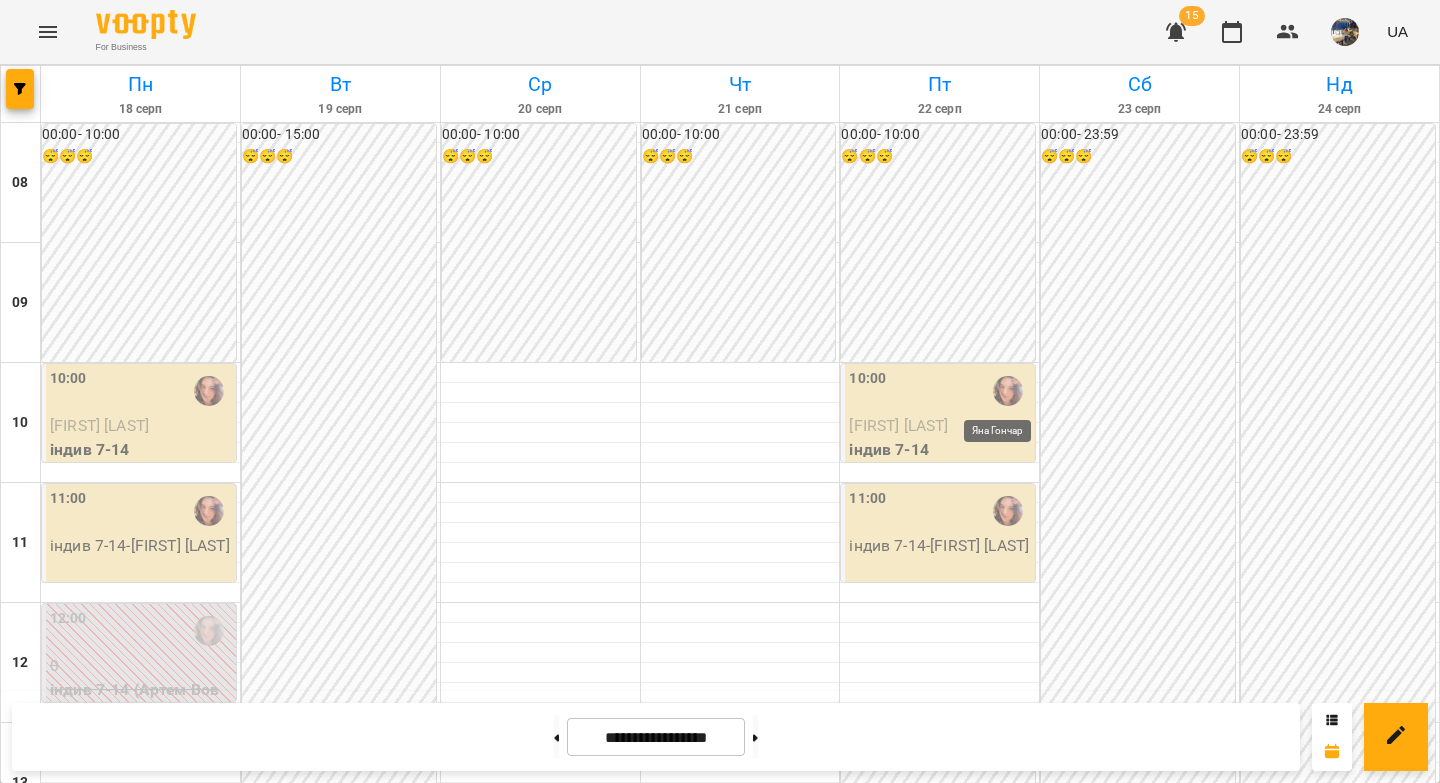 click at bounding box center [1008, 391] 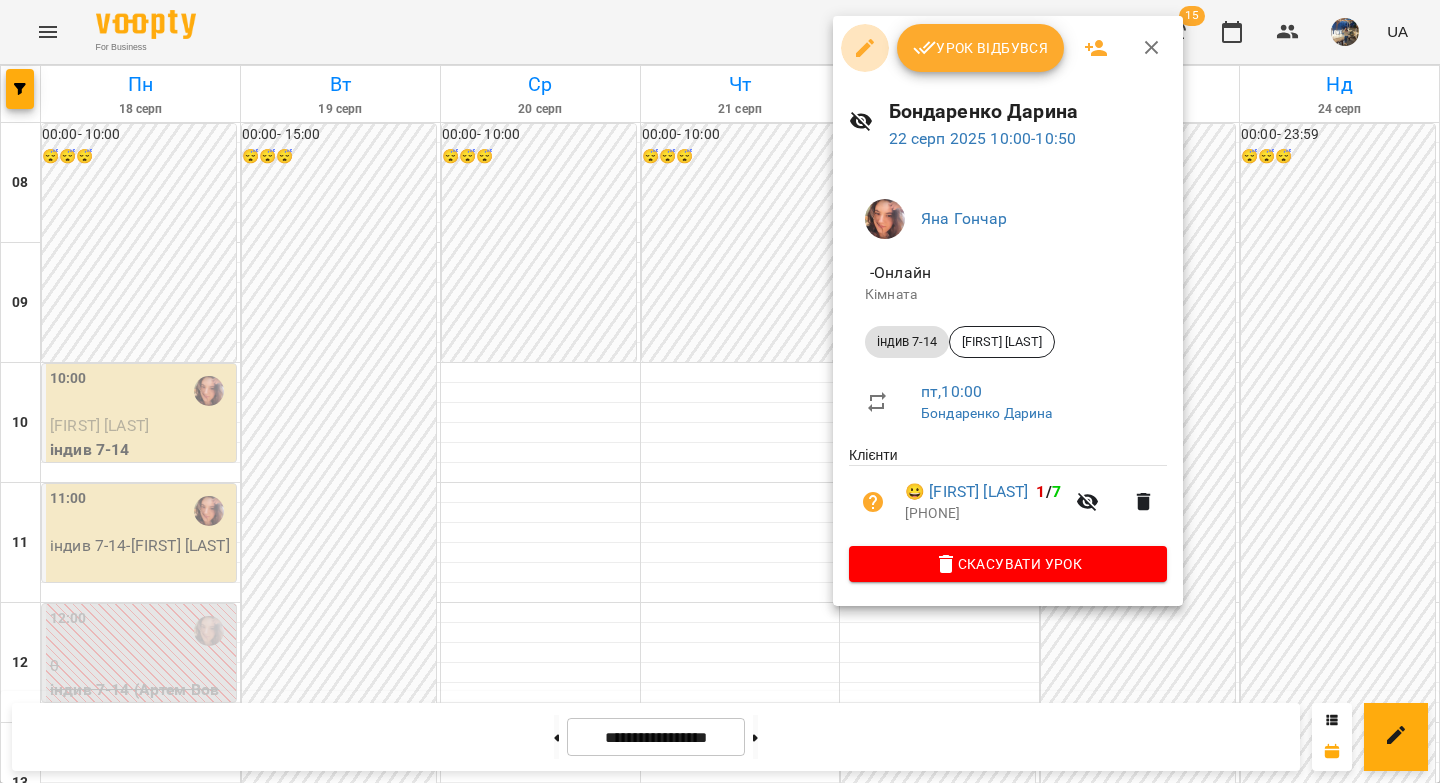 click 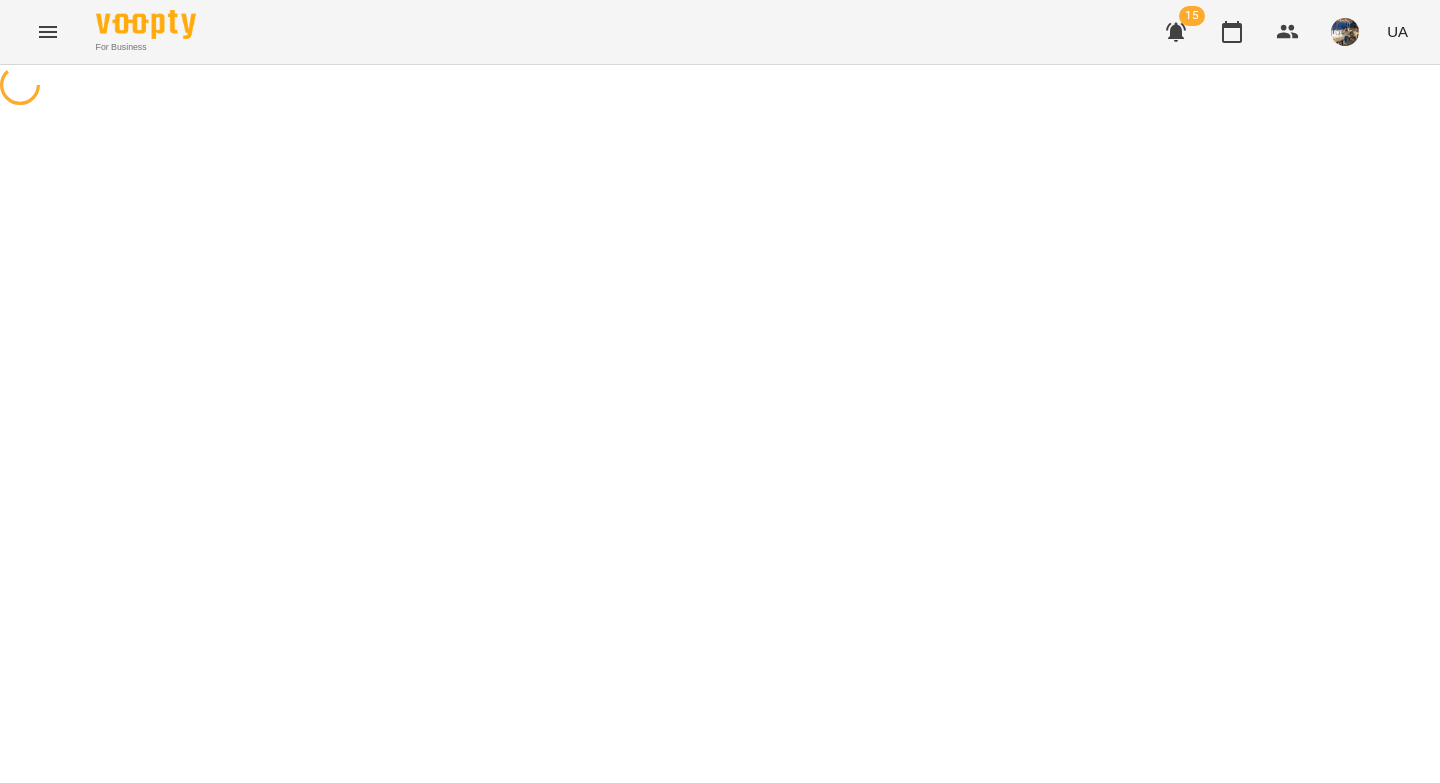 select on "**********" 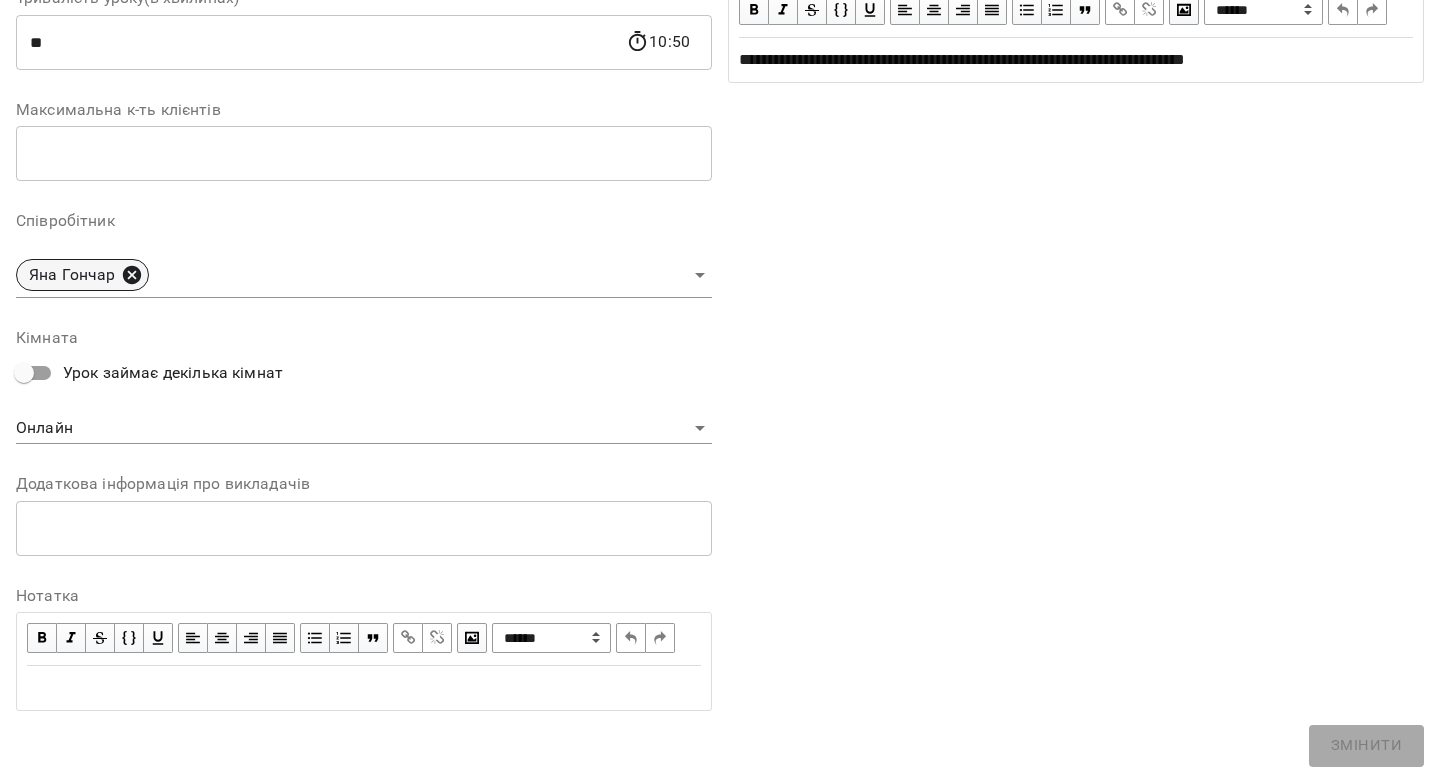 click 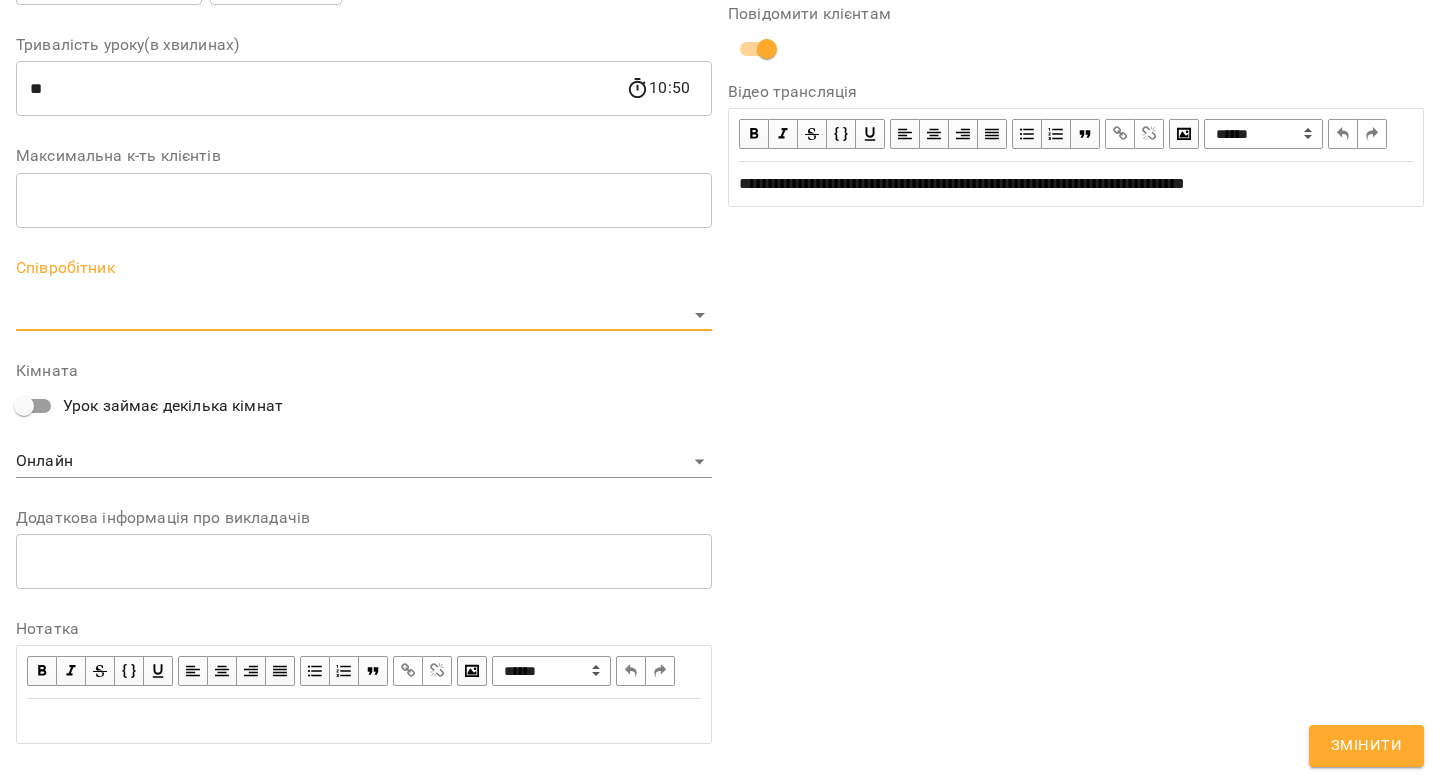 scroll, scrollTop: 529, scrollLeft: 0, axis: vertical 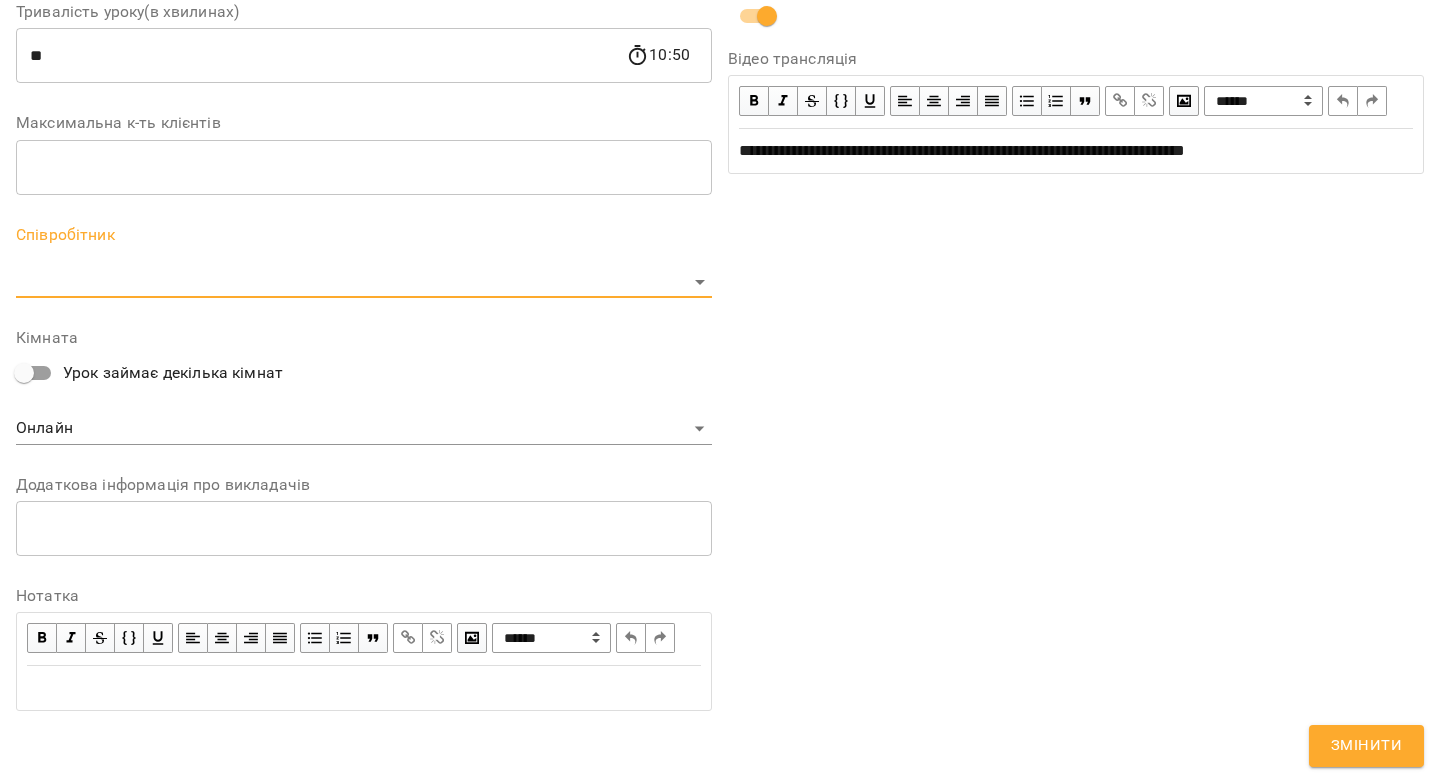 click on "For Business 15 UA Журнал відвідувань / Бондаренко Дарина   пт, 22 серп 2025 10:00 / Урок відбувся пт ,  10:00 Бондаренко Дарина Урок №34 Попередні уроки пн 18 серп 2025 10:00 пт 15 серп 2025 10:00 пн 11 серп 2025 10:00 пт 08 серп 2025 10:00 пн 04 серп 2025 10:00   Бондаренко Дарина ( 50 хв. ) індив 7-14 Змінити урок Скасувати Урок Яна Гончар Онлайн Кімната Макар Рандюк https://us04web.zoom.us/j/71600289852?pwd=YaMtPKf4Rkx8c4FjRtgzdxePcX7yho.1 Відео трансляція 2025-08-05 14:28:02 Створити розсилку   Макар Рандюк 2 ІНДИВ - 380 (3040 грн, 8 занять) 11 серп  -  09 вер Оцінки Прогул Скасувати" at bounding box center (720, 520) 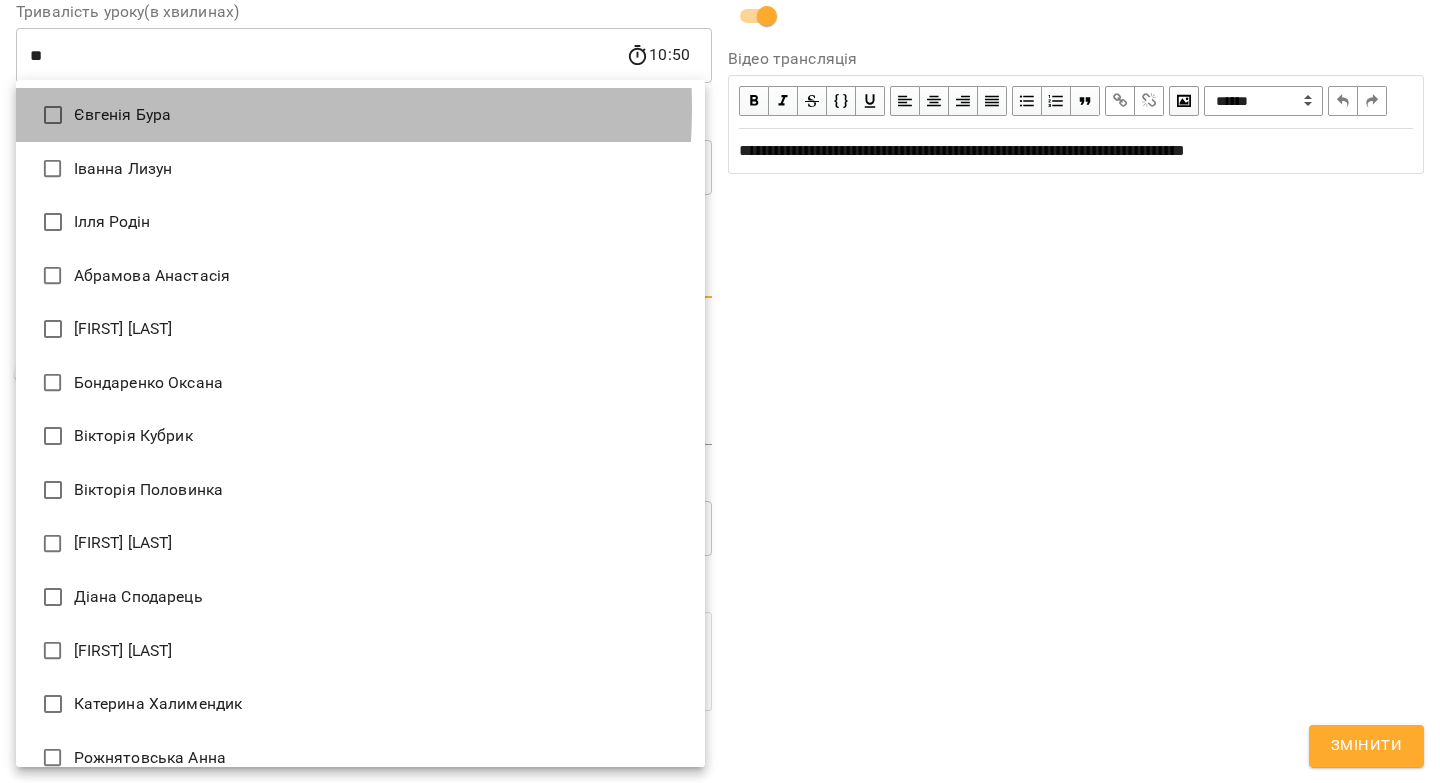 click on "Євгенія Бура" at bounding box center (360, 115) 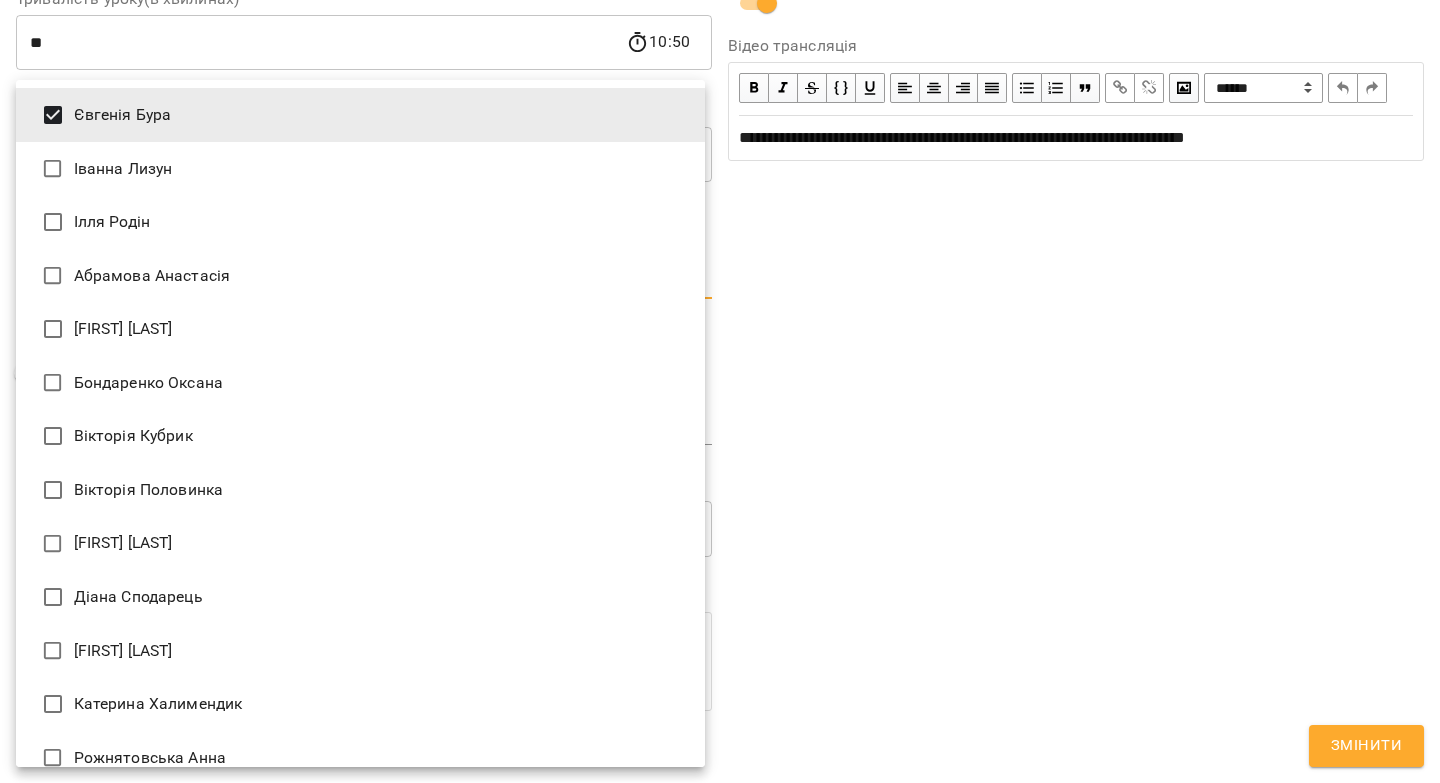 drag, startPoint x: 1258, startPoint y: 711, endPoint x: 1340, endPoint y: 742, distance: 87.66413 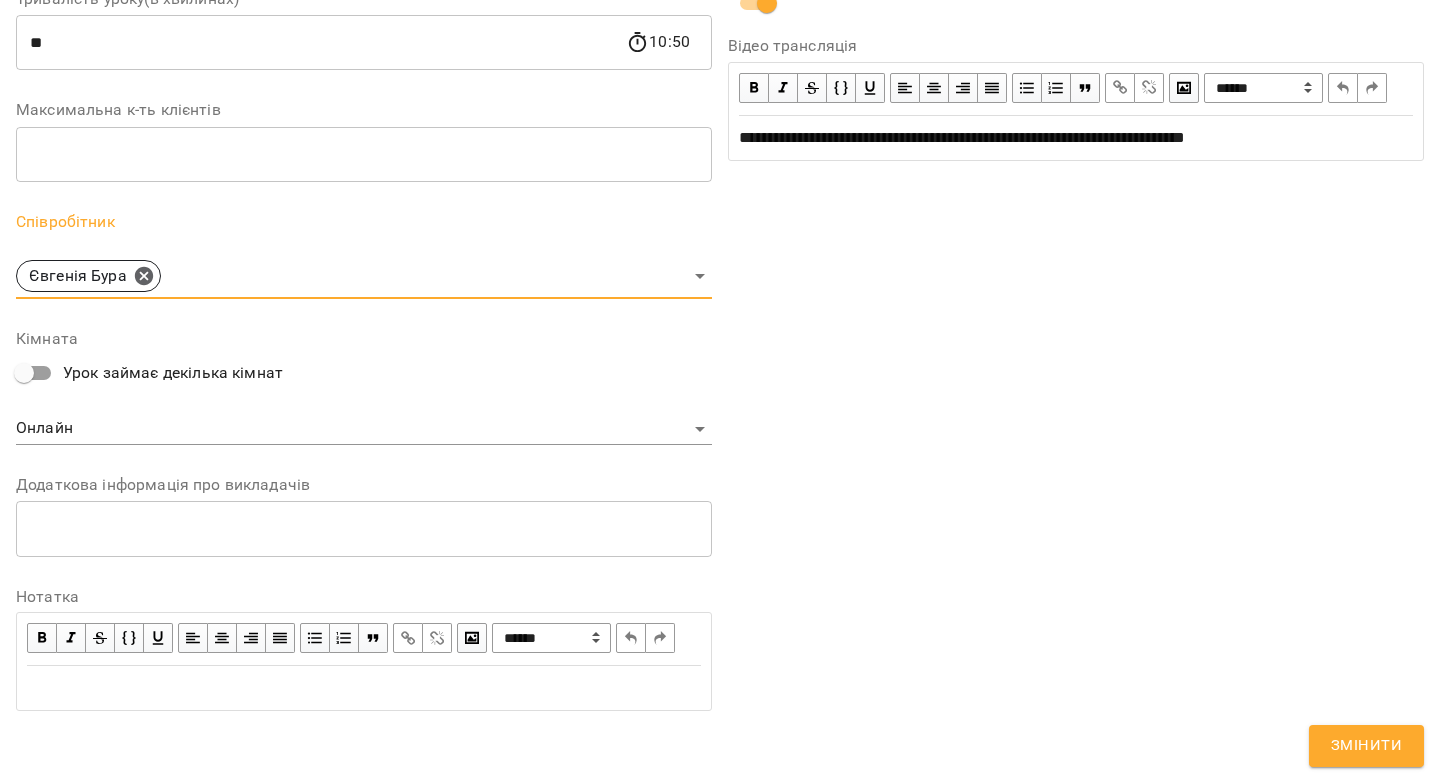 click on "Євгенія Бура Іванна Лизун Ілля Родін Абрамова Анастасія Анастасія Іванова Бондаренко Оксана Вікторія Кубрик Вікторія Половинка Дарина Бондаренко Діана Сподарець Каріна Кузнецова Катерина Халимендик Рожнятовська Анна Сніжана Кіндрат Ферманюк Дарина Якубець Анастасія Яна Гончар" at bounding box center (720, 391) 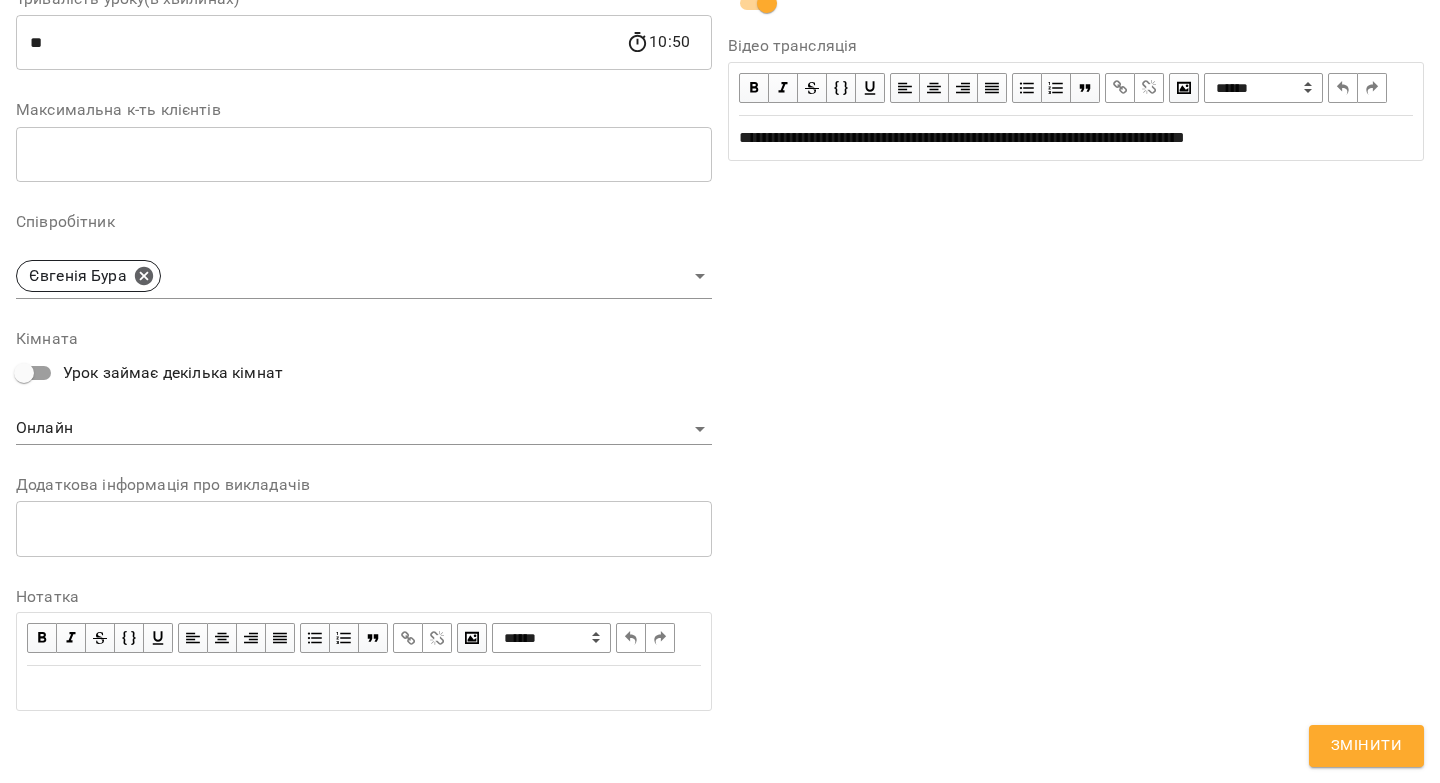 click on "Змінити" at bounding box center [1366, 746] 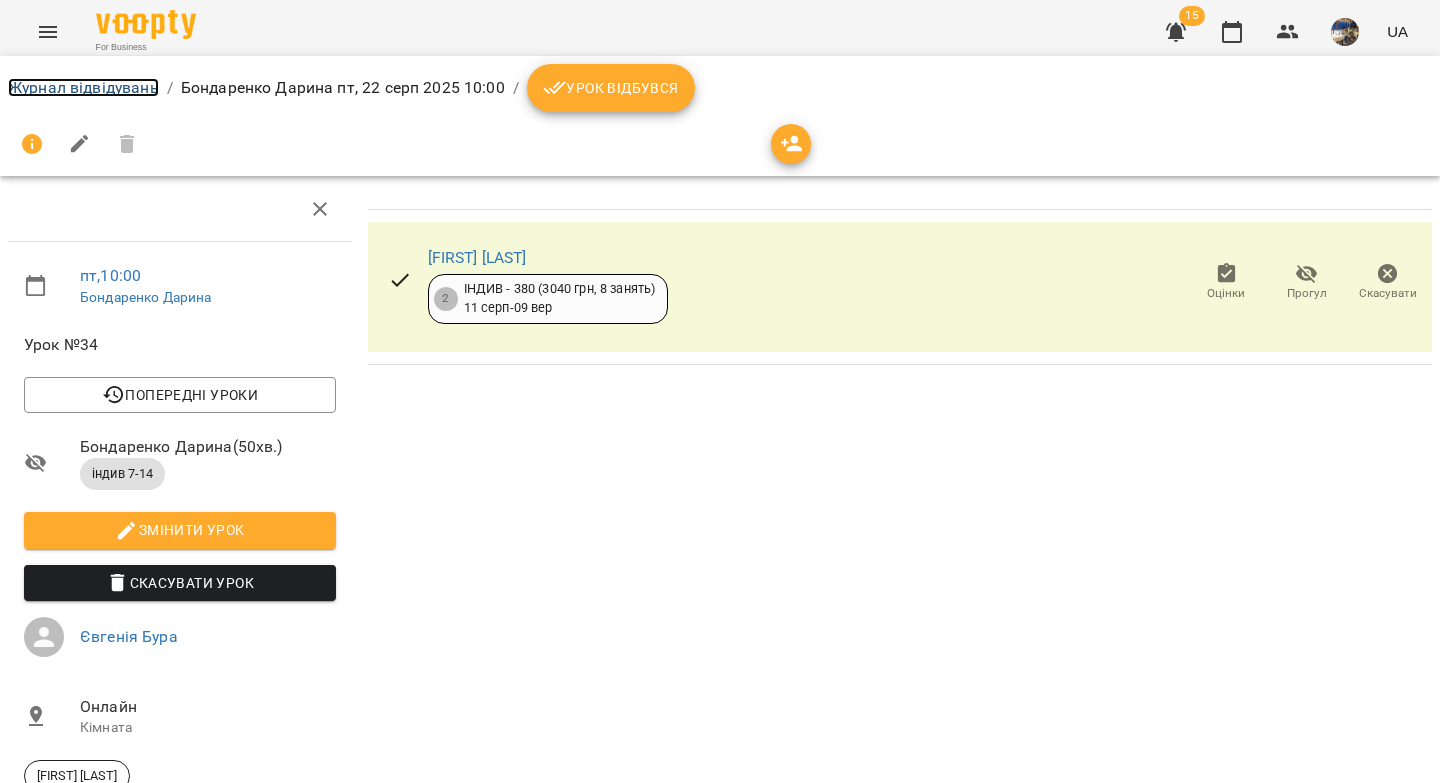 click on "Журнал відвідувань" at bounding box center (83, 87) 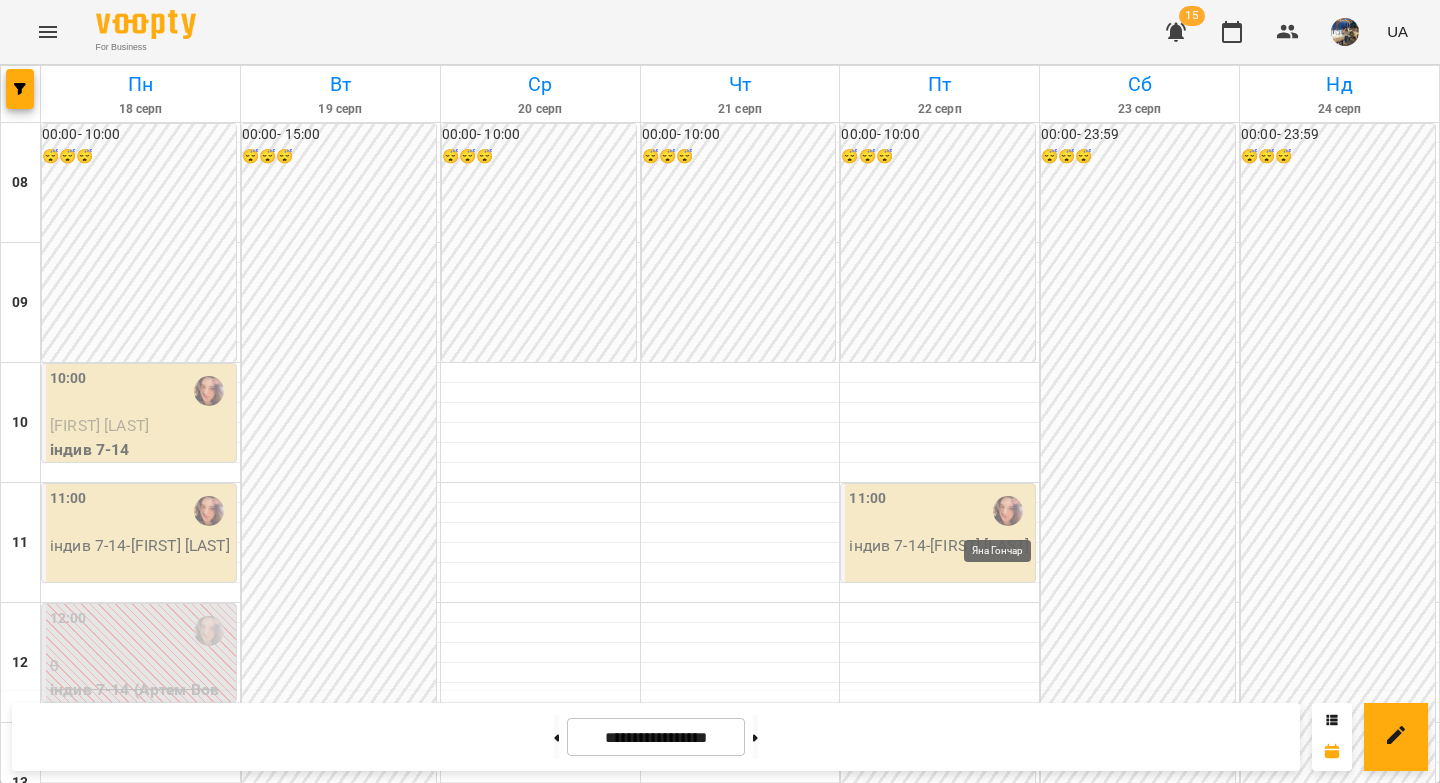 click at bounding box center (1008, 511) 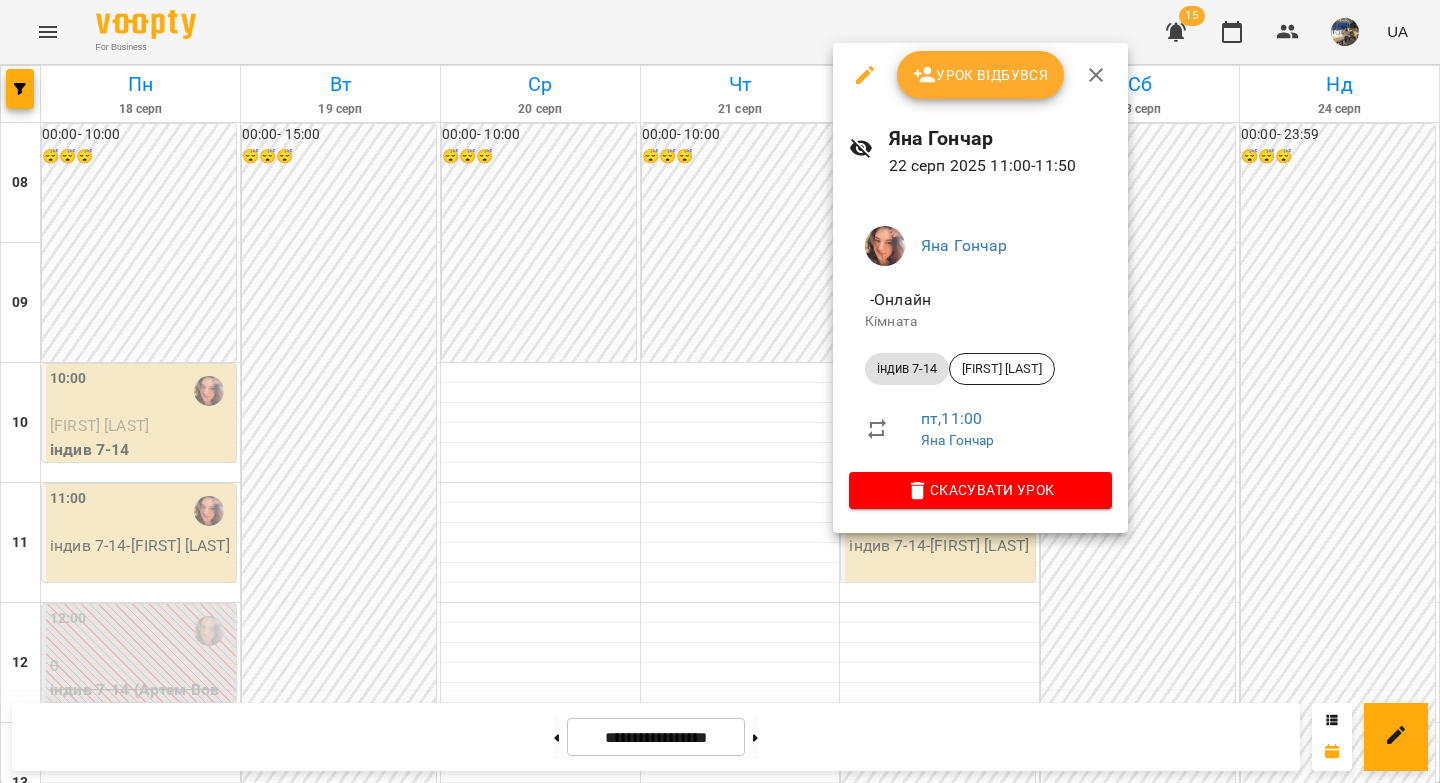 click 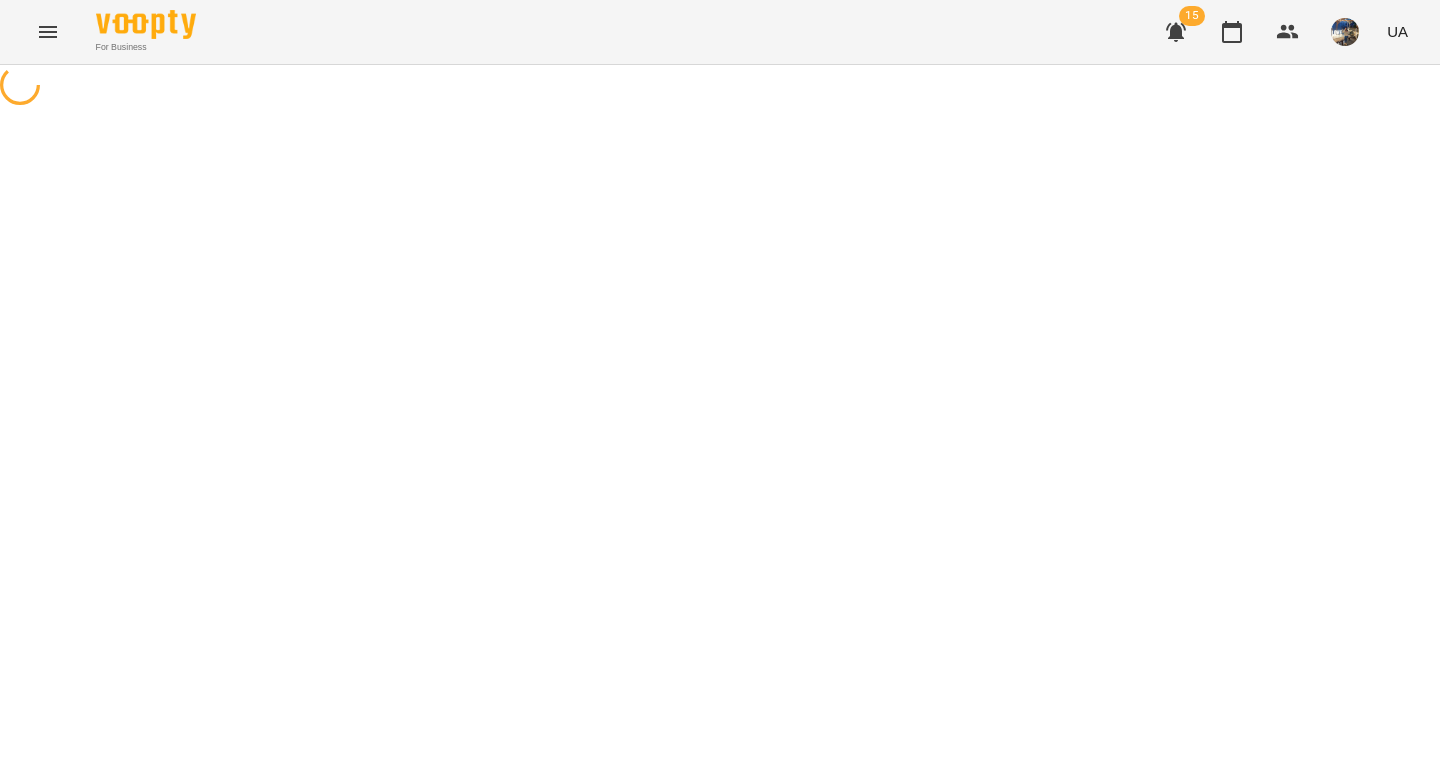 select on "**********" 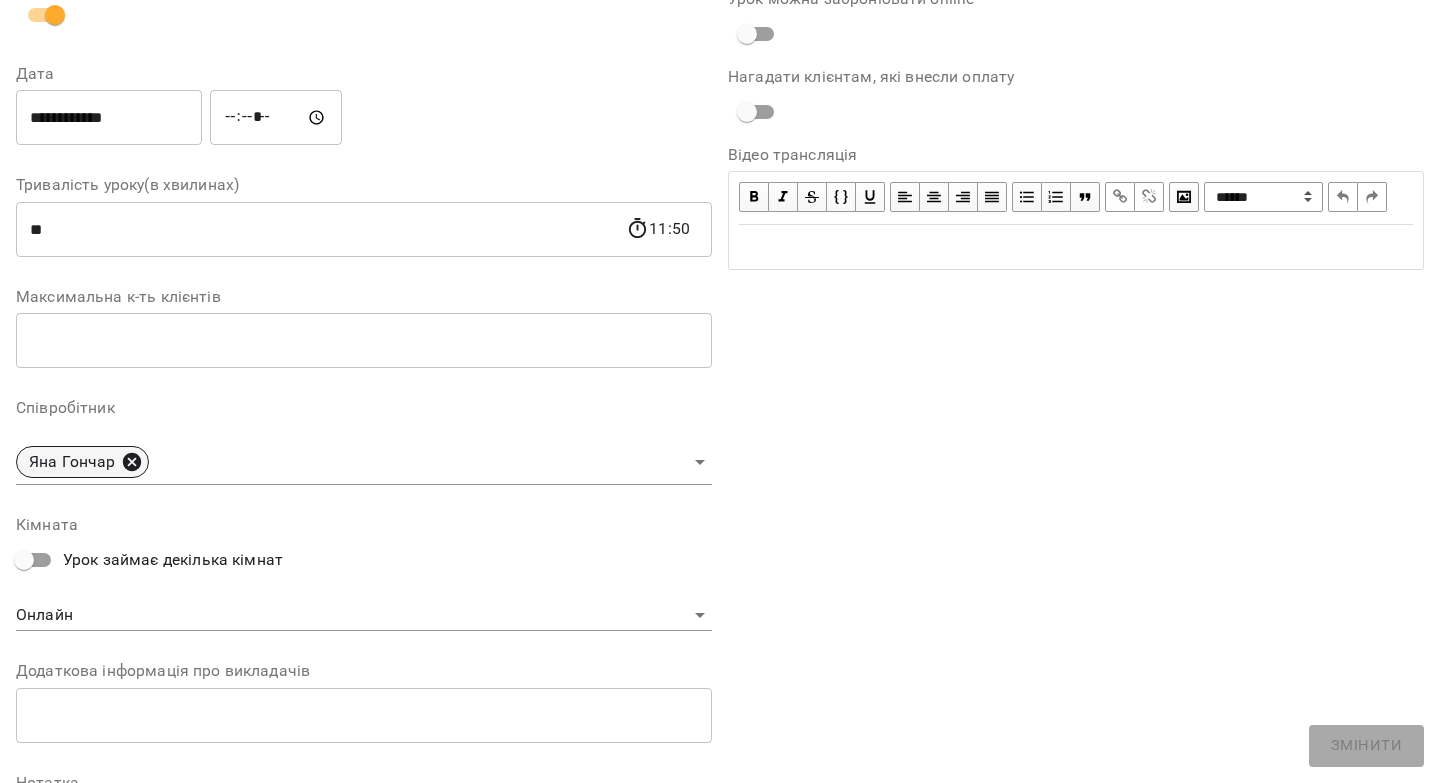 click 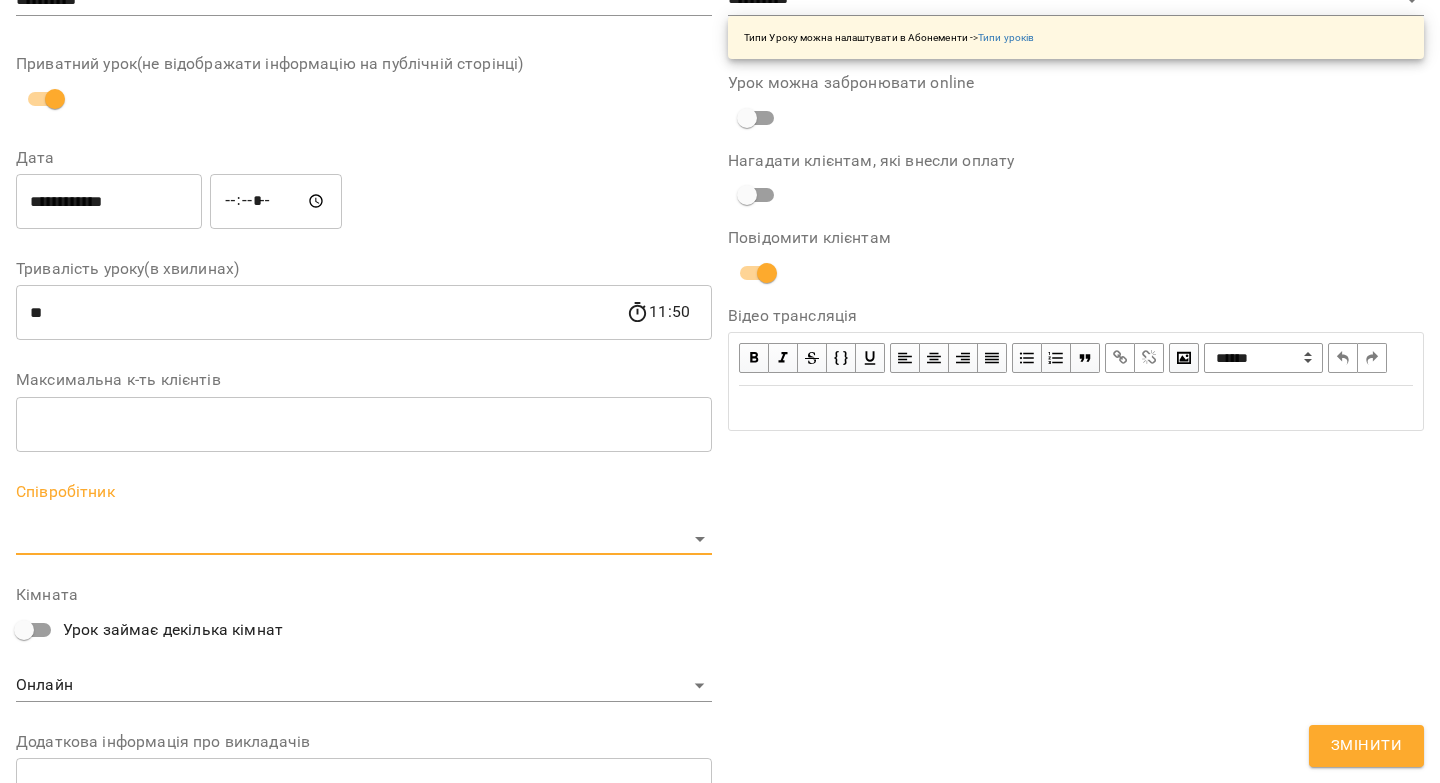 scroll, scrollTop: 319, scrollLeft: 0, axis: vertical 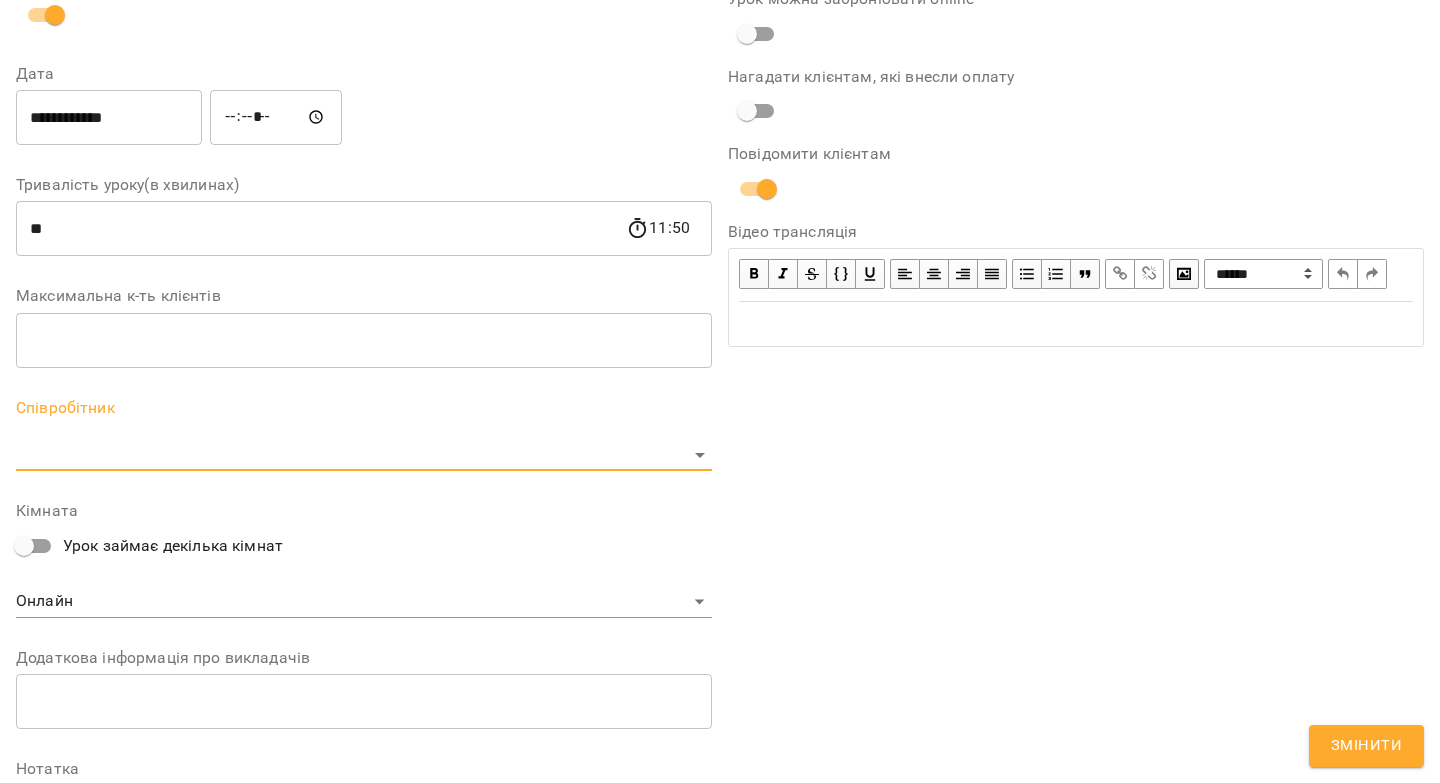 click on "**********" at bounding box center (720, 456) 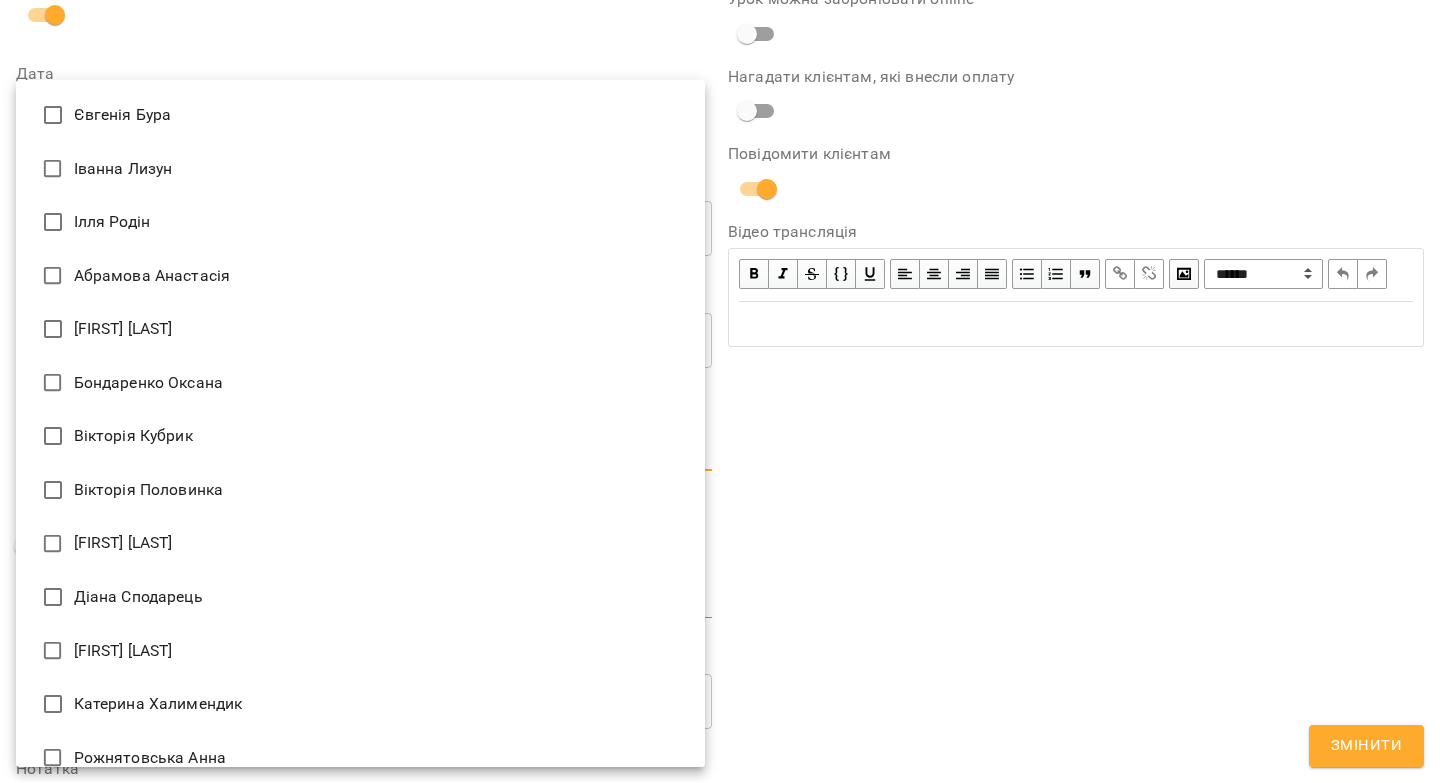click on "Євгенія Бура" at bounding box center (360, 115) 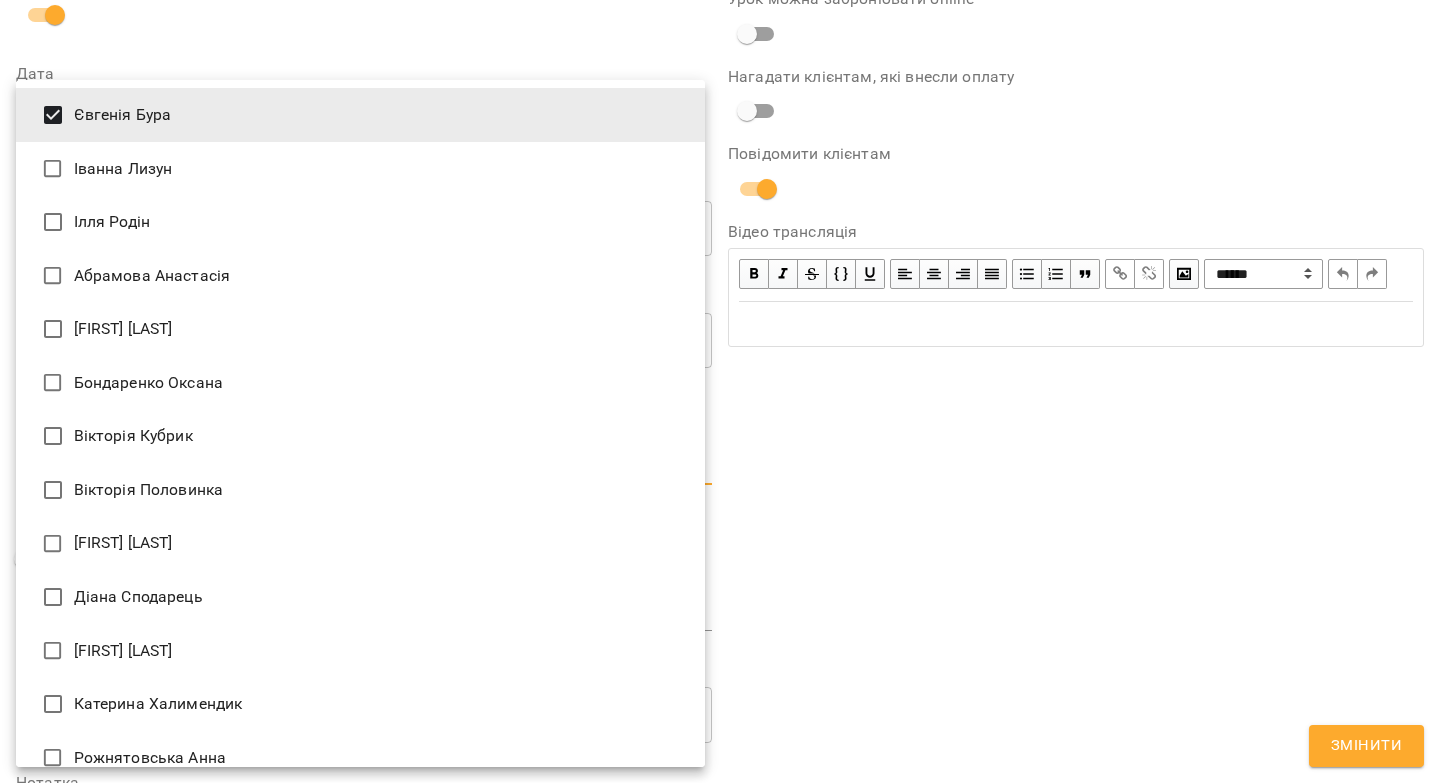 click at bounding box center (720, 391) 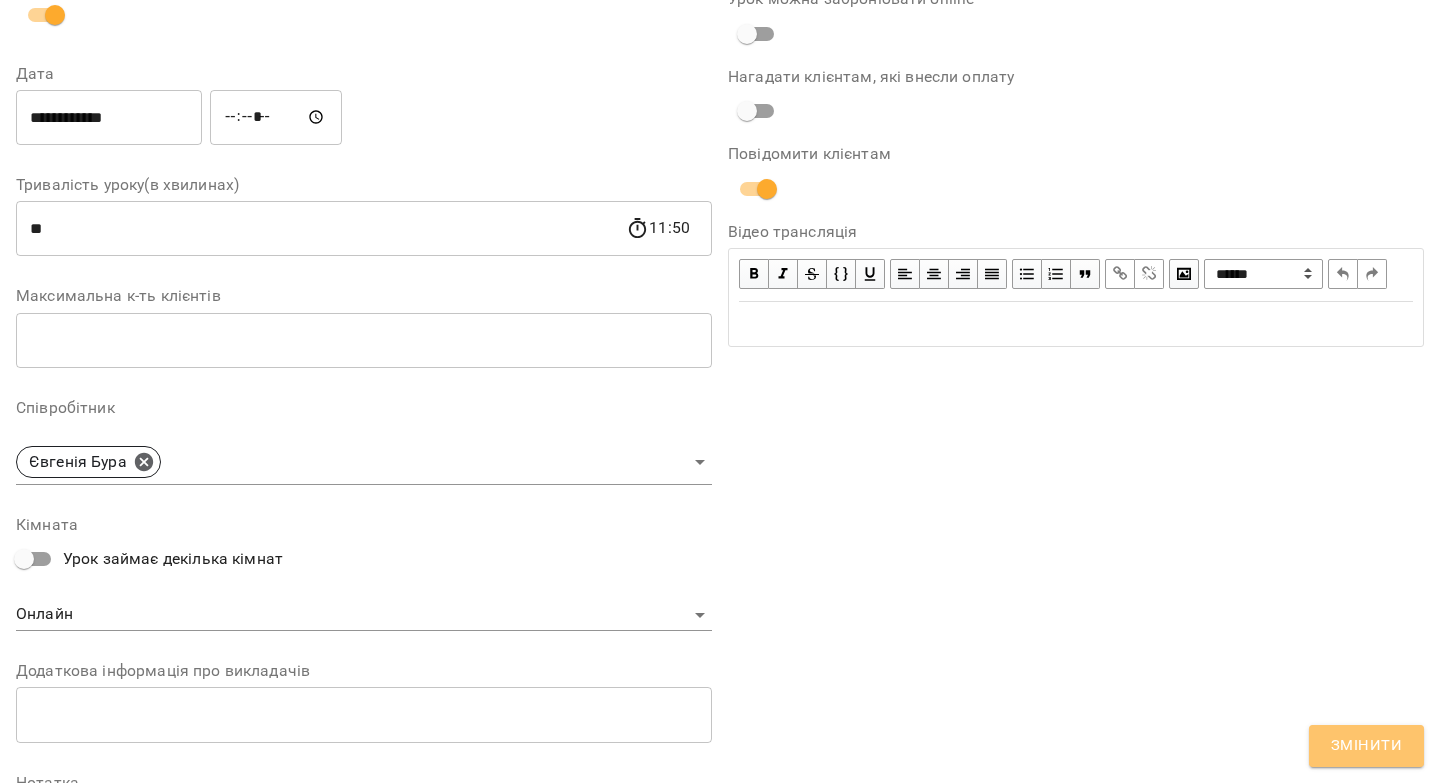 click on "Змінити" at bounding box center [1366, 746] 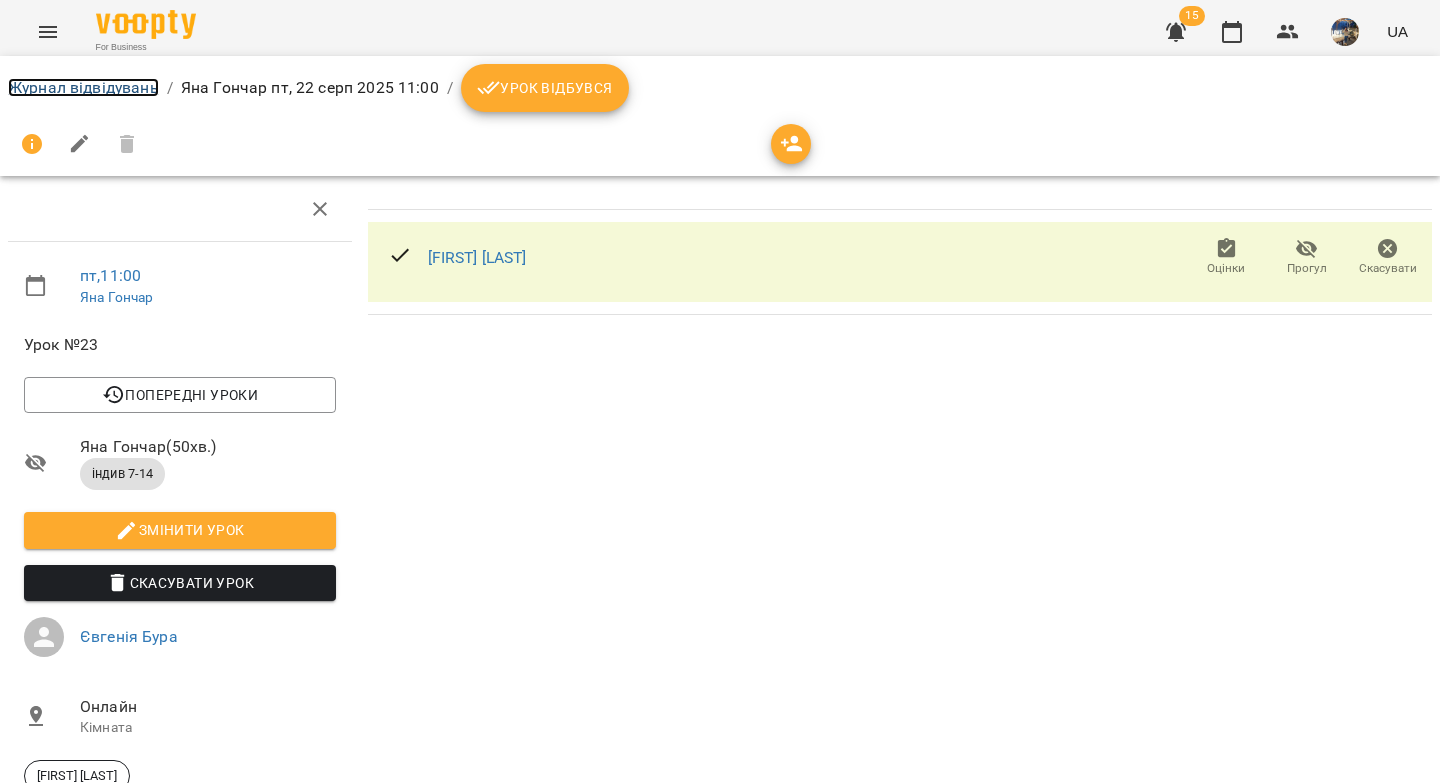click on "Журнал відвідувань" at bounding box center (83, 87) 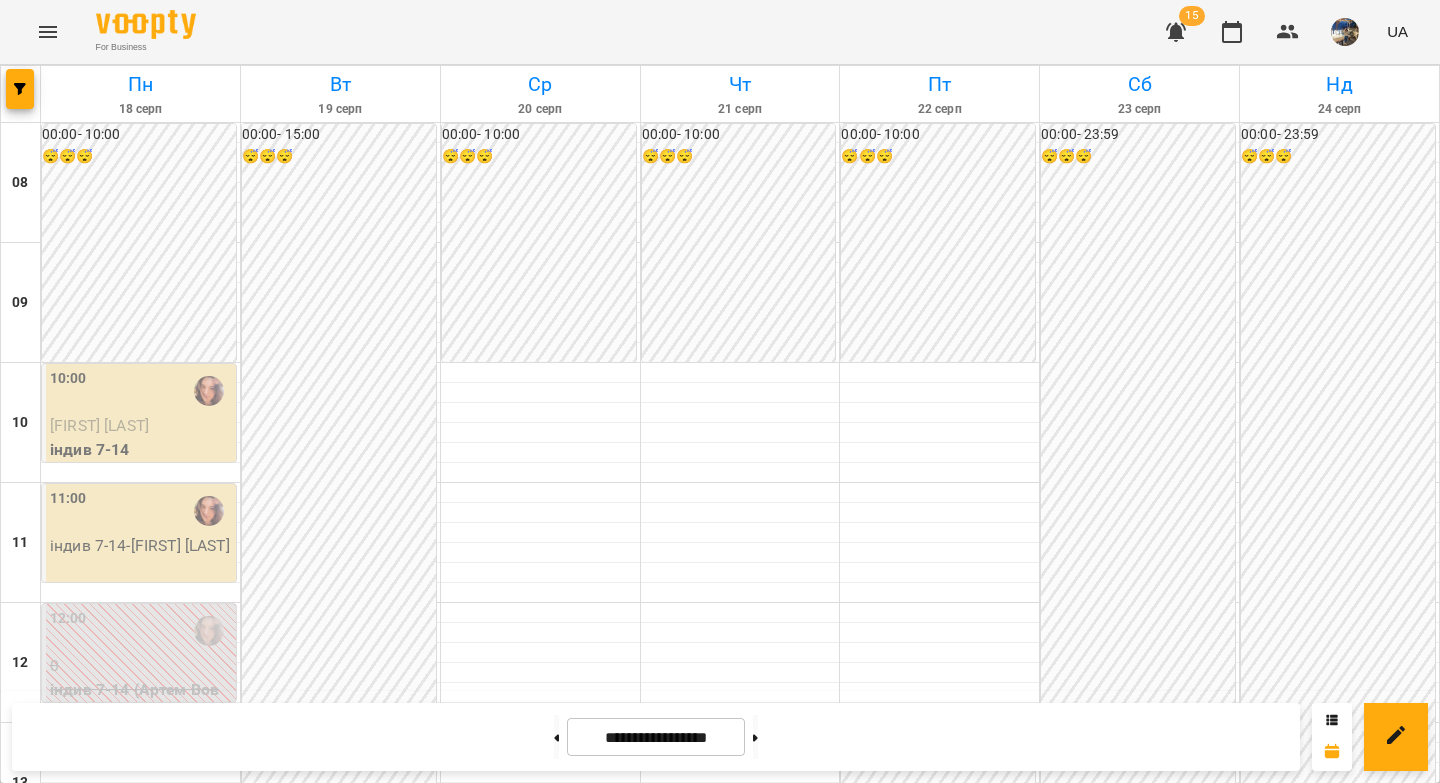 scroll, scrollTop: 1110, scrollLeft: 0, axis: vertical 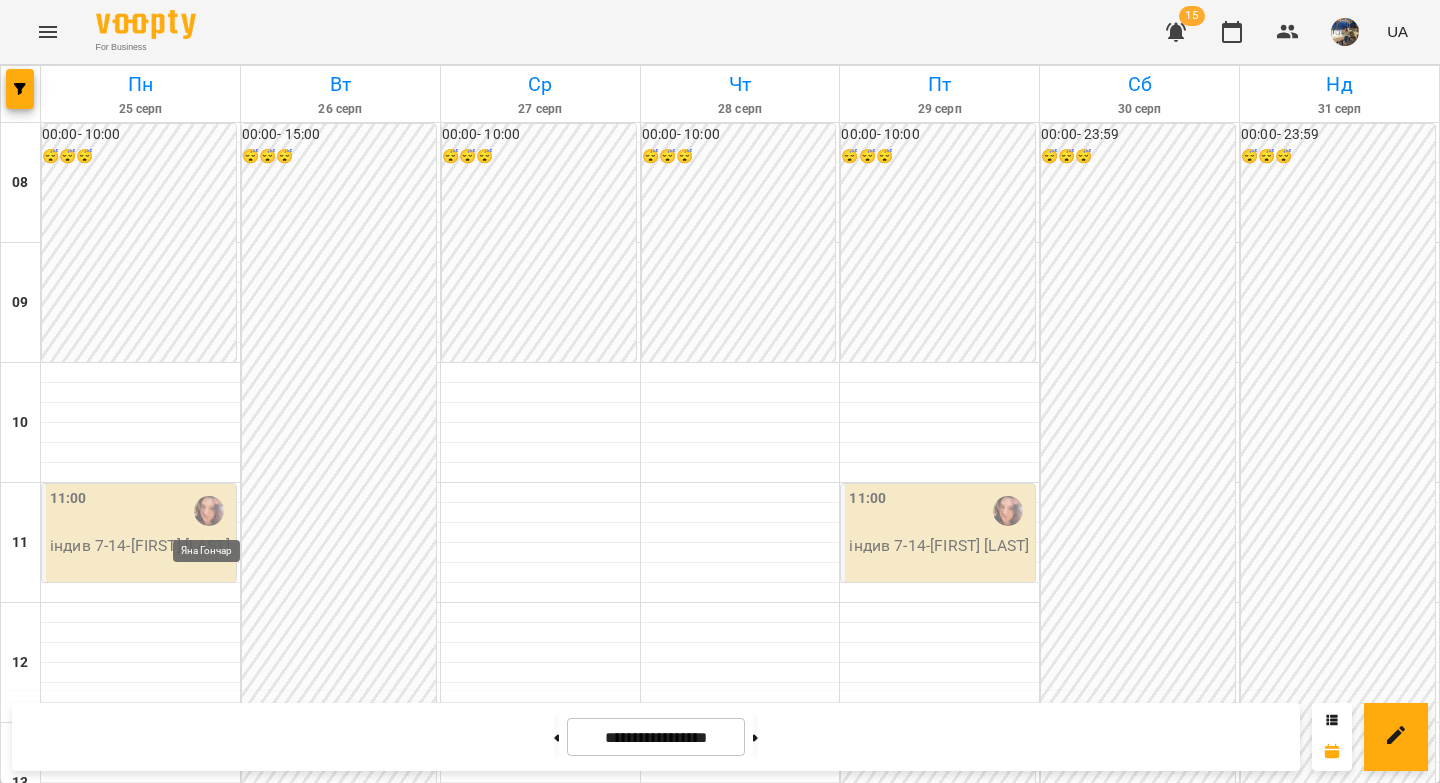 click at bounding box center [209, 511] 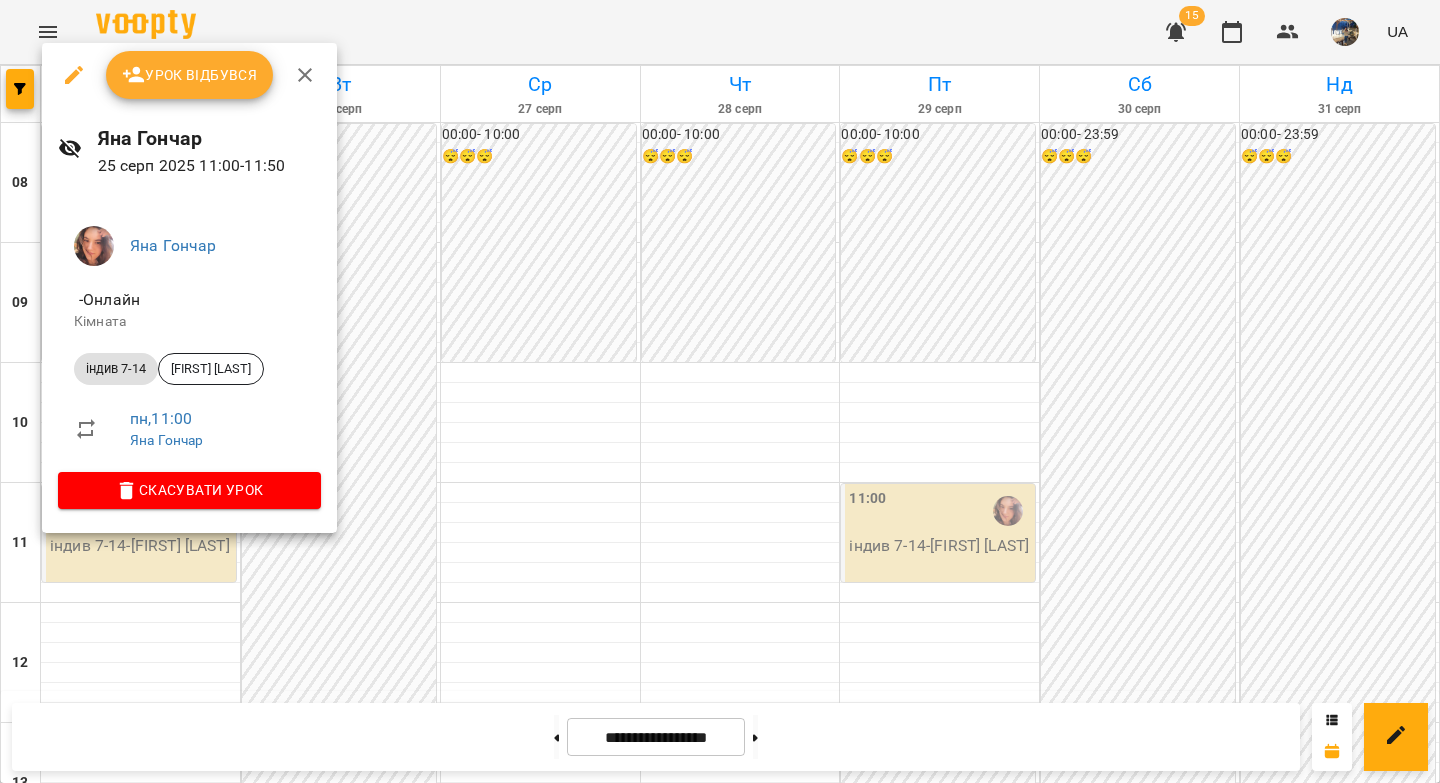 click at bounding box center [74, 75] 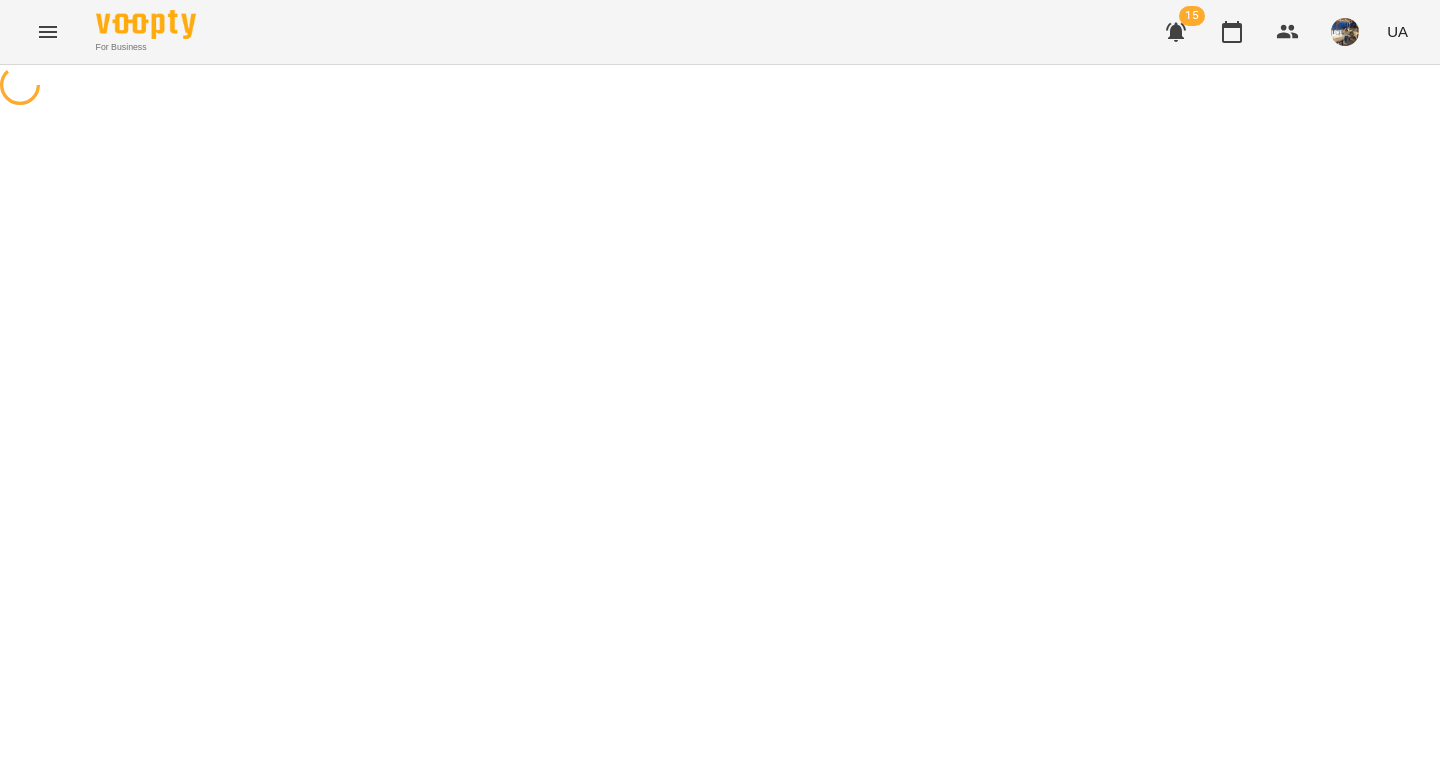 select on "**********" 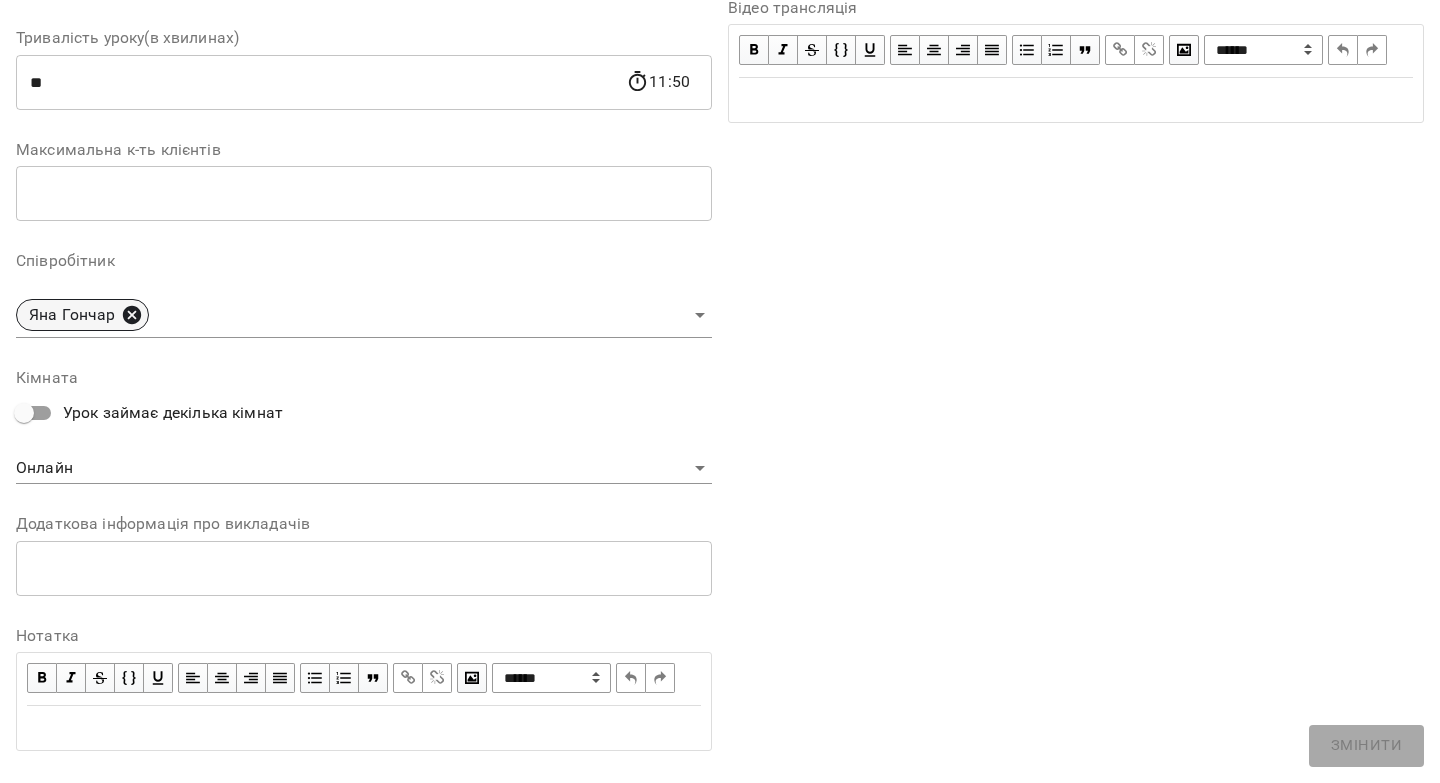 click 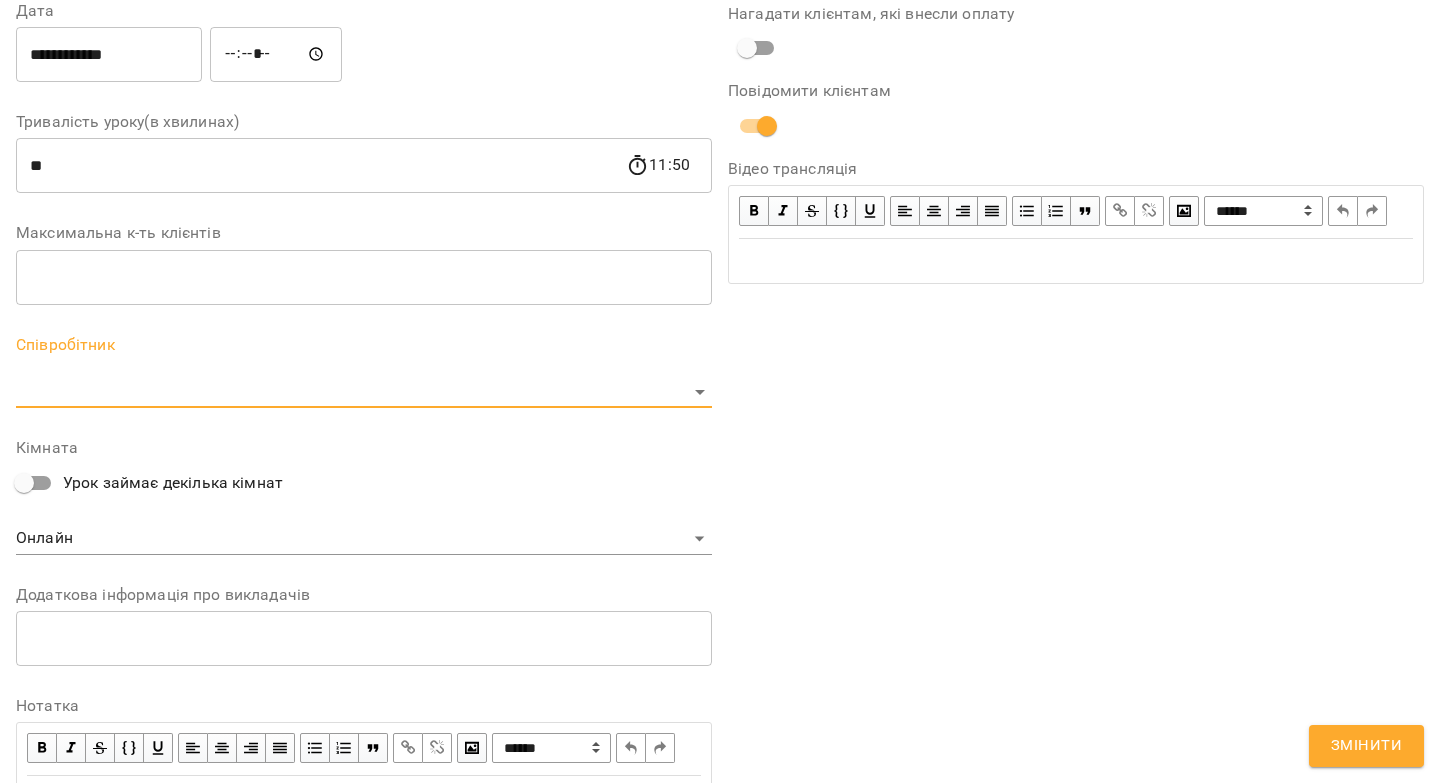 scroll, scrollTop: 465, scrollLeft: 0, axis: vertical 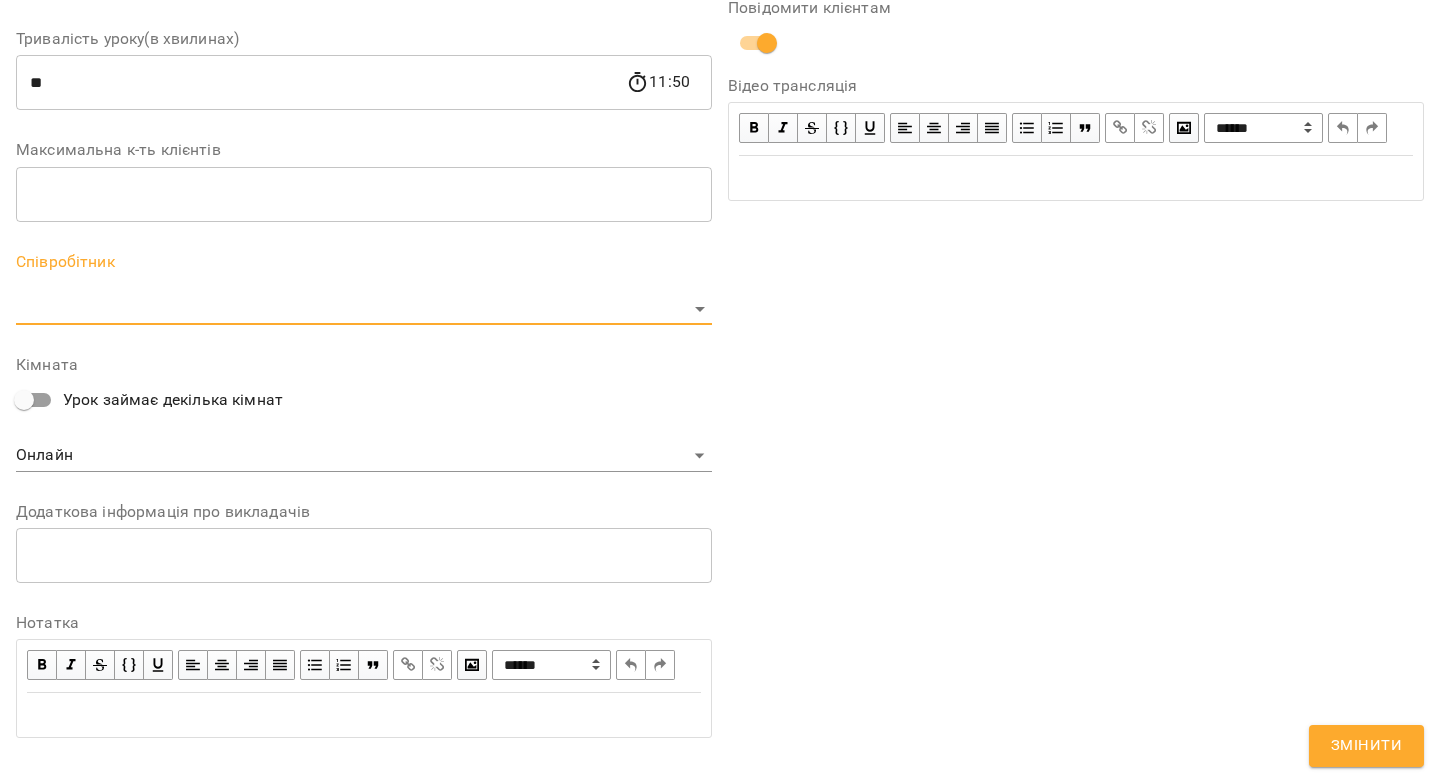 click on "**********" at bounding box center [720, 456] 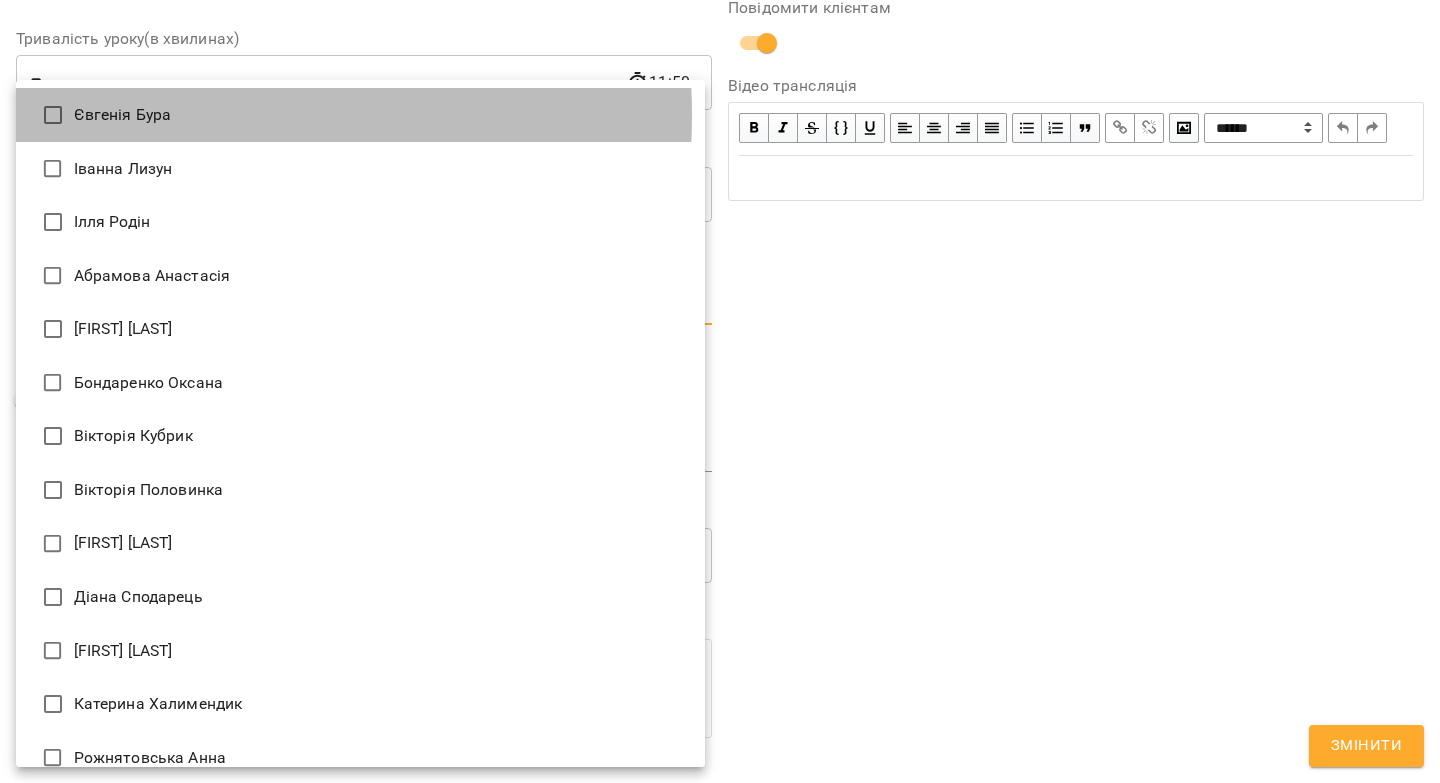 click on "Євгенія Бура" at bounding box center (360, 115) 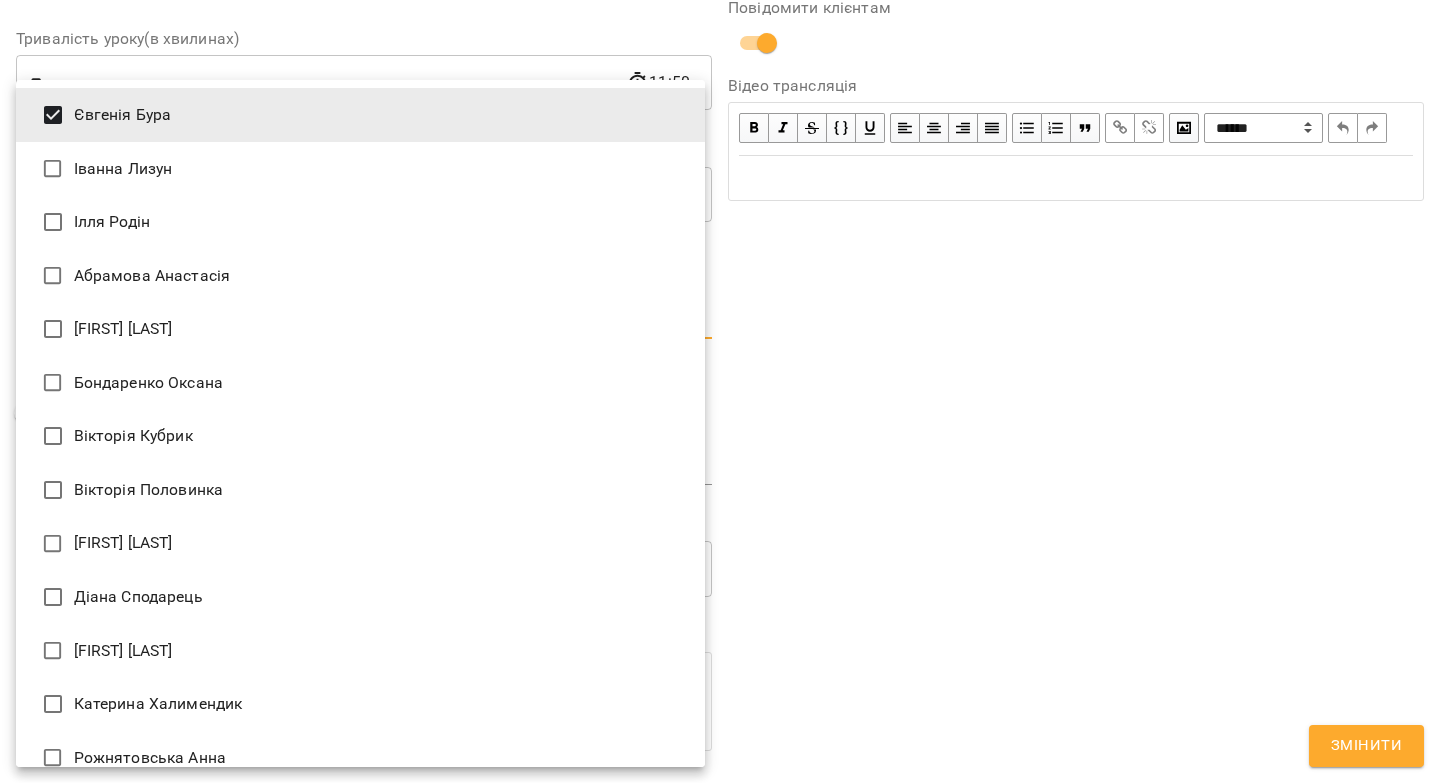 click at bounding box center (720, 391) 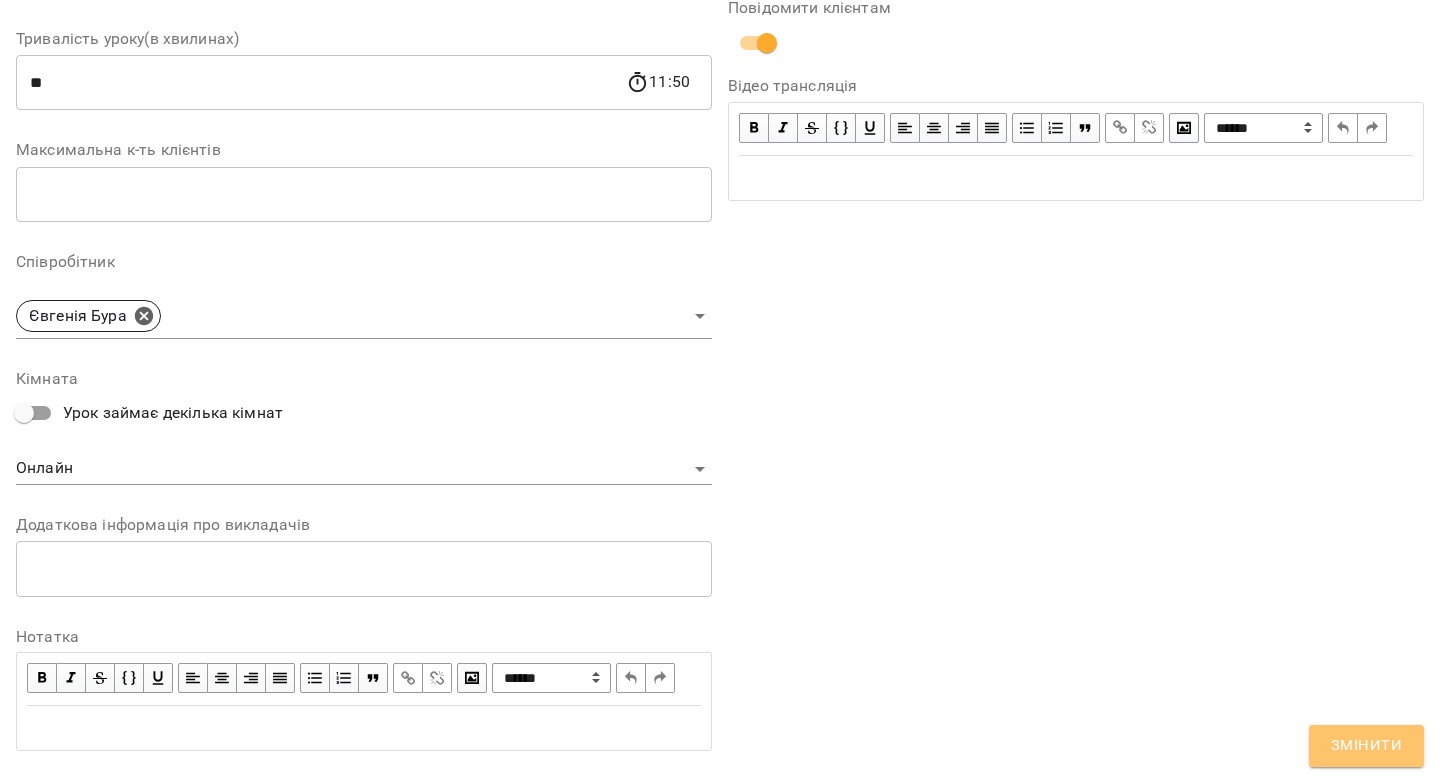 click on "Змінити" at bounding box center [1366, 746] 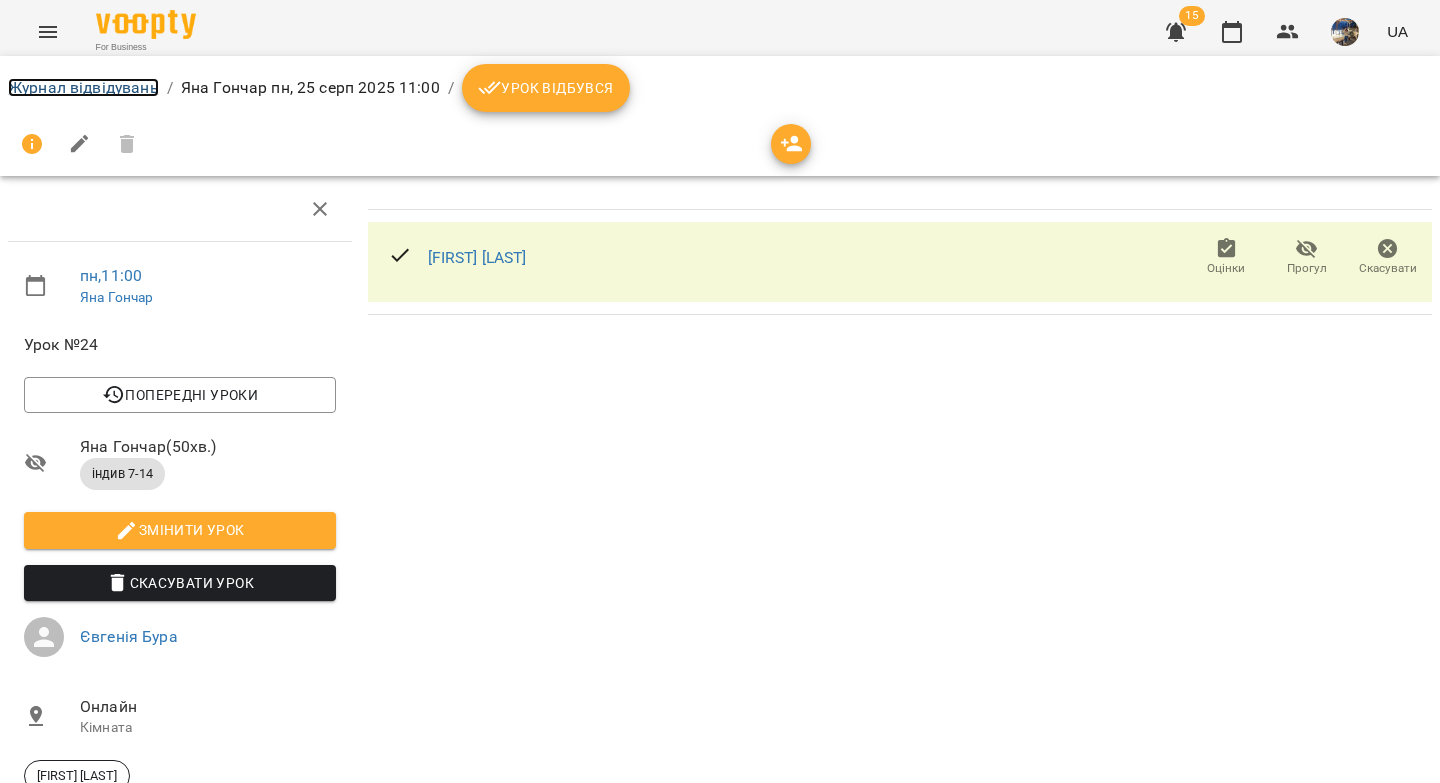 click on "Журнал відвідувань" at bounding box center [83, 87] 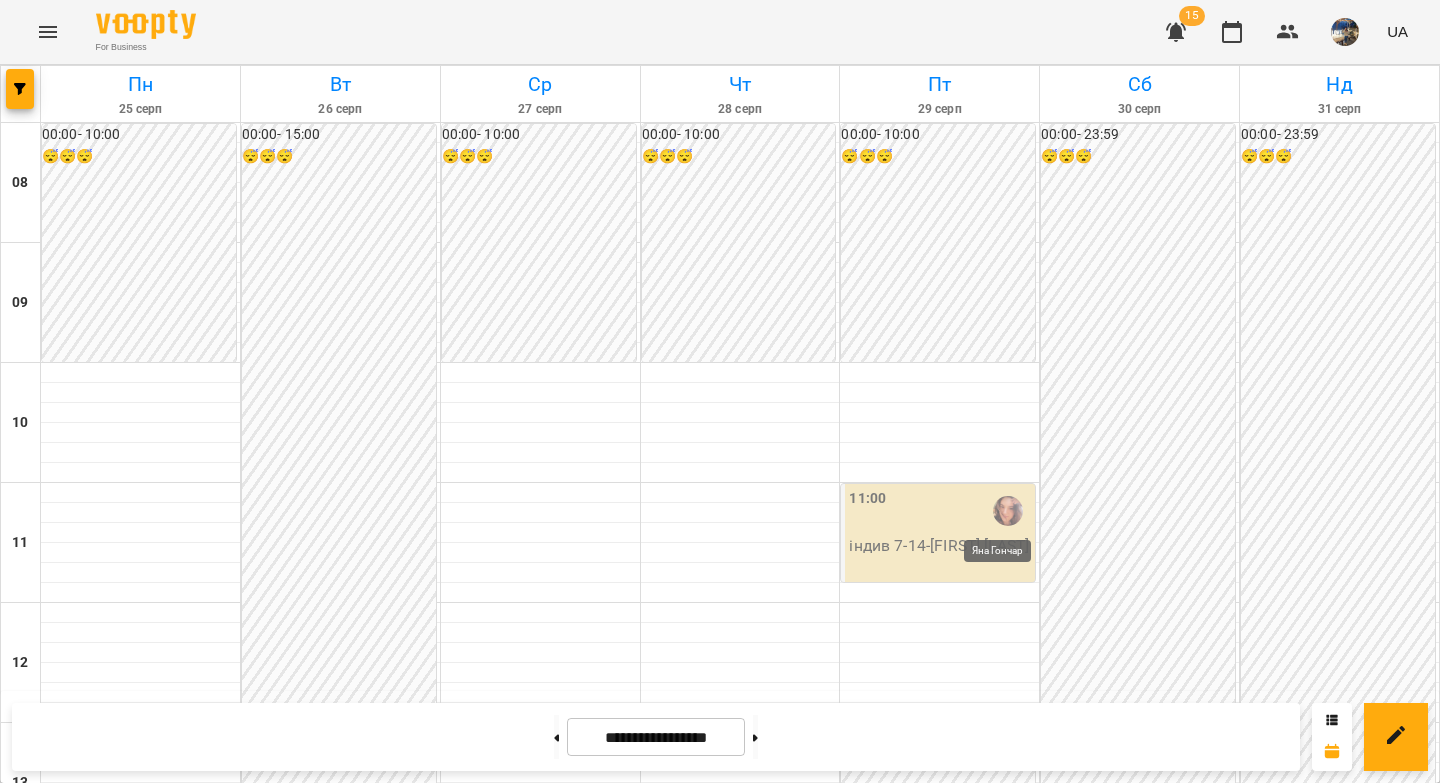 click at bounding box center [1008, 511] 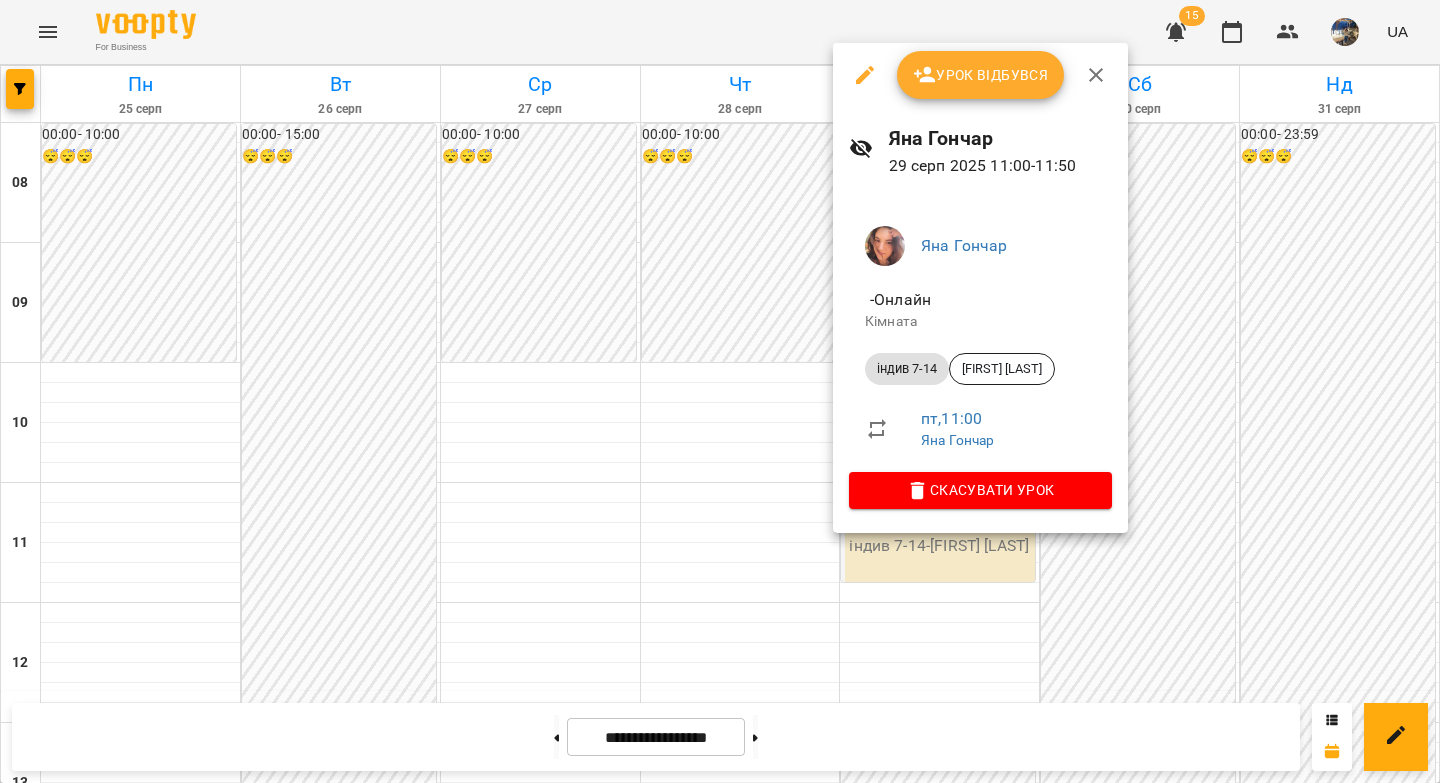 click 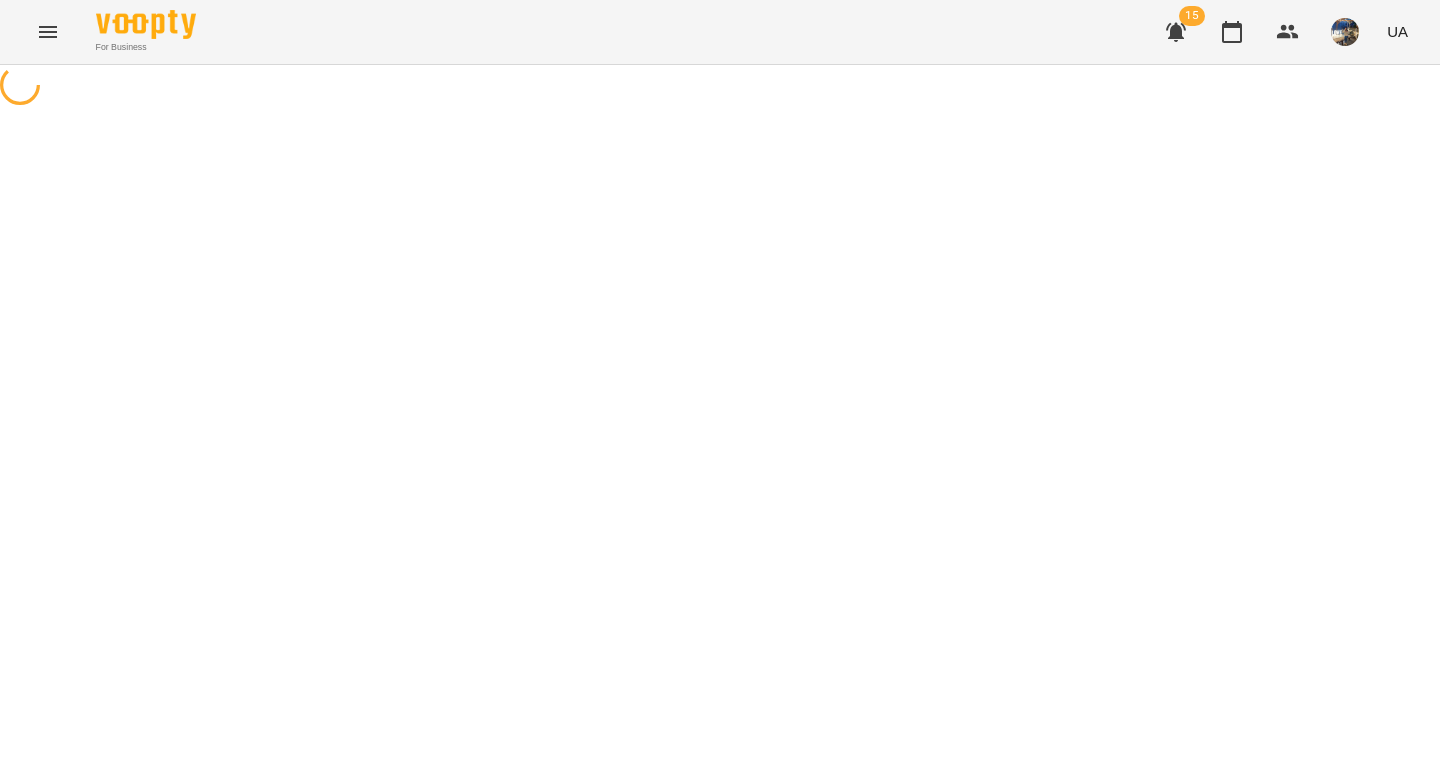 select on "**********" 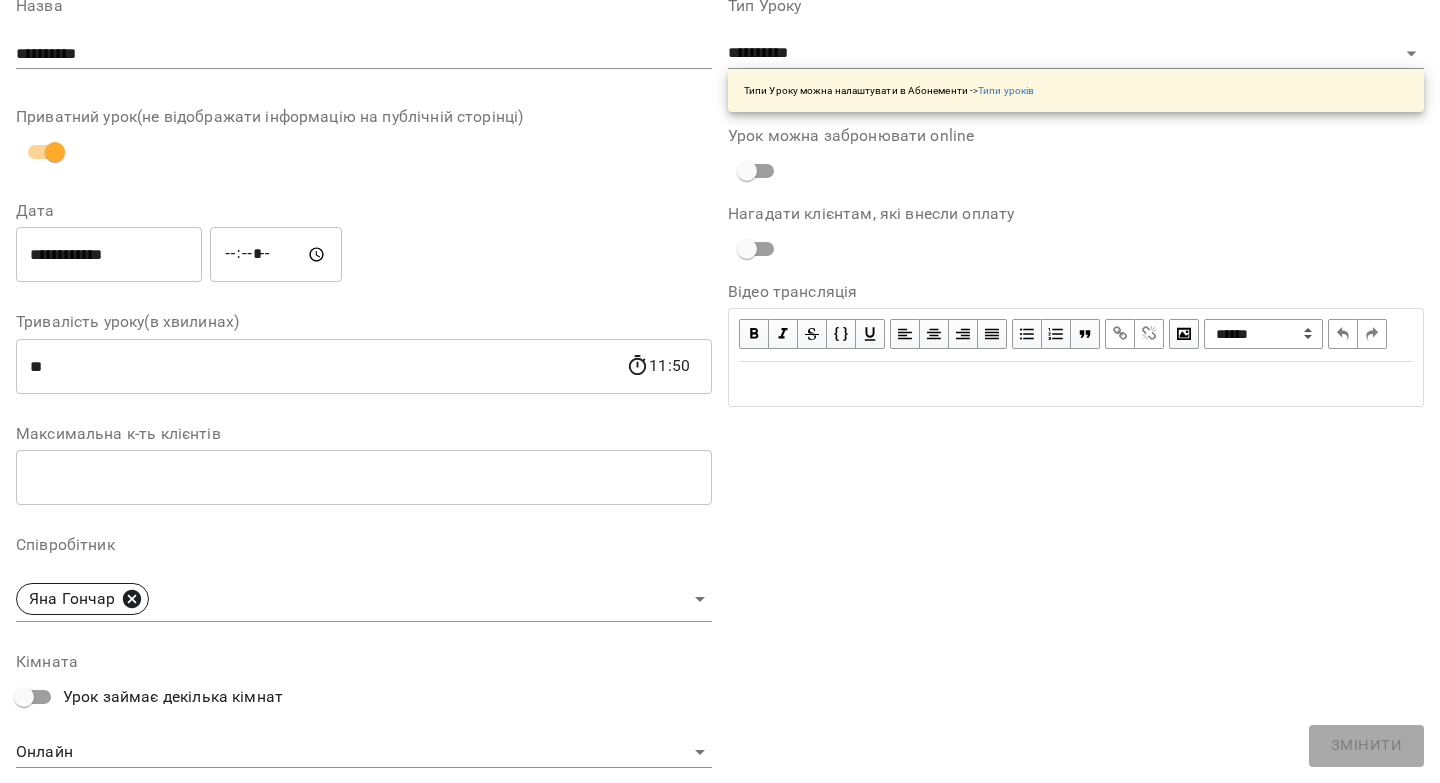 scroll, scrollTop: 340, scrollLeft: 0, axis: vertical 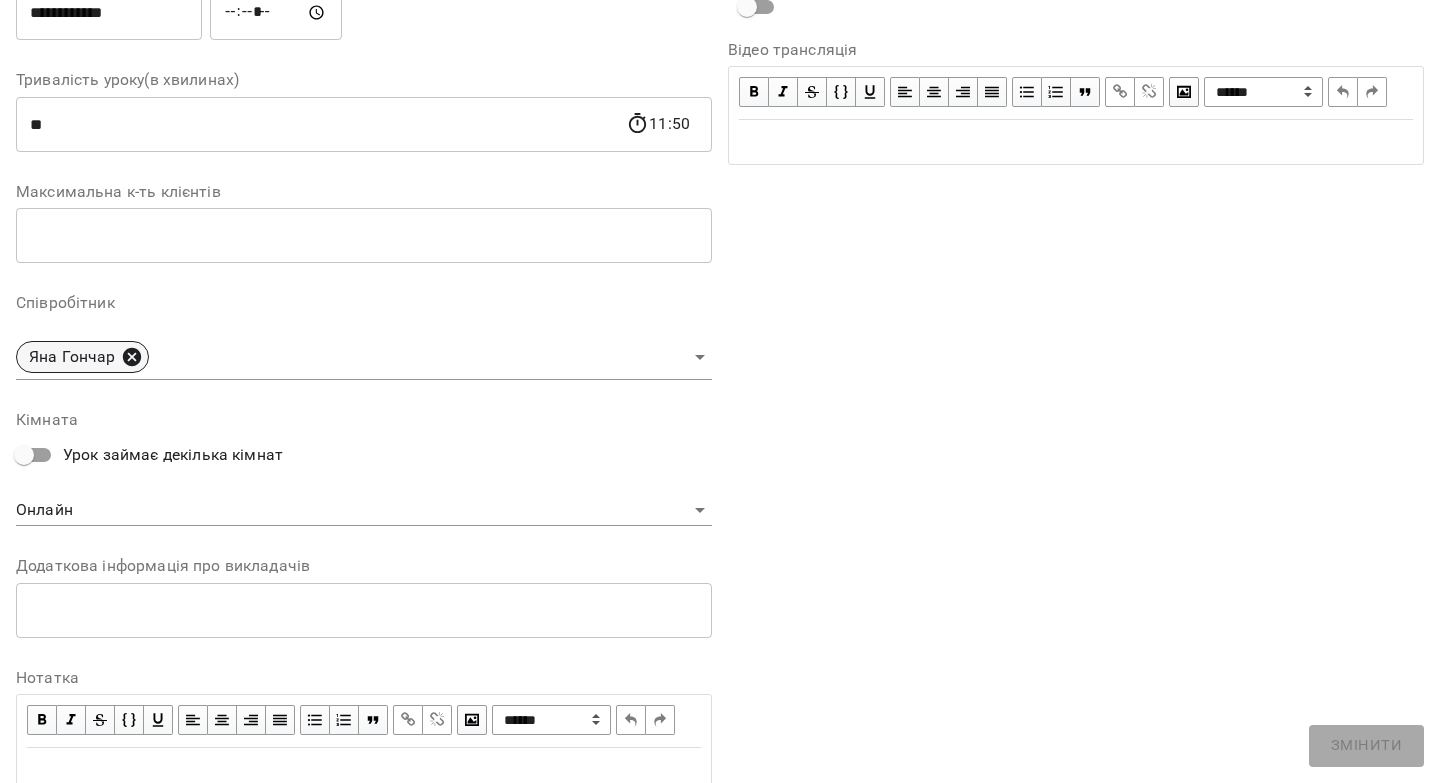 click on "Яна Гончар" at bounding box center [82, 357] 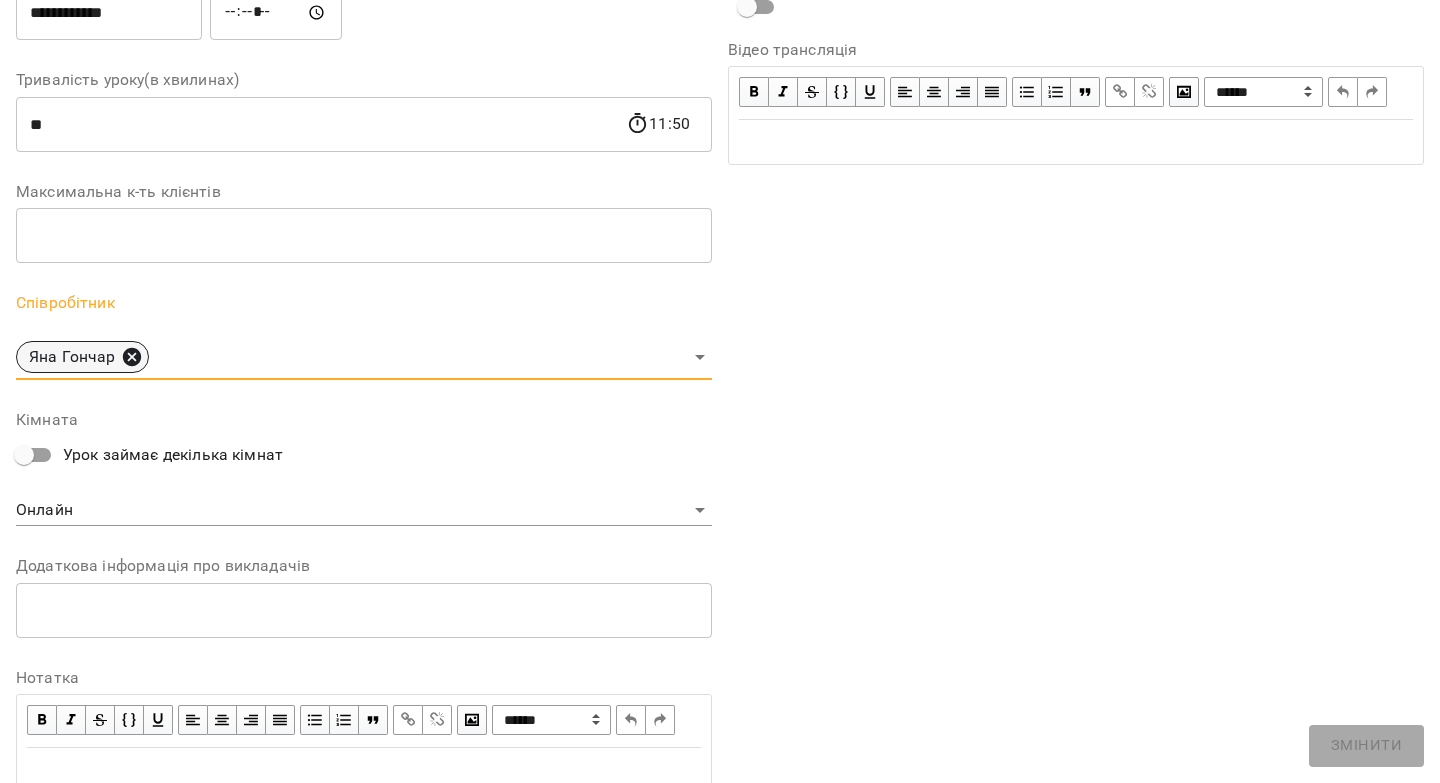 click 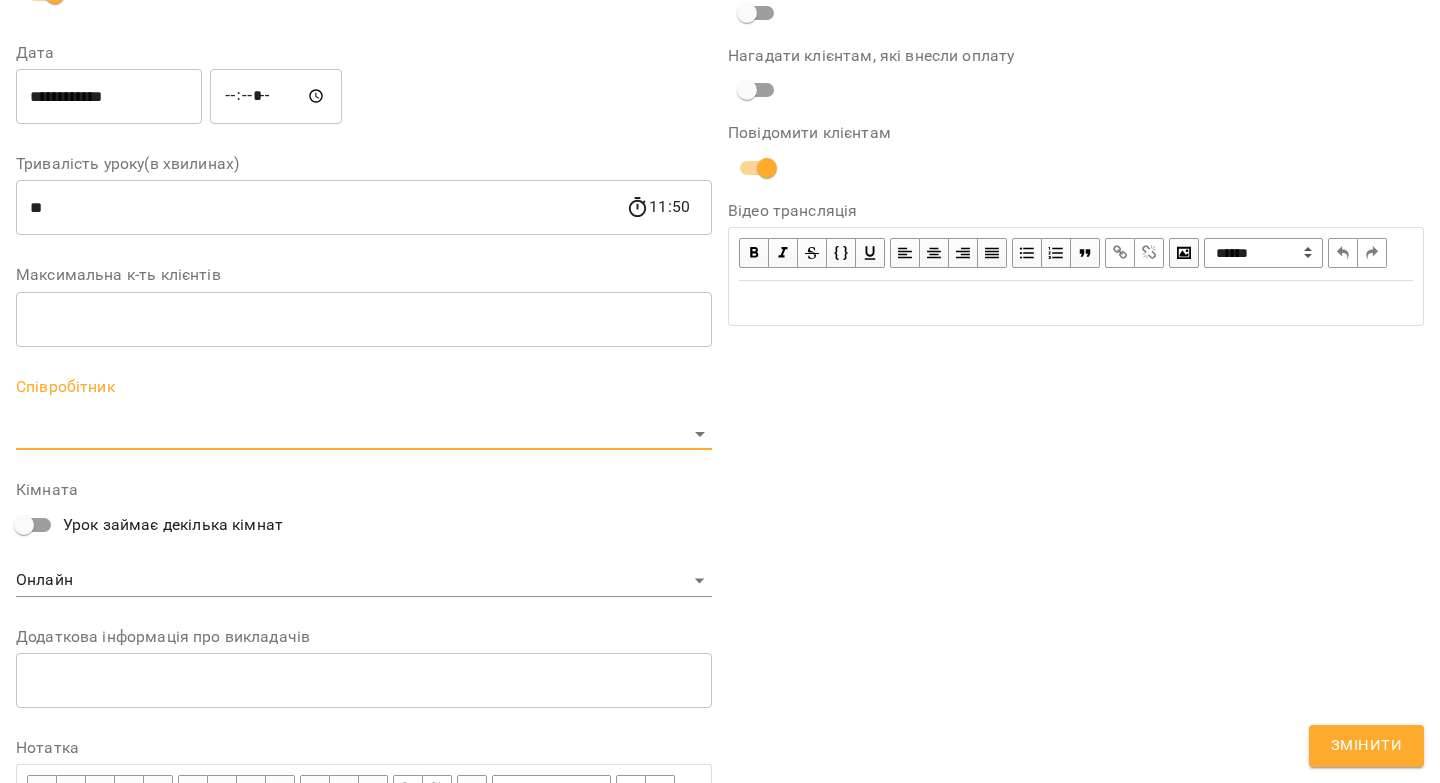 scroll, scrollTop: 424, scrollLeft: 0, axis: vertical 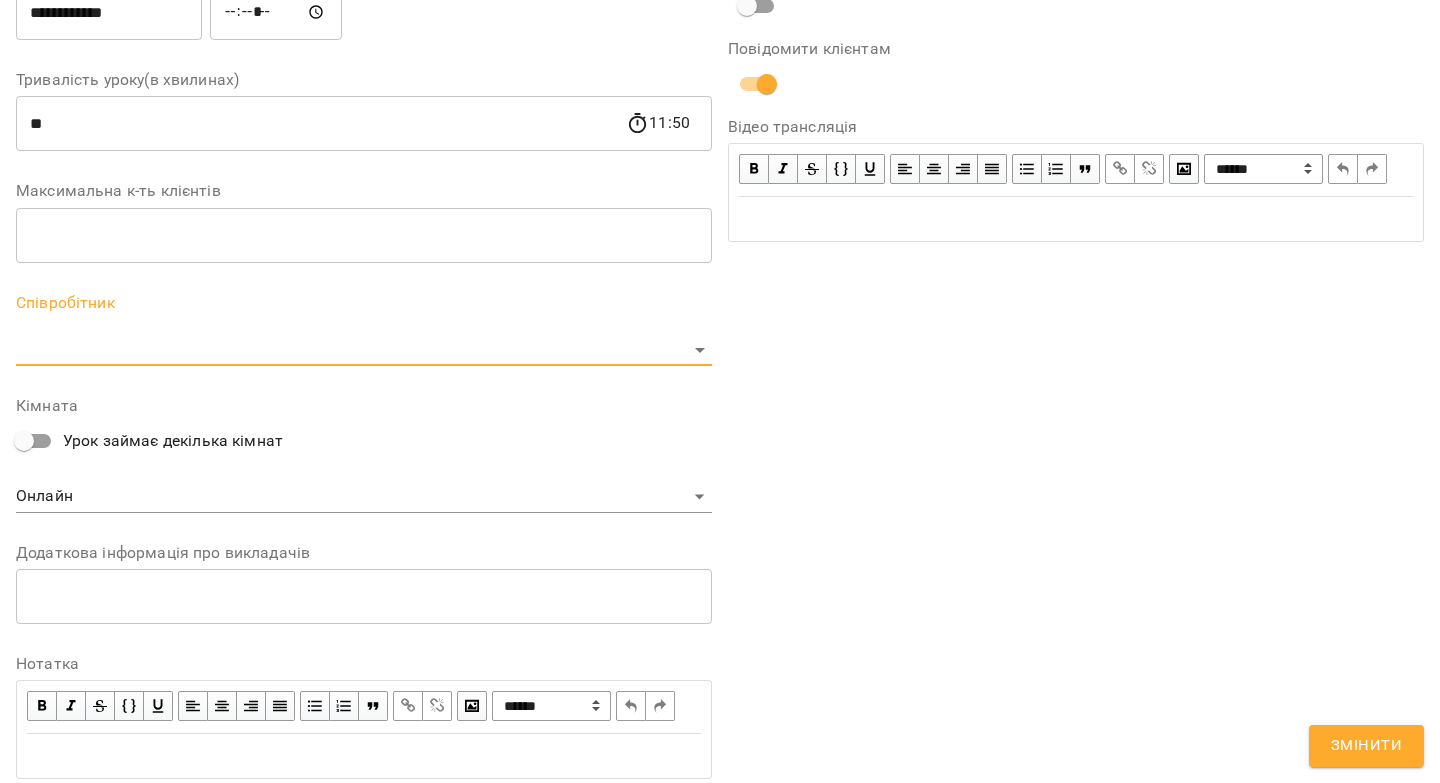click on "**********" at bounding box center (720, 456) 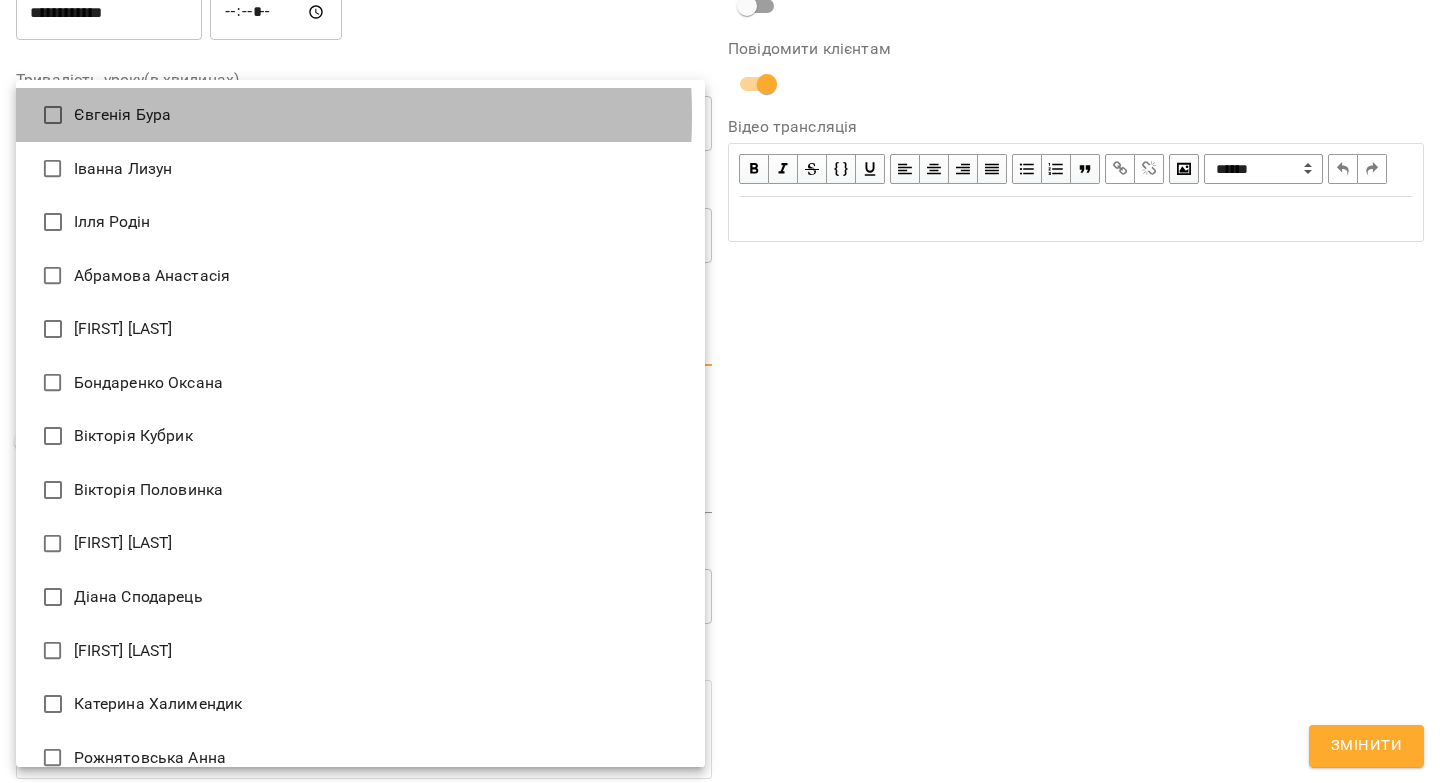 click on "Євгенія Бура" at bounding box center (360, 115) 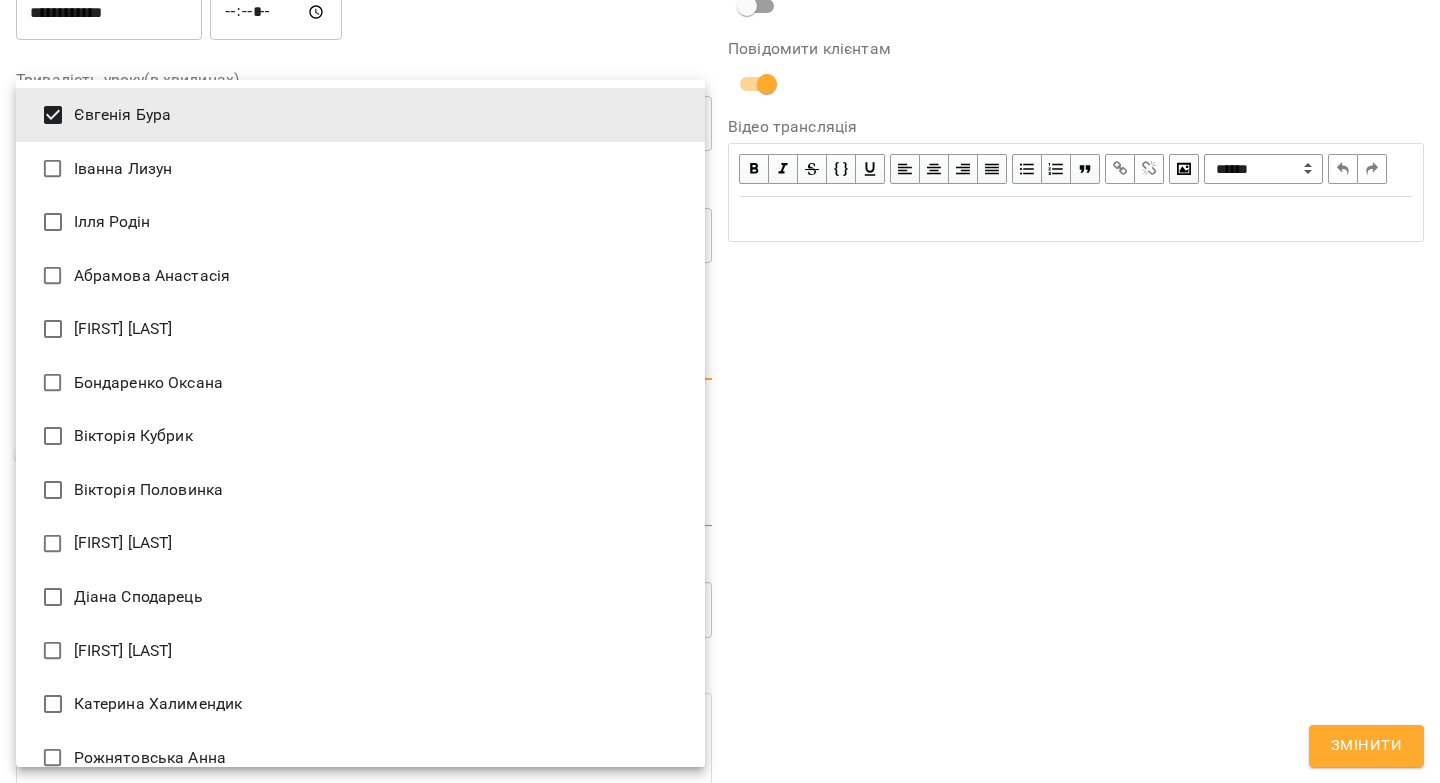 click at bounding box center (720, 391) 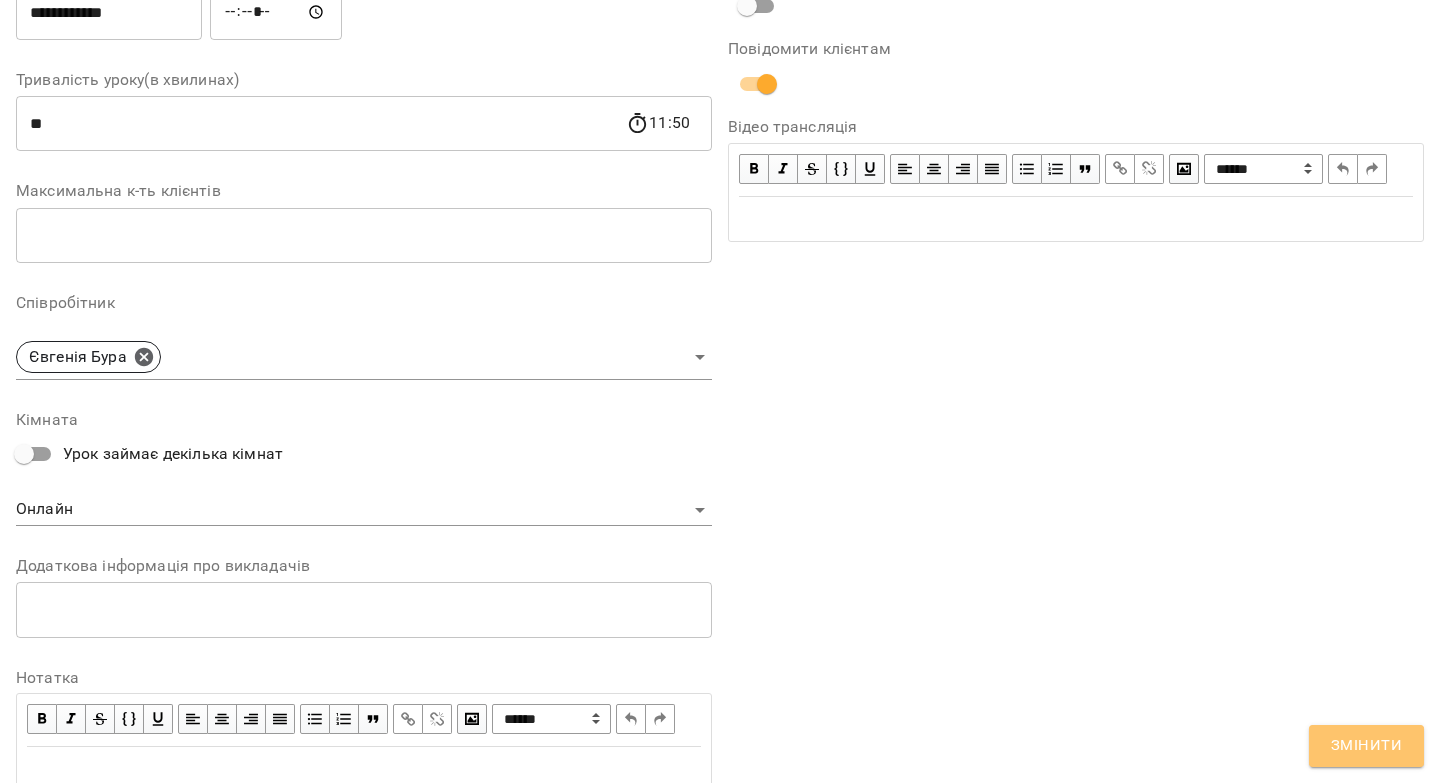 click on "Змінити" at bounding box center [1366, 746] 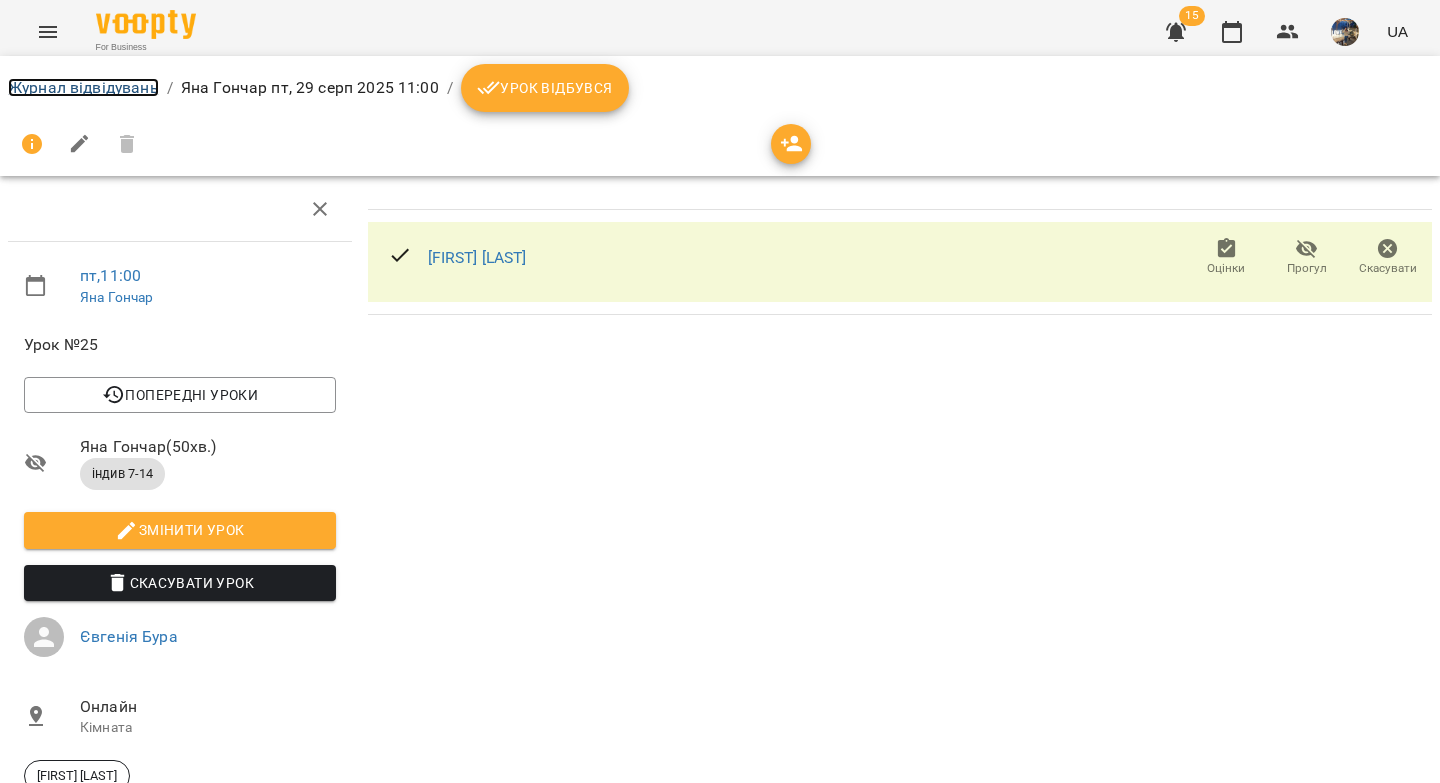 click on "Журнал відвідувань" at bounding box center [83, 87] 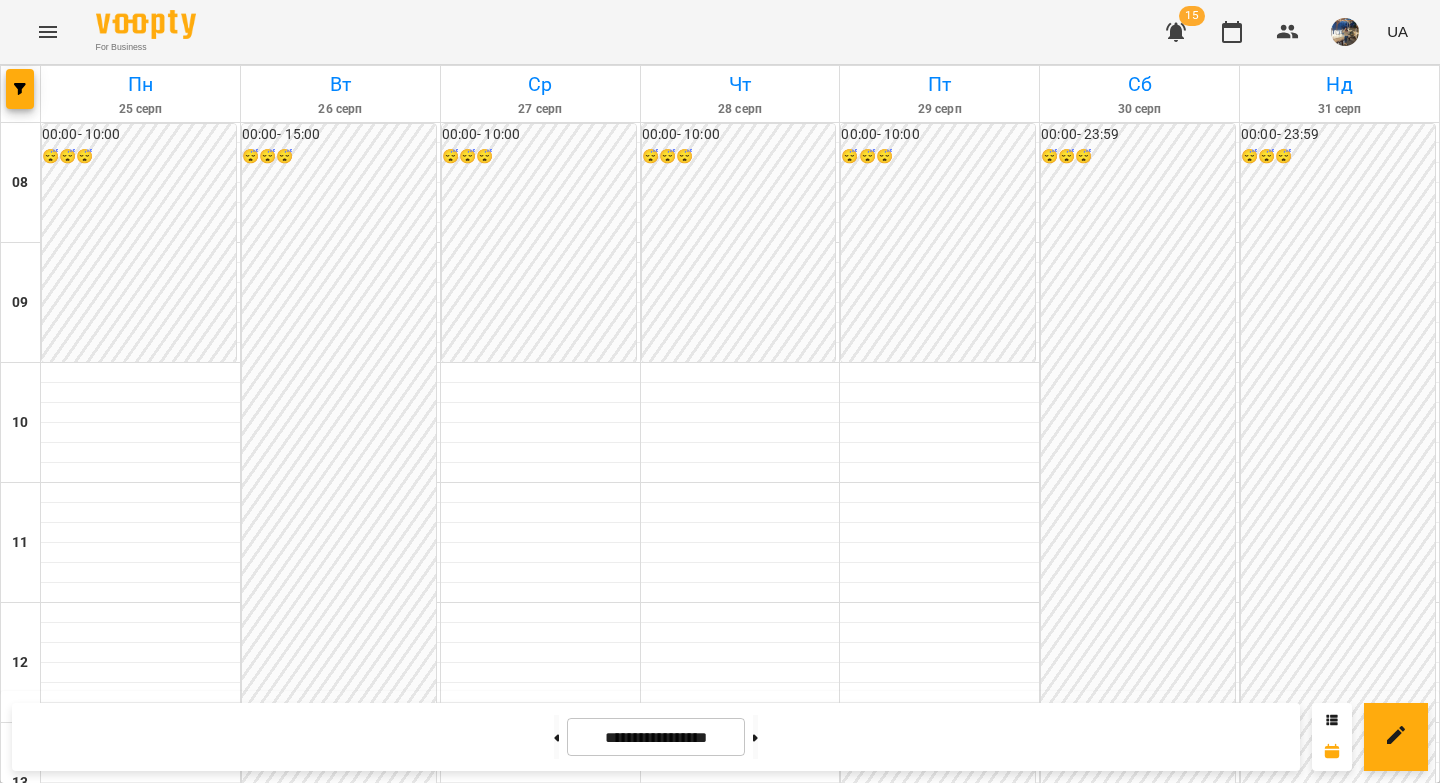 scroll, scrollTop: 662, scrollLeft: 0, axis: vertical 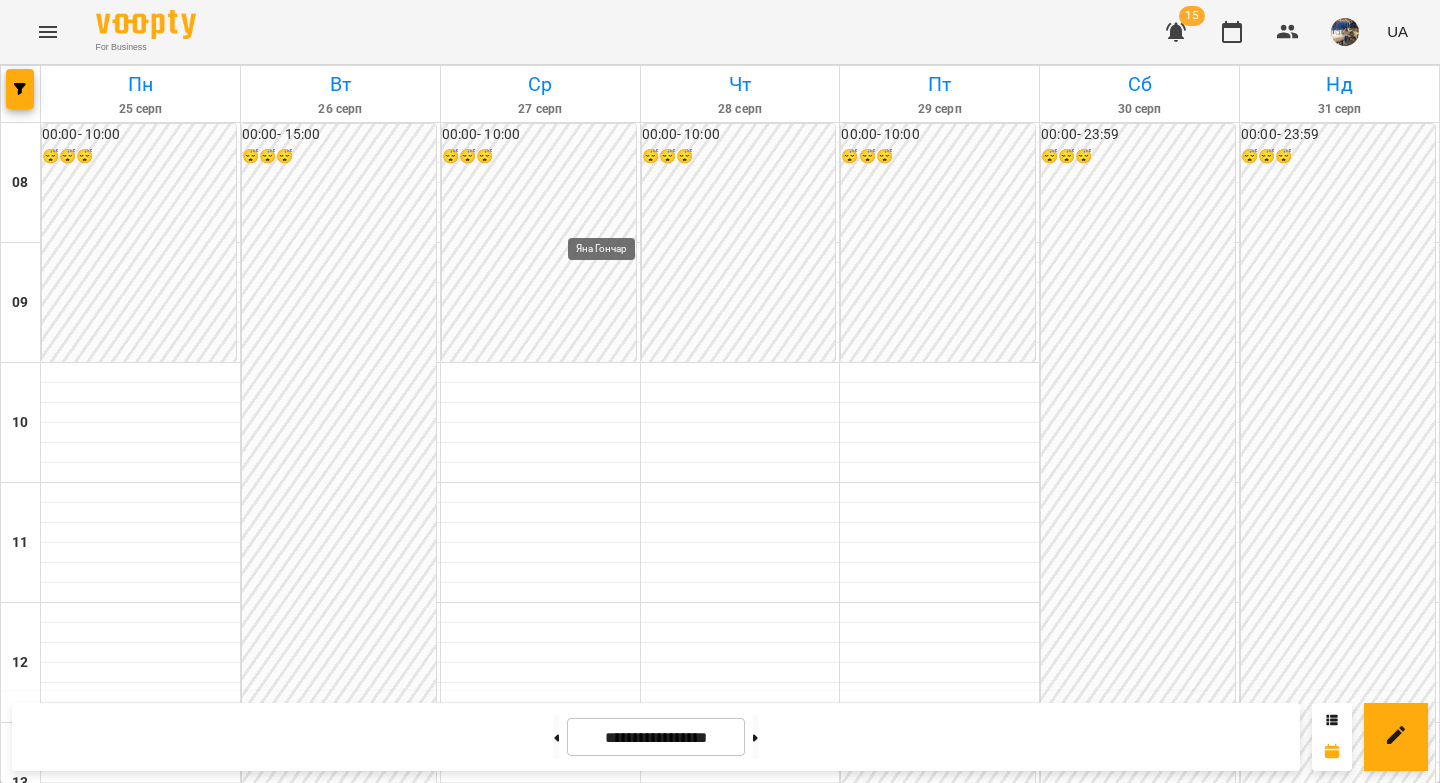 click at bounding box center (609, 871) 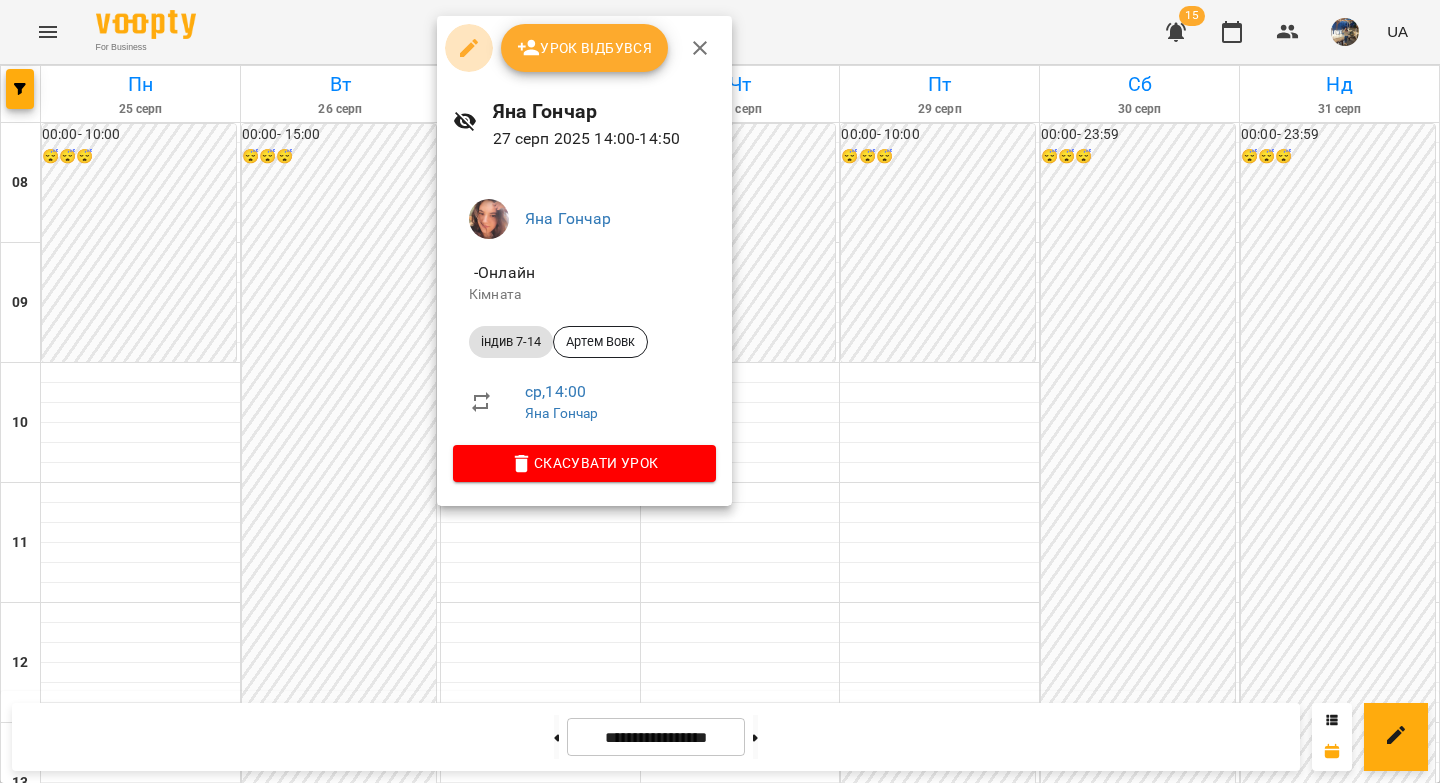 click at bounding box center (469, 48) 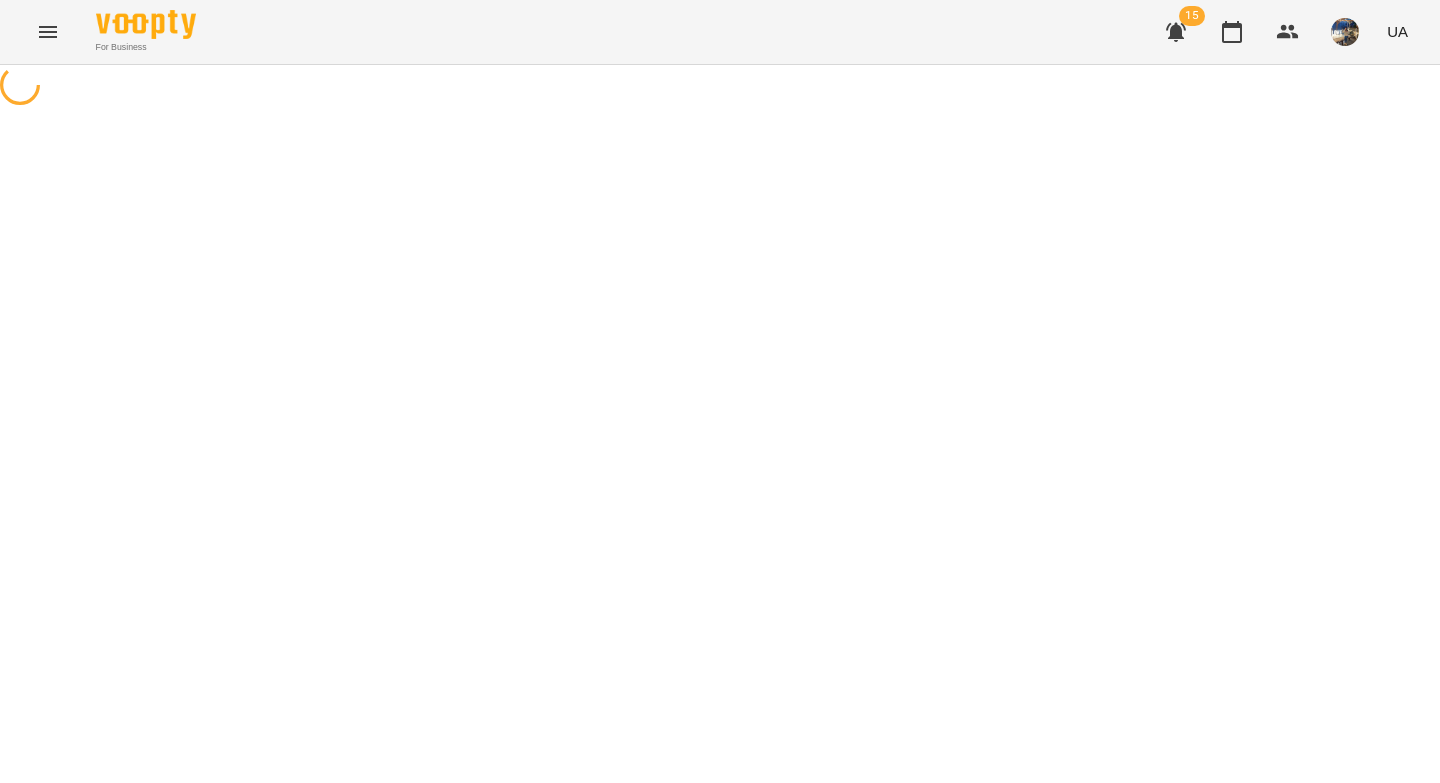 select on "**********" 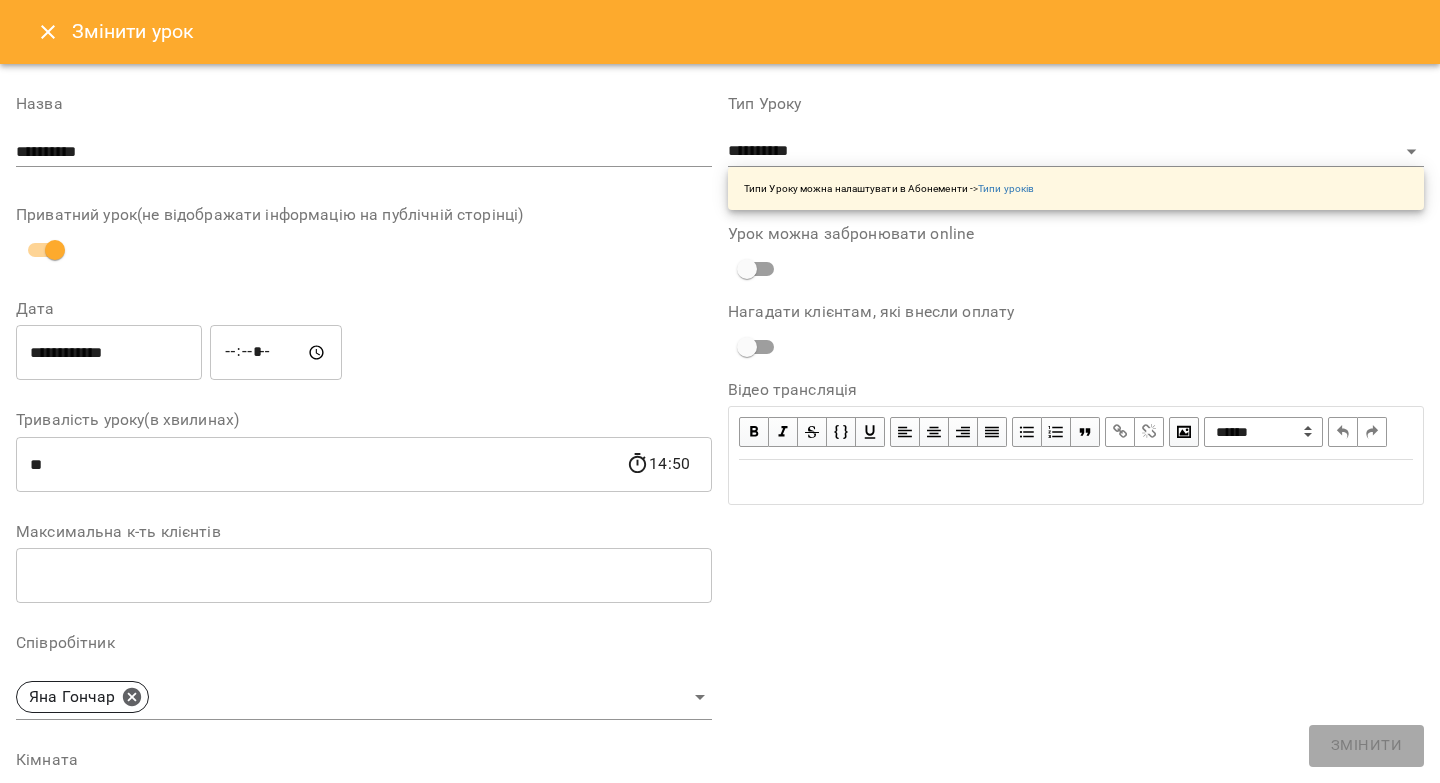 scroll, scrollTop: 379, scrollLeft: 0, axis: vertical 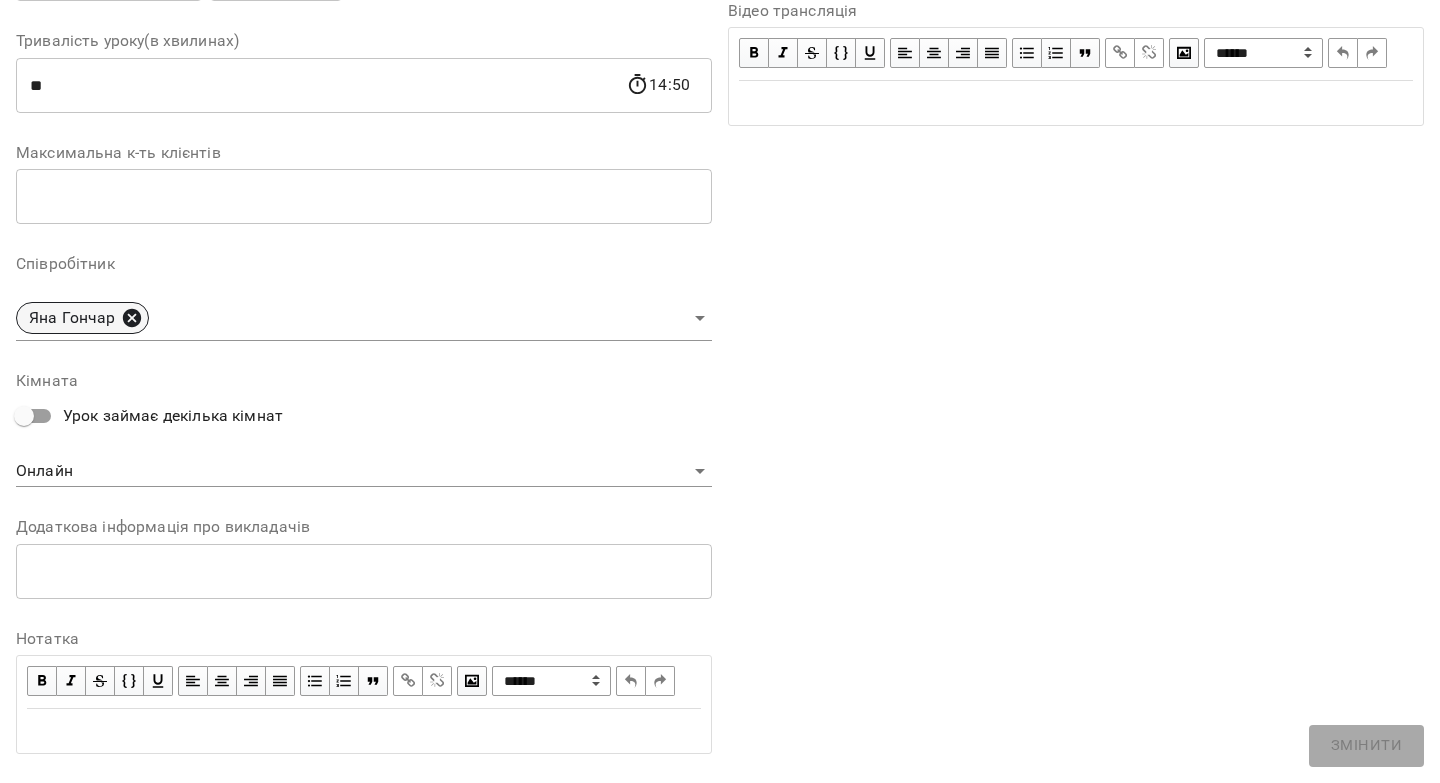 click 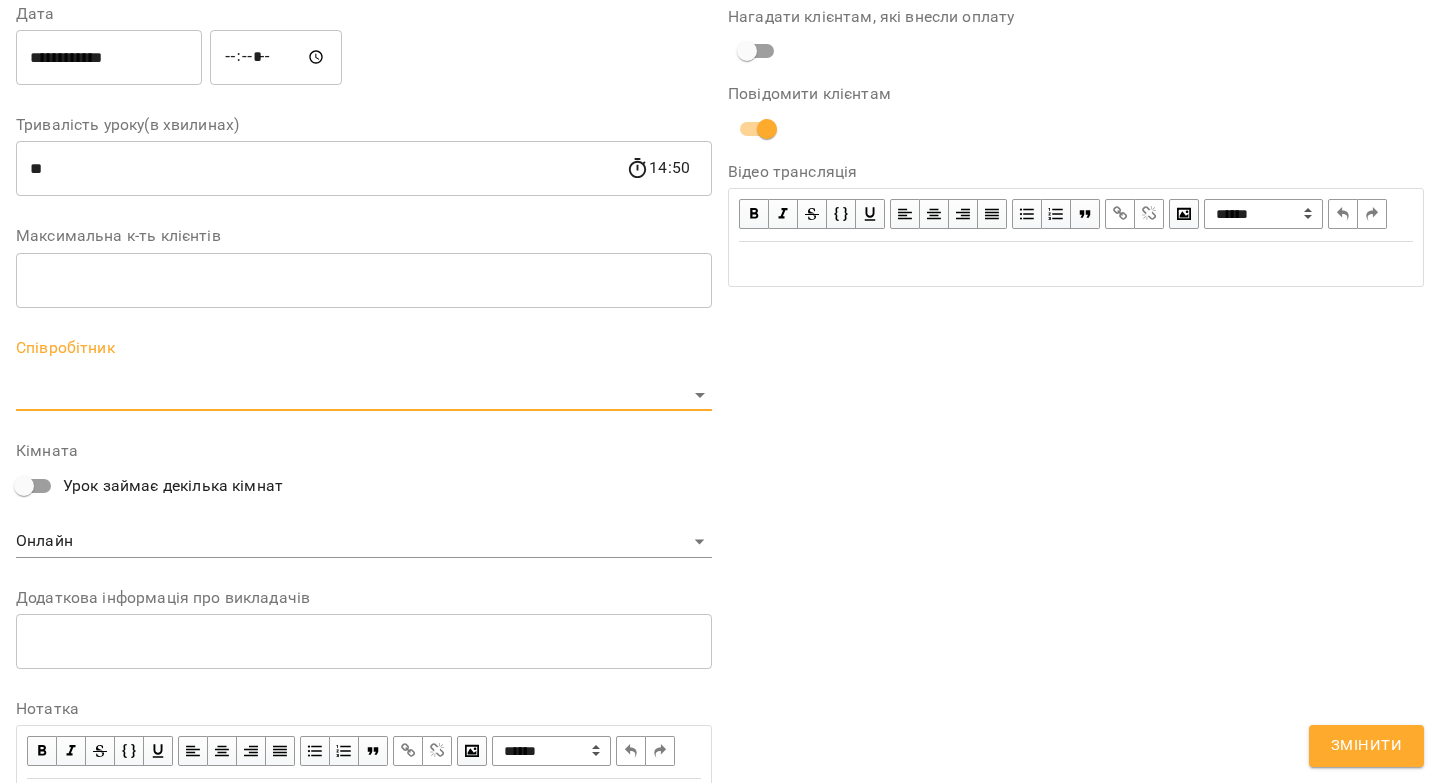 scroll, scrollTop: 462, scrollLeft: 0, axis: vertical 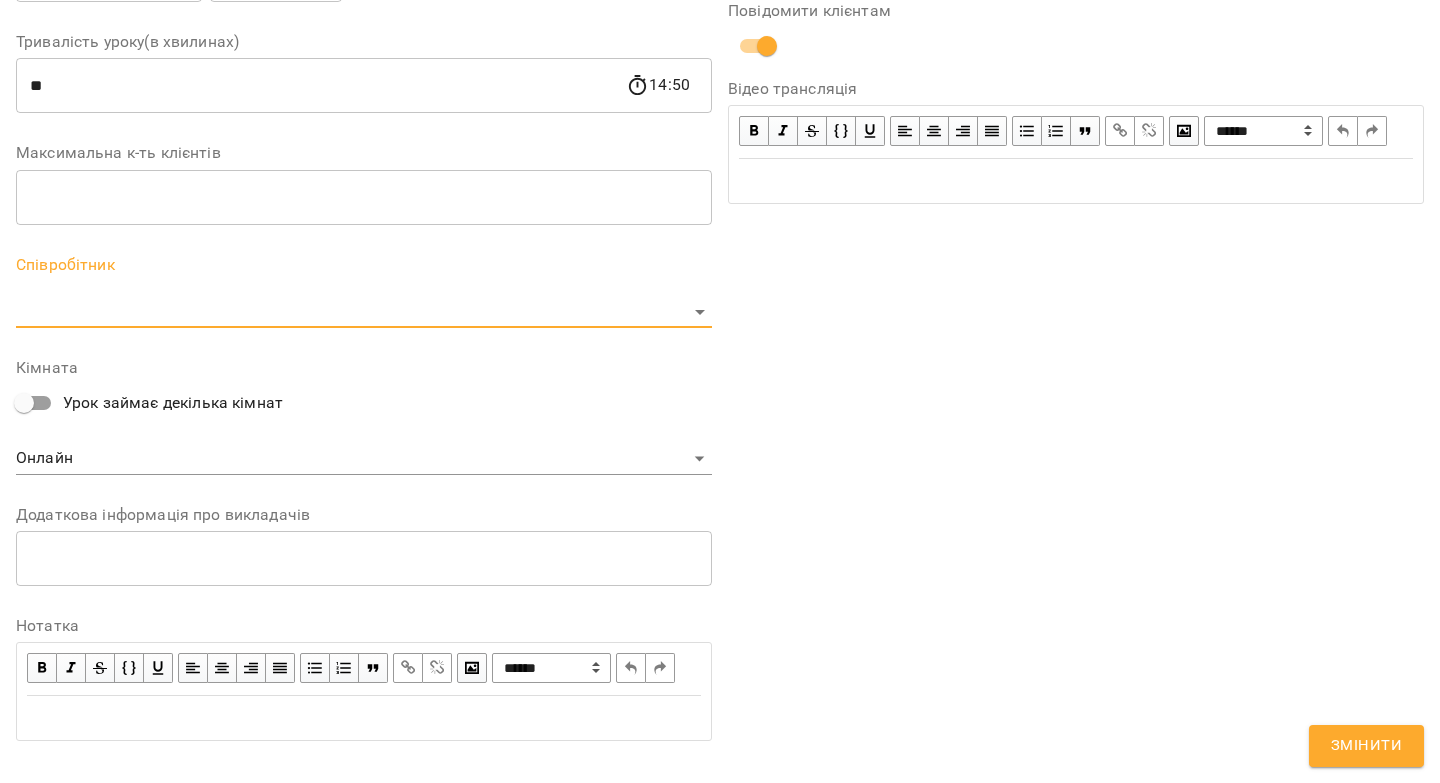 click on "**********" at bounding box center [720, 456] 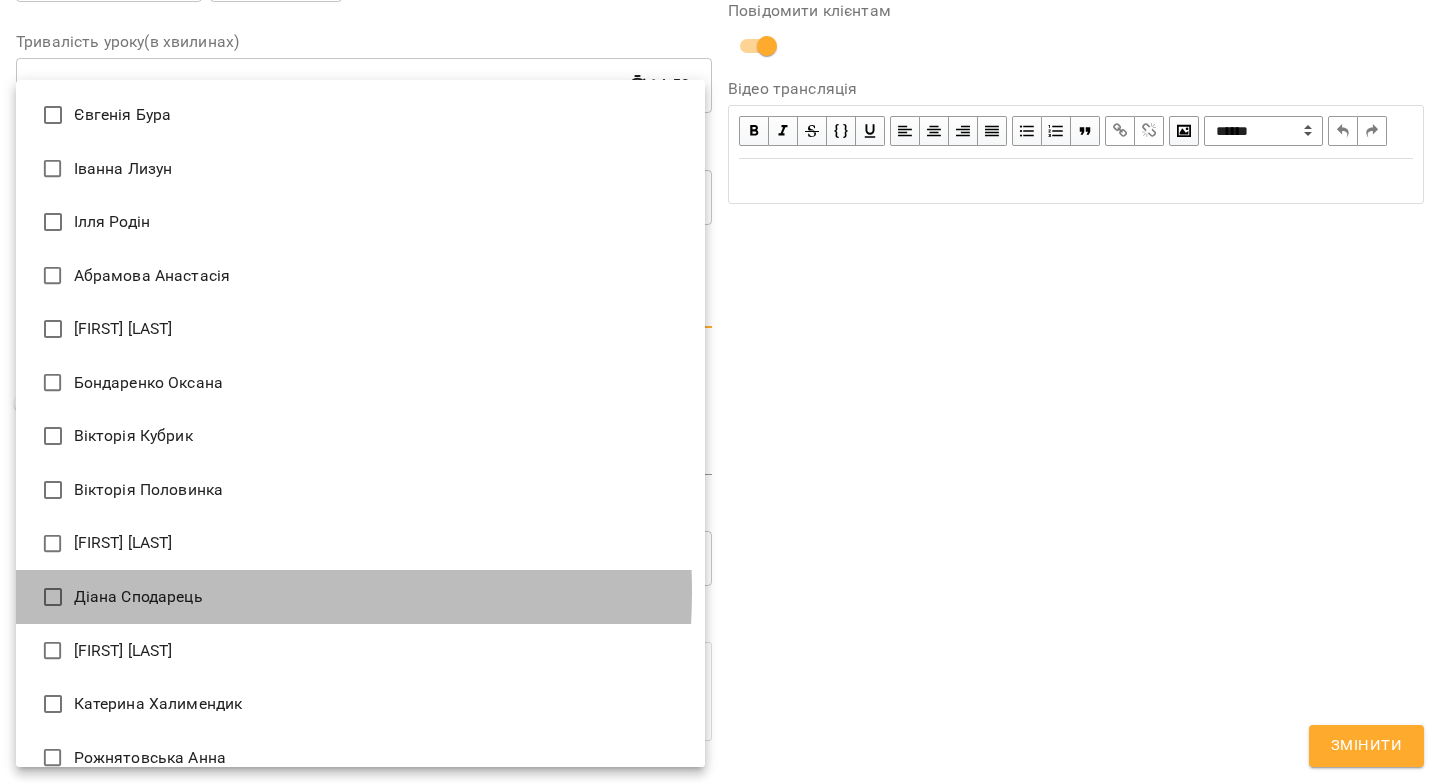 click on "Діана Сподарець" at bounding box center [360, 597] 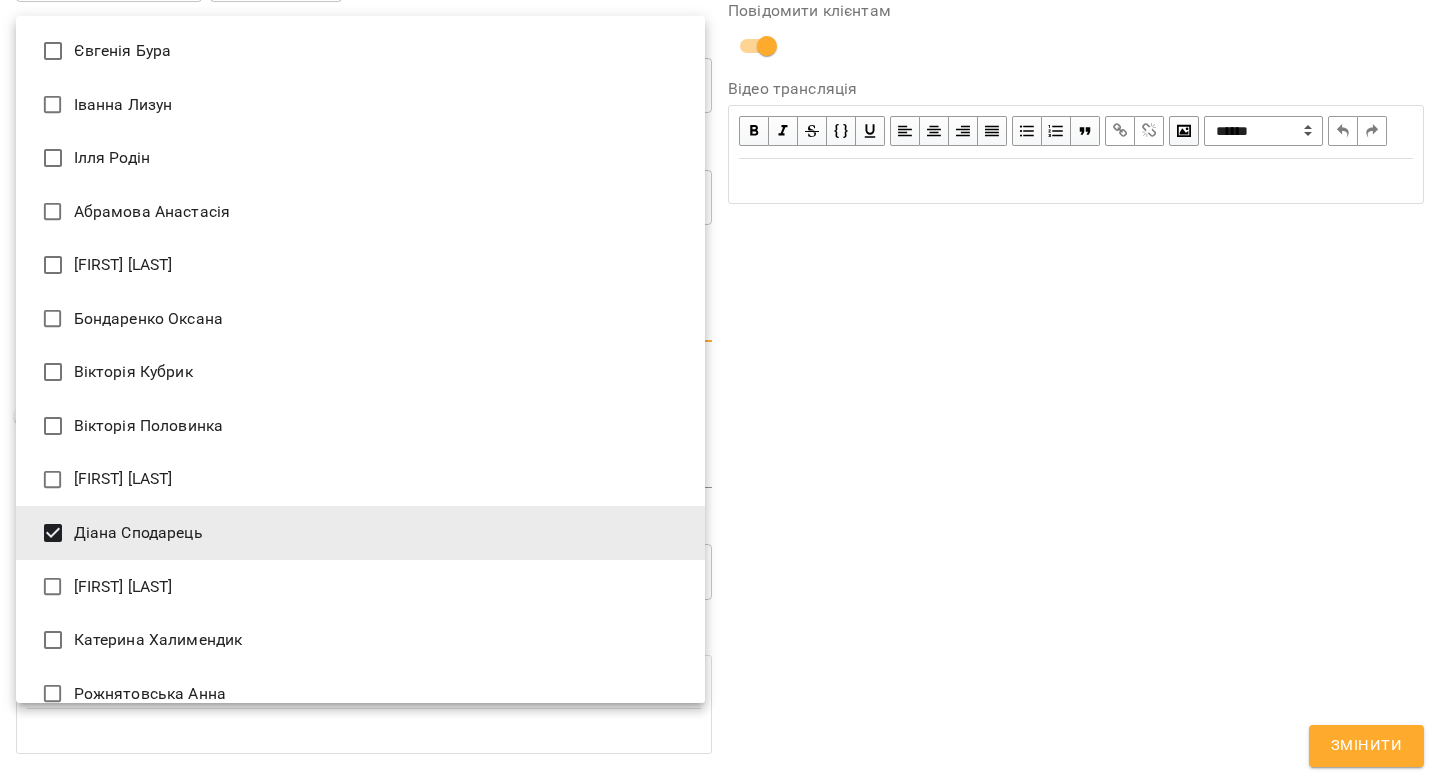 drag, startPoint x: 1172, startPoint y: 577, endPoint x: 1188, endPoint y: 590, distance: 20.615528 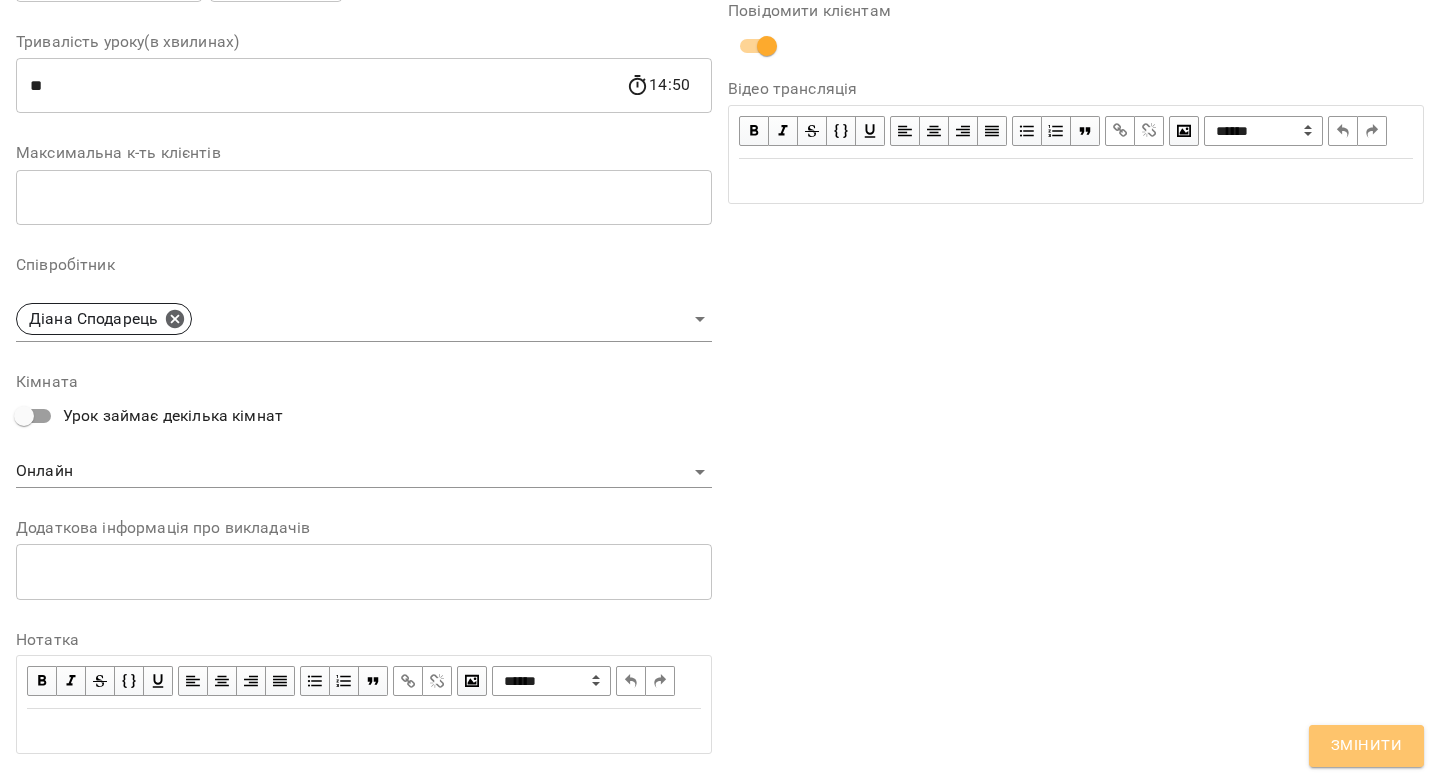 click on "Змінити" at bounding box center [1366, 746] 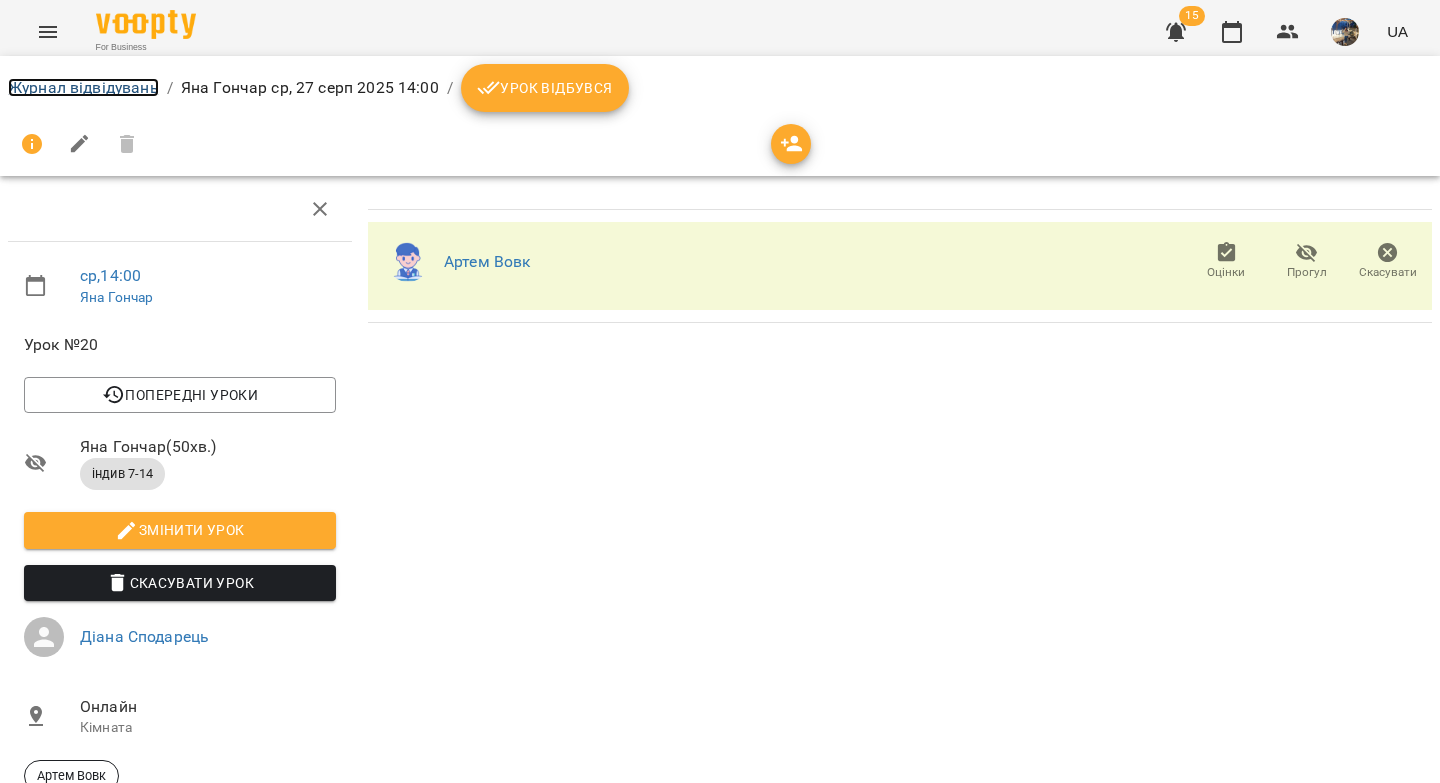 click on "Журнал відвідувань" at bounding box center [83, 87] 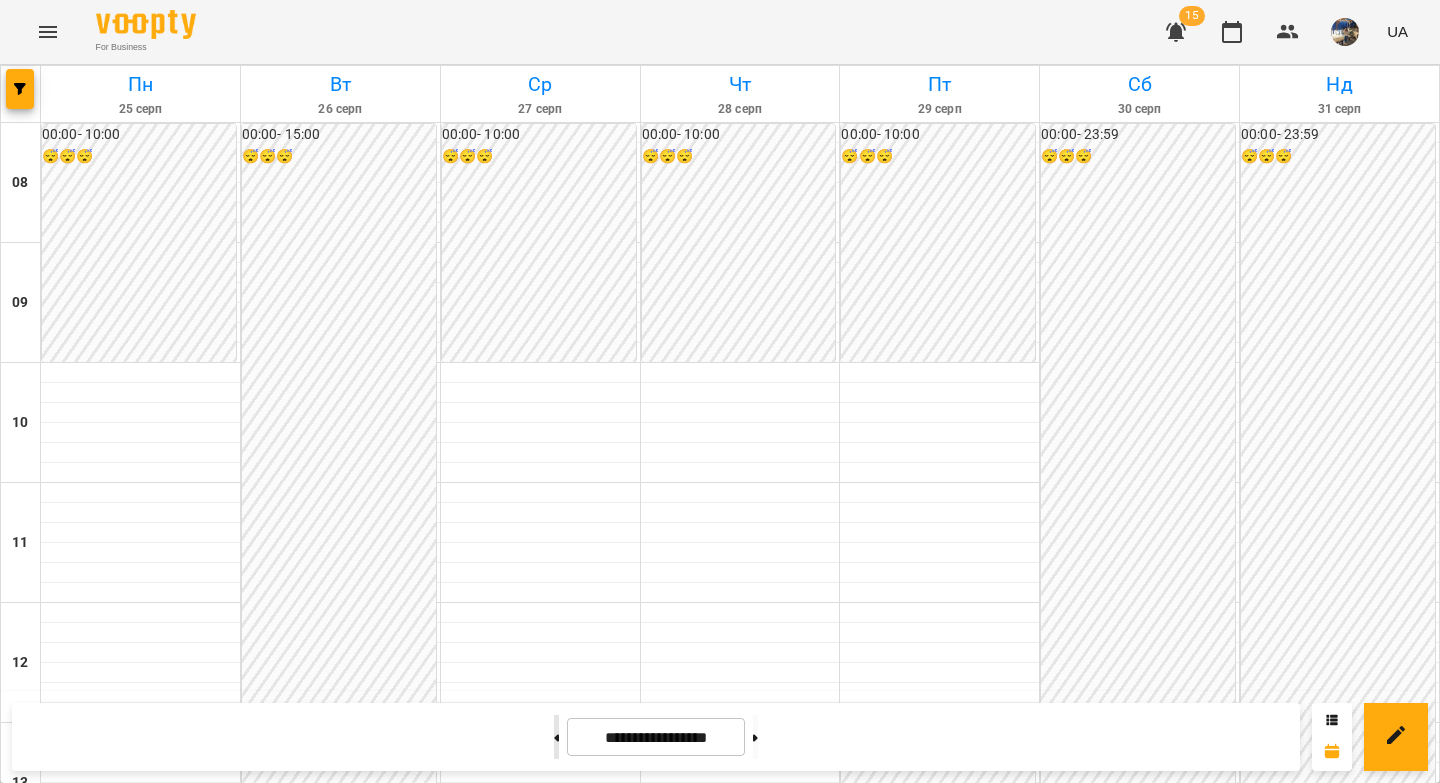 click at bounding box center (556, 737) 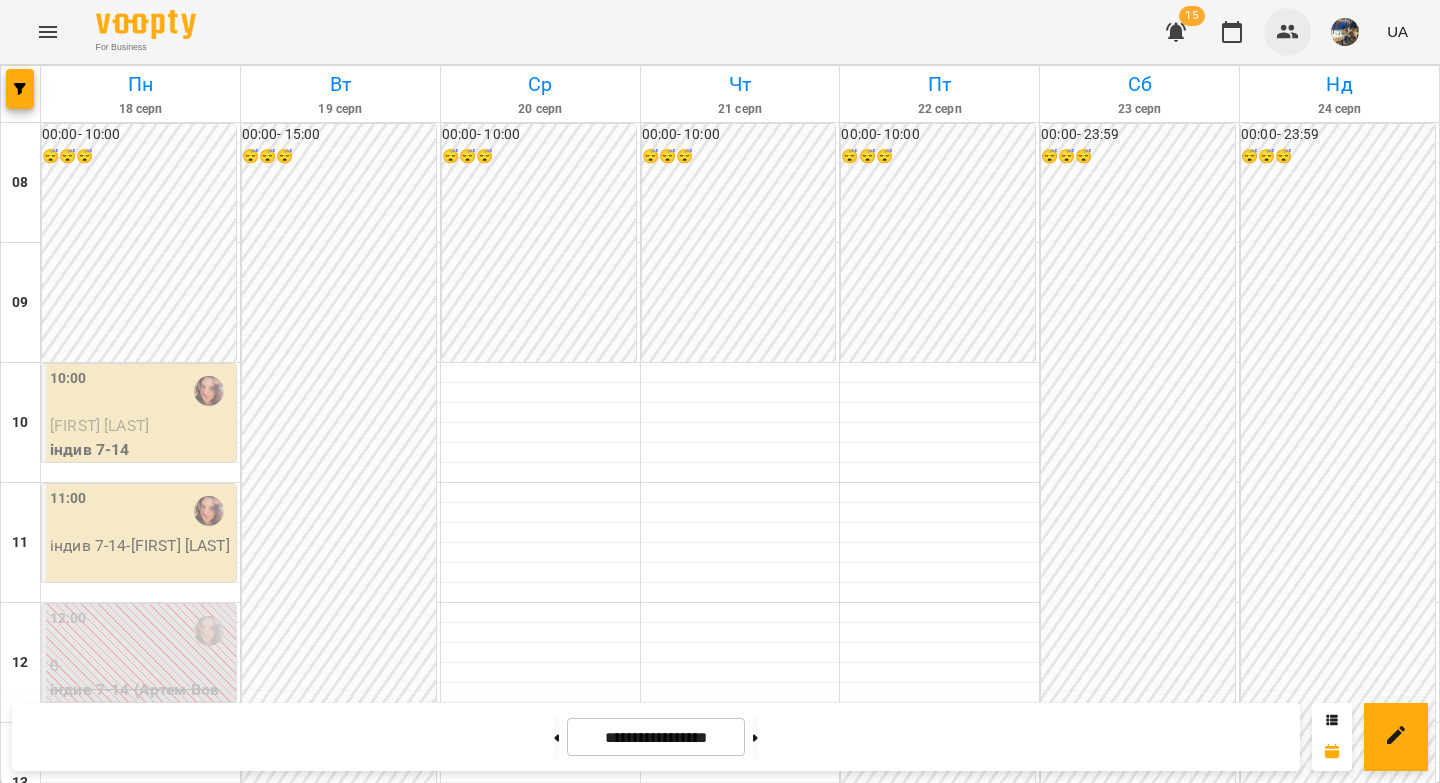 click 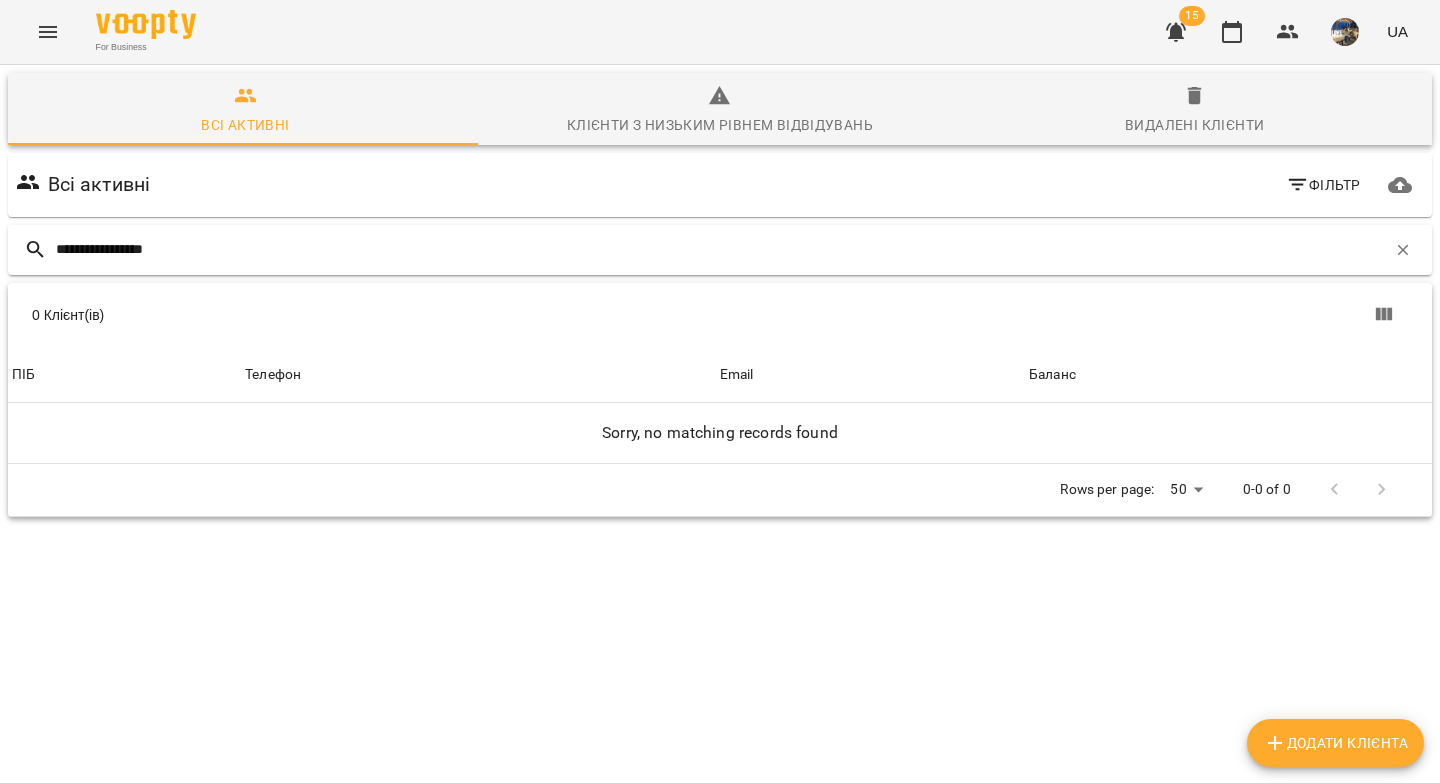 drag, startPoint x: 118, startPoint y: 247, endPoint x: 42, endPoint y: 247, distance: 76 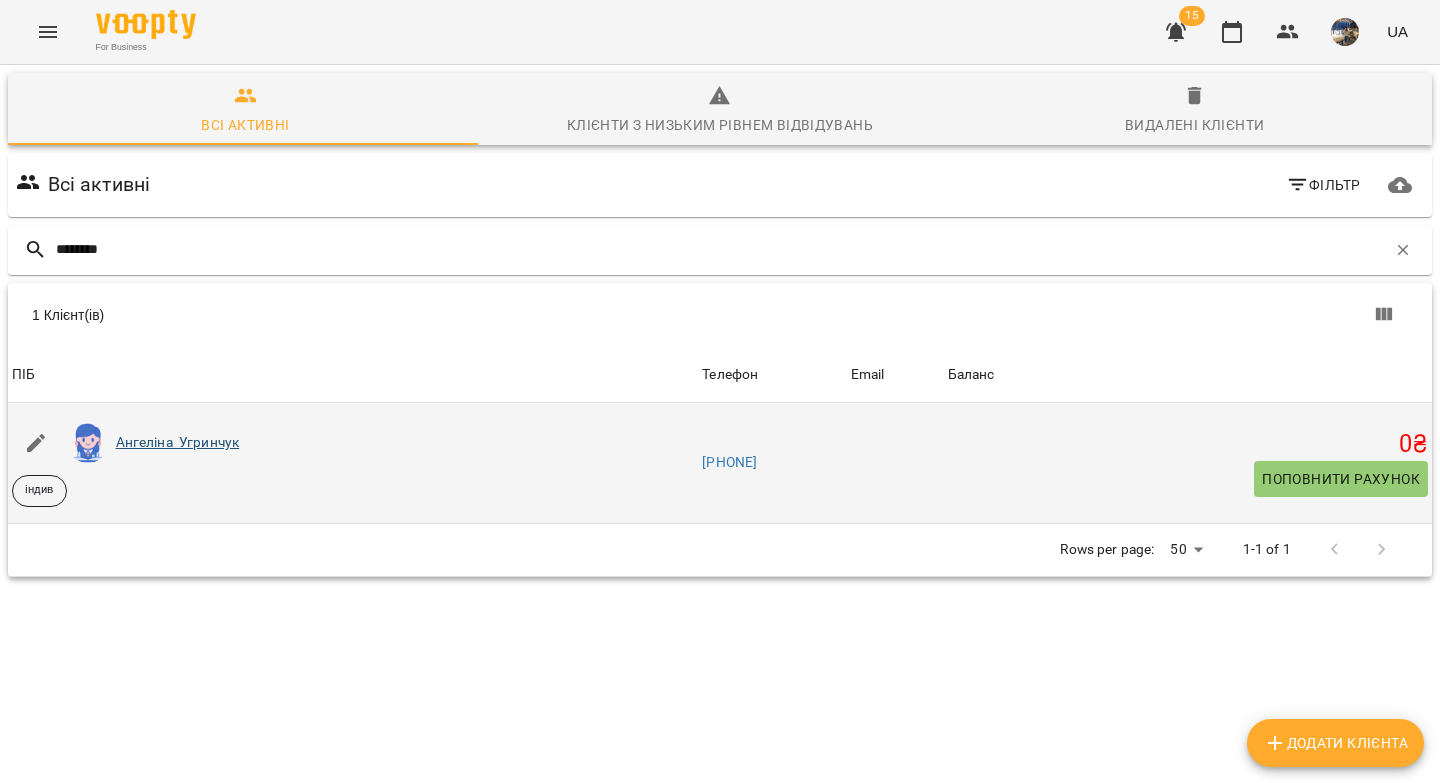 type on "********" 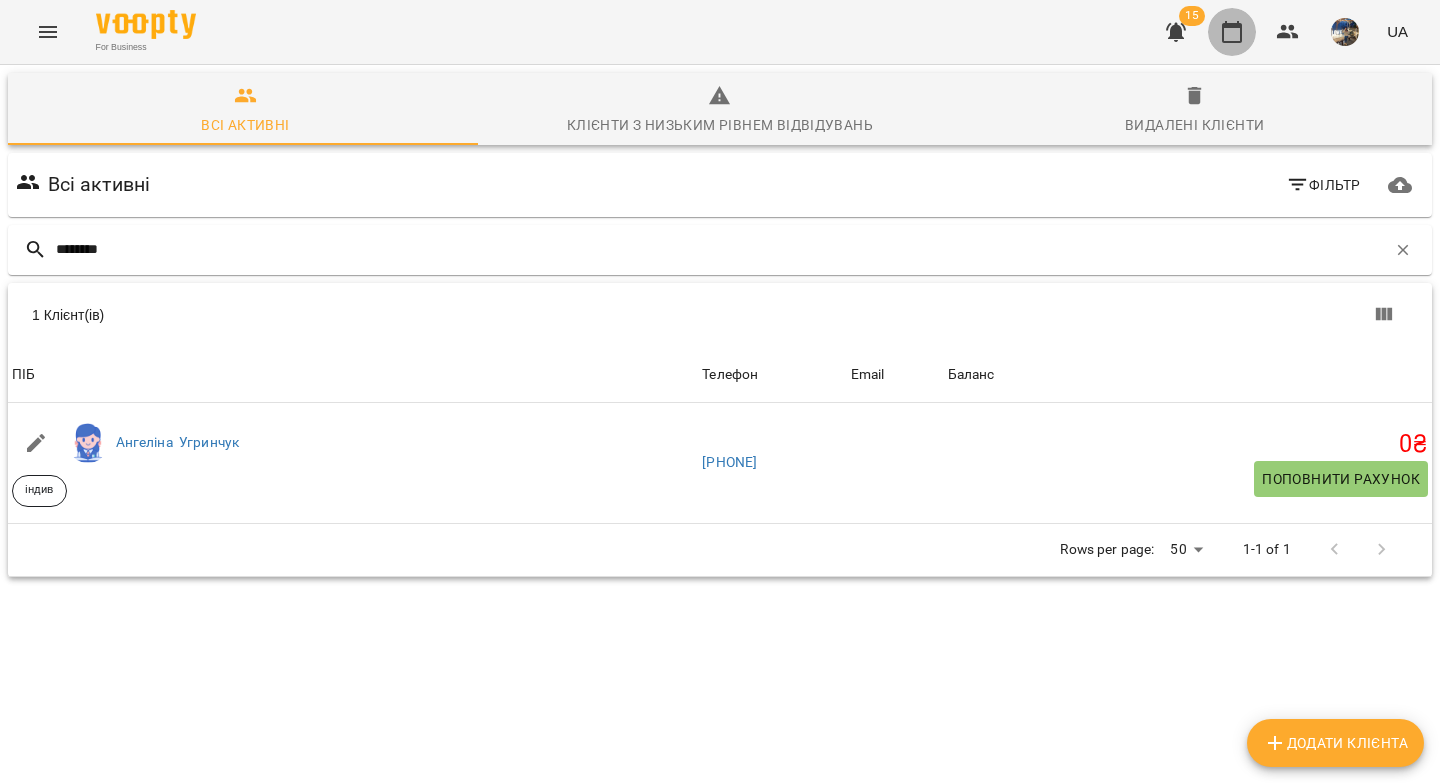 click 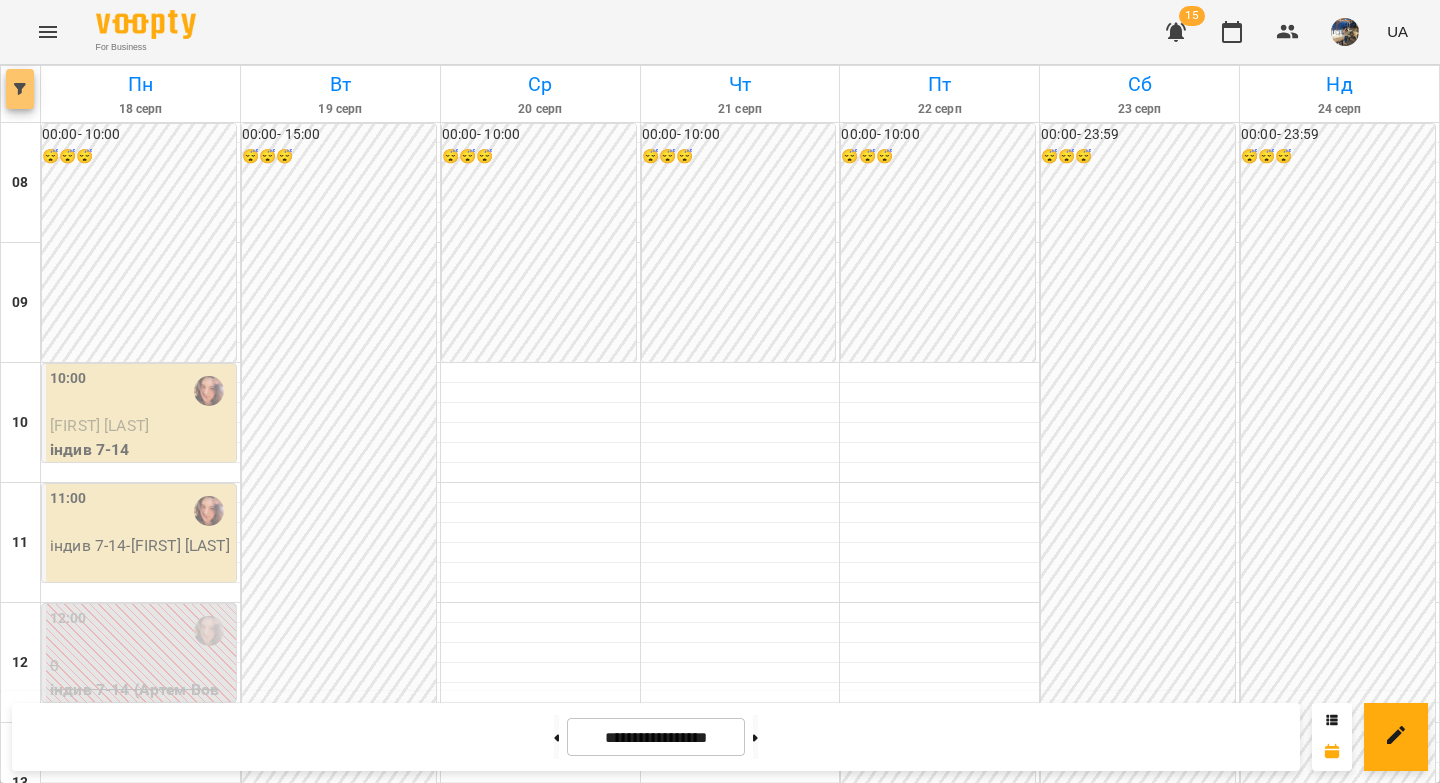 click at bounding box center [20, 89] 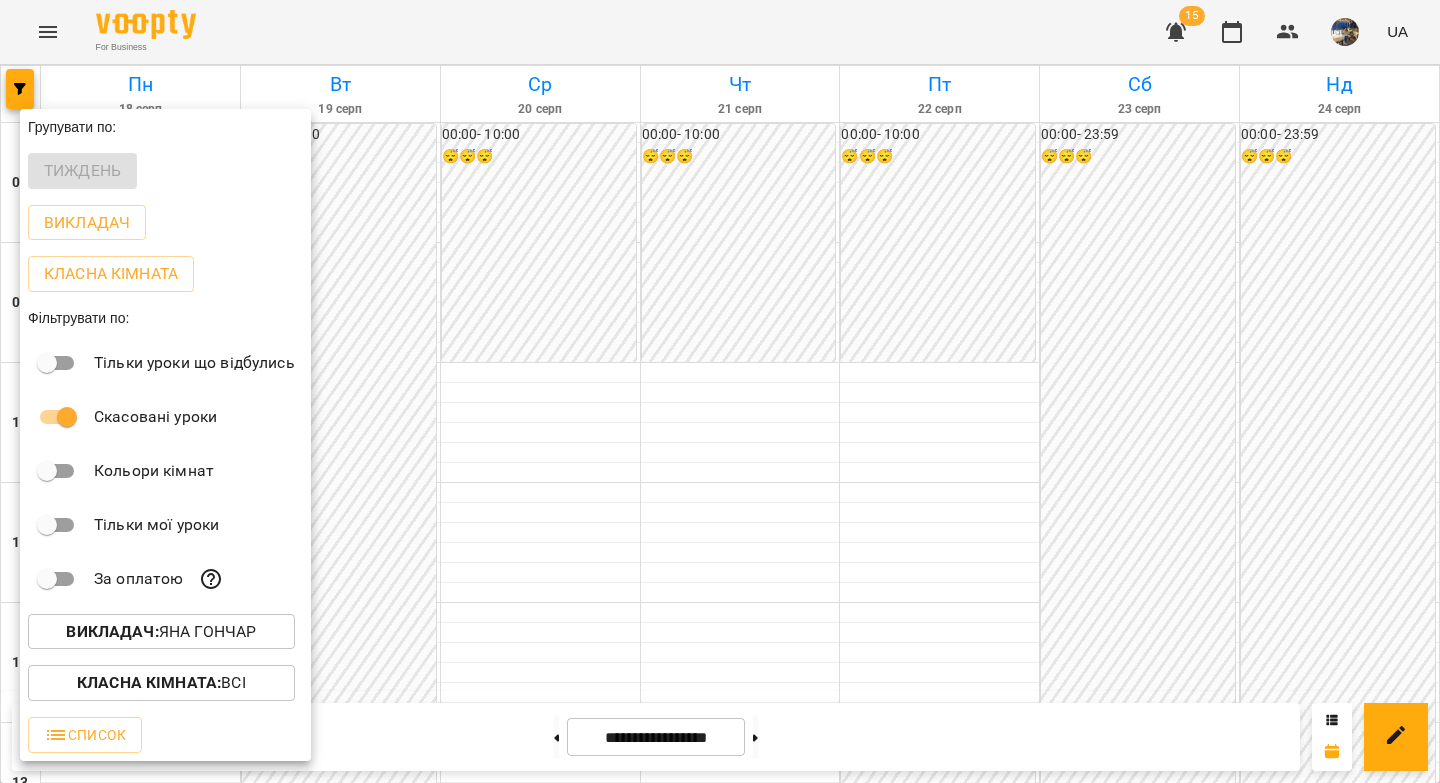 click on "Викладач :" at bounding box center [112, 631] 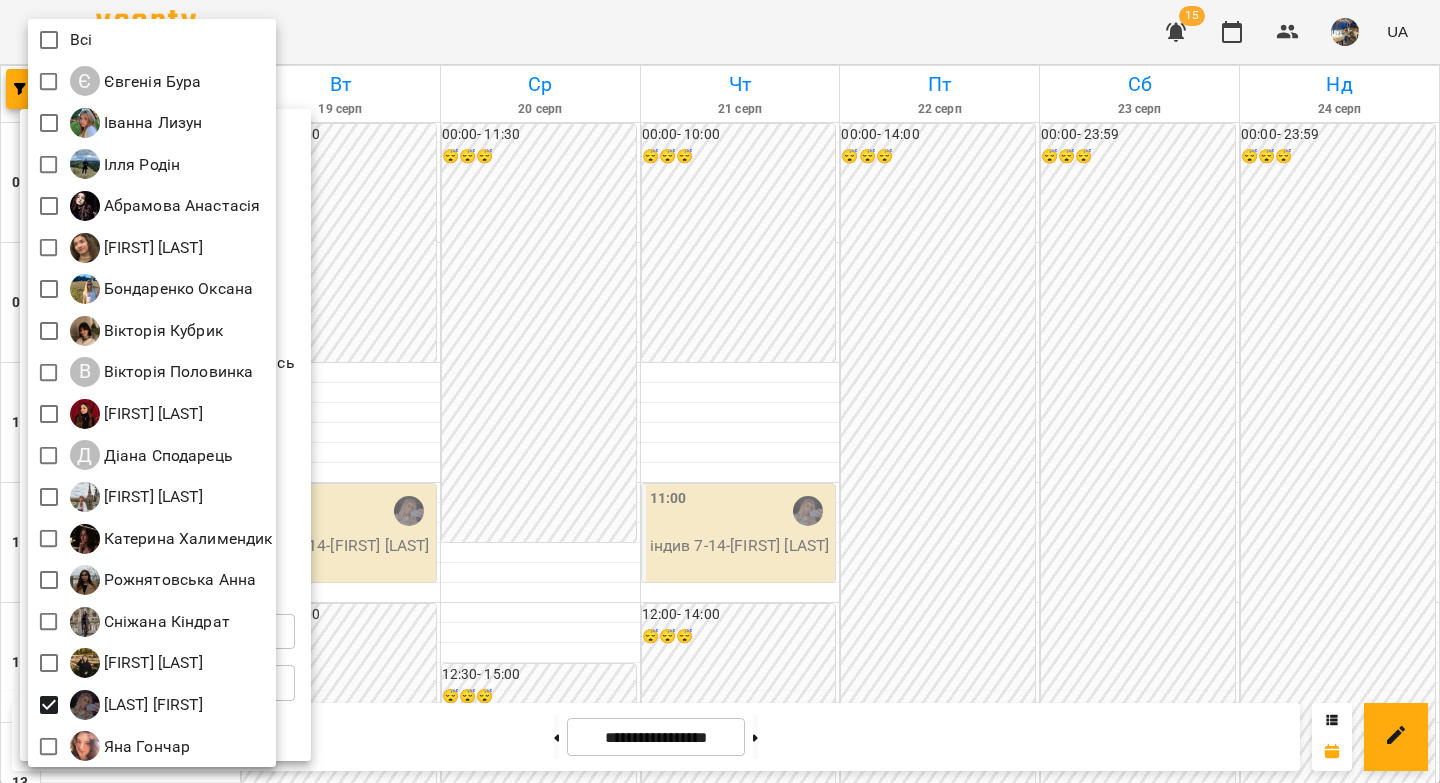 click at bounding box center [720, 391] 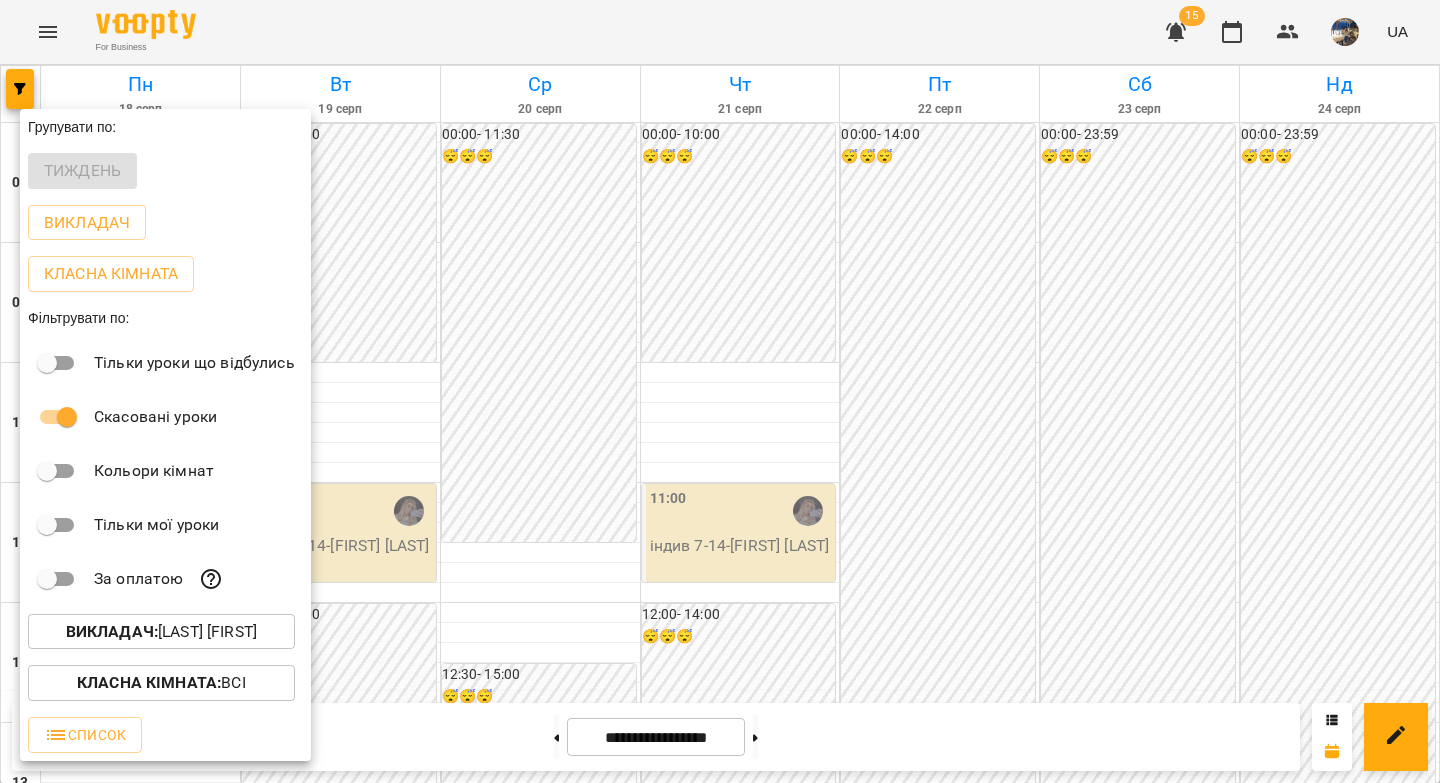 click at bounding box center (720, 391) 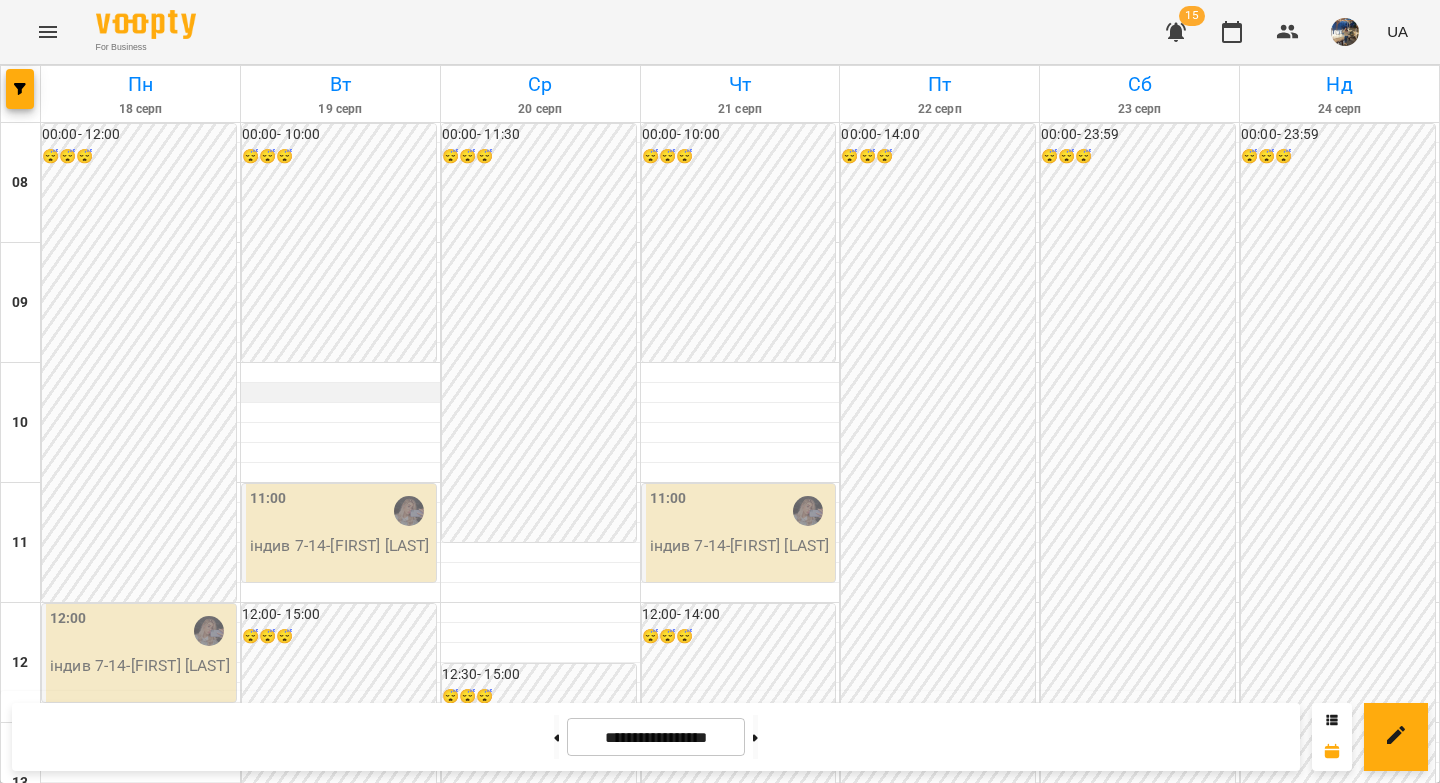 scroll, scrollTop: 0, scrollLeft: 0, axis: both 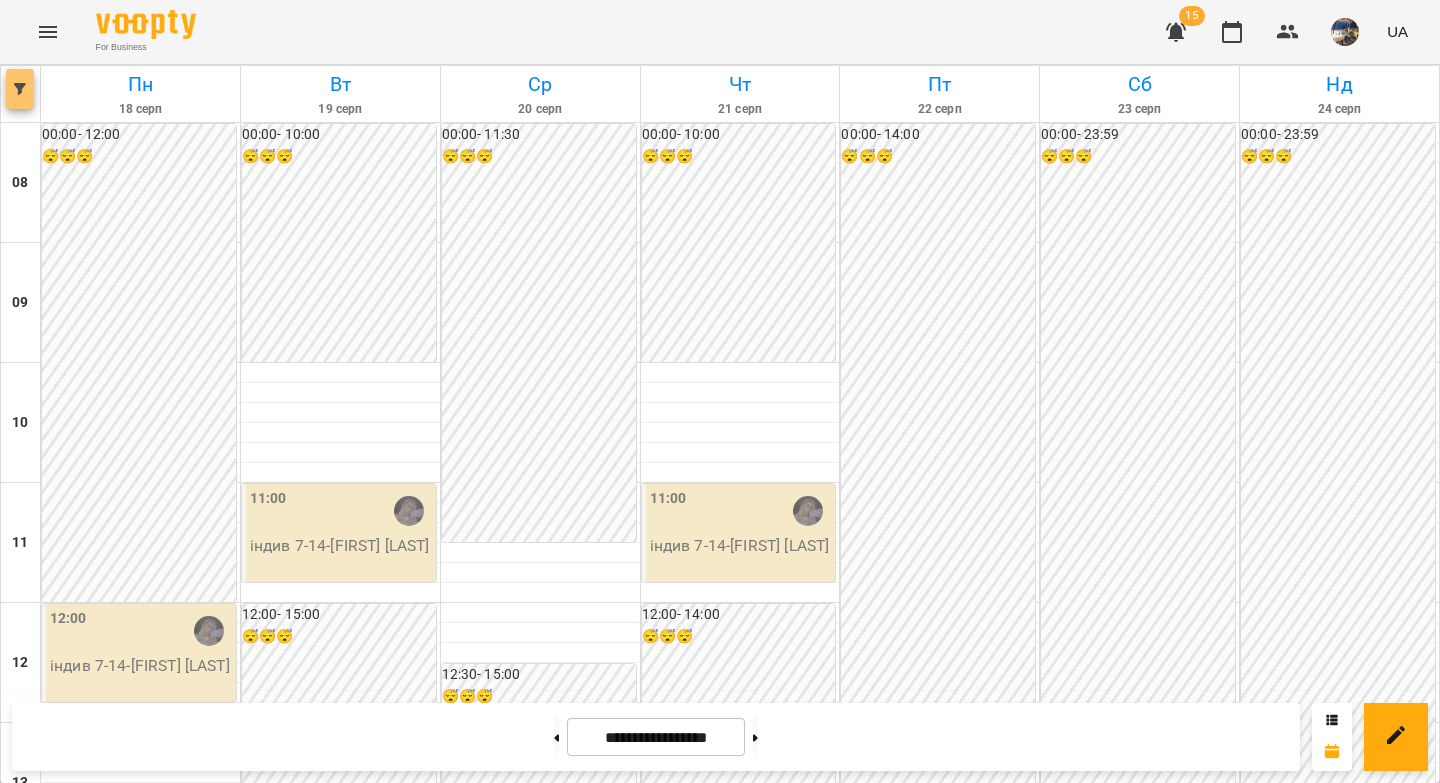 click at bounding box center [20, 89] 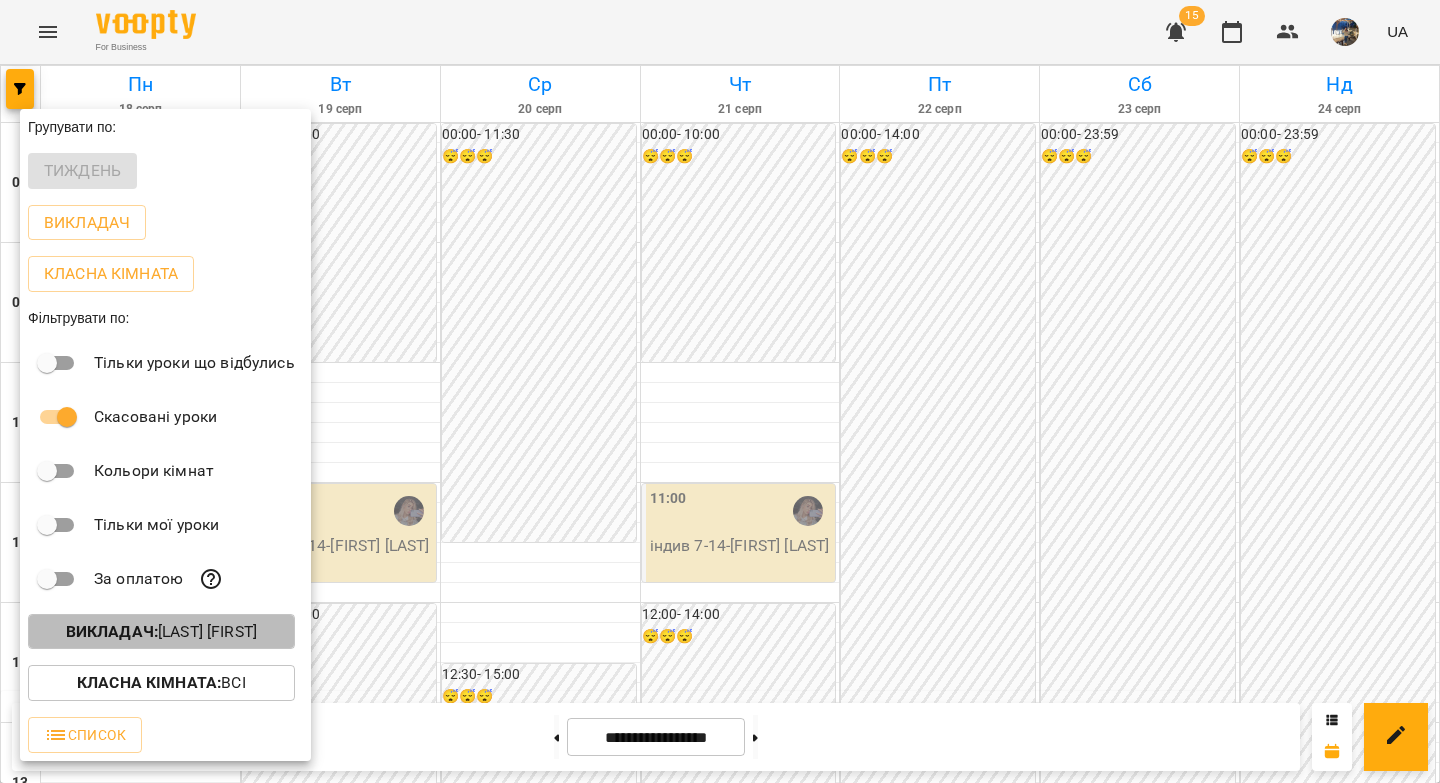 click on "Викладач :  Якубець Анастасія" at bounding box center (161, 632) 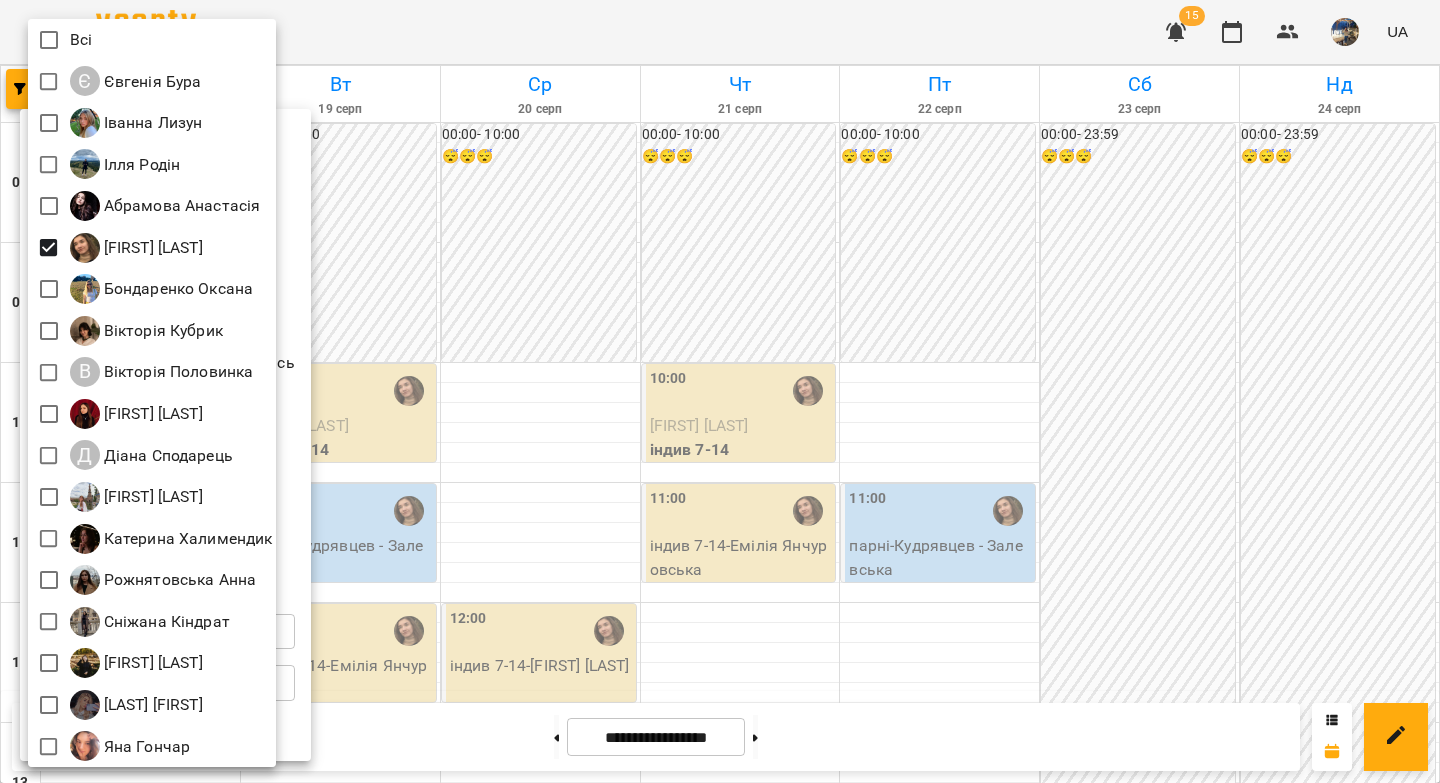 click at bounding box center (720, 391) 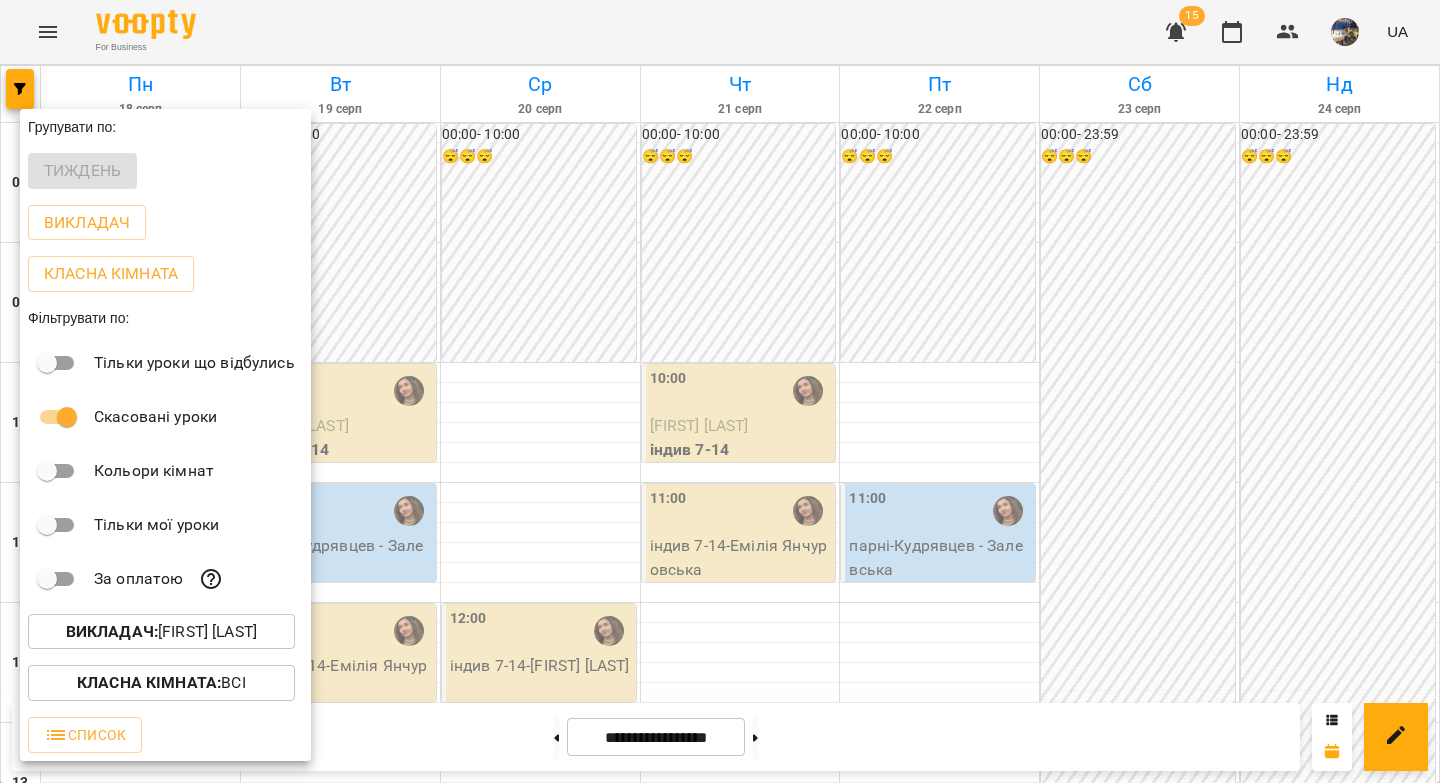 click at bounding box center (720, 391) 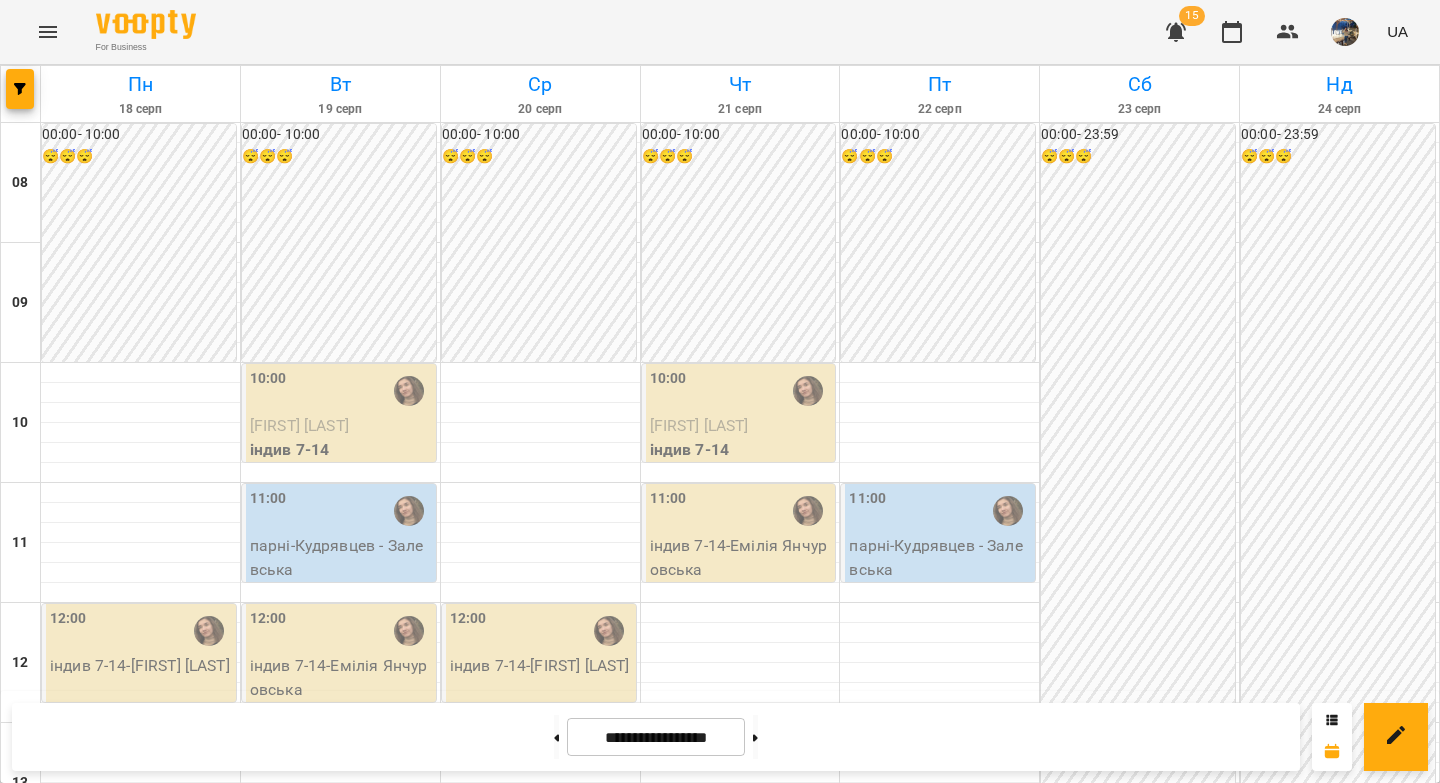 scroll, scrollTop: 0, scrollLeft: 0, axis: both 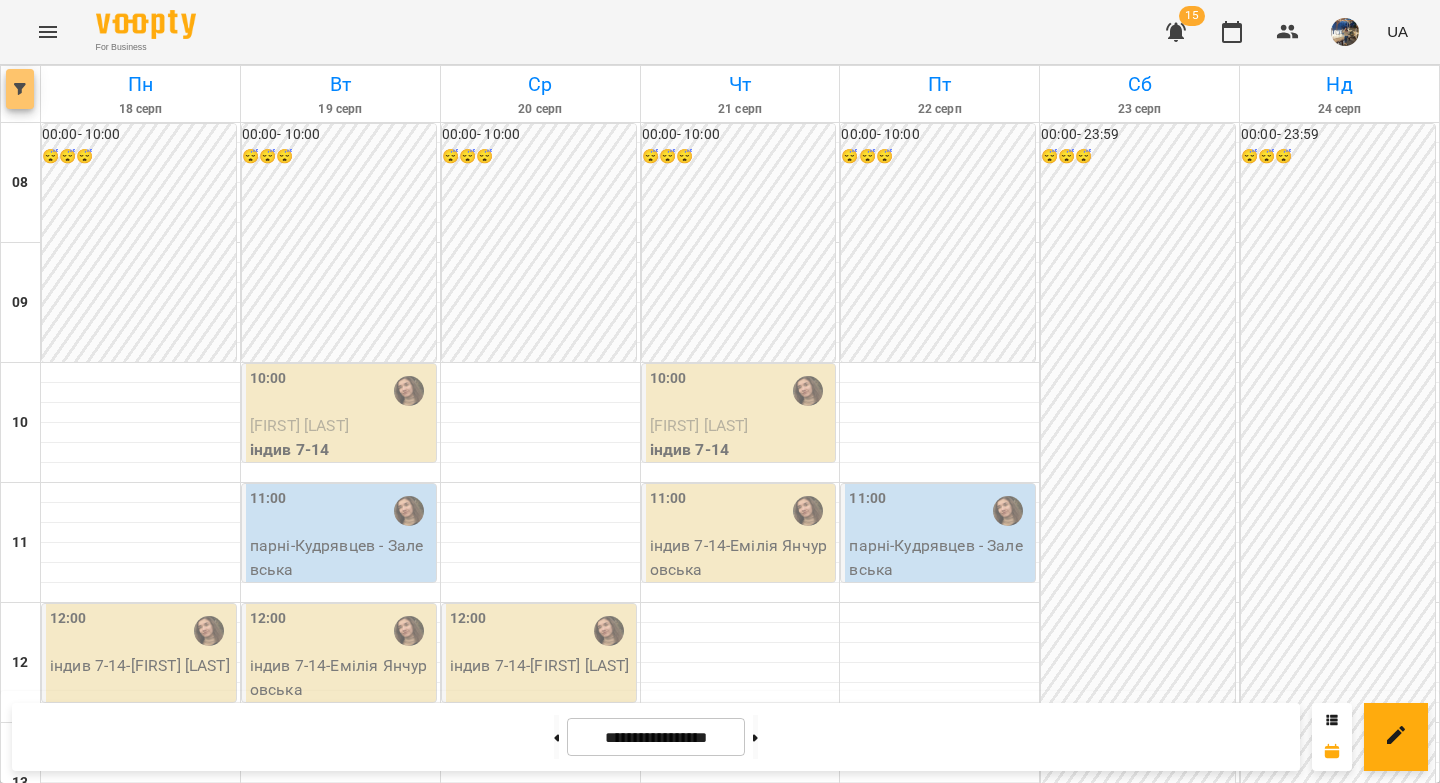 click at bounding box center [20, 89] 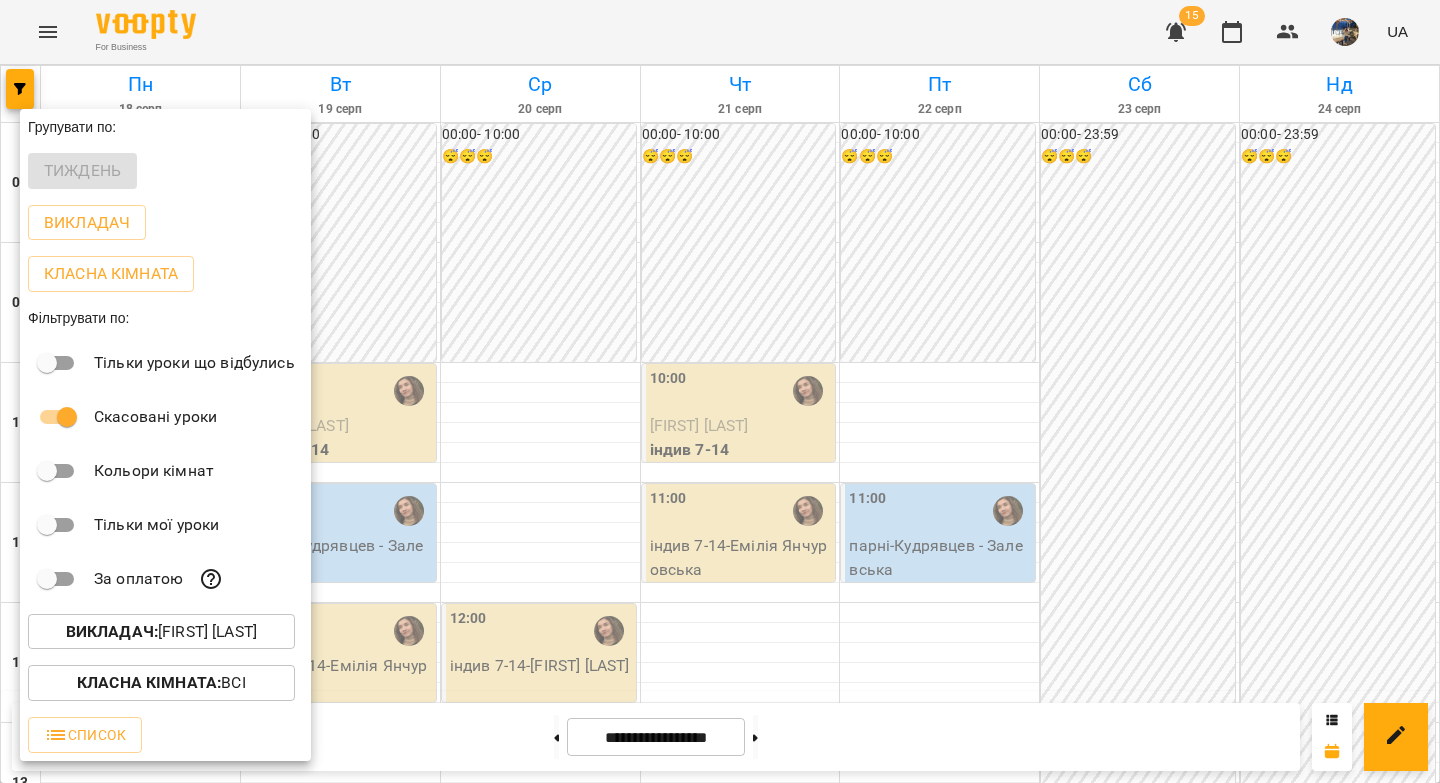 click at bounding box center [720, 391] 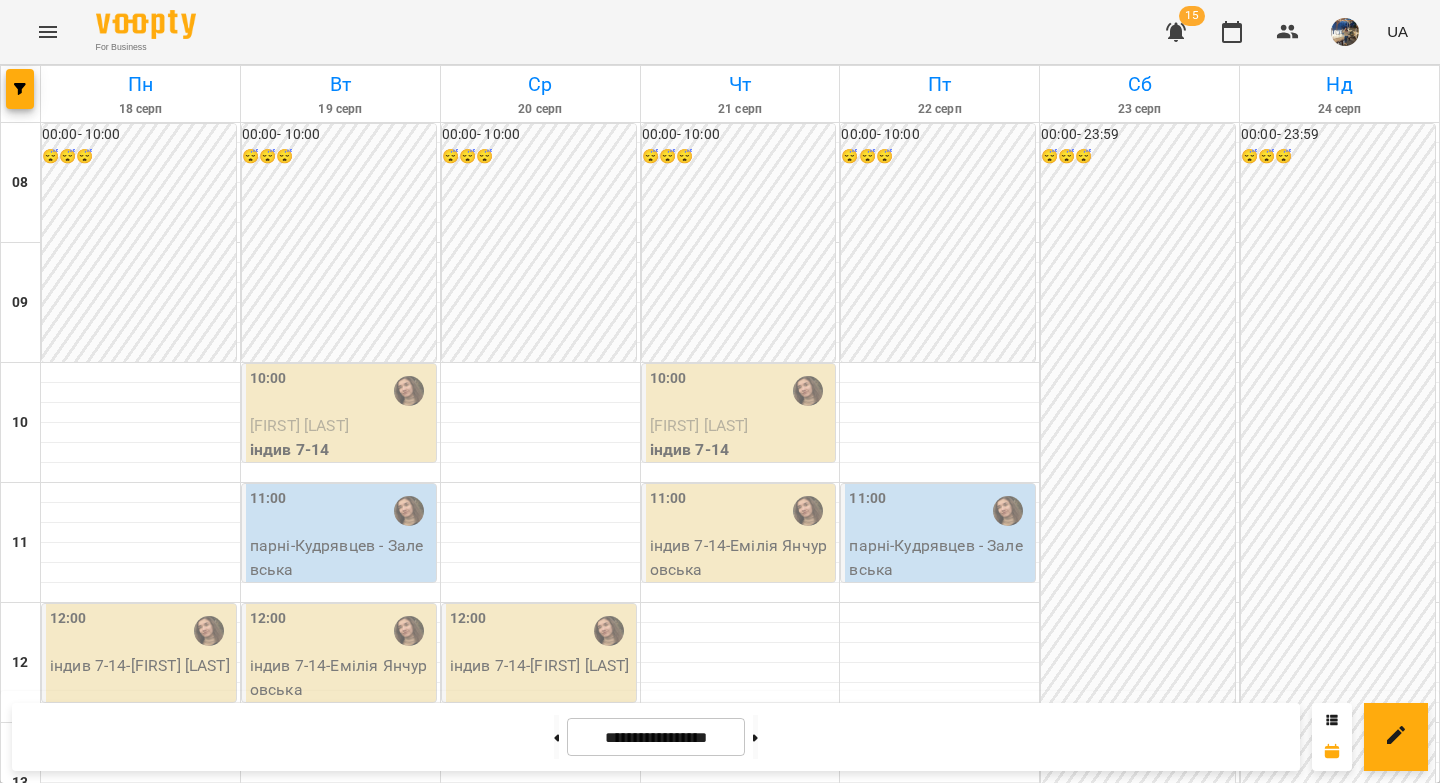 scroll, scrollTop: 0, scrollLeft: 0, axis: both 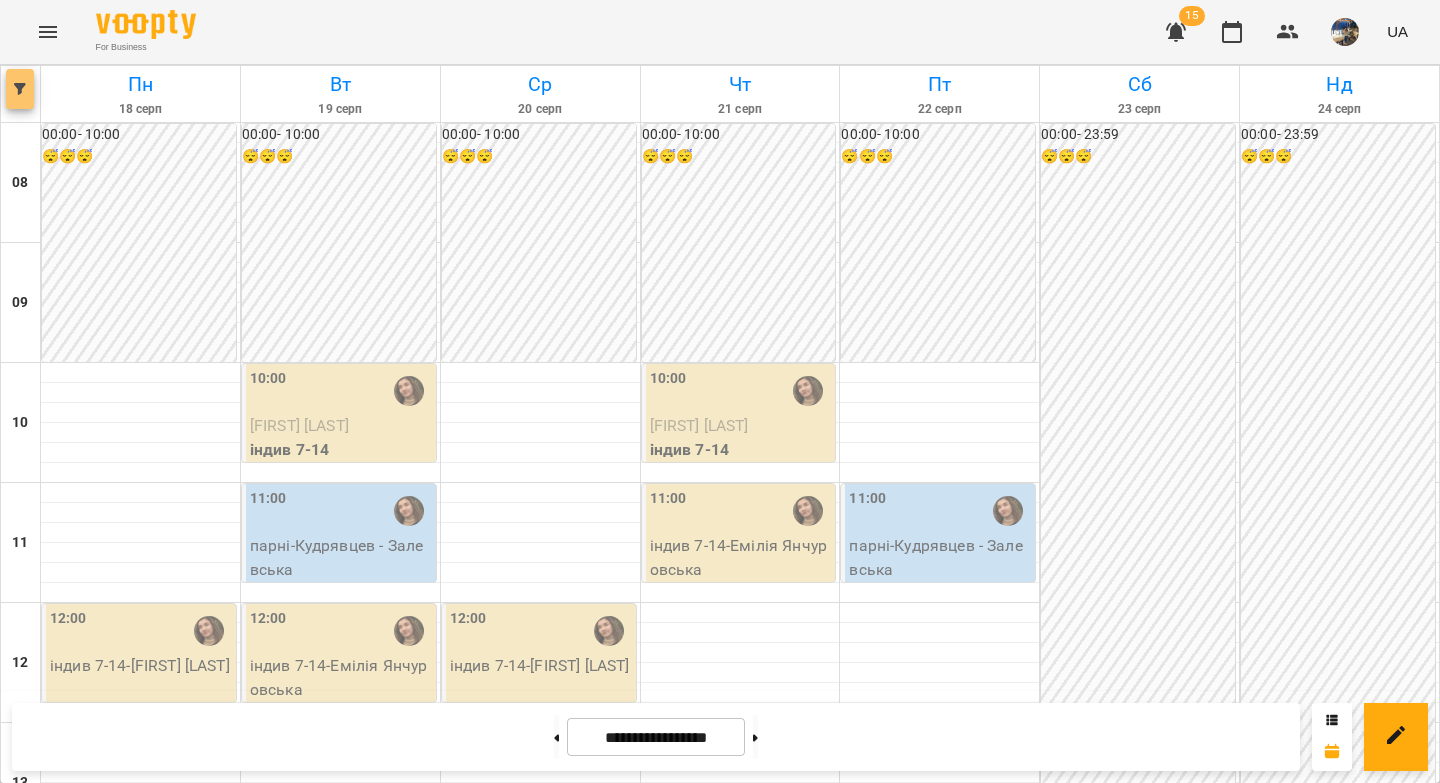 click at bounding box center (20, 89) 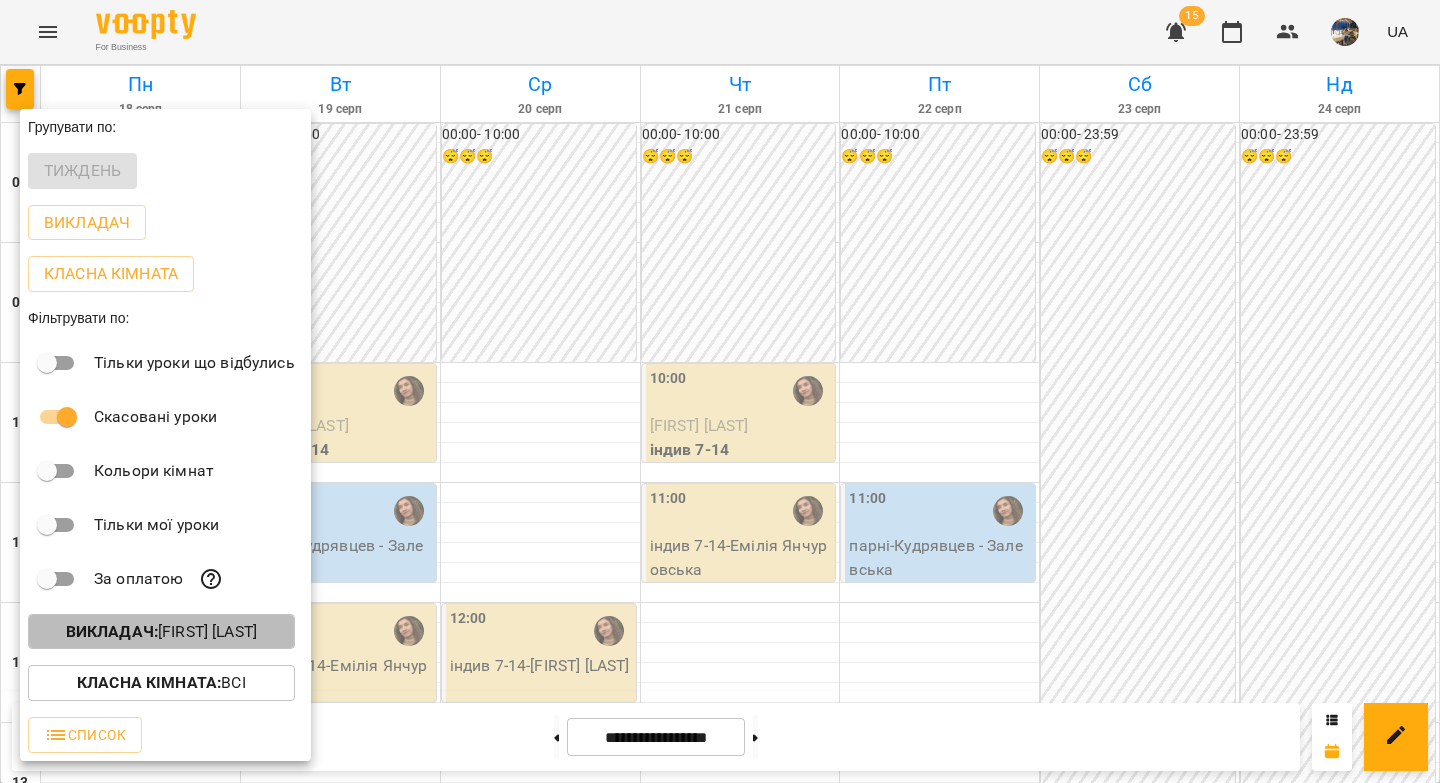 click on "Викладач :  Анастасія Іванова" at bounding box center [161, 632] 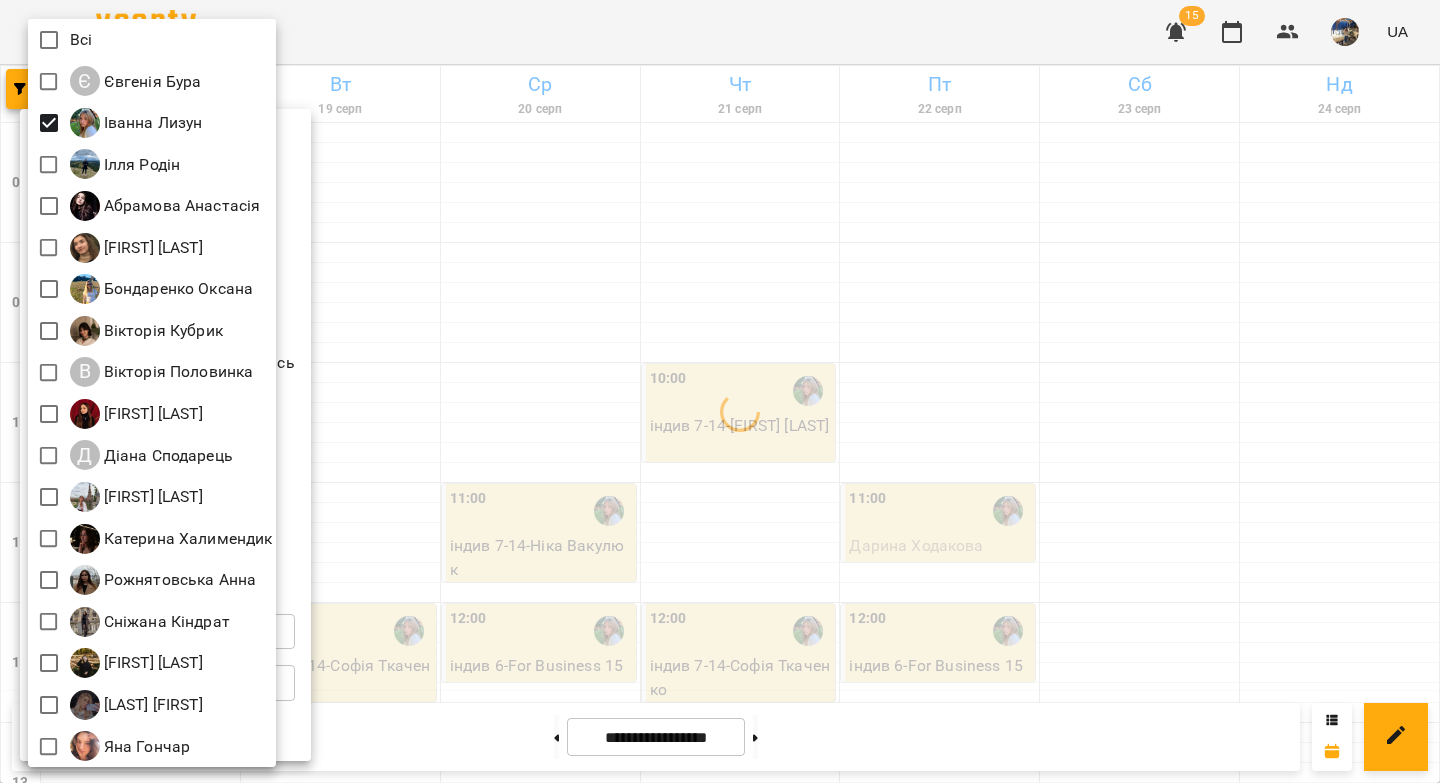 click at bounding box center [720, 391] 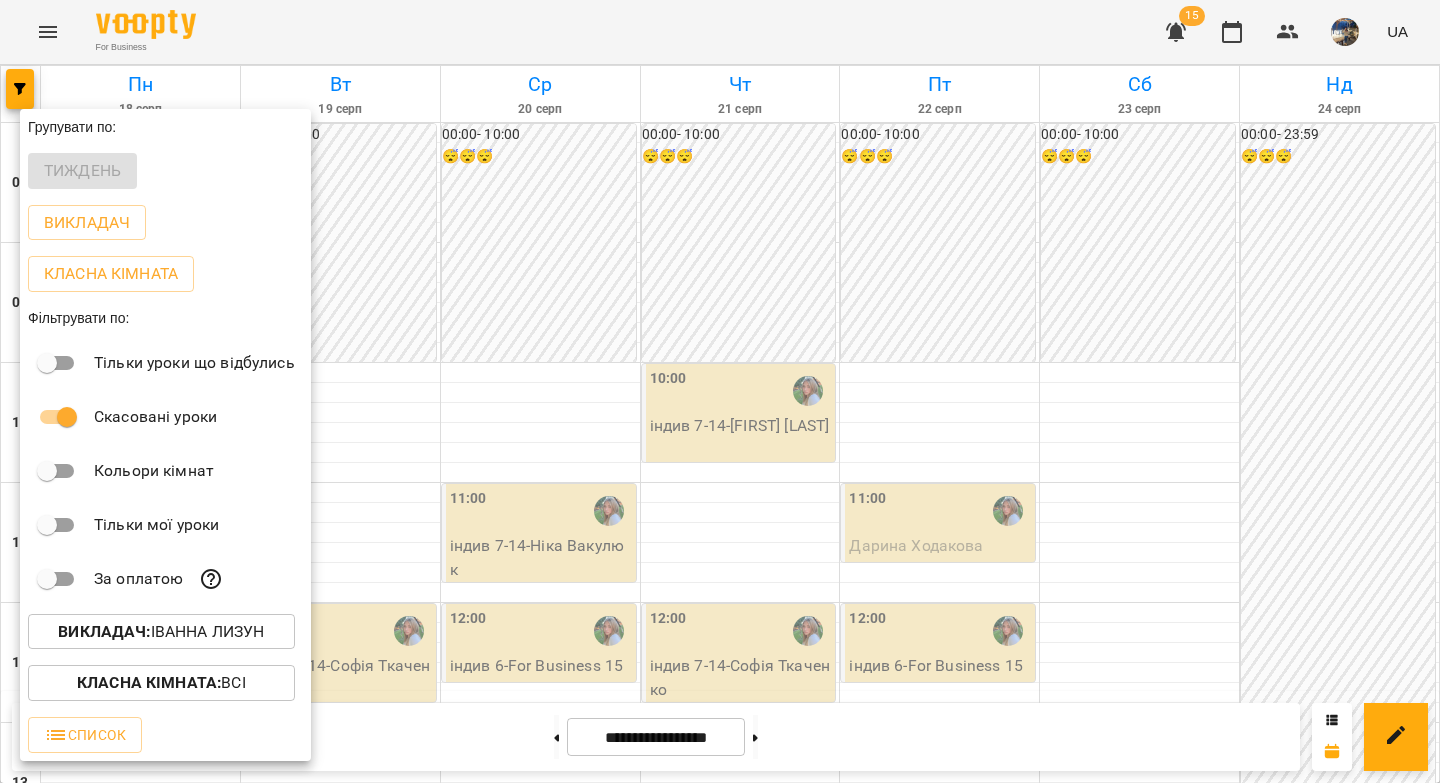 click at bounding box center (720, 391) 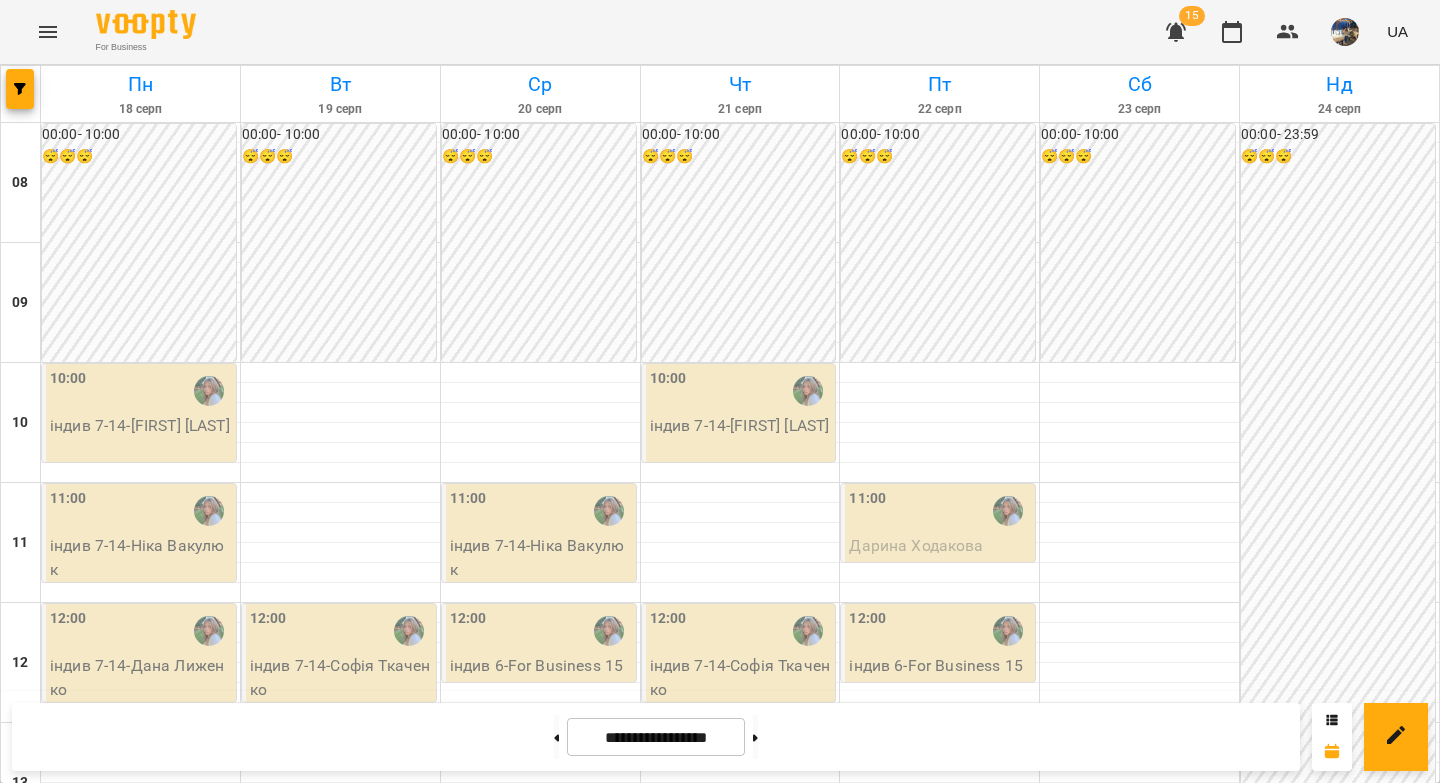 scroll, scrollTop: 206, scrollLeft: 0, axis: vertical 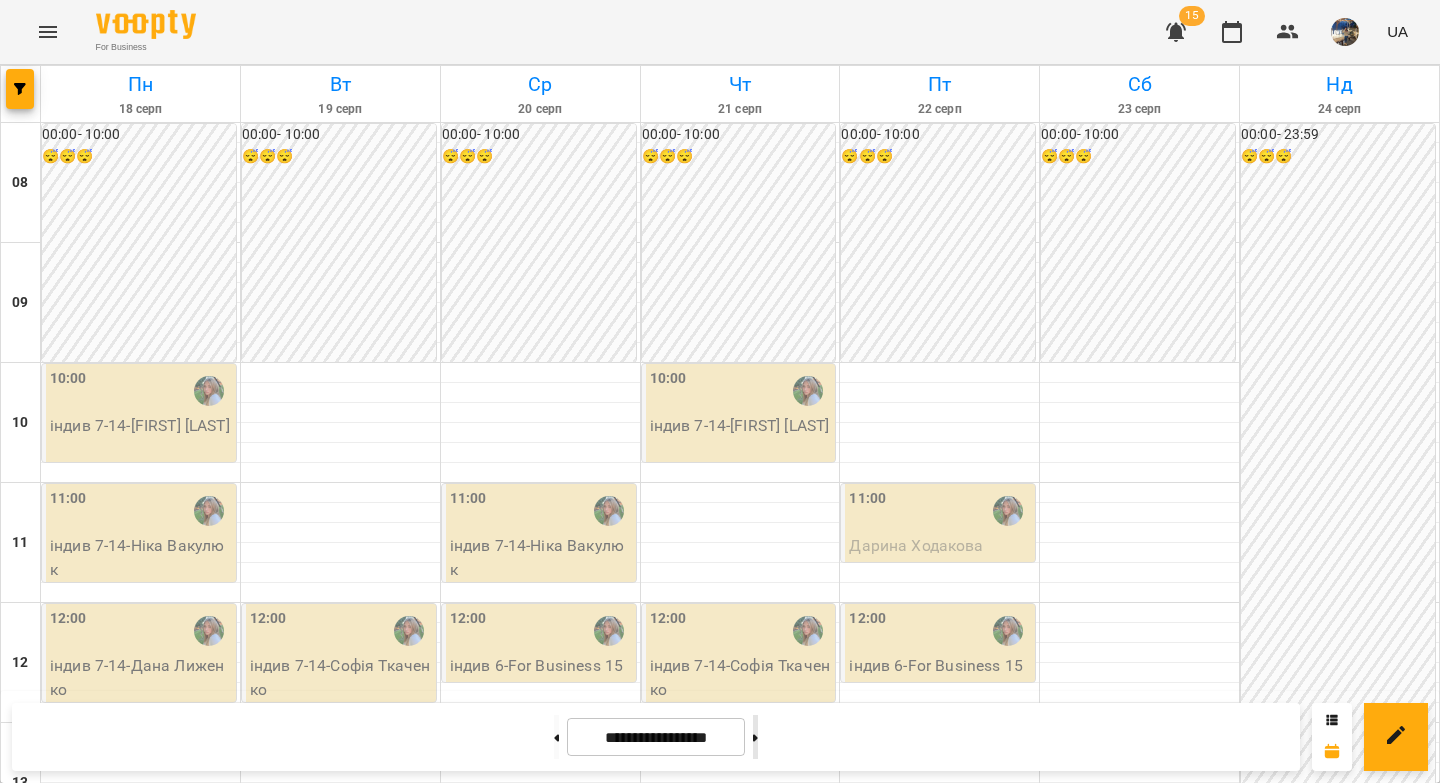 click at bounding box center [755, 737] 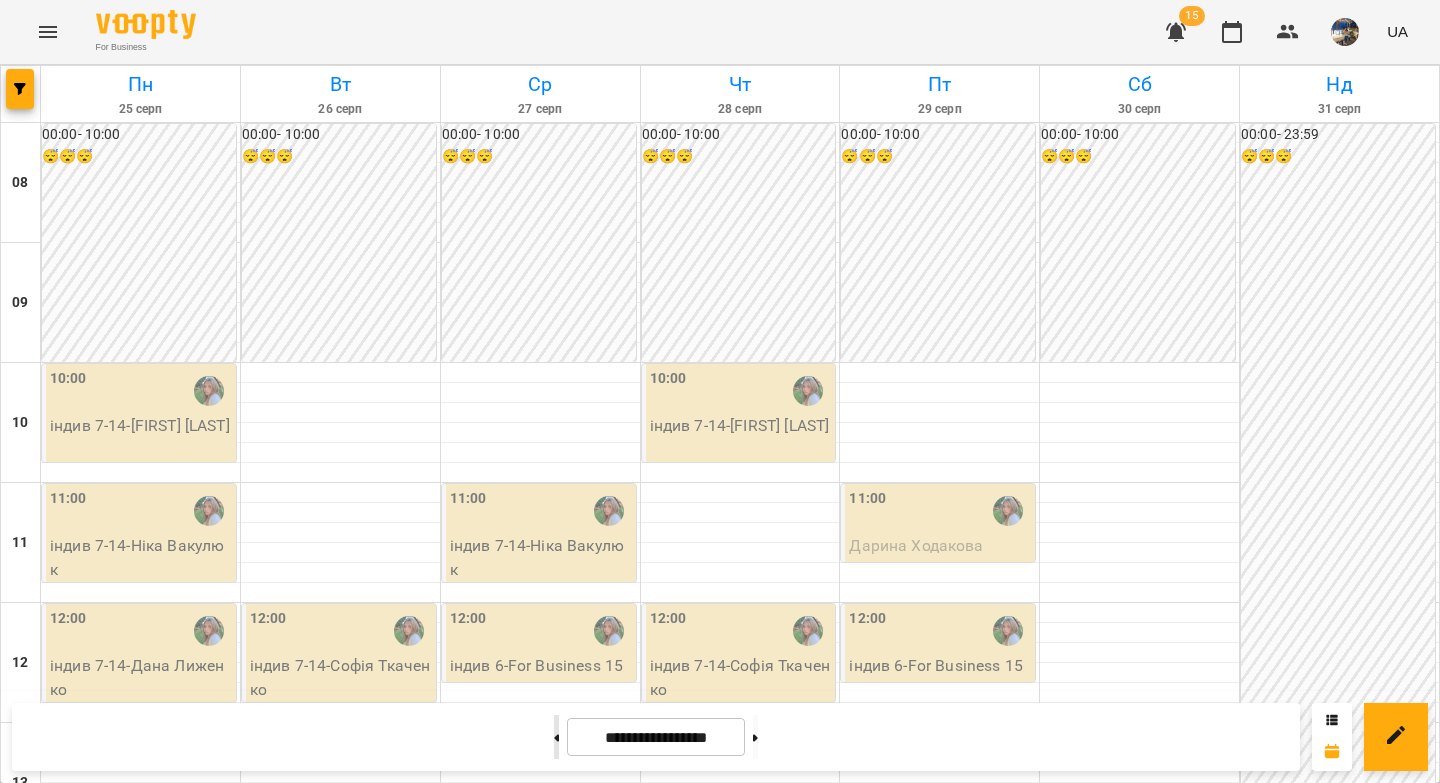 click 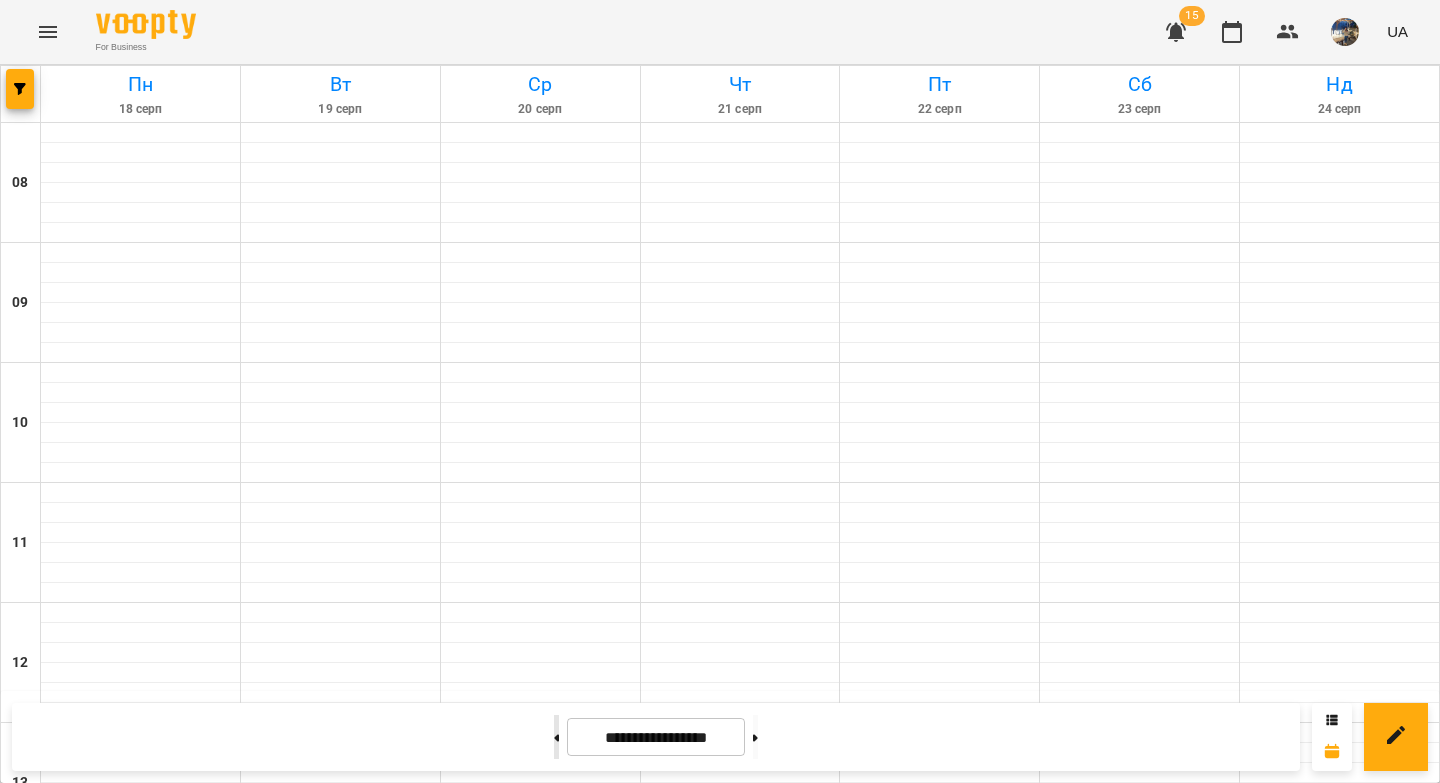 click 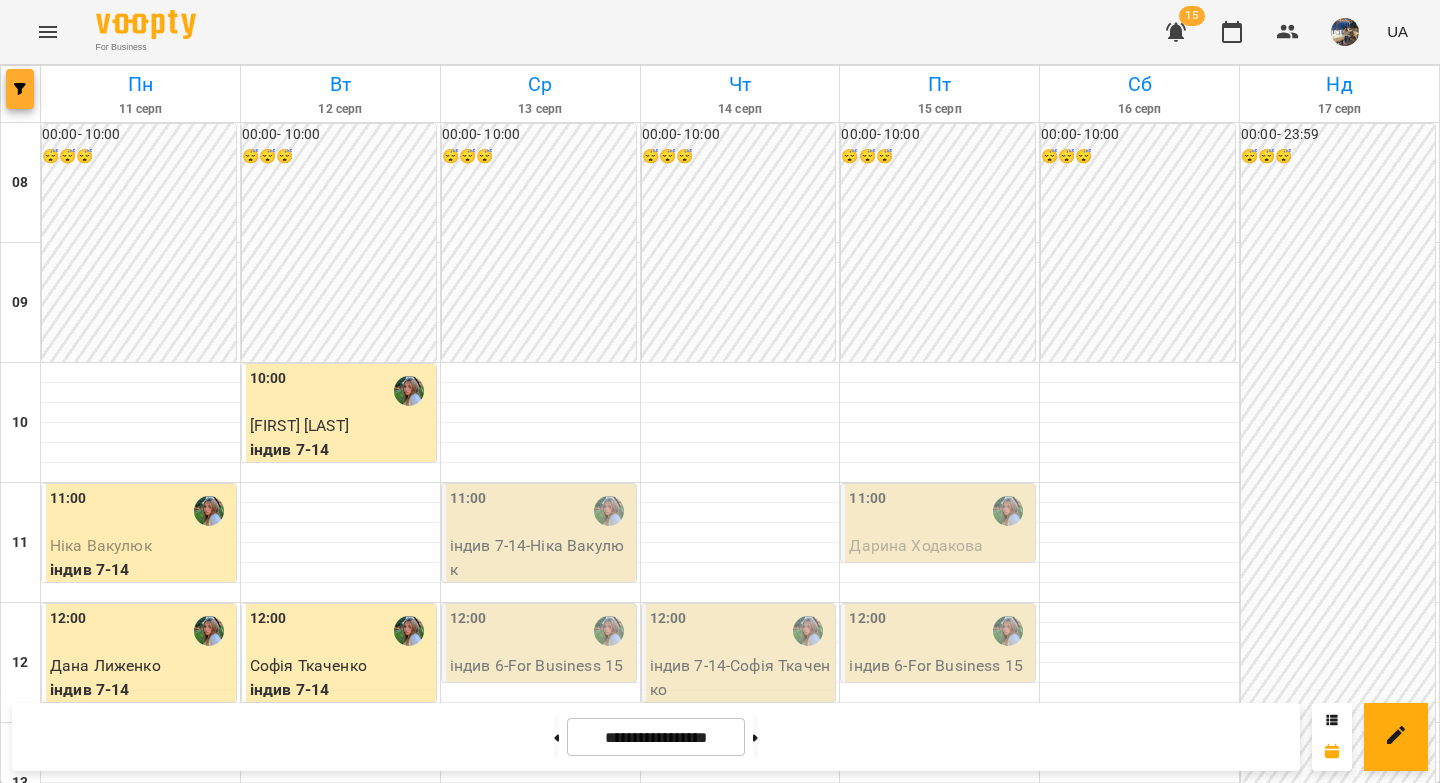 click at bounding box center [20, 89] 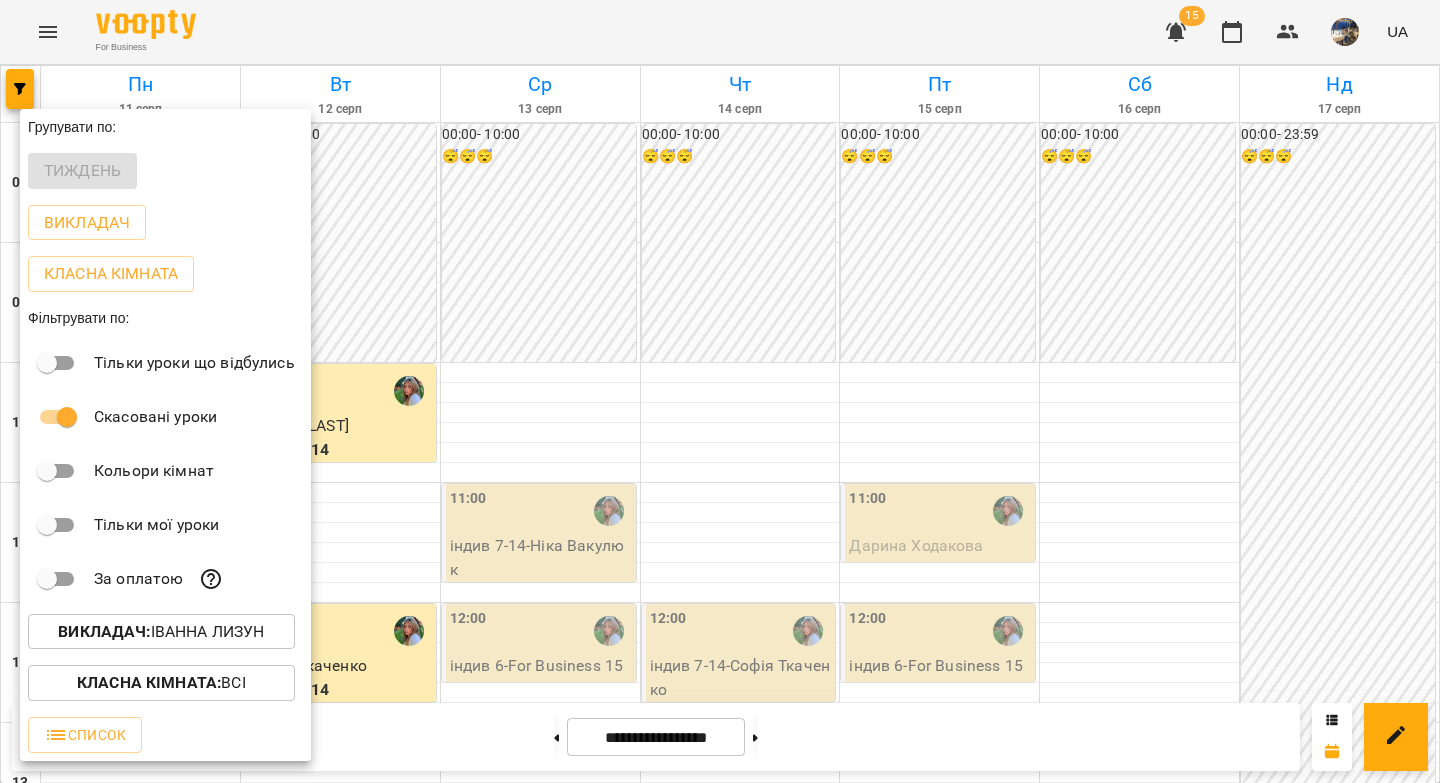 click on "Викладач :" at bounding box center (104, 631) 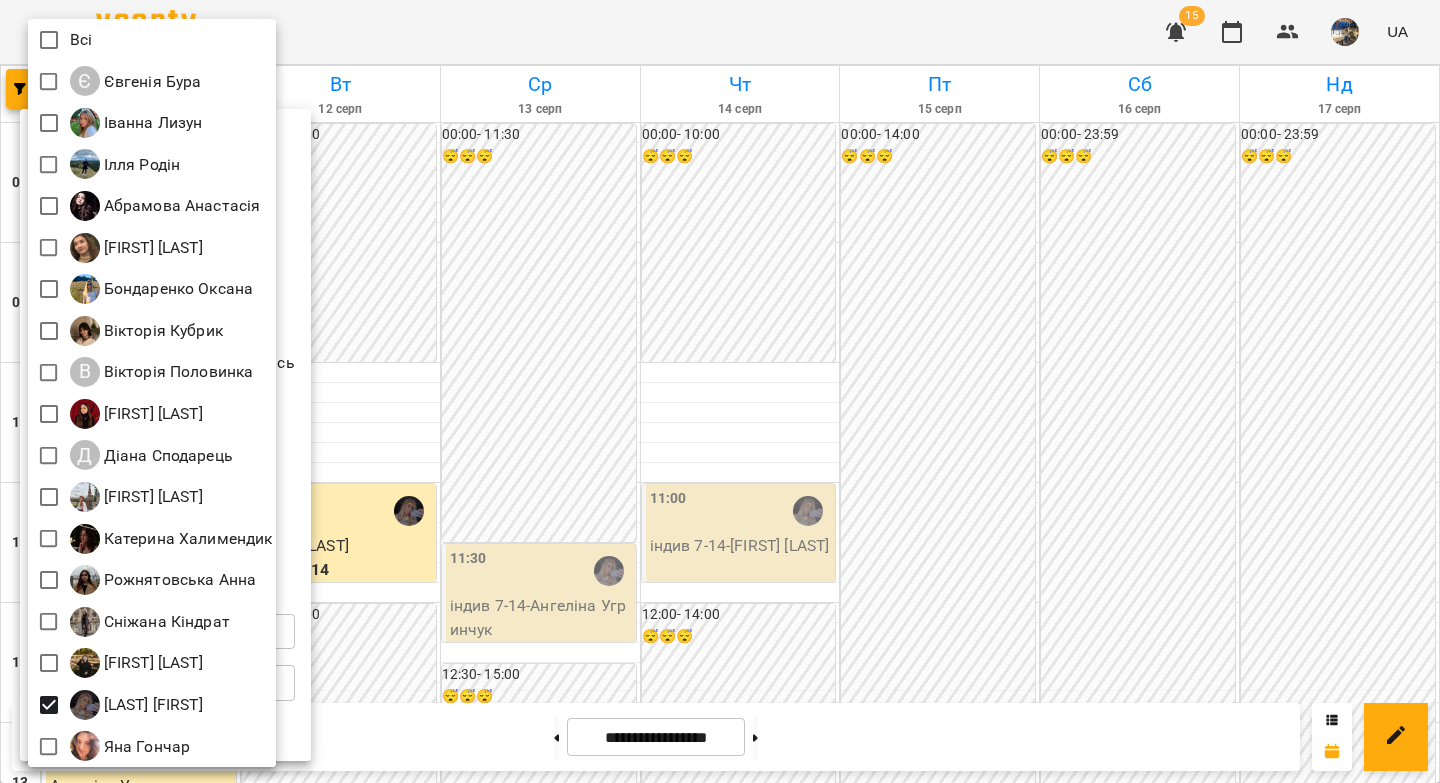click at bounding box center [720, 391] 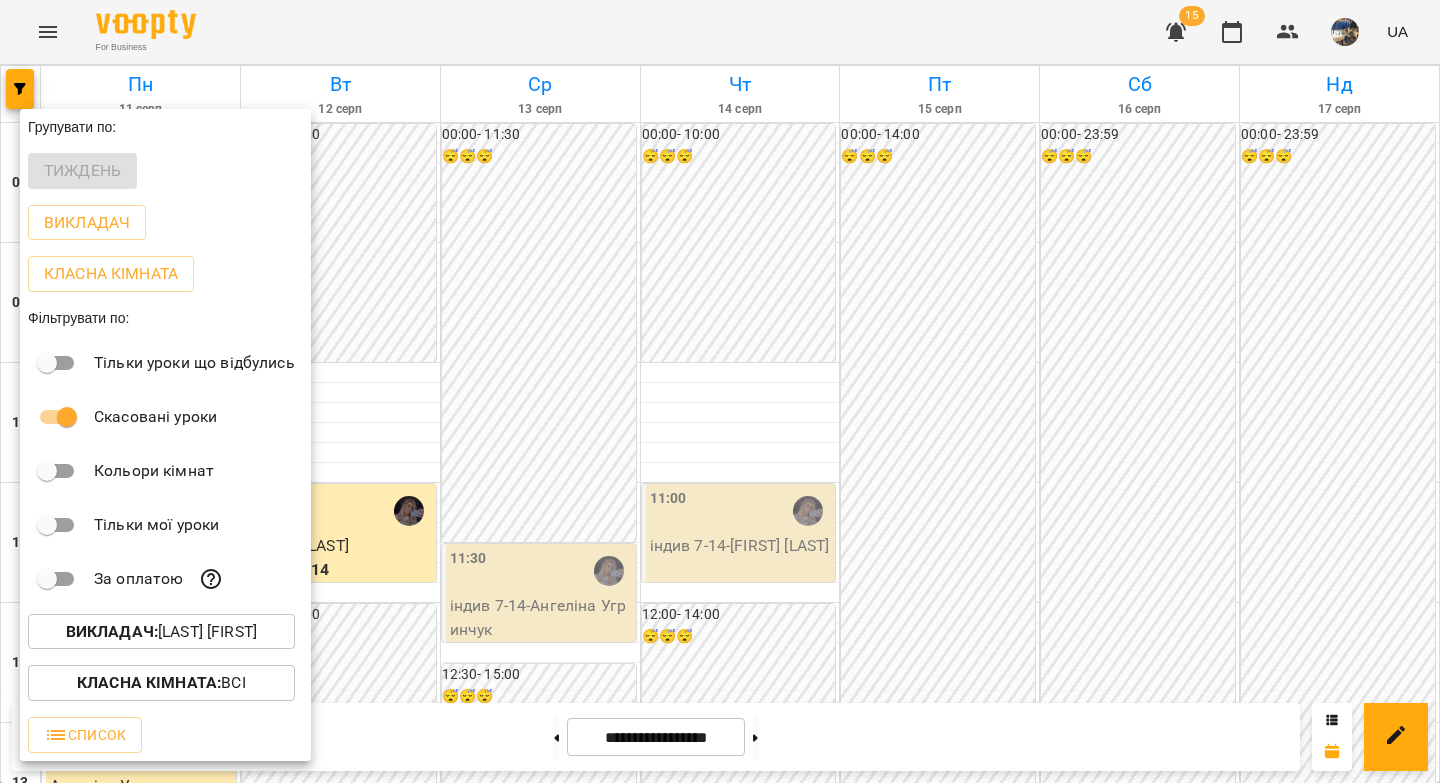 click at bounding box center (720, 391) 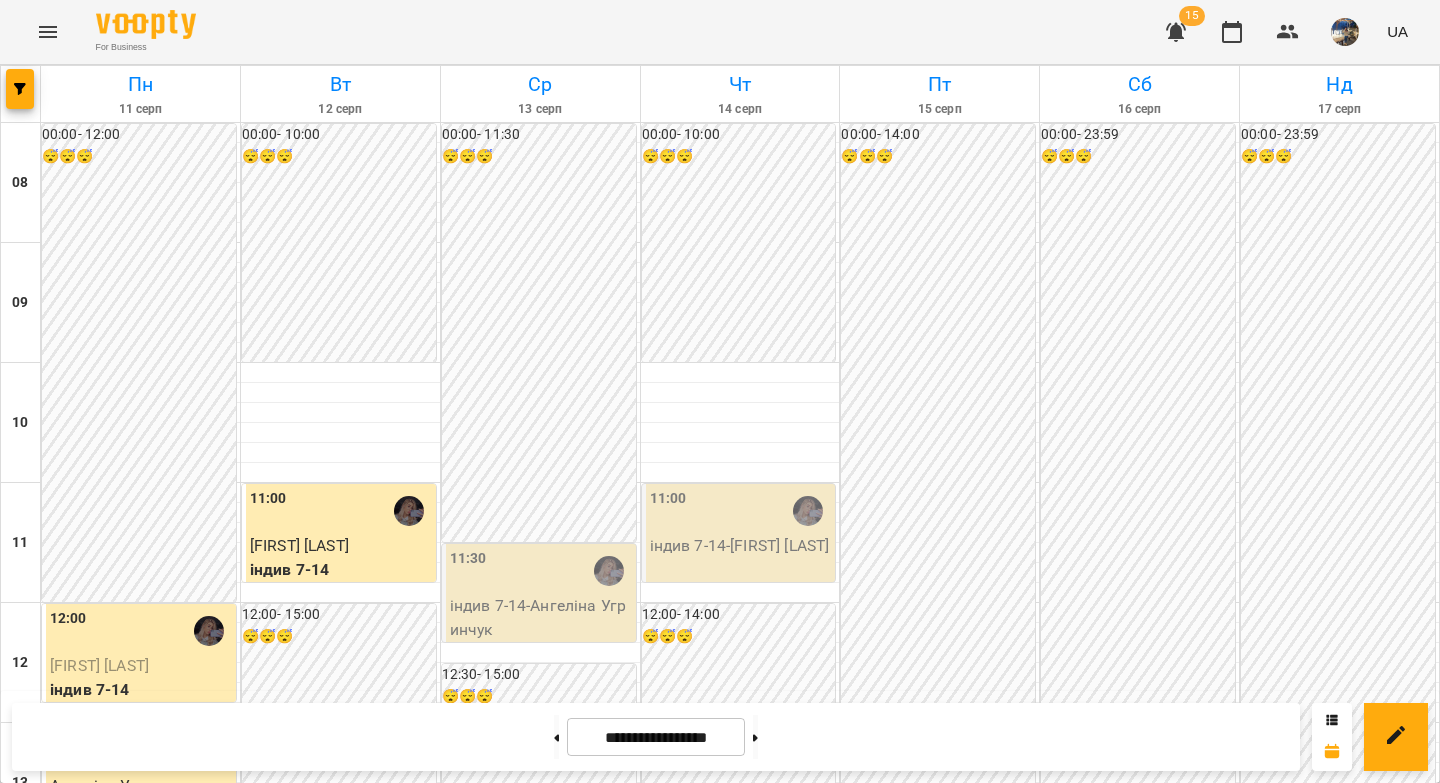 scroll, scrollTop: 228, scrollLeft: 0, axis: vertical 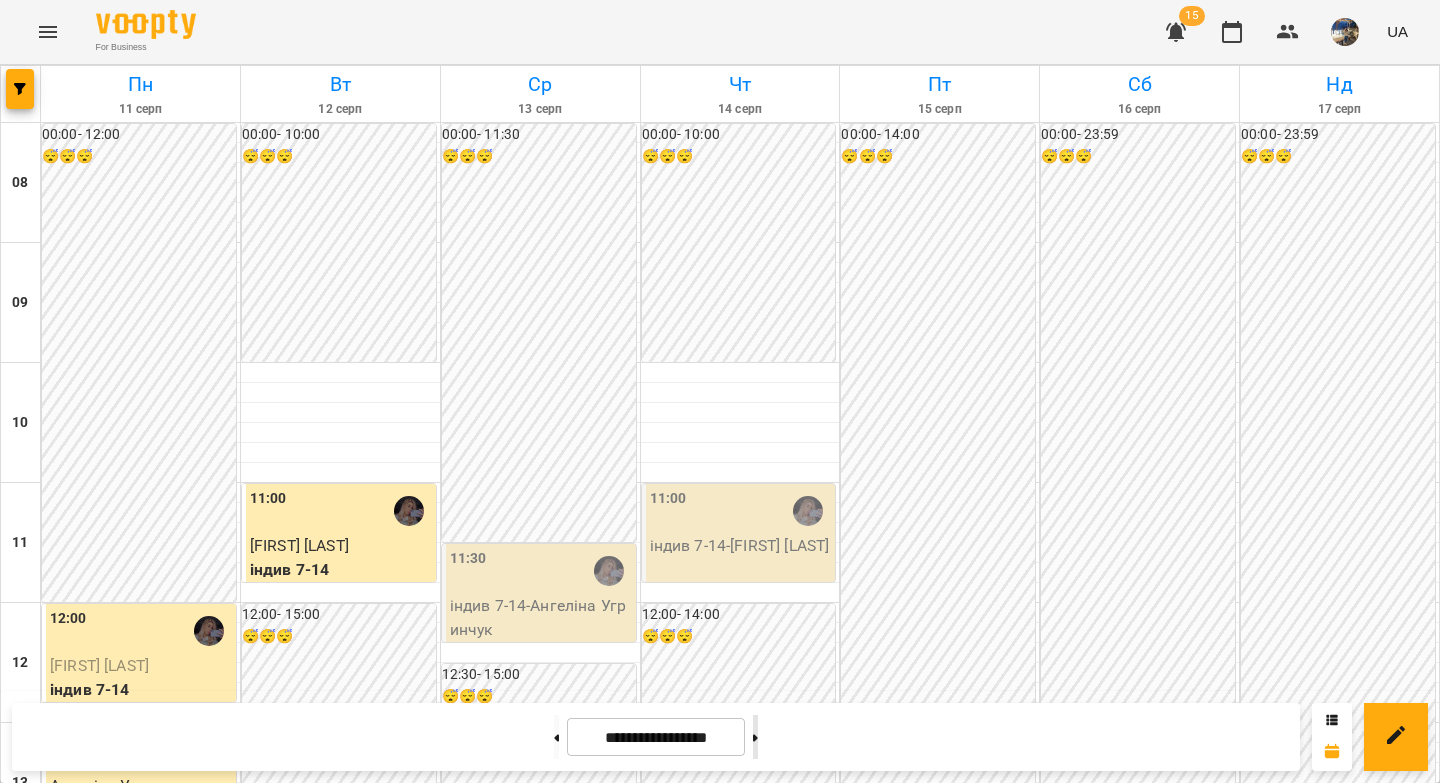 drag, startPoint x: 782, startPoint y: 737, endPoint x: 786, endPoint y: 716, distance: 21.377558 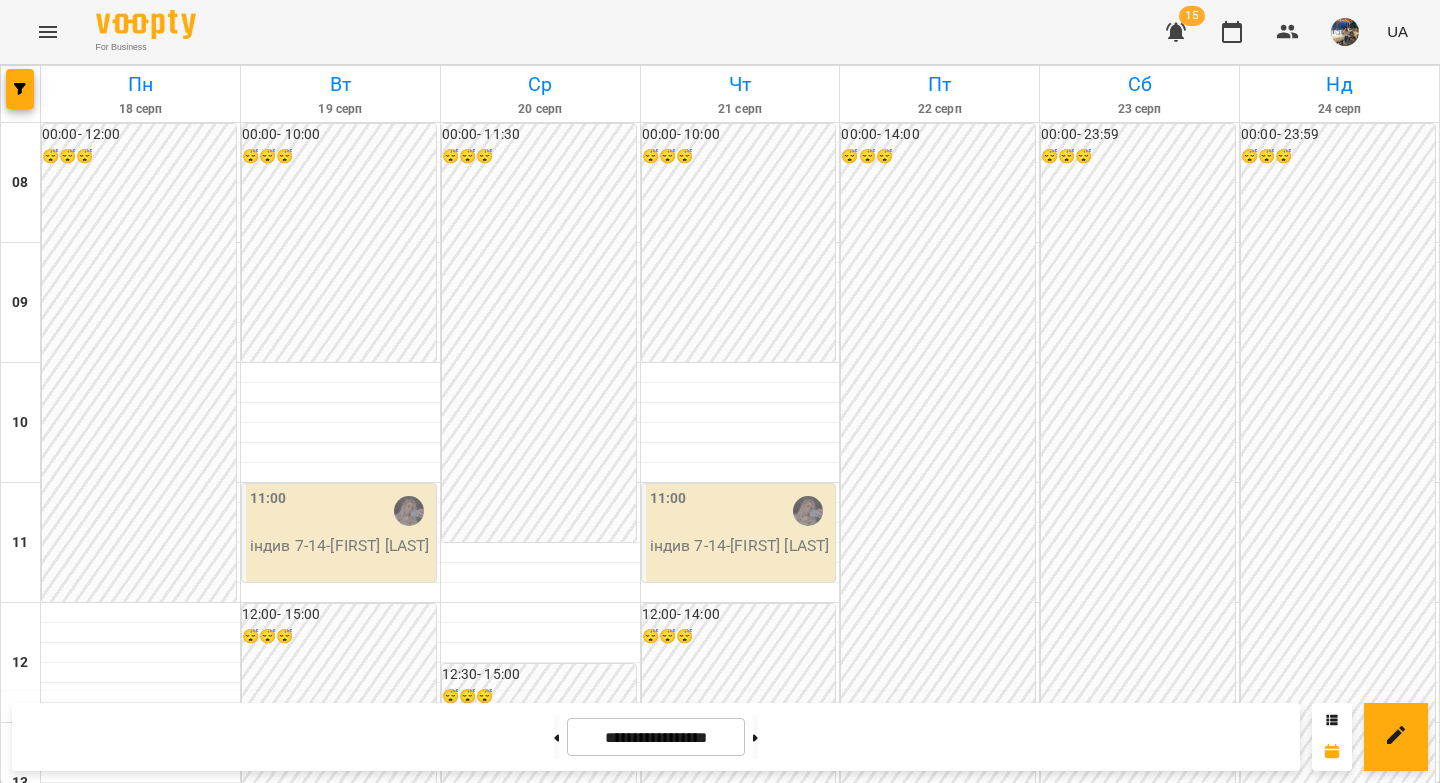 scroll, scrollTop: 0, scrollLeft: 0, axis: both 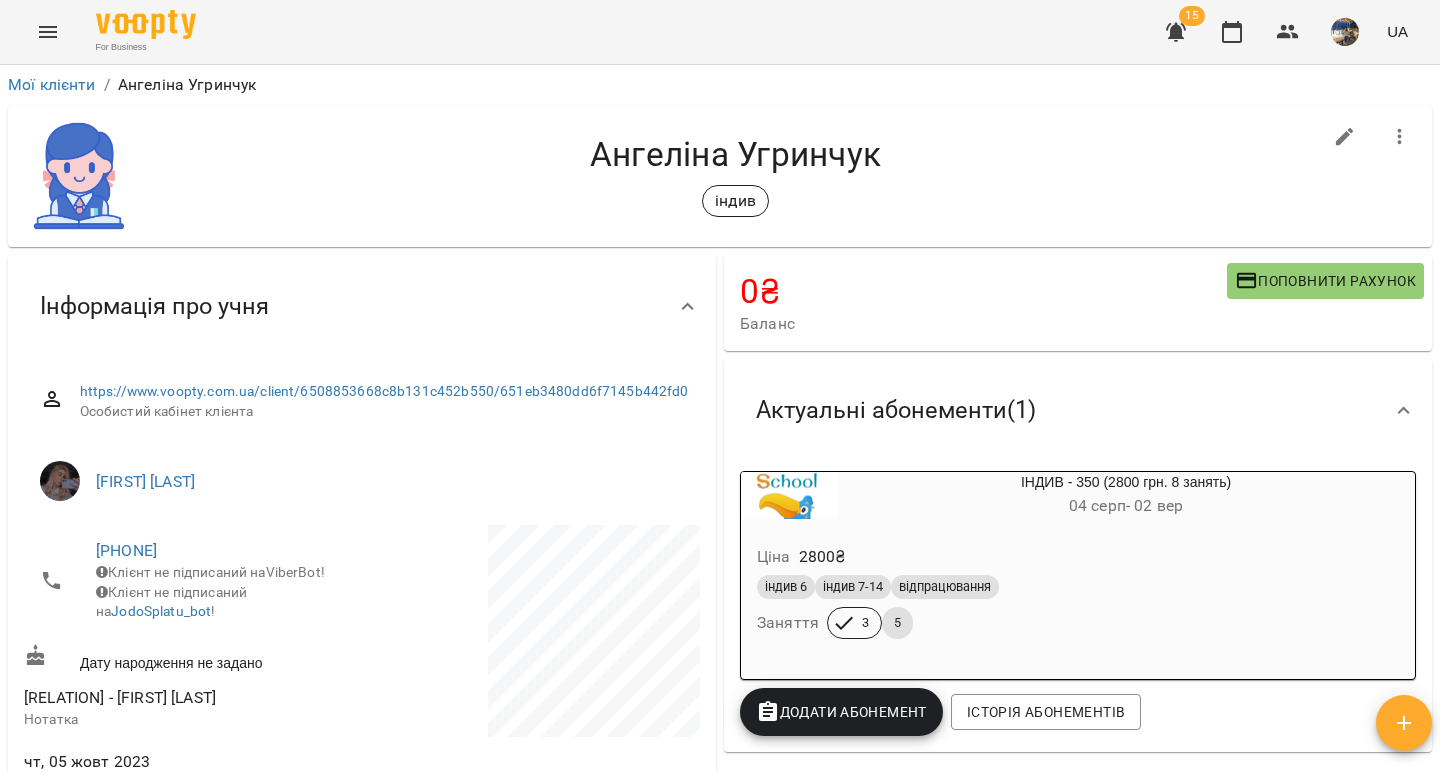 click 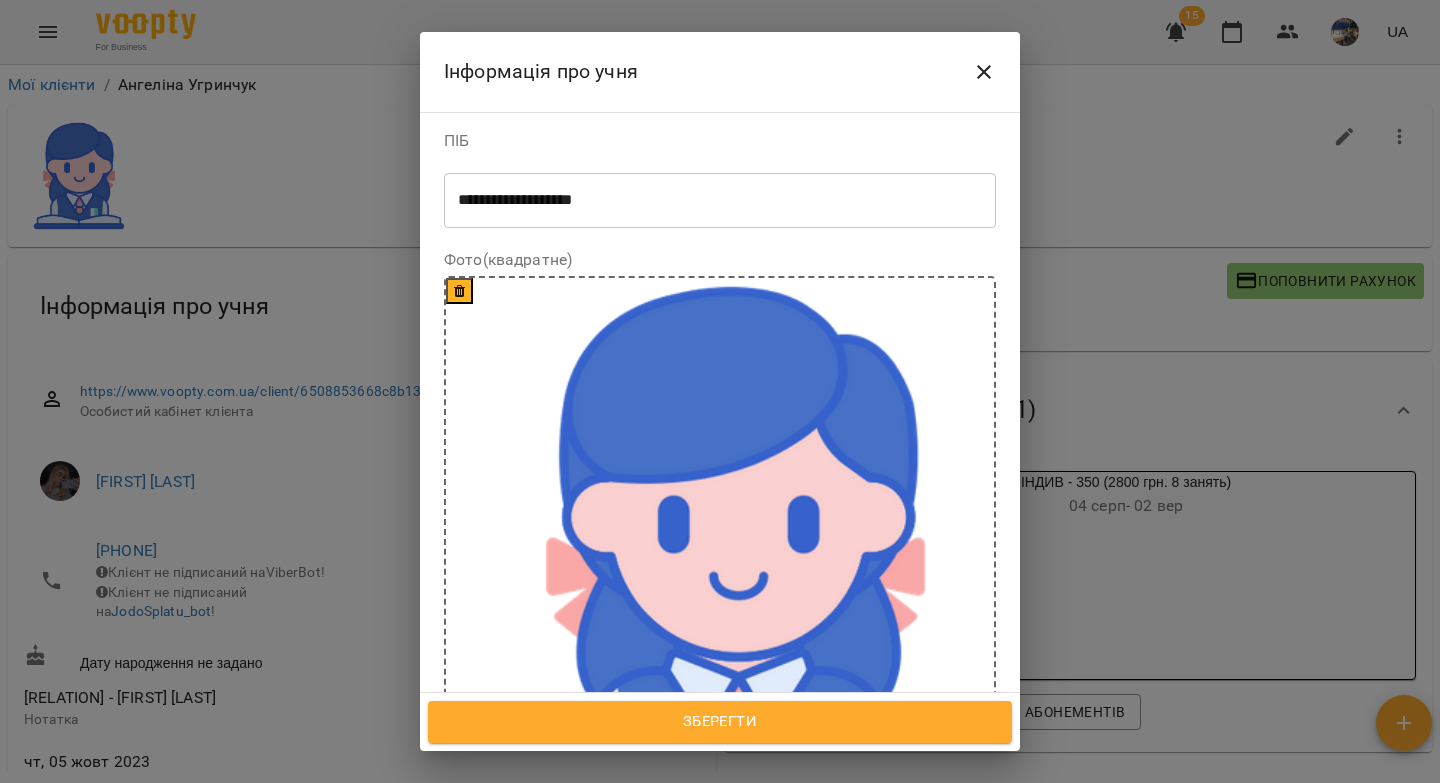 scroll, scrollTop: 1772, scrollLeft: 0, axis: vertical 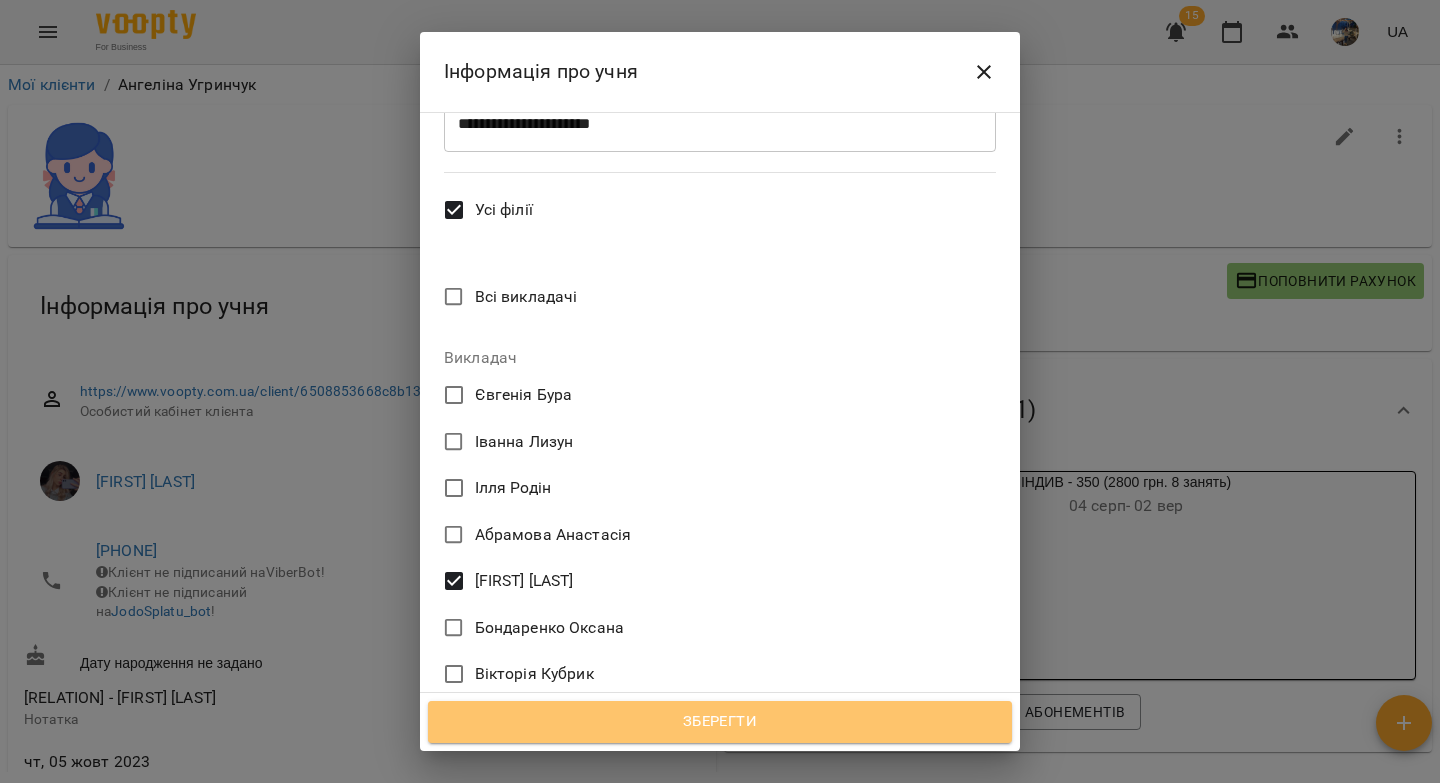 drag, startPoint x: 684, startPoint y: 721, endPoint x: 706, endPoint y: 659, distance: 65.78754 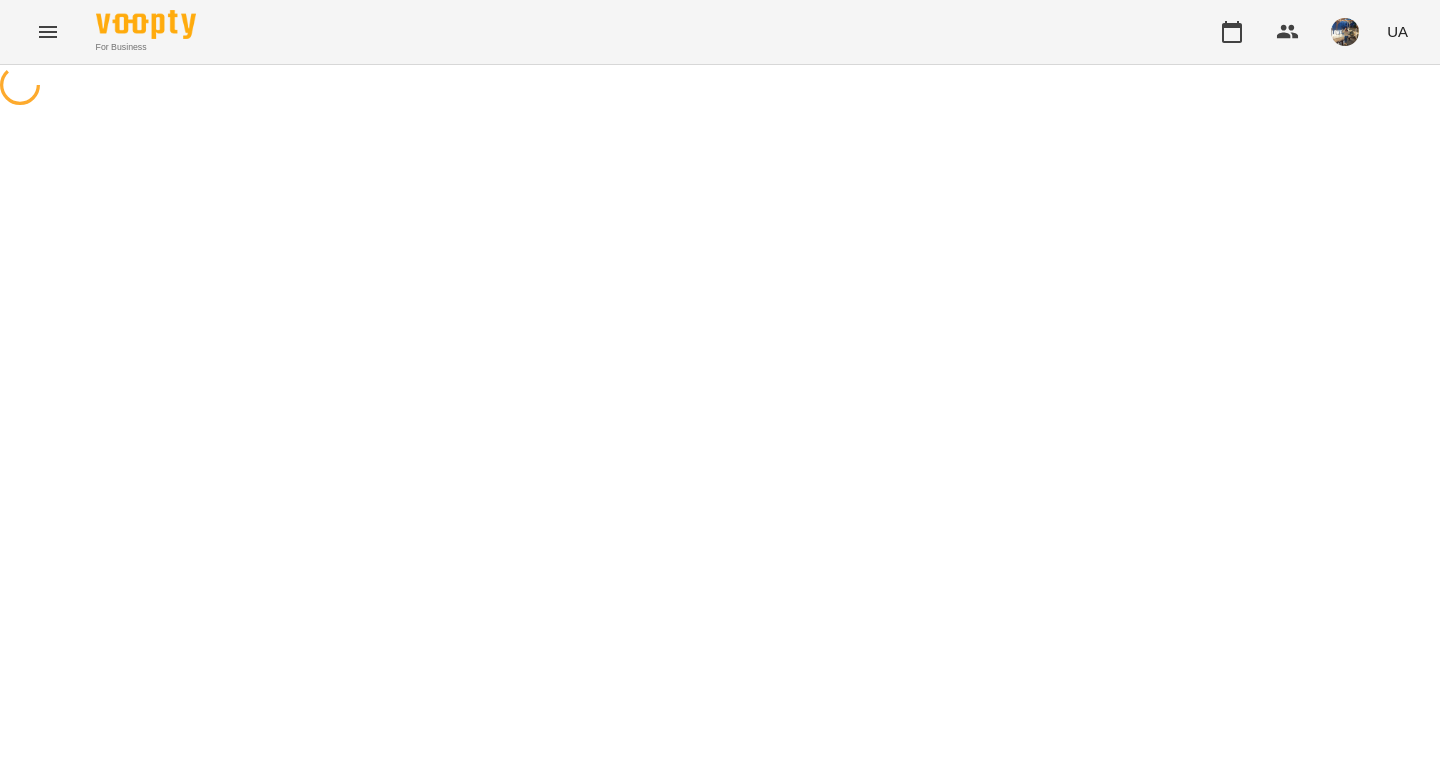select on "*" 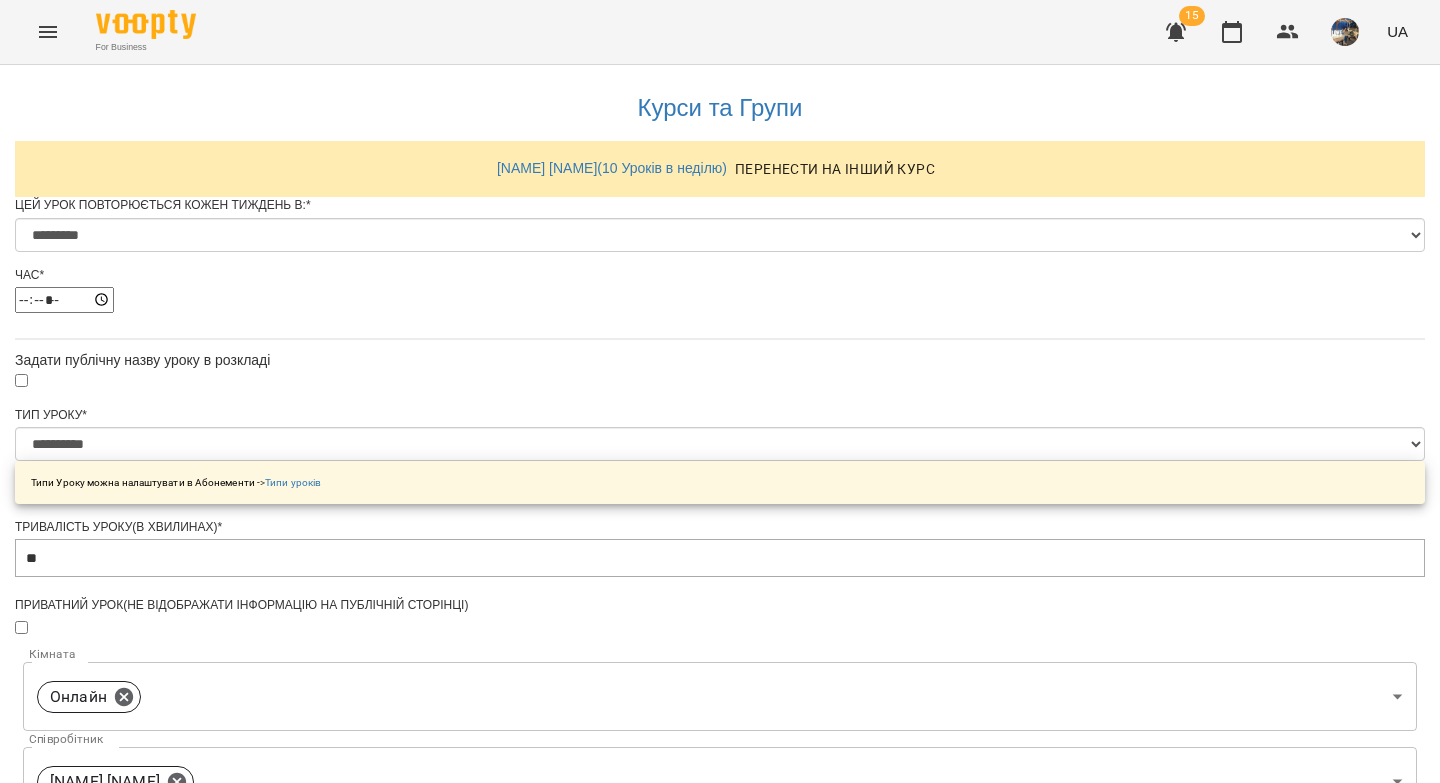 scroll, scrollTop: 0, scrollLeft: 0, axis: both 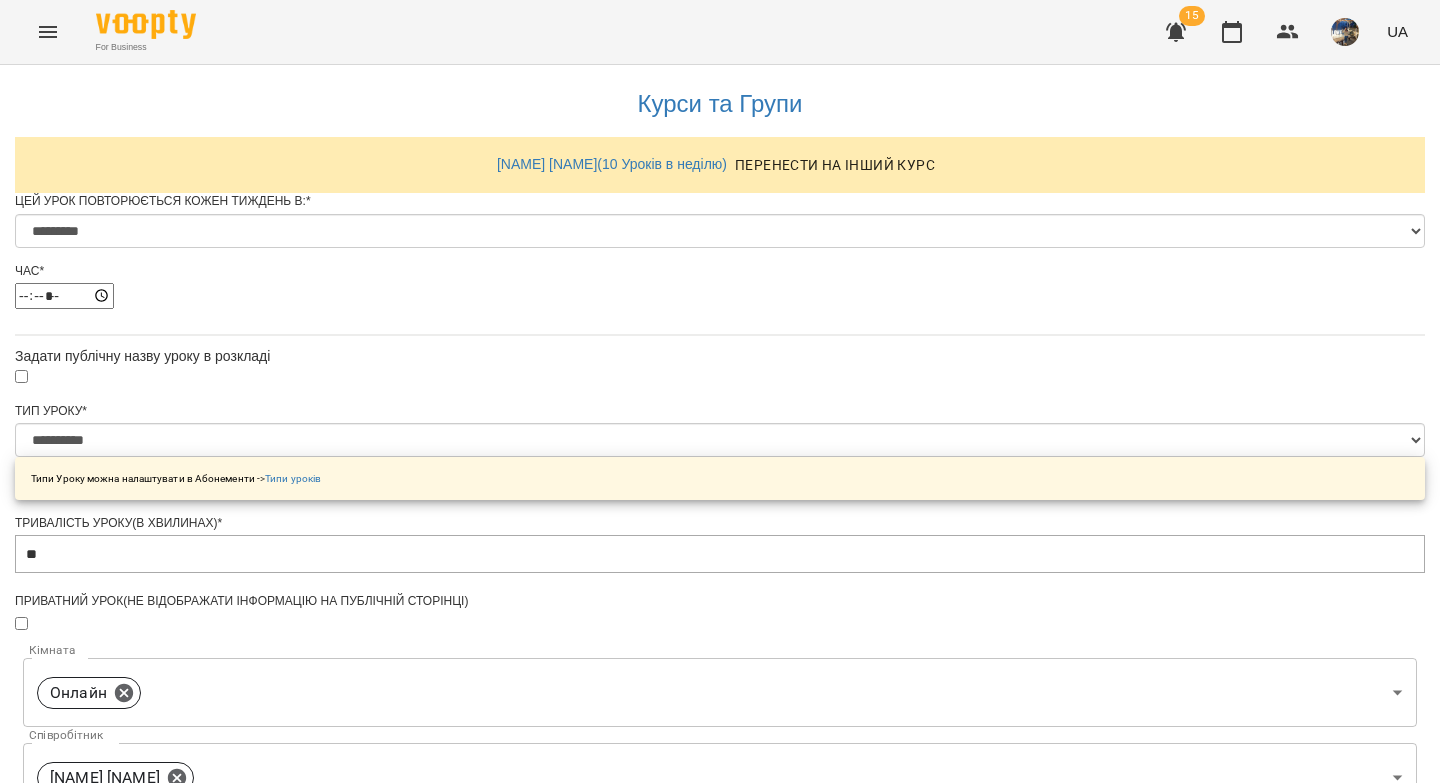 click on "**********" at bounding box center [108, 1326] 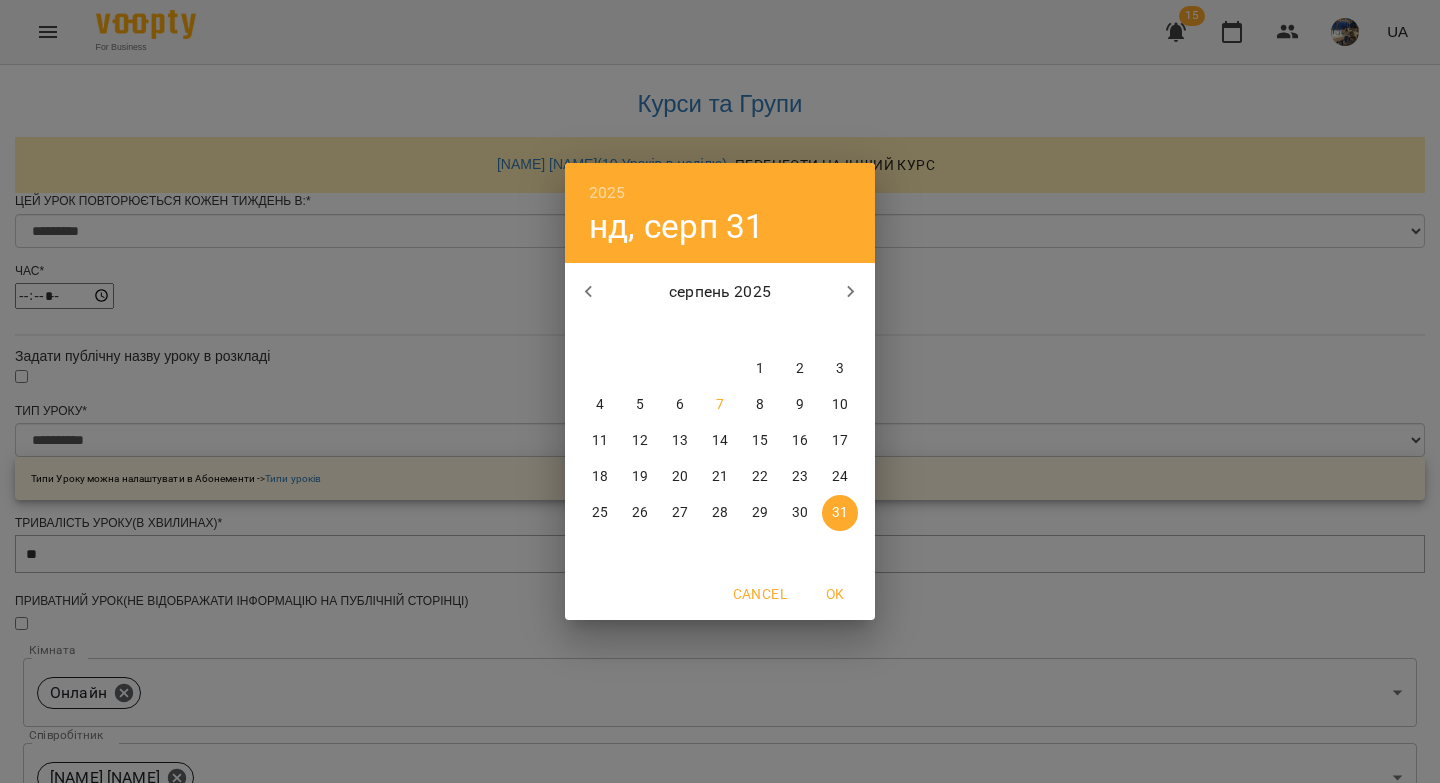 click on "17" at bounding box center [840, 441] 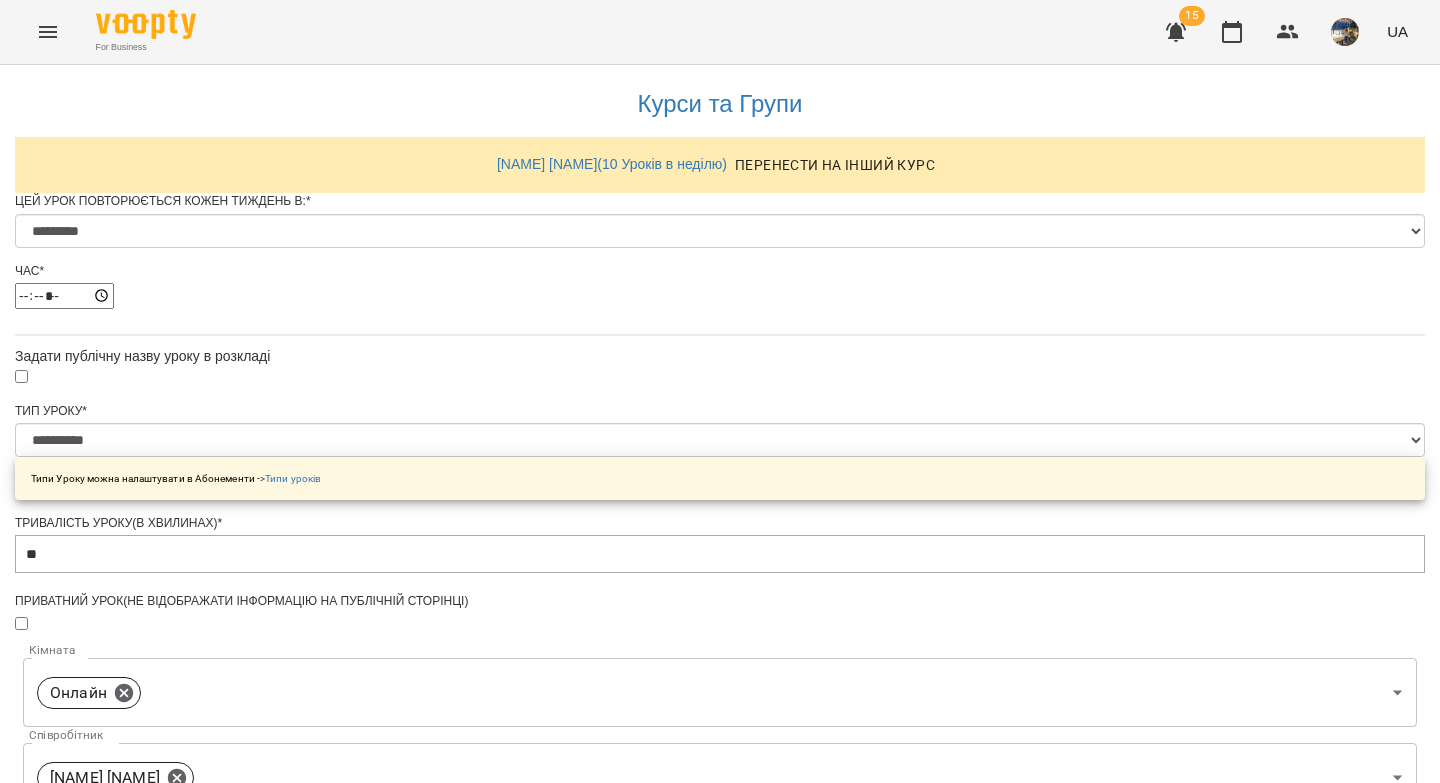 click on "Зберегти" at bounding box center (720, 1443) 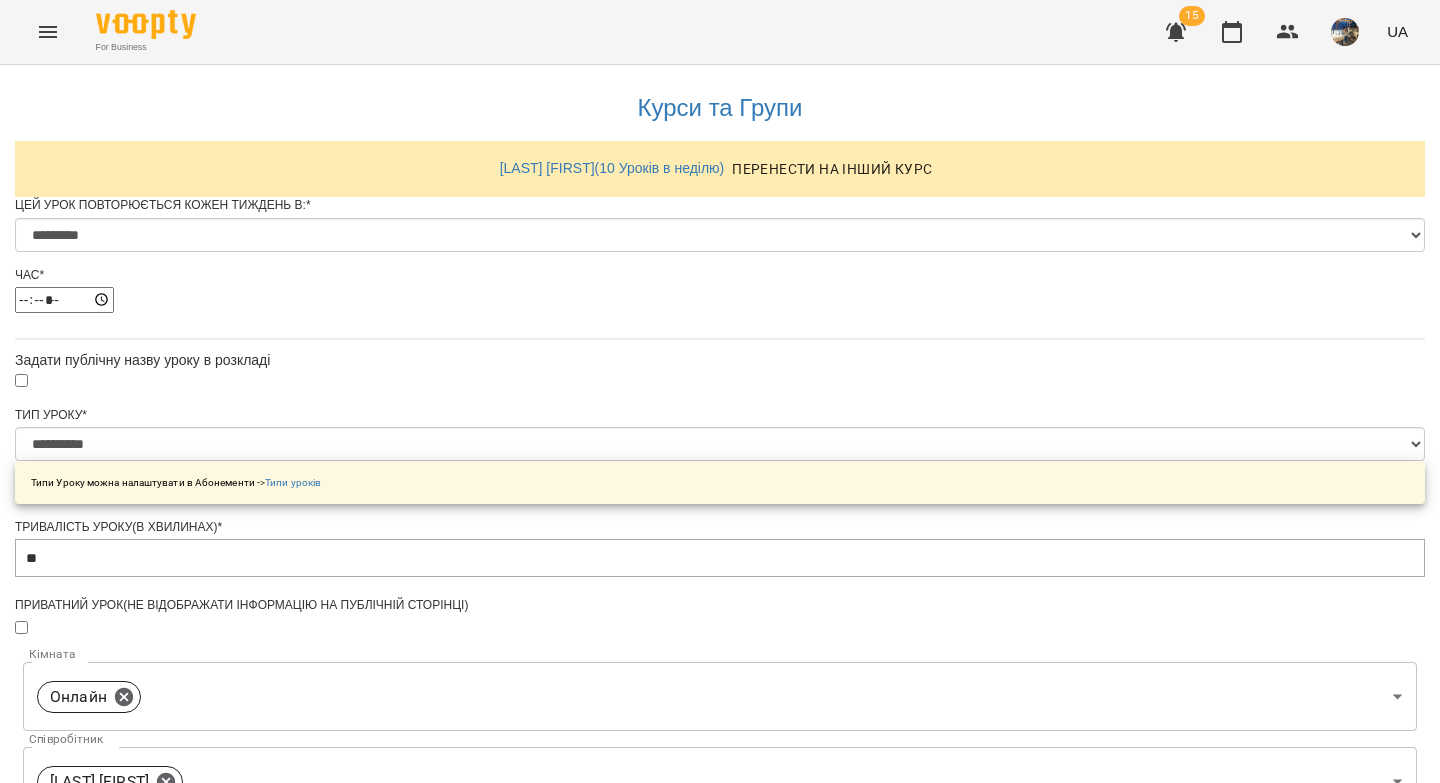 select on "*" 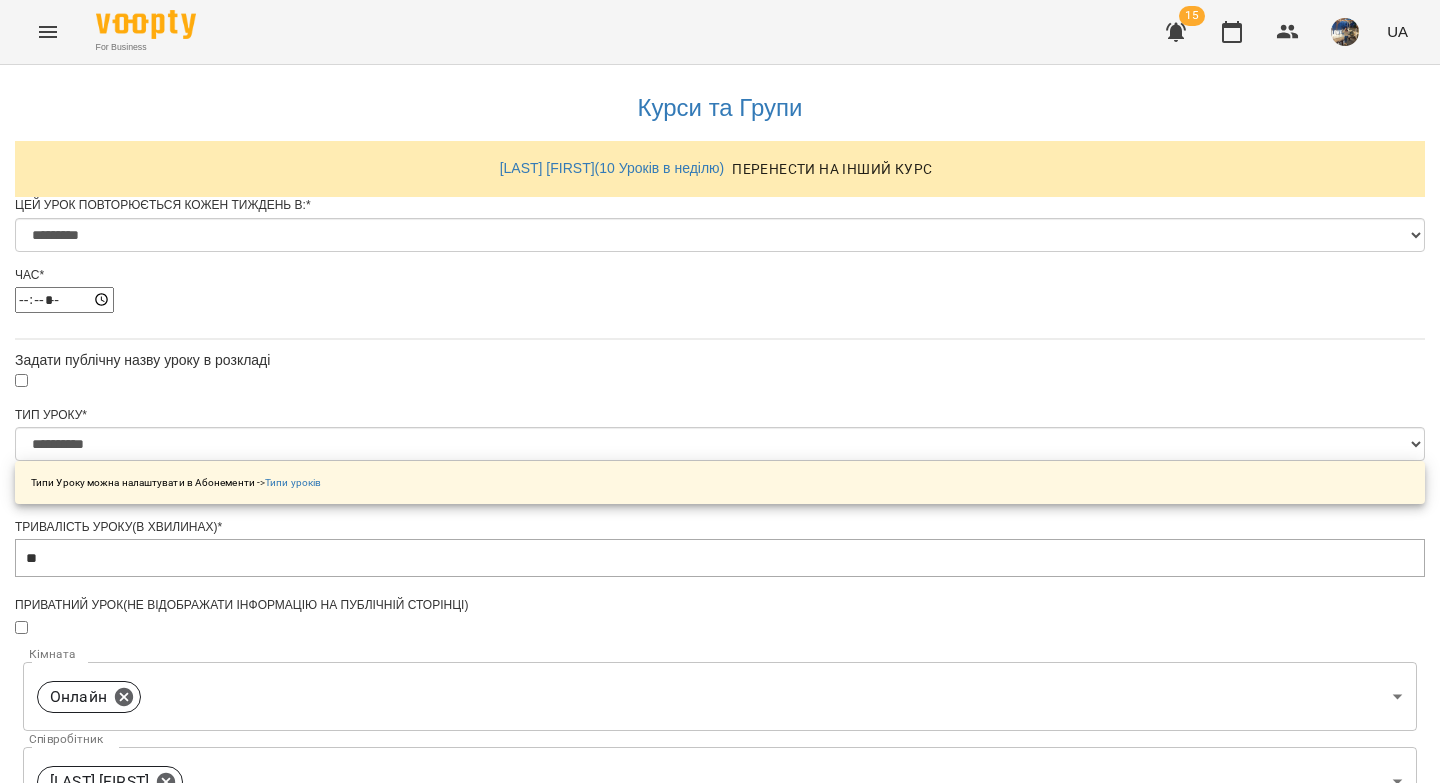 scroll, scrollTop: 0, scrollLeft: 0, axis: both 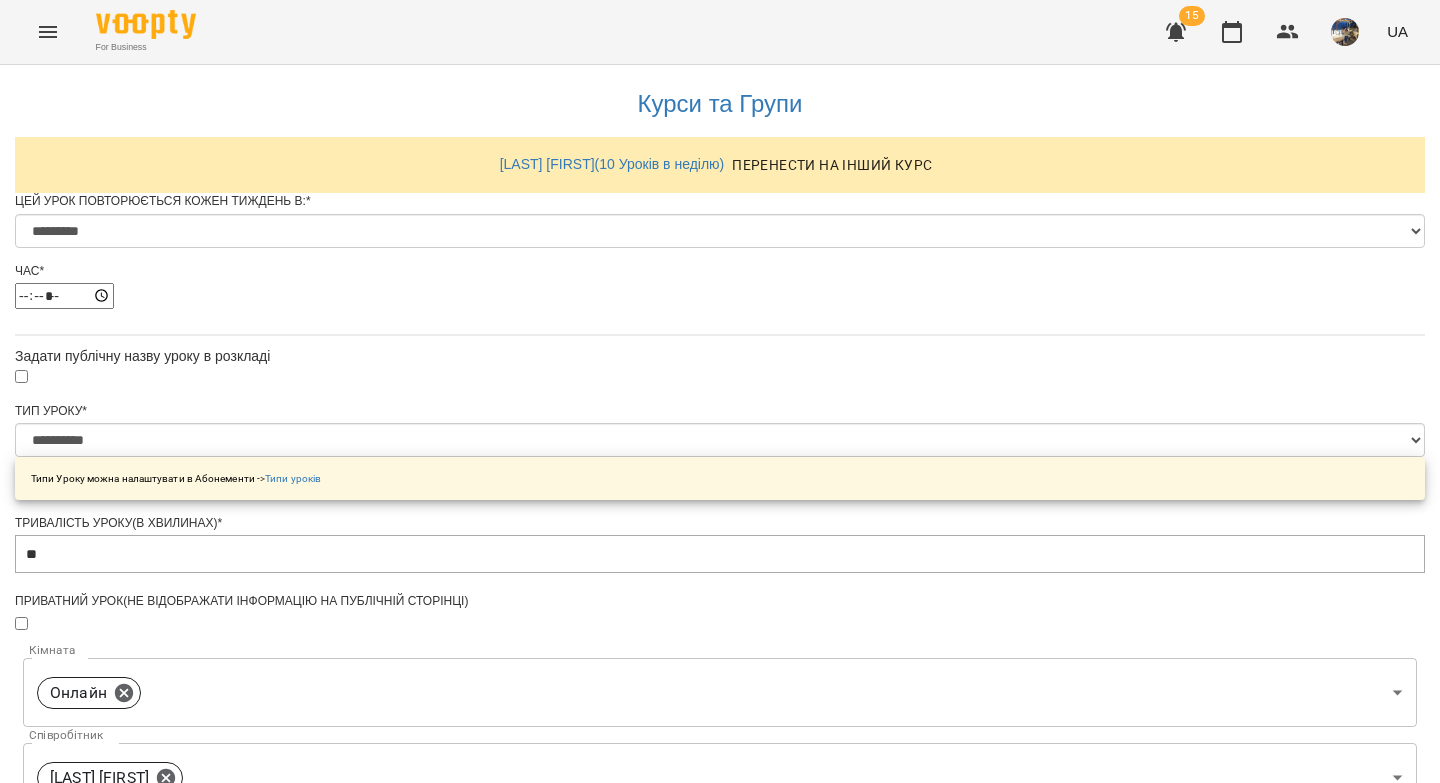 click on "**********" at bounding box center (108, 1326) 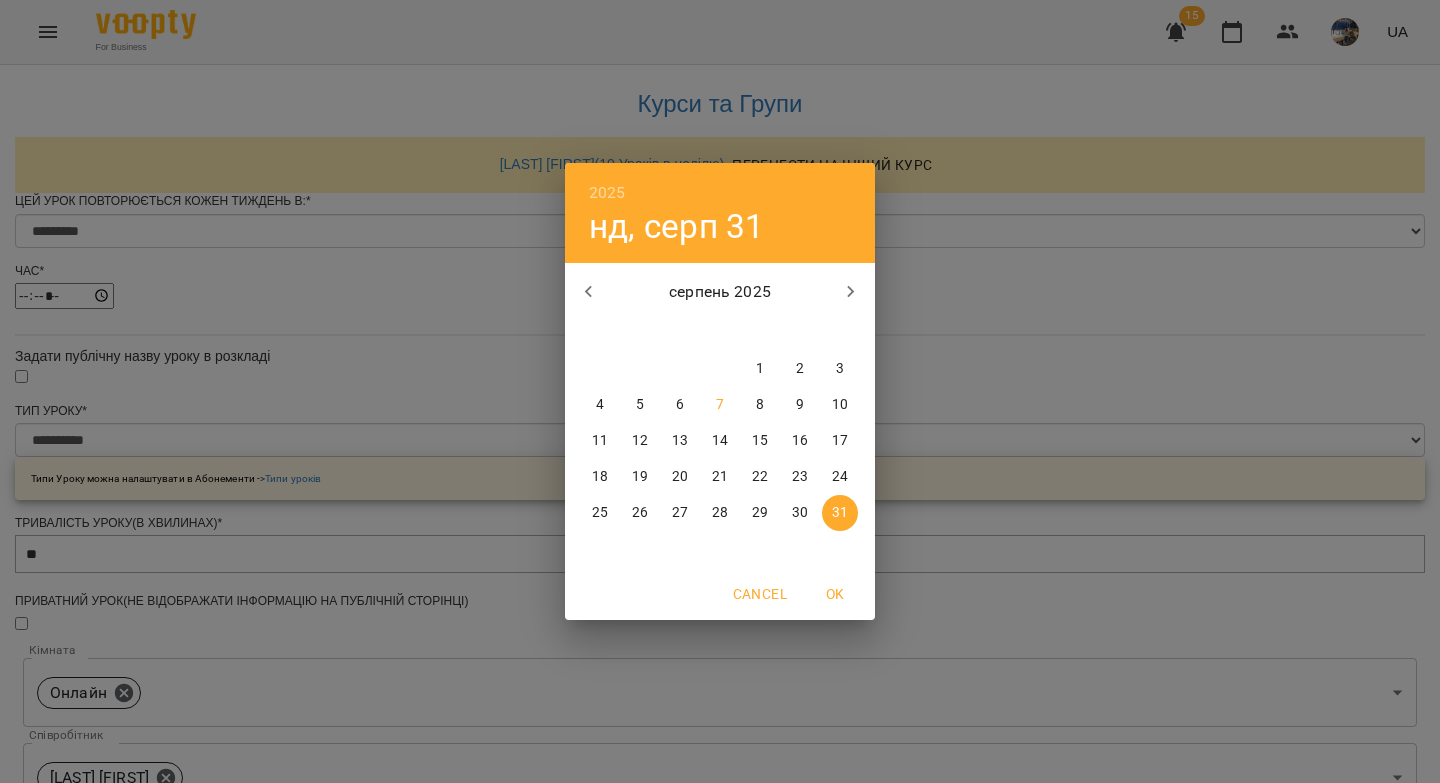 click on "17" at bounding box center [840, 441] 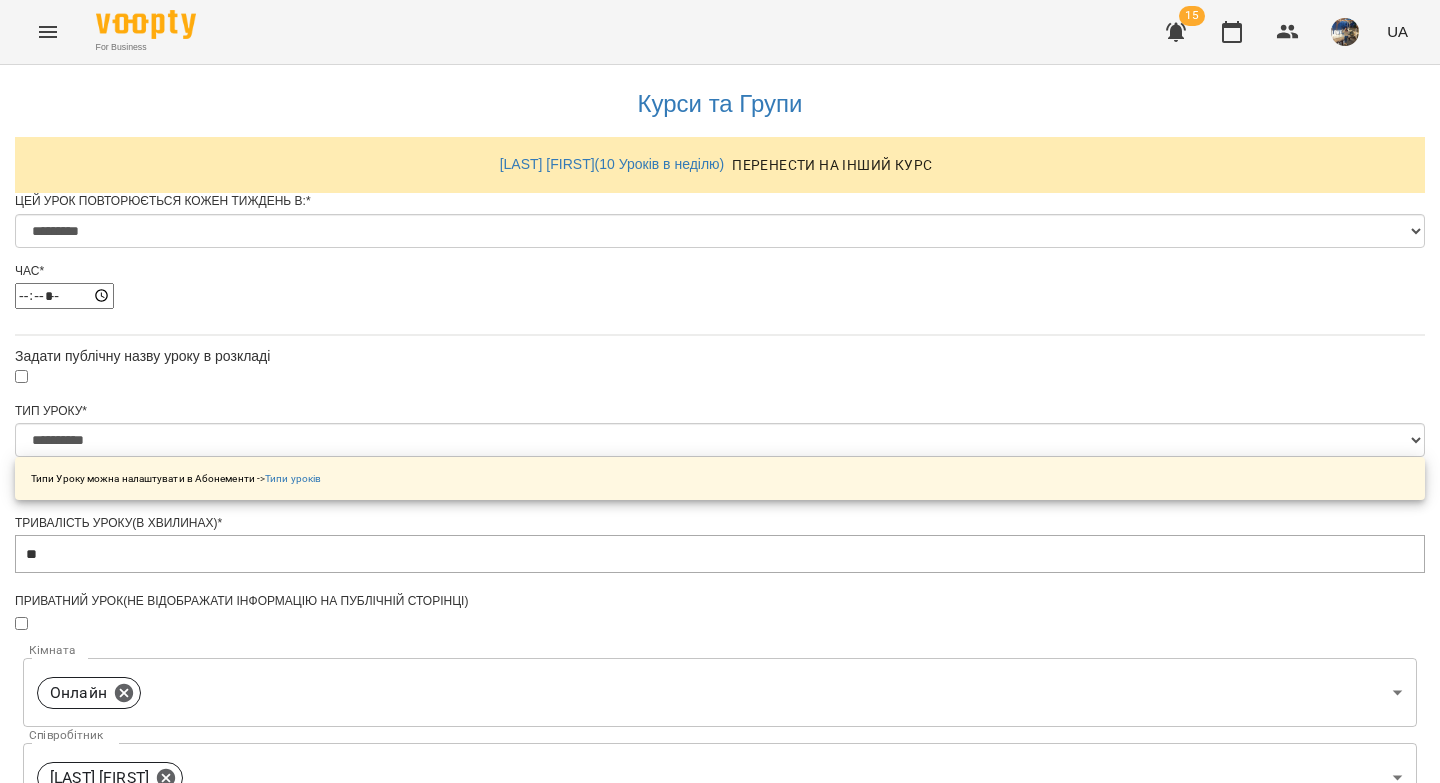 drag, startPoint x: 707, startPoint y: 665, endPoint x: 761, endPoint y: 533, distance: 142.61838 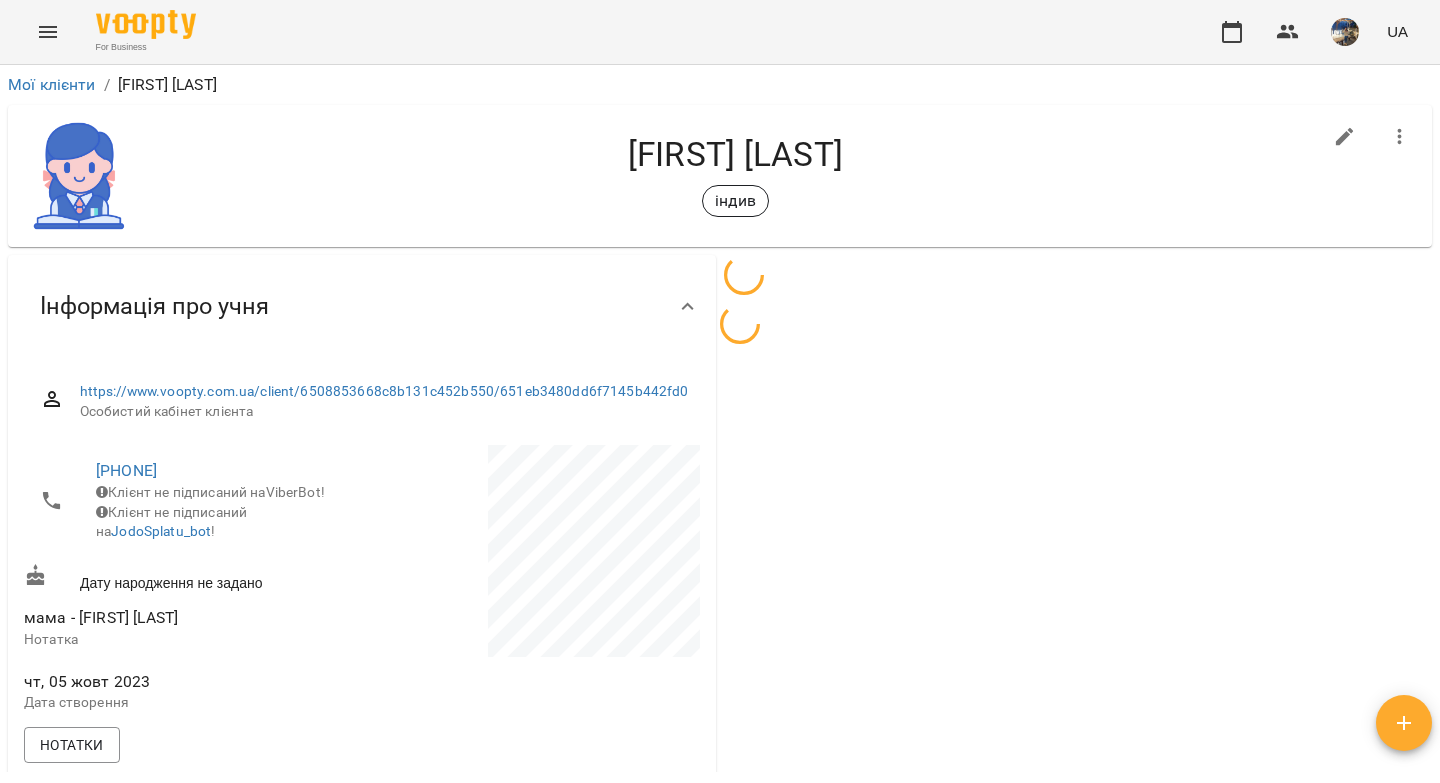 scroll, scrollTop: 0, scrollLeft: 0, axis: both 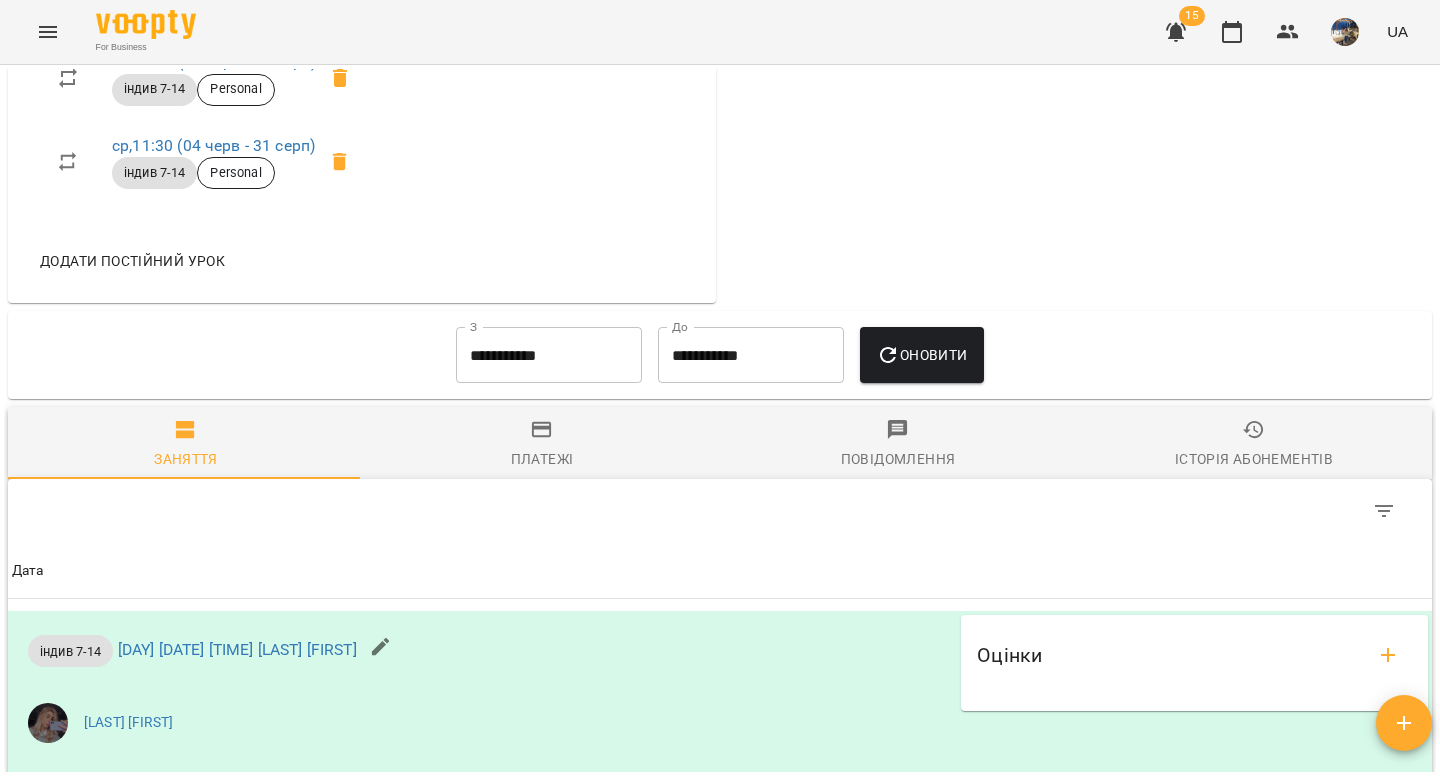 click on "Додати постійний урок" at bounding box center (132, 261) 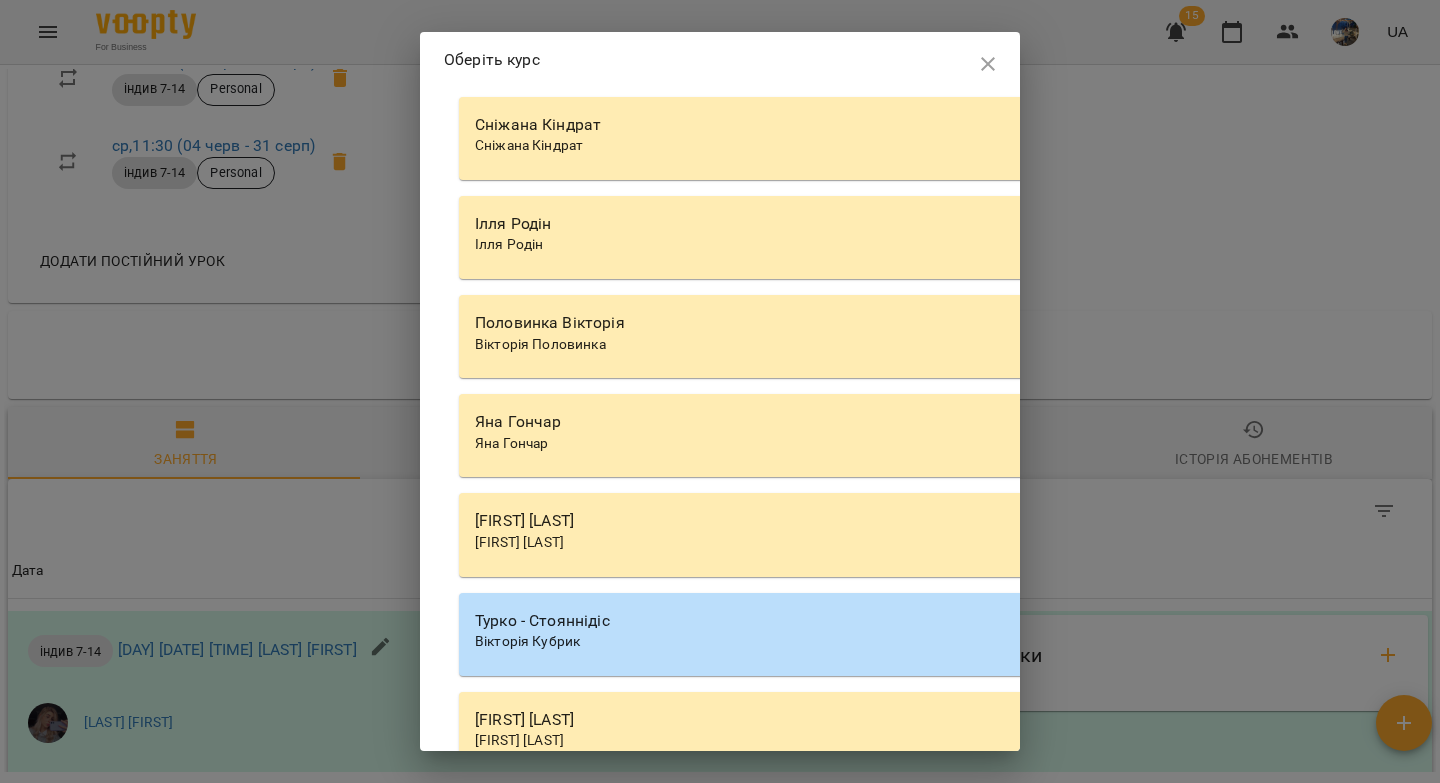 scroll, scrollTop: 7190, scrollLeft: 0, axis: vertical 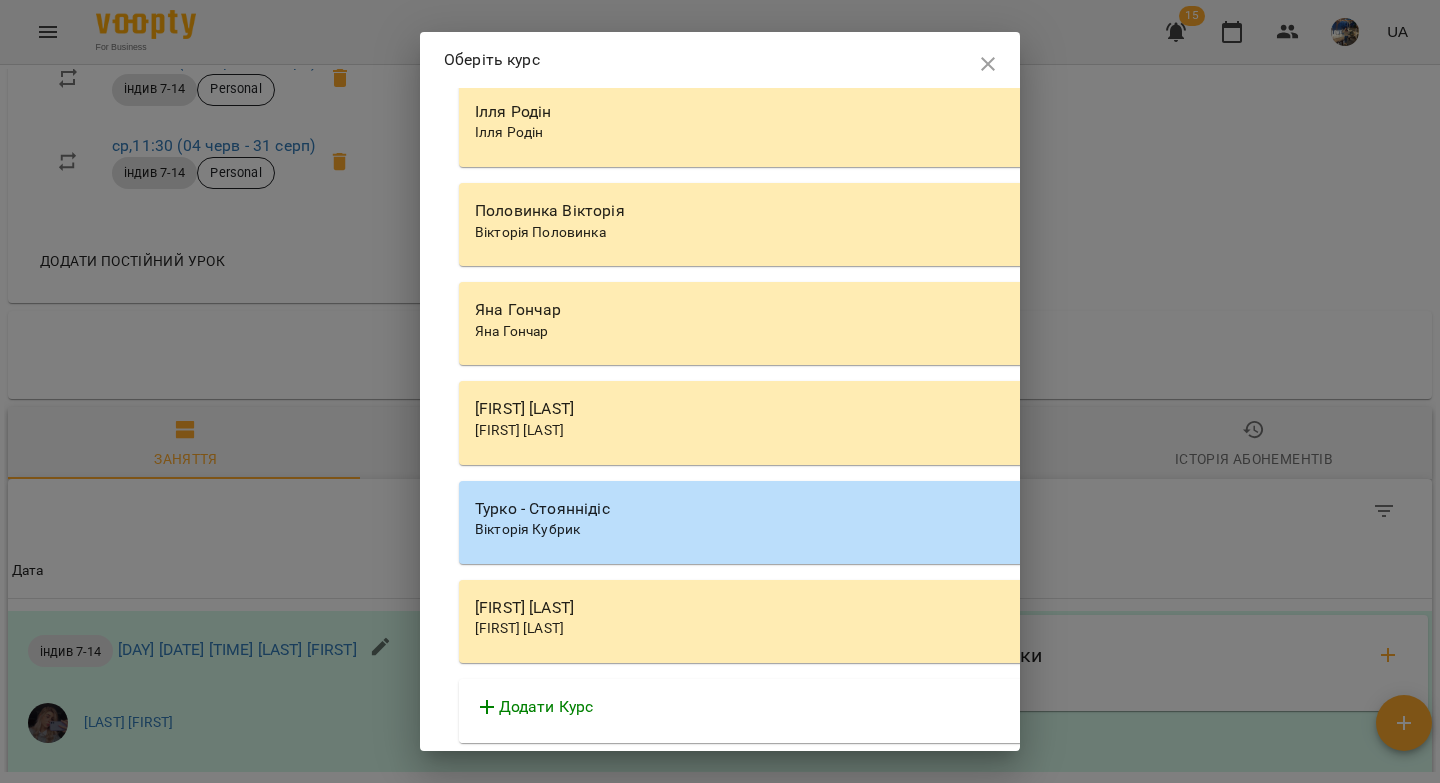 click on "[FIRST] [LAST]" at bounding box center (1029, 409) 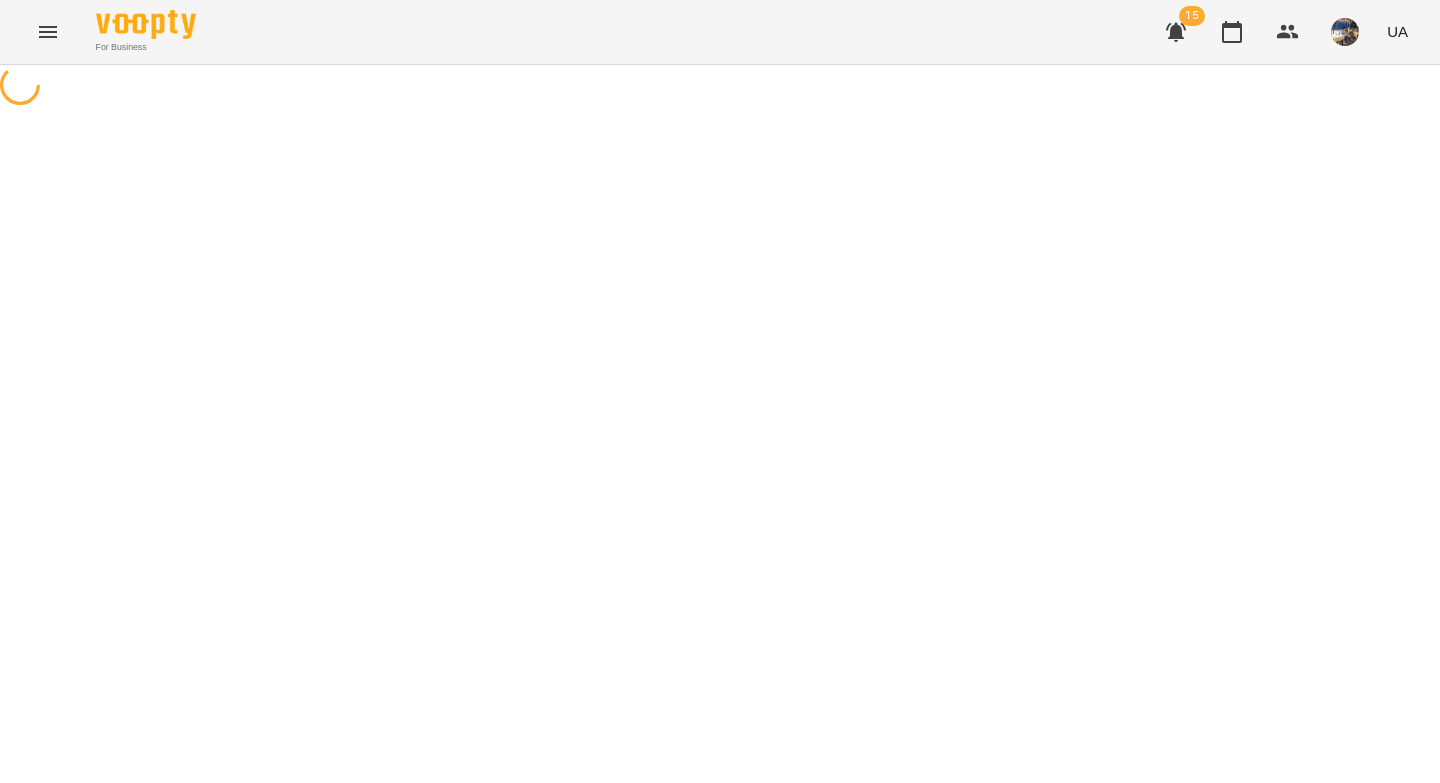select on "********" 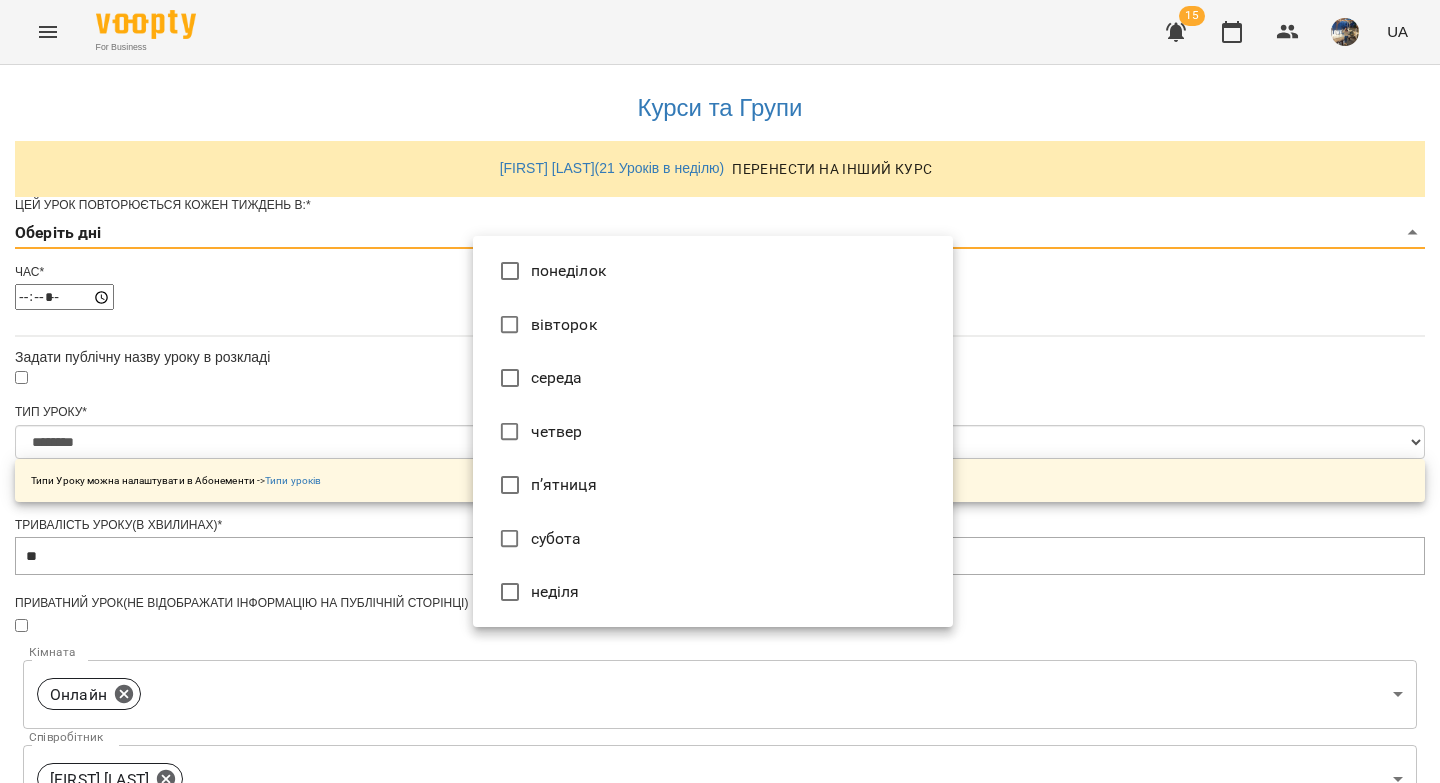 click on "**********" at bounding box center [720, 644] 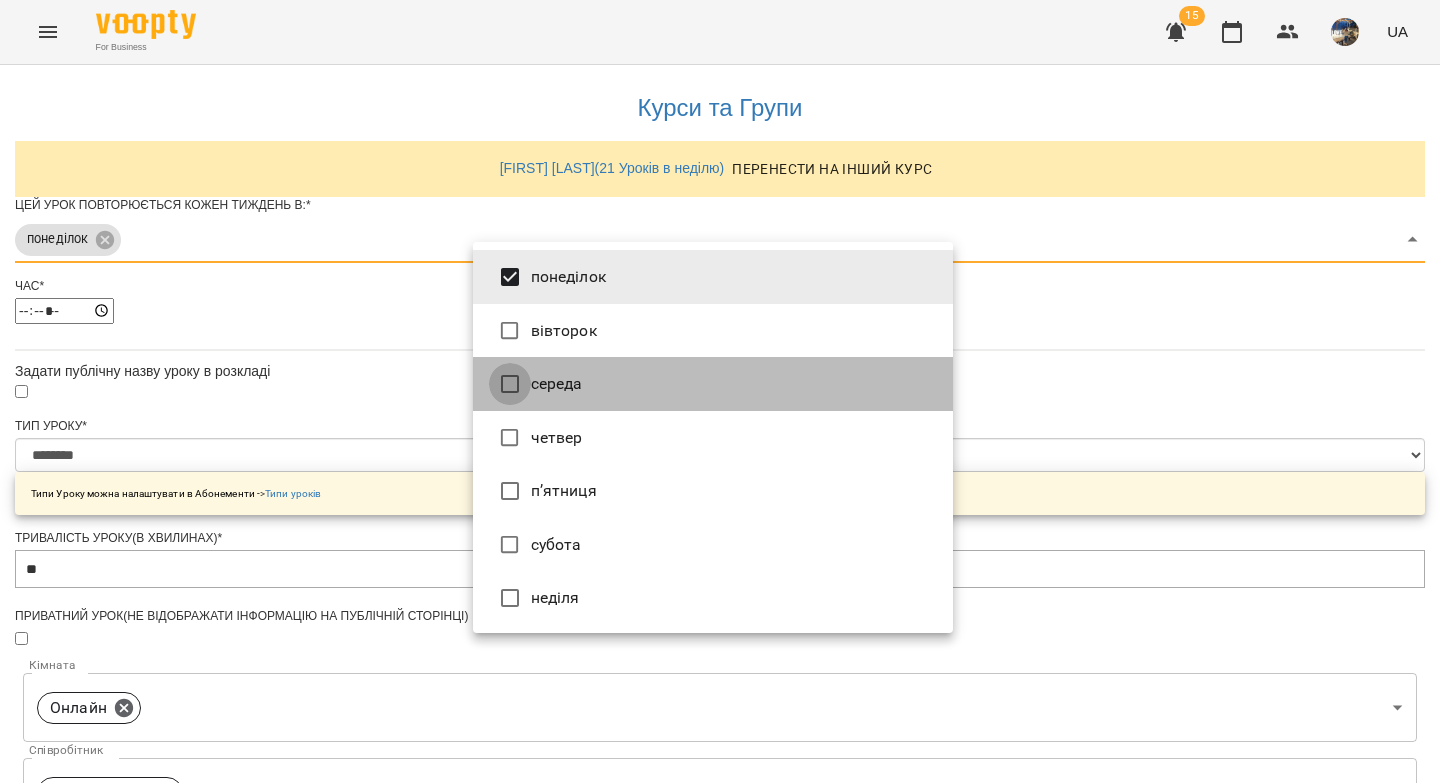 type on "***" 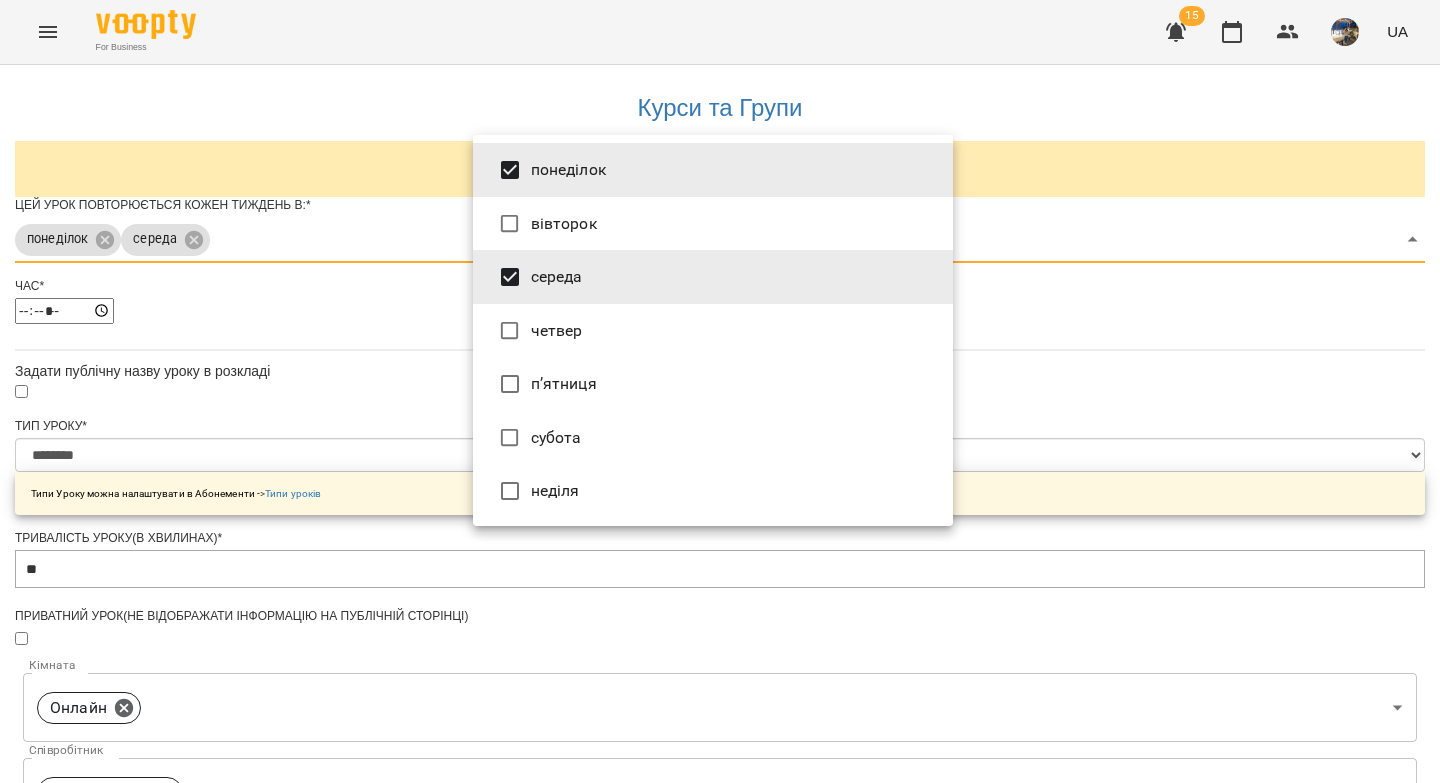 click at bounding box center [720, 391] 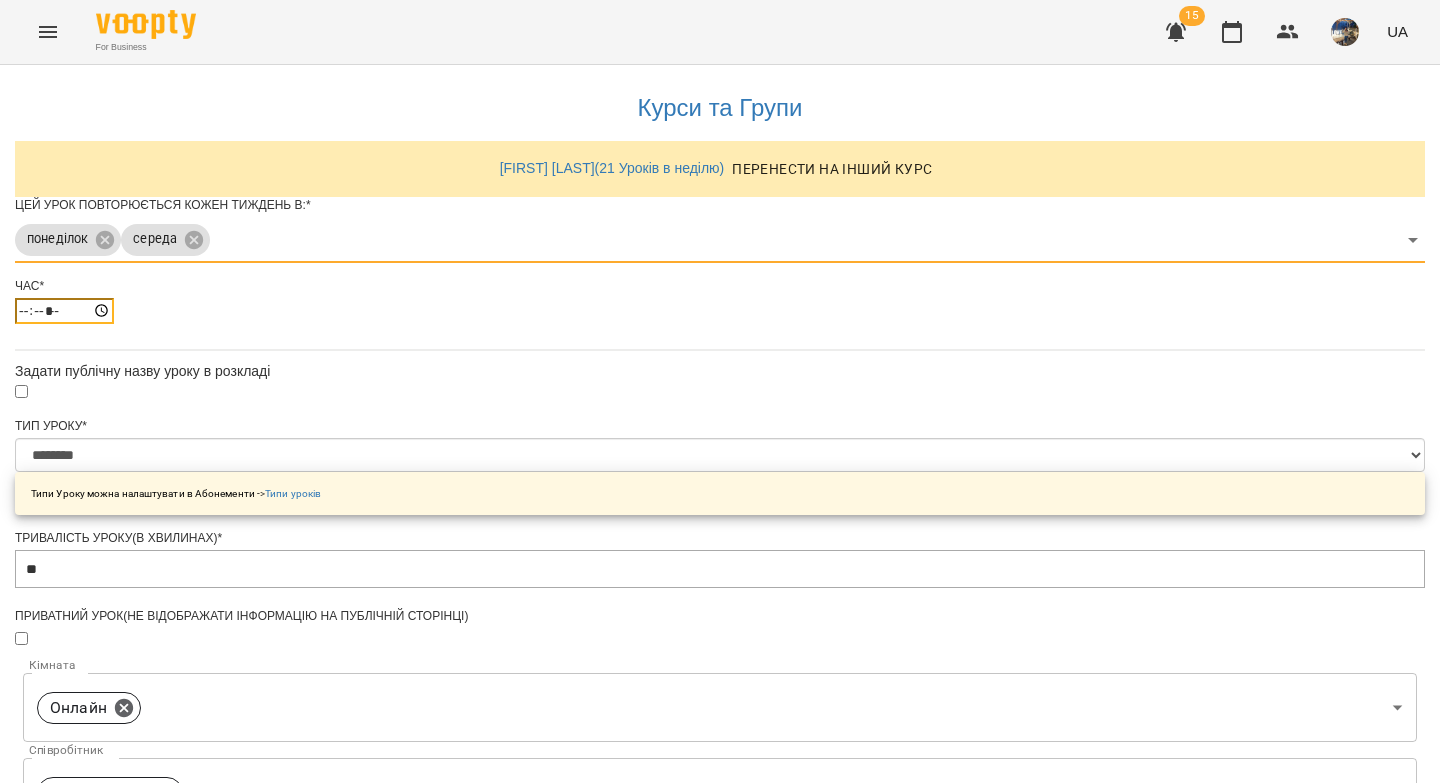click on "*****" at bounding box center [64, 311] 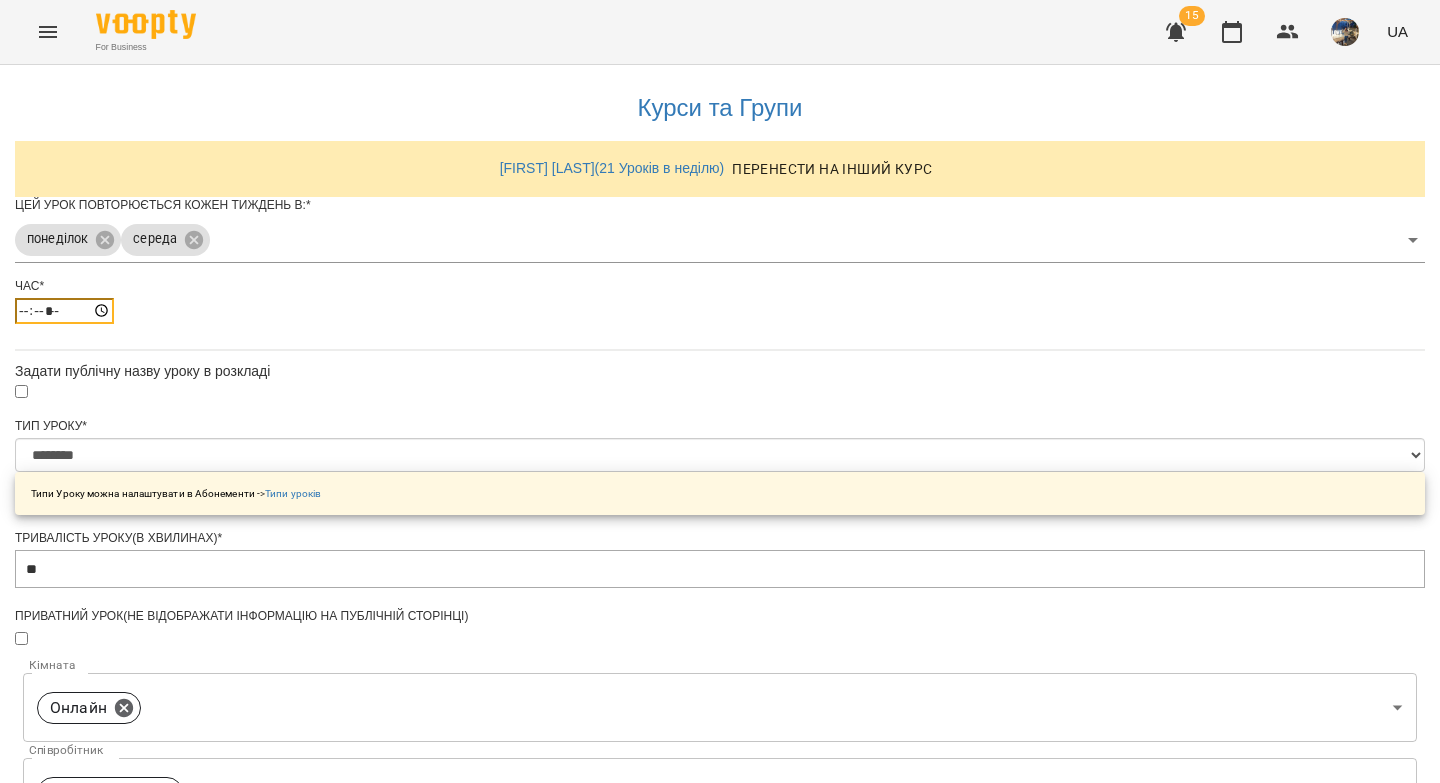 type on "*****" 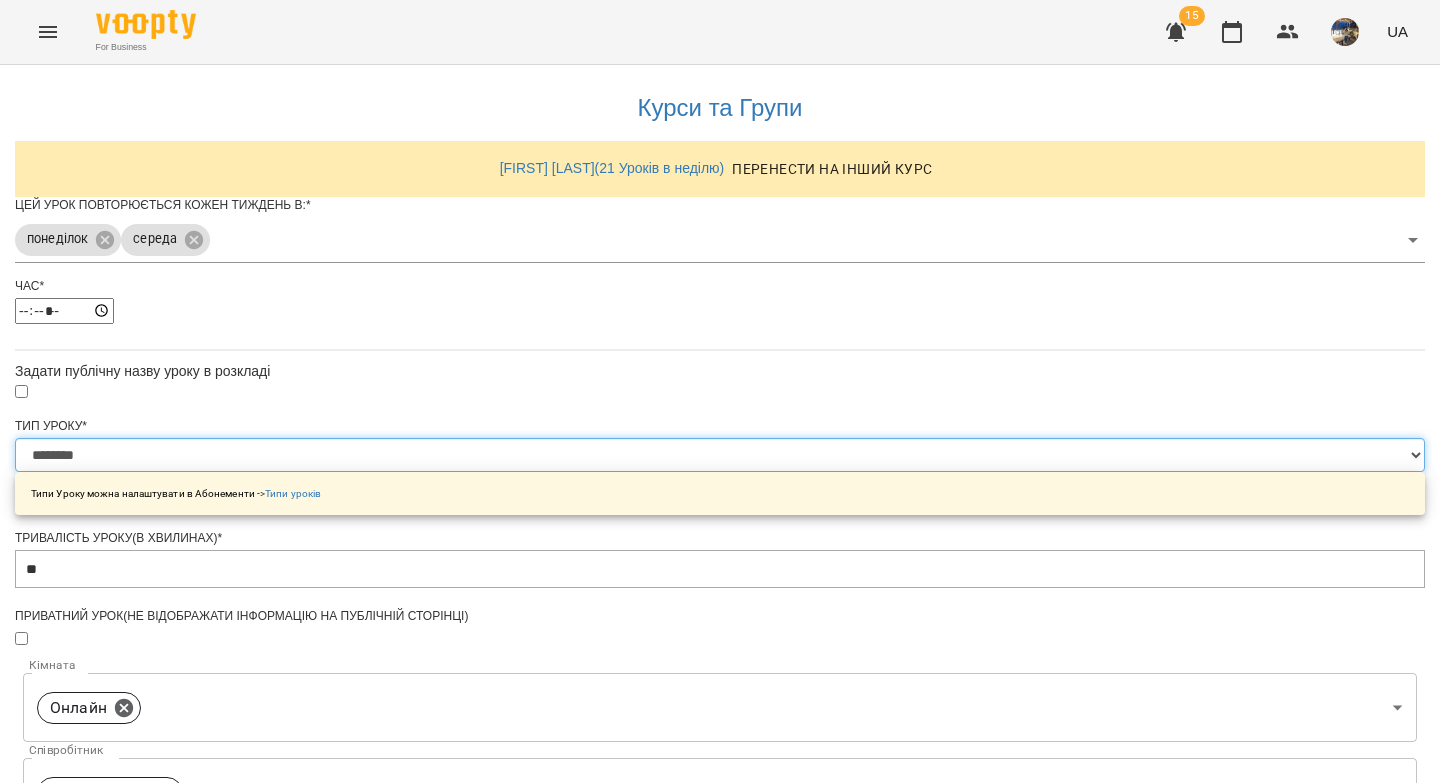 click on "**********" at bounding box center (720, 455) 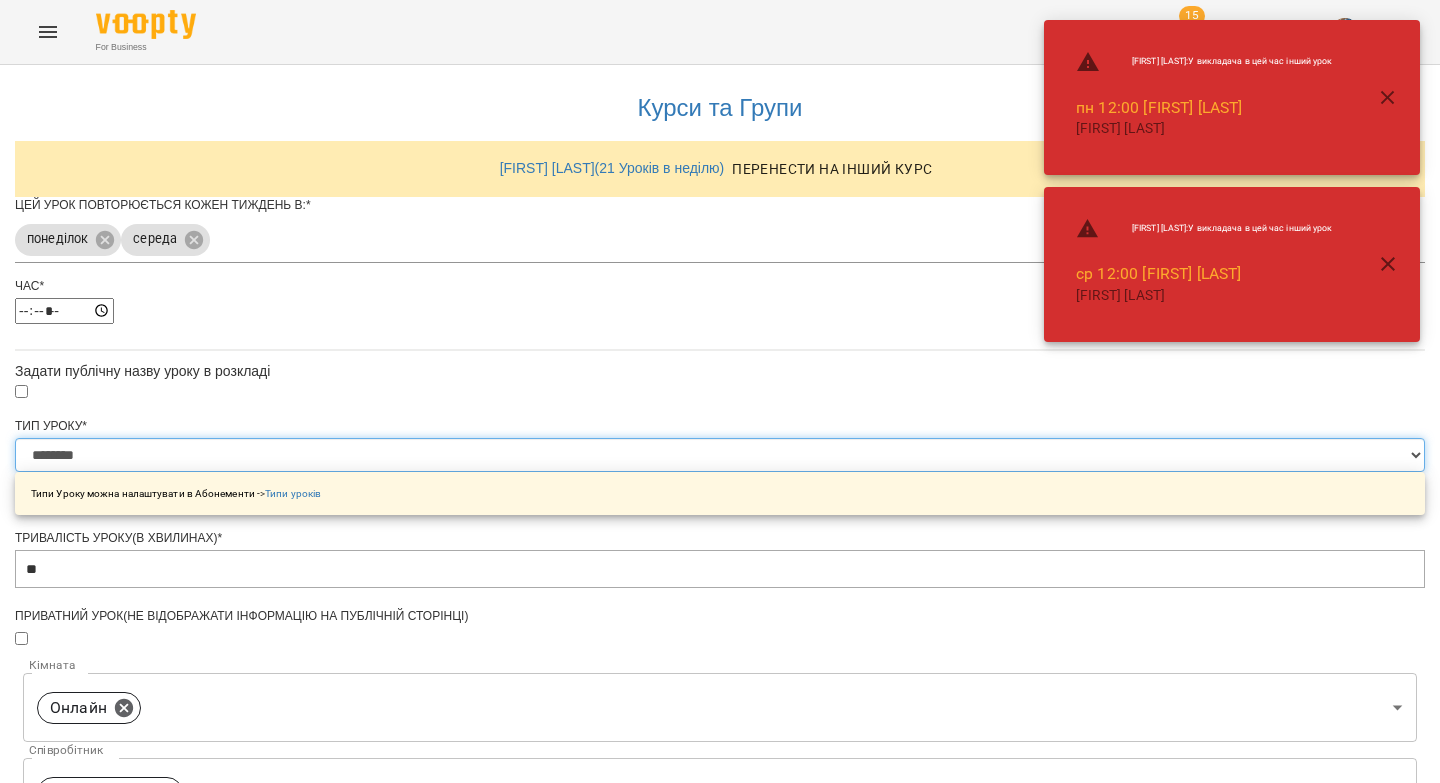 select on "**********" 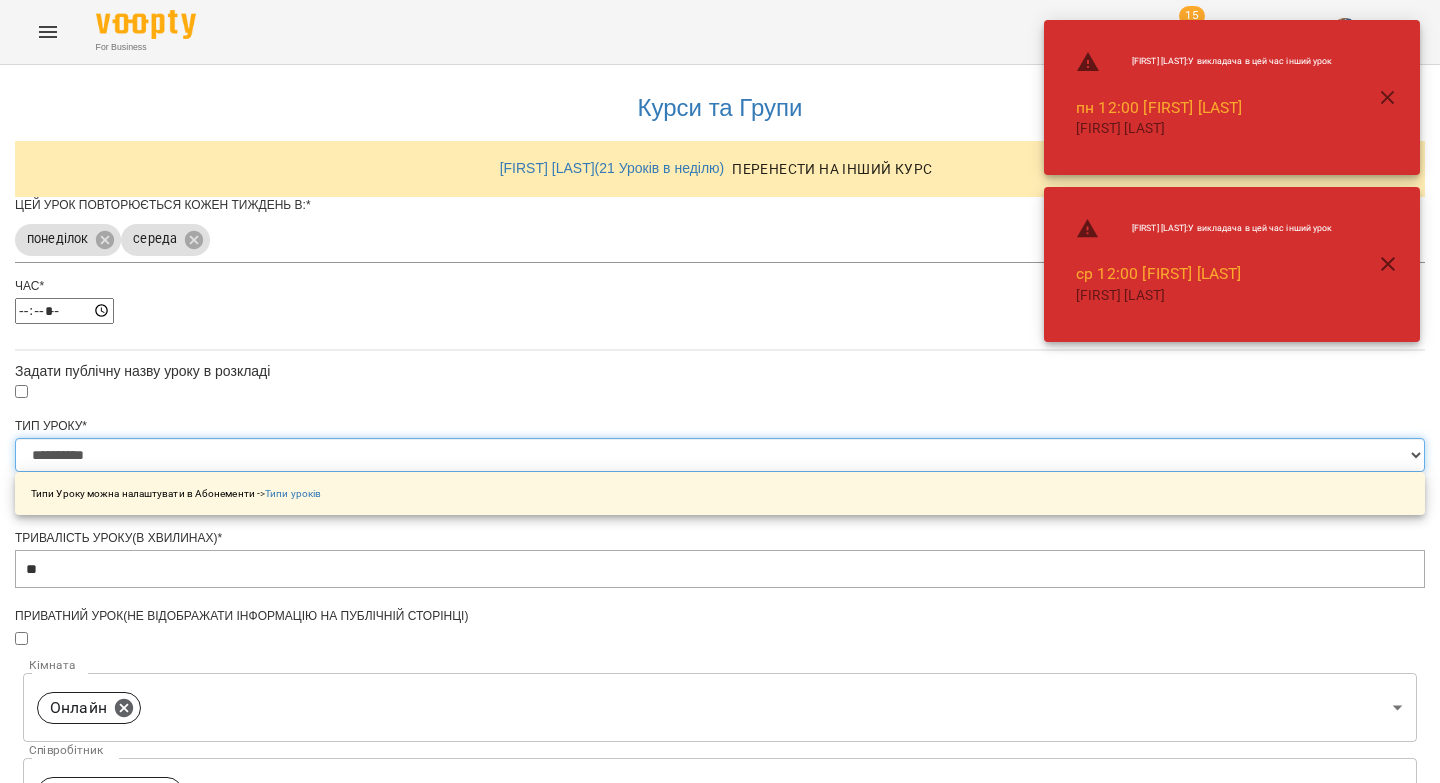 scroll, scrollTop: 665, scrollLeft: 0, axis: vertical 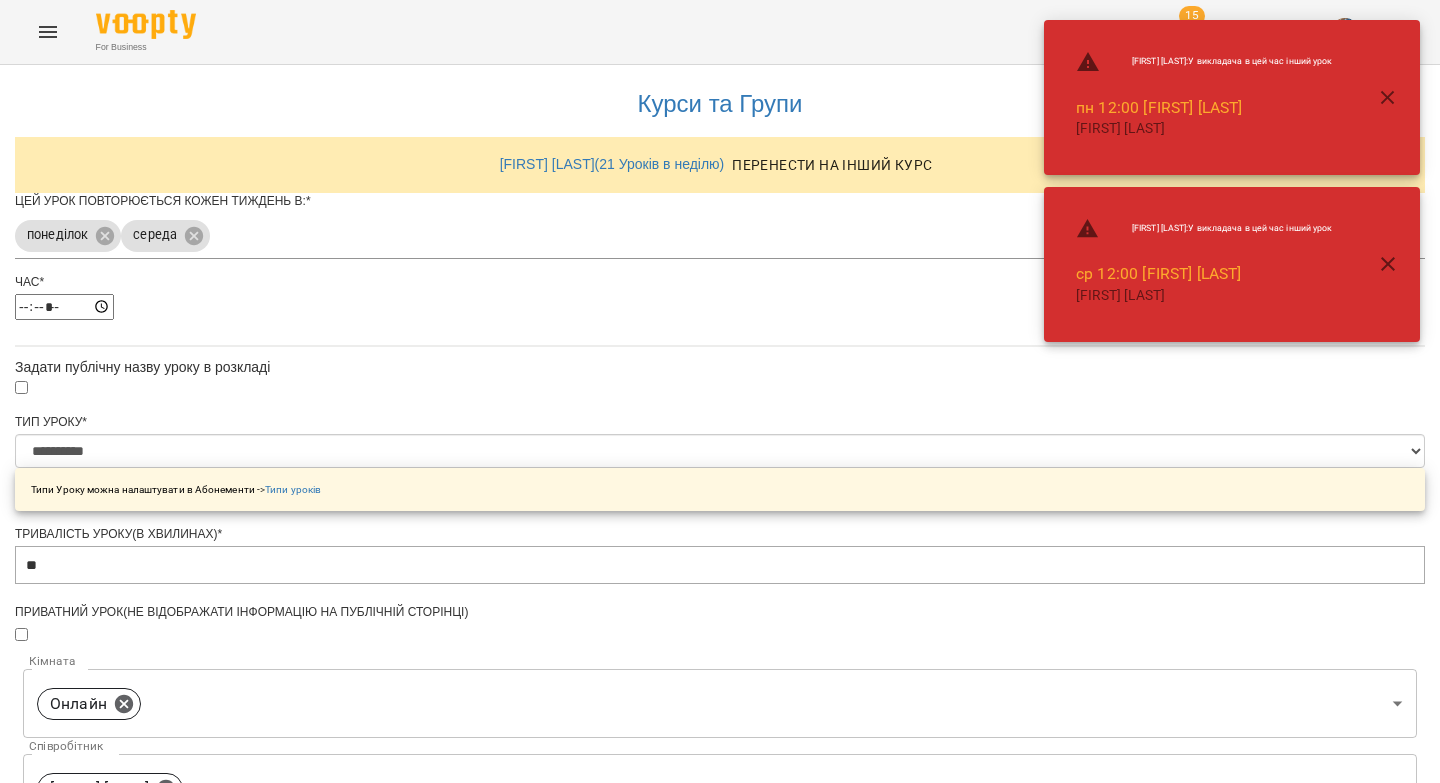 click on "**********" at bounding box center [108, 1225] 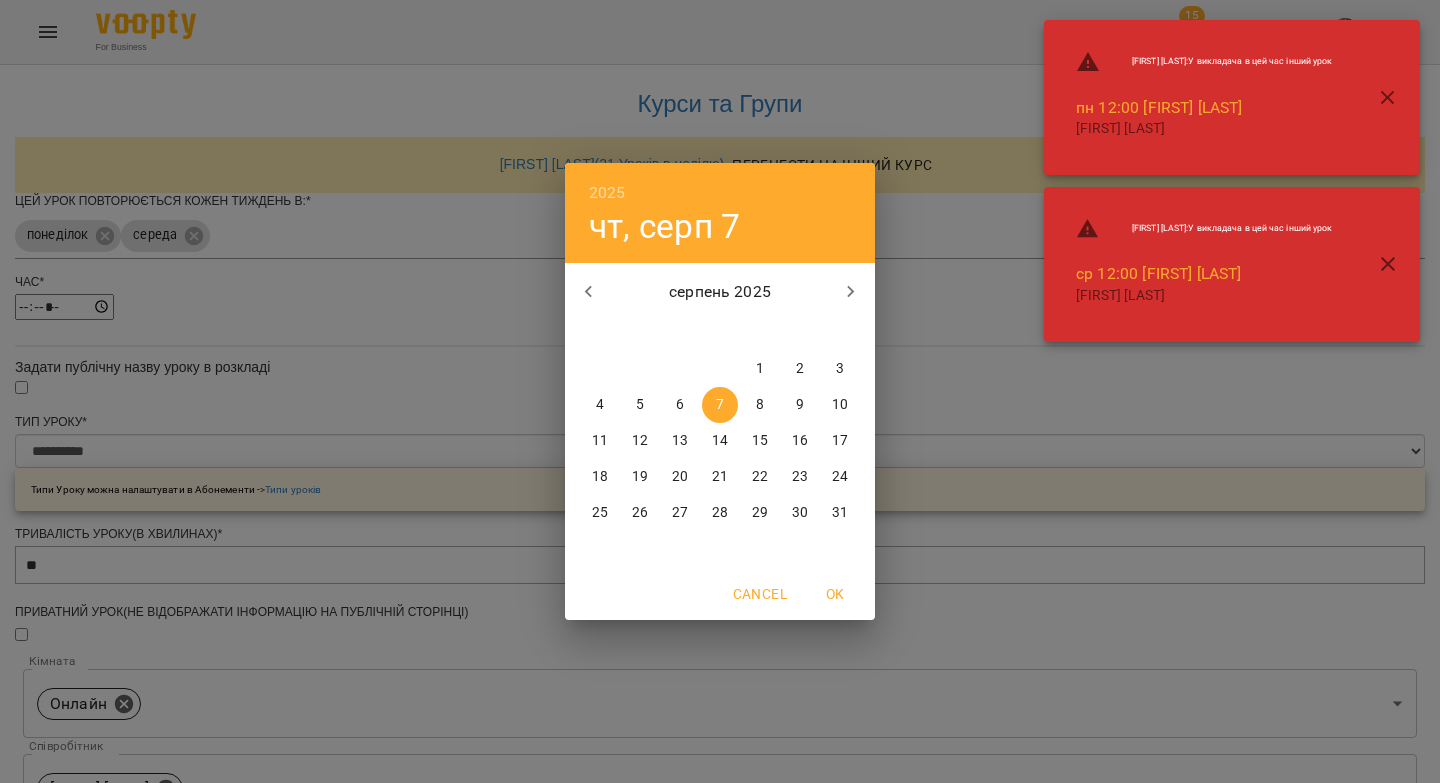 click on "18" at bounding box center (600, 477) 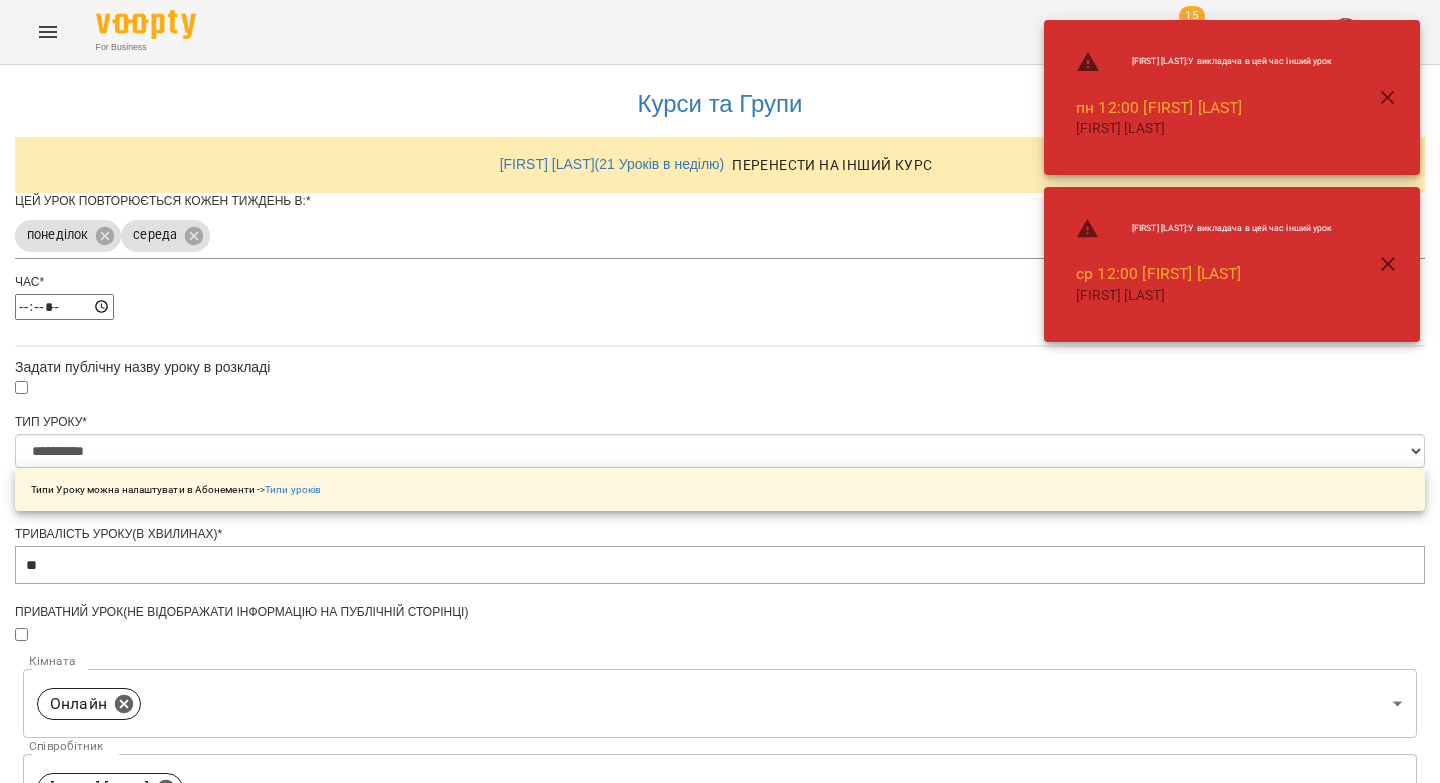 scroll, scrollTop: 721, scrollLeft: 0, axis: vertical 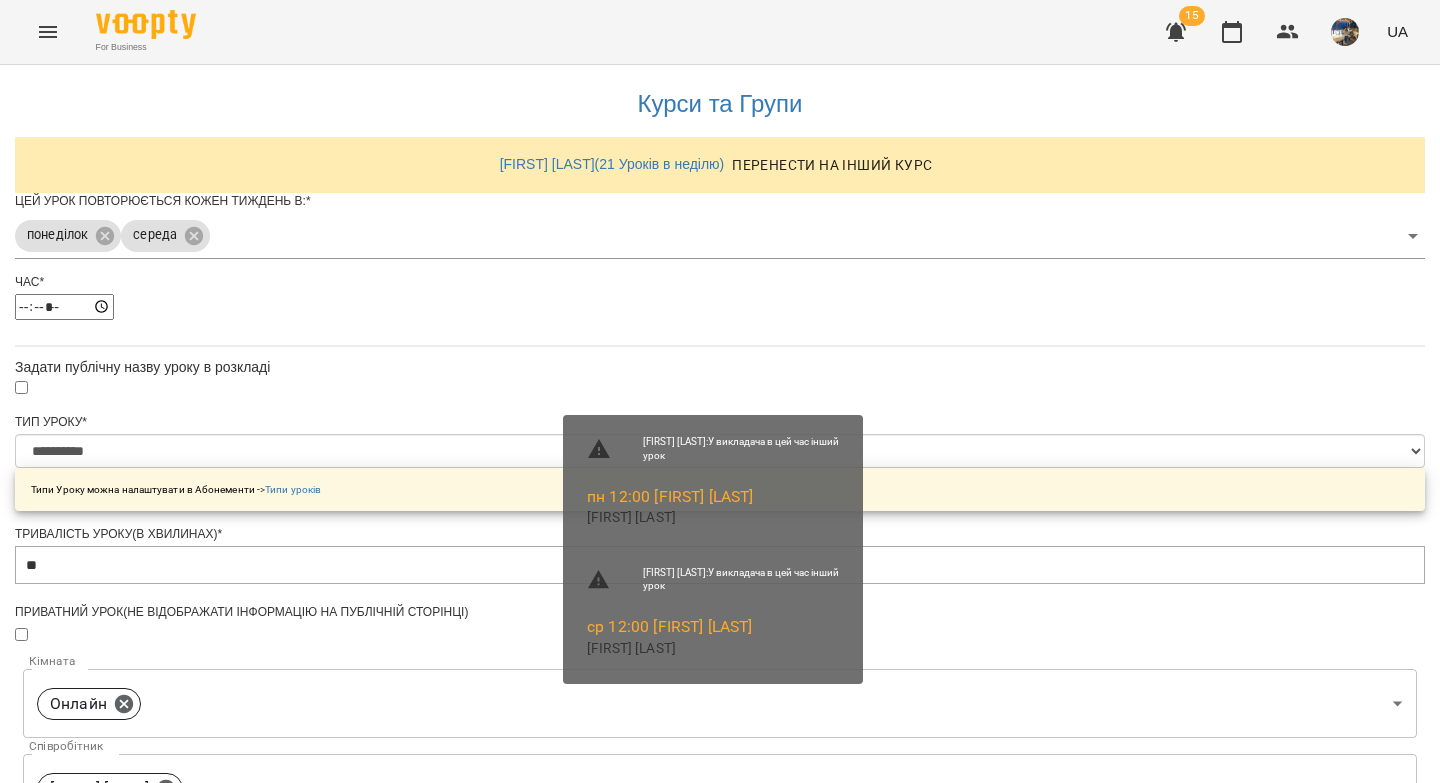 click on "Зберегти" at bounding box center (720, 1327) 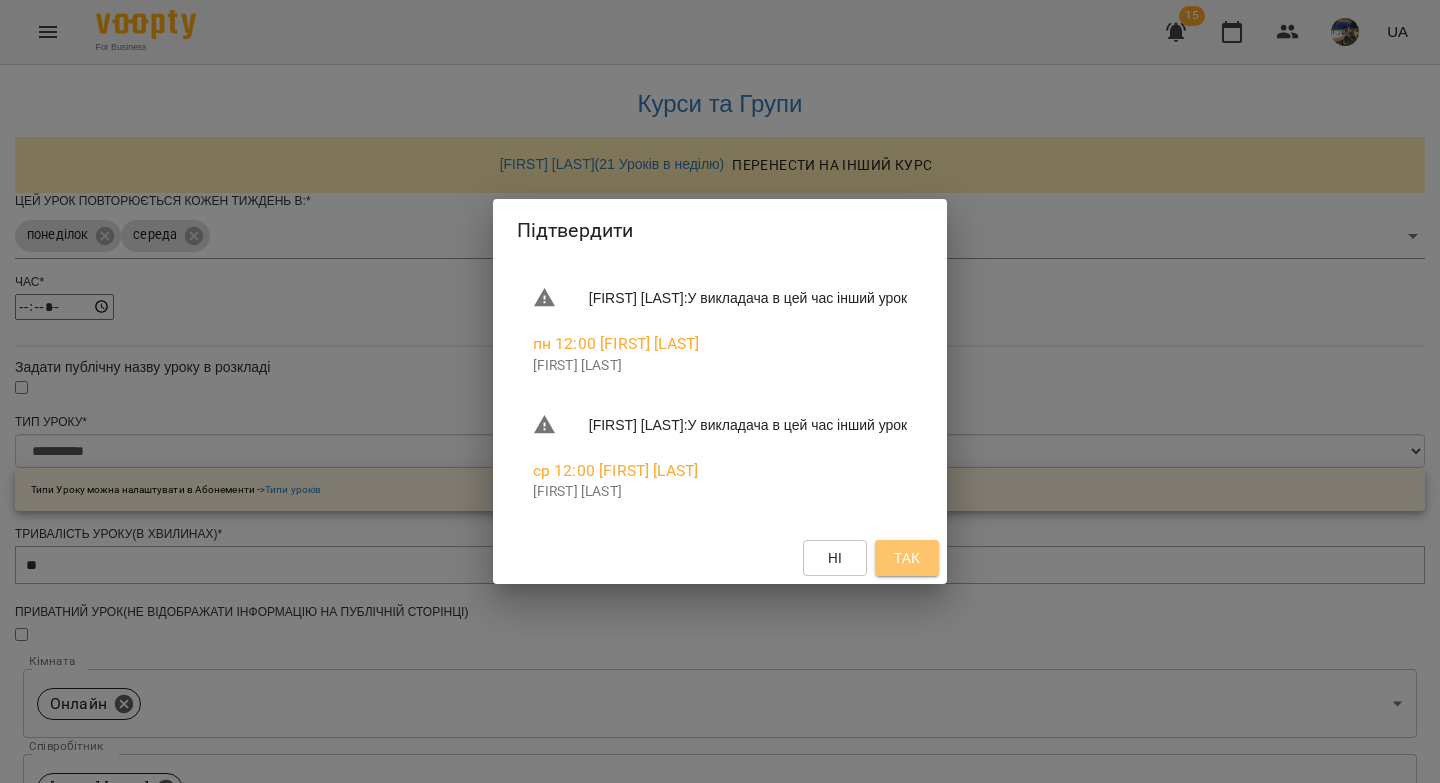click on "Так" at bounding box center [907, 558] 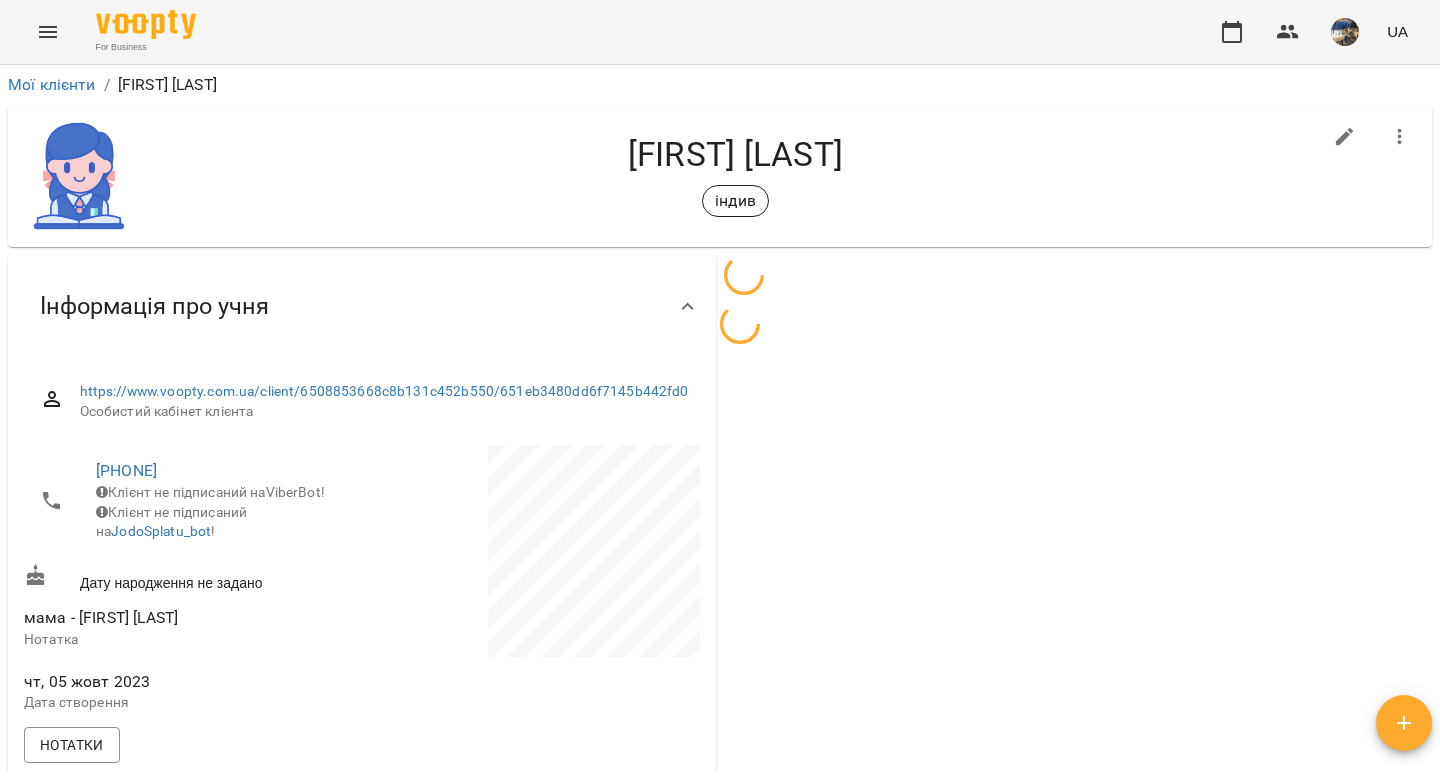 scroll, scrollTop: 0, scrollLeft: 0, axis: both 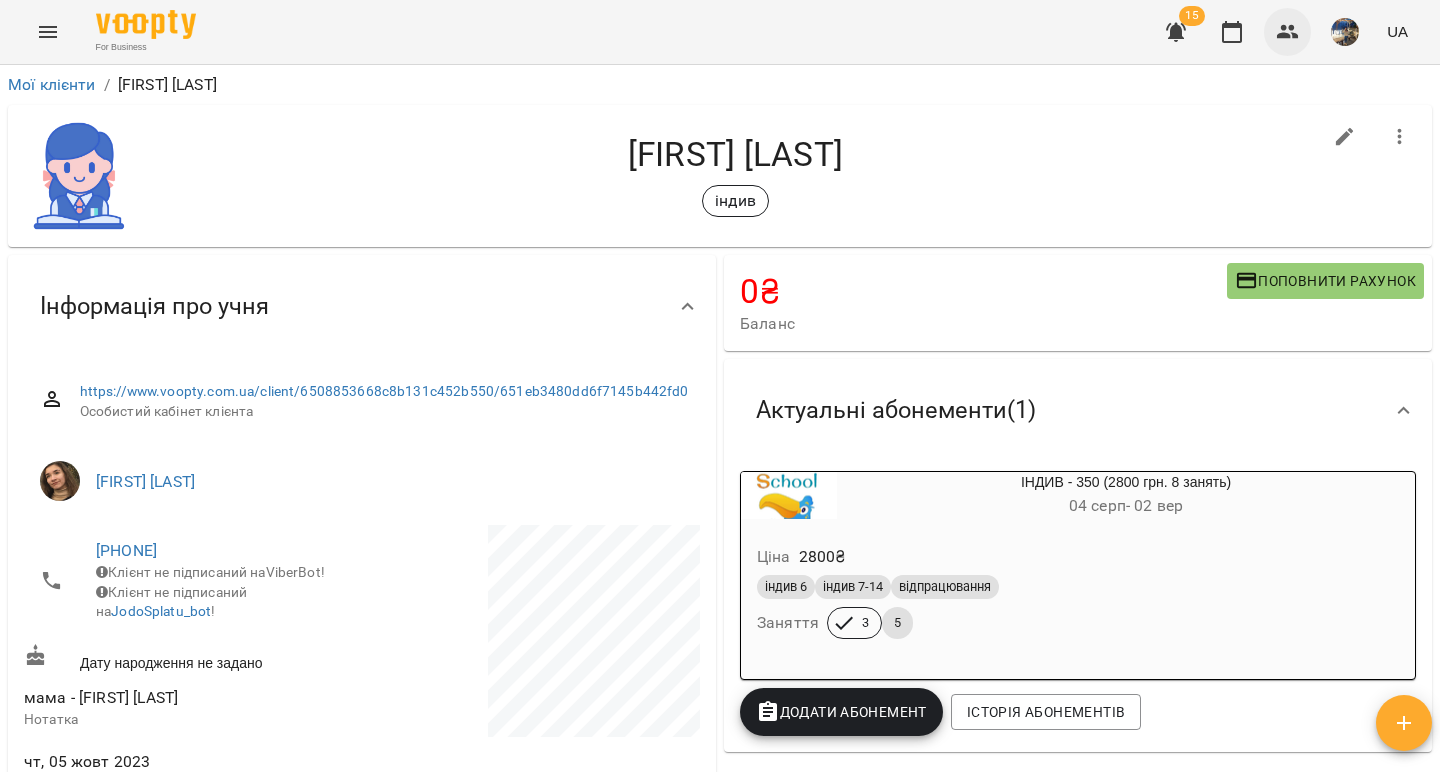drag, startPoint x: 1288, startPoint y: 32, endPoint x: 1288, endPoint y: 43, distance: 11 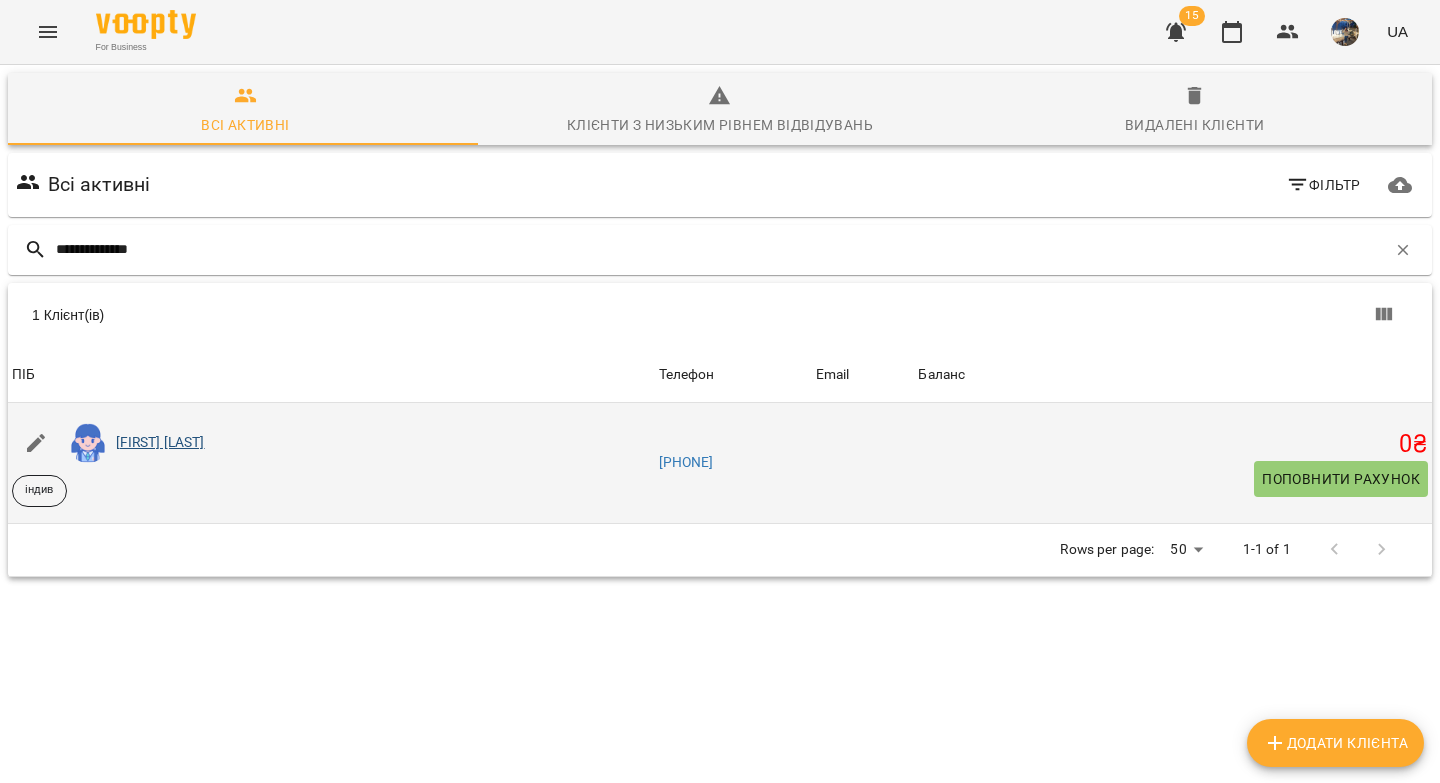 type on "**********" 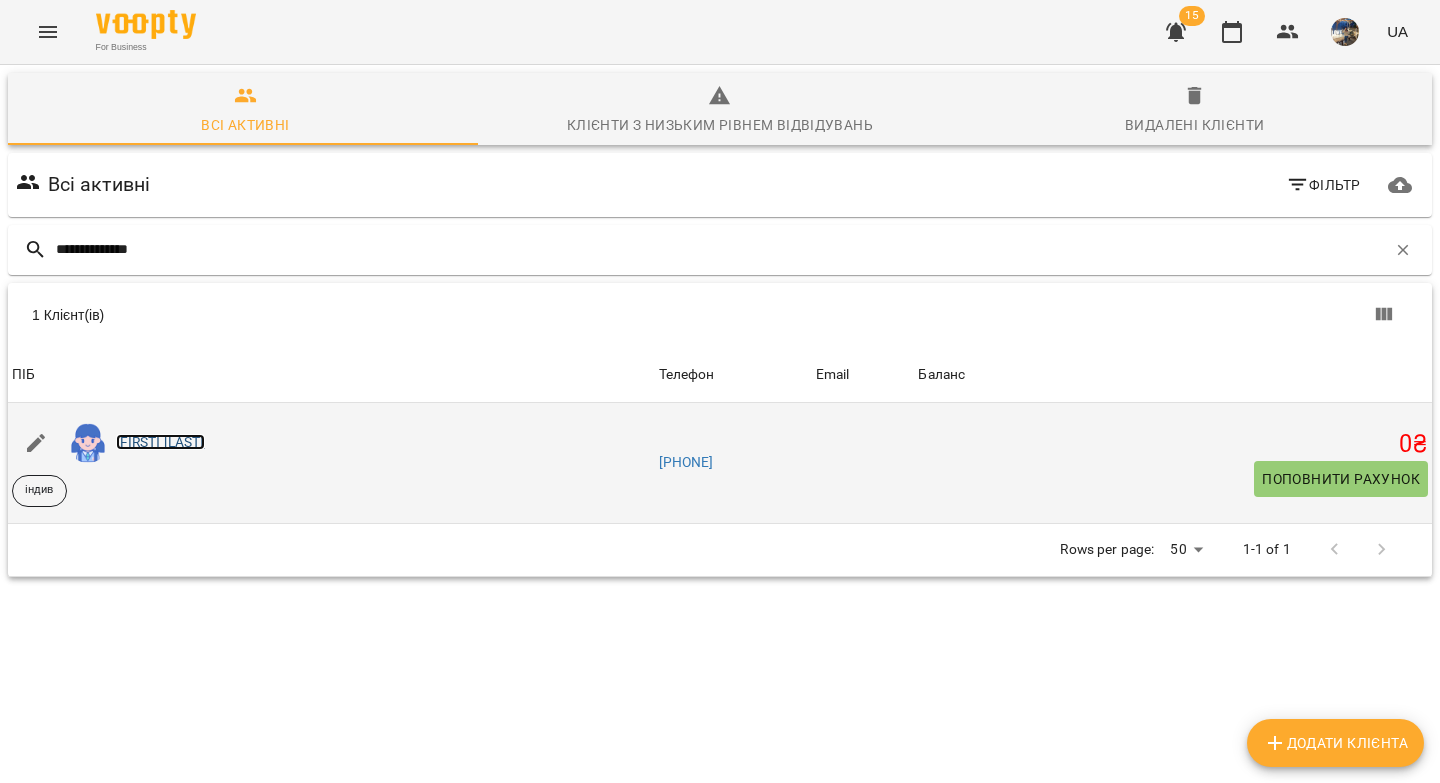 click on "[FIRST] [LAST]" at bounding box center (160, 442) 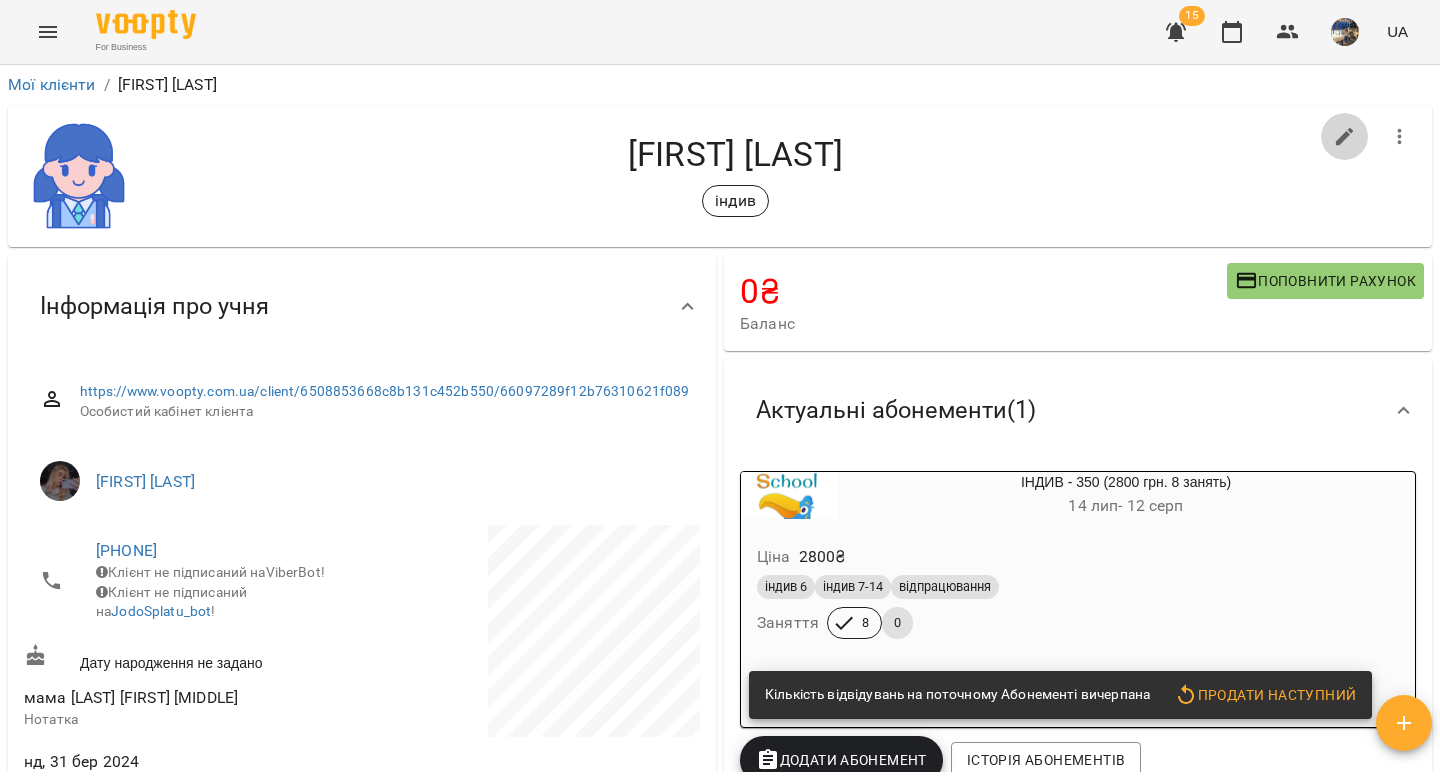 click 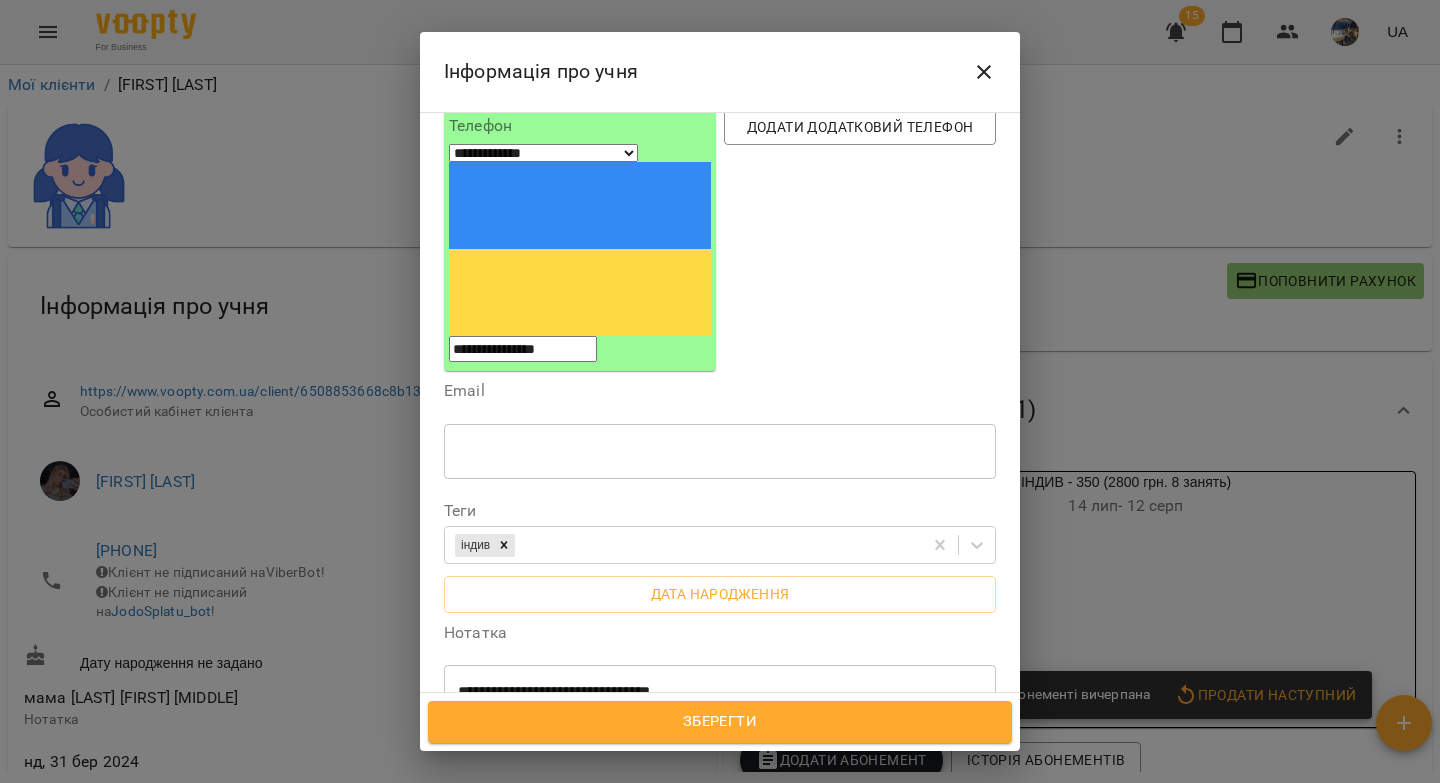 scroll, scrollTop: 1772, scrollLeft: 0, axis: vertical 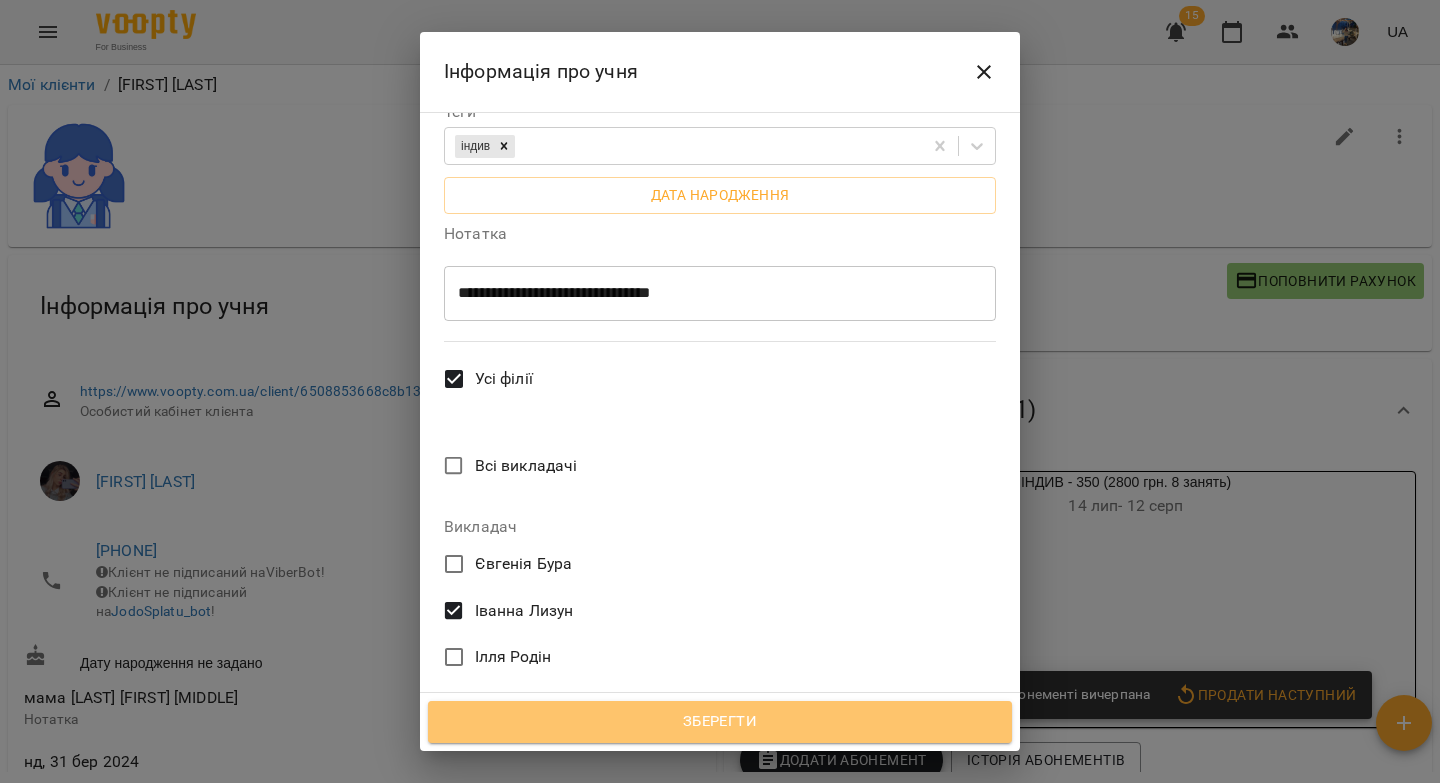 click on "Зберегти" at bounding box center (720, 722) 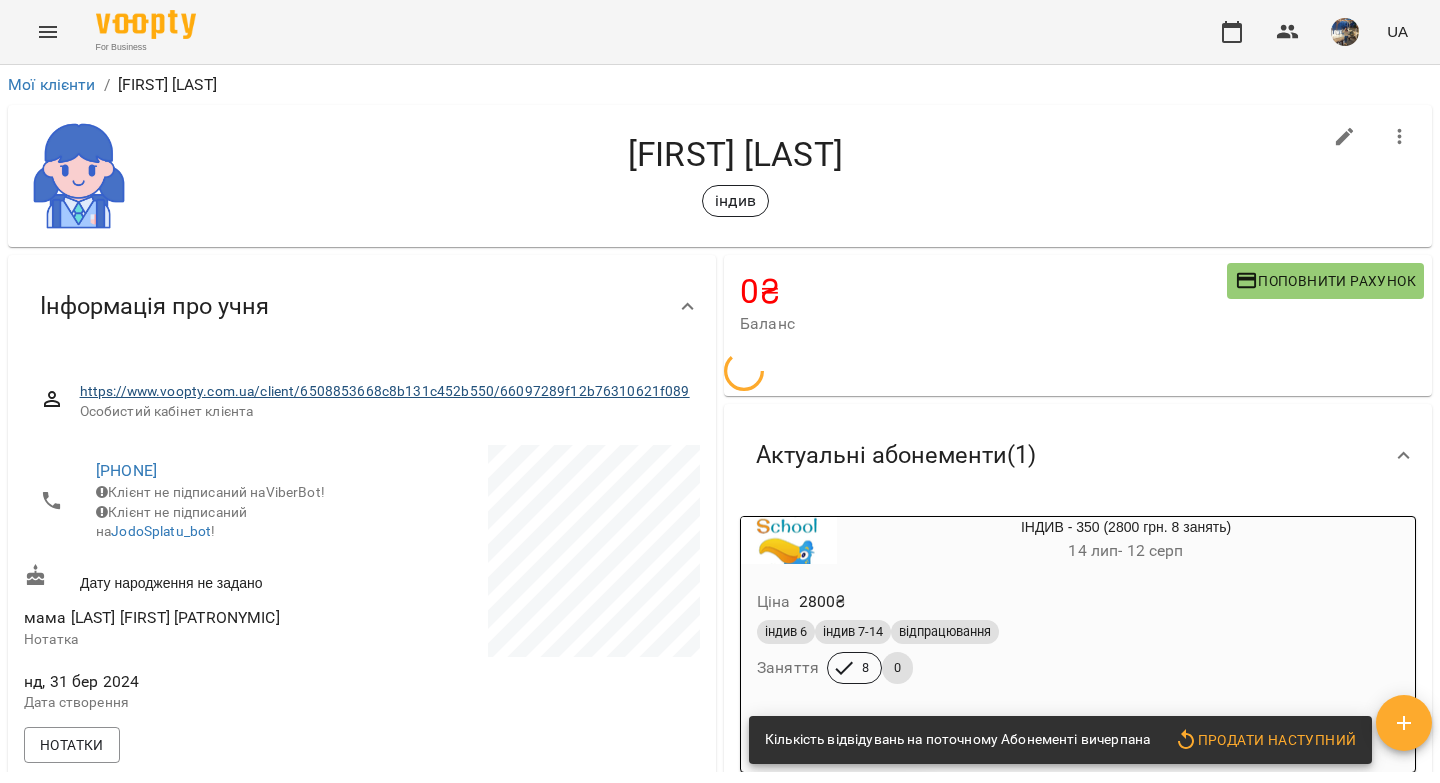 scroll, scrollTop: 0, scrollLeft: 0, axis: both 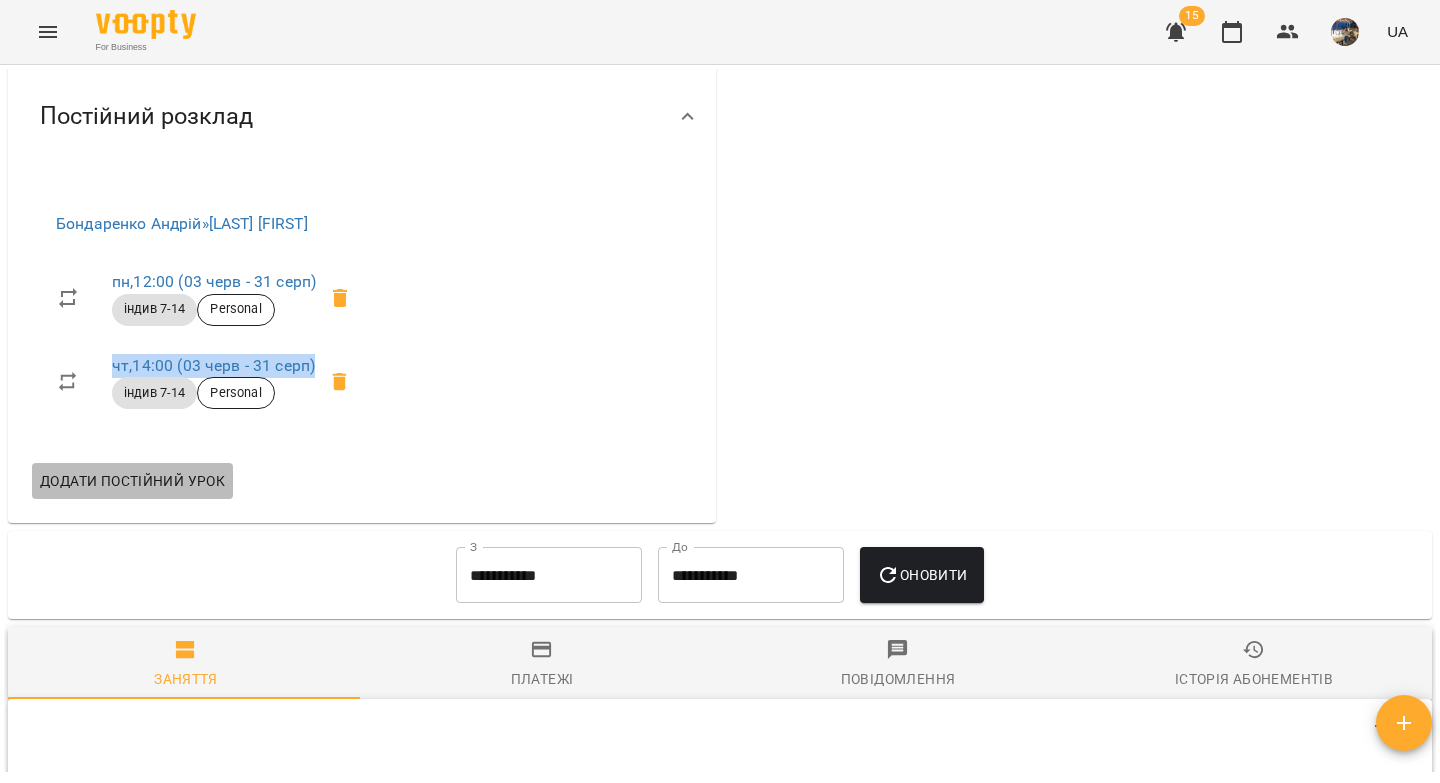 click on "Додати постійний урок" at bounding box center (132, 481) 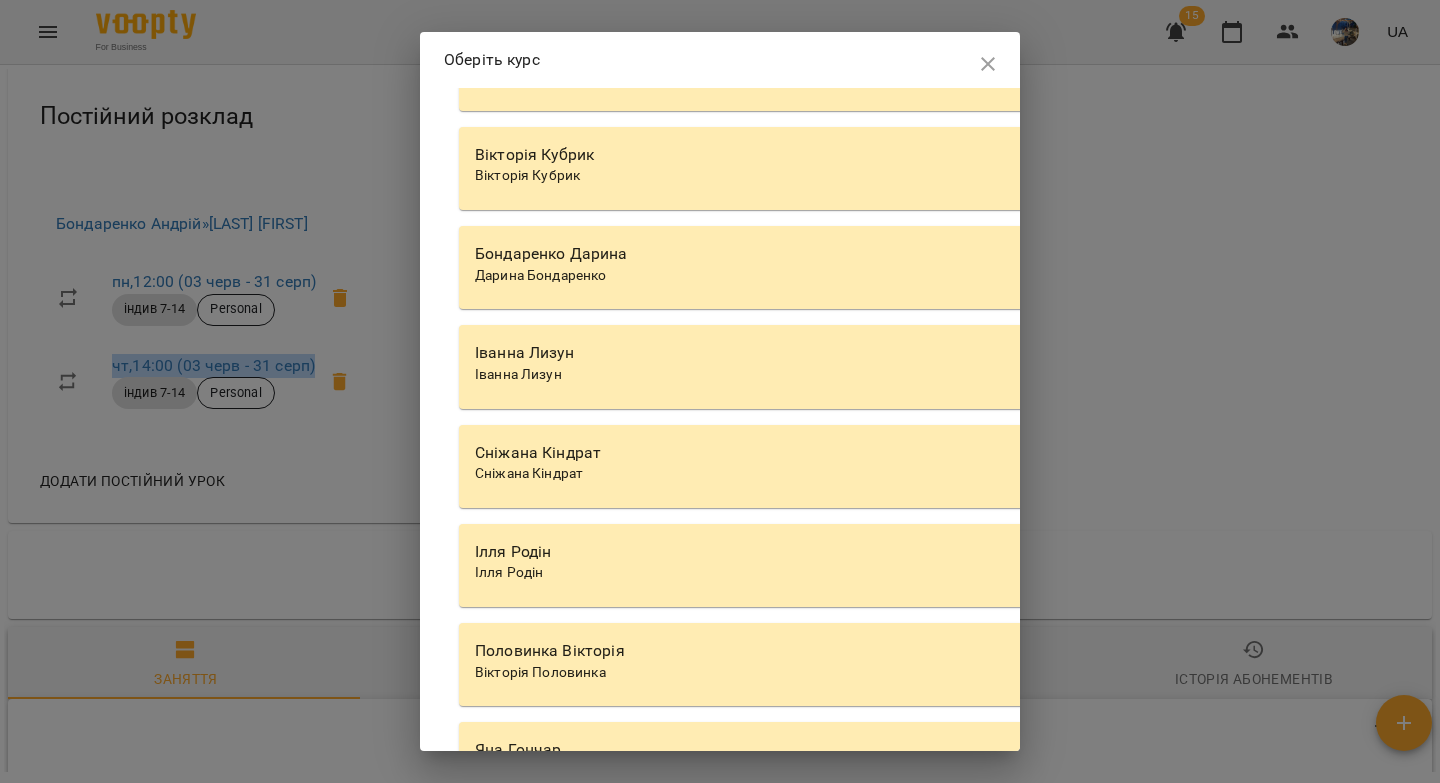 scroll, scrollTop: 6812, scrollLeft: 0, axis: vertical 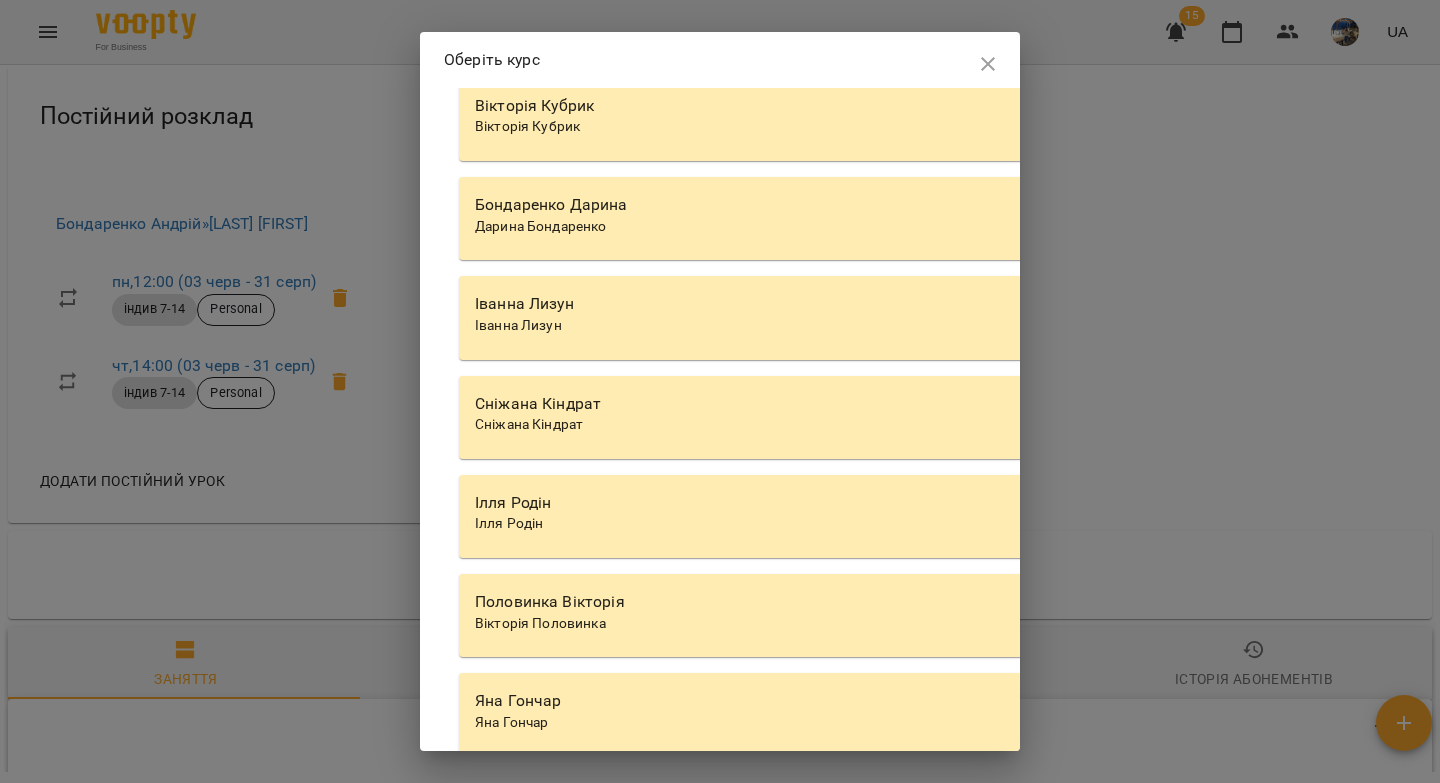 click on "Іванна Лизун" at bounding box center (1029, 304) 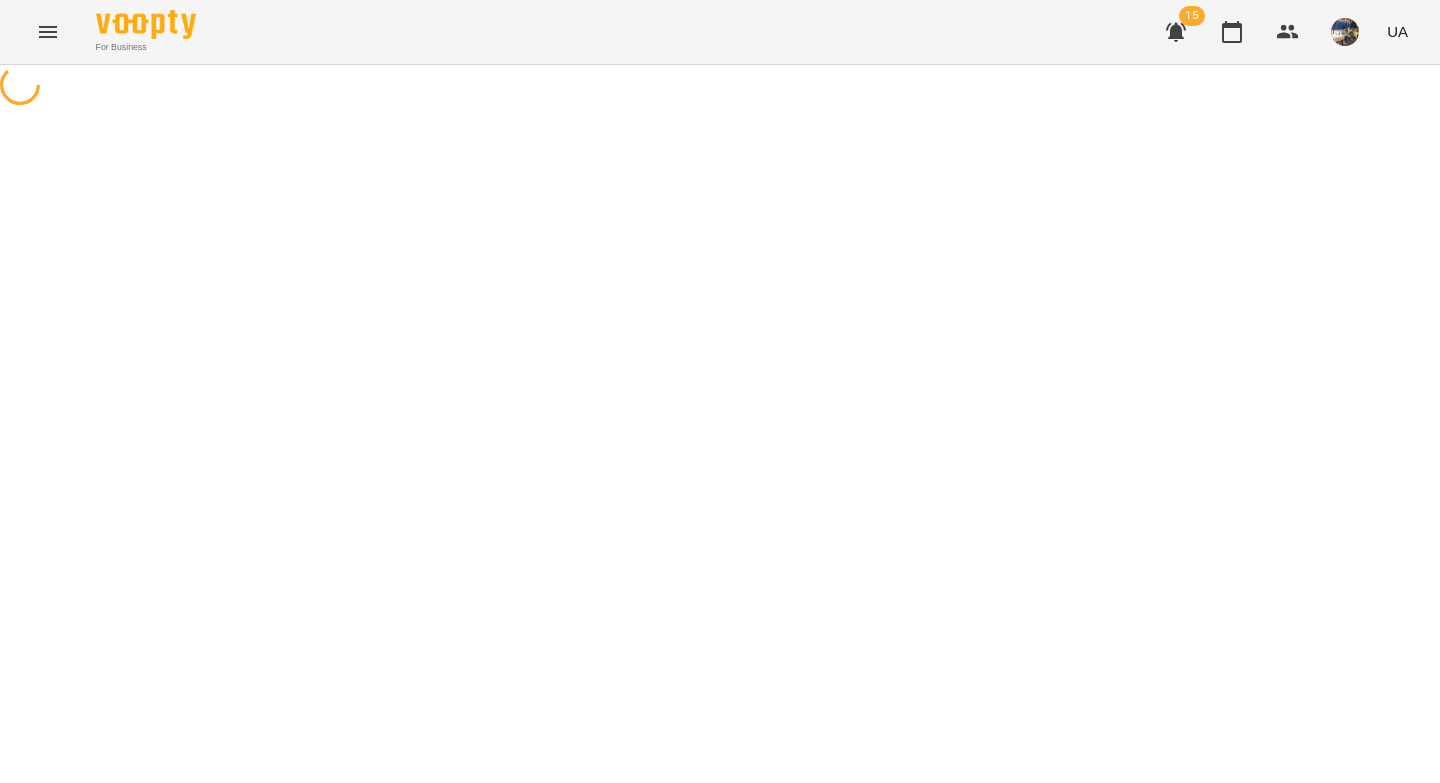 select on "********" 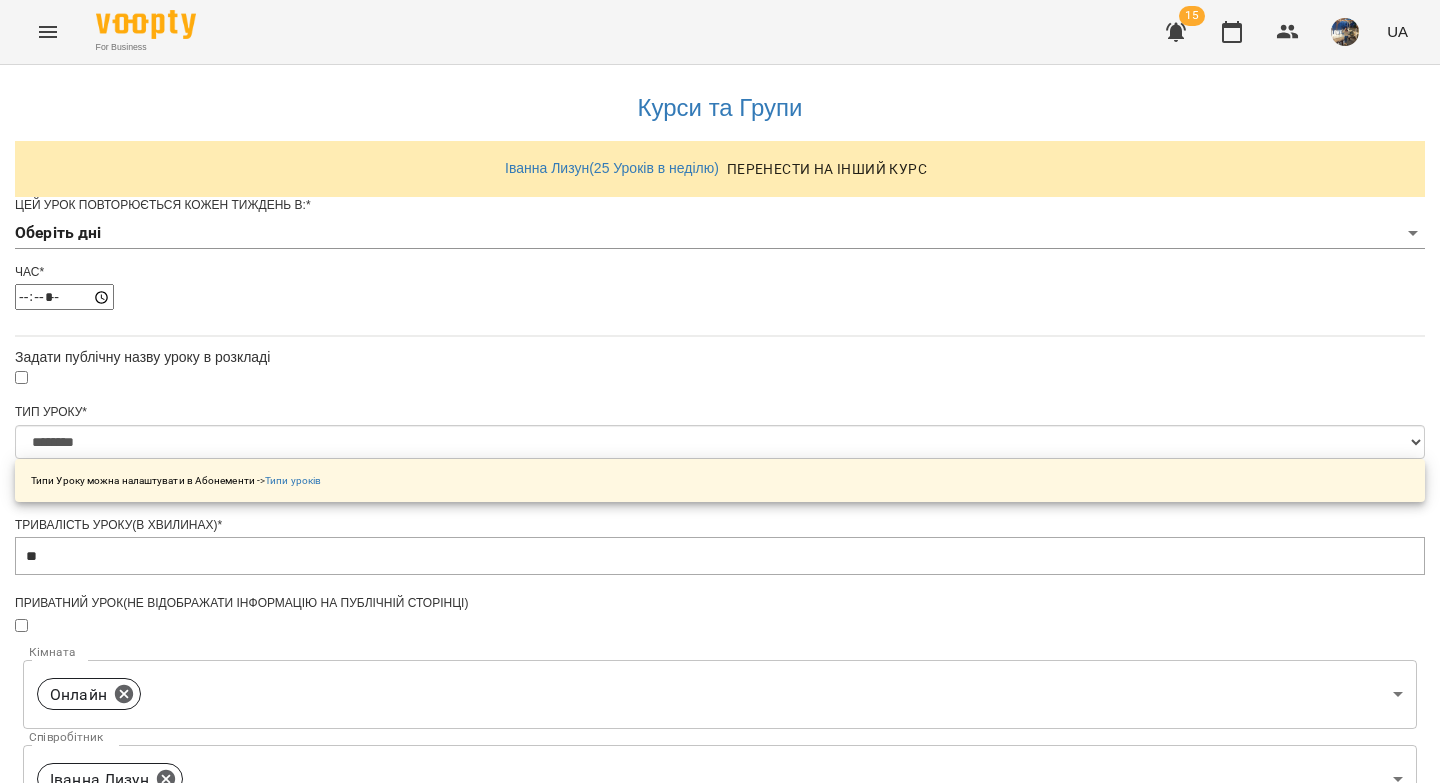 click on "**********" at bounding box center (720, 644) 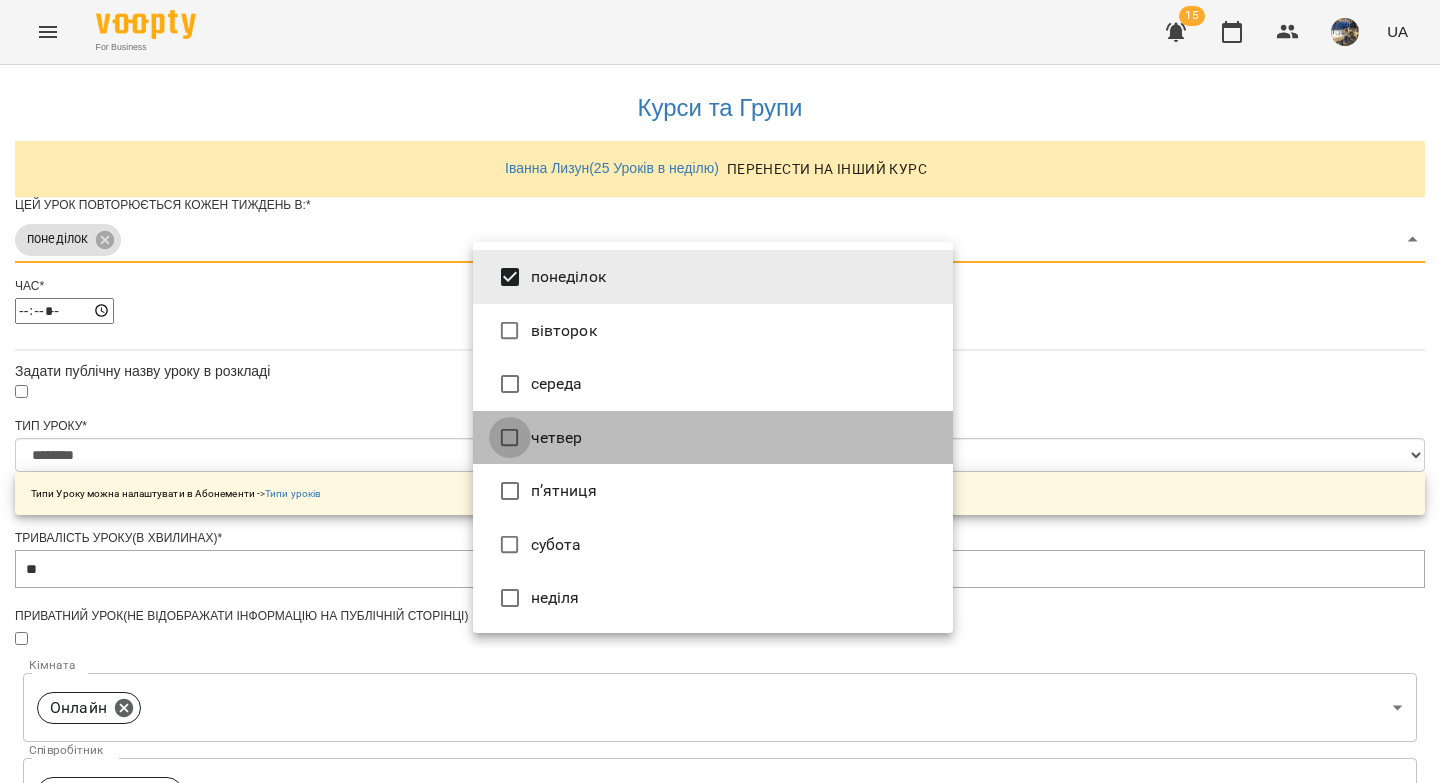 type on "***" 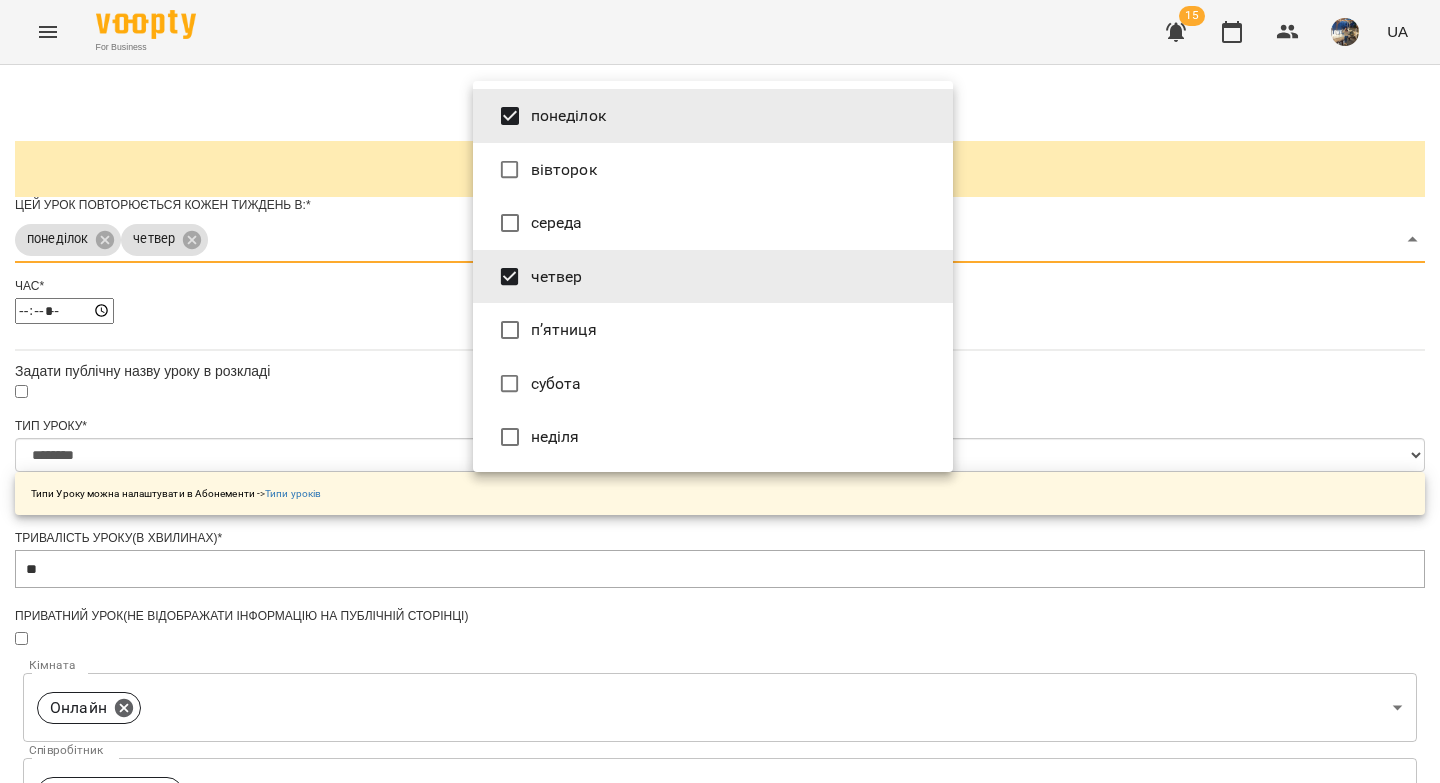 click at bounding box center [720, 391] 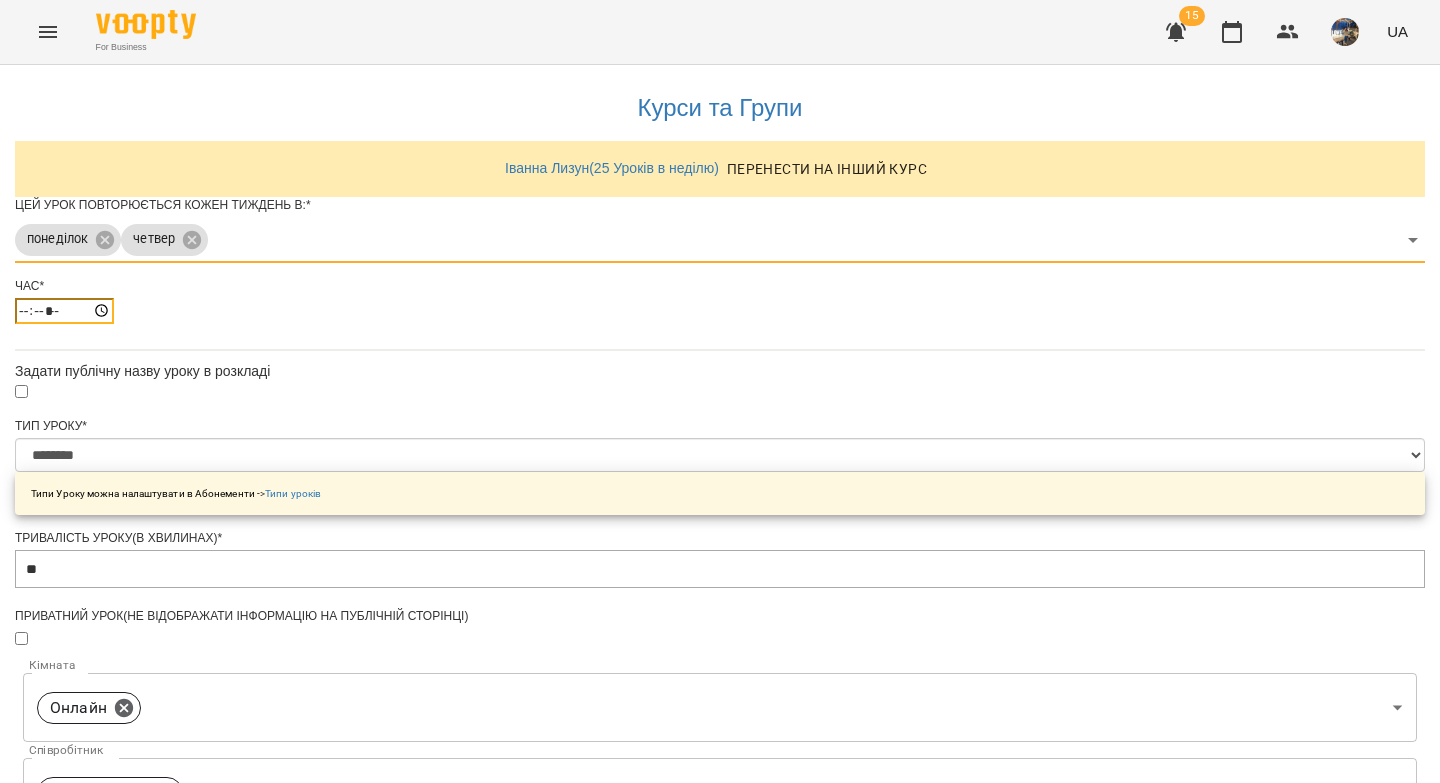 click on "*****" at bounding box center (64, 311) 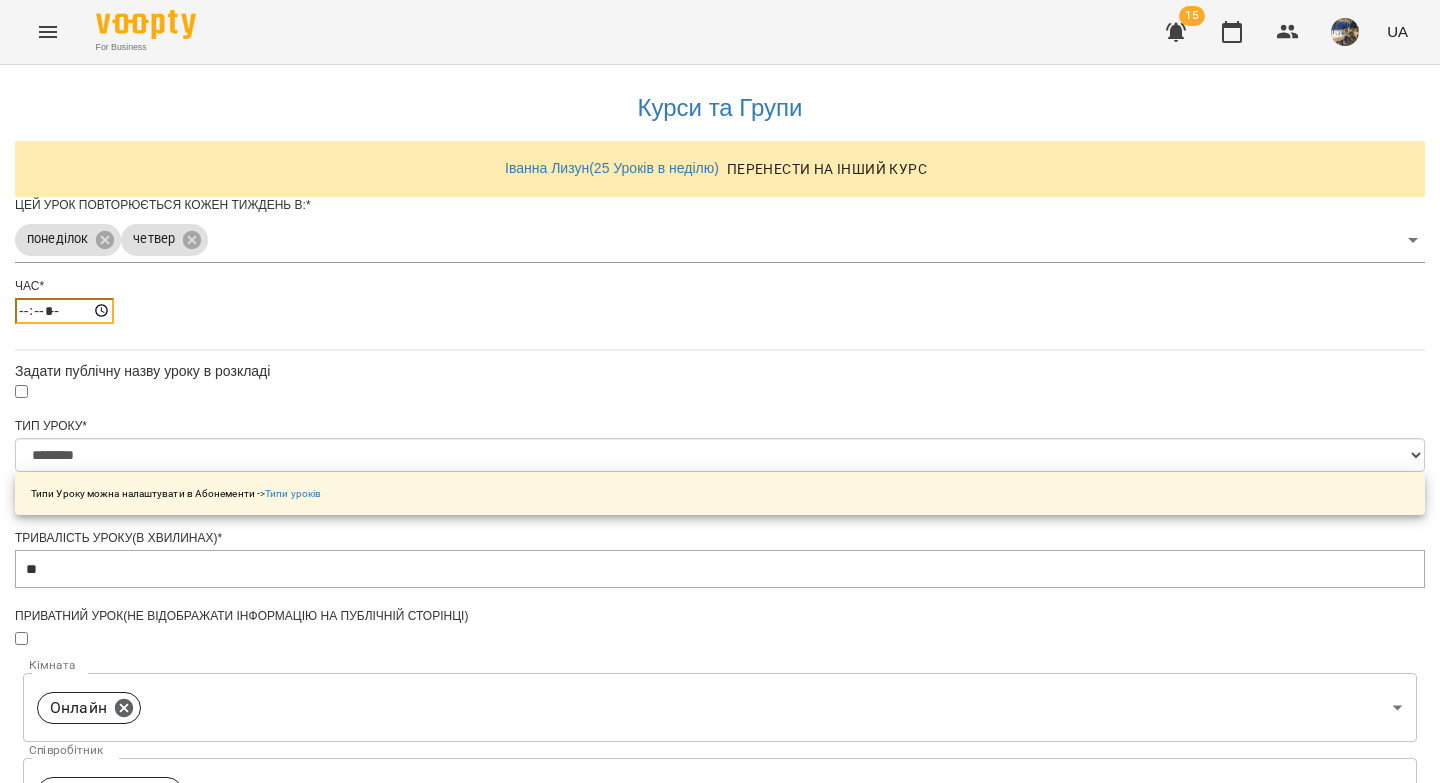 type on "*****" 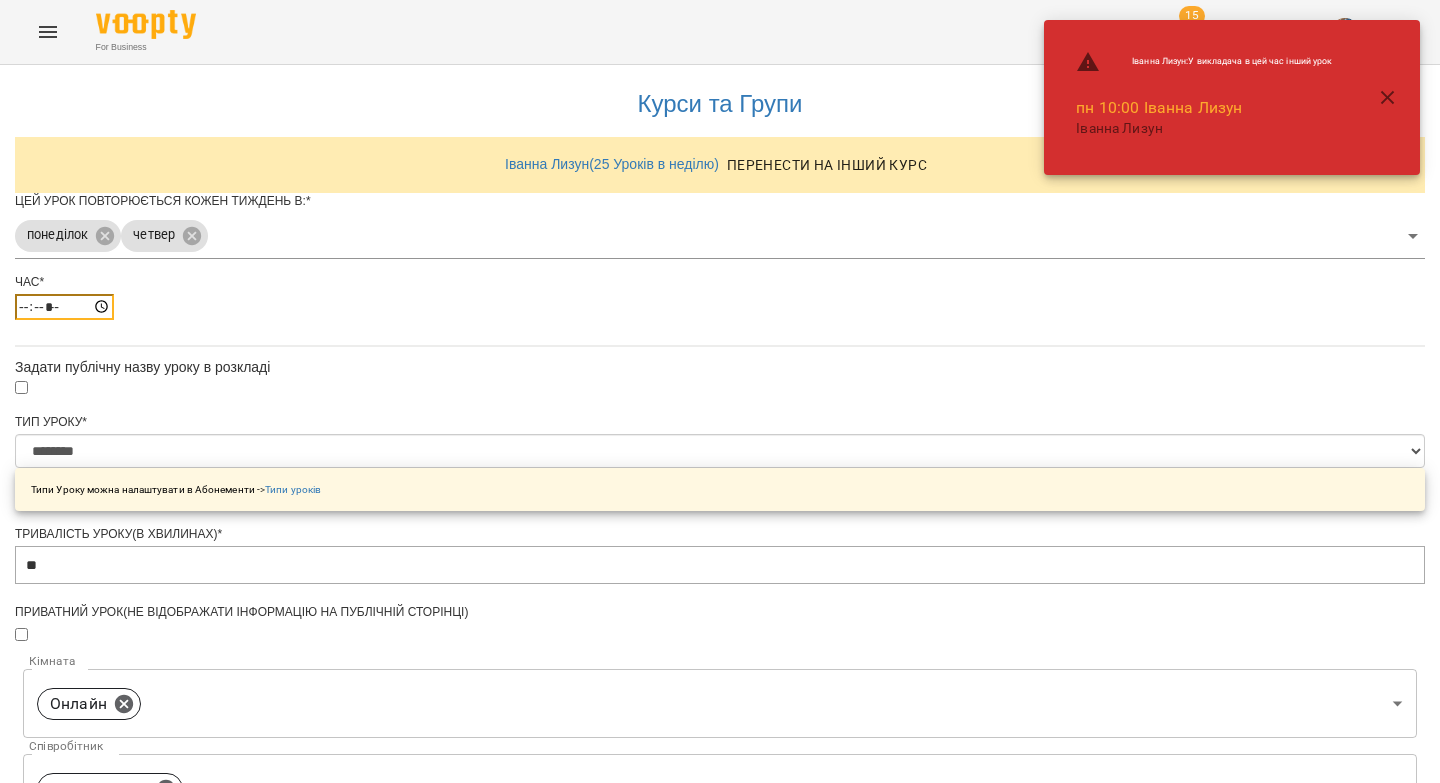 scroll, scrollTop: 287, scrollLeft: 0, axis: vertical 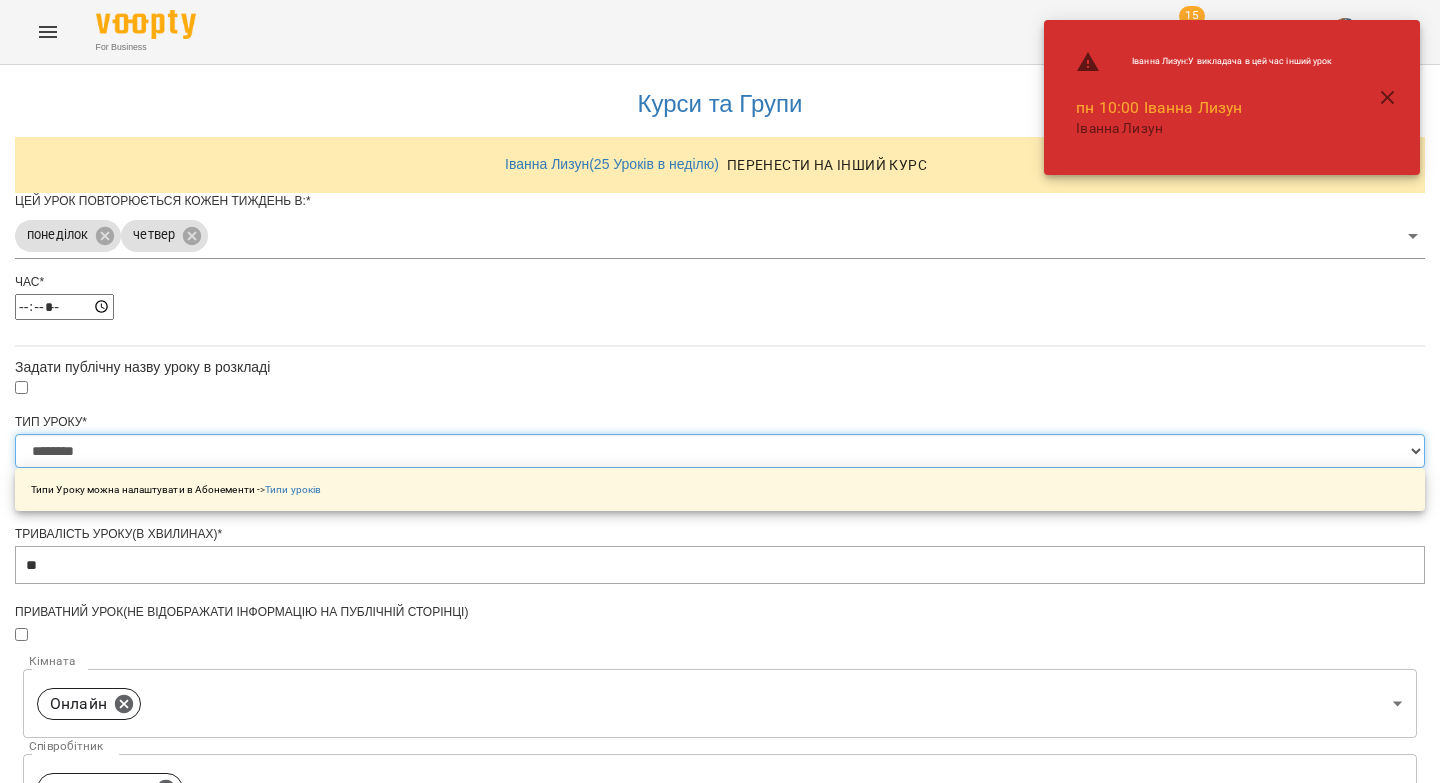 click on "**********" at bounding box center [720, 451] 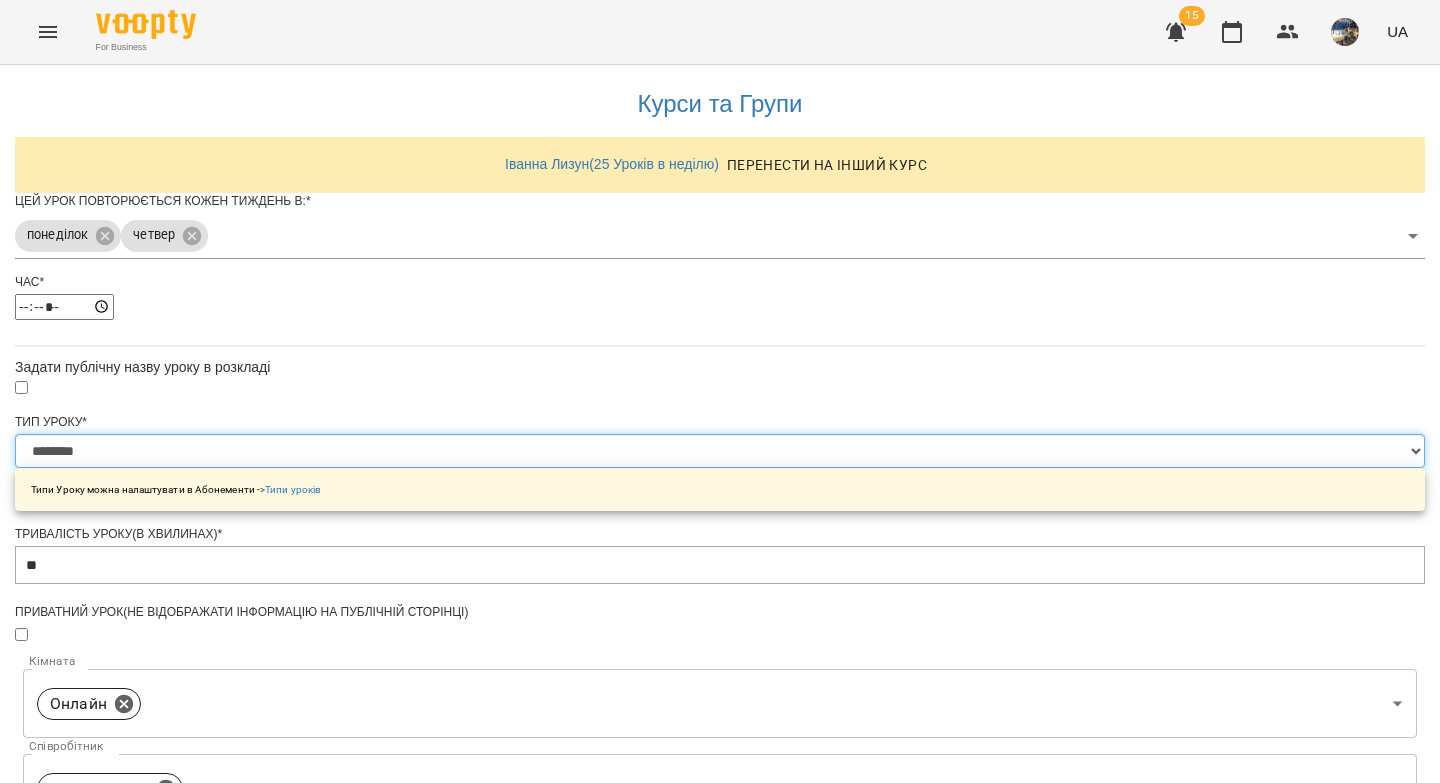 select on "**********" 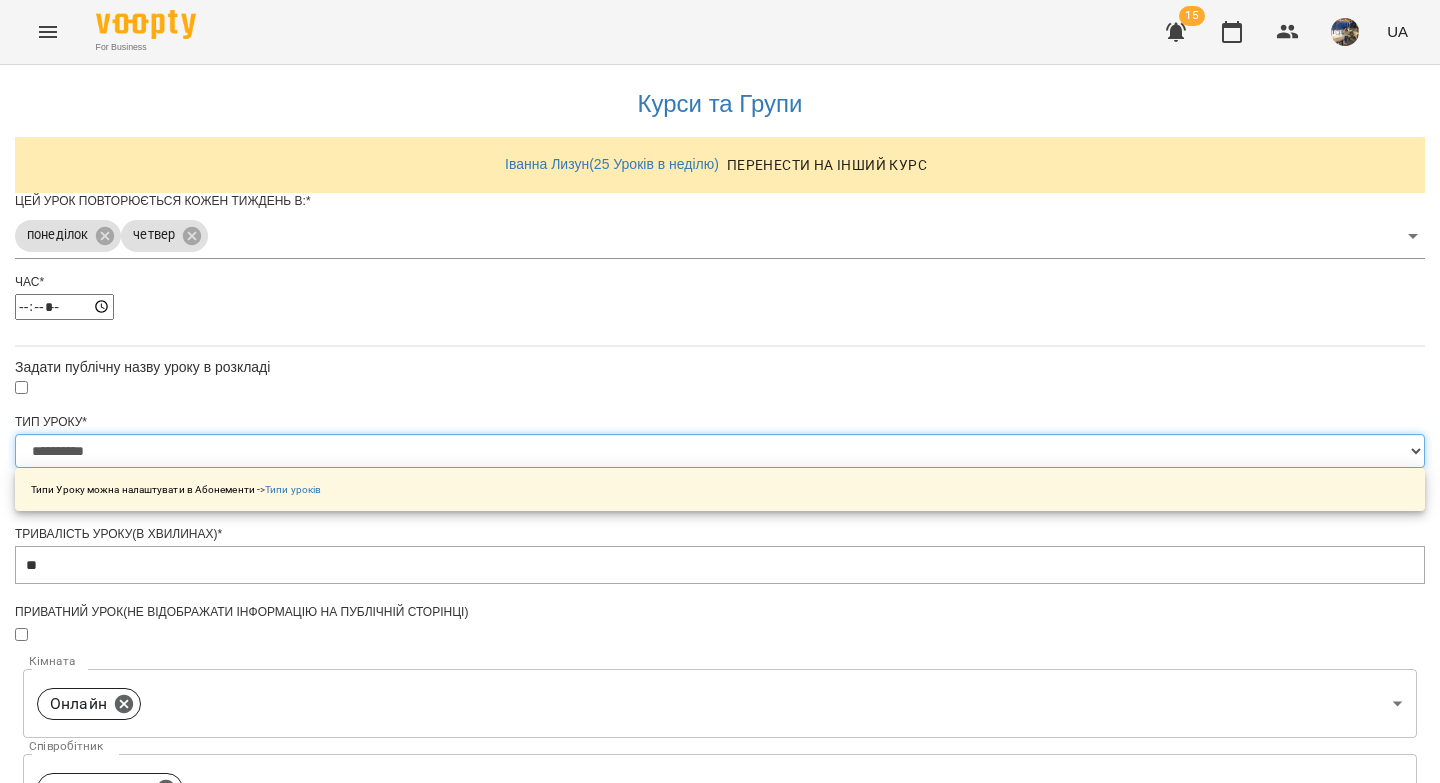 scroll, scrollTop: 665, scrollLeft: 0, axis: vertical 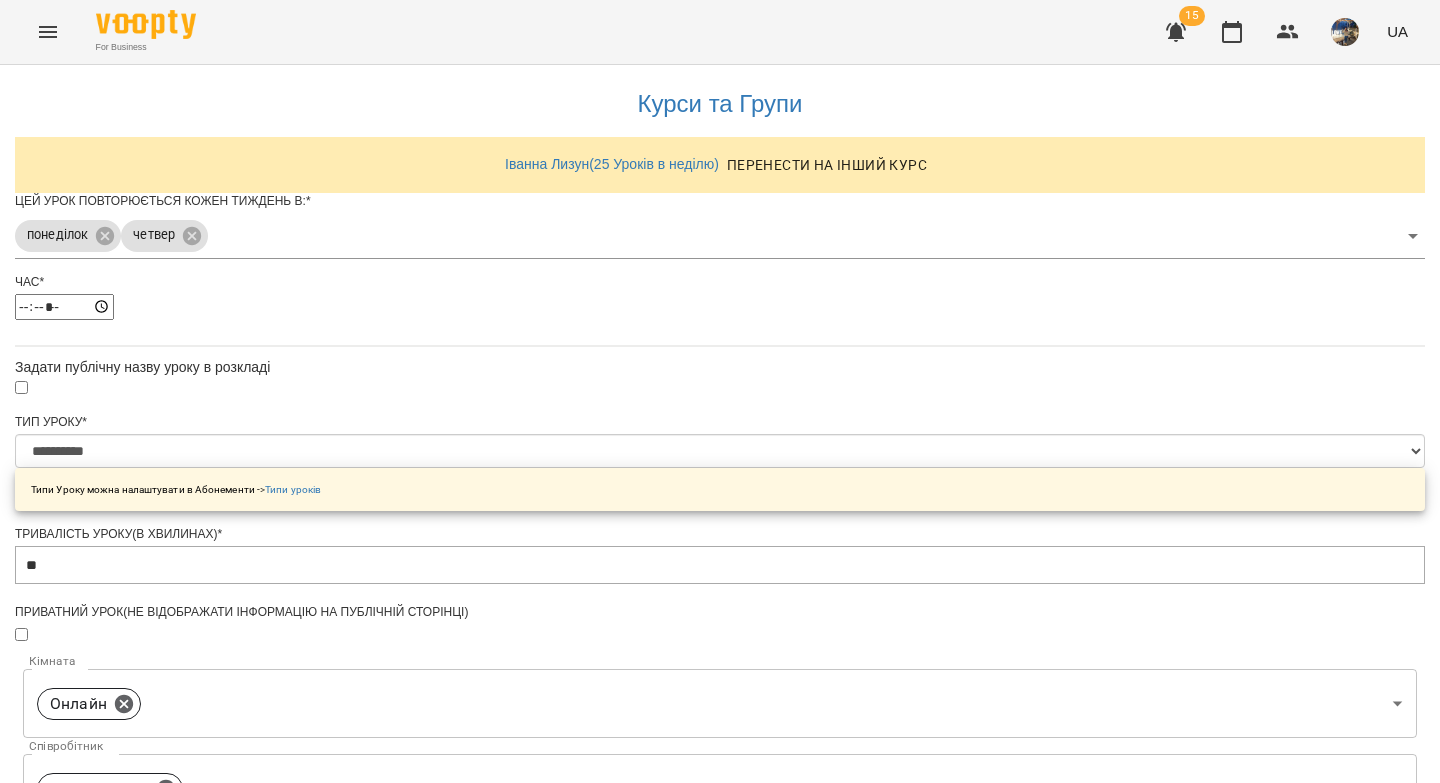 click on "**********" at bounding box center [108, 1225] 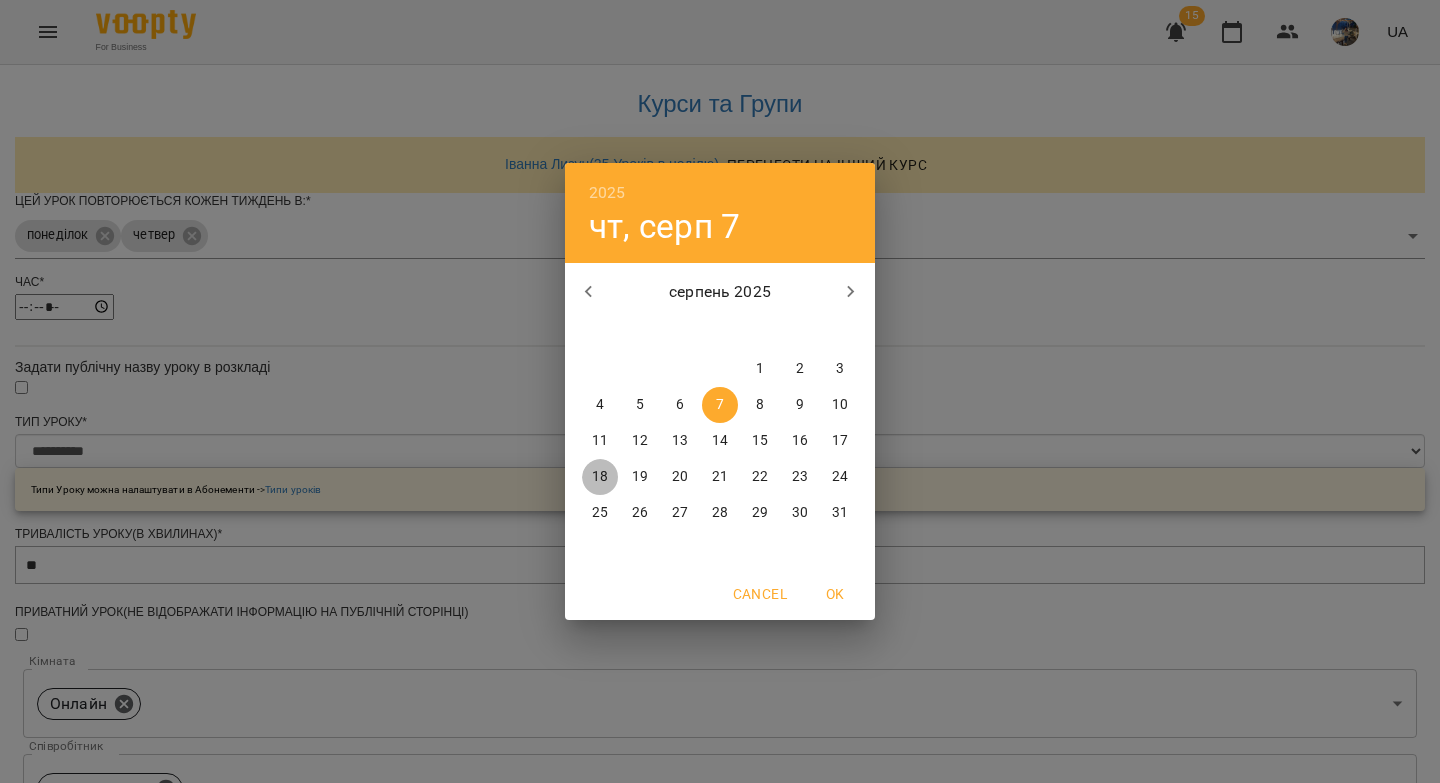 click on "18" at bounding box center (600, 477) 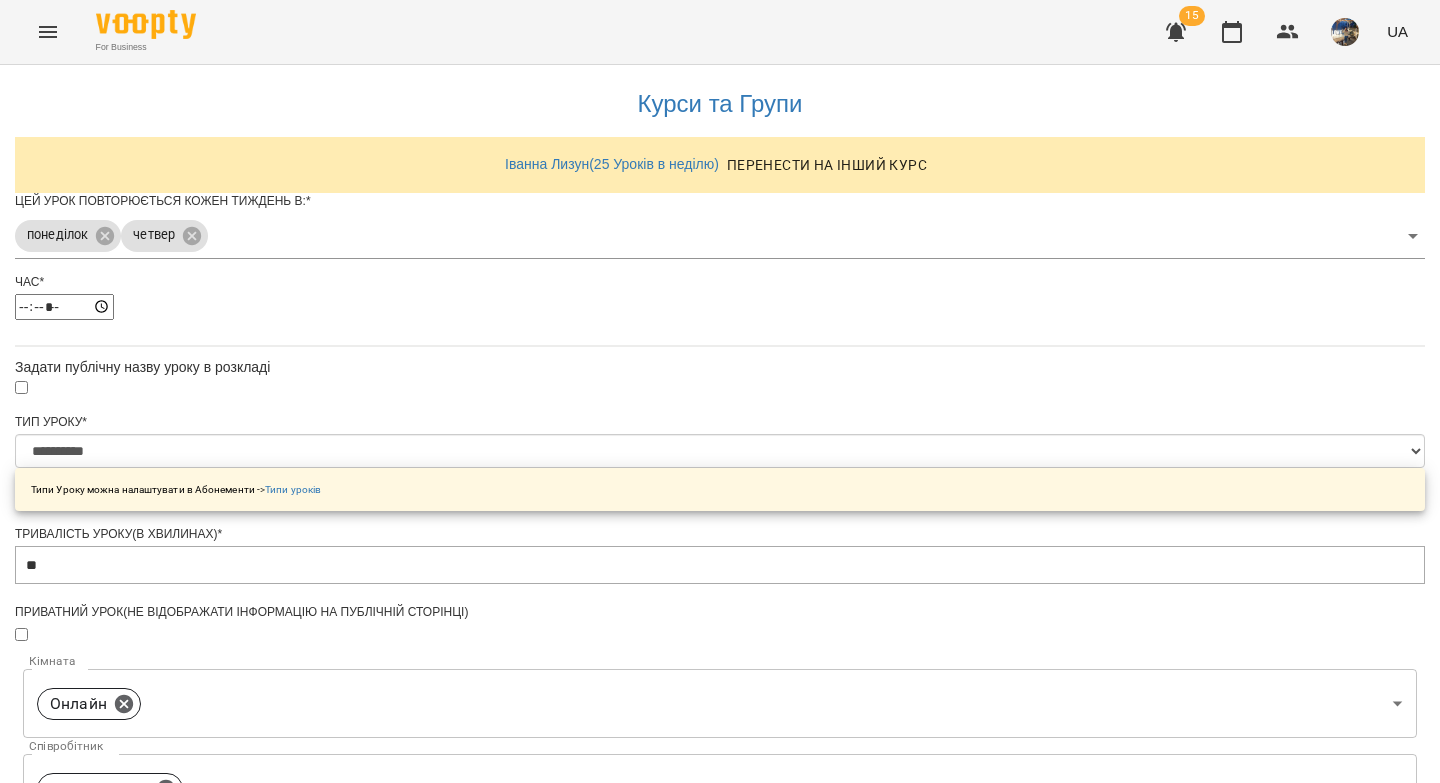 scroll, scrollTop: 721, scrollLeft: 0, axis: vertical 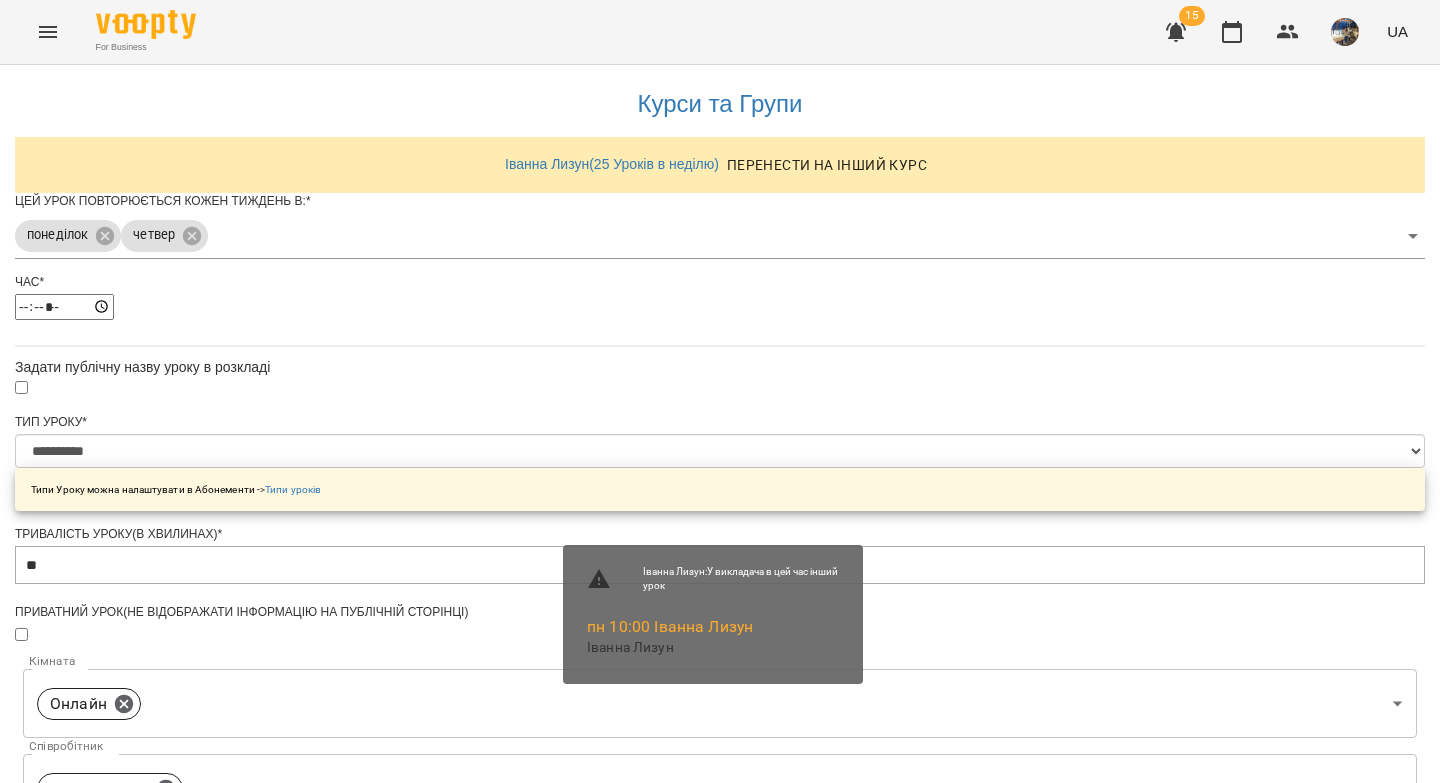 click on "Зберегти" at bounding box center (720, 1327) 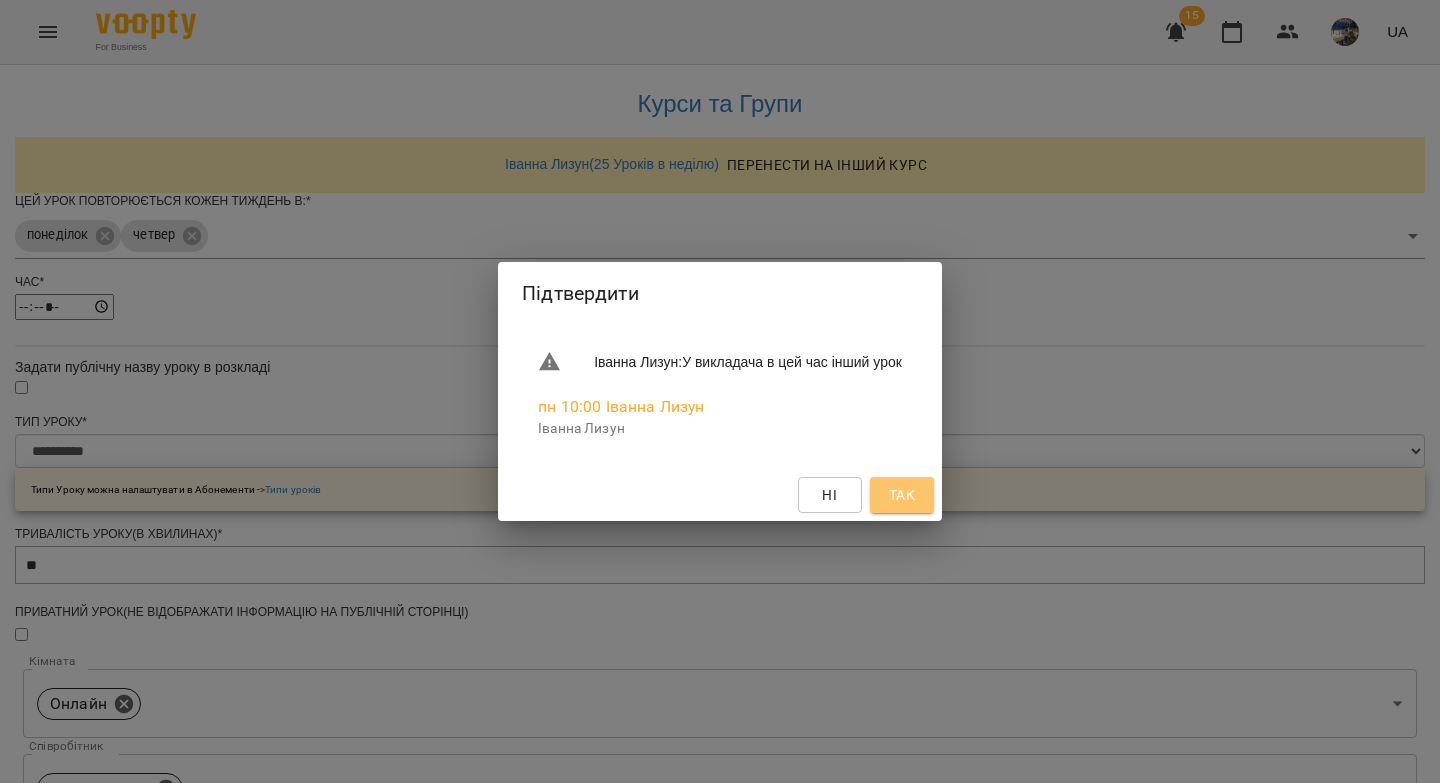 click on "Так" at bounding box center [902, 495] 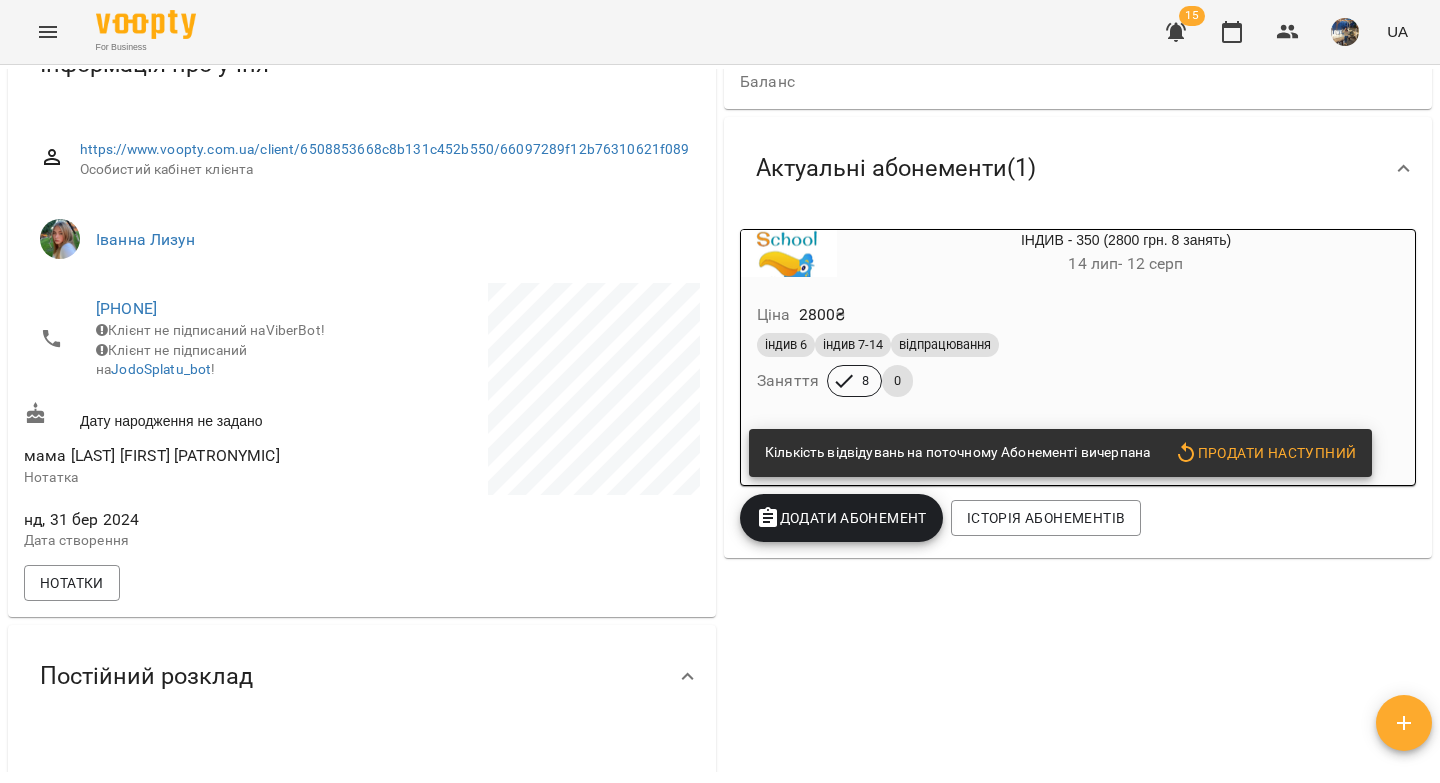 scroll, scrollTop: 0, scrollLeft: 0, axis: both 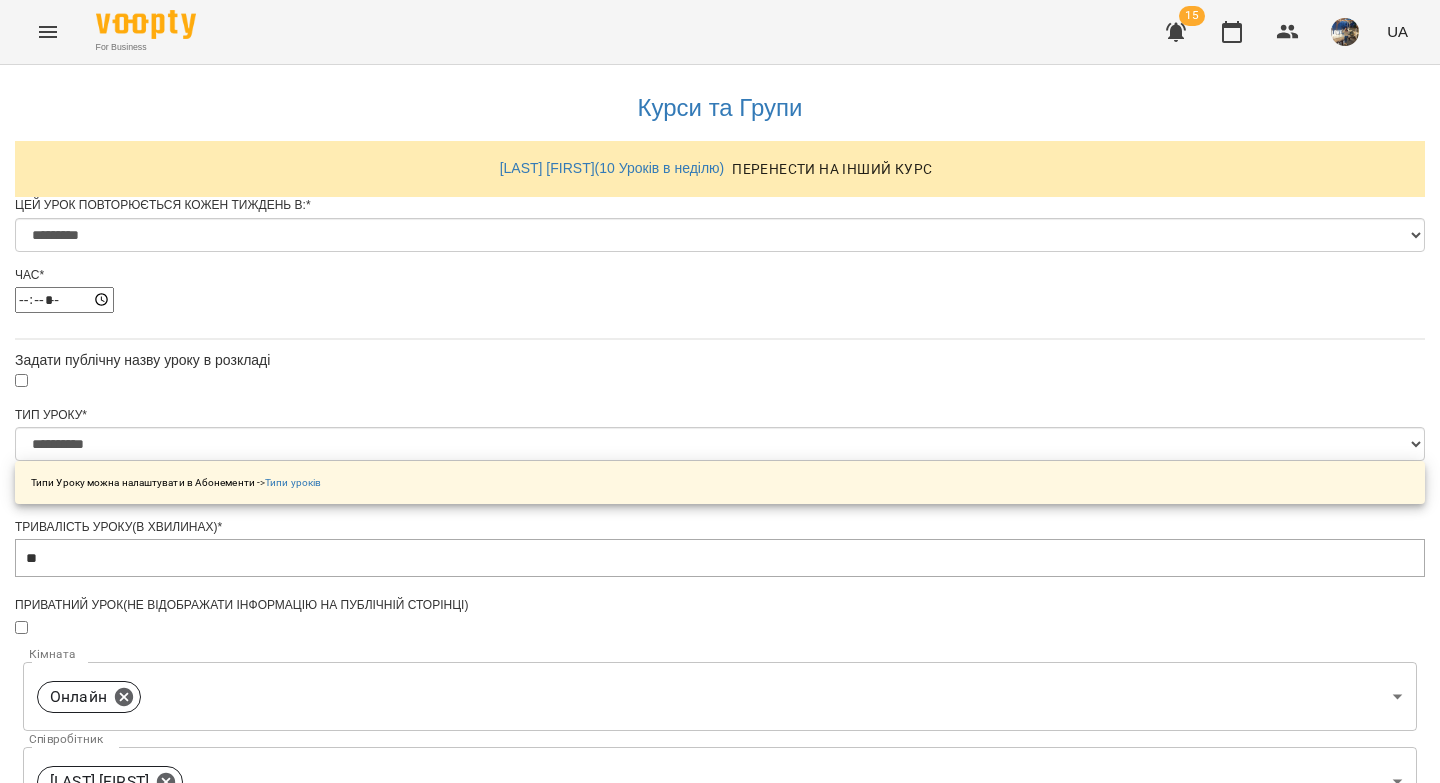 select on "*" 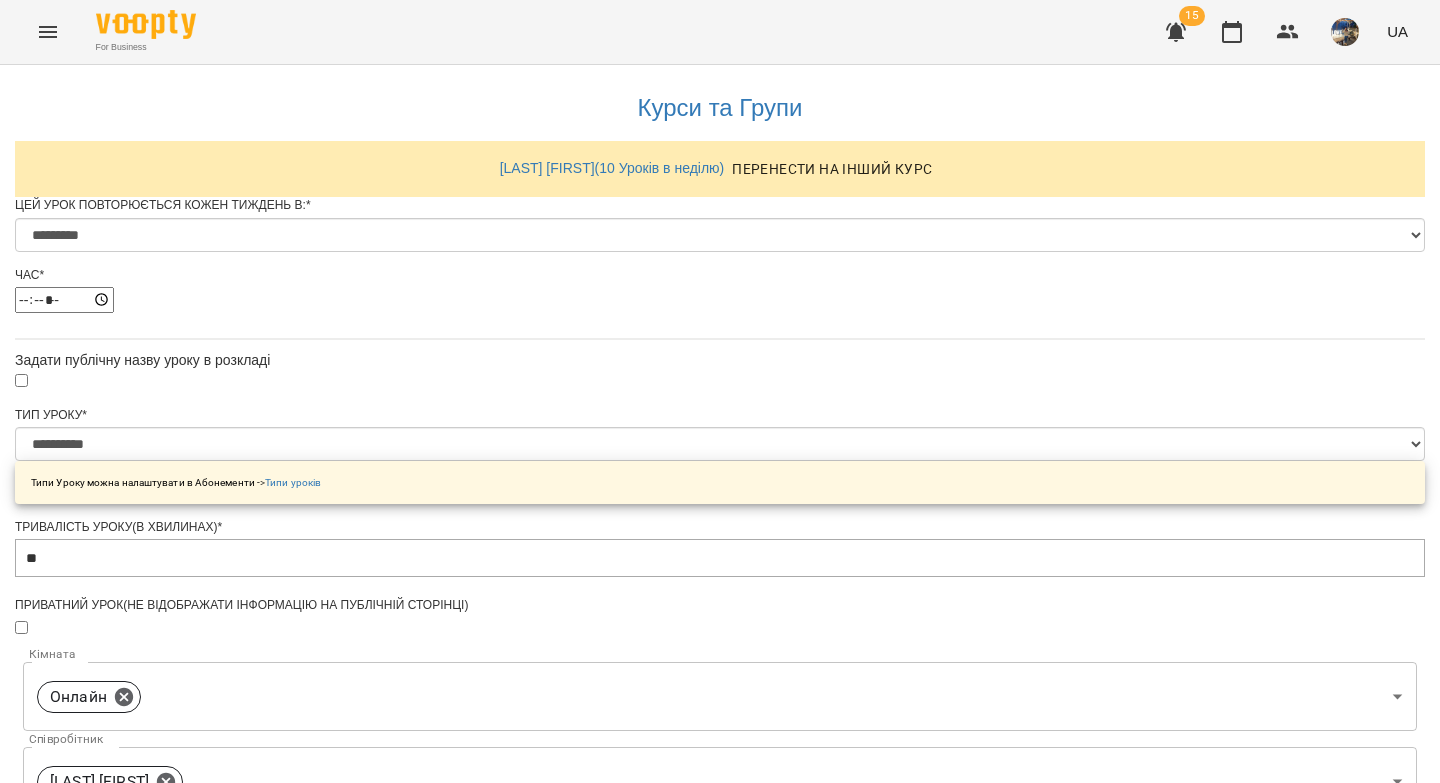 scroll, scrollTop: 0, scrollLeft: 0, axis: both 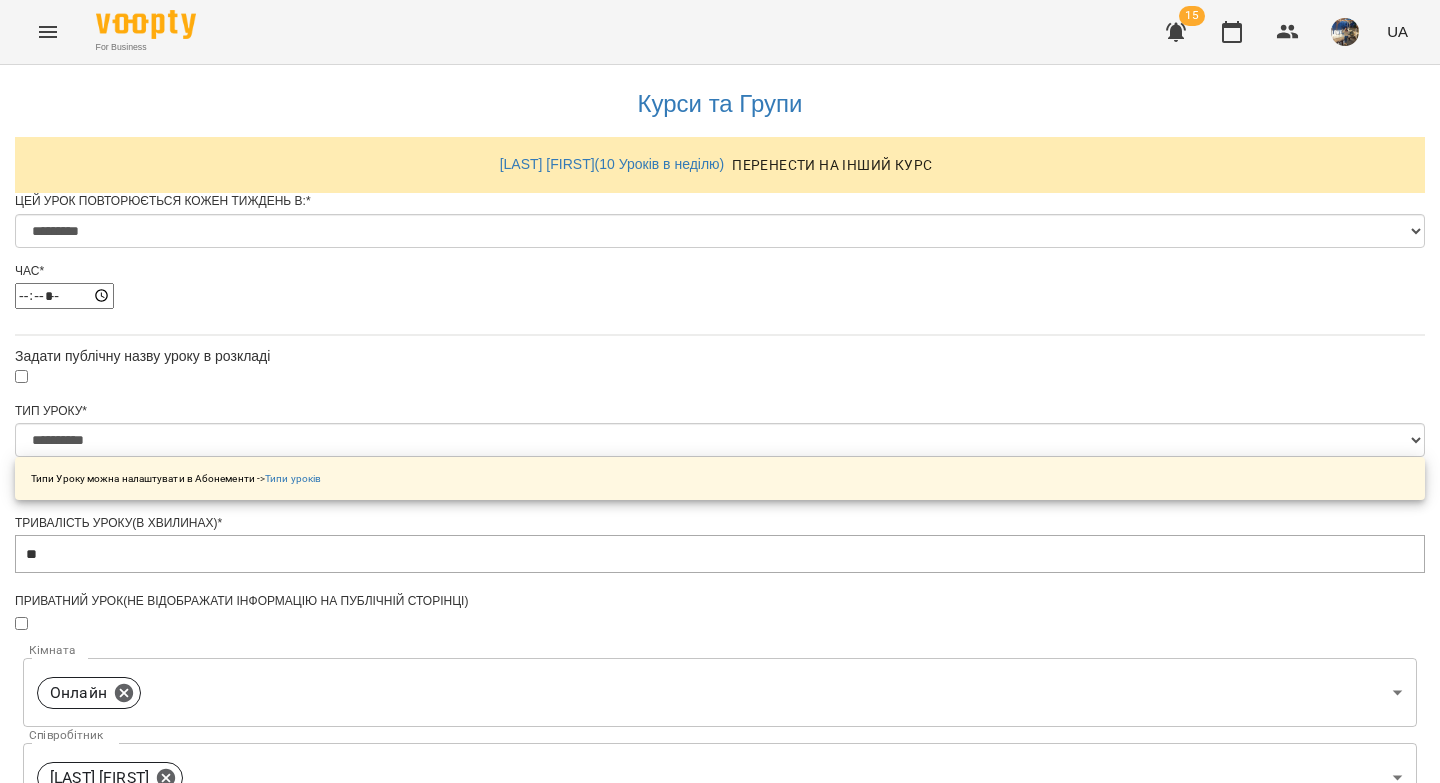 click on "**********" at bounding box center (108, 1326) 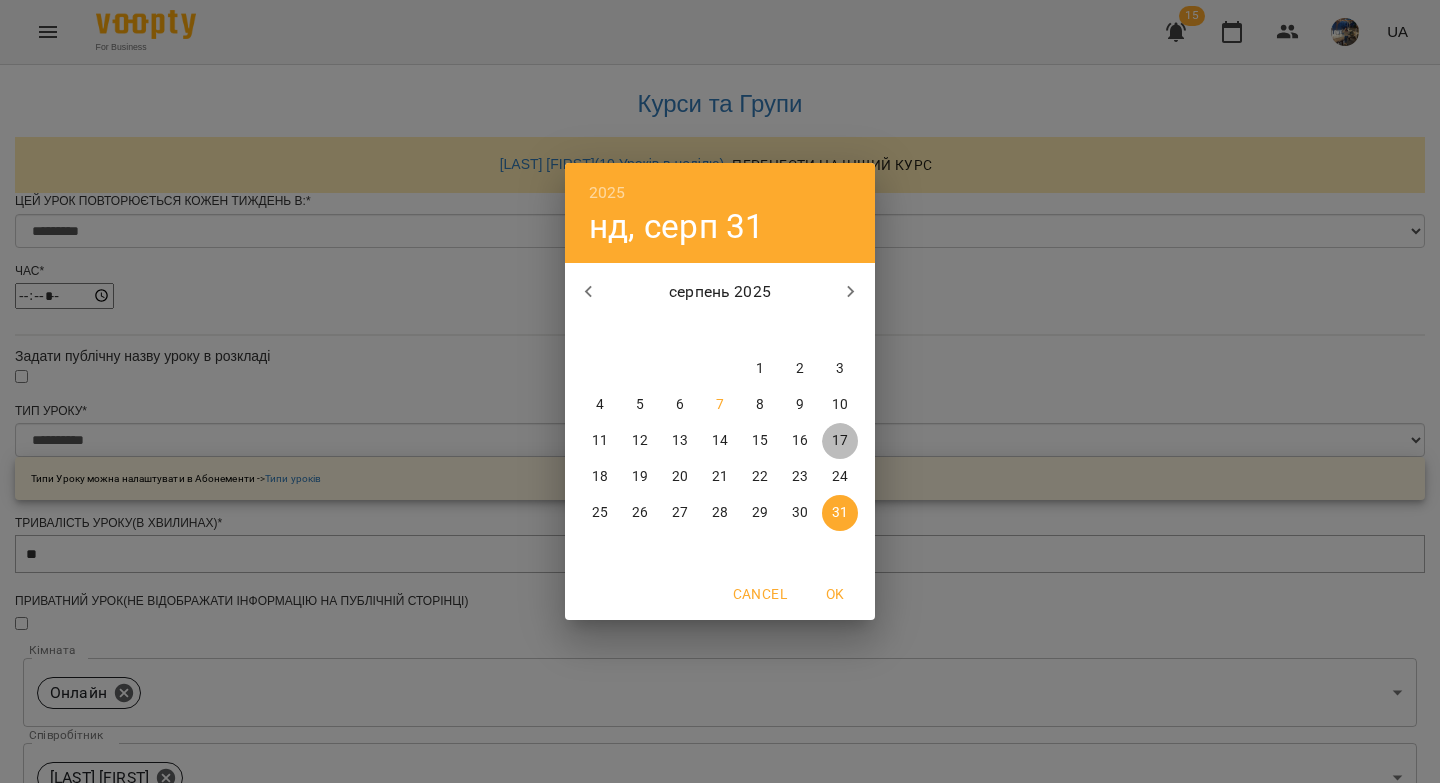 click on "17" at bounding box center (840, 441) 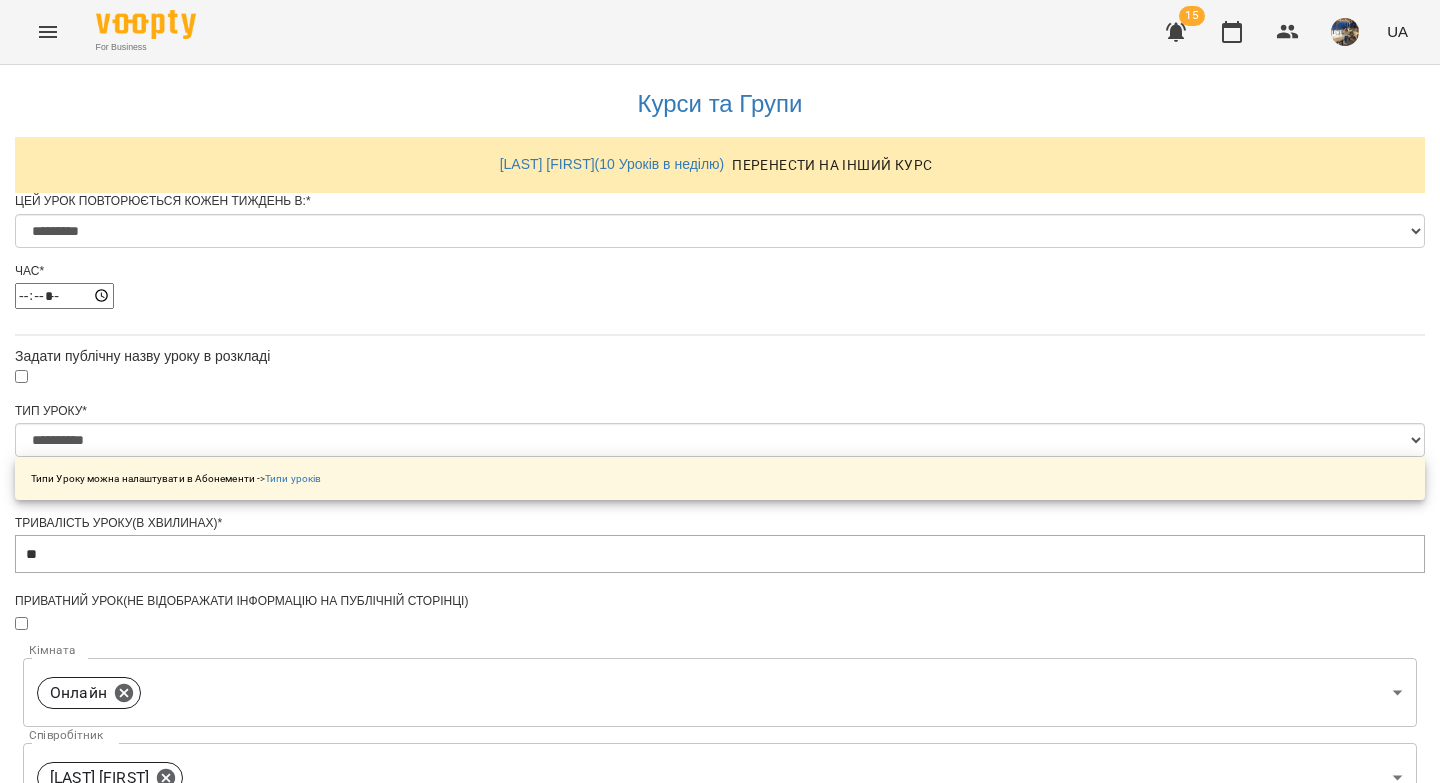 click on "Зберегти" at bounding box center [720, 1443] 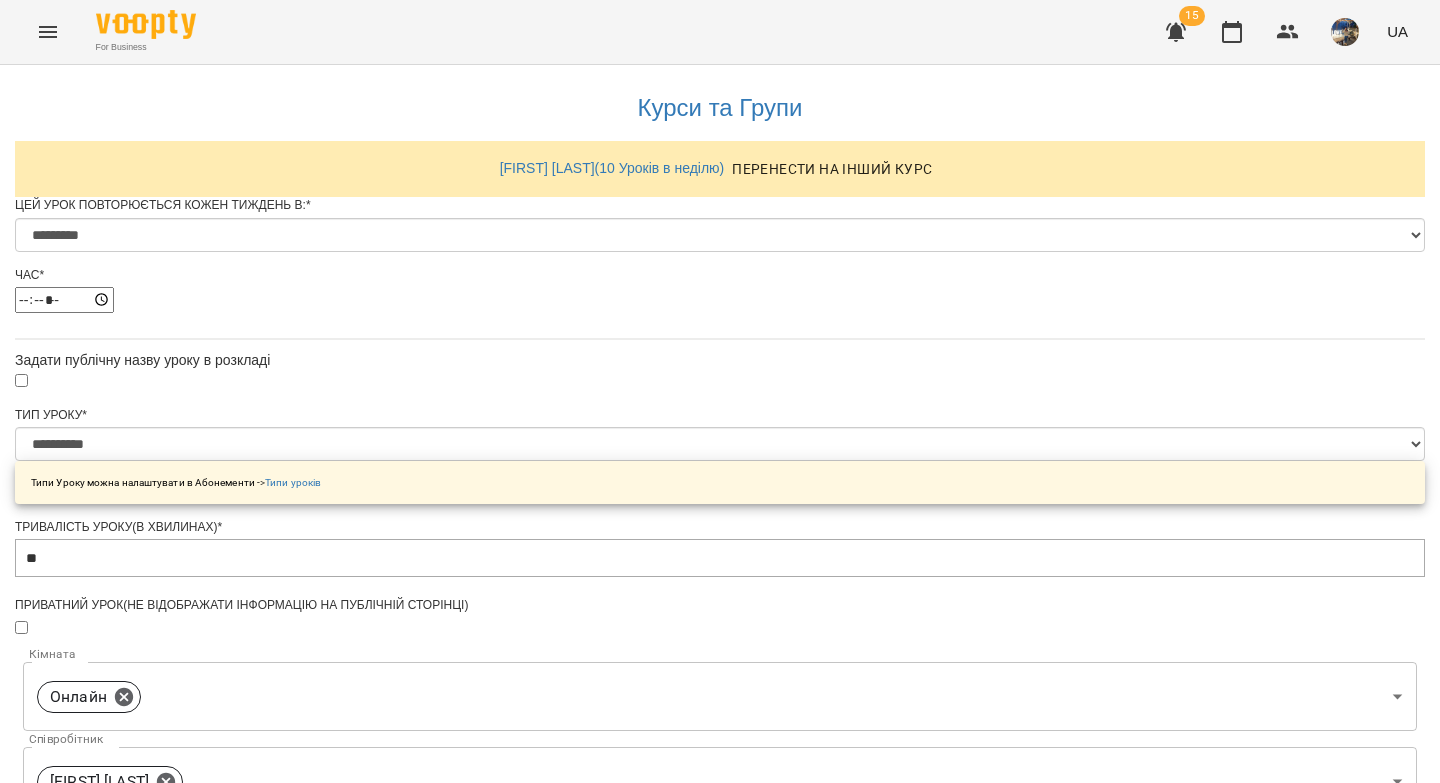 select on "*" 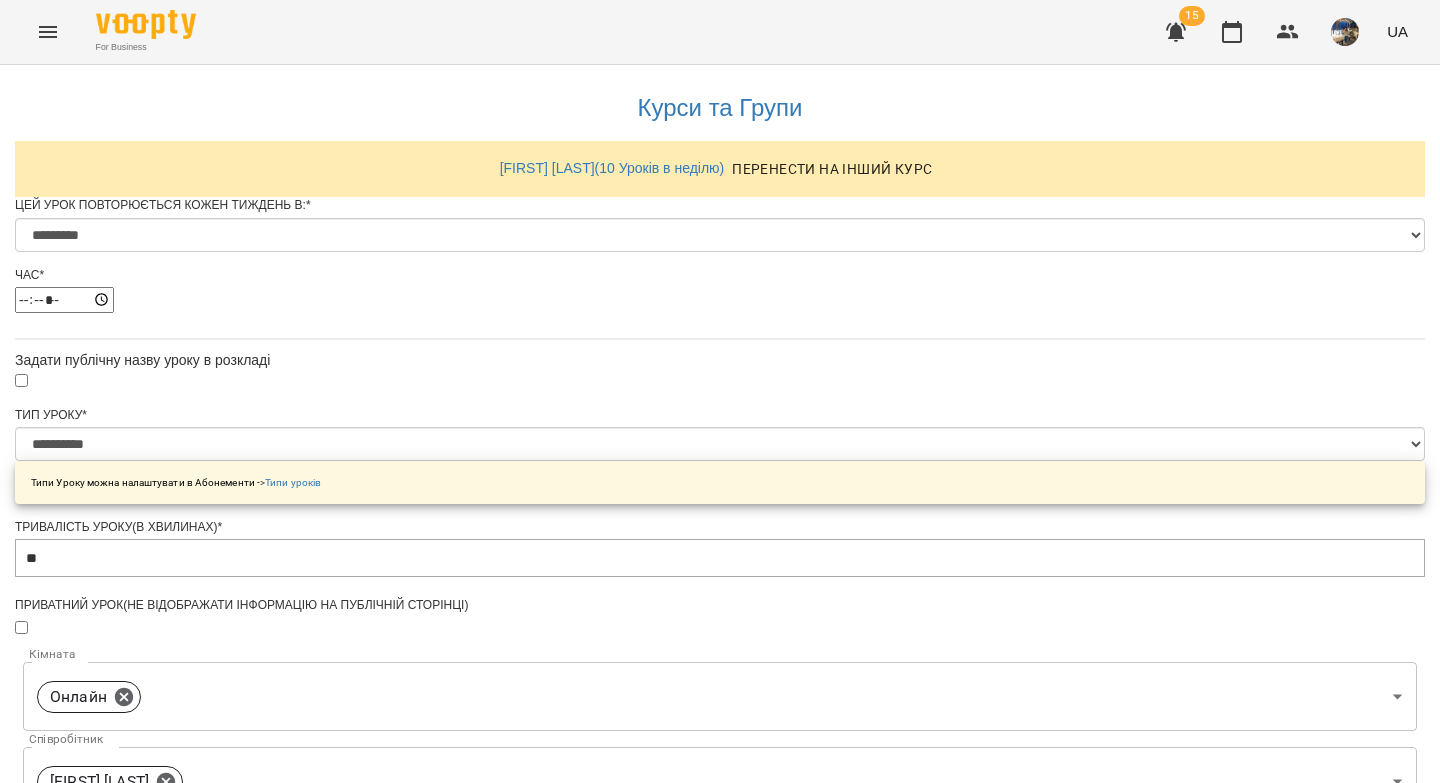 scroll, scrollTop: 0, scrollLeft: 0, axis: both 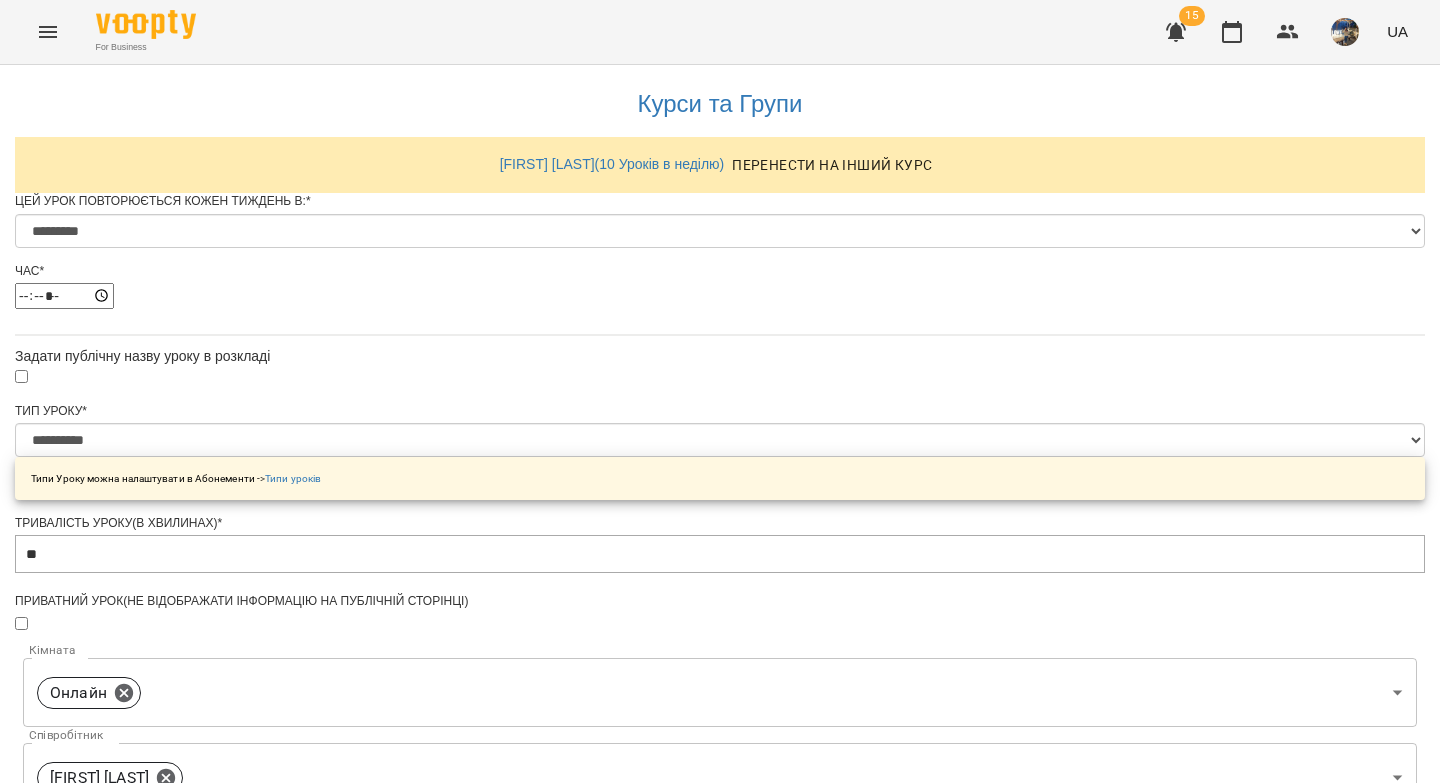 click on "**********" at bounding box center [108, 1326] 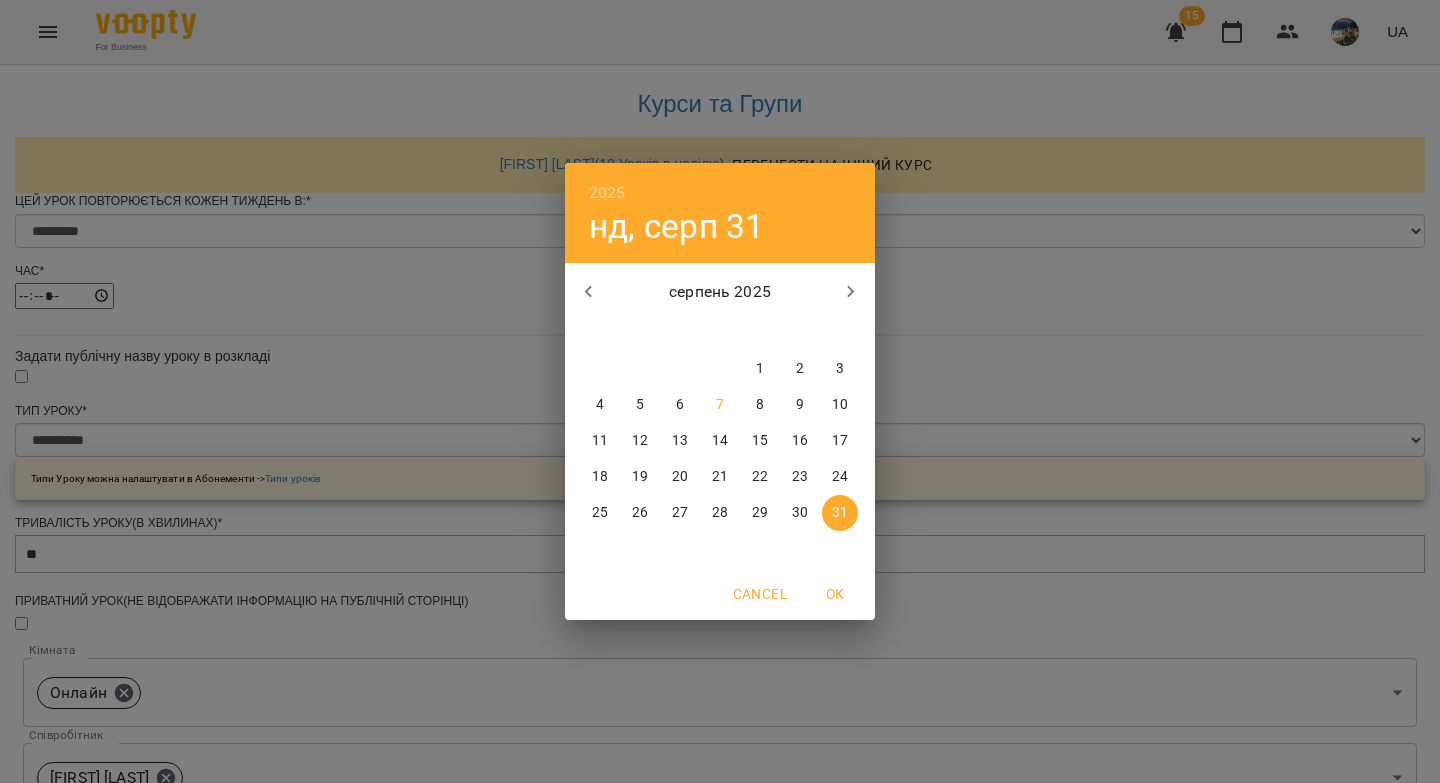 click on "17" at bounding box center (840, 441) 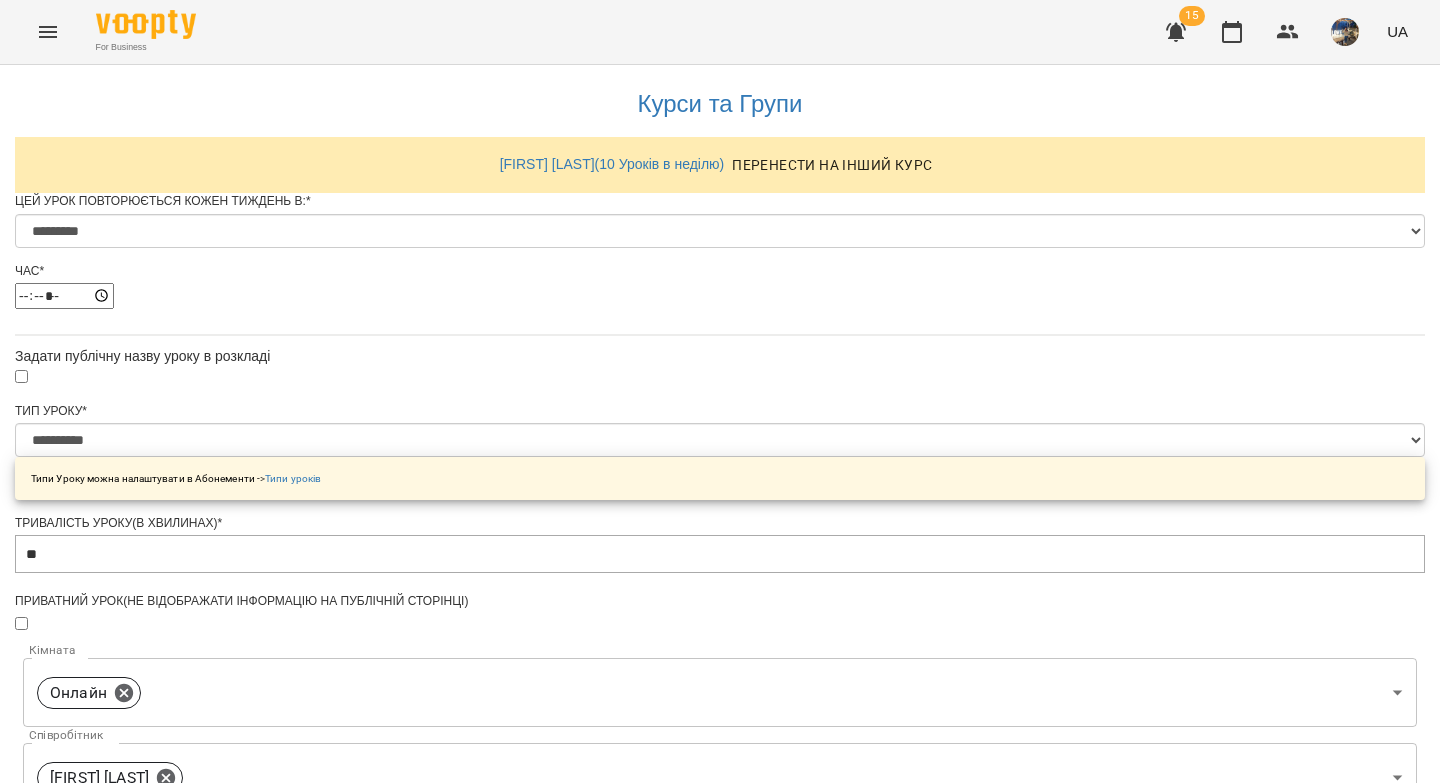 drag, startPoint x: 695, startPoint y: 659, endPoint x: 709, endPoint y: 621, distance: 40.496914 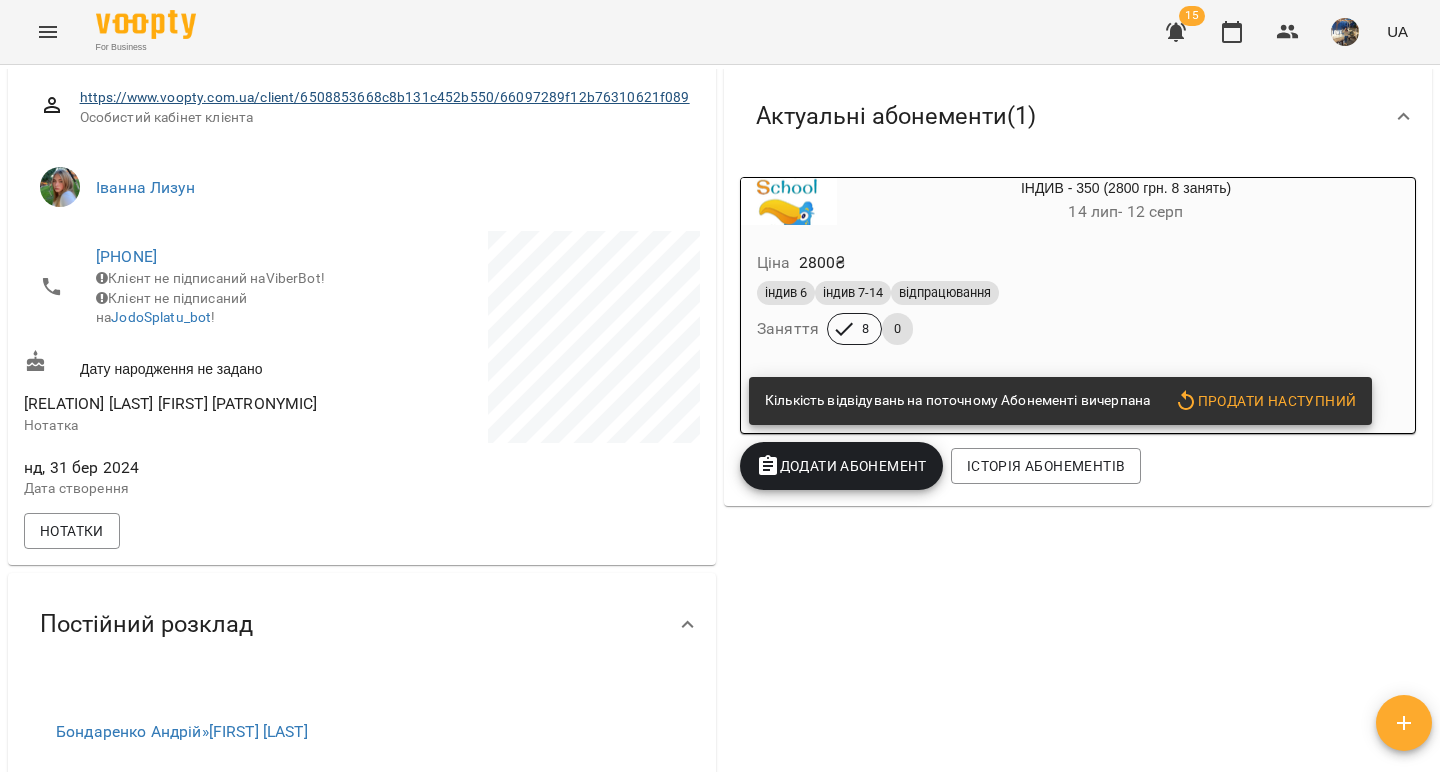 scroll, scrollTop: 887, scrollLeft: 0, axis: vertical 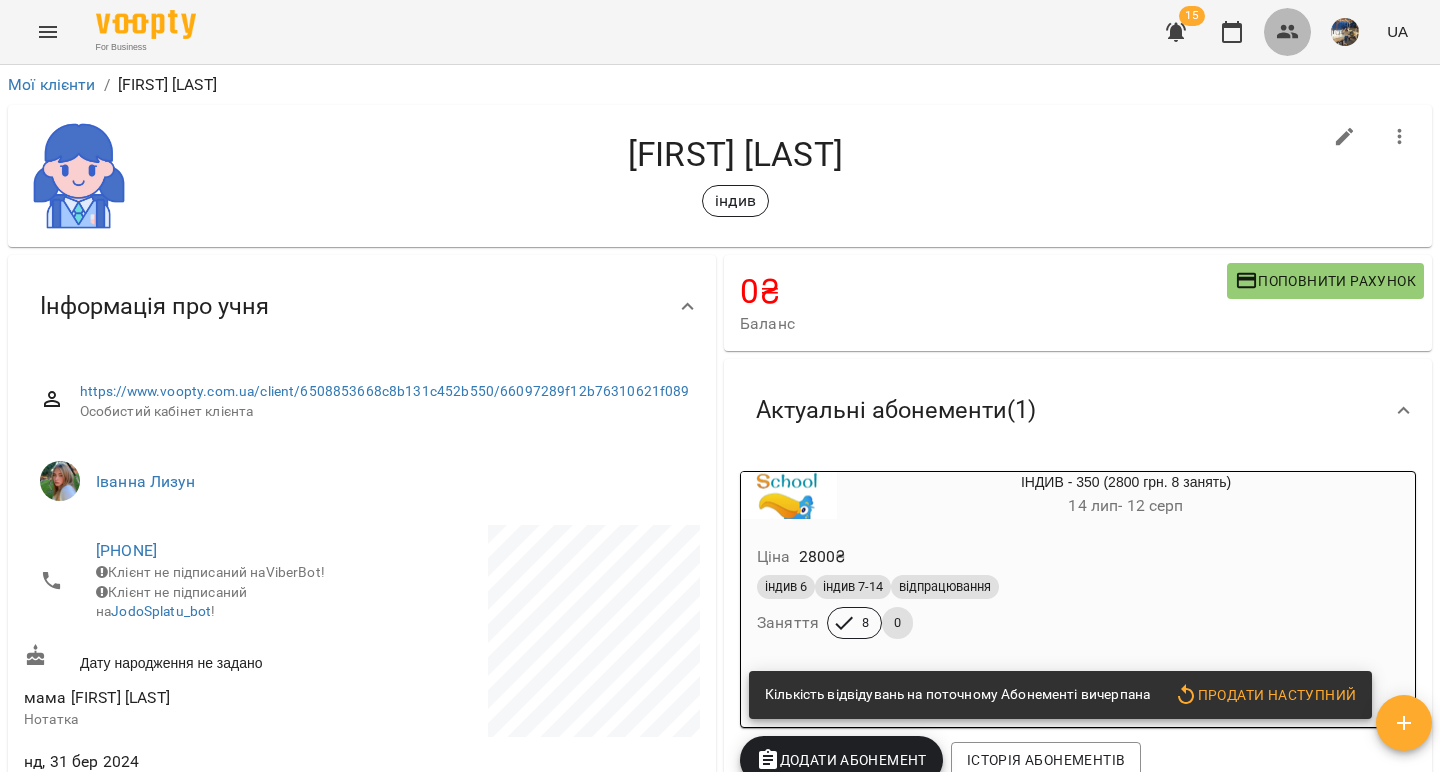 click 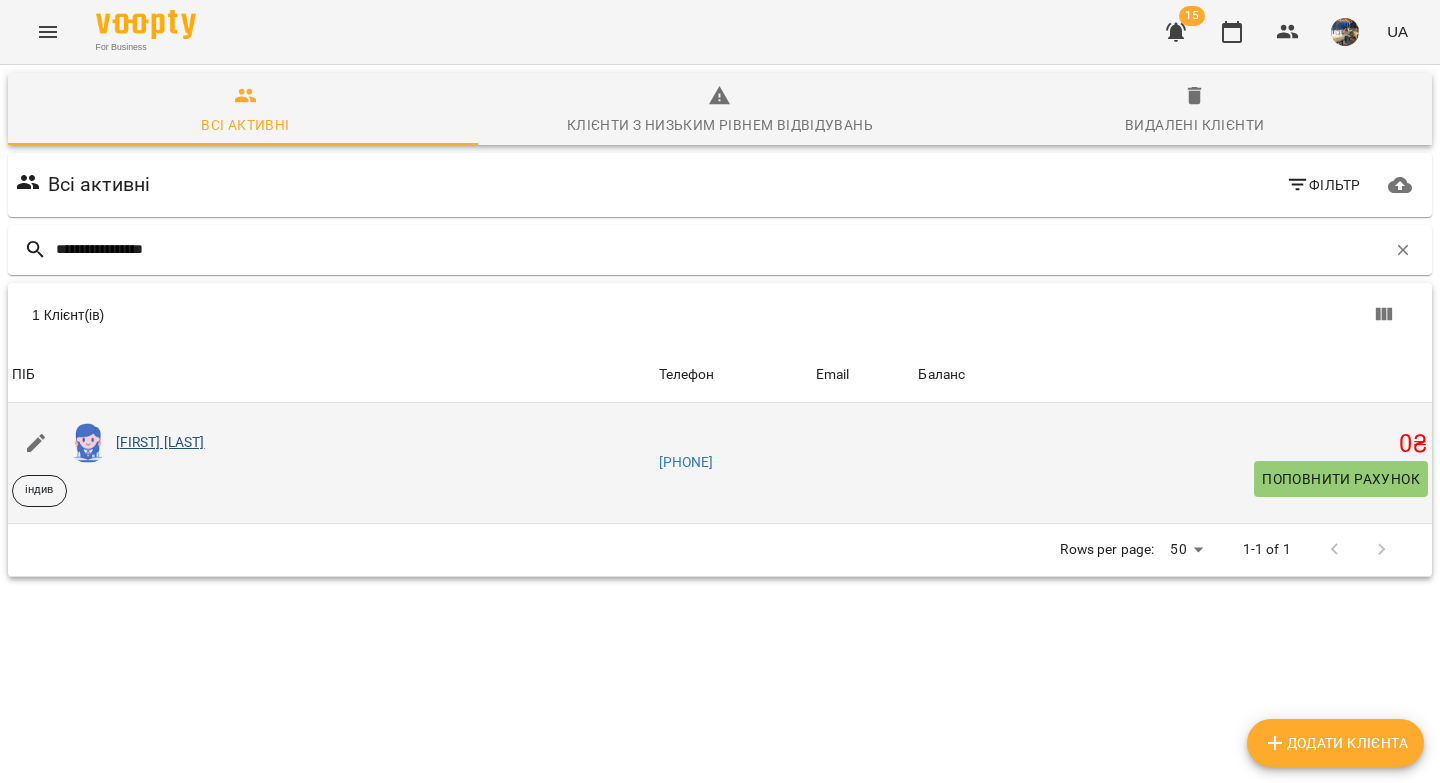 type on "**********" 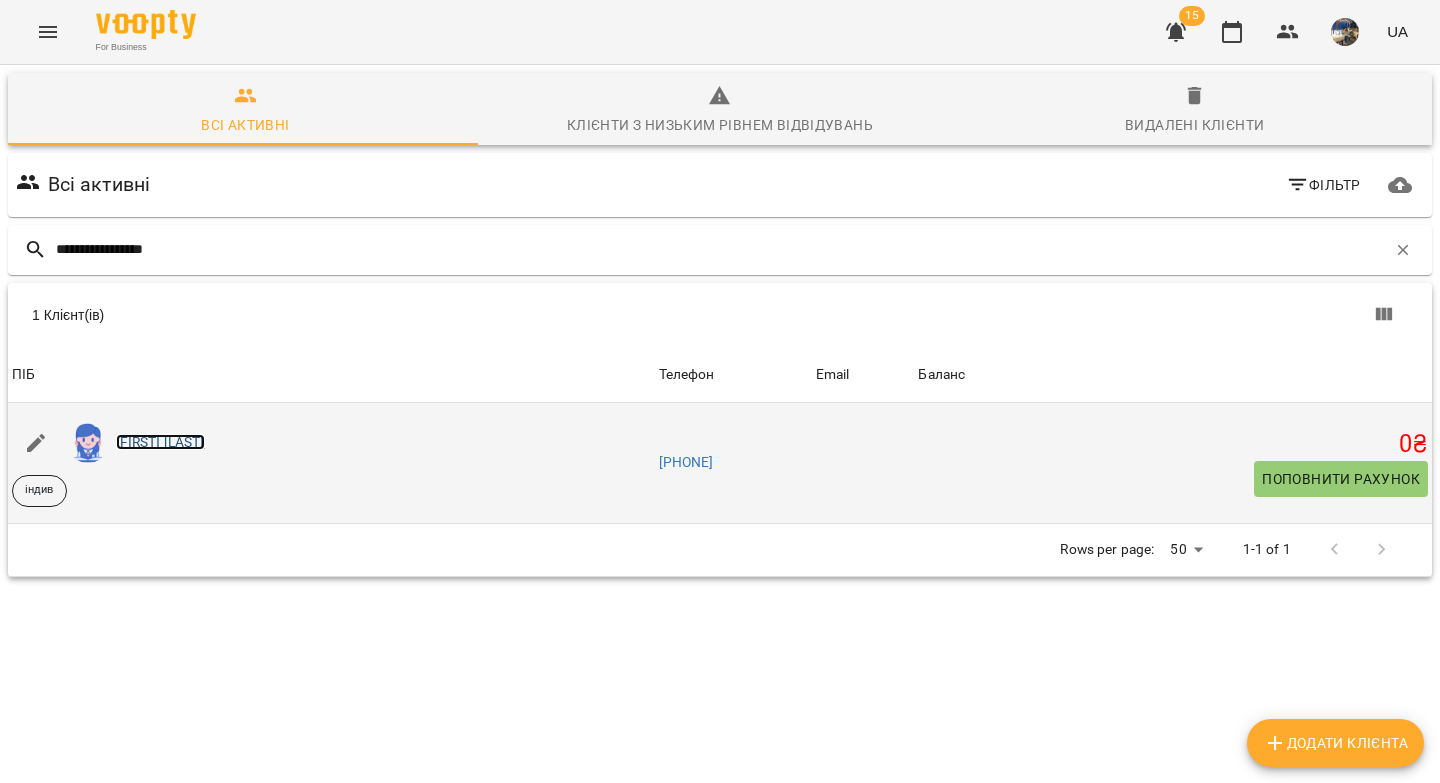 click on "[FIRST] [LAST]" at bounding box center (160, 442) 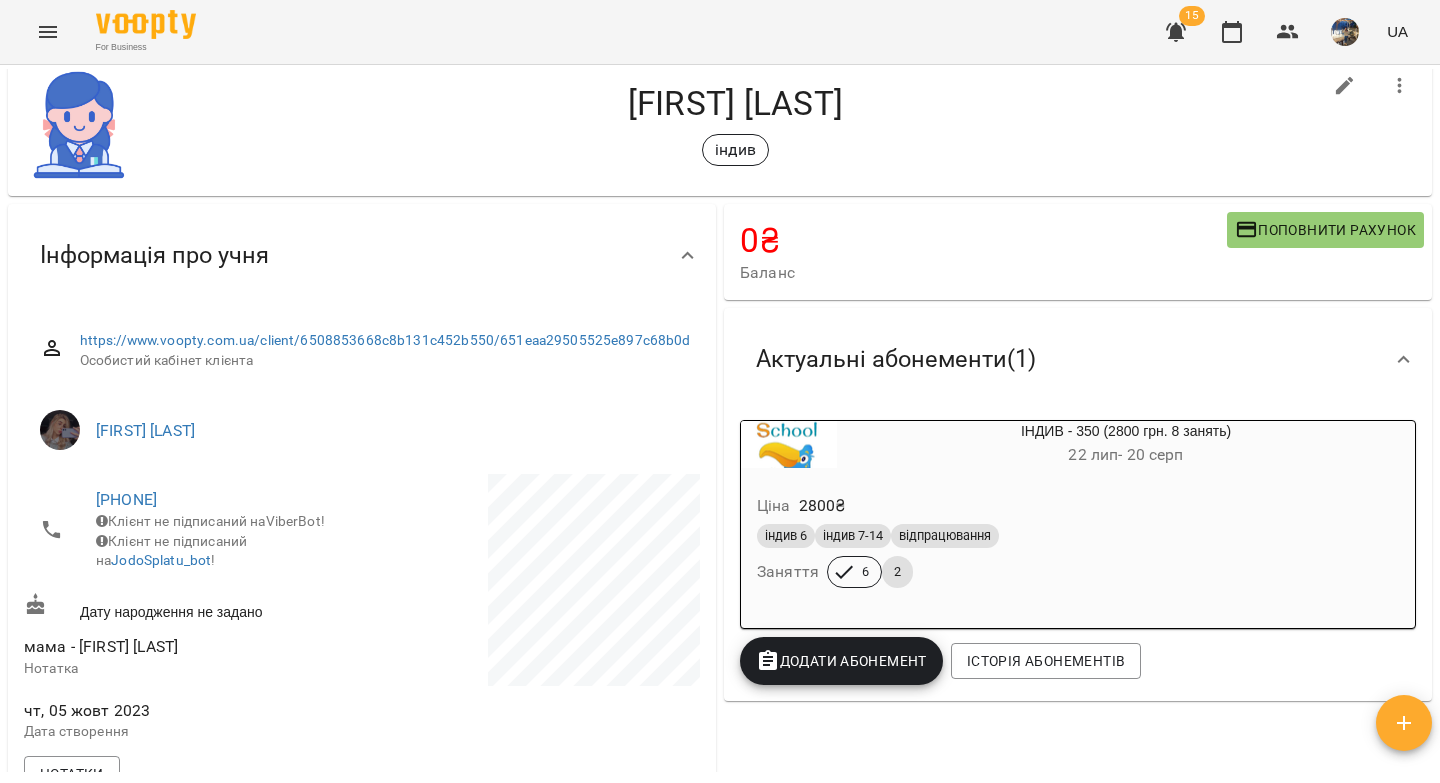 scroll, scrollTop: 56, scrollLeft: 0, axis: vertical 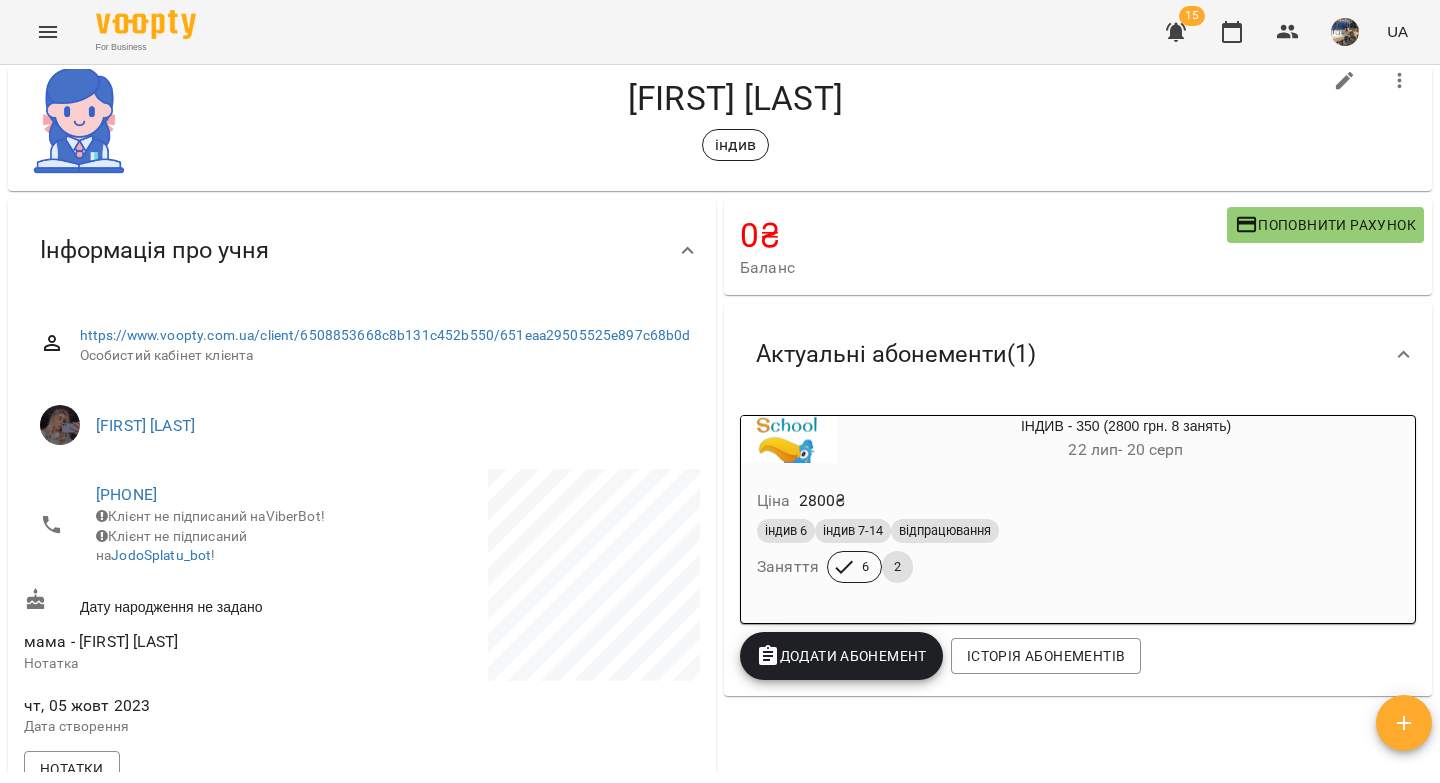 click 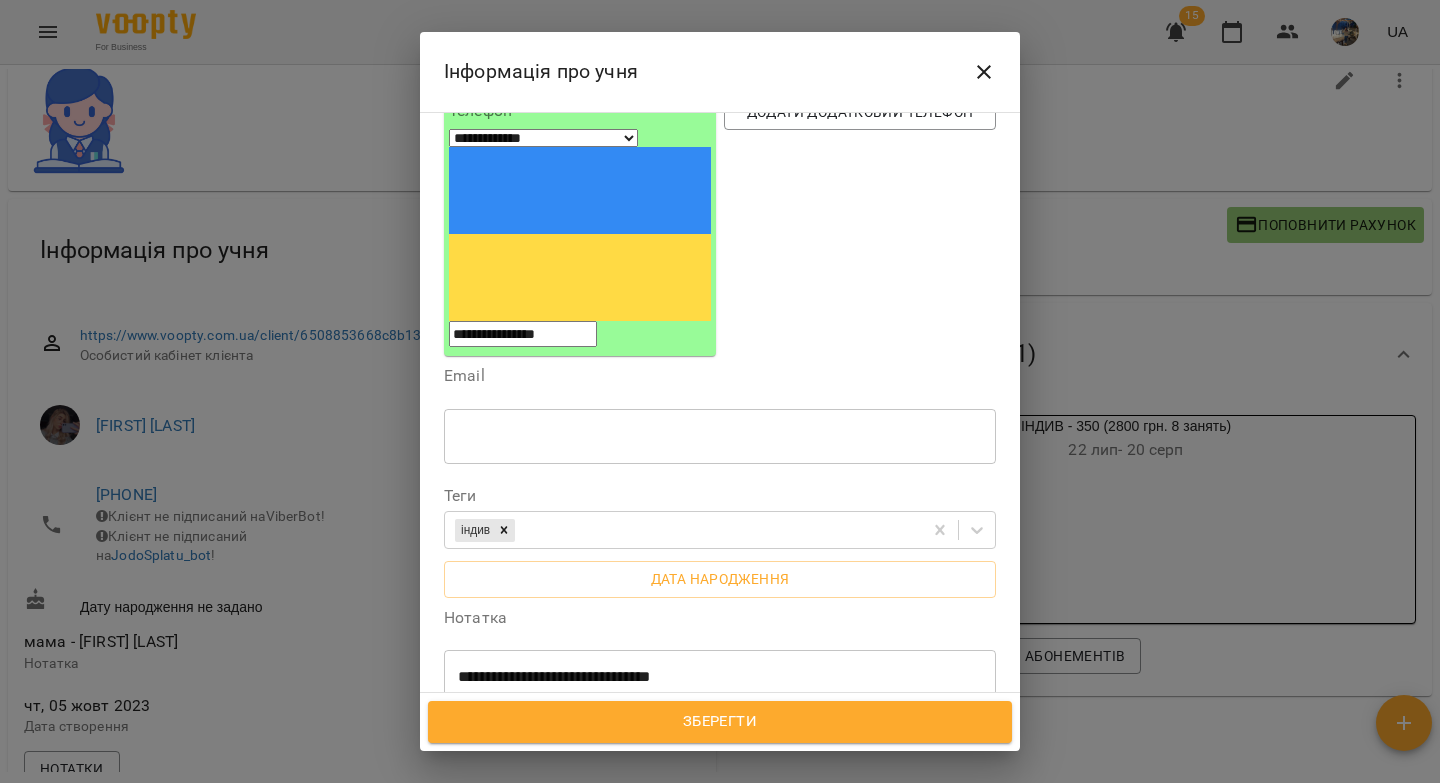 scroll, scrollTop: 1621, scrollLeft: 0, axis: vertical 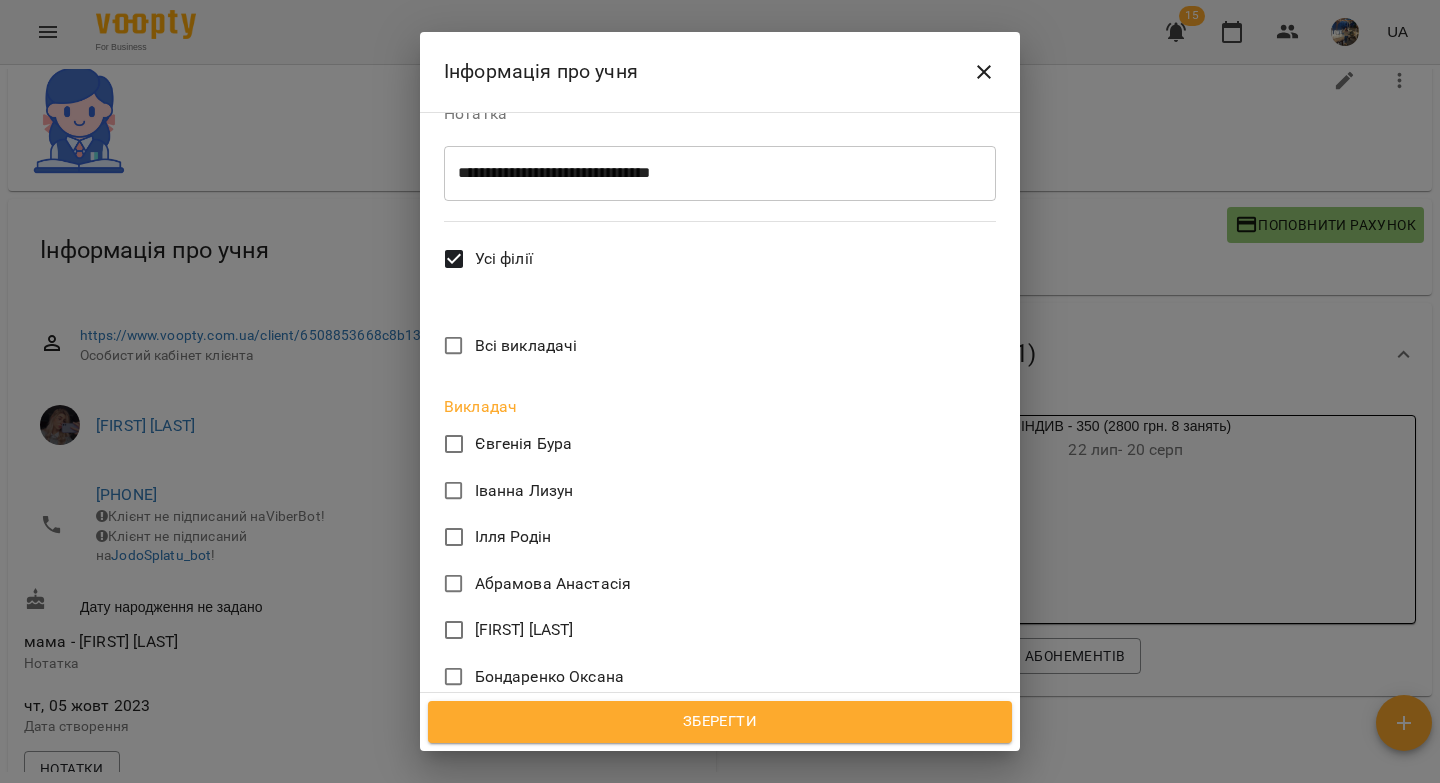 drag, startPoint x: 518, startPoint y: 408, endPoint x: 543, endPoint y: 411, distance: 25.179358 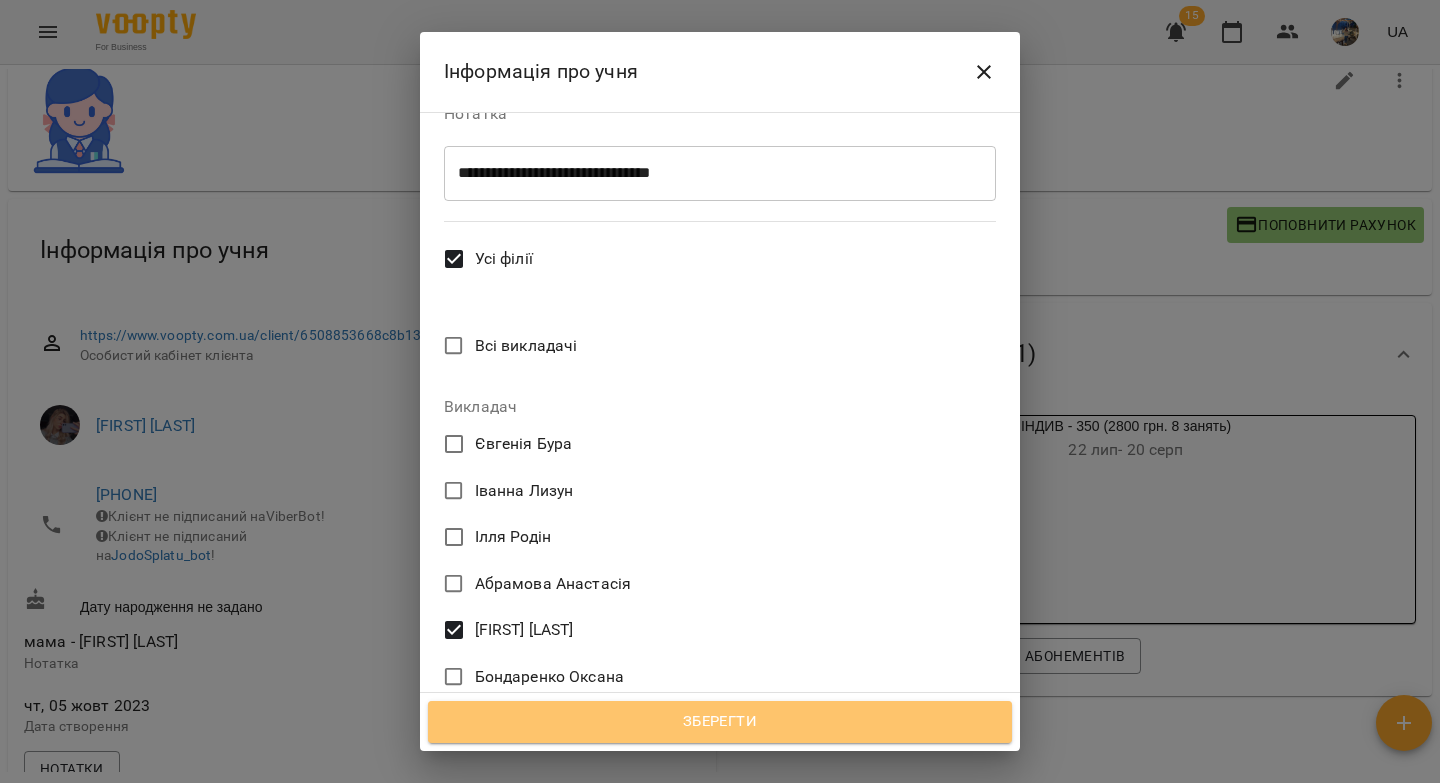 drag, startPoint x: 692, startPoint y: 707, endPoint x: 718, endPoint y: 643, distance: 69.079666 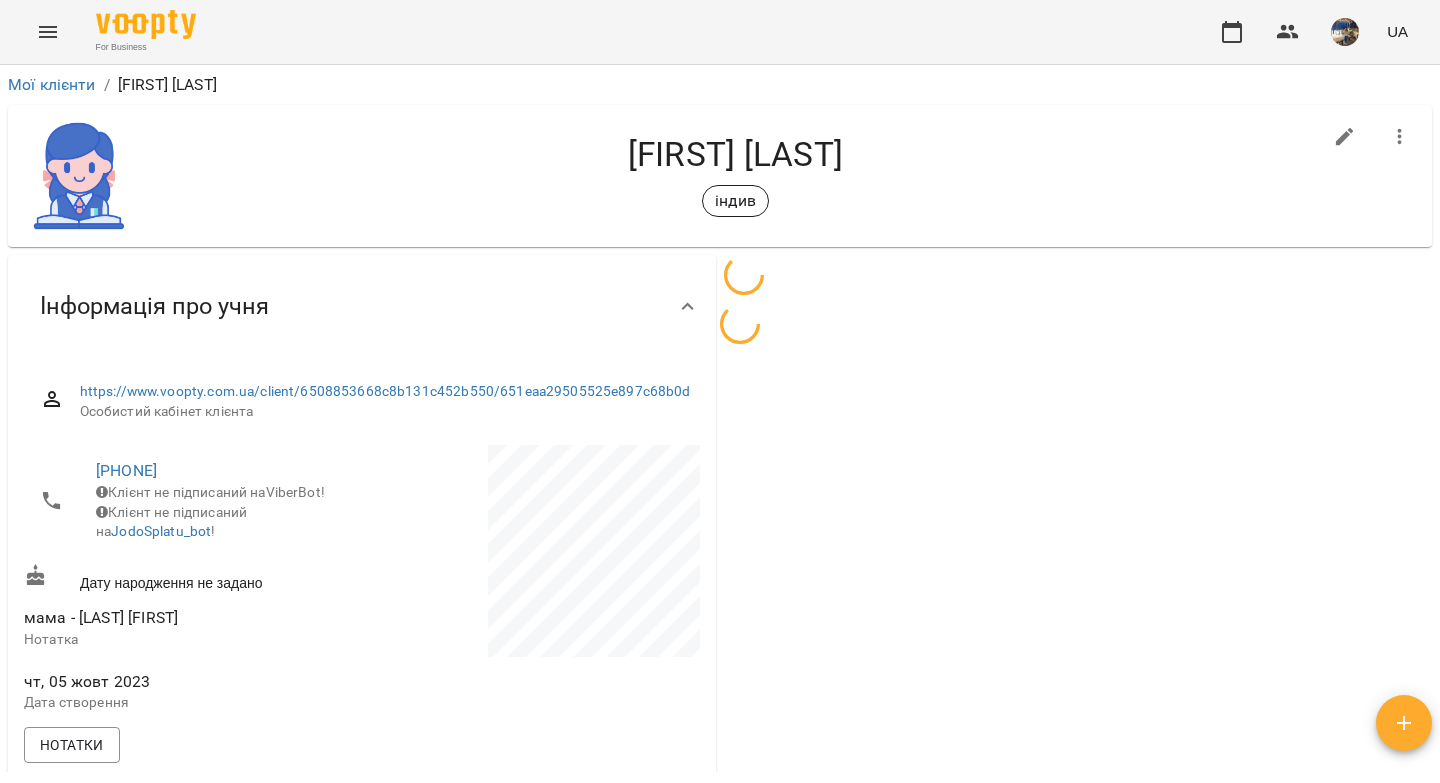 scroll, scrollTop: 0, scrollLeft: 0, axis: both 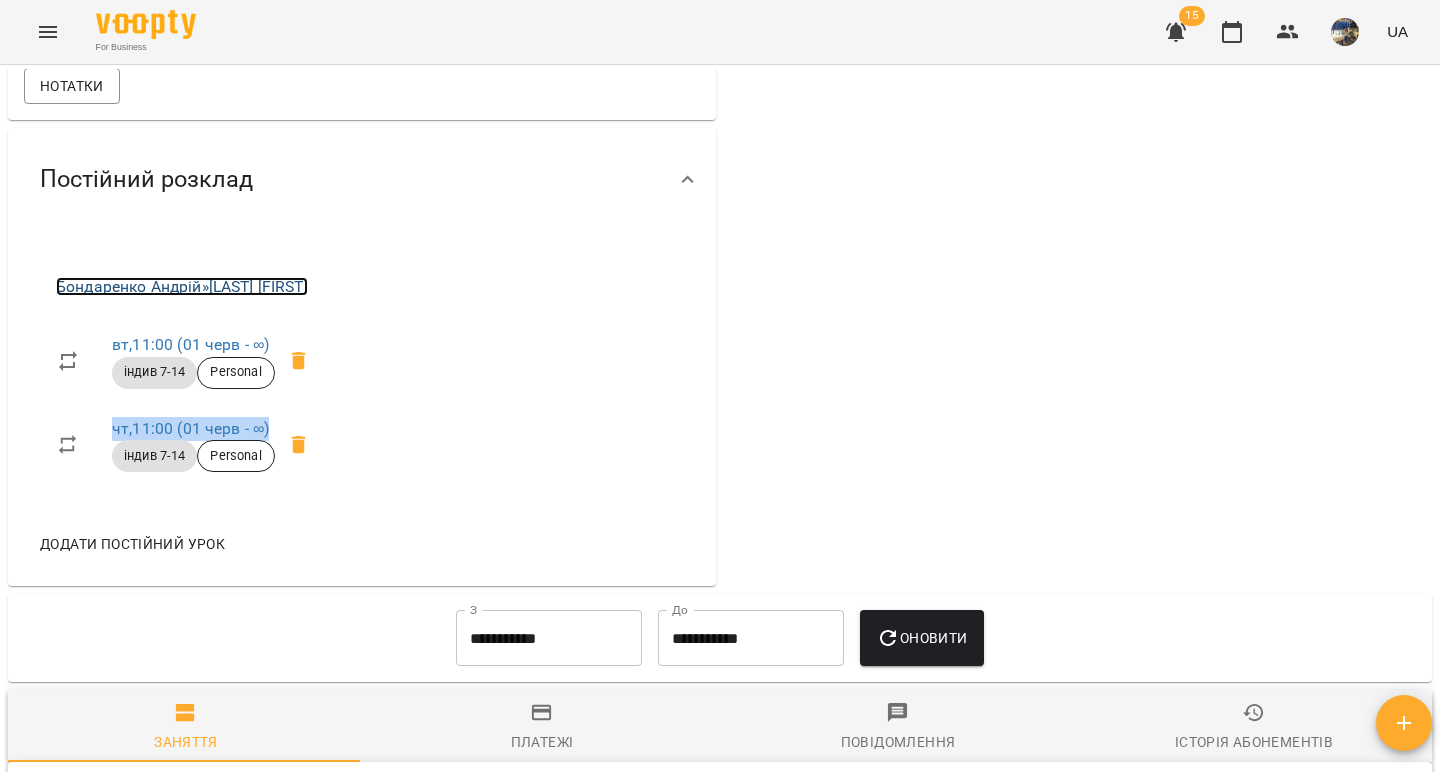 click on "Бондаренко Андрій  »  Якубець Анастасія" at bounding box center (182, 286) 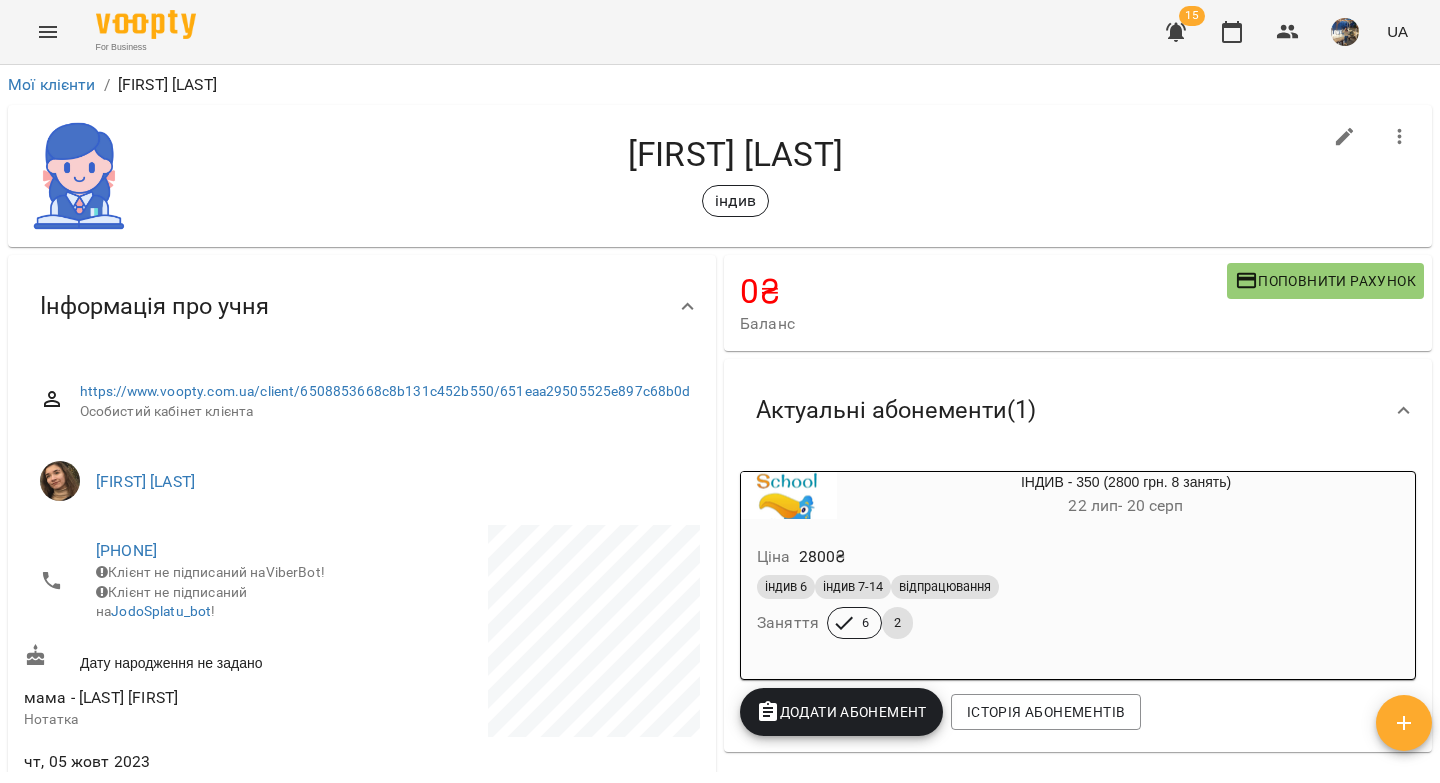scroll, scrollTop: 847, scrollLeft: 0, axis: vertical 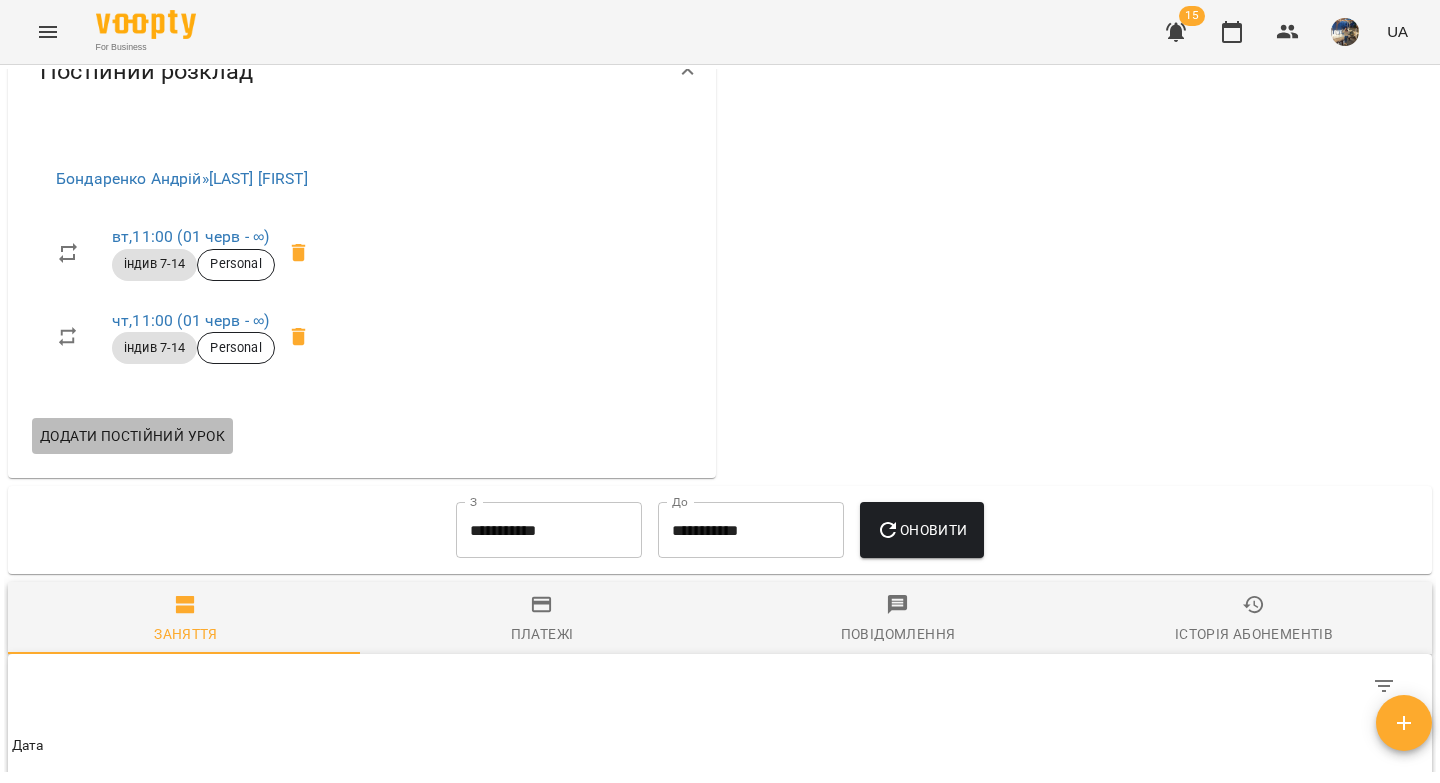 click on "Додати постійний урок" at bounding box center [132, 436] 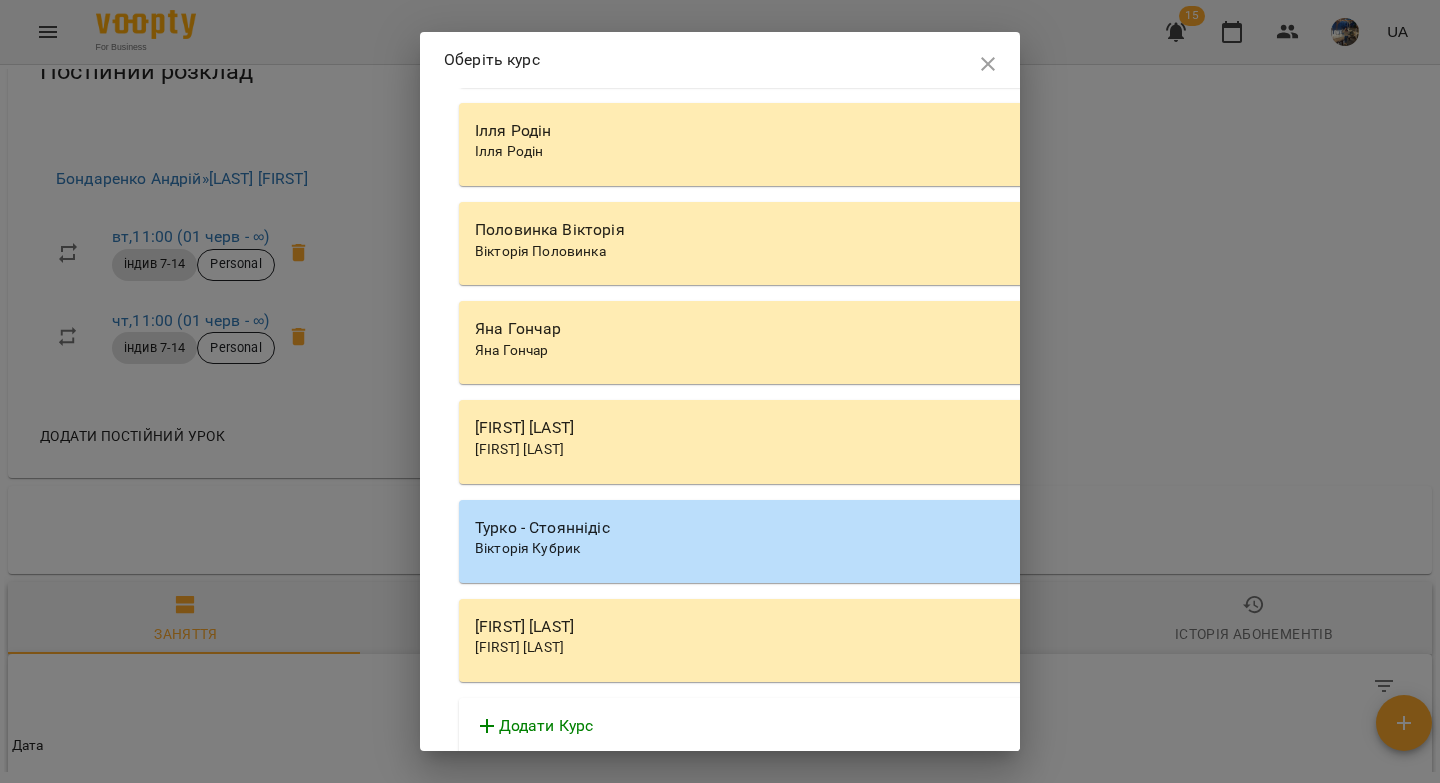 scroll, scrollTop: 7215, scrollLeft: 0, axis: vertical 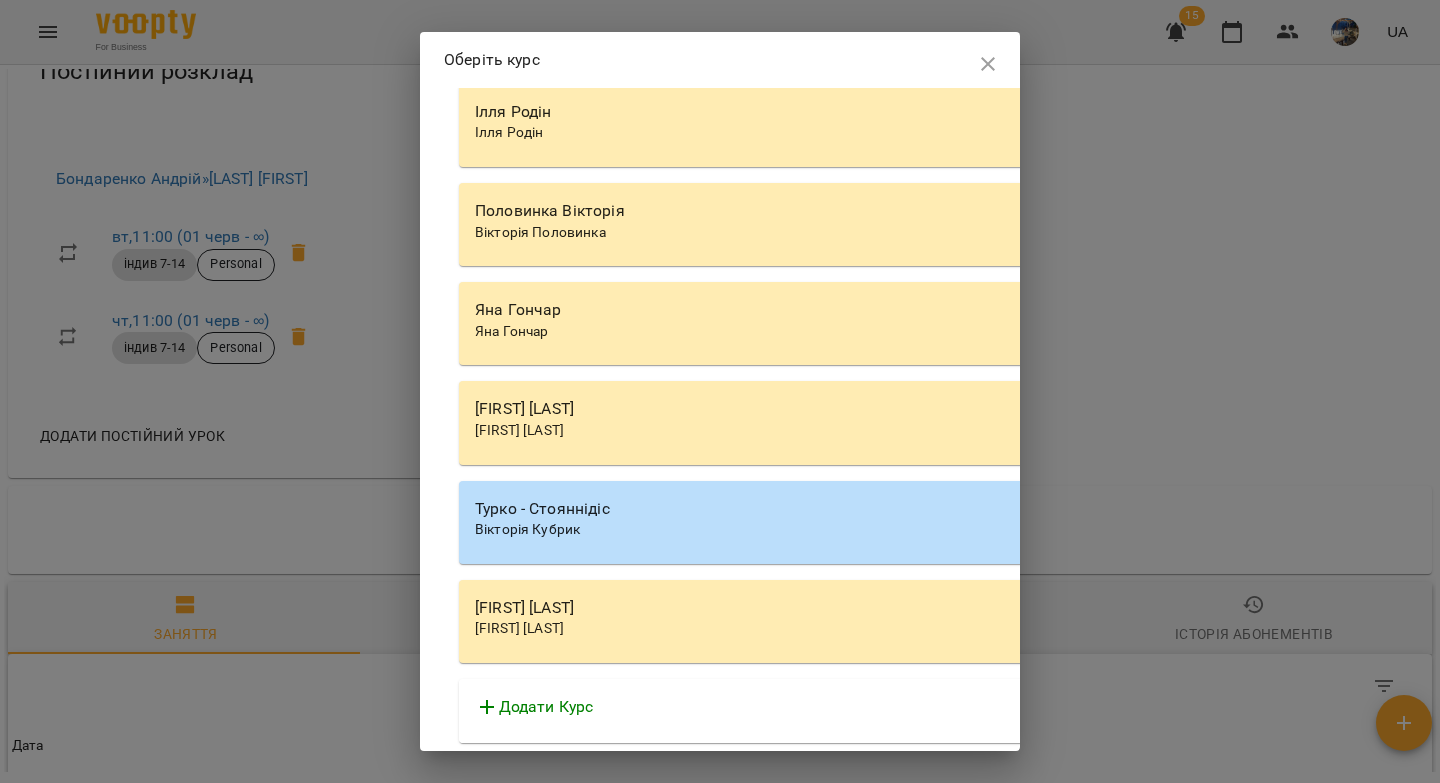 click on "[FIRST] [LAST]" at bounding box center [1029, 409] 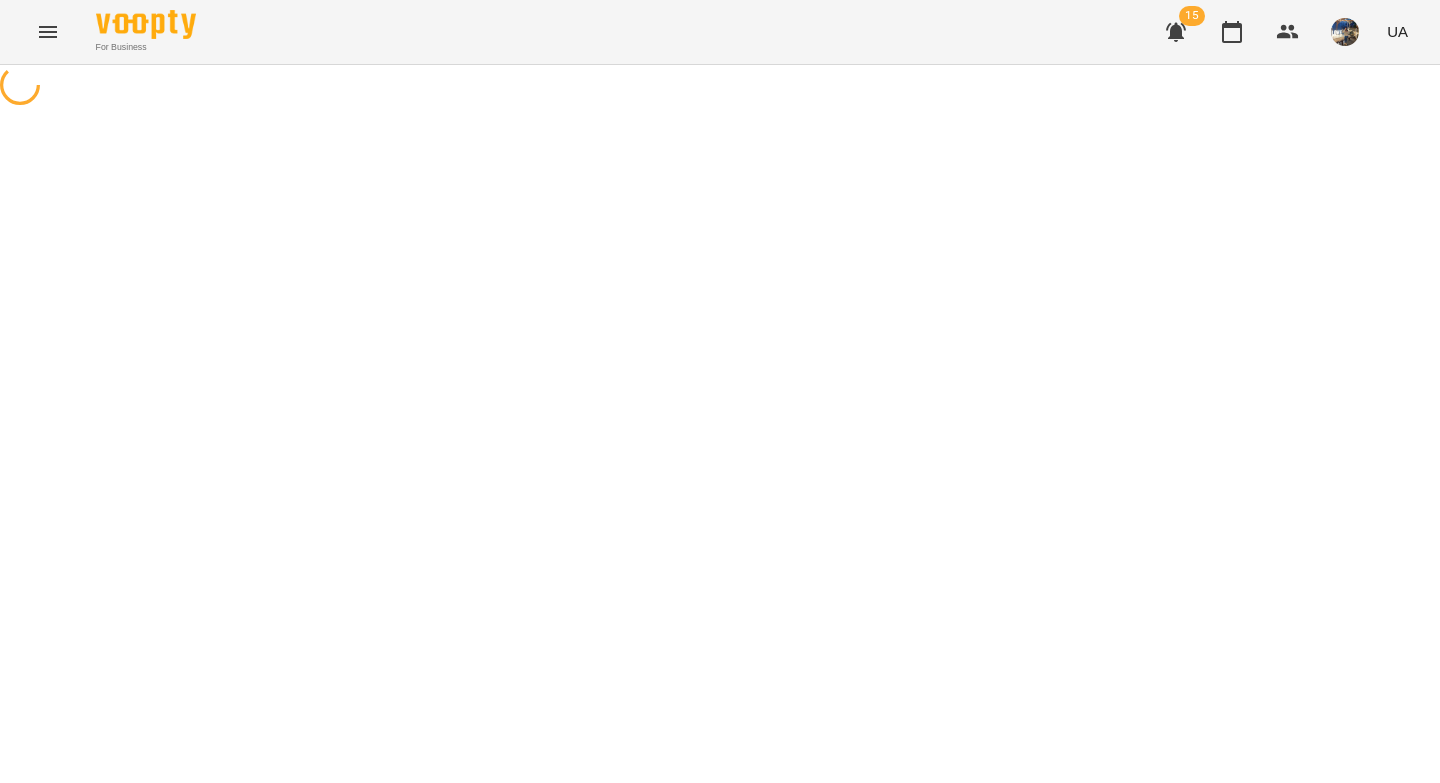 select on "********" 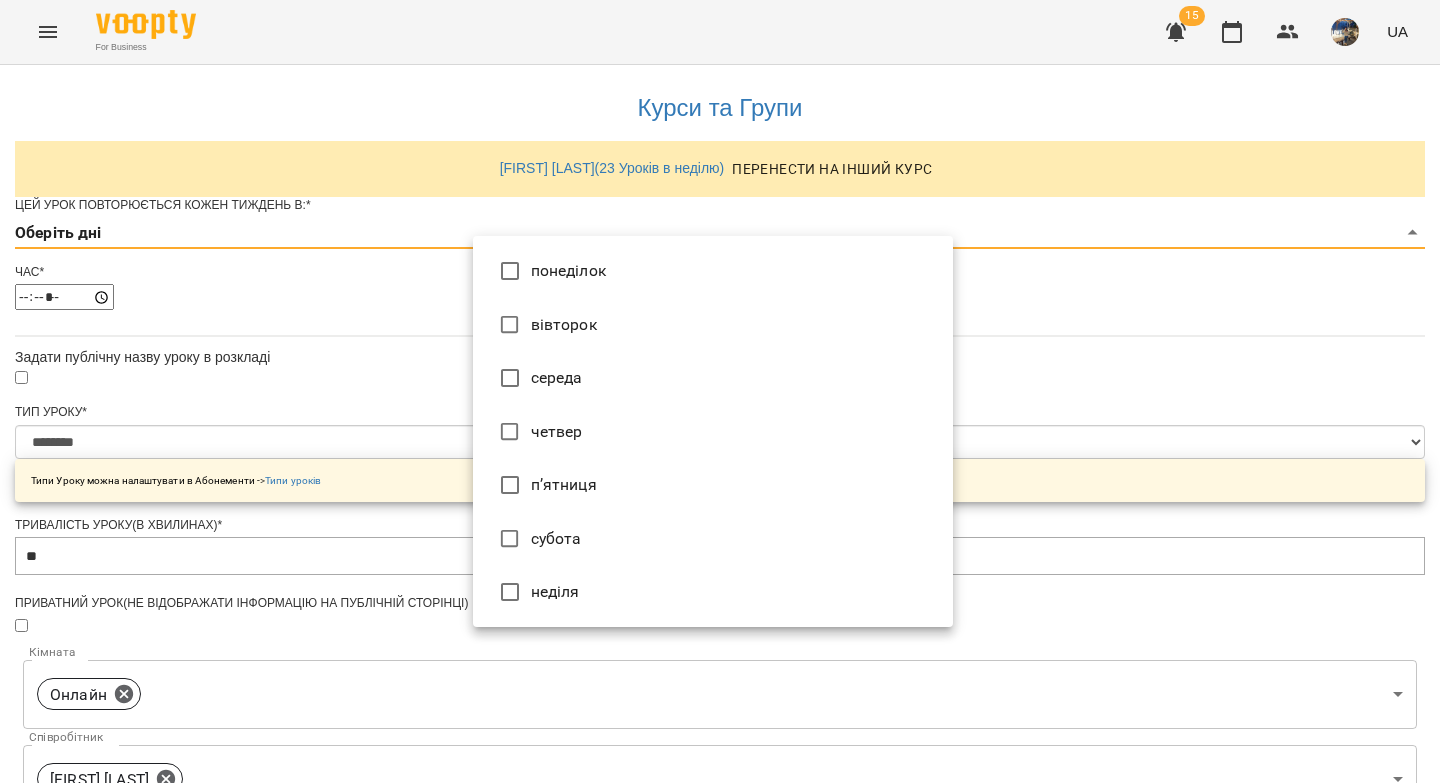 click on "**********" at bounding box center [720, 644] 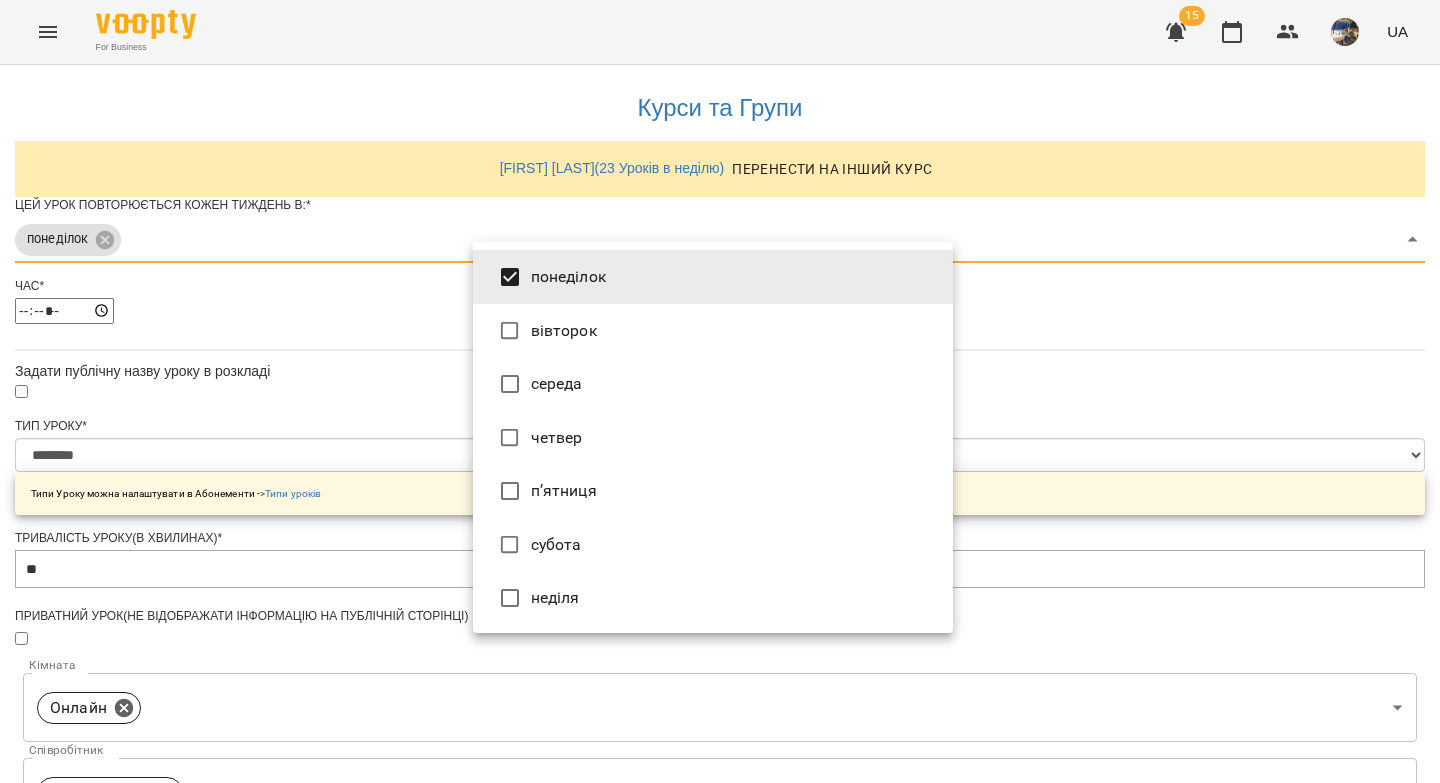 type on "***" 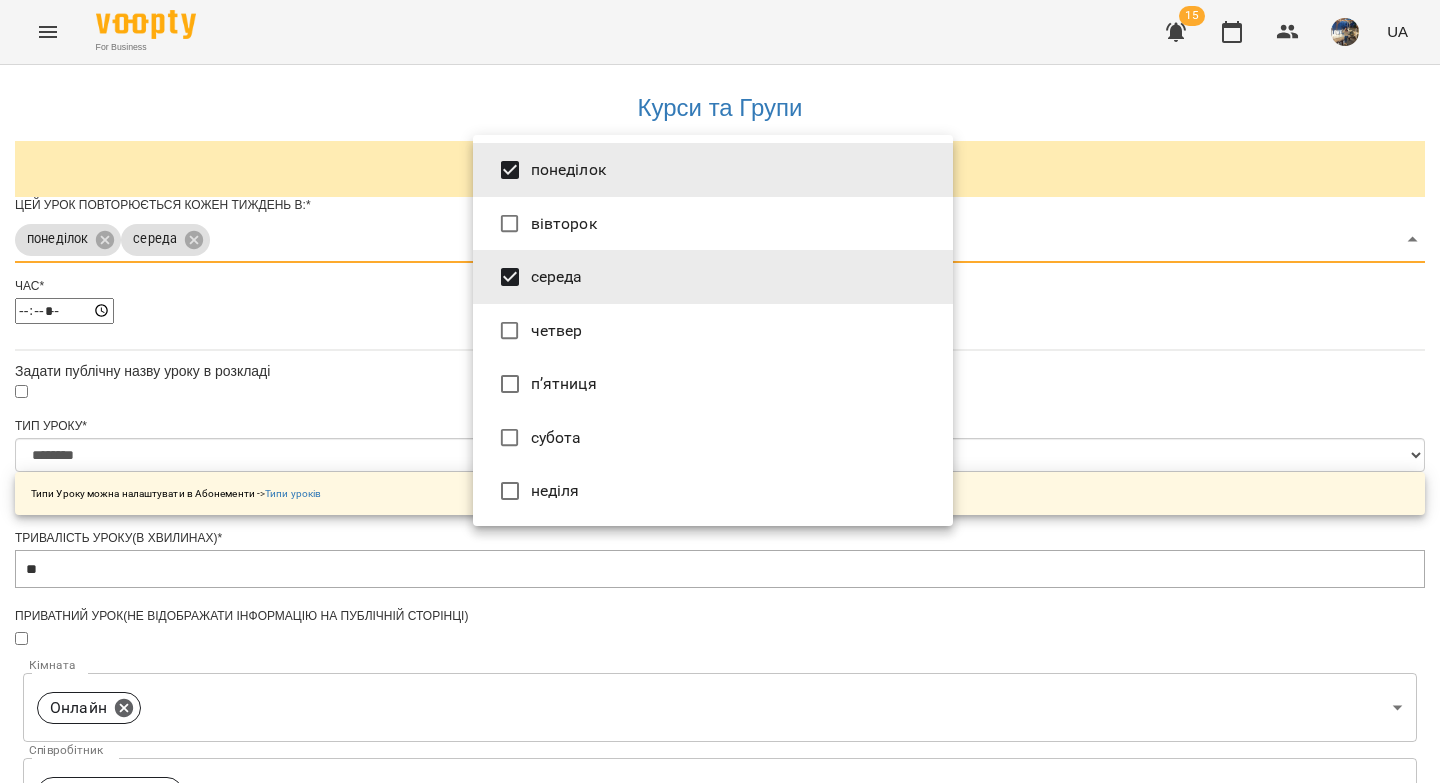 click at bounding box center [720, 391] 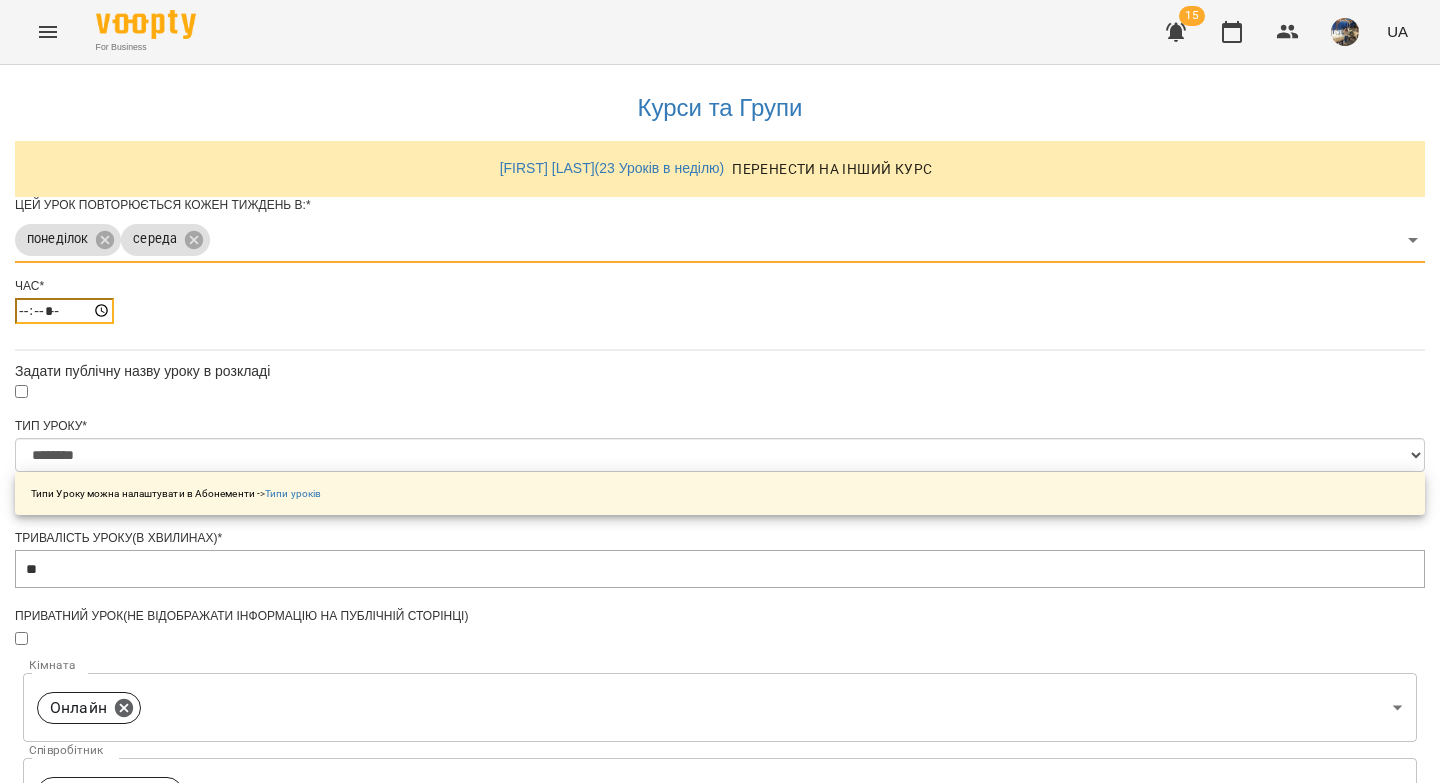 click on "*****" at bounding box center (64, 311) 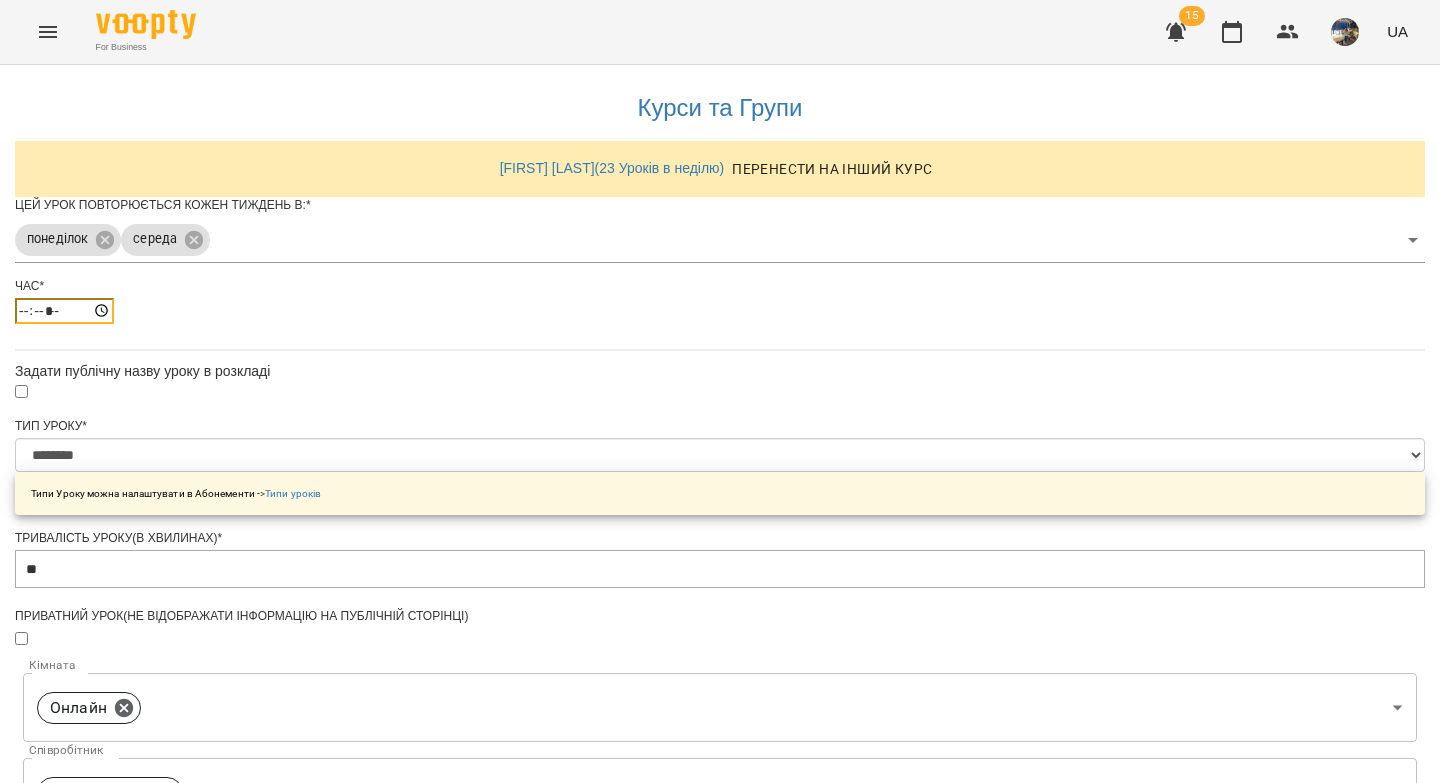type on "*****" 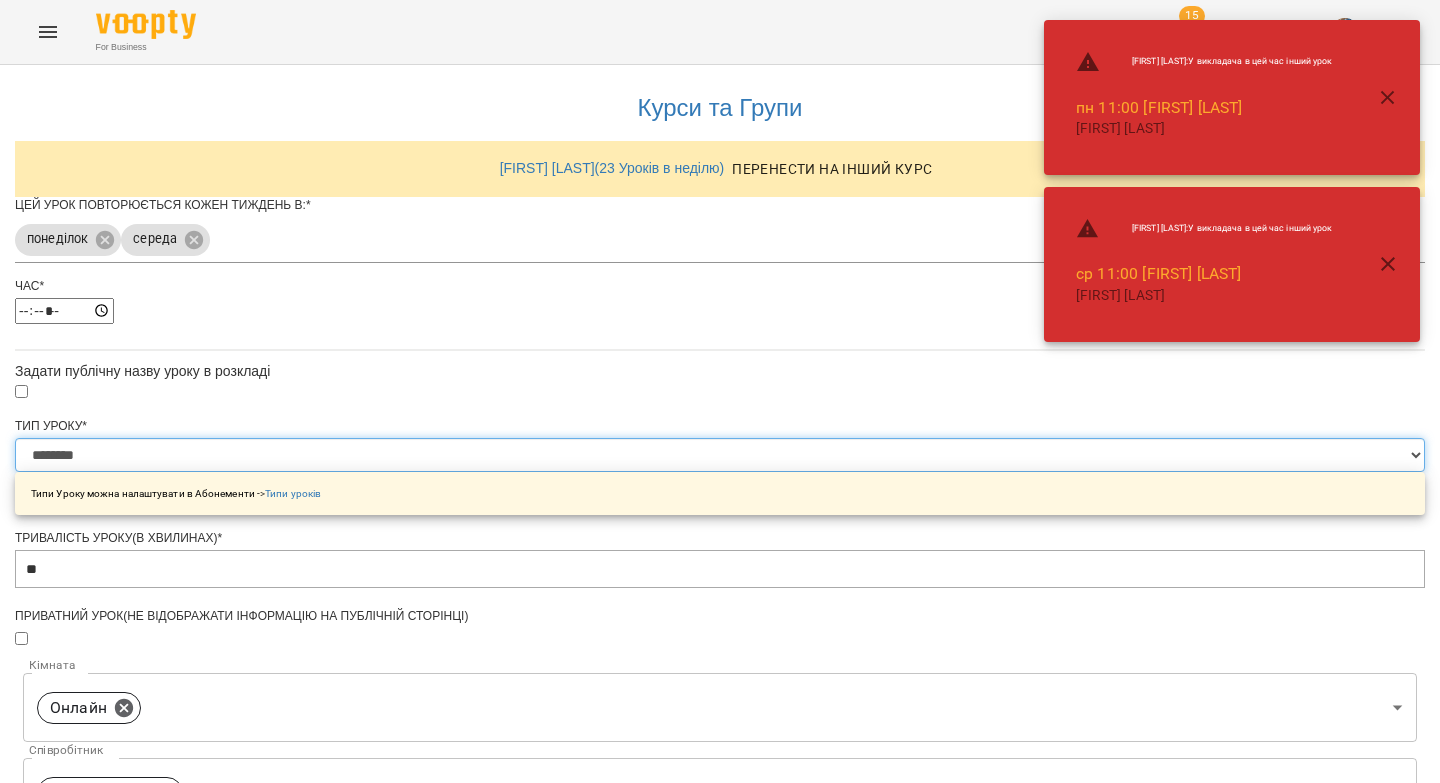 click on "**********" at bounding box center [720, 455] 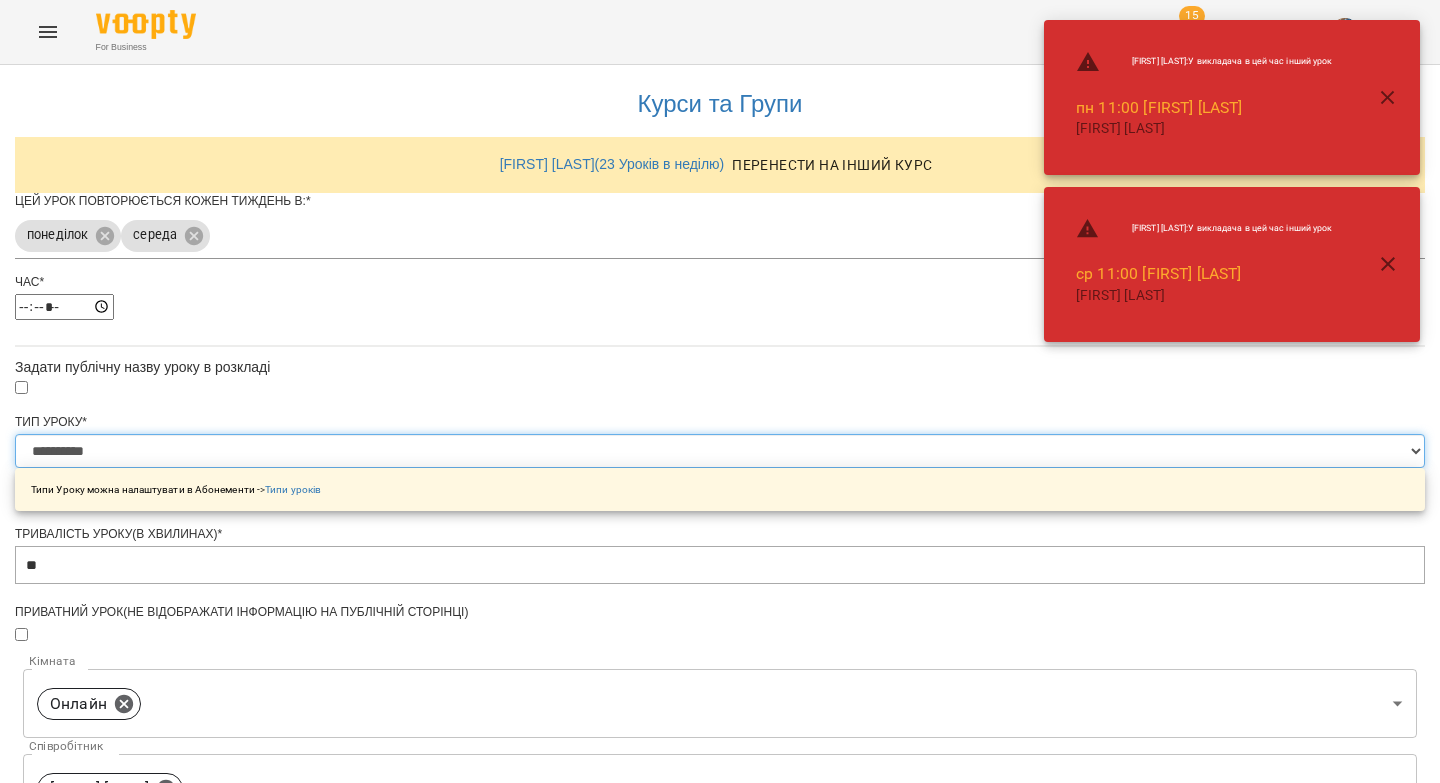 scroll, scrollTop: 665, scrollLeft: 0, axis: vertical 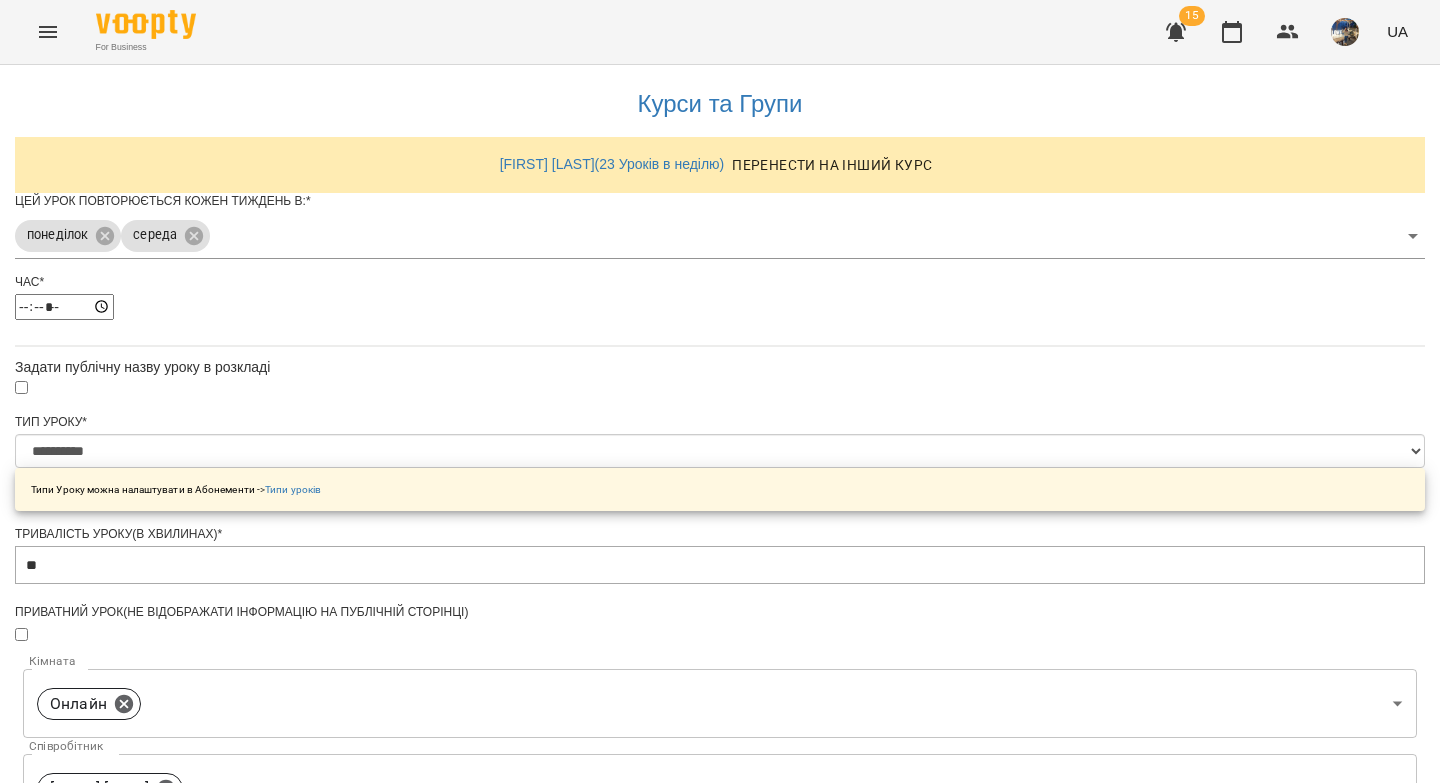click on "**********" at bounding box center [108, 1225] 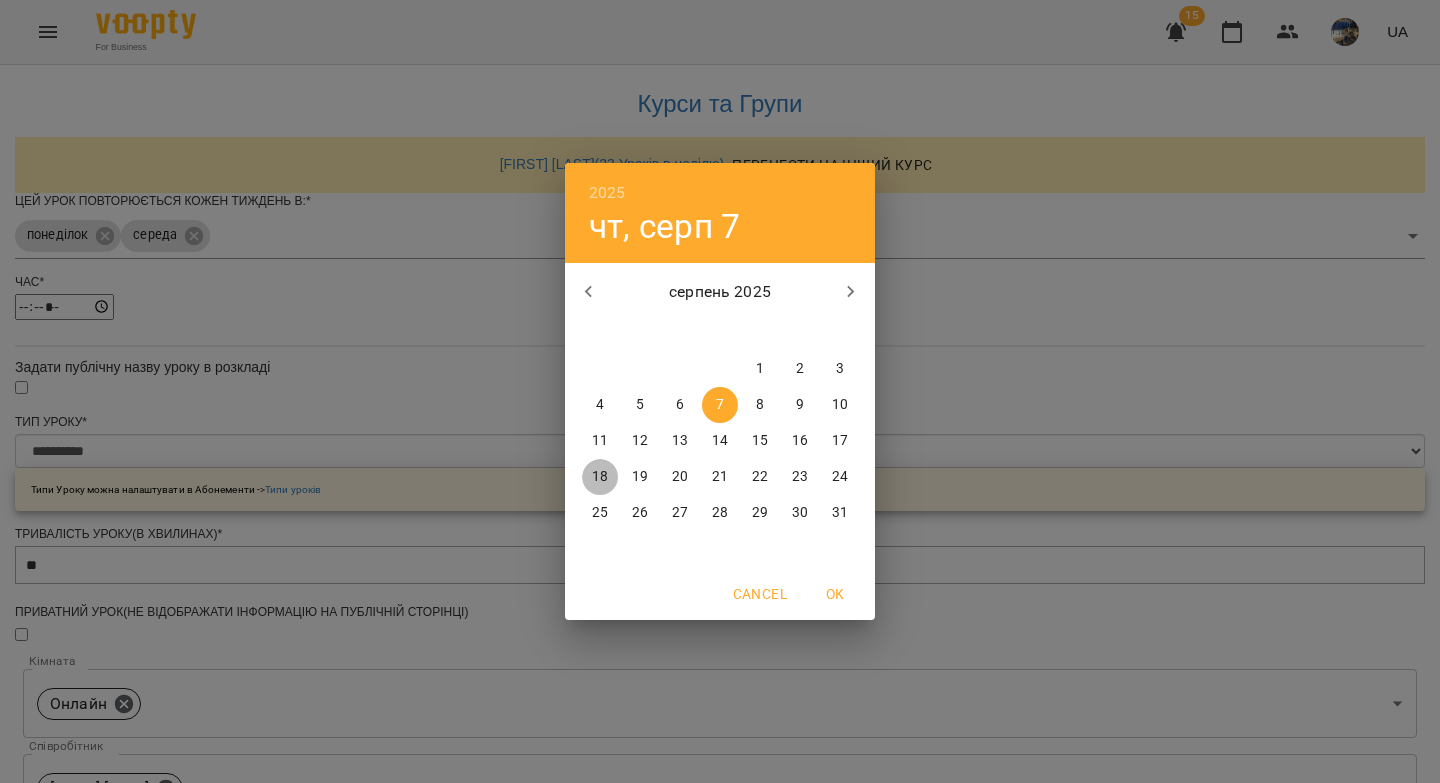 click on "18" at bounding box center (600, 477) 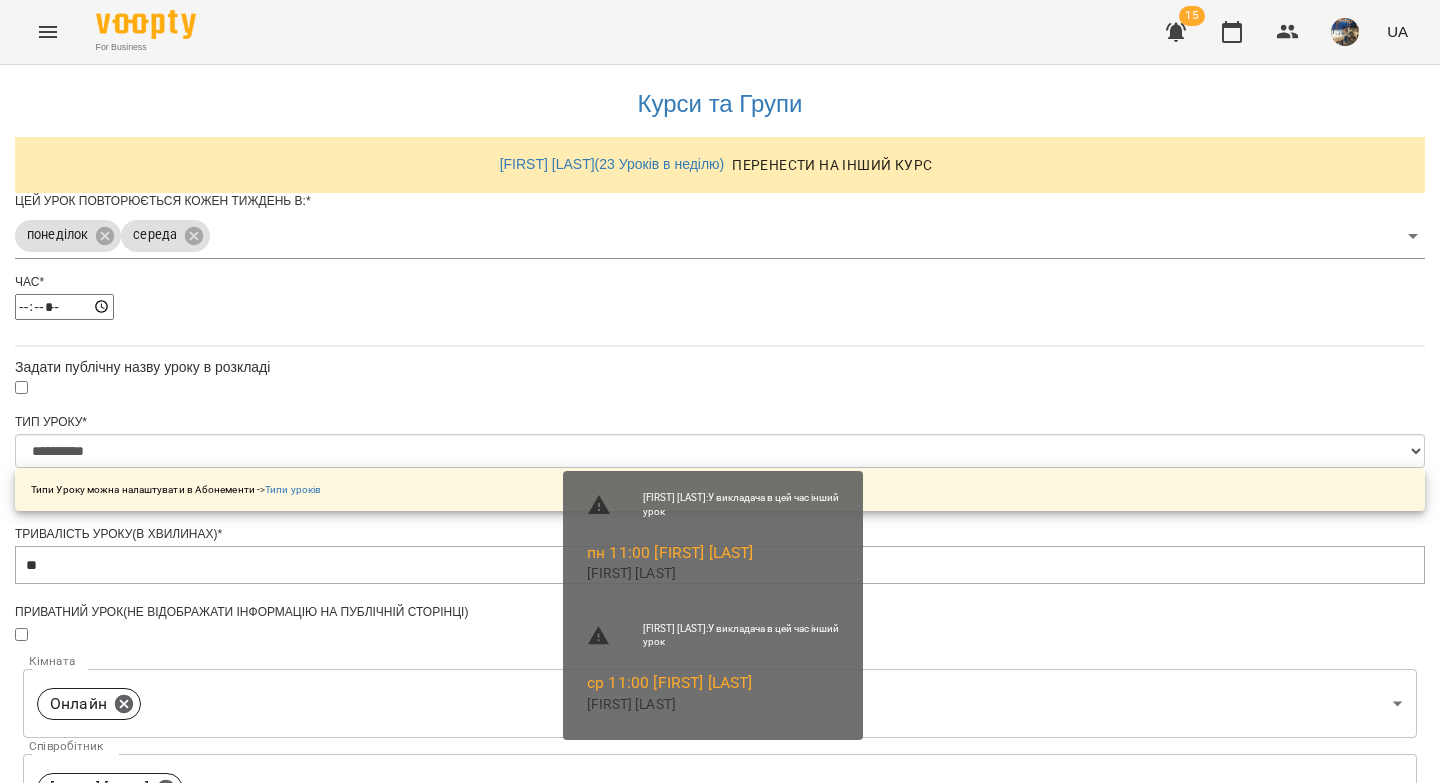 click on "Зберегти" at bounding box center (720, 1327) 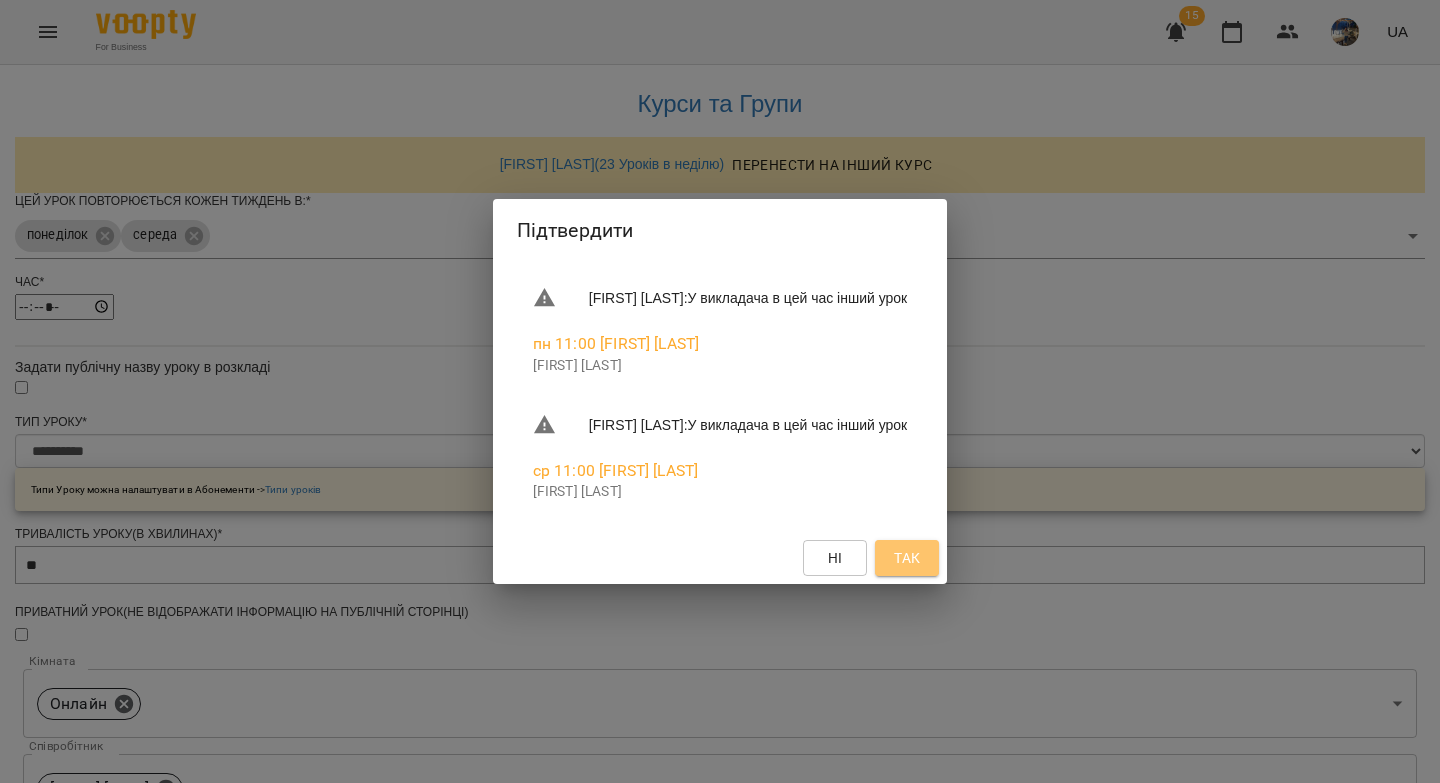 click on "Так" at bounding box center [907, 558] 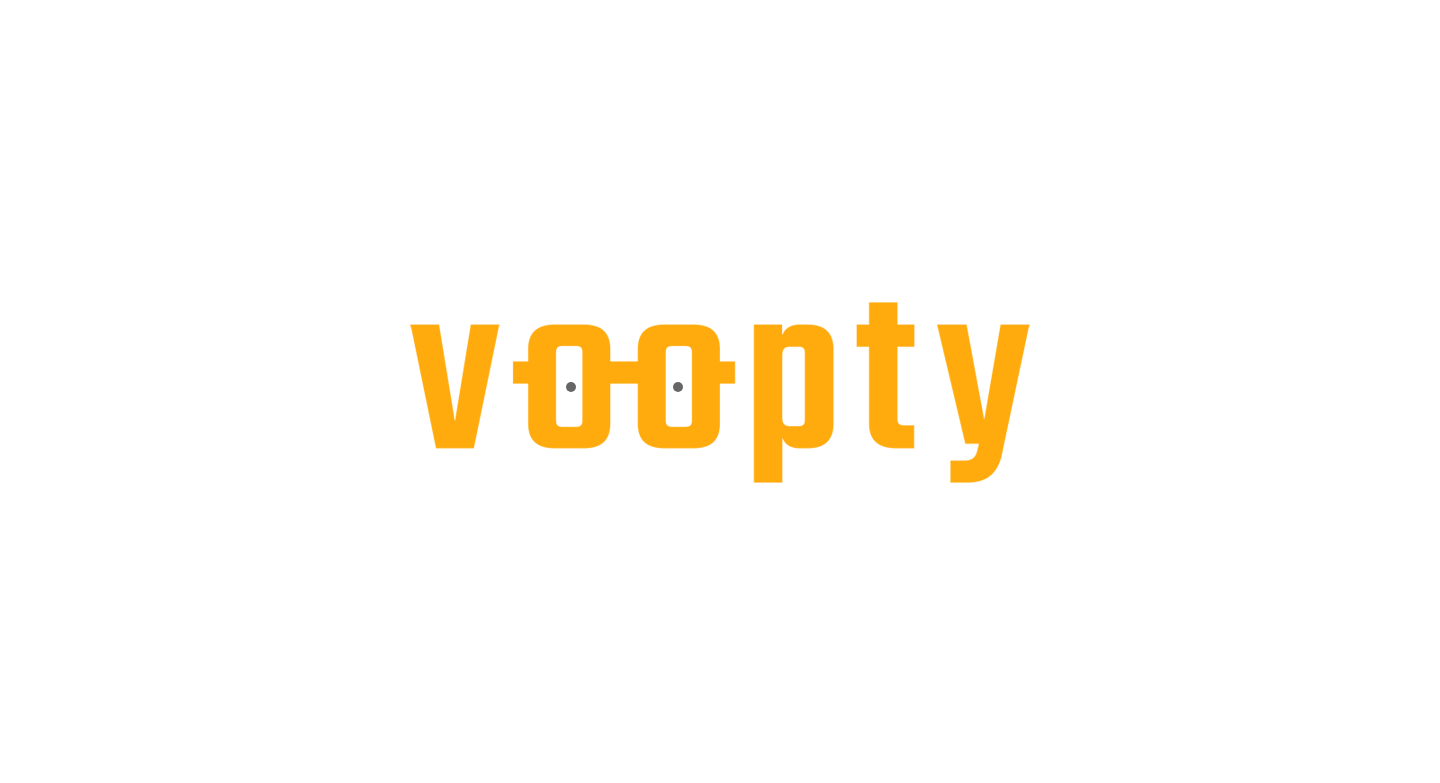 select on "*" 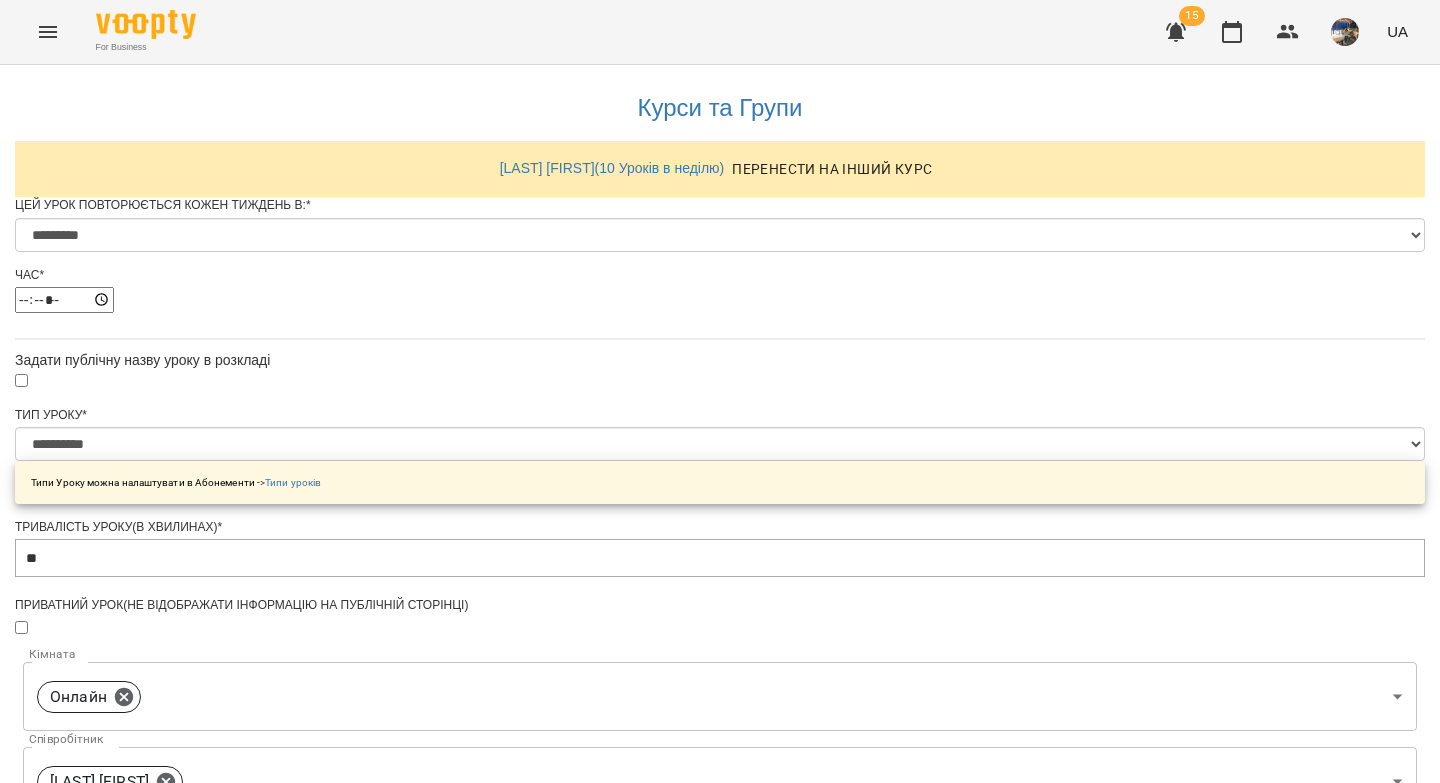 scroll, scrollTop: 0, scrollLeft: 0, axis: both 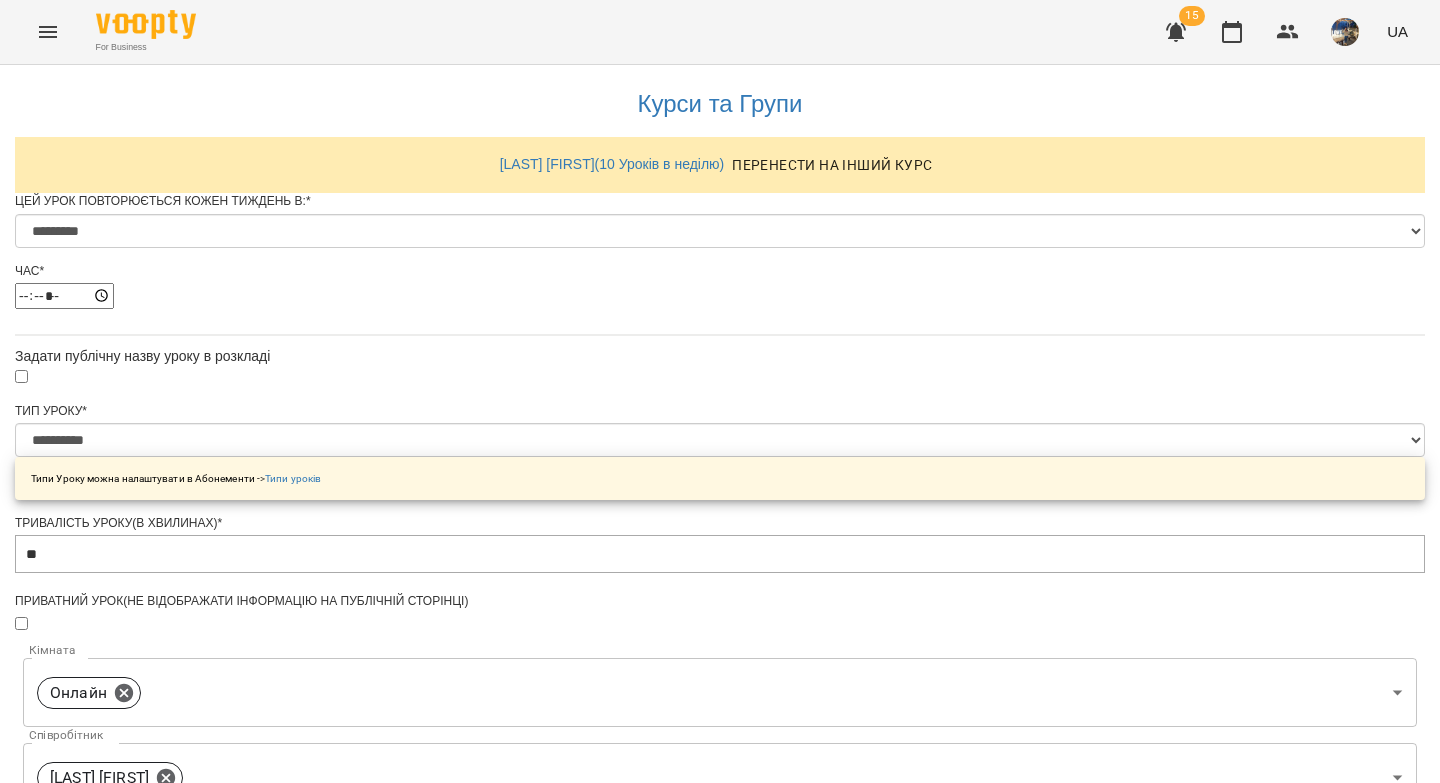 click on "**********" at bounding box center (108, 1326) 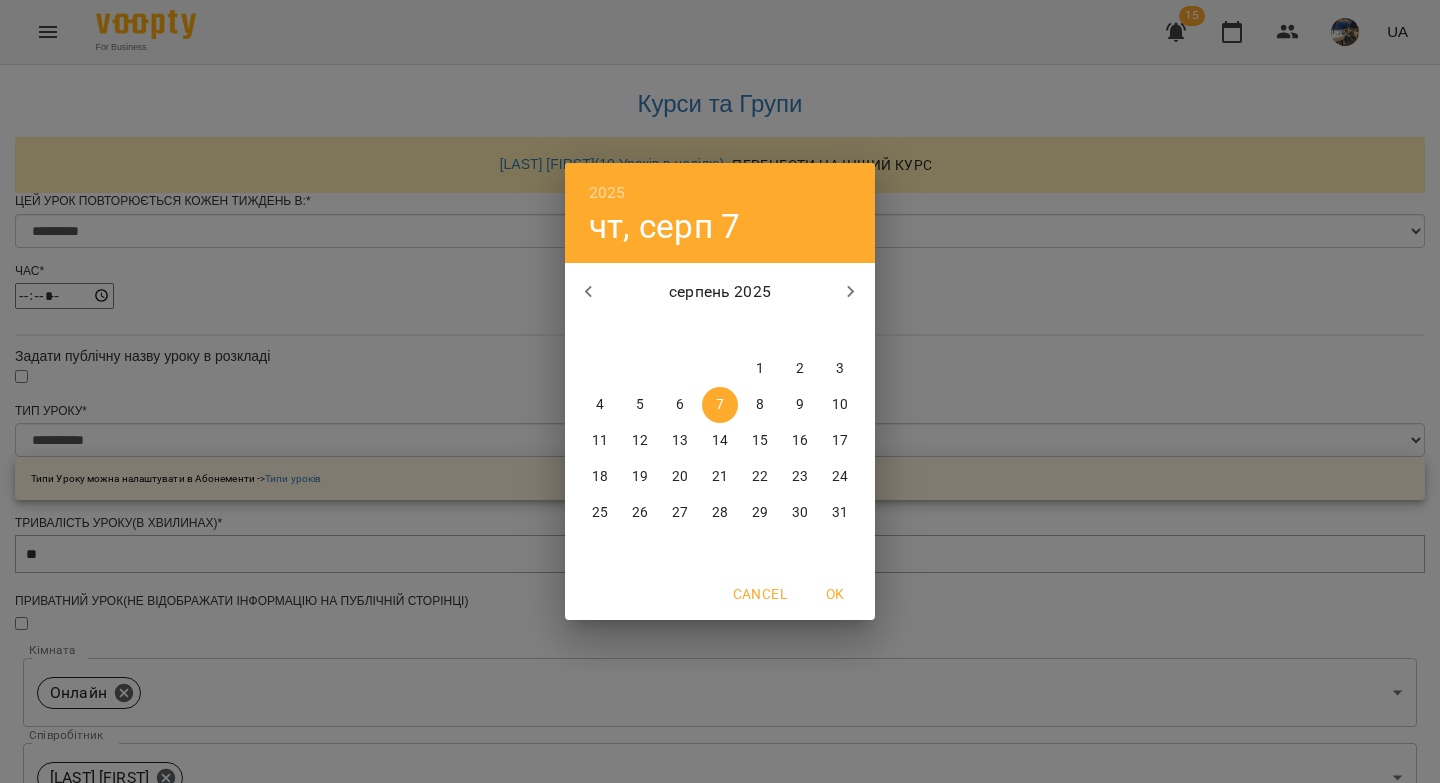 click on "17" at bounding box center [840, 441] 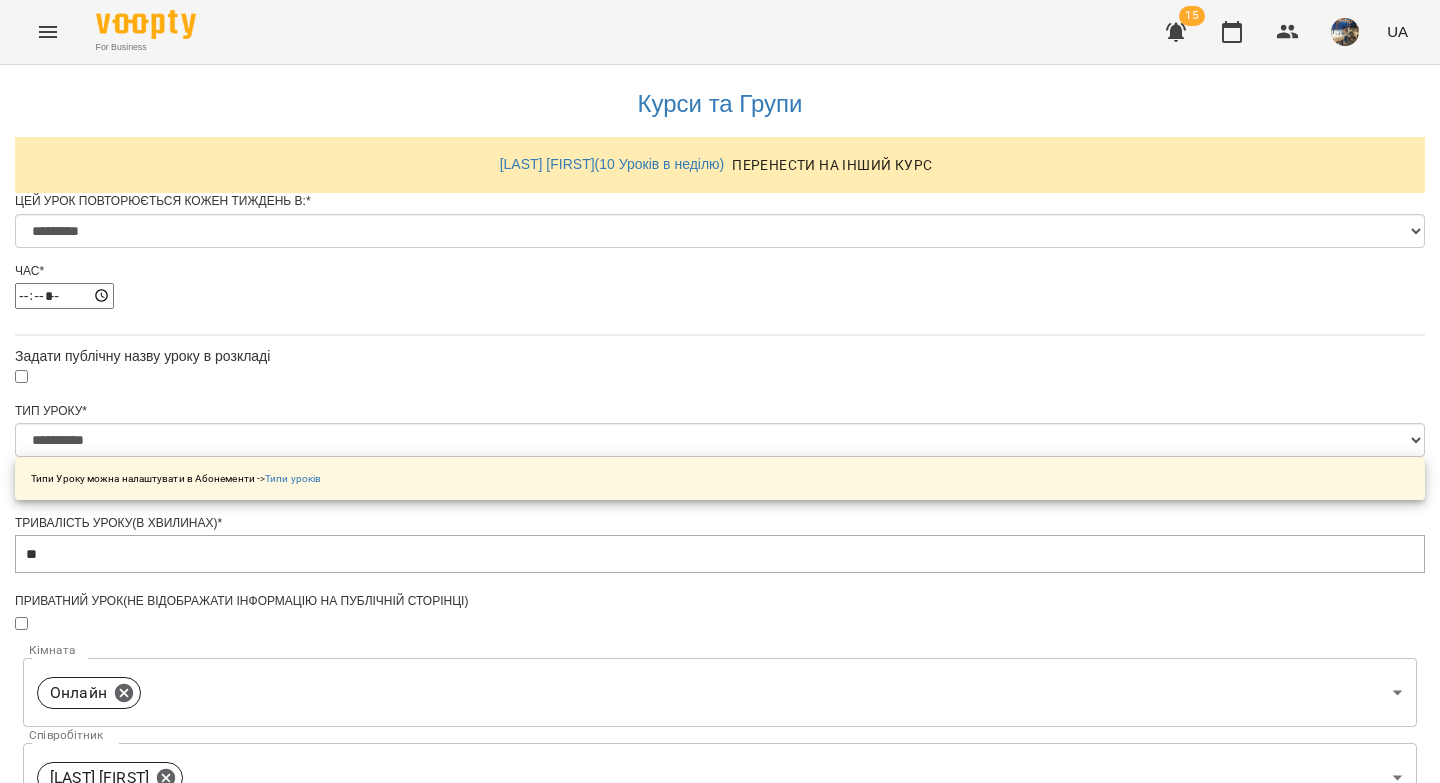 drag, startPoint x: 703, startPoint y: 727, endPoint x: 717, endPoint y: 582, distance: 145.6743 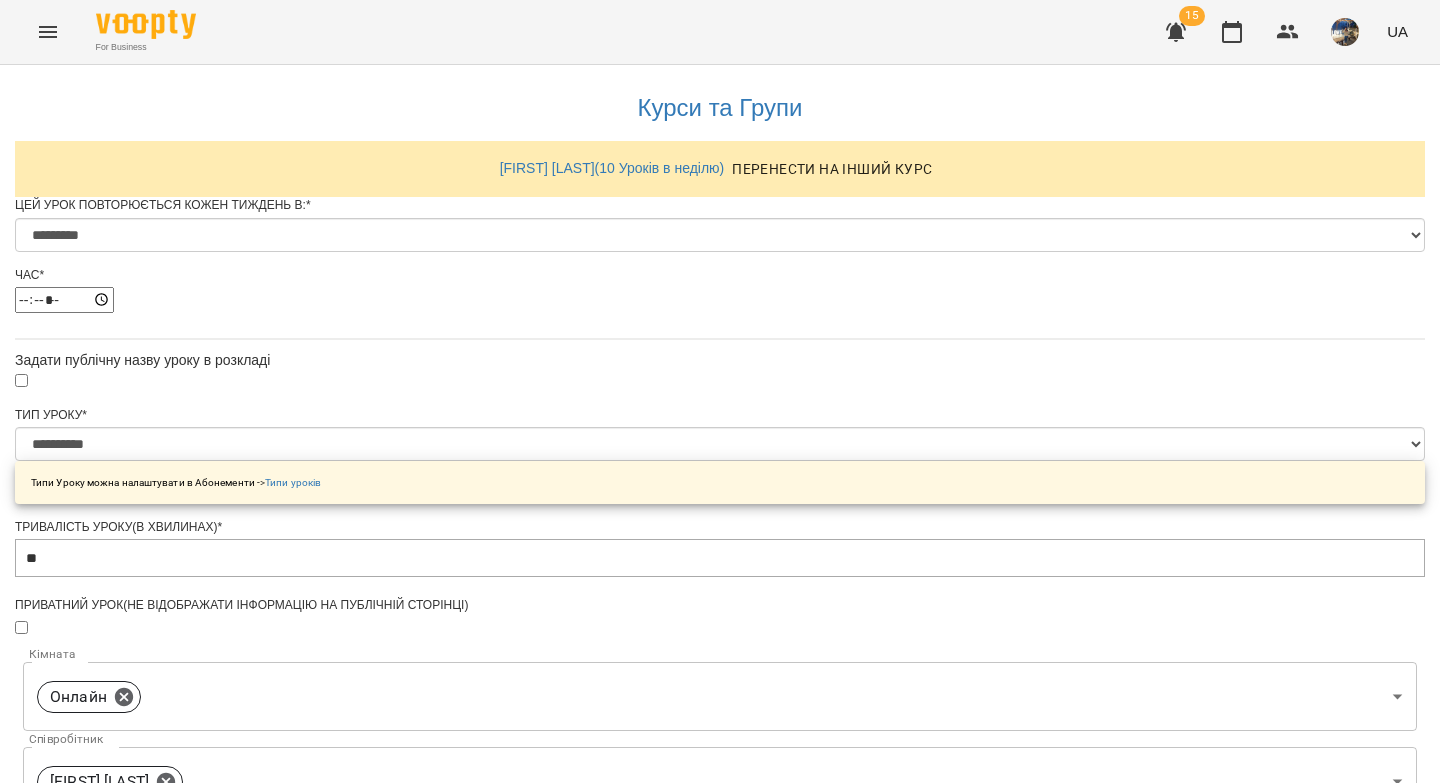 select on "*" 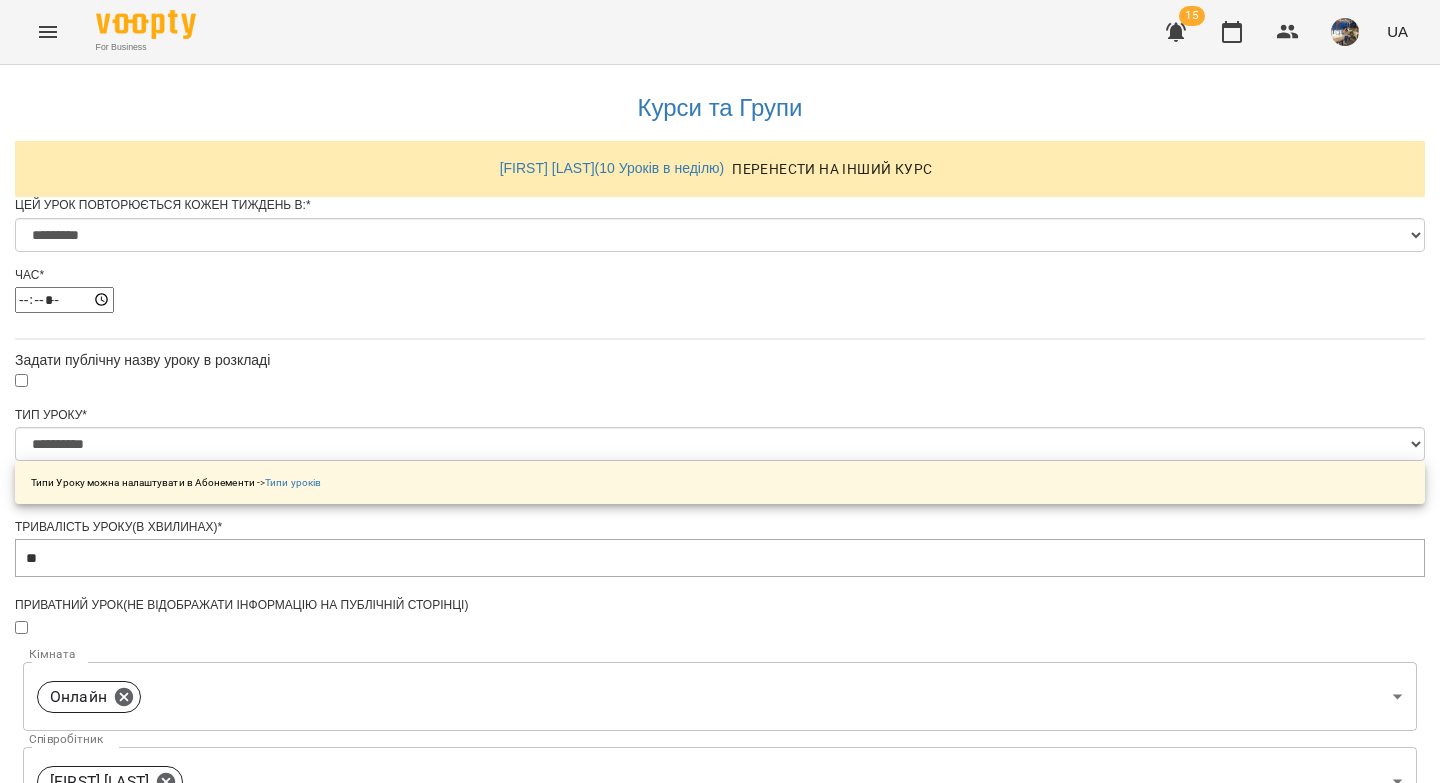 scroll, scrollTop: 0, scrollLeft: 0, axis: both 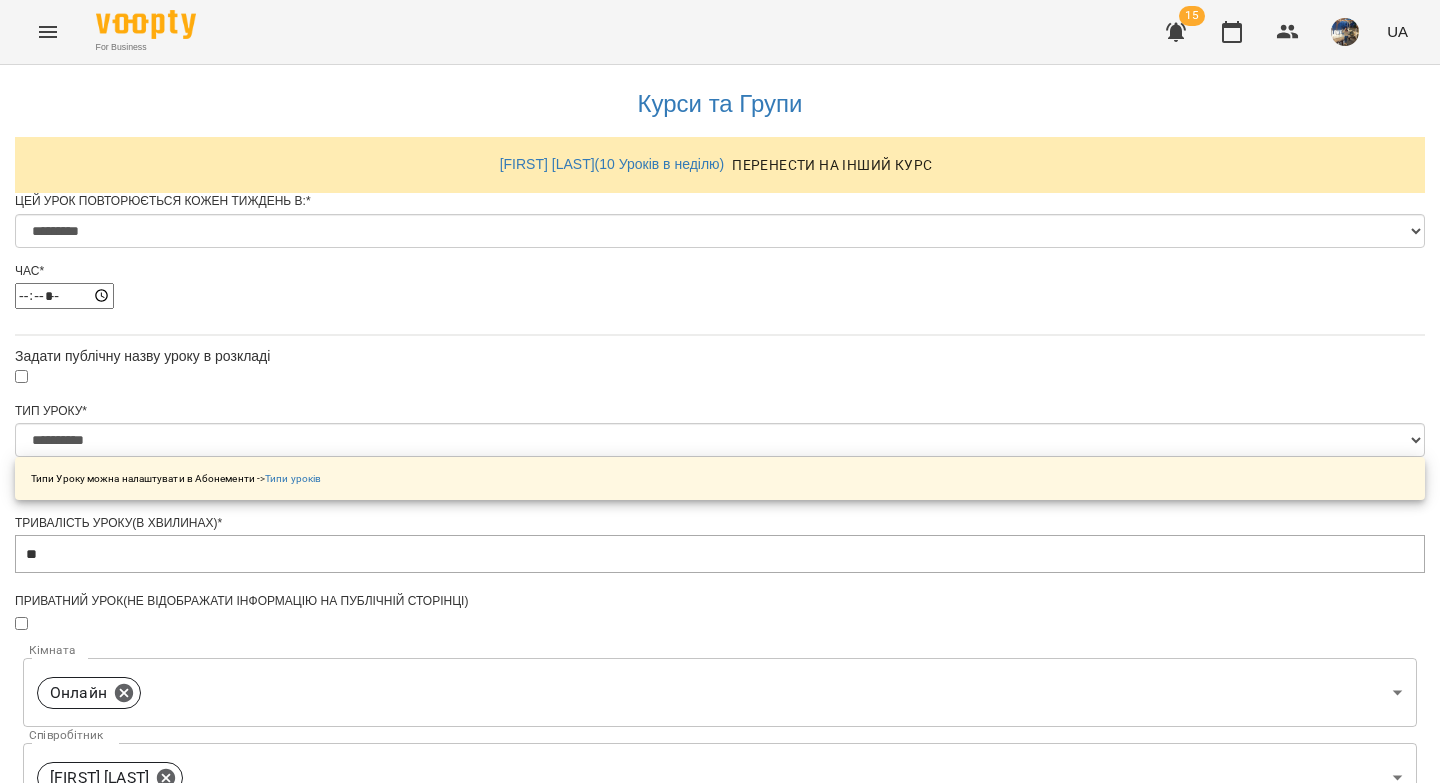 click on "**********" at bounding box center [108, 1326] 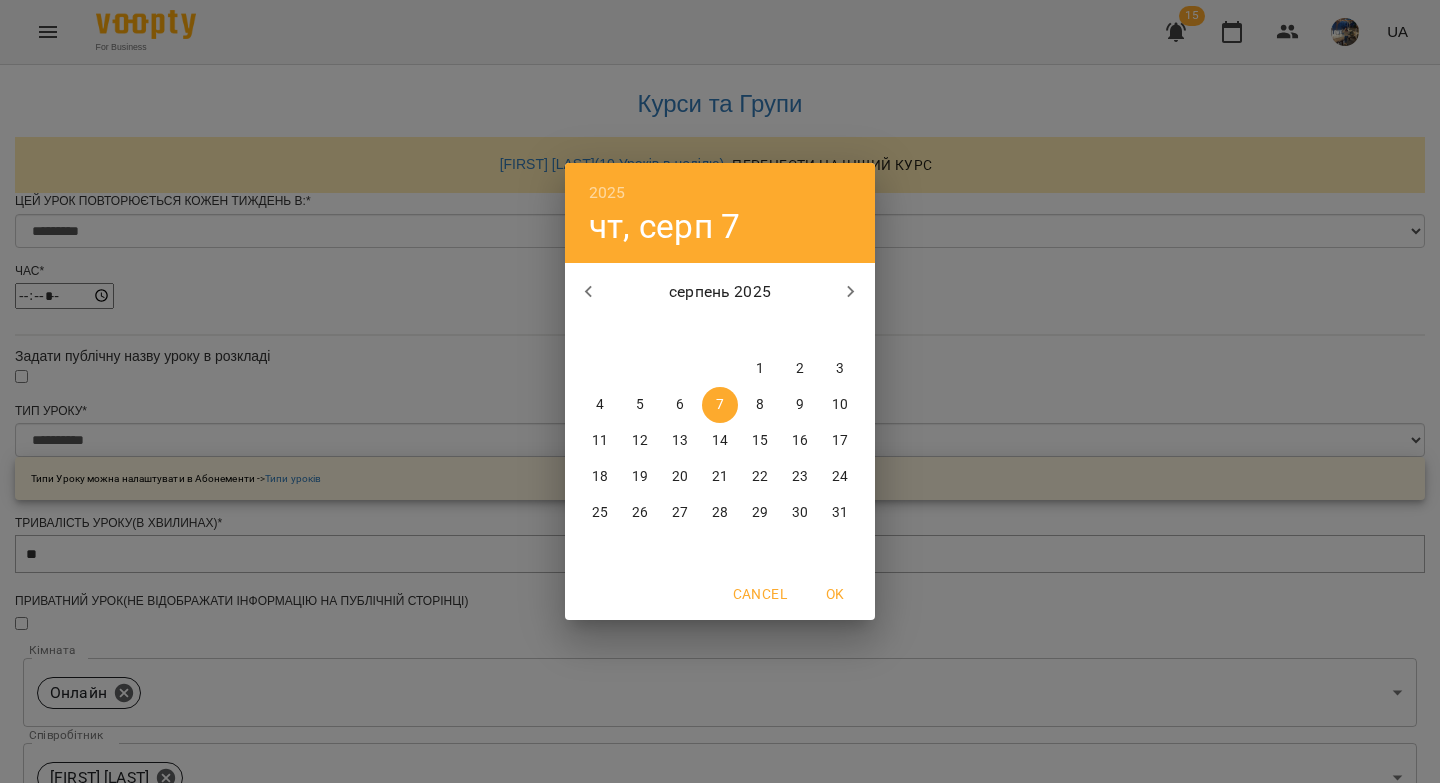 click on "17" at bounding box center [840, 441] 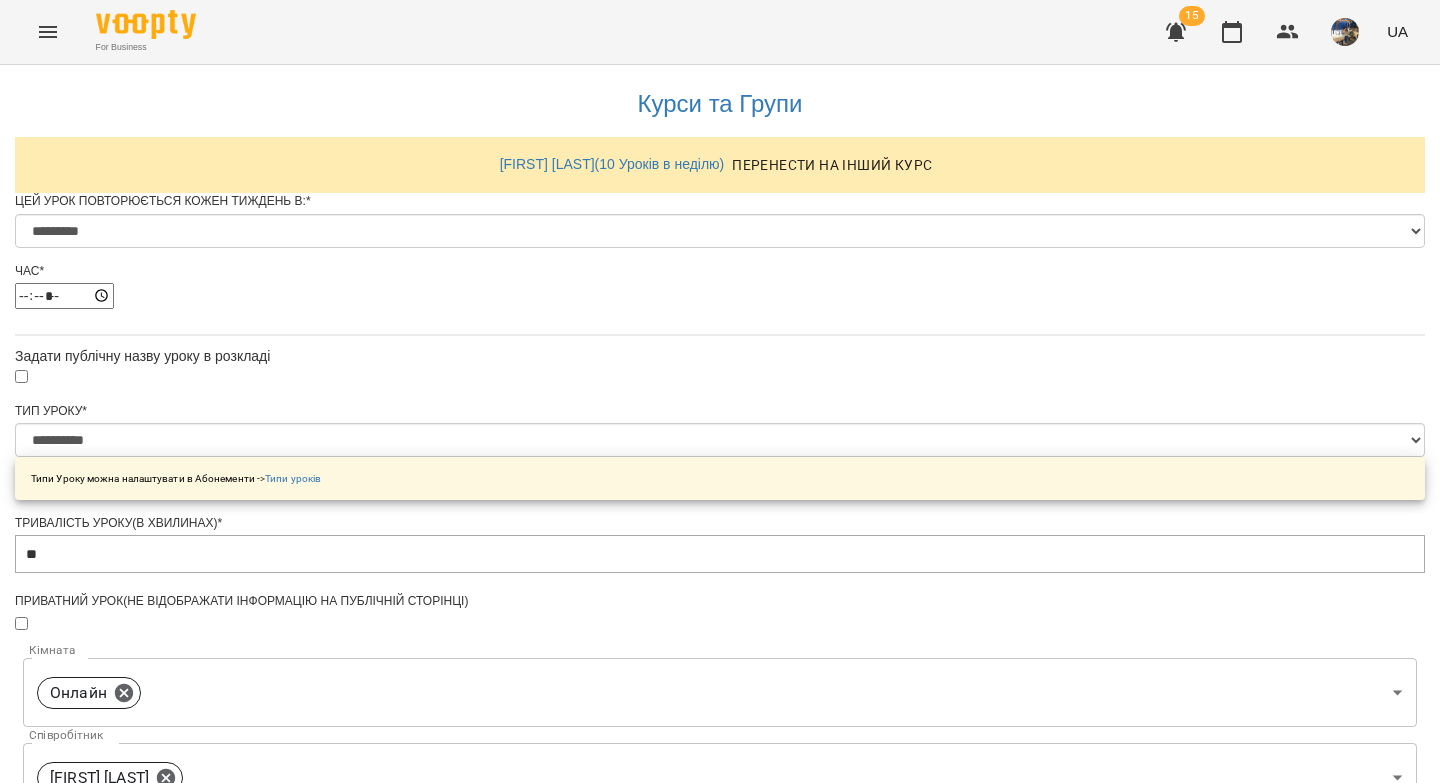 click on "Зберегти" at bounding box center (720, 1443) 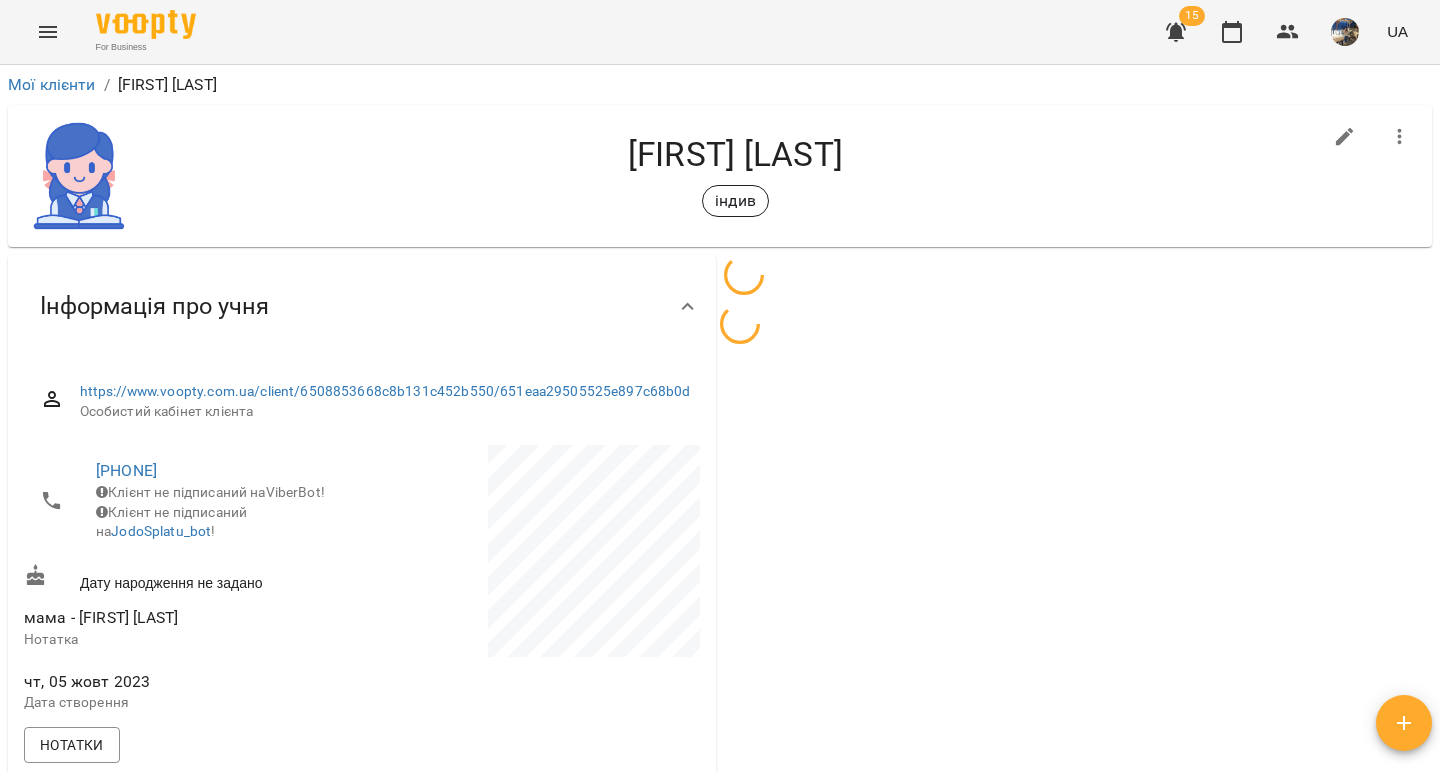 scroll, scrollTop: 0, scrollLeft: 0, axis: both 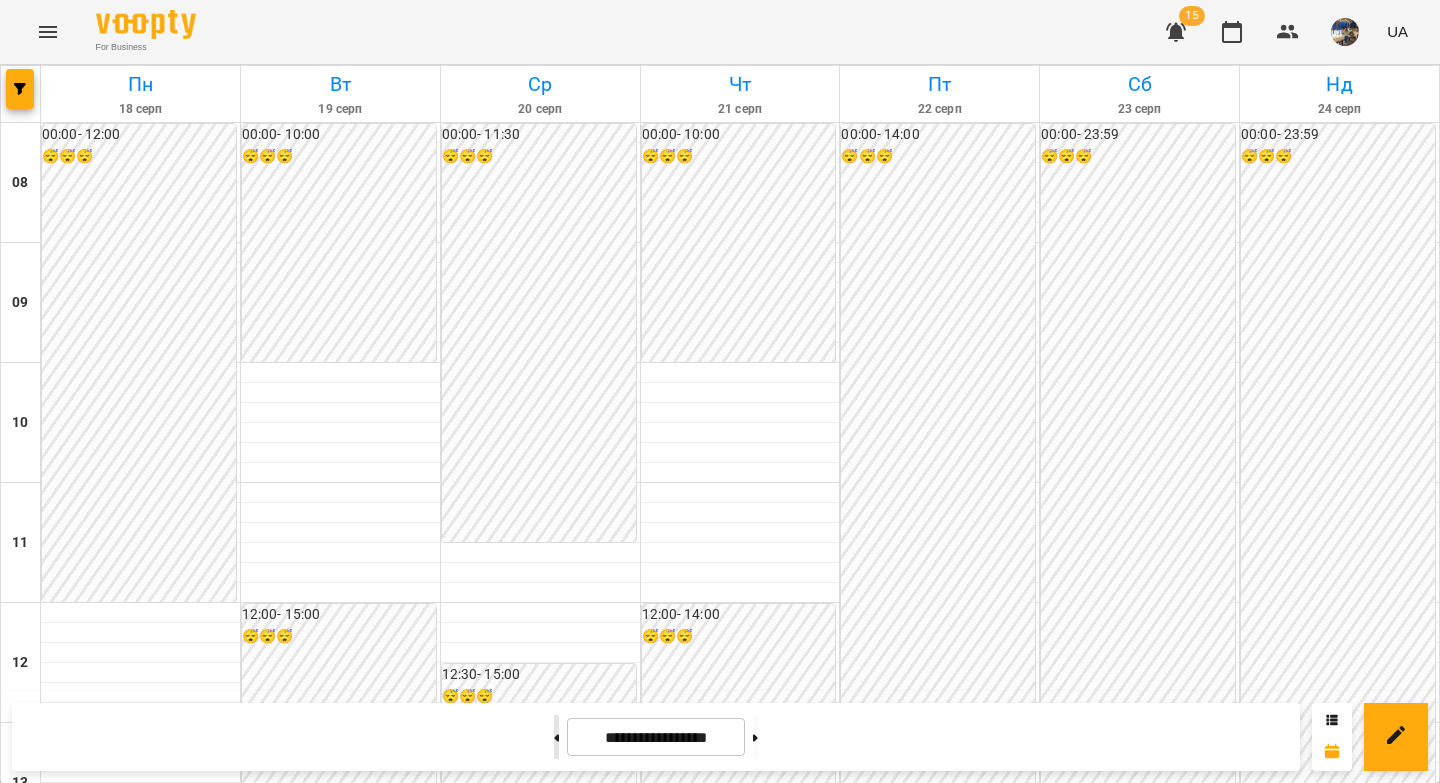 click at bounding box center [556, 737] 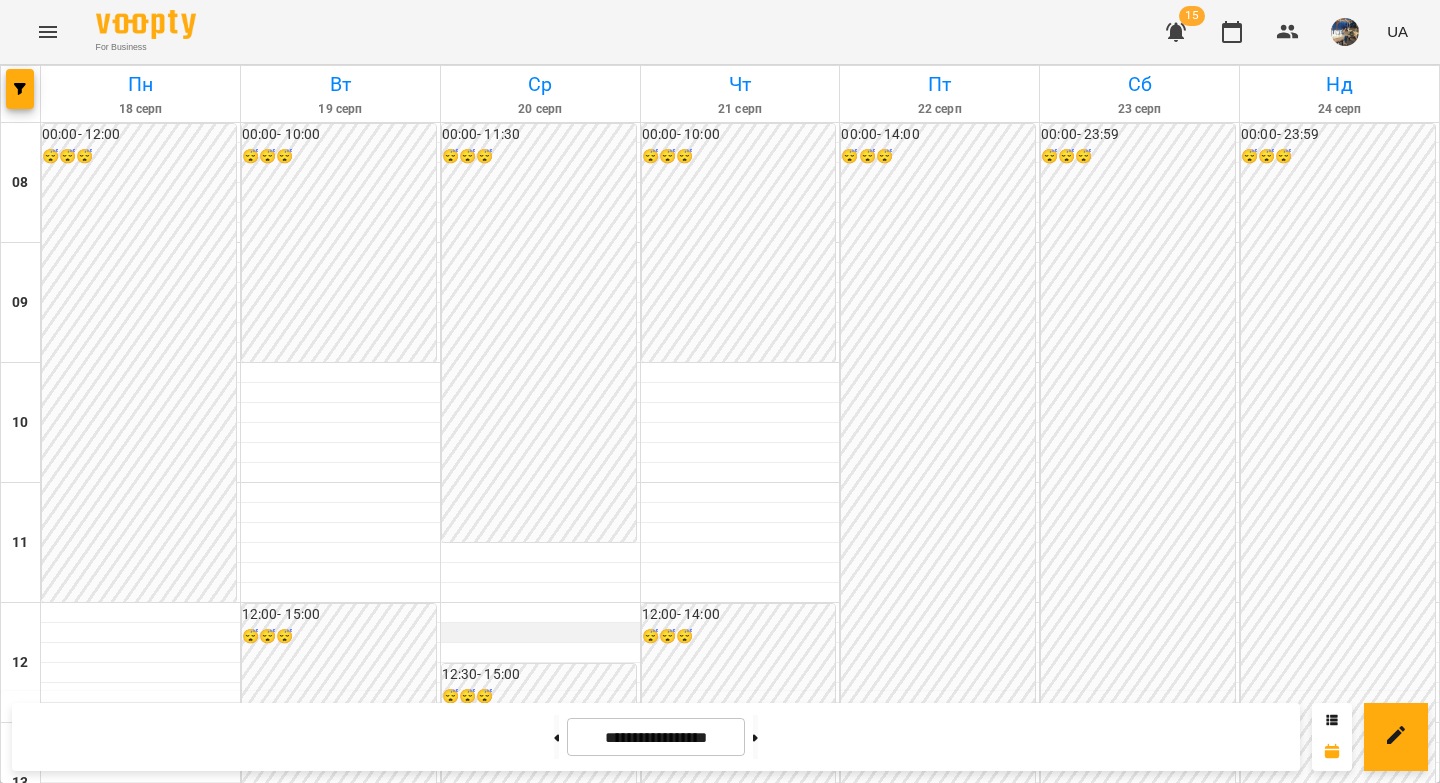 type on "**********" 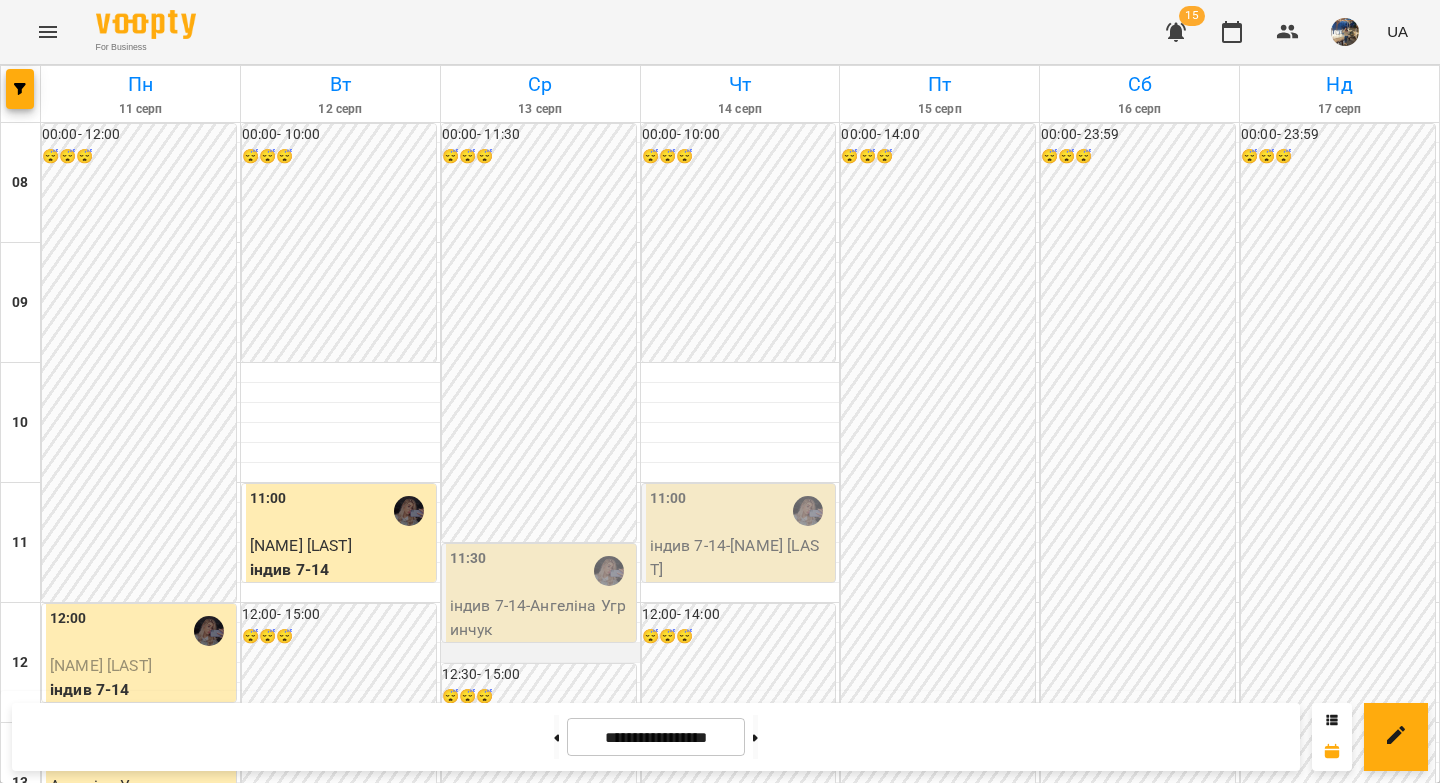 scroll, scrollTop: 0, scrollLeft: 0, axis: both 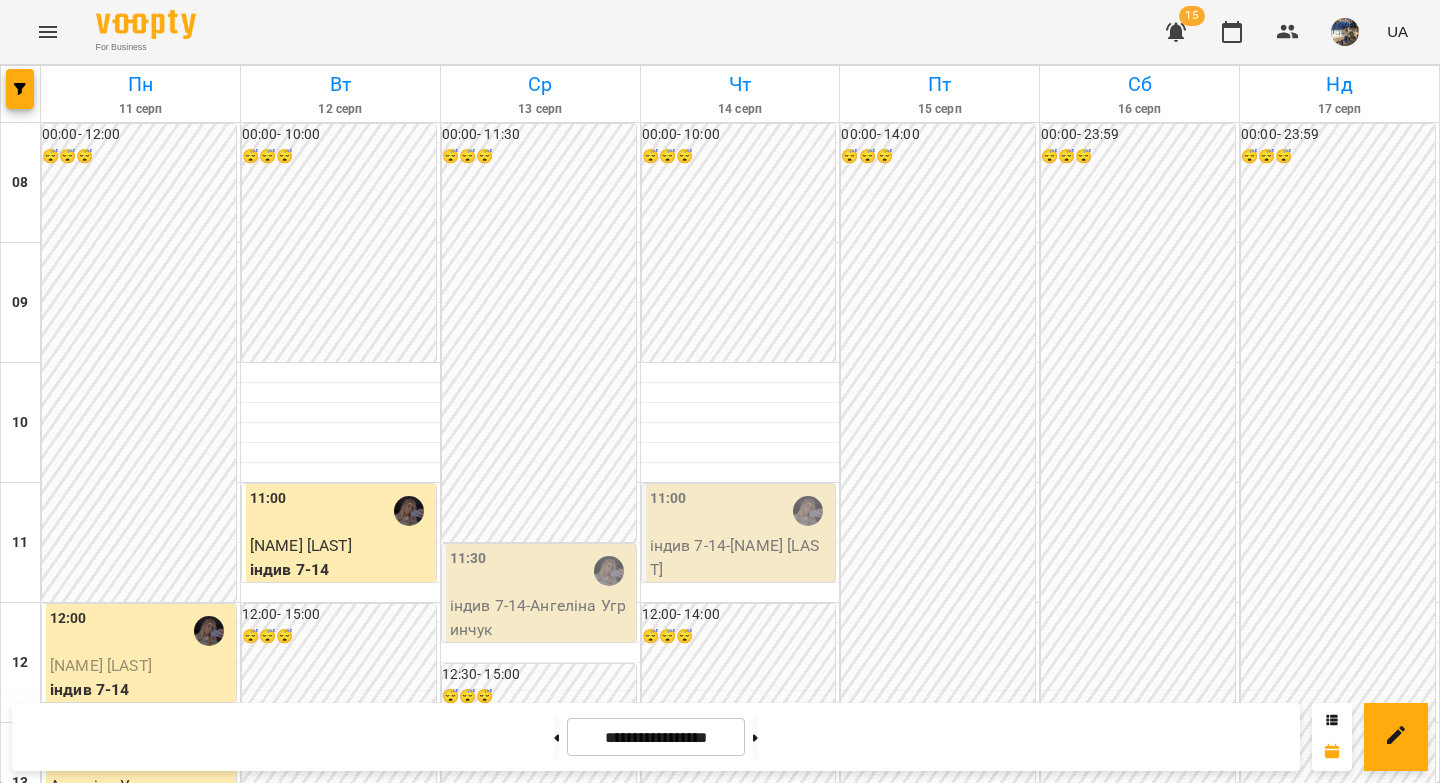 click on "індив 7-14 - Олександра Похила" at bounding box center [741, 557] 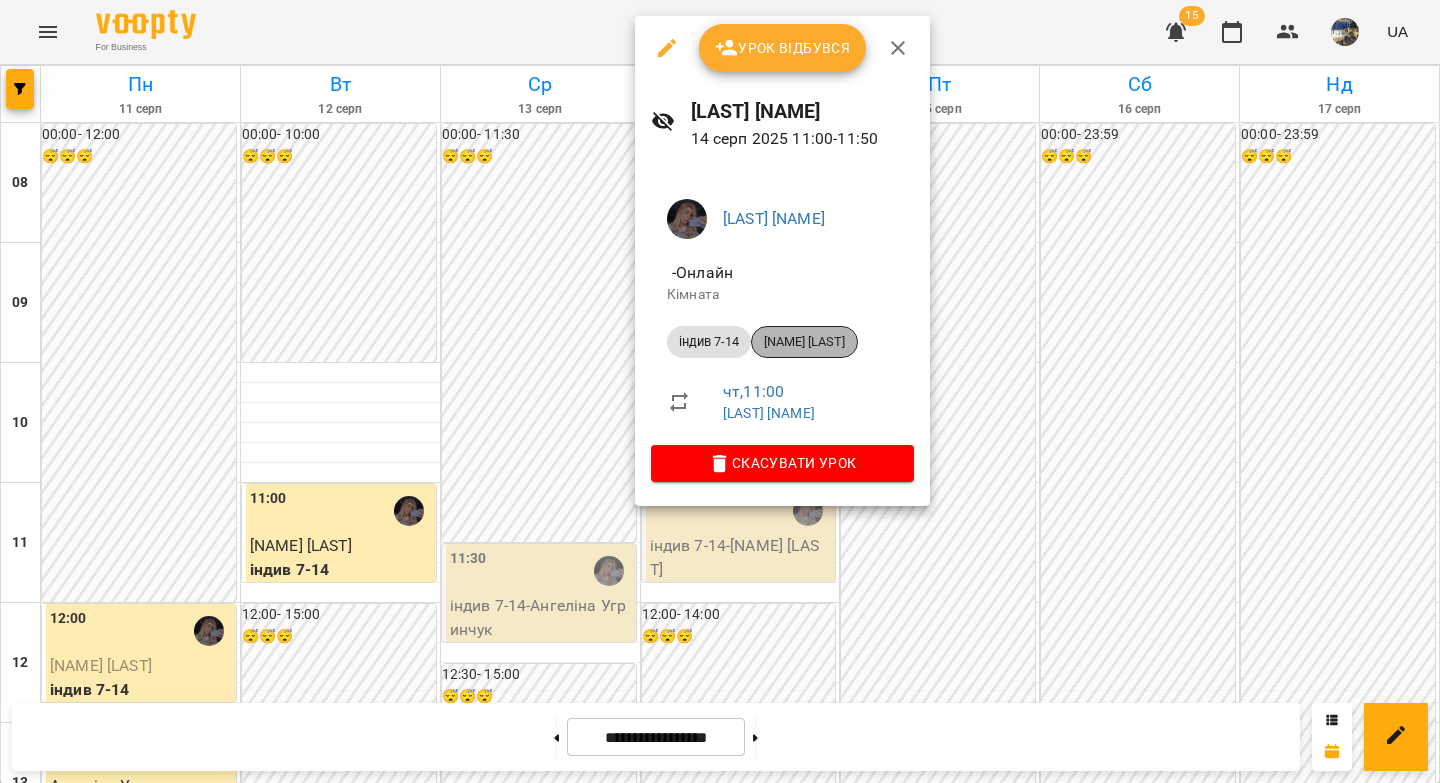 click on "[FIRST] [LAST]" at bounding box center [804, 342] 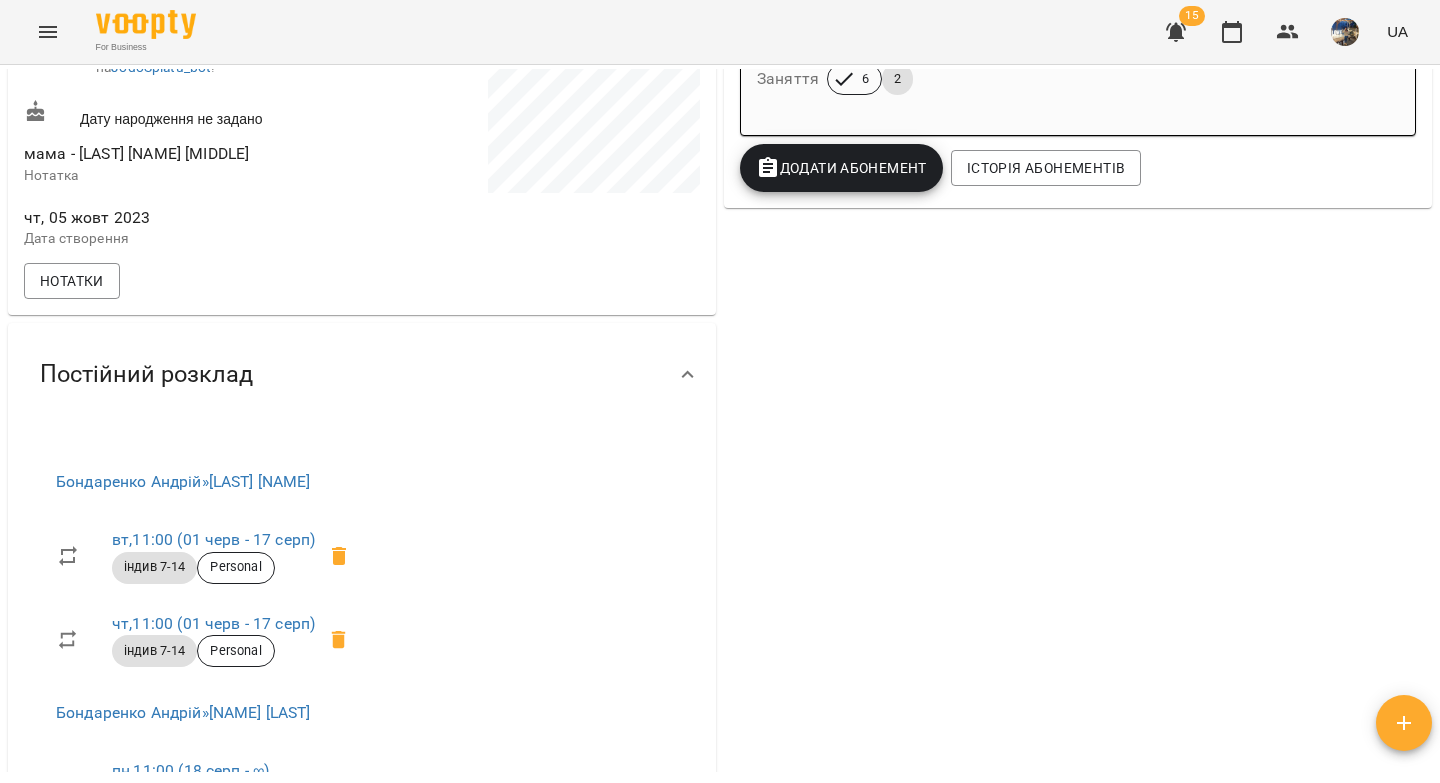 scroll, scrollTop: 768, scrollLeft: 0, axis: vertical 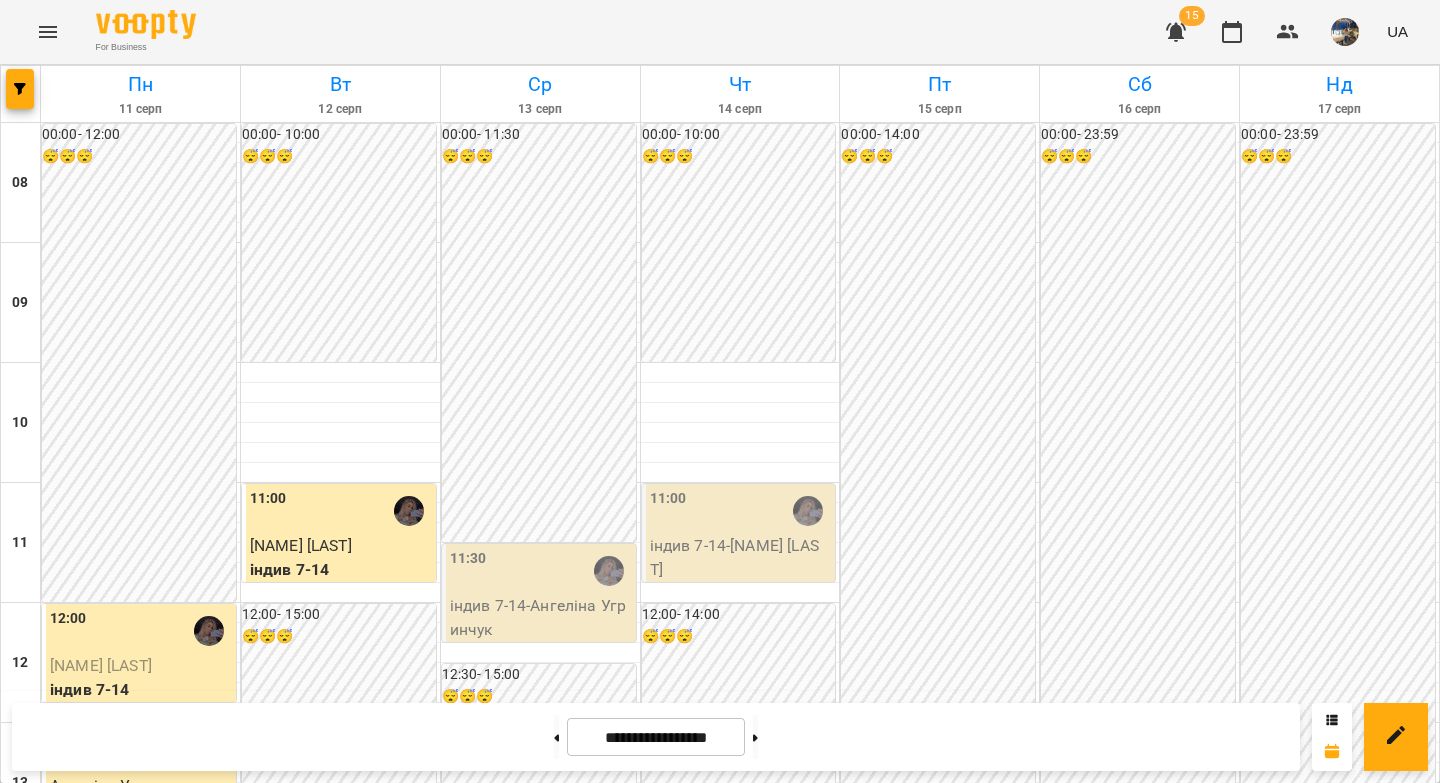 click on "індив 7-14 - Ангеліна  Угринчук" at bounding box center [541, 617] 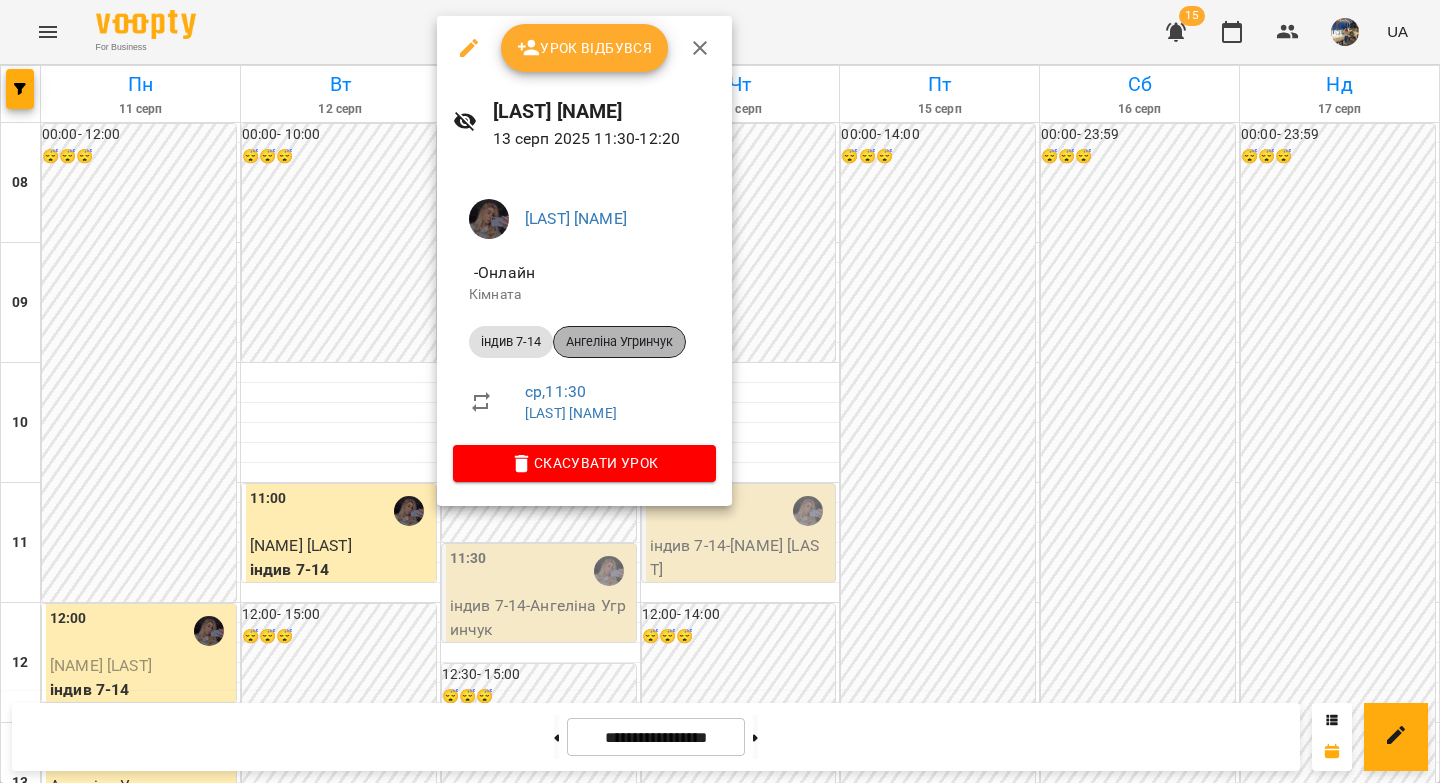 click on "Ангеліна  Угринчук" at bounding box center (619, 342) 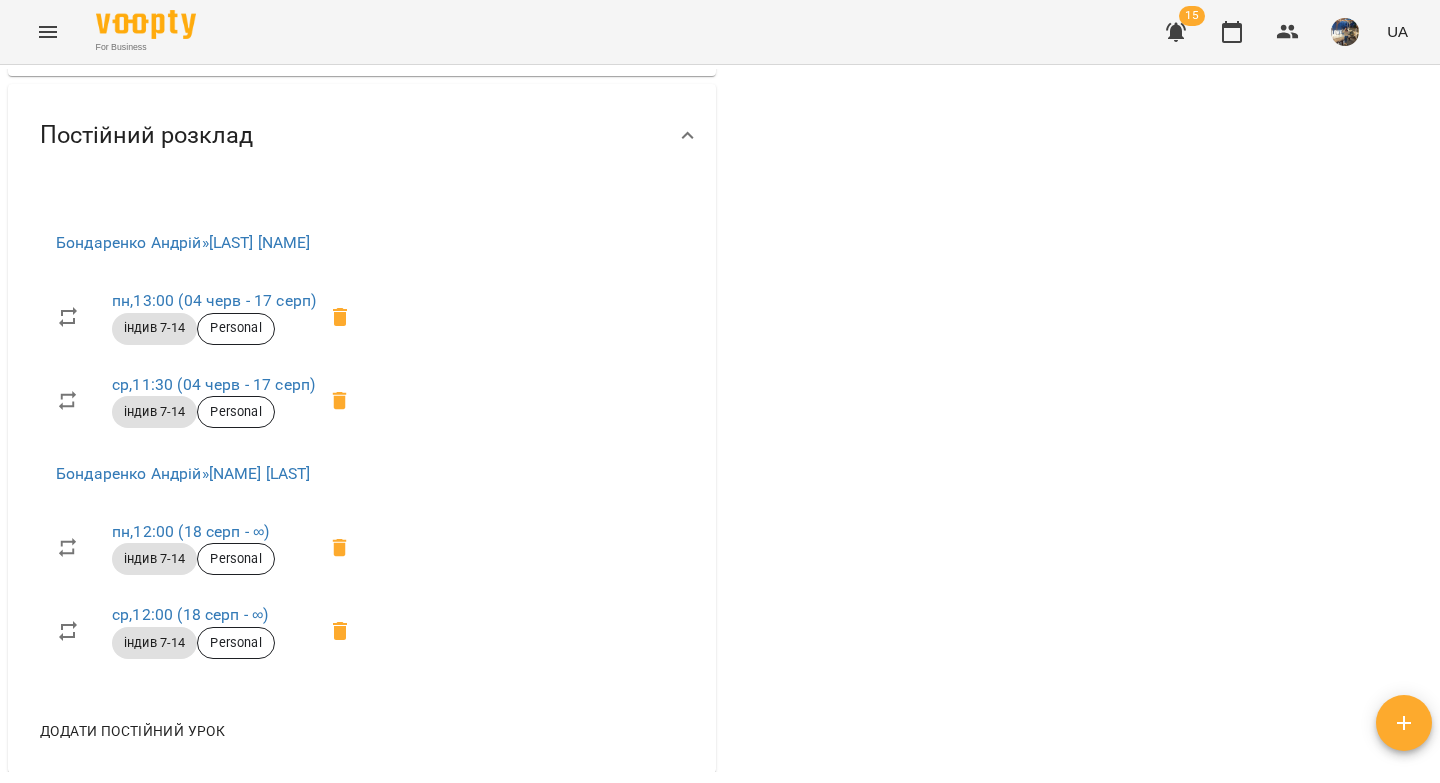 scroll, scrollTop: 893, scrollLeft: 0, axis: vertical 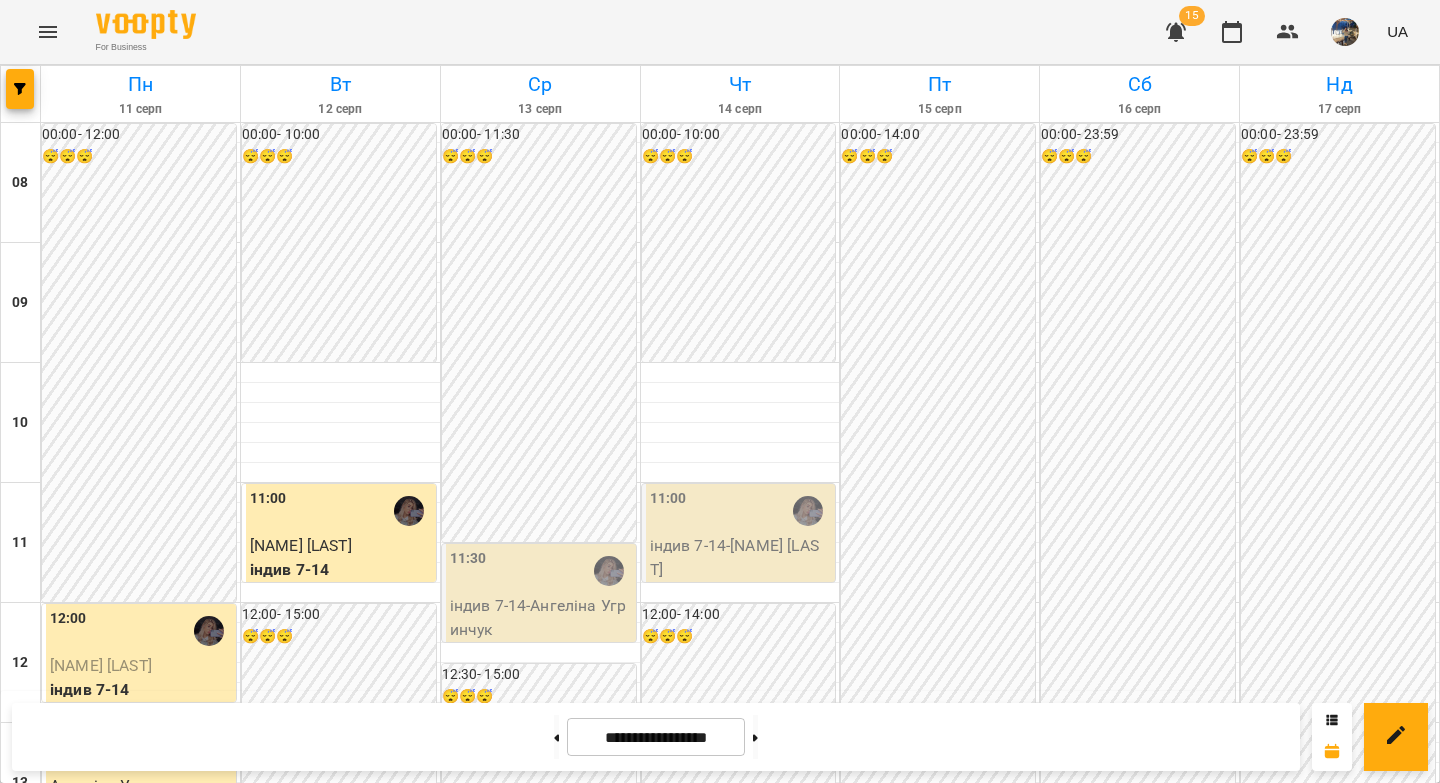 click on "[FIRST] [LAST]" at bounding box center [101, 665] 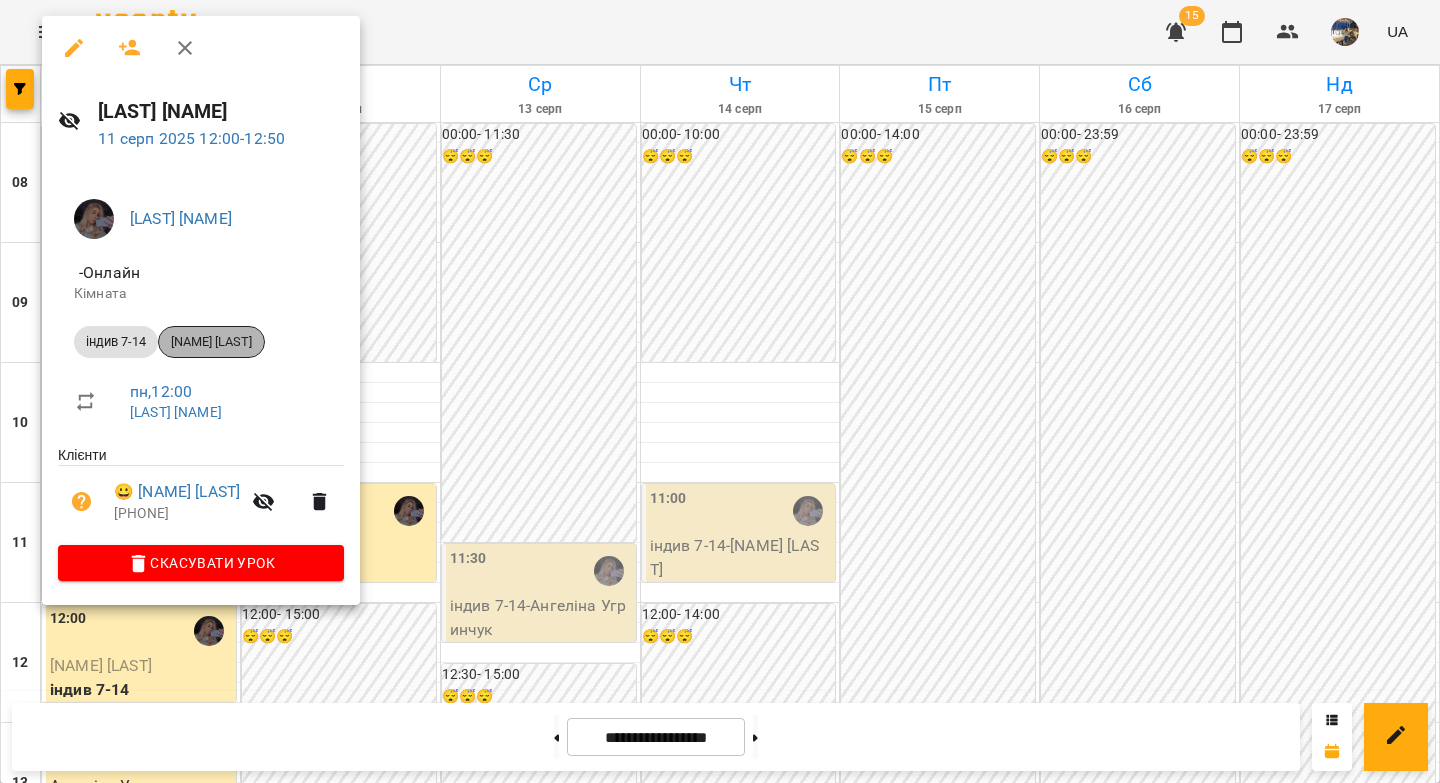 click on "[FIRST] [LAST]" at bounding box center [211, 342] 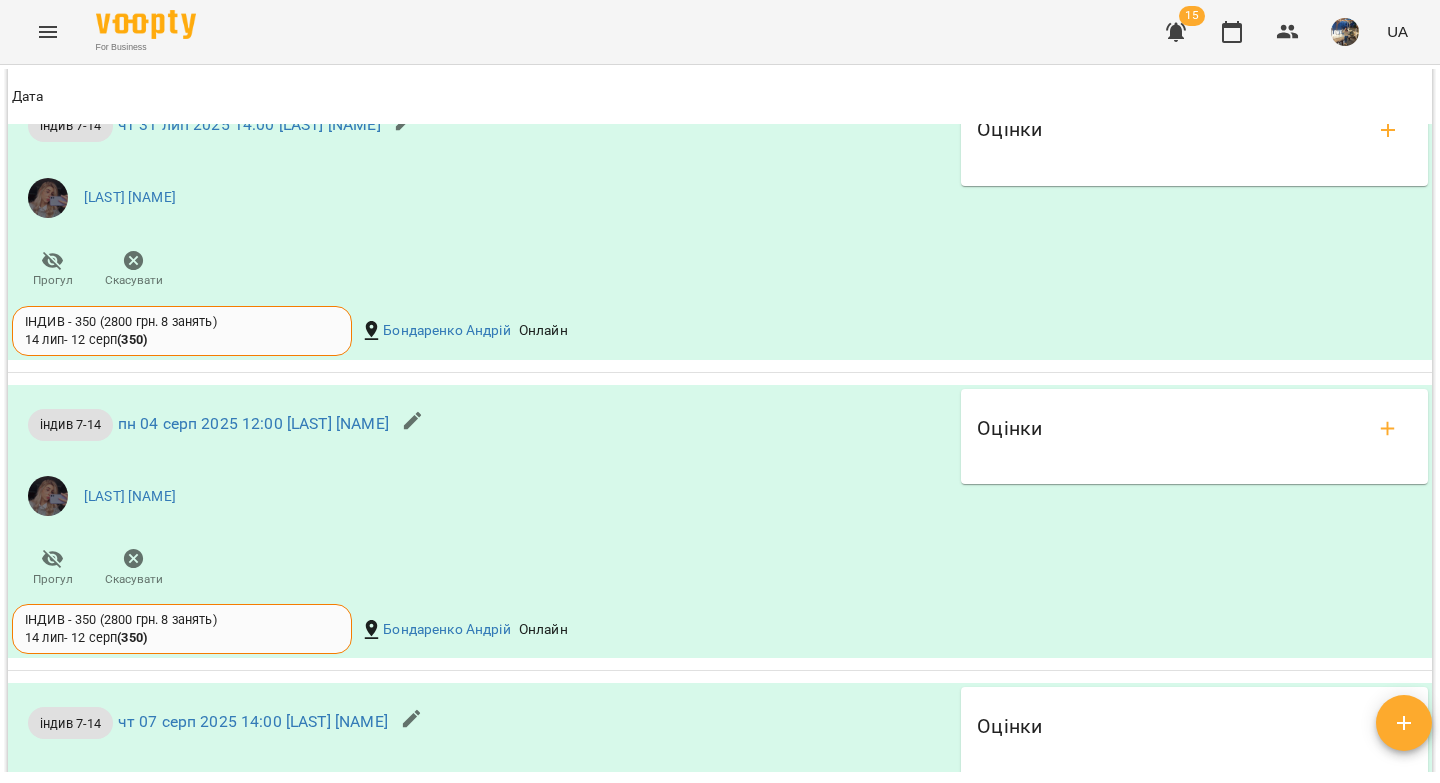 scroll, scrollTop: 0, scrollLeft: 0, axis: both 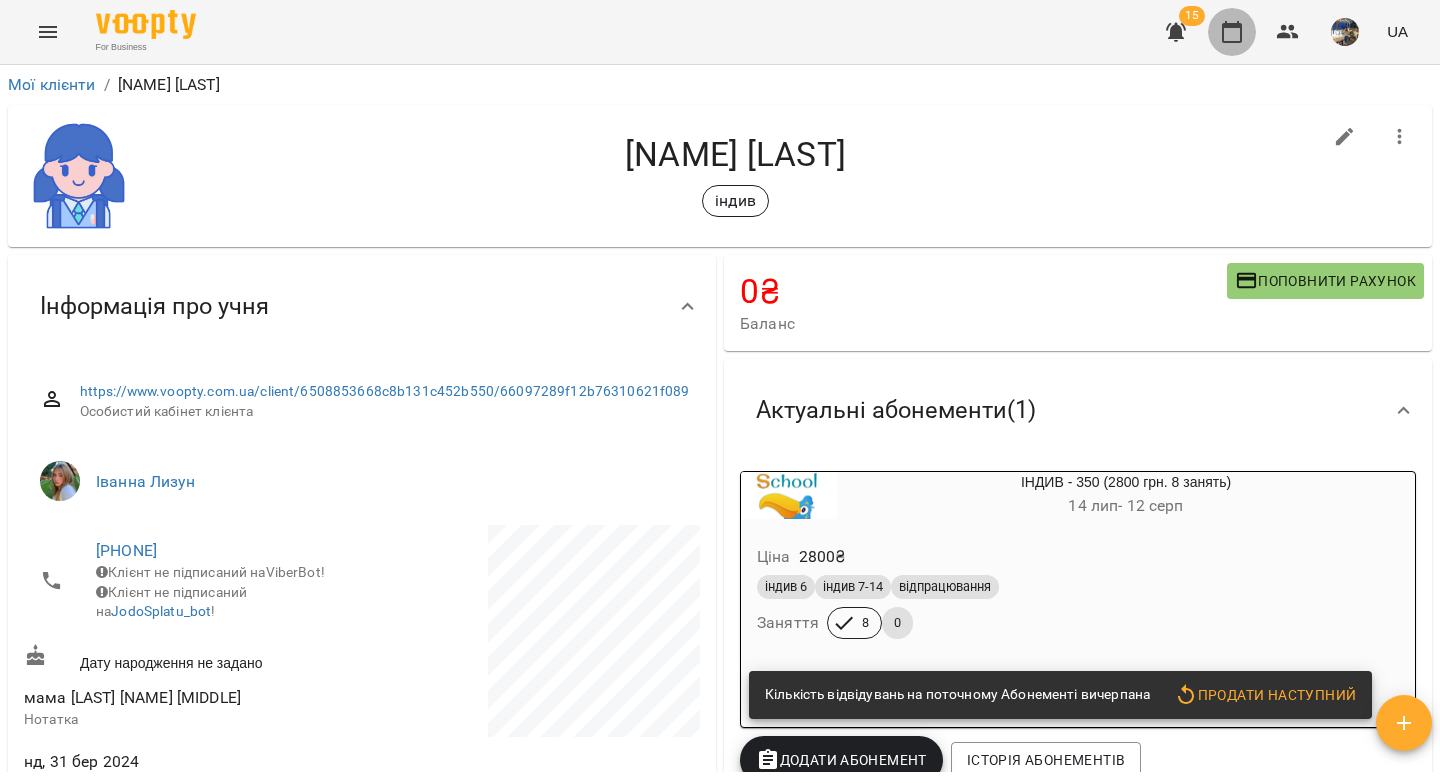 drag, startPoint x: 1234, startPoint y: 37, endPoint x: 1218, endPoint y: 39, distance: 16.124516 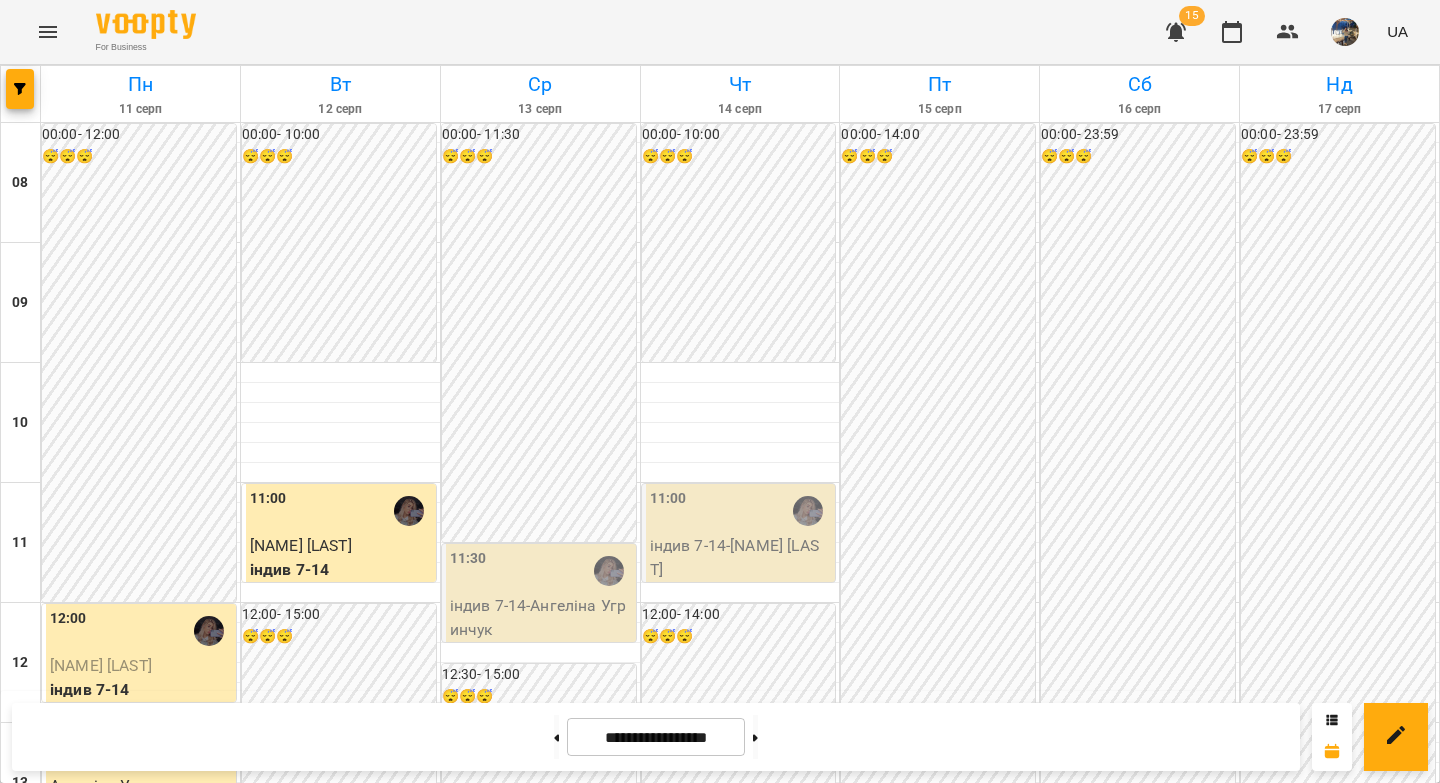 scroll, scrollTop: 0, scrollLeft: 0, axis: both 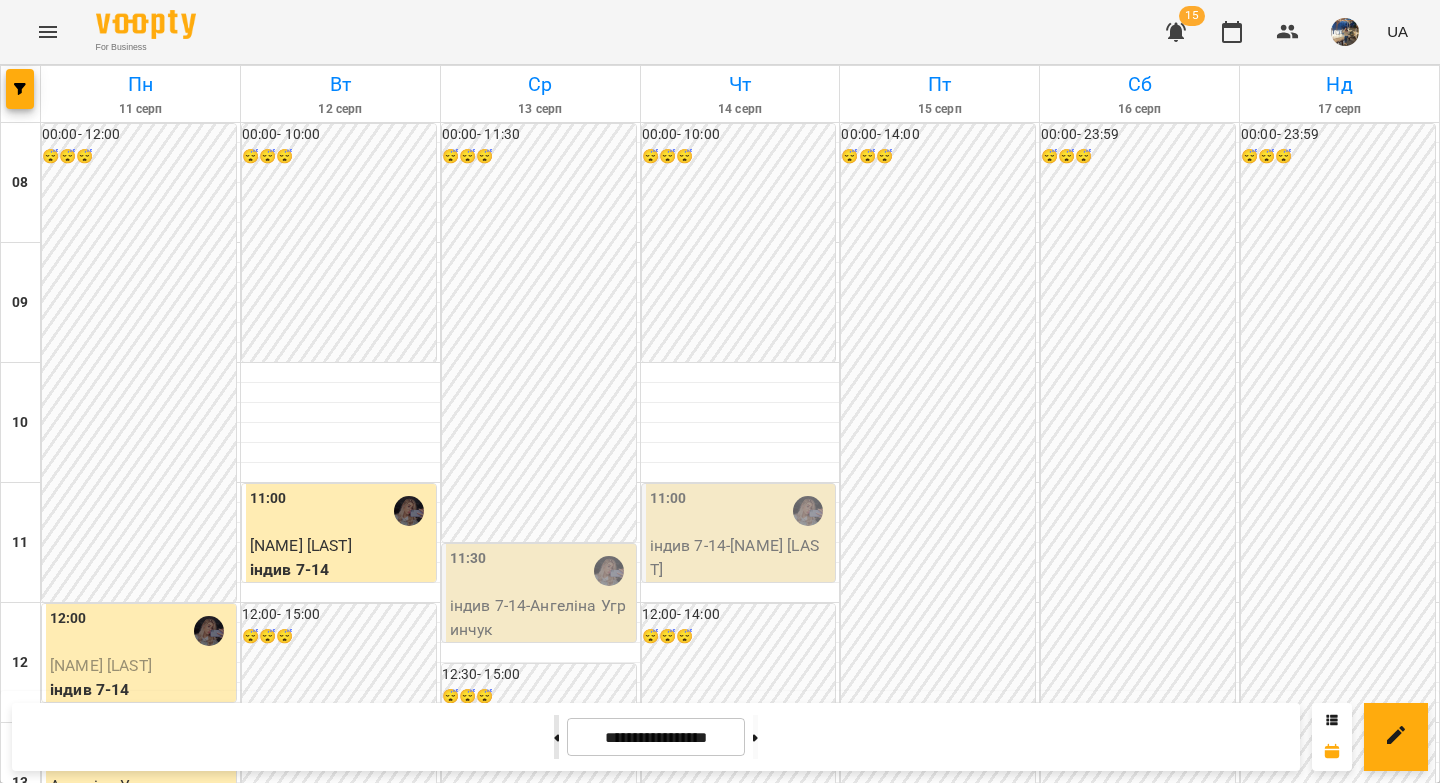 click at bounding box center (556, 737) 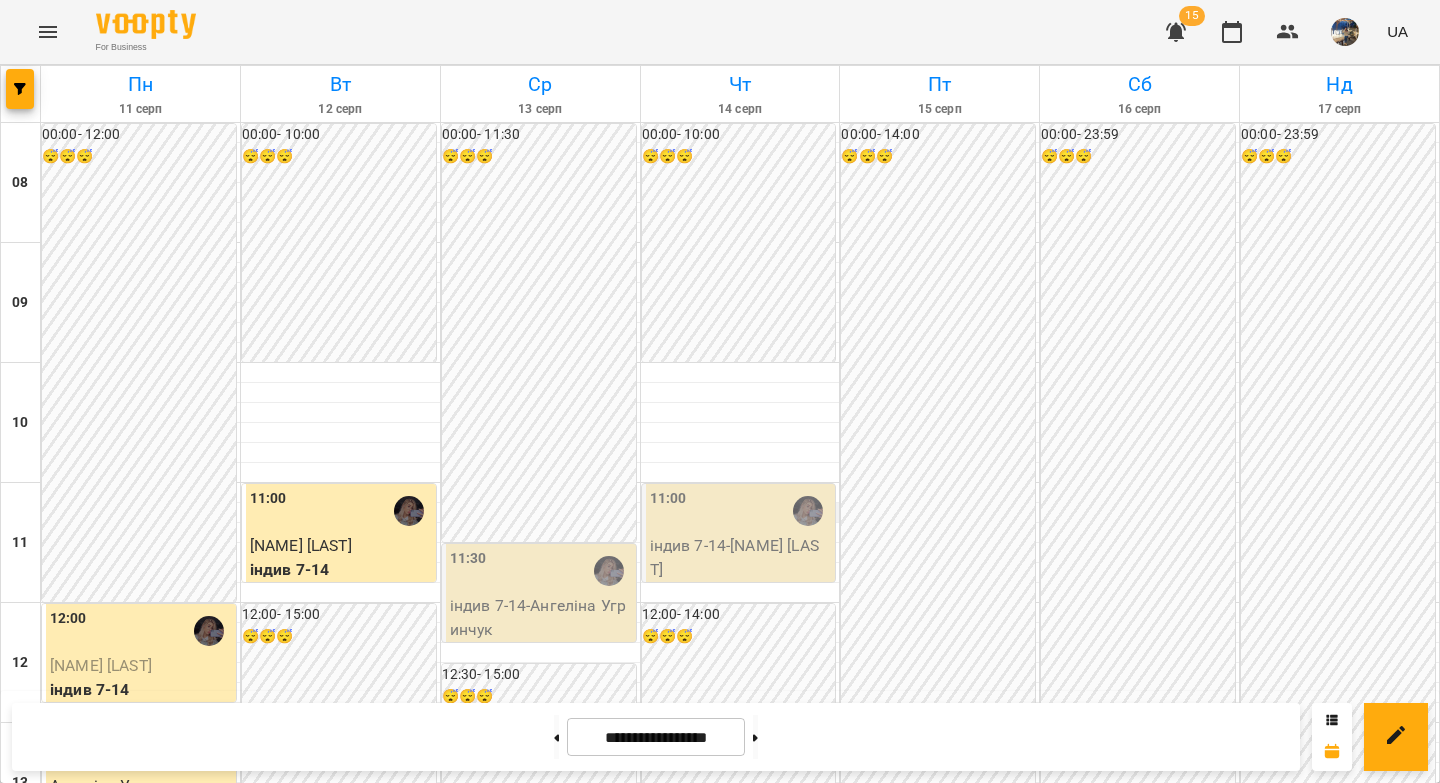 type on "**********" 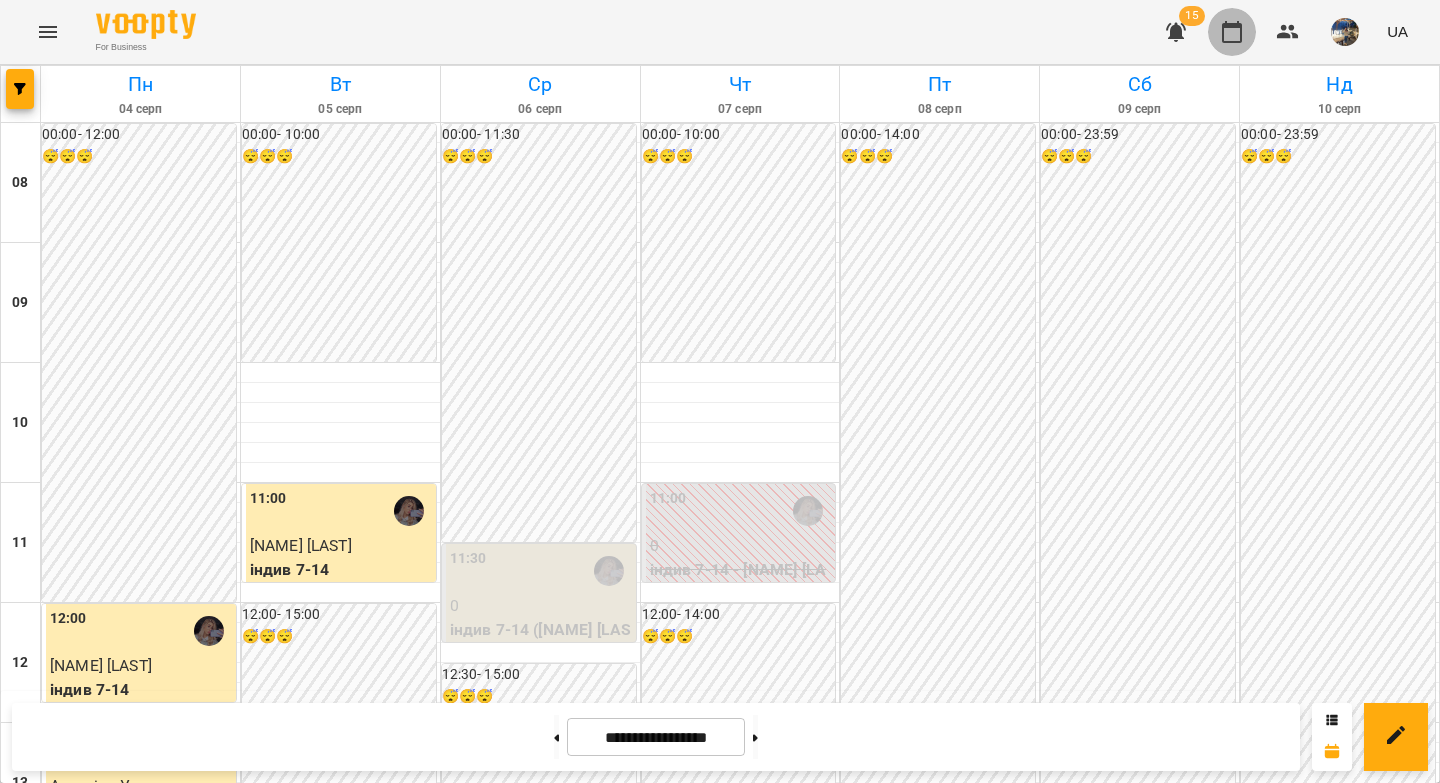 click 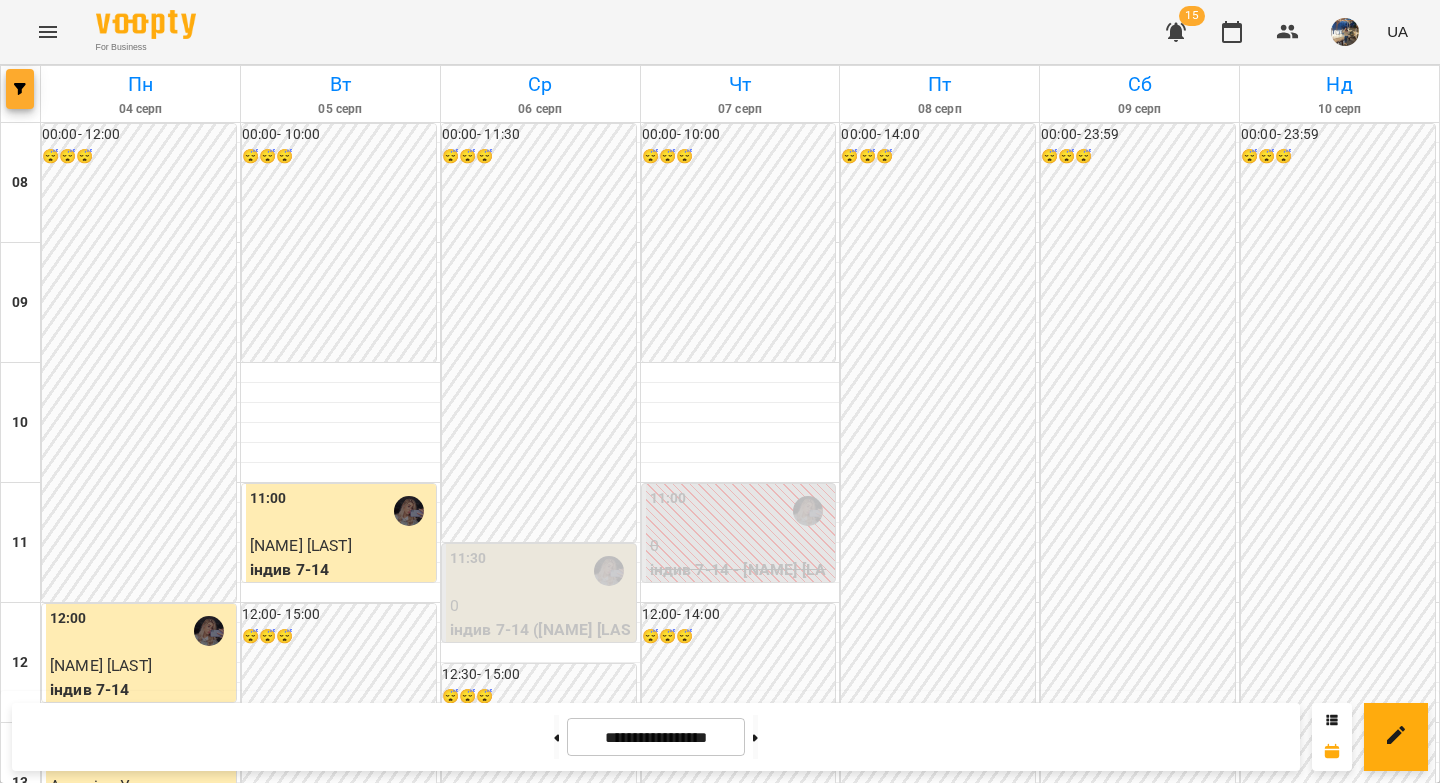 click at bounding box center [20, 89] 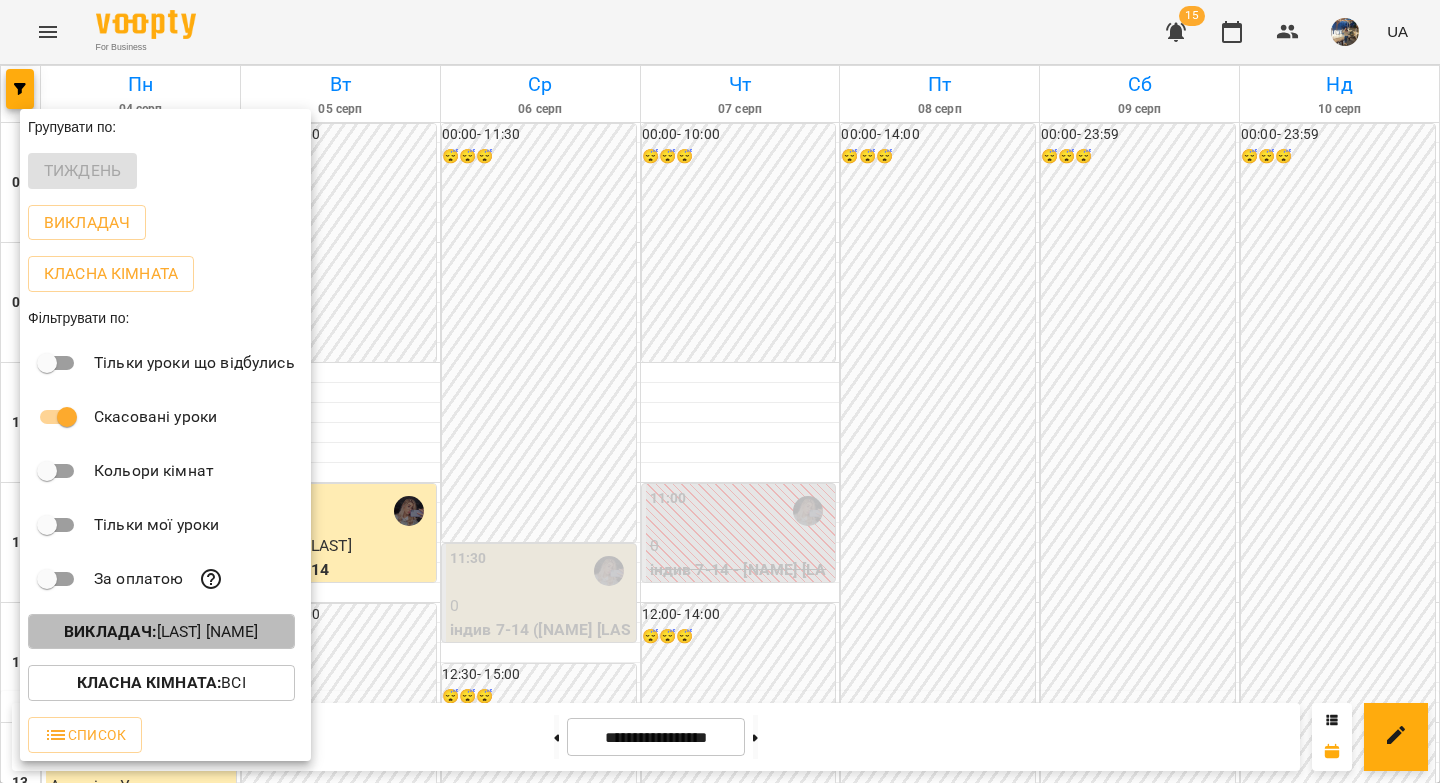 click on "Викладач :  Якубець Анастасія" at bounding box center (161, 632) 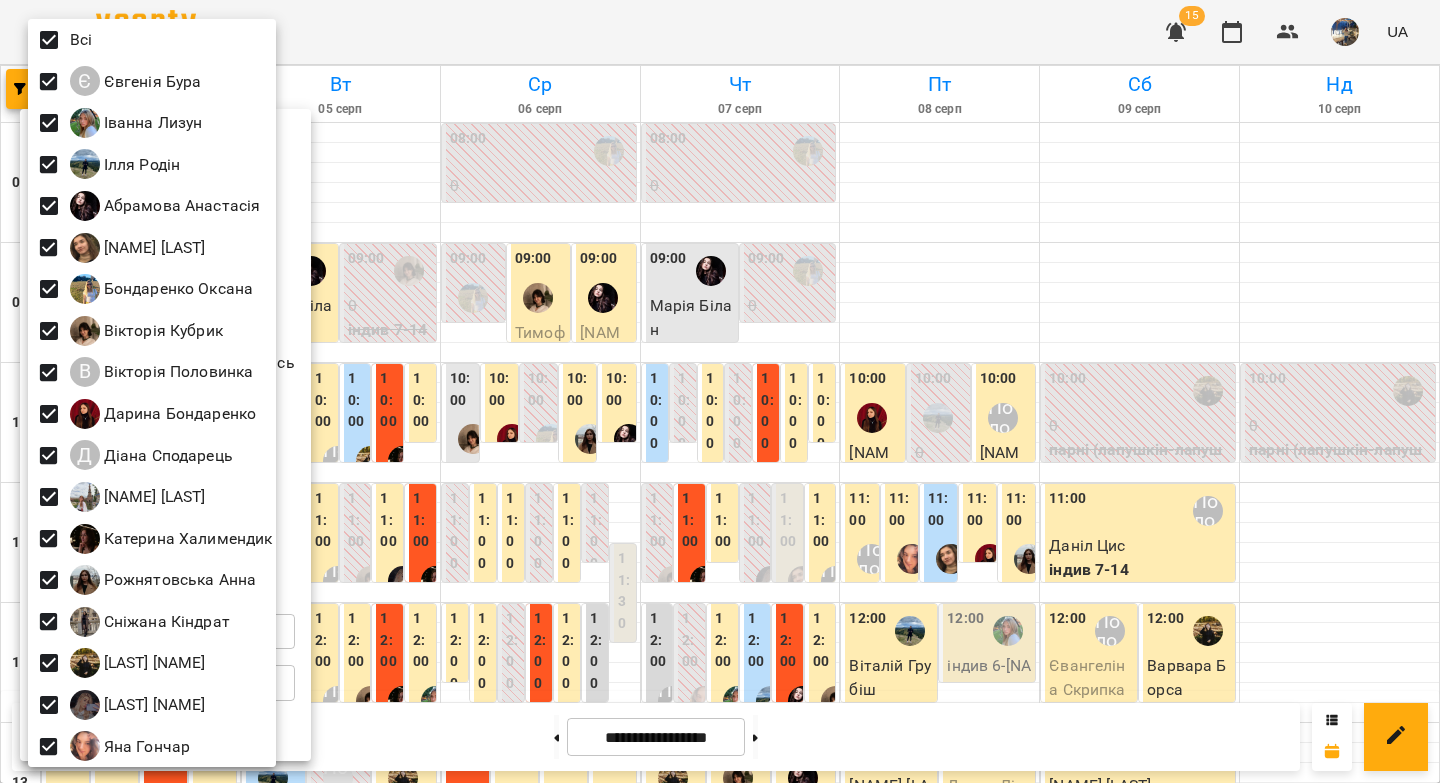 click at bounding box center [720, 391] 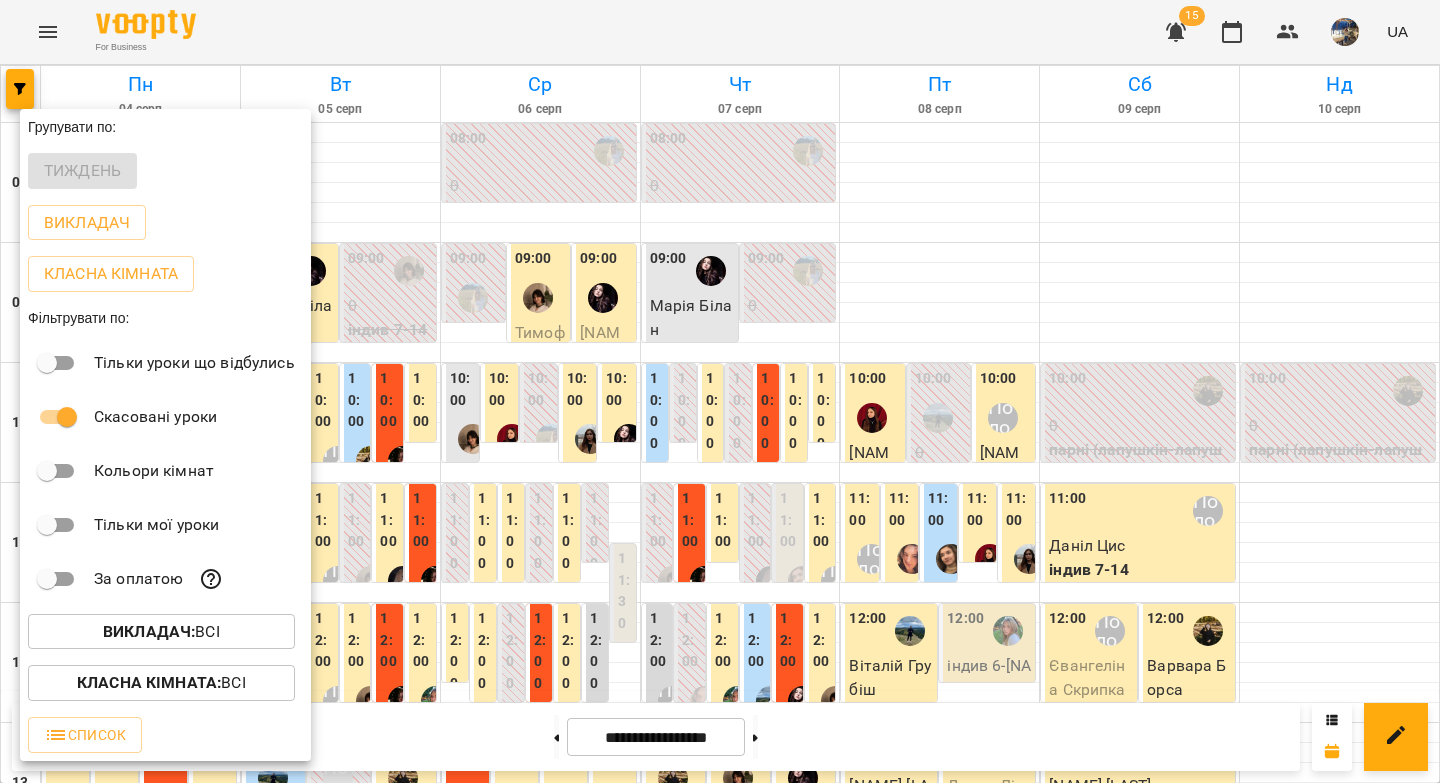 click at bounding box center (720, 391) 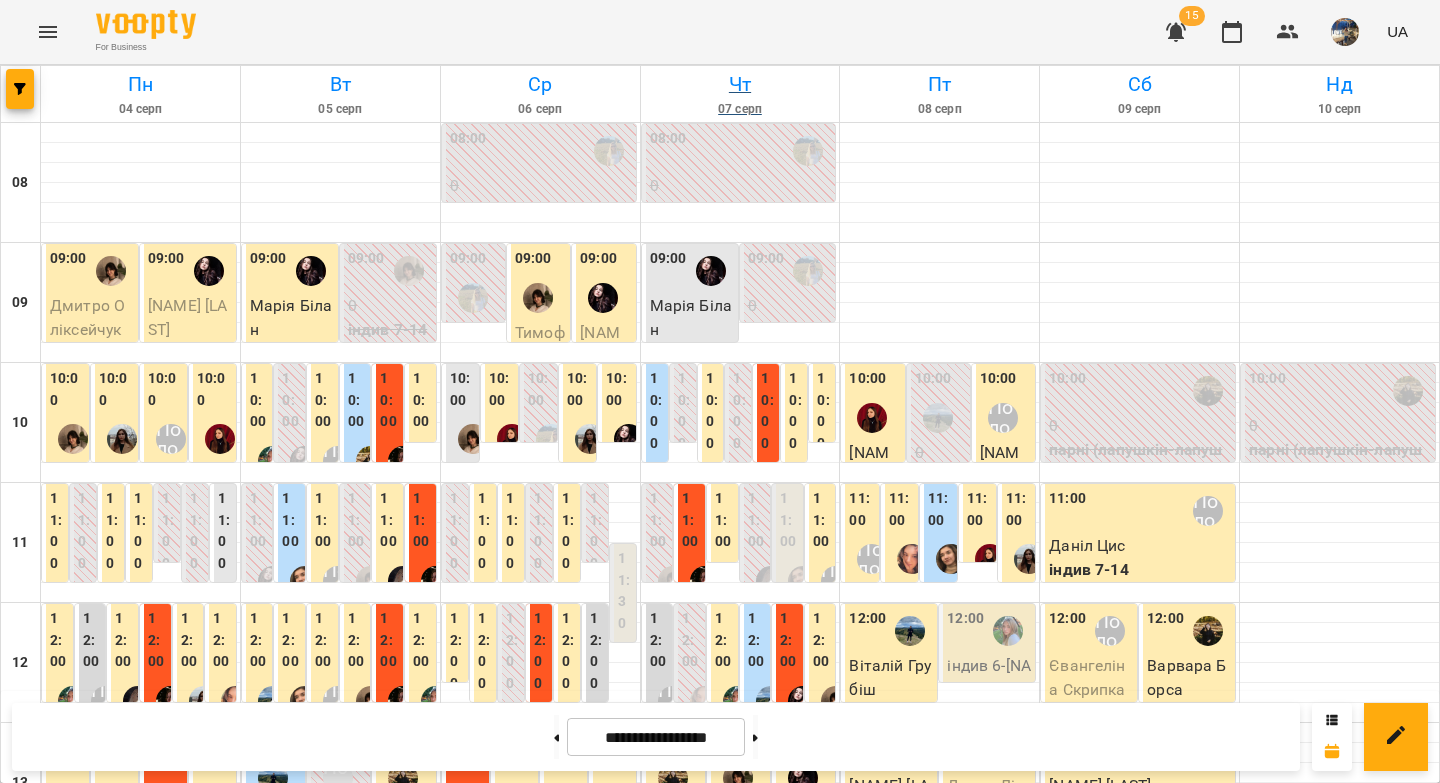 click on "Чт" at bounding box center [740, 84] 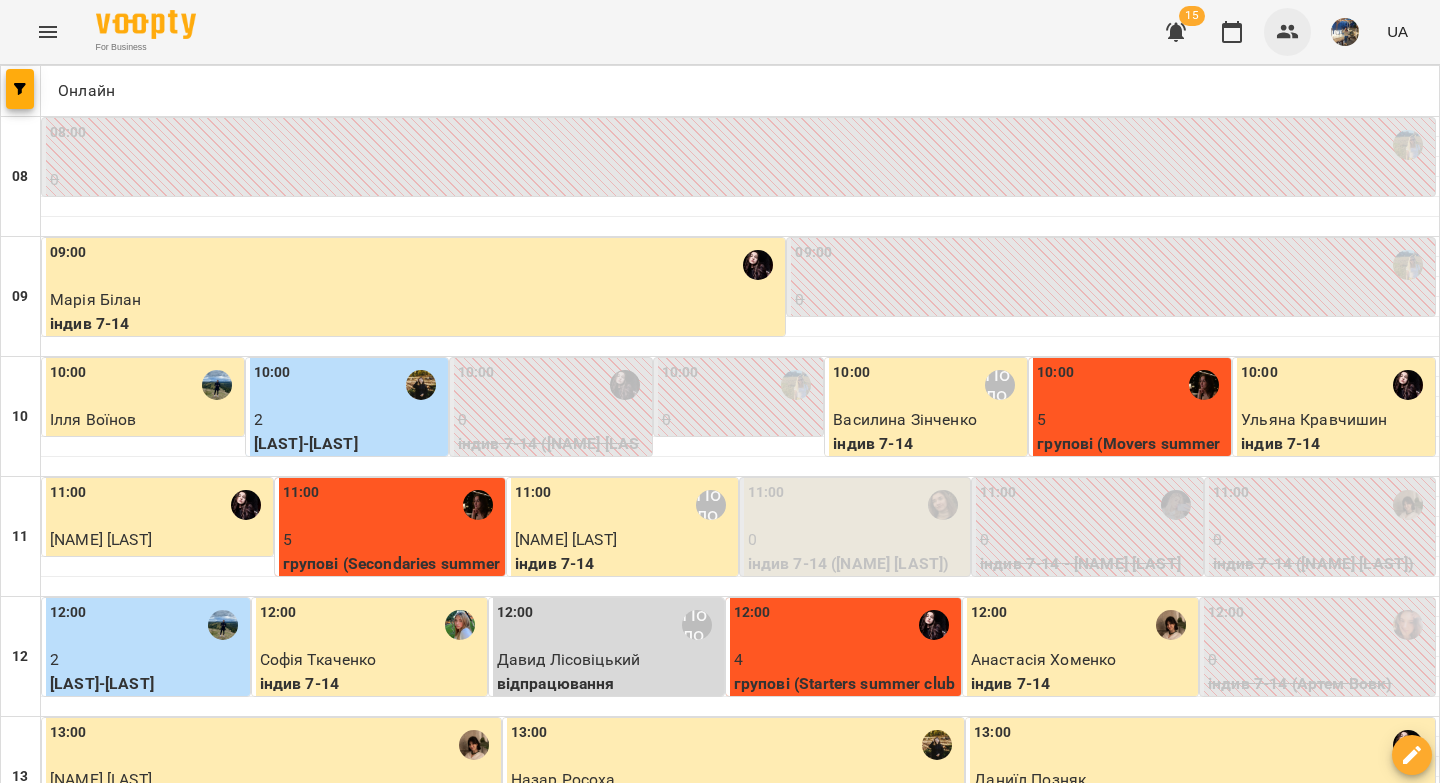 click 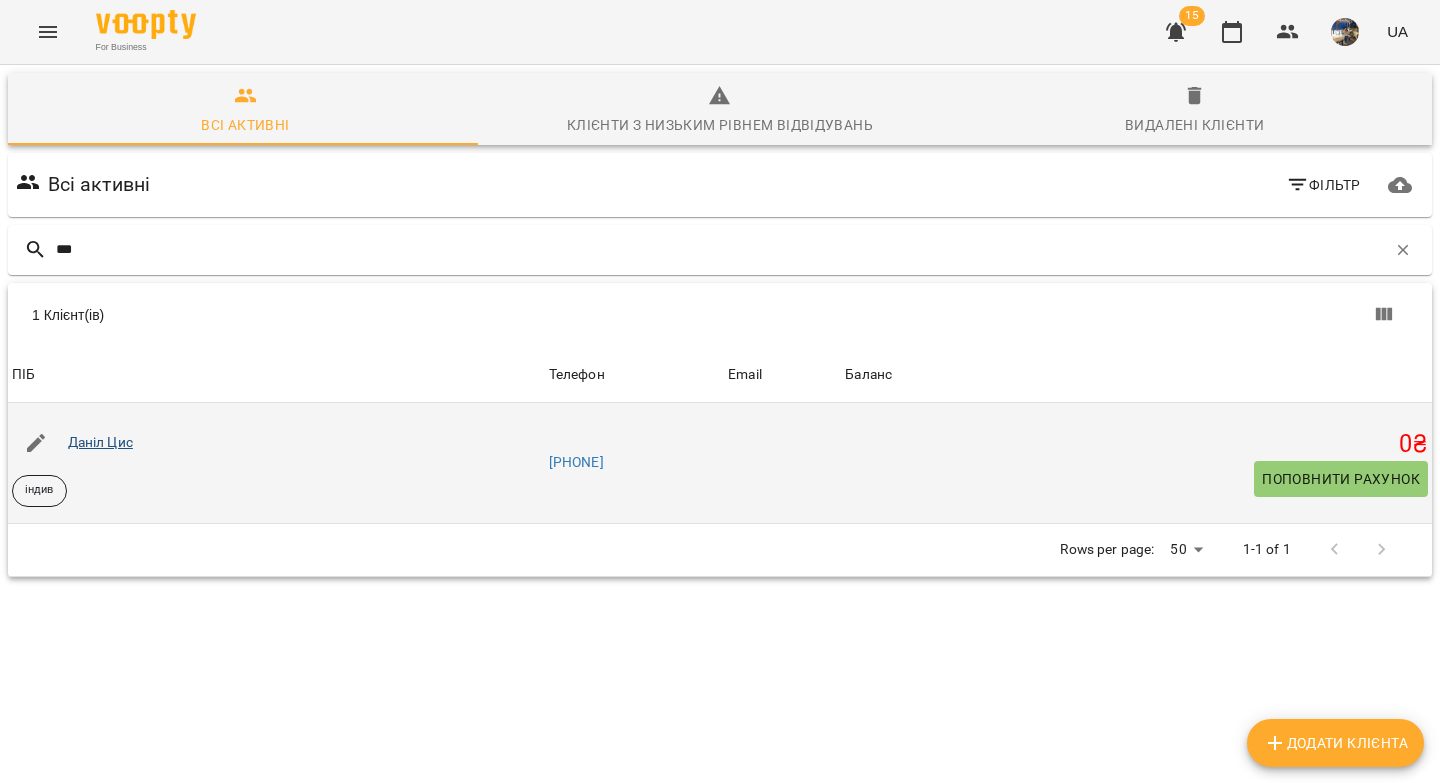 type on "***" 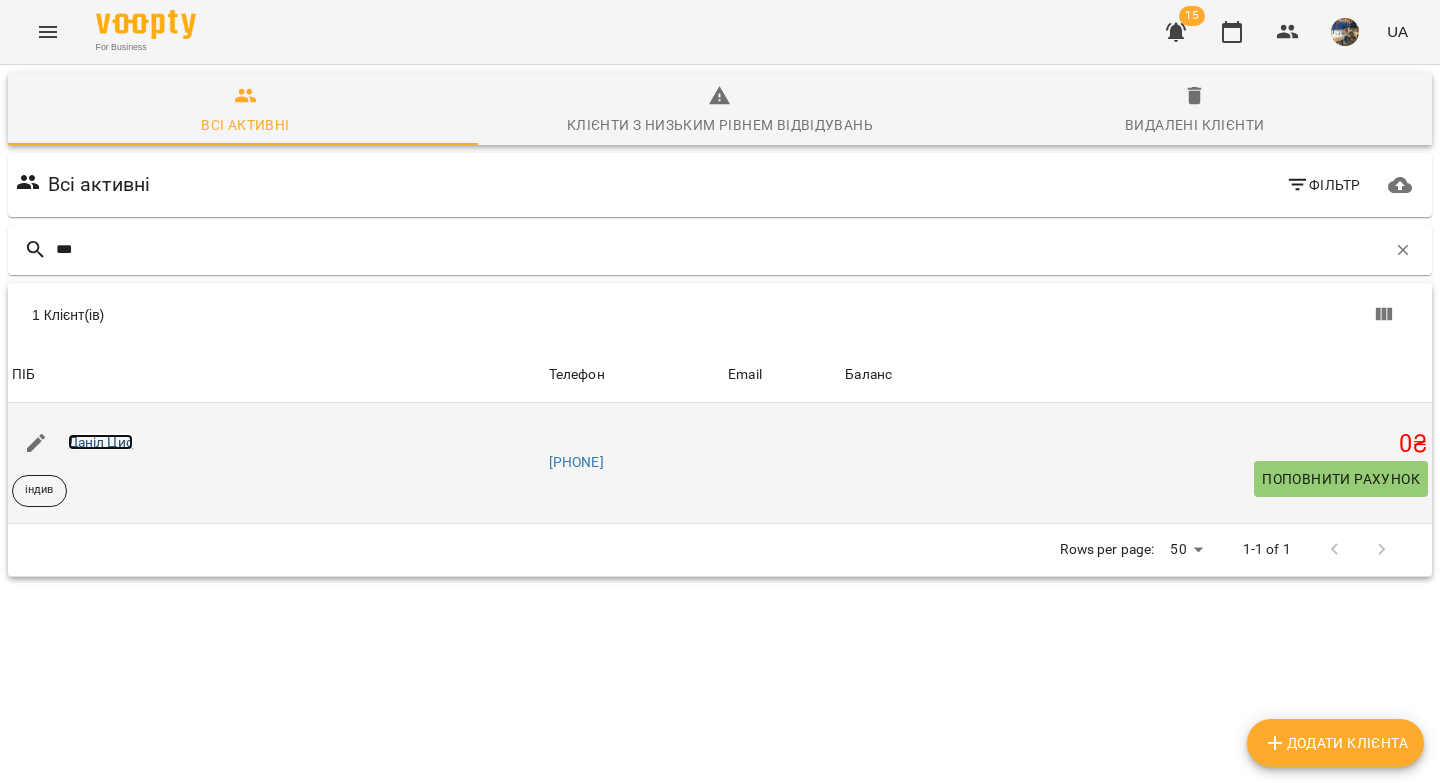 click on "Даніл Цис" at bounding box center (100, 442) 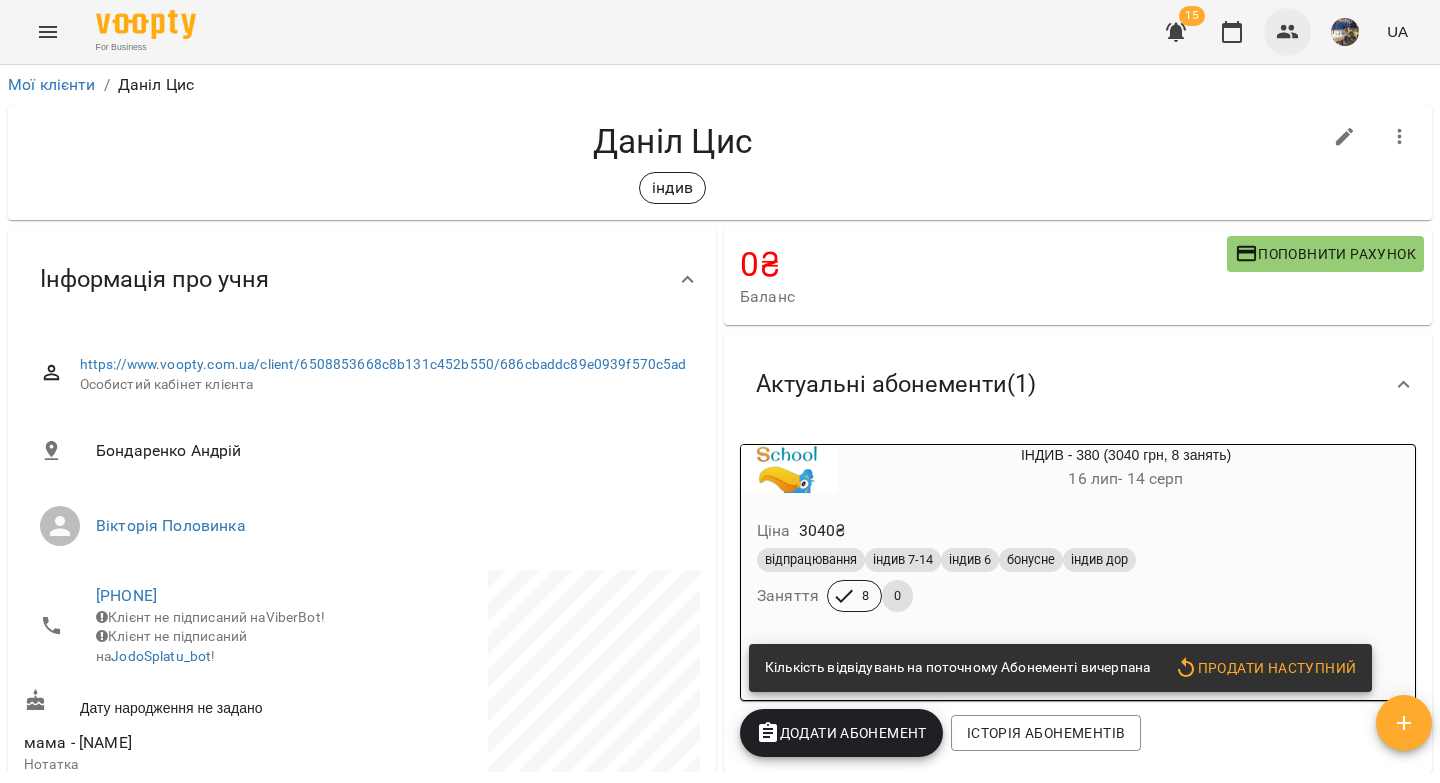 click 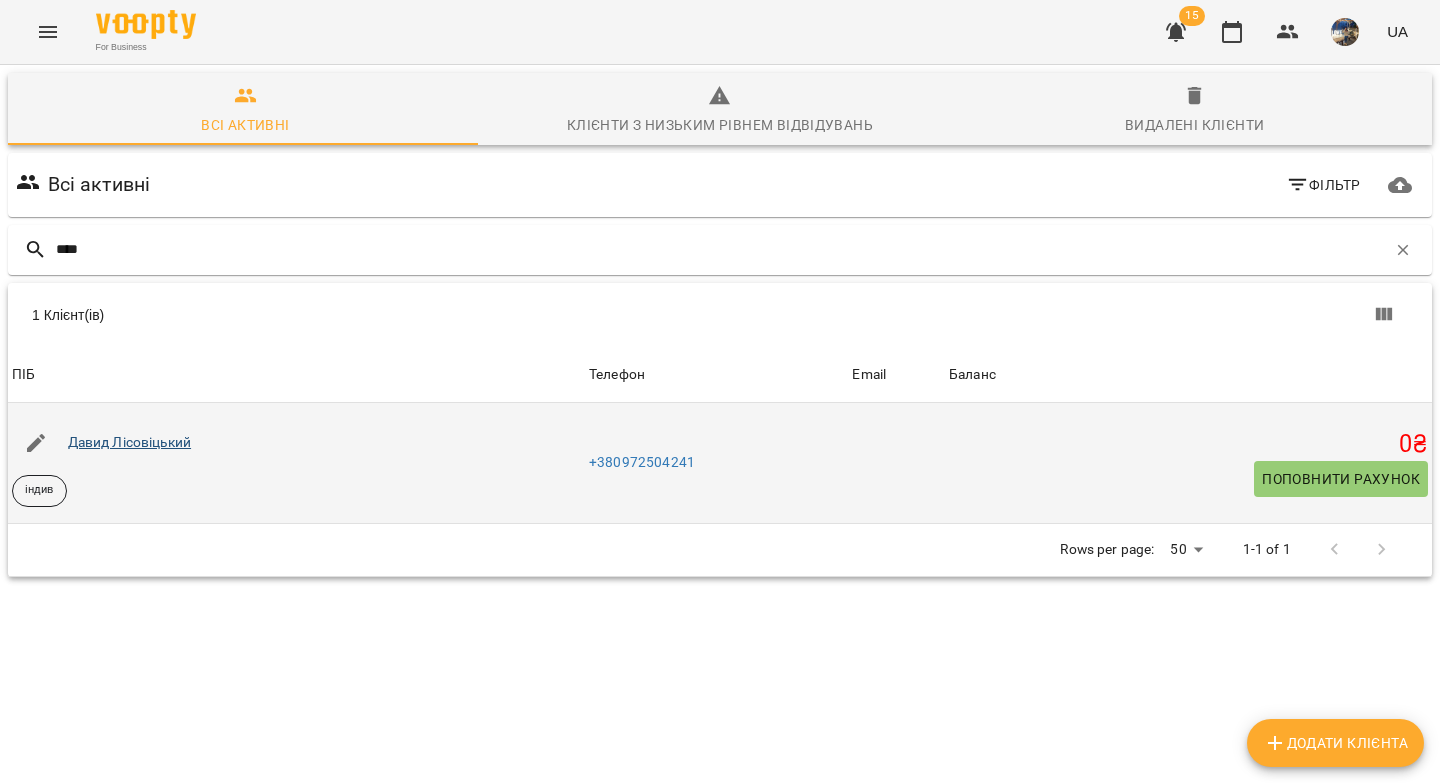type on "****" 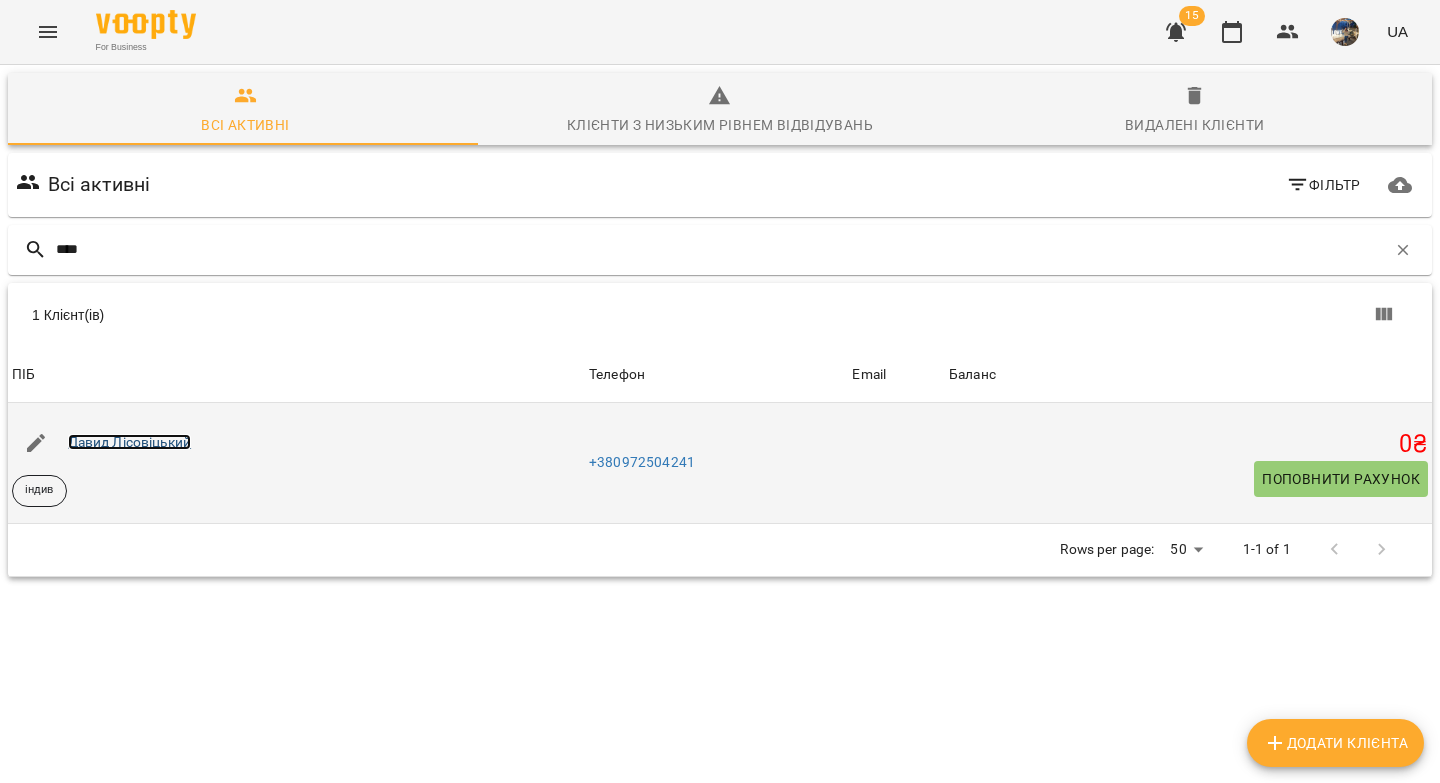 click on "Давид Лісовіцький" at bounding box center [130, 442] 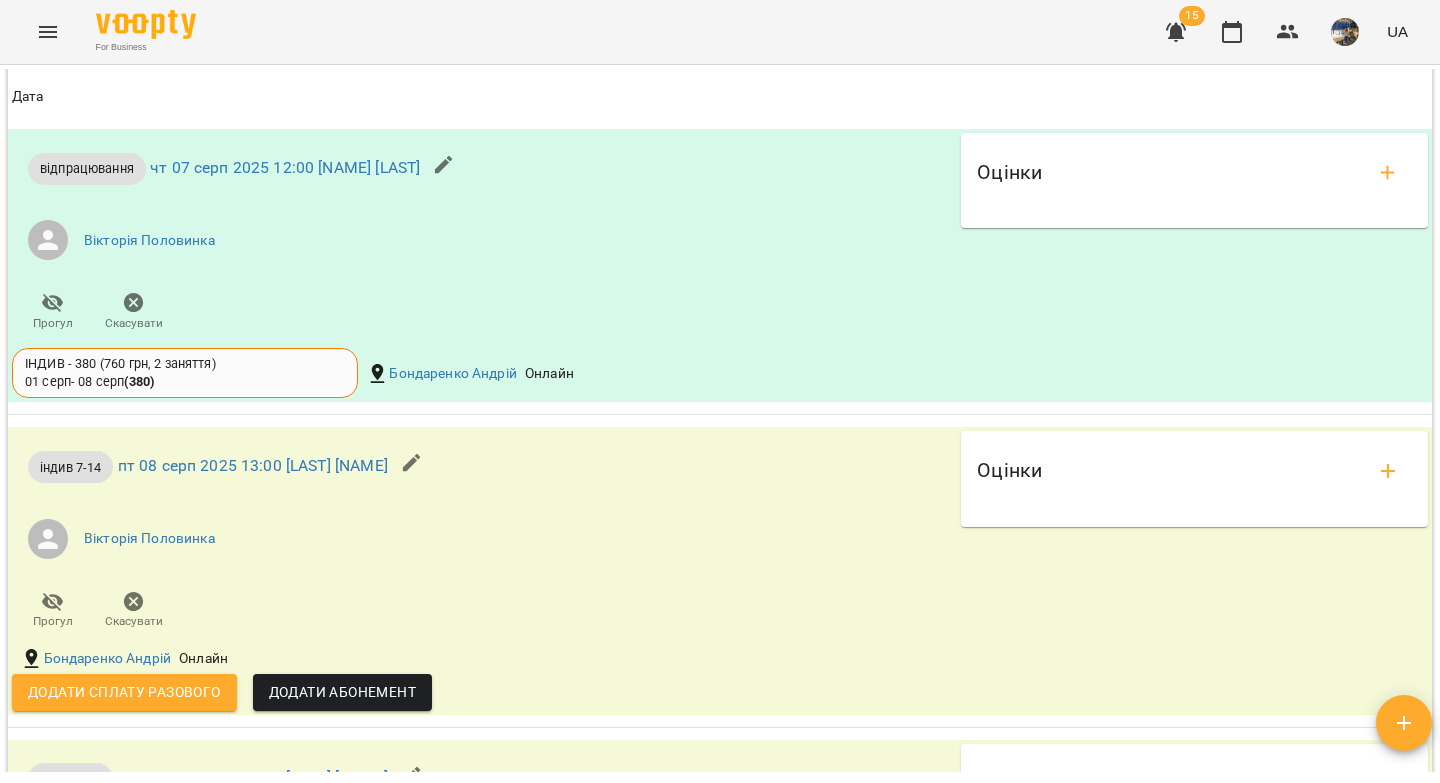 scroll, scrollTop: 0, scrollLeft: 0, axis: both 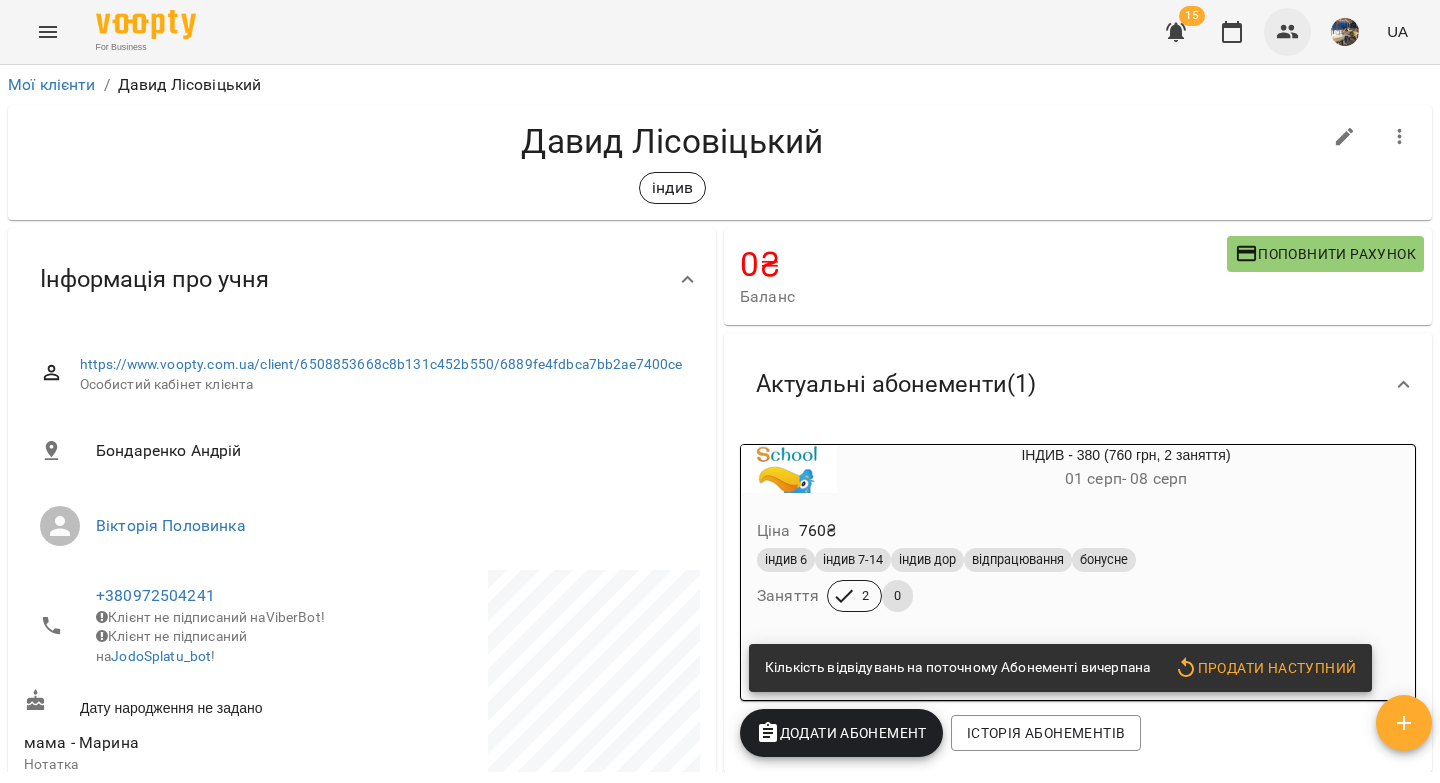 click 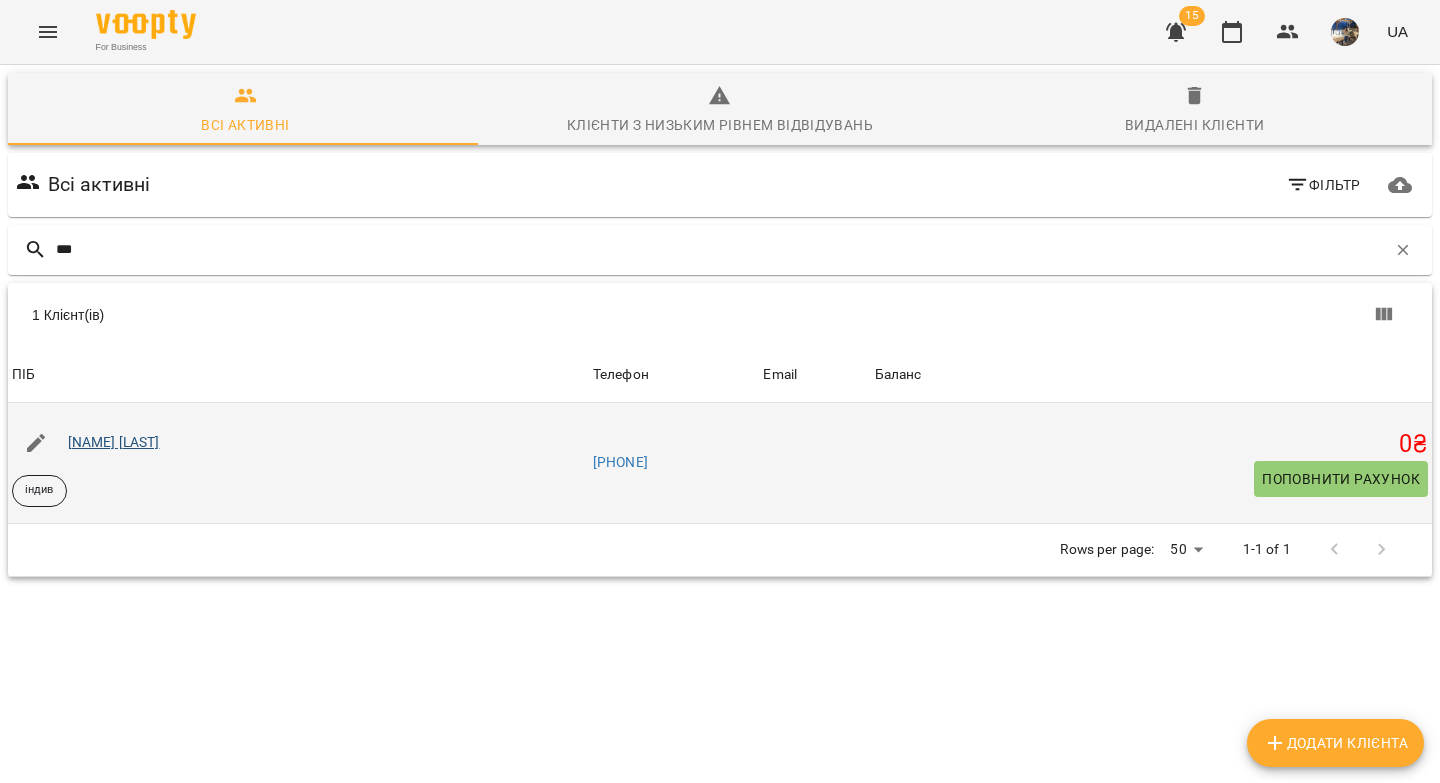 type on "***" 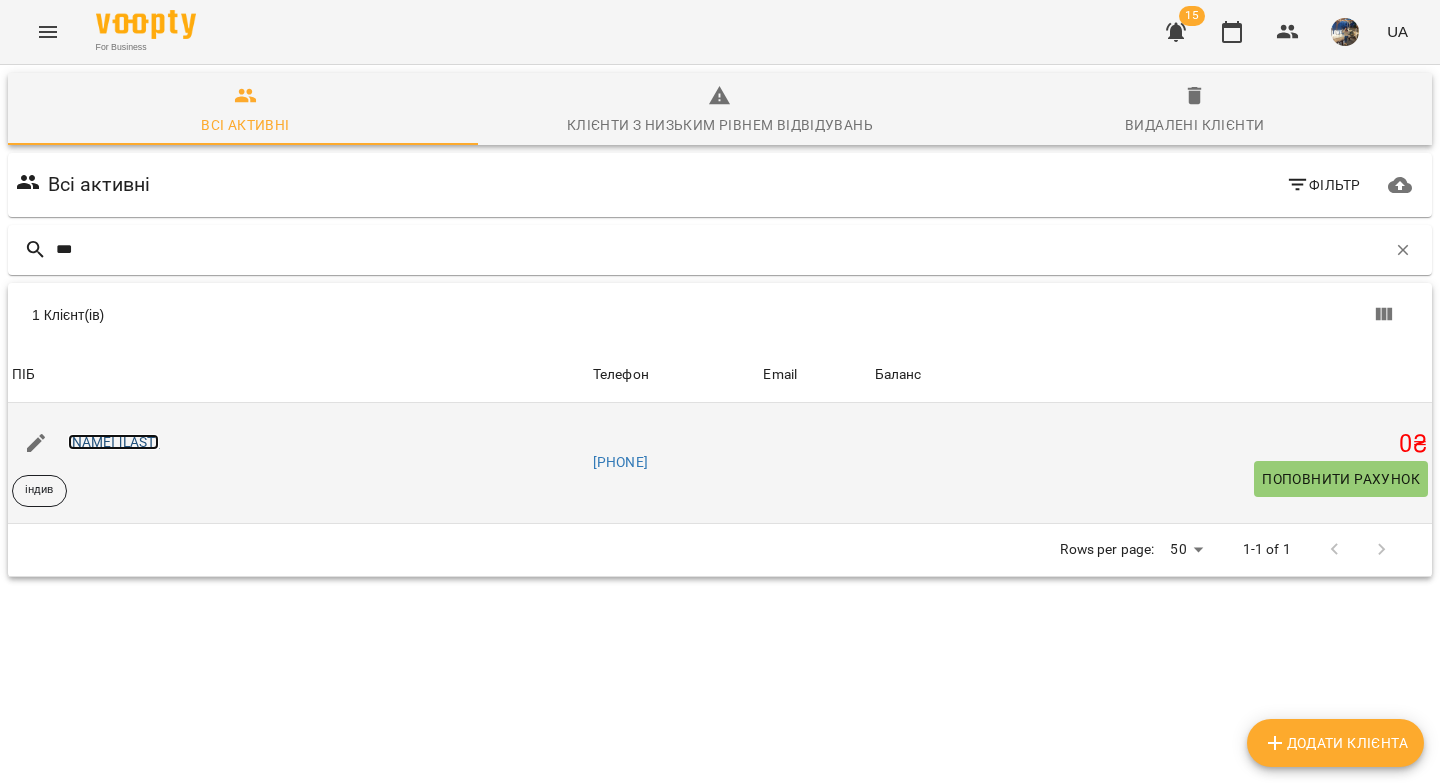 click on "Софія Плеханова" at bounding box center (114, 442) 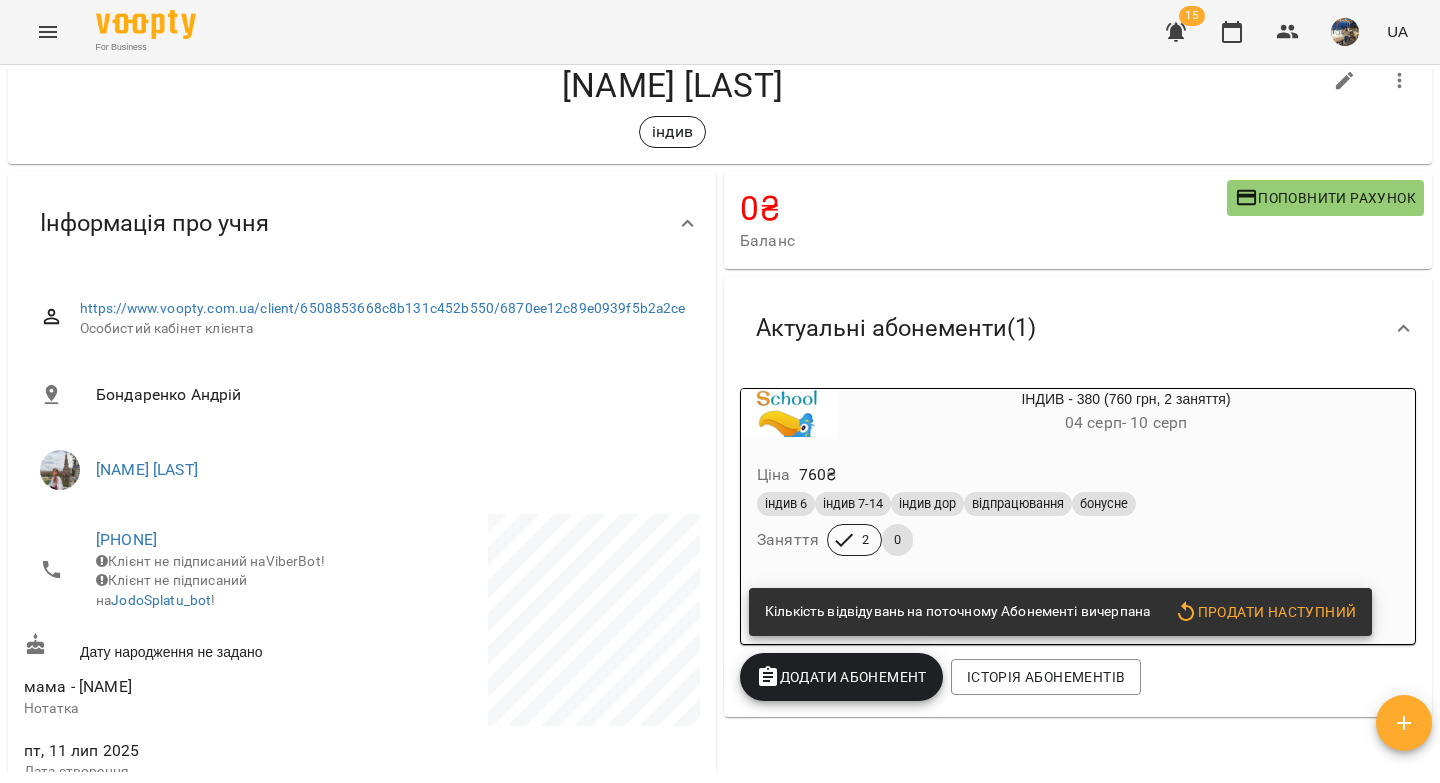 scroll, scrollTop: 0, scrollLeft: 0, axis: both 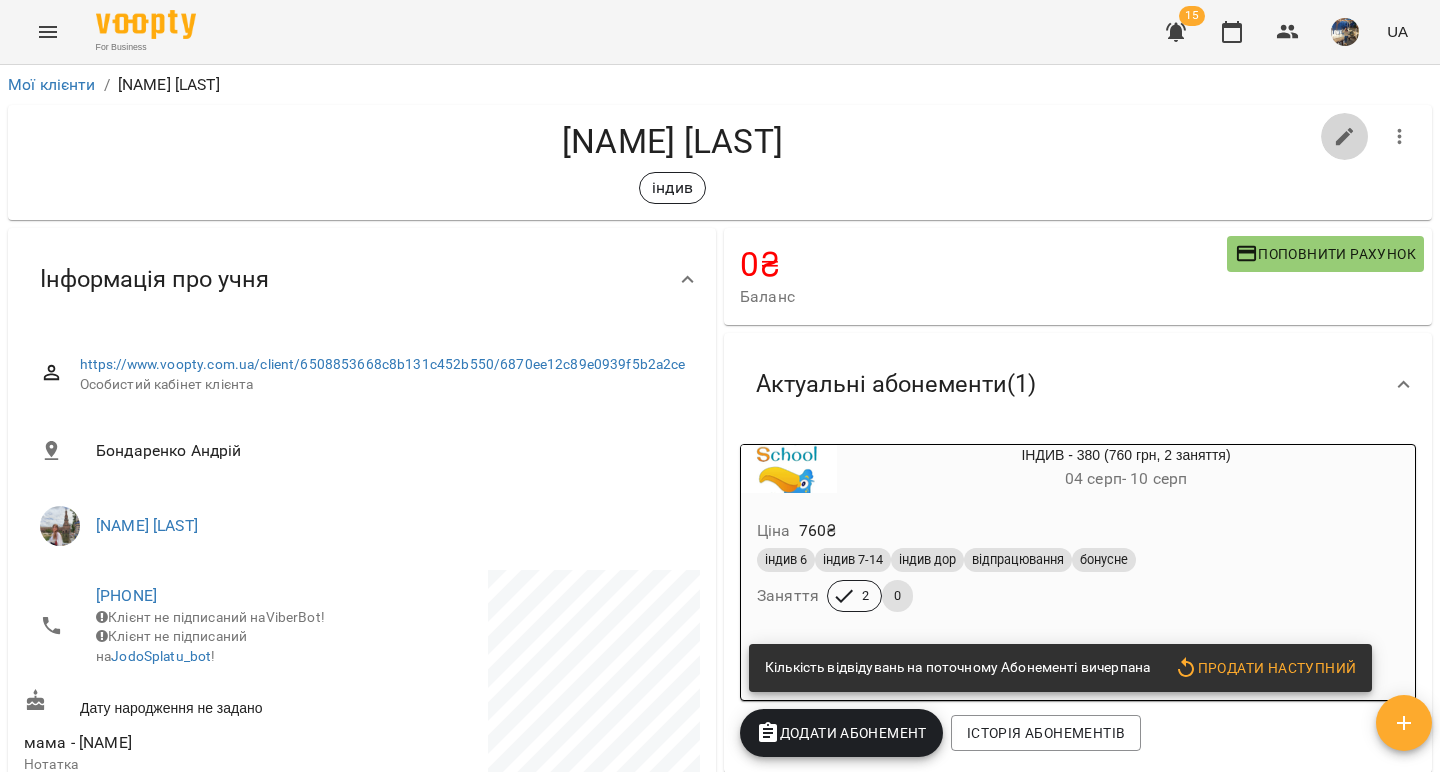 click 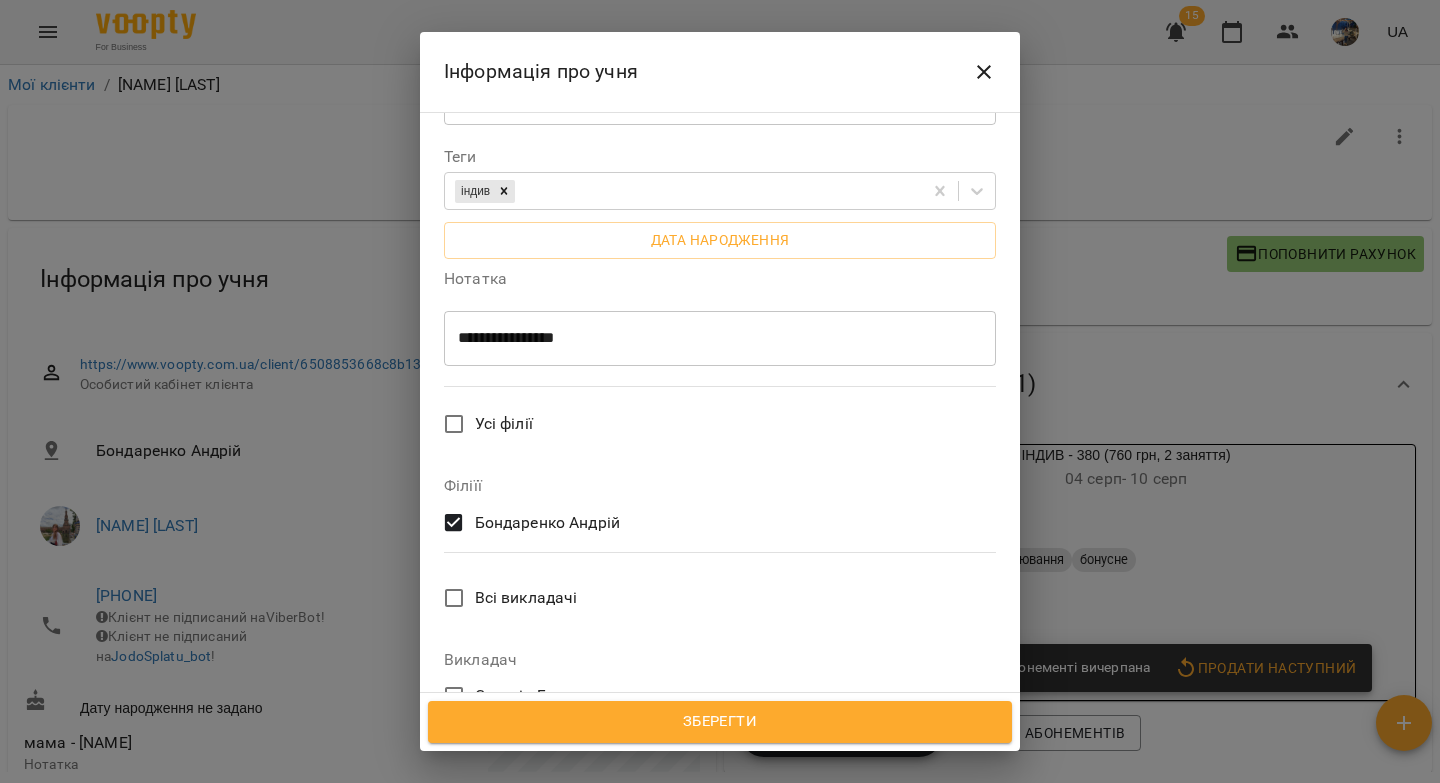 scroll, scrollTop: 1349, scrollLeft: 0, axis: vertical 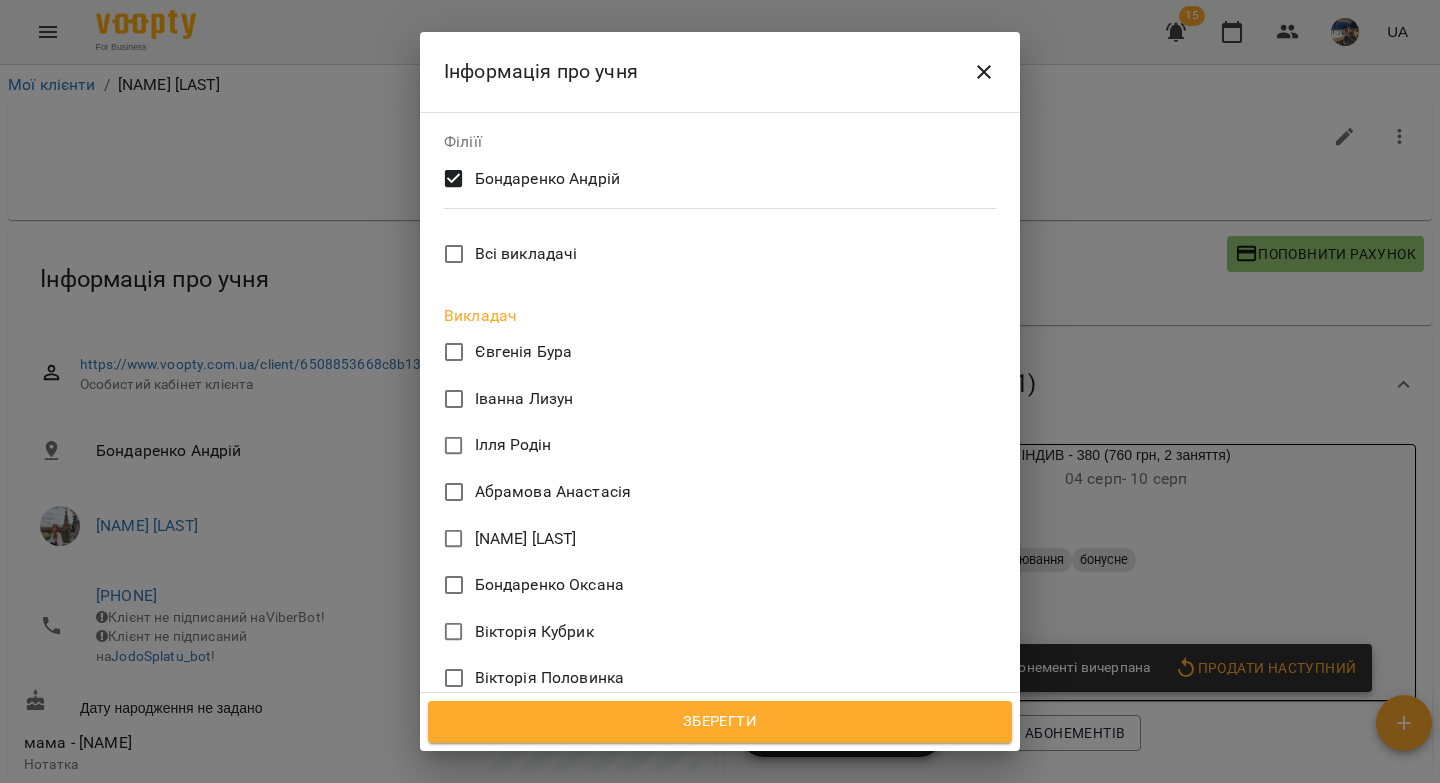 click on "Євгенія Бура" at bounding box center (524, 352) 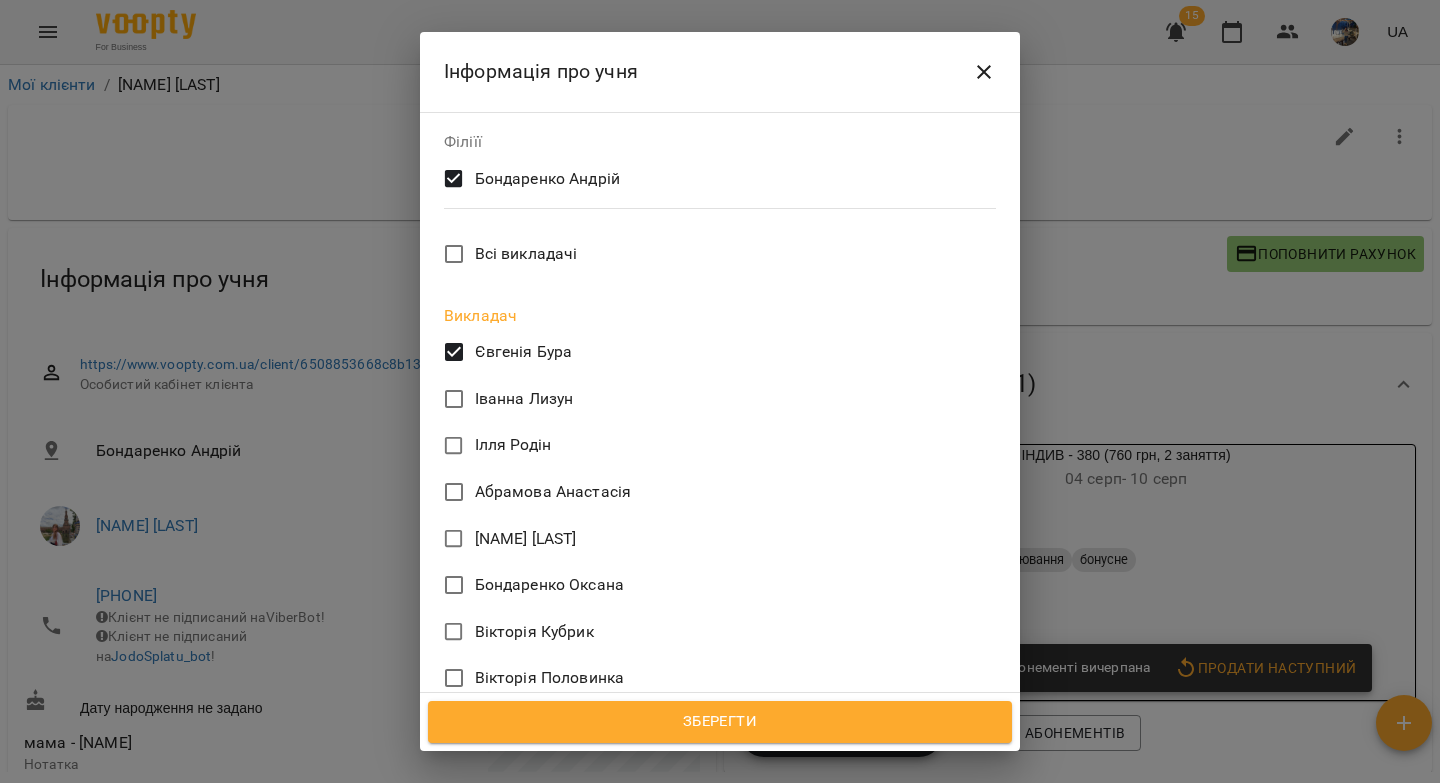 click on "Зберегти" at bounding box center (720, 722) 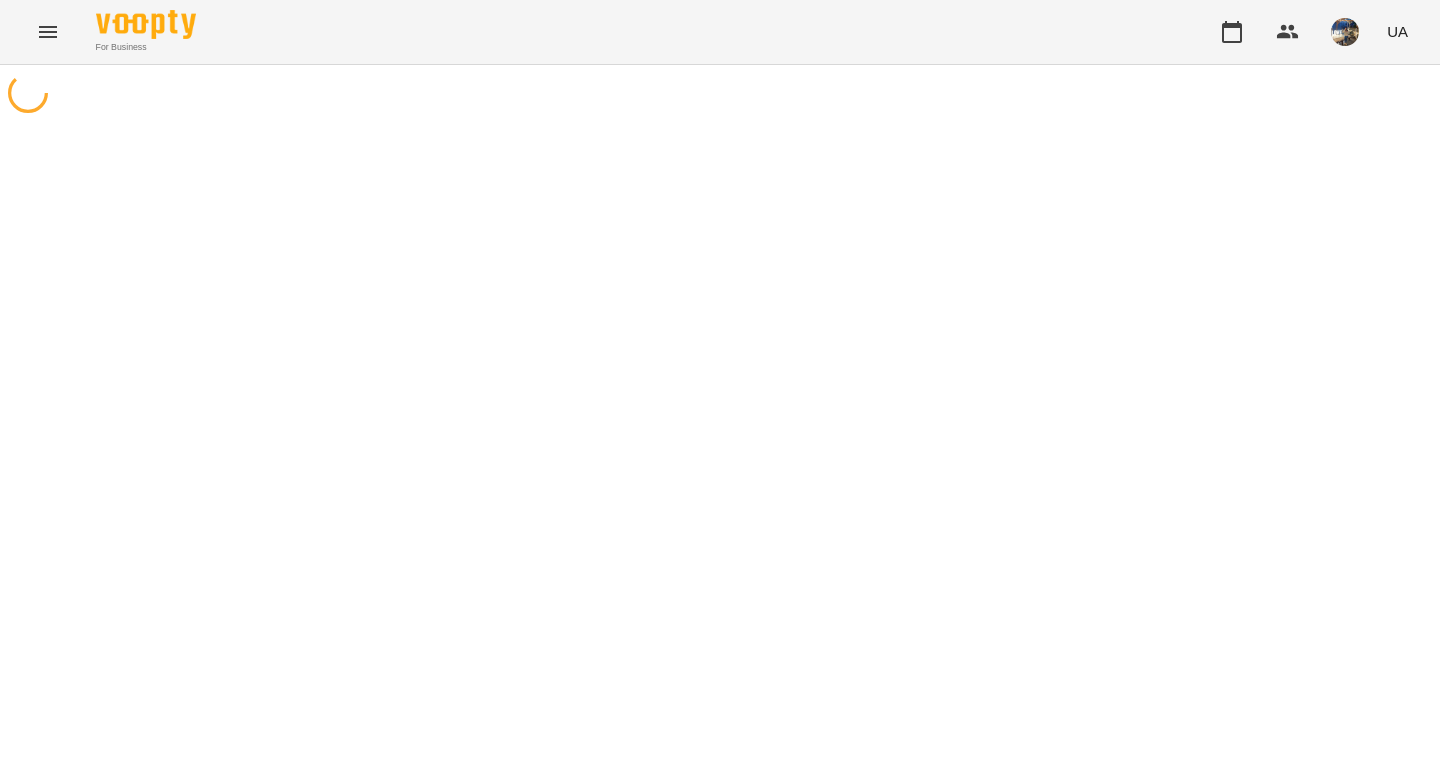 scroll, scrollTop: 0, scrollLeft: 0, axis: both 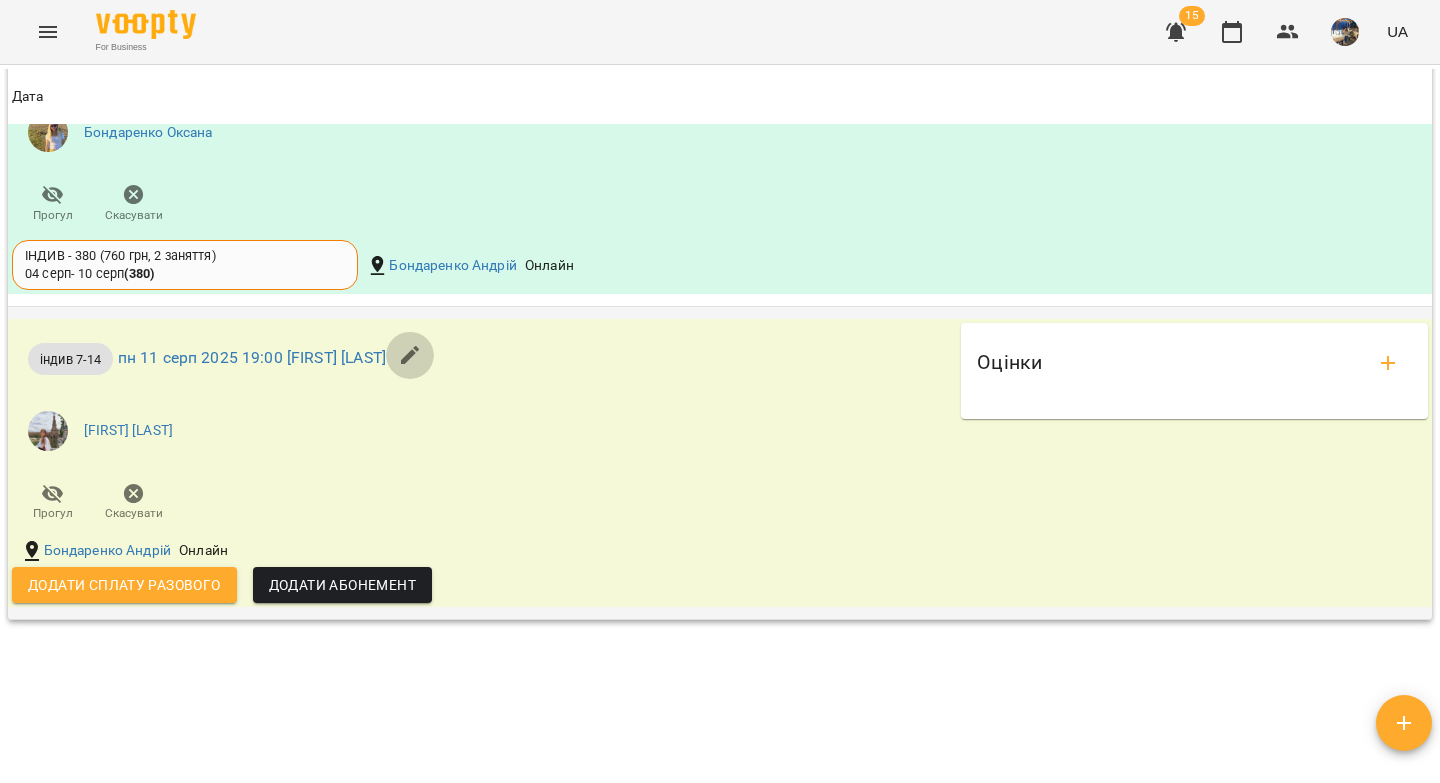 click 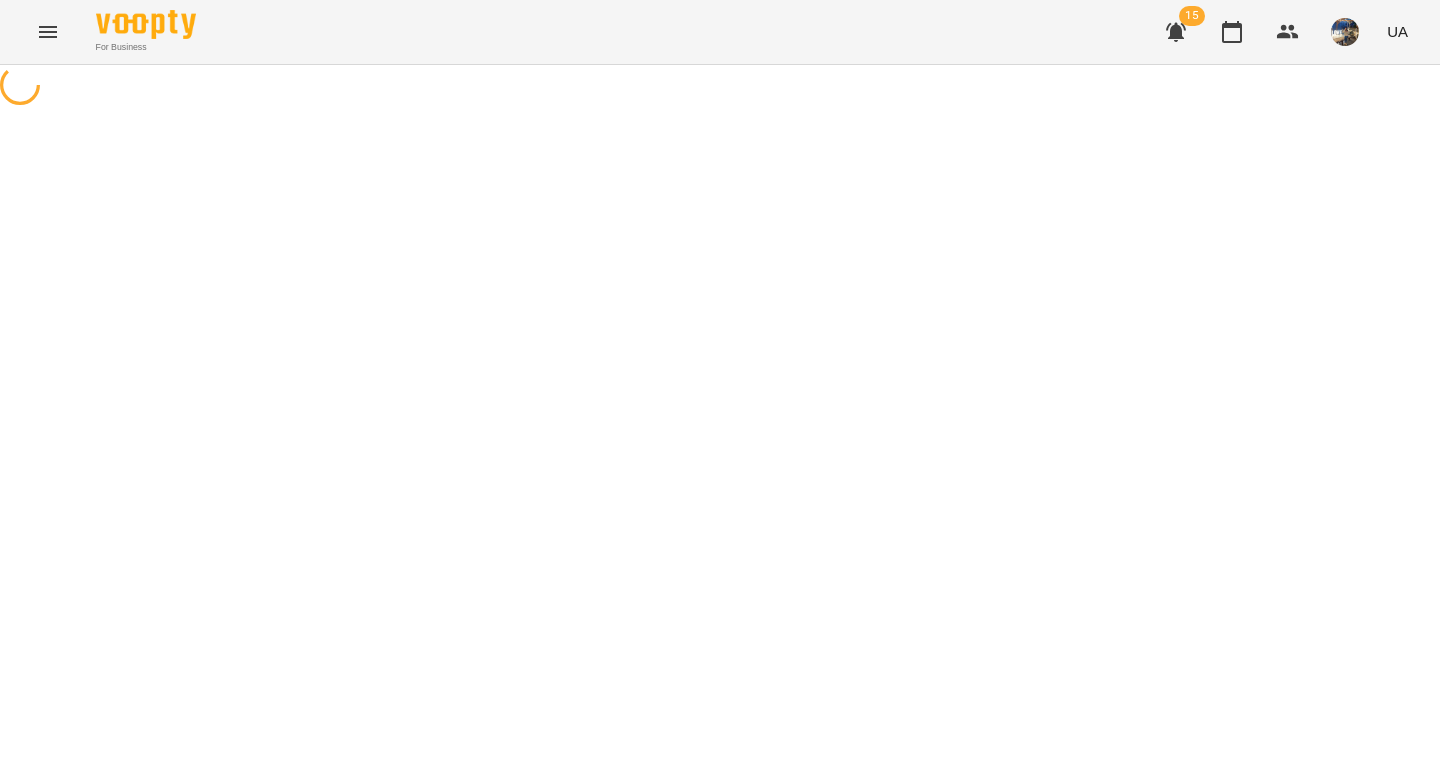 select on "**********" 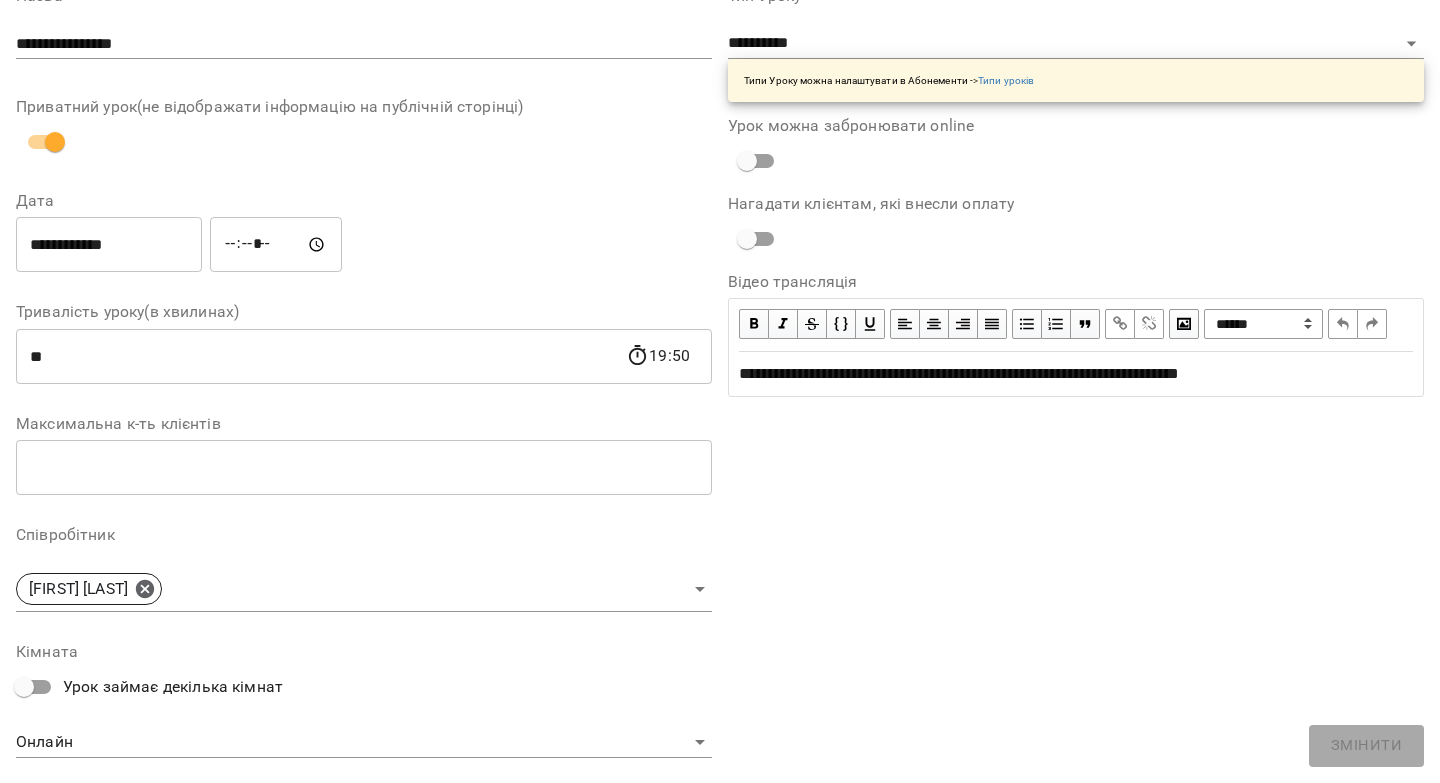 scroll, scrollTop: 347, scrollLeft: 0, axis: vertical 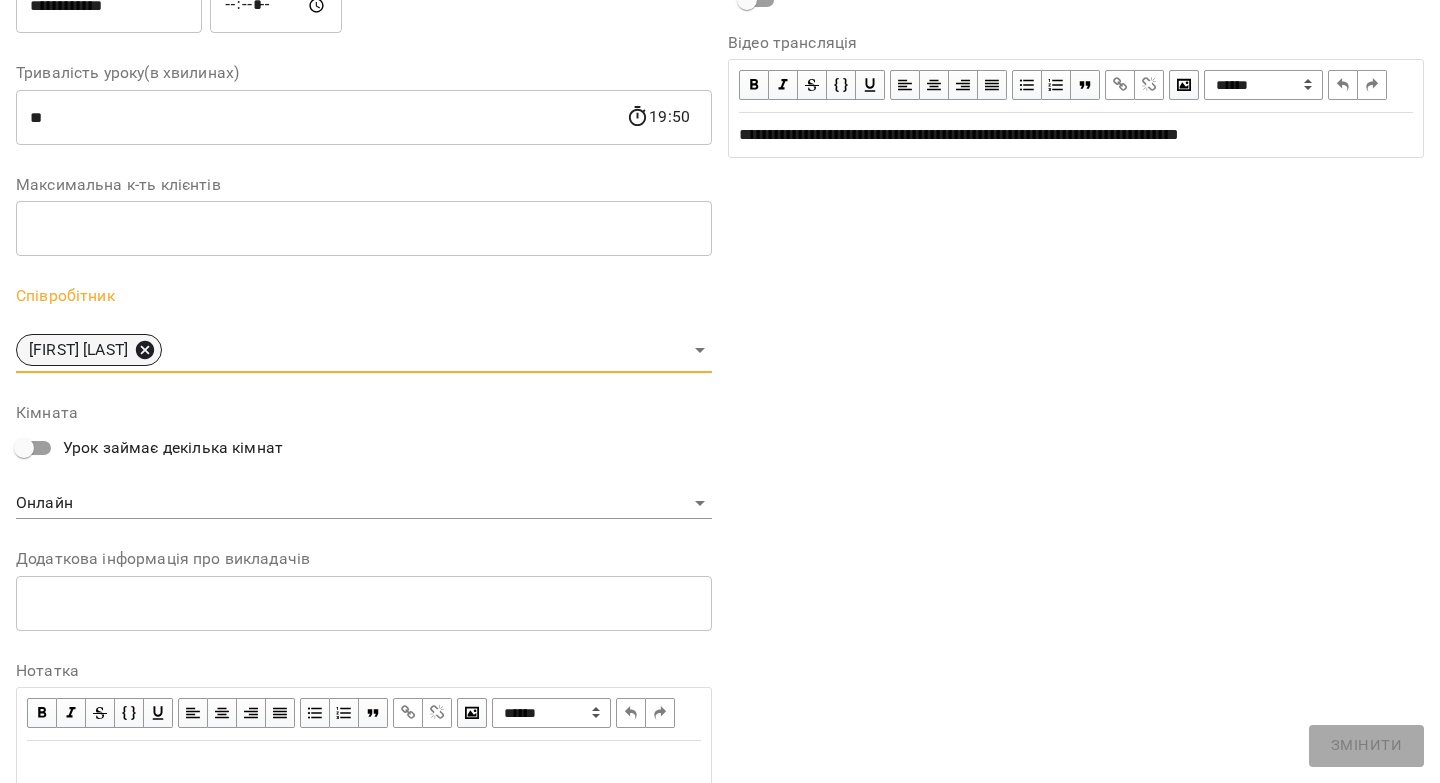 click 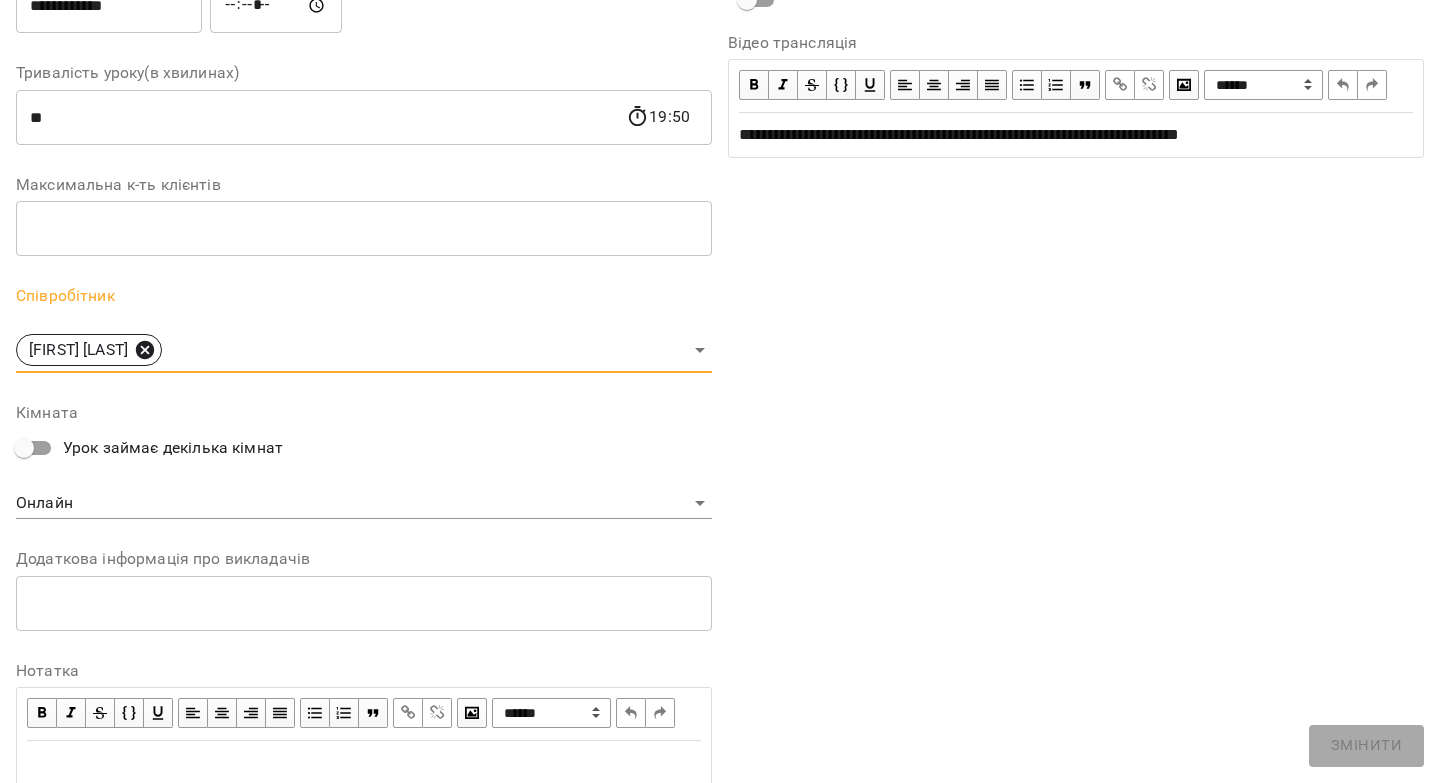 scroll, scrollTop: 431, scrollLeft: 0, axis: vertical 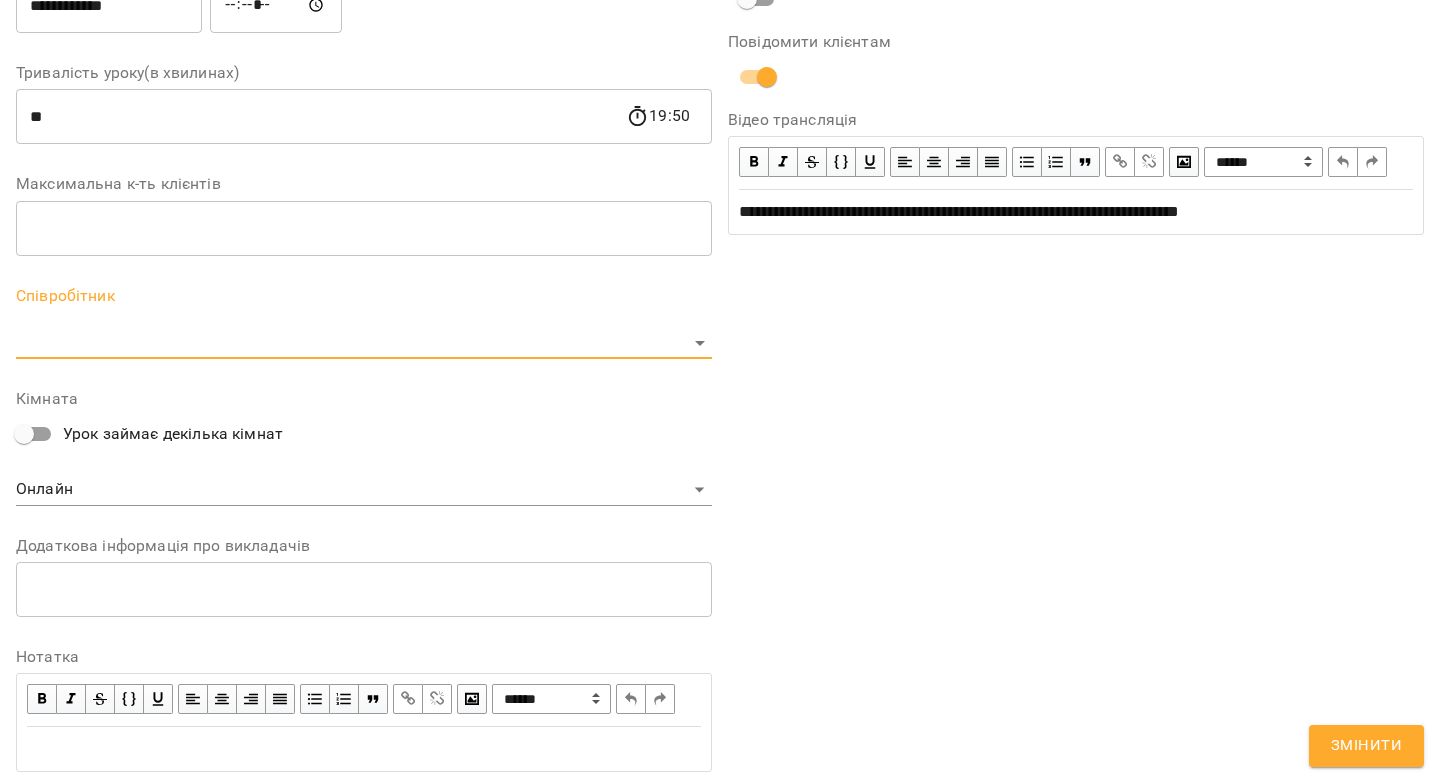 click on "For Business 15 UA Журнал відвідувань / Каріна Кузнецова   пн, 11 серп 2025 19:00 пн ,  19:00 Каріна Кузнецова Урок №3 Попередні уроки ср 06 серп 2025 19:00 пн 04 серп 2025 19:00   Каріна Кузнецова ( 50 хв. ) індив 7-14 Змінити урок Скасувати Урок Каріна Кузнецова Онлайн Кімната Софія Плеханова https://us05web.zoom.us/j/8450893174?pwd=R6bsOFzILa94bo0KCNiEy9if6i6l0T.1 Відео трансляція 2025-08-06 10:51:42 Створити розсилку   Софія Плеханова Оцінки Прогул Скасувати Додати сплату
Змінити урок Виявлено зміни в уроці. Чи бажаєте сповістити клієнтів? Назва ​ ​" at bounding box center [720, 520] 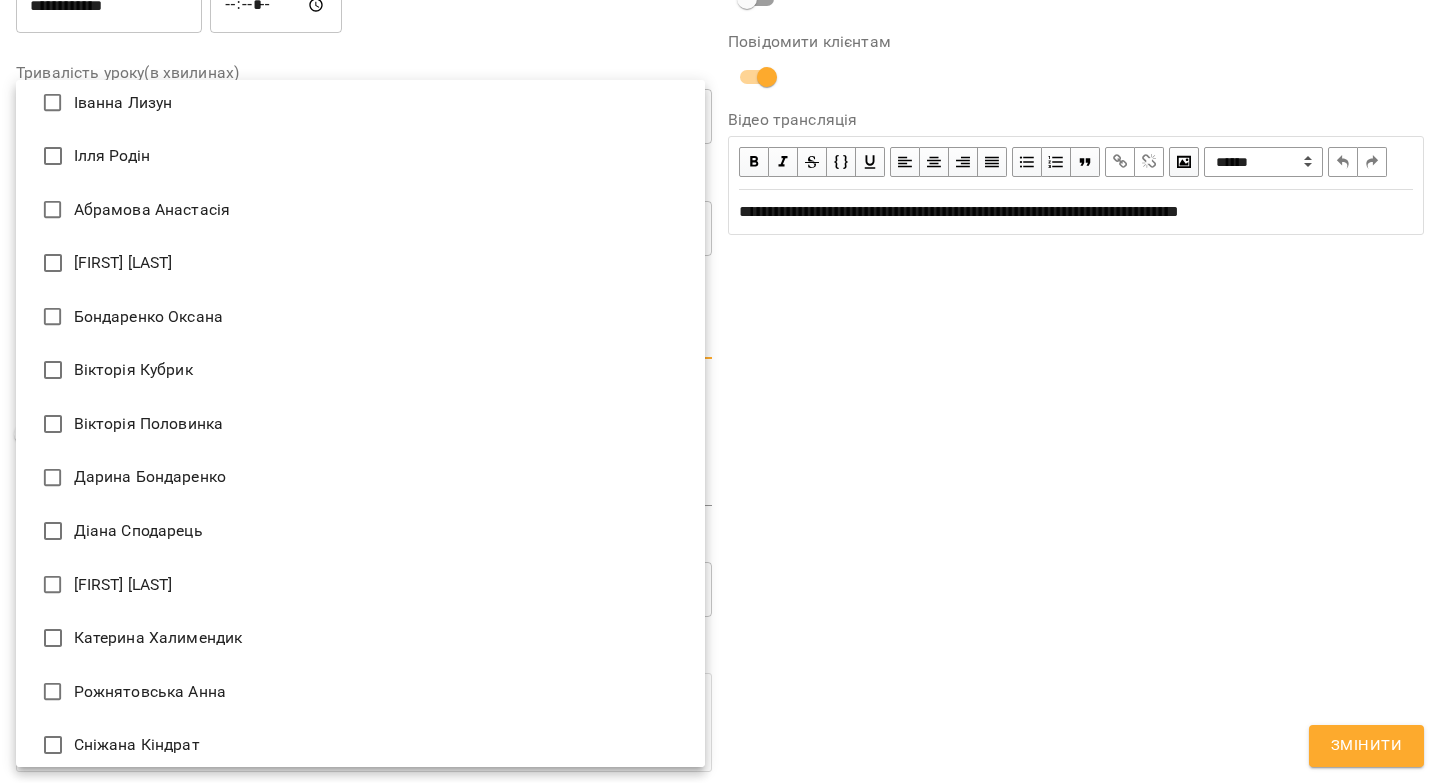 scroll, scrollTop: 0, scrollLeft: 0, axis: both 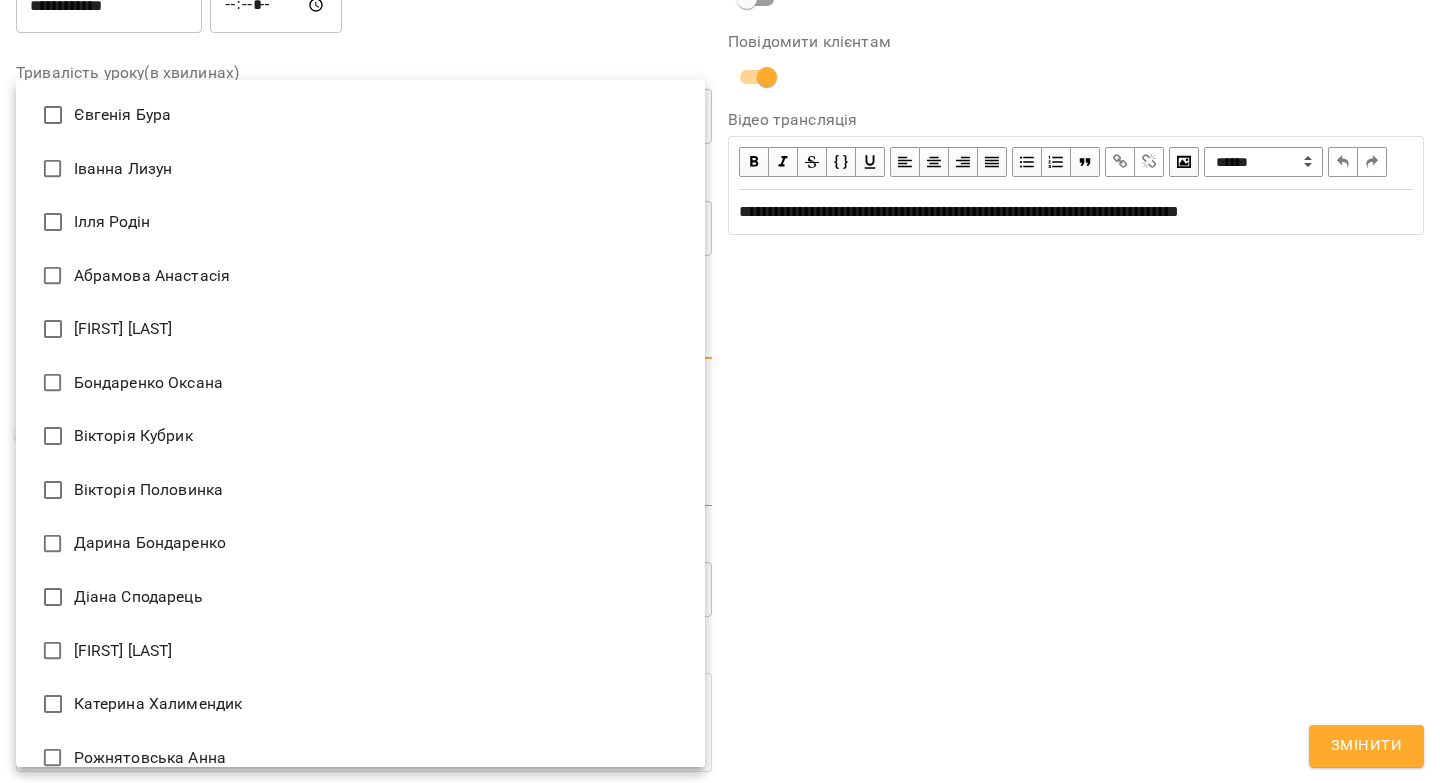 click on "Євгенія Бура" at bounding box center [360, 115] 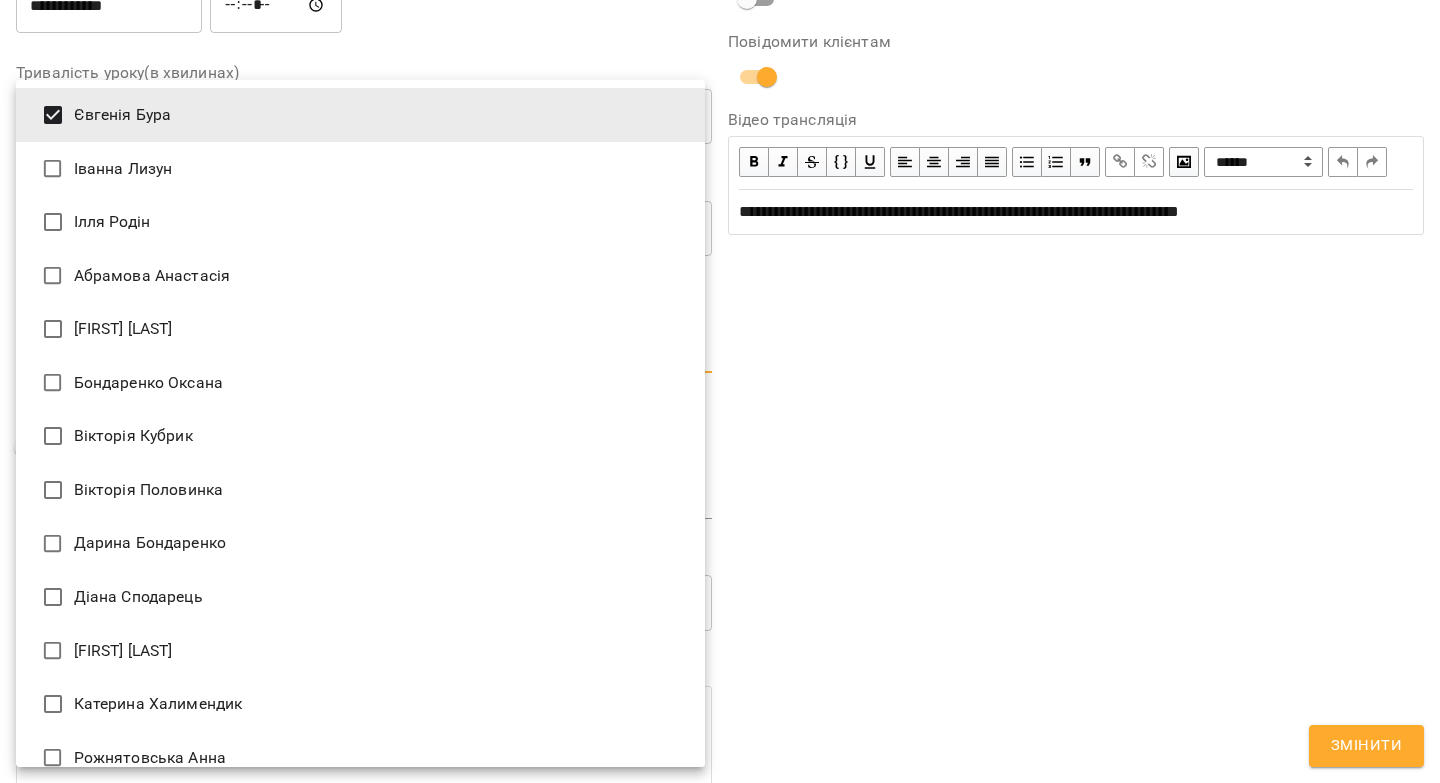 click at bounding box center (720, 391) 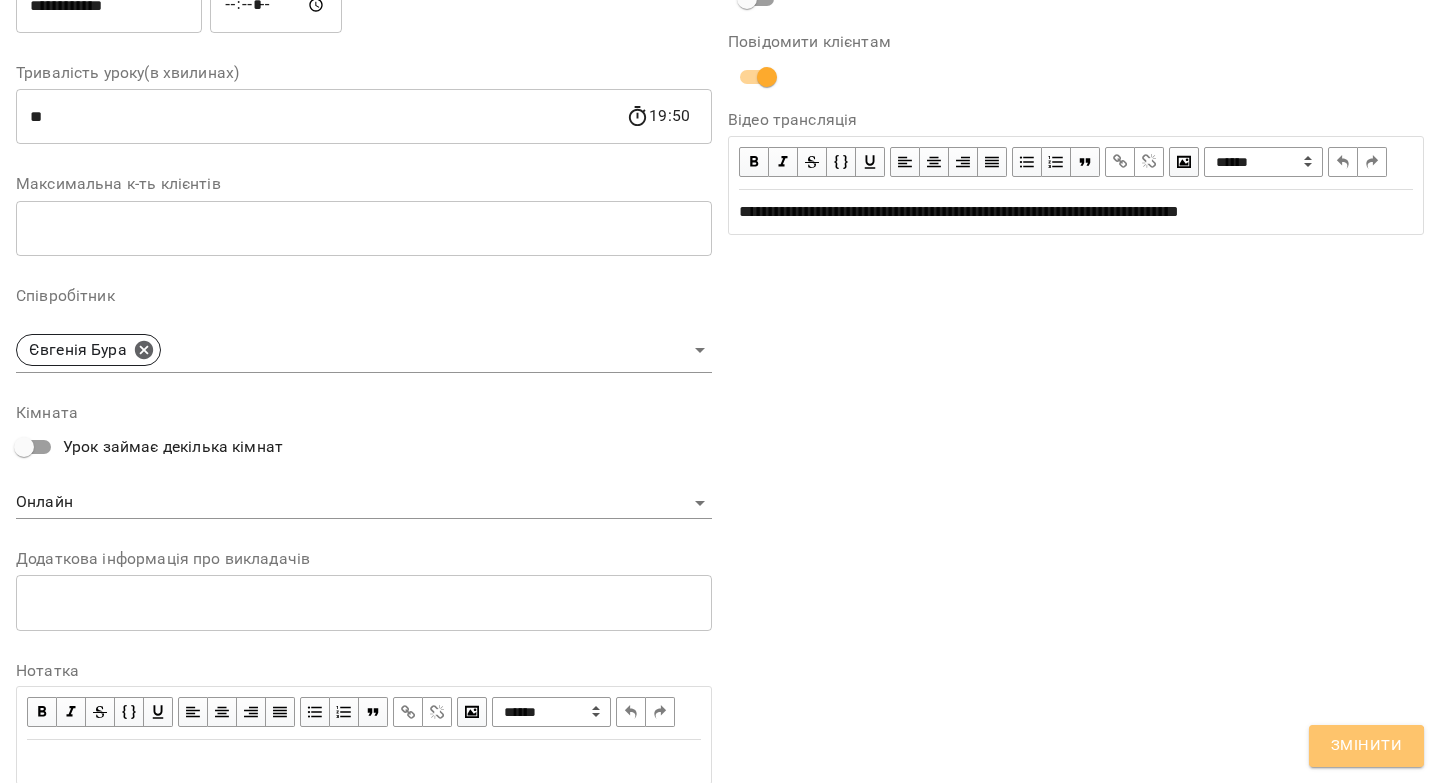click on "Змінити" at bounding box center [1366, 746] 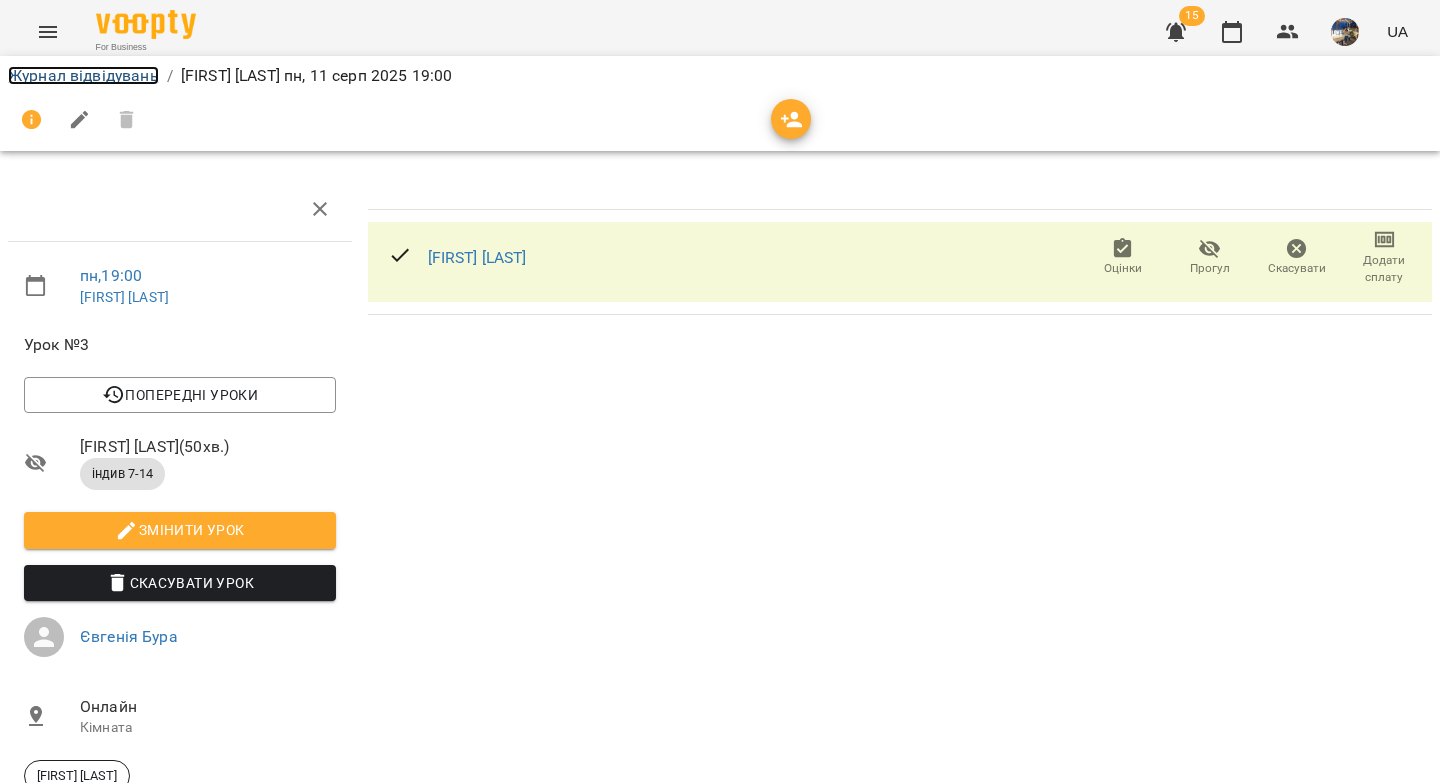 click on "Журнал відвідувань" at bounding box center [83, 75] 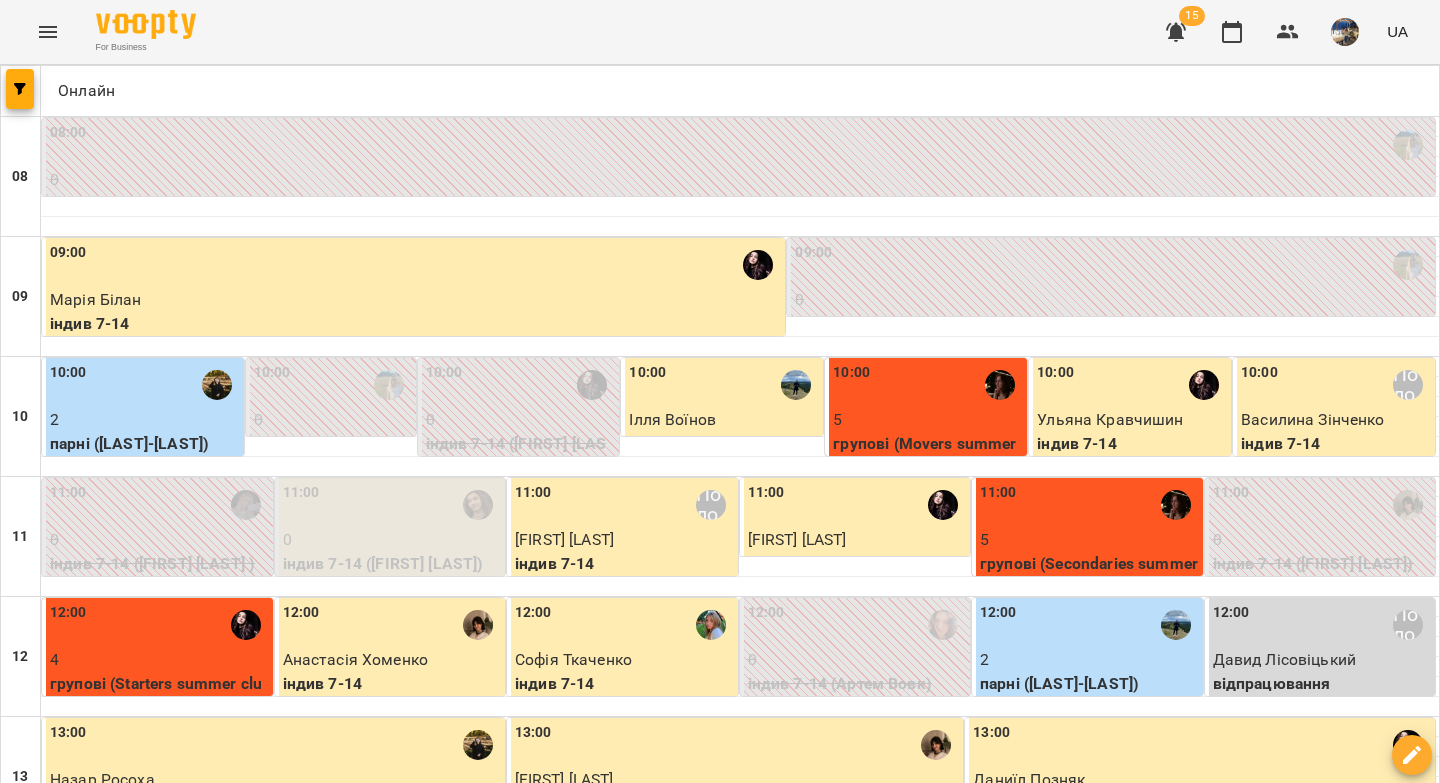 scroll, scrollTop: 0, scrollLeft: 0, axis: both 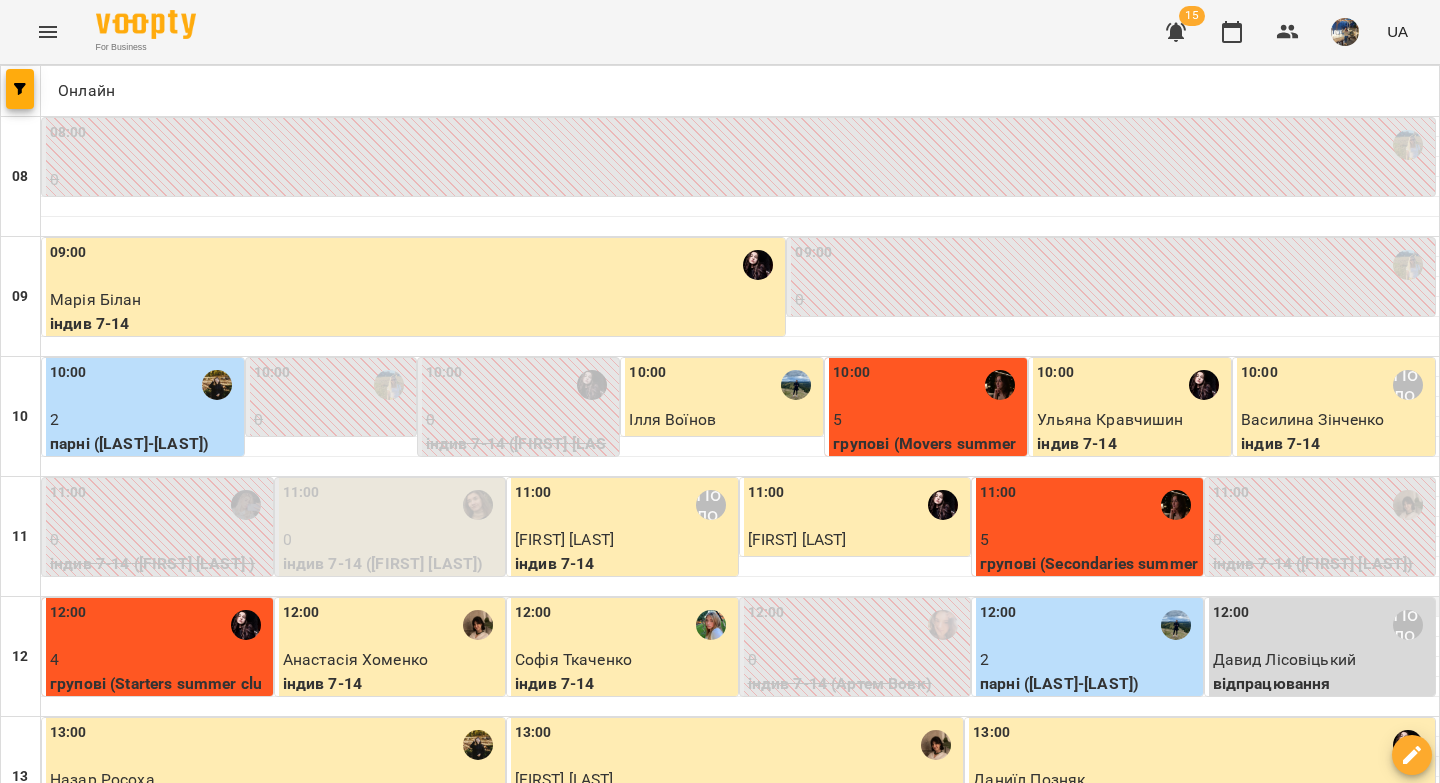 drag, startPoint x: 848, startPoint y: 738, endPoint x: 831, endPoint y: 609, distance: 130.11533 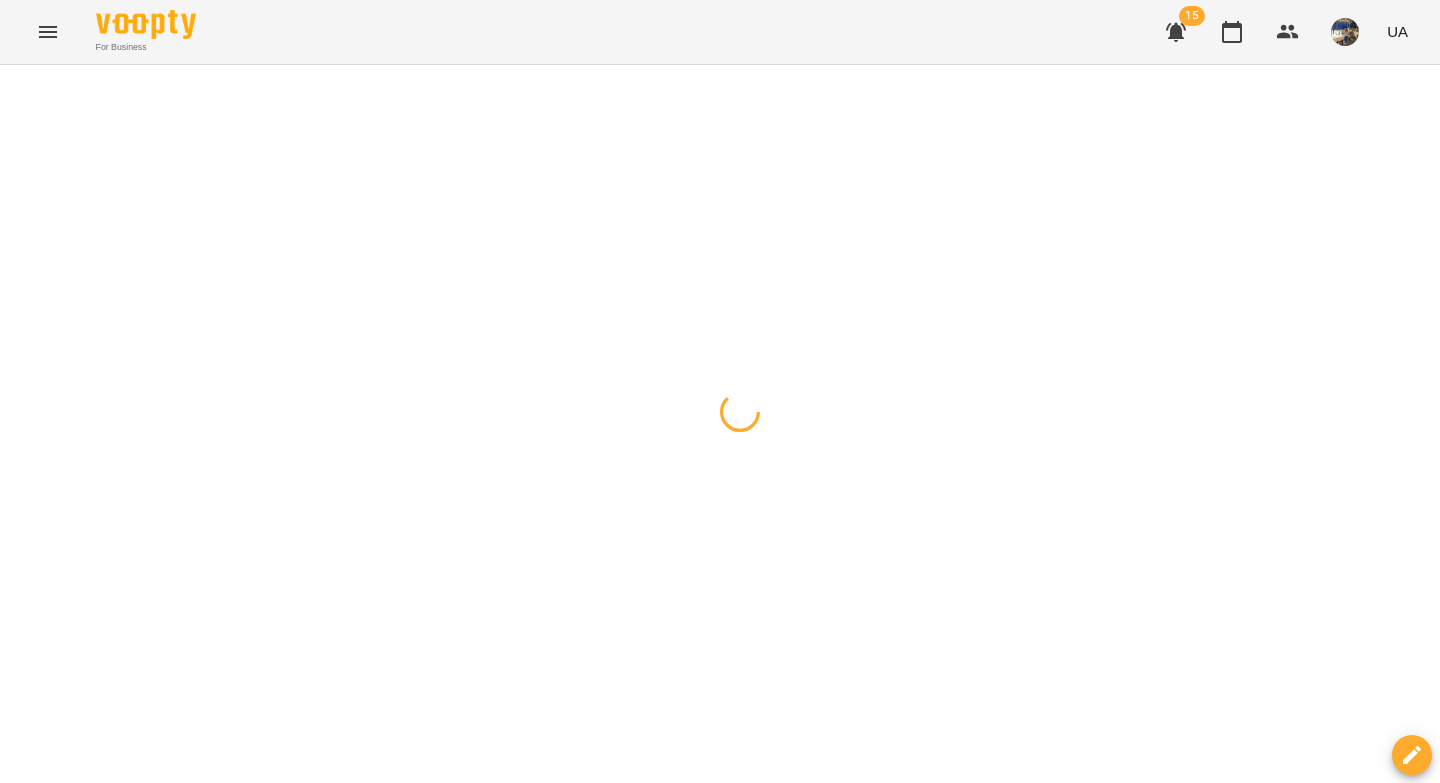 click at bounding box center (20, 89) 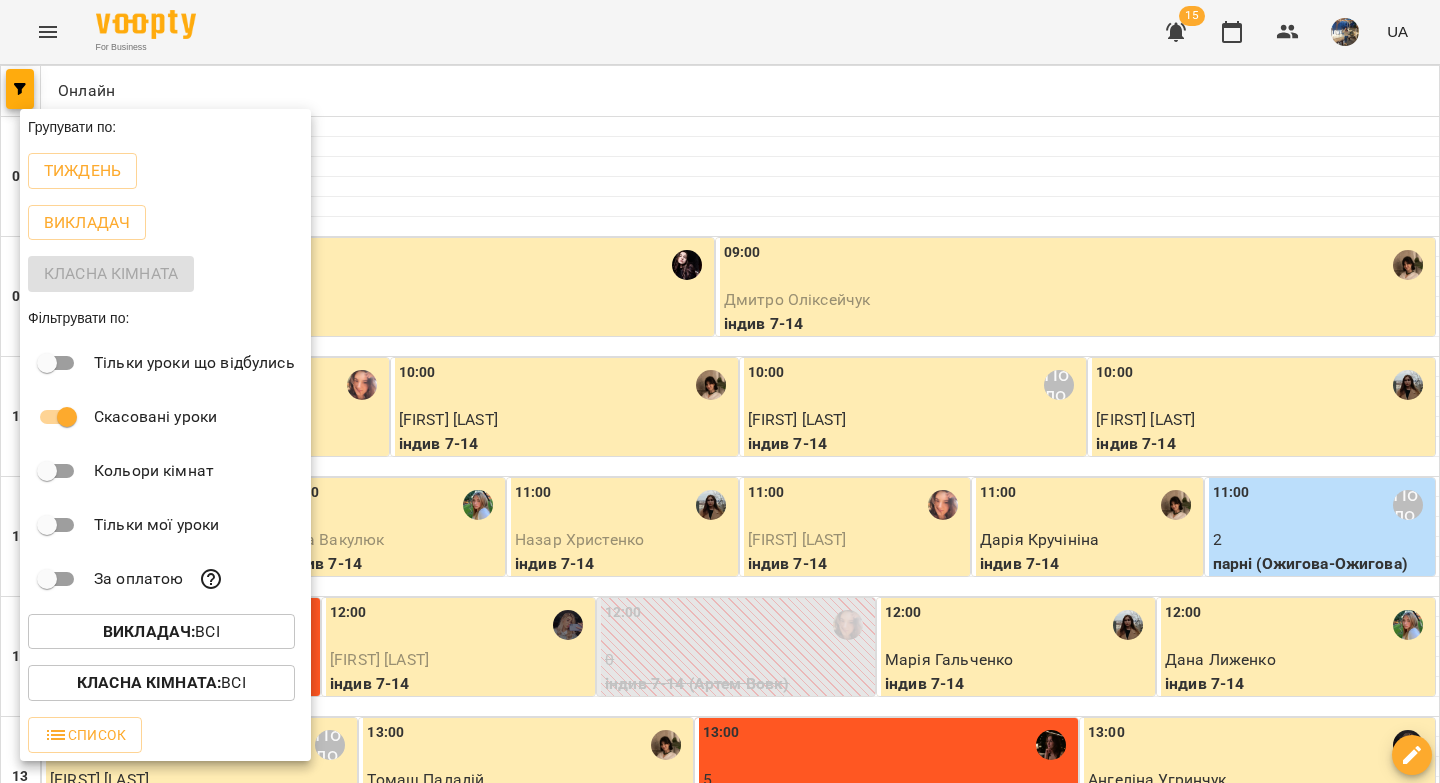 click on "Викладач :" at bounding box center [149, 631] 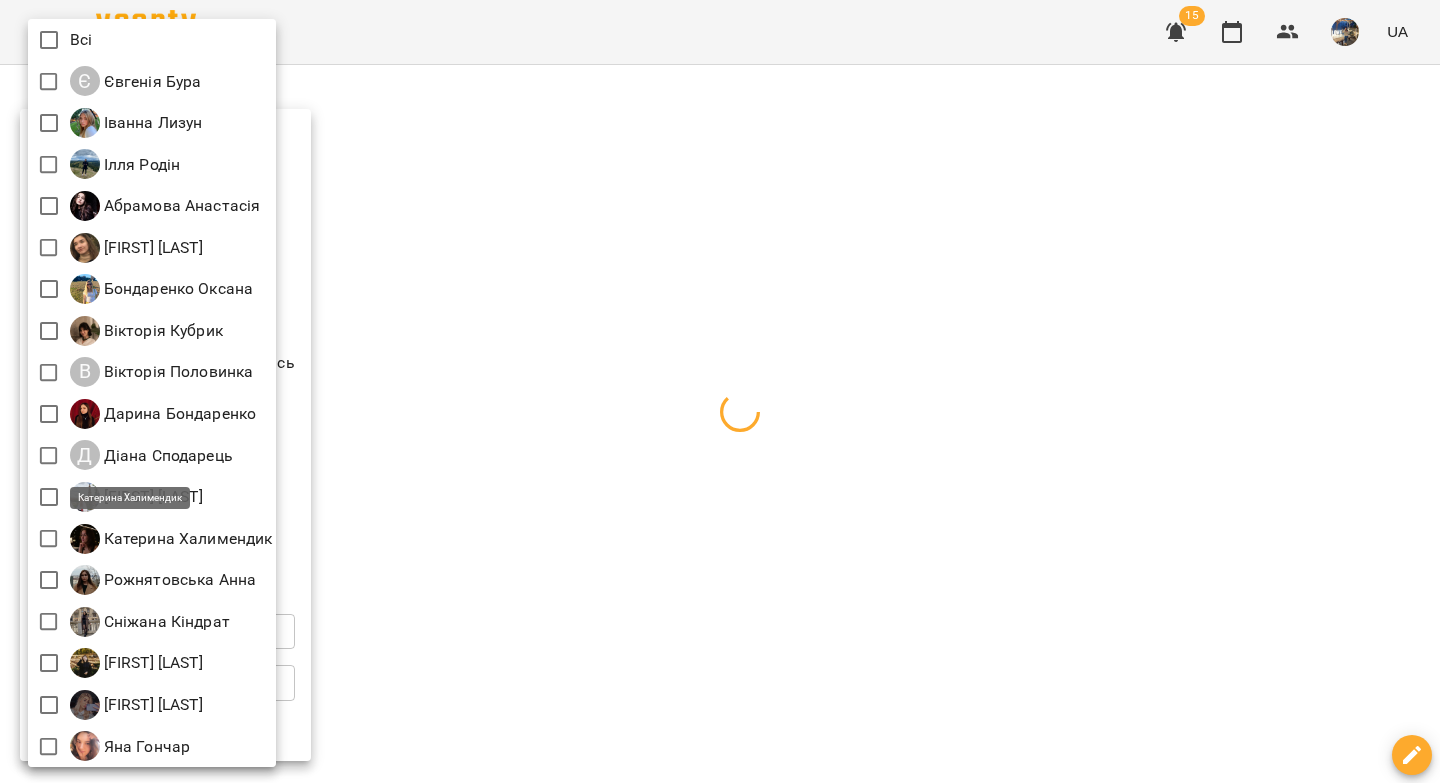 scroll, scrollTop: 4, scrollLeft: 0, axis: vertical 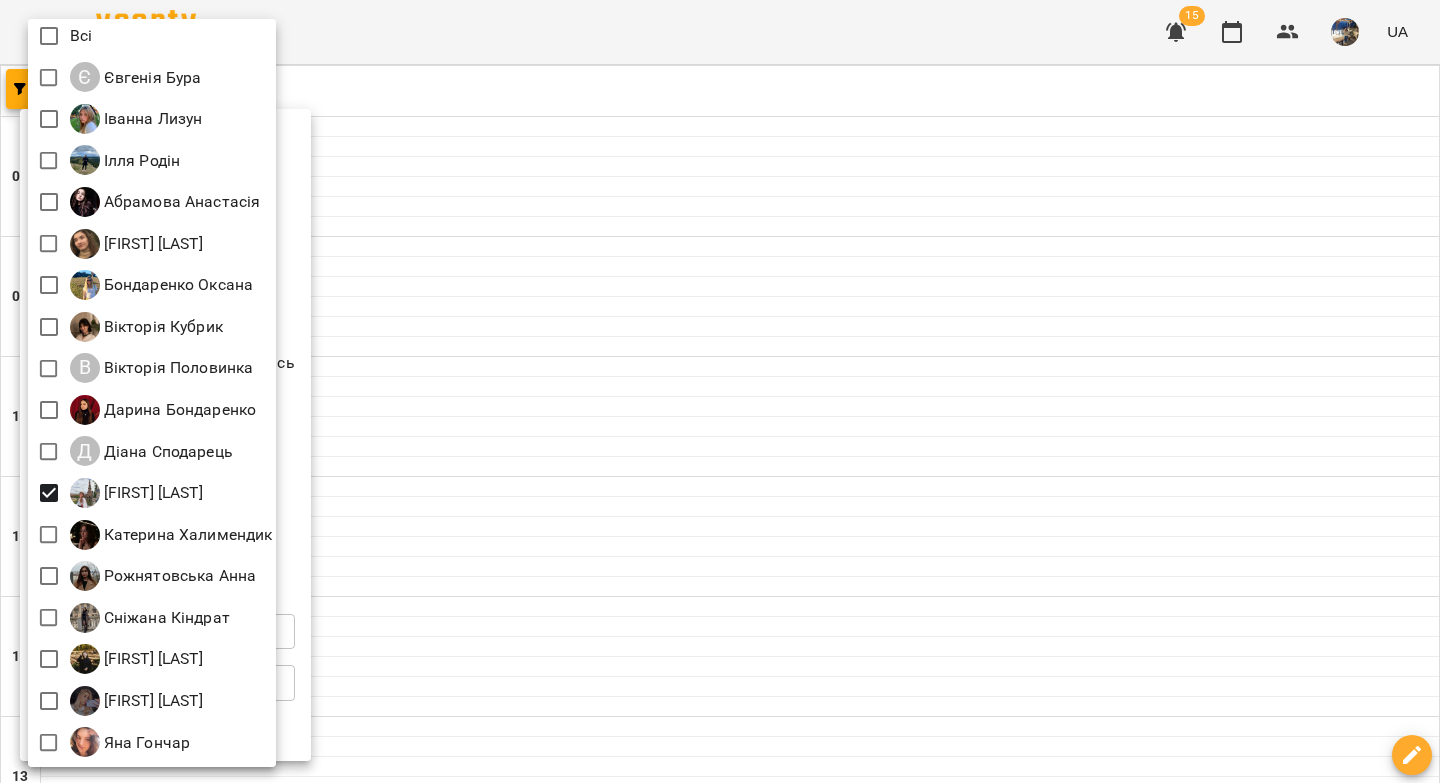 click at bounding box center (720, 391) 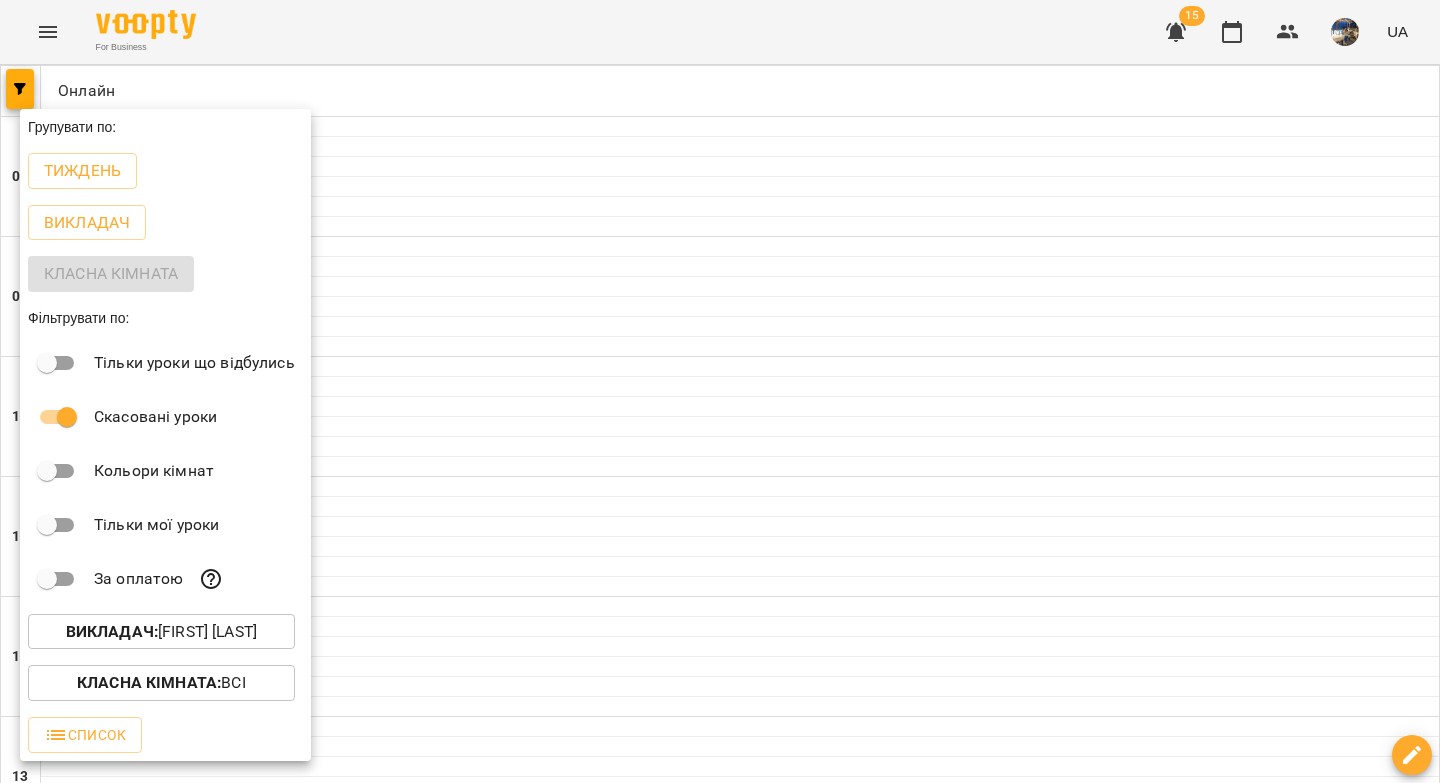click at bounding box center (720, 391) 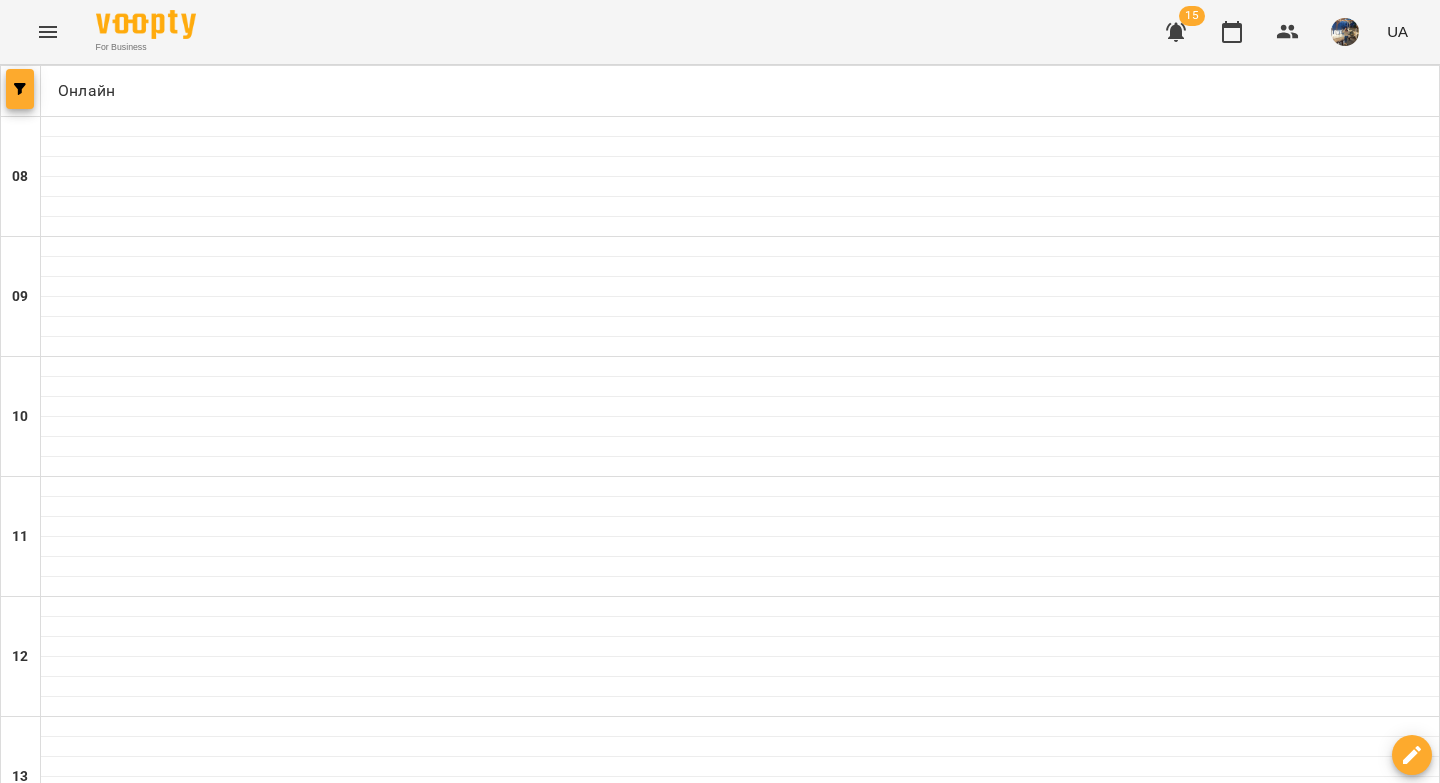 click at bounding box center [20, 89] 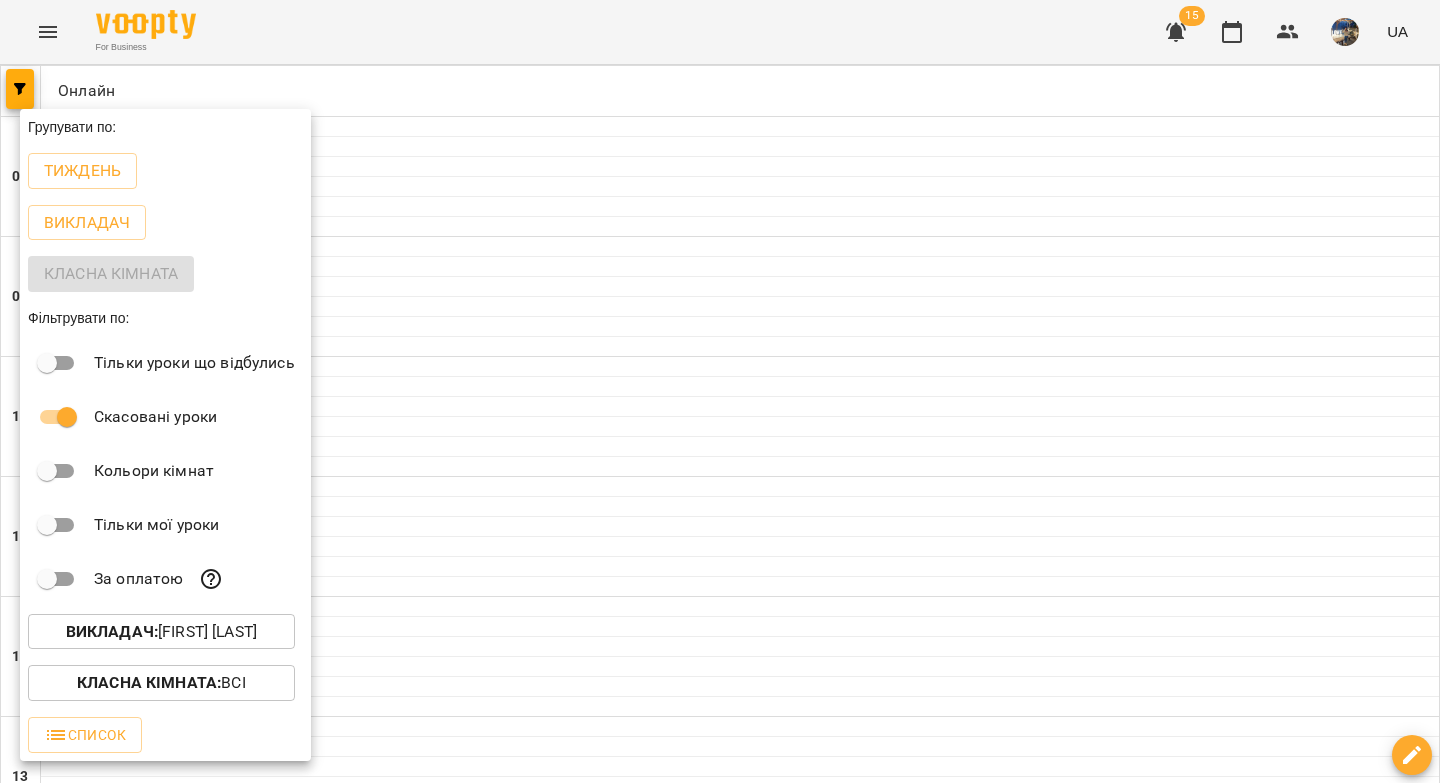 click on "Тиждень" at bounding box center (82, 171) 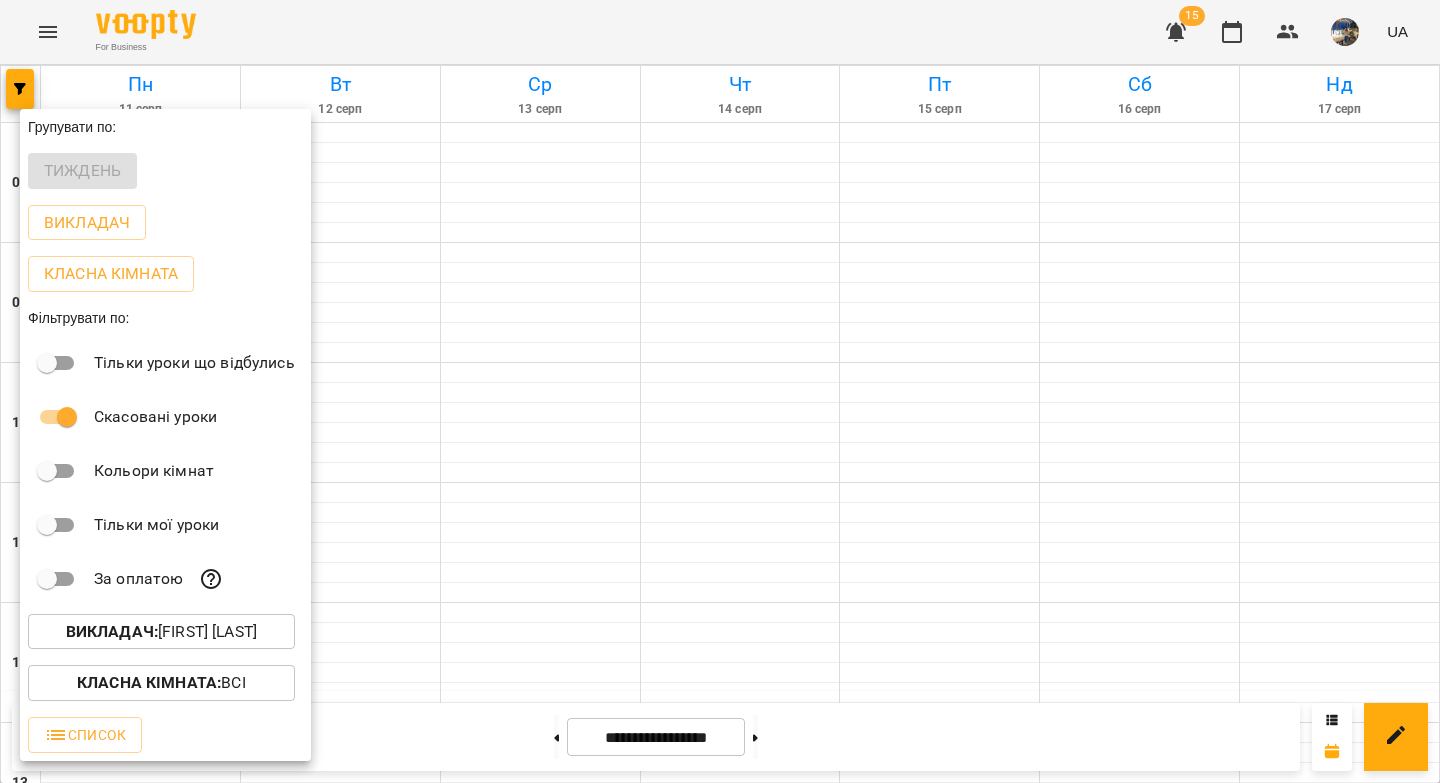 click at bounding box center [720, 391] 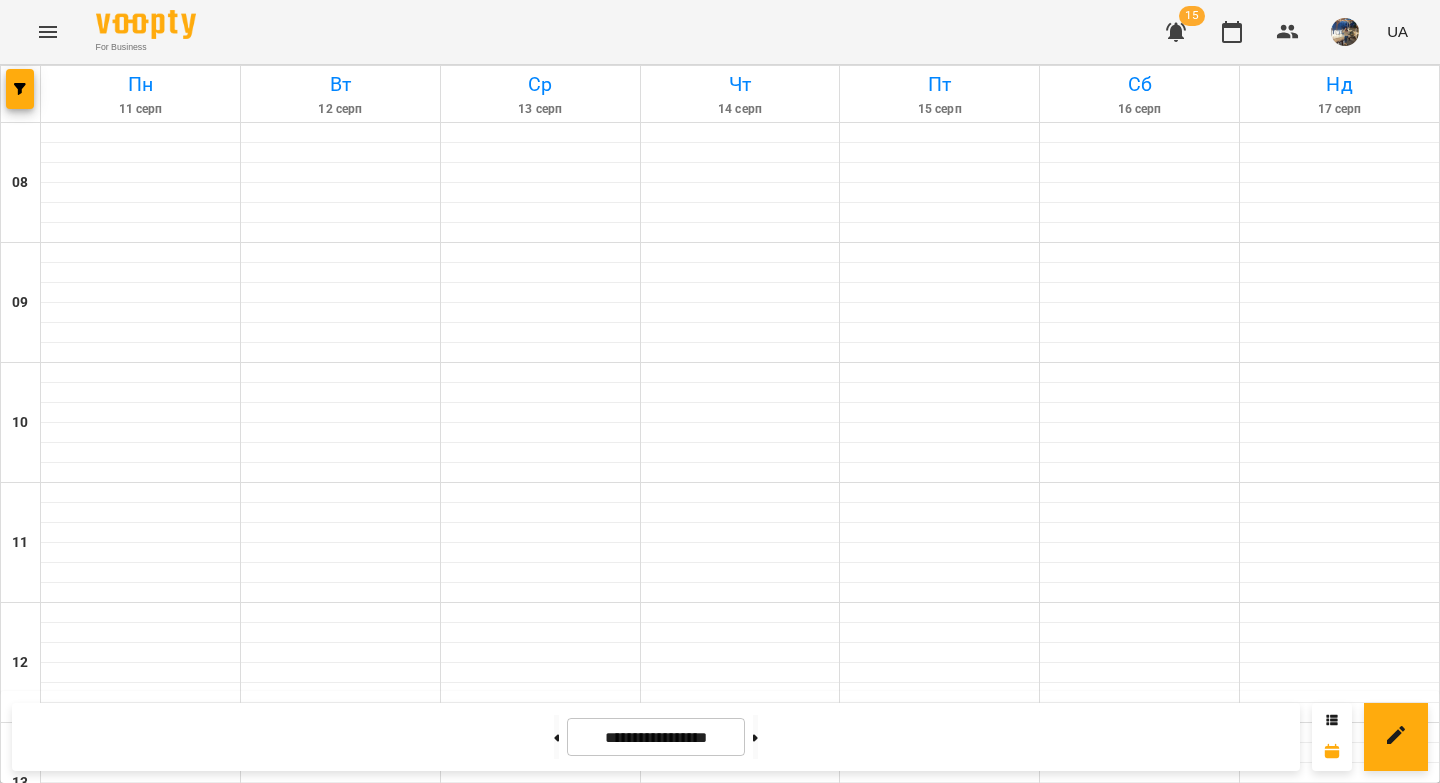 scroll, scrollTop: 1110, scrollLeft: 0, axis: vertical 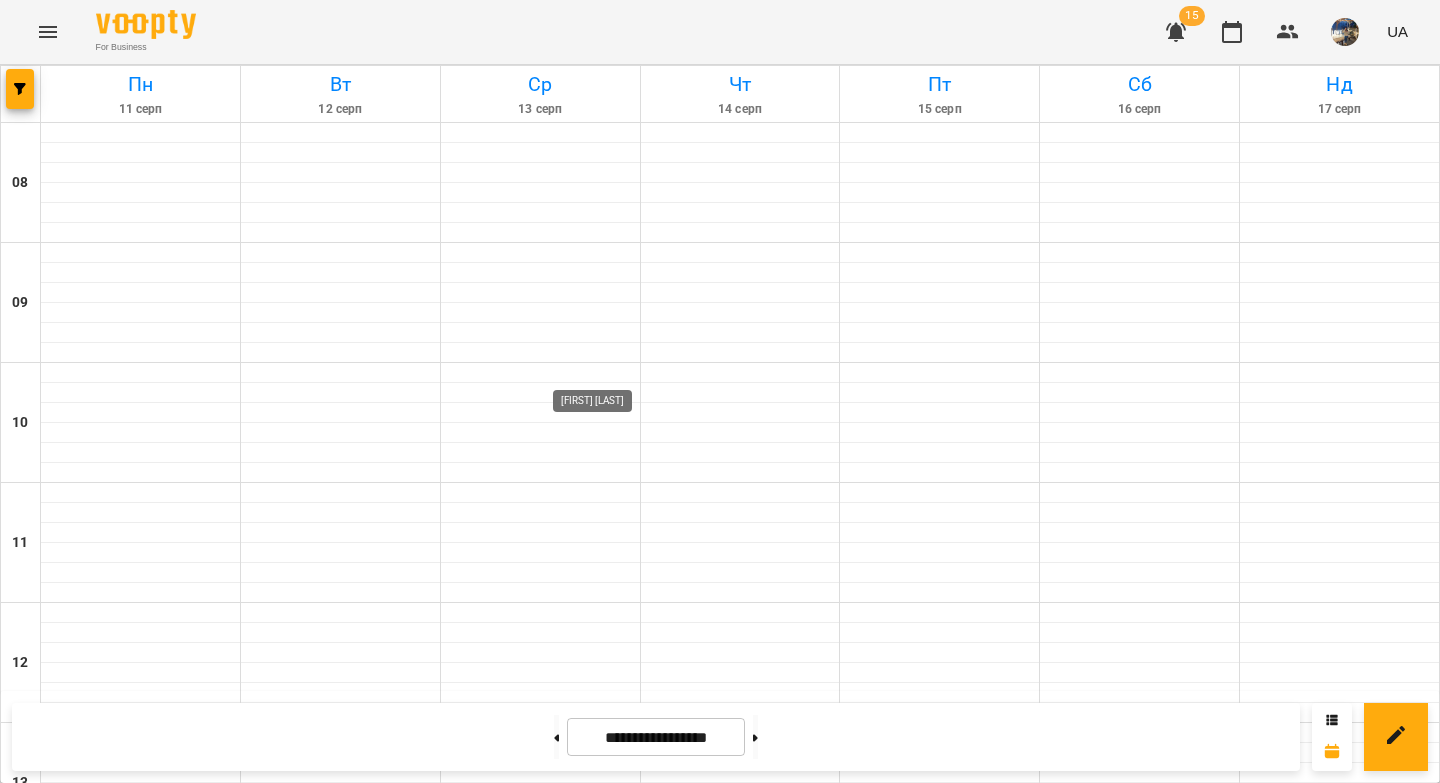 click at bounding box center (609, 1471) 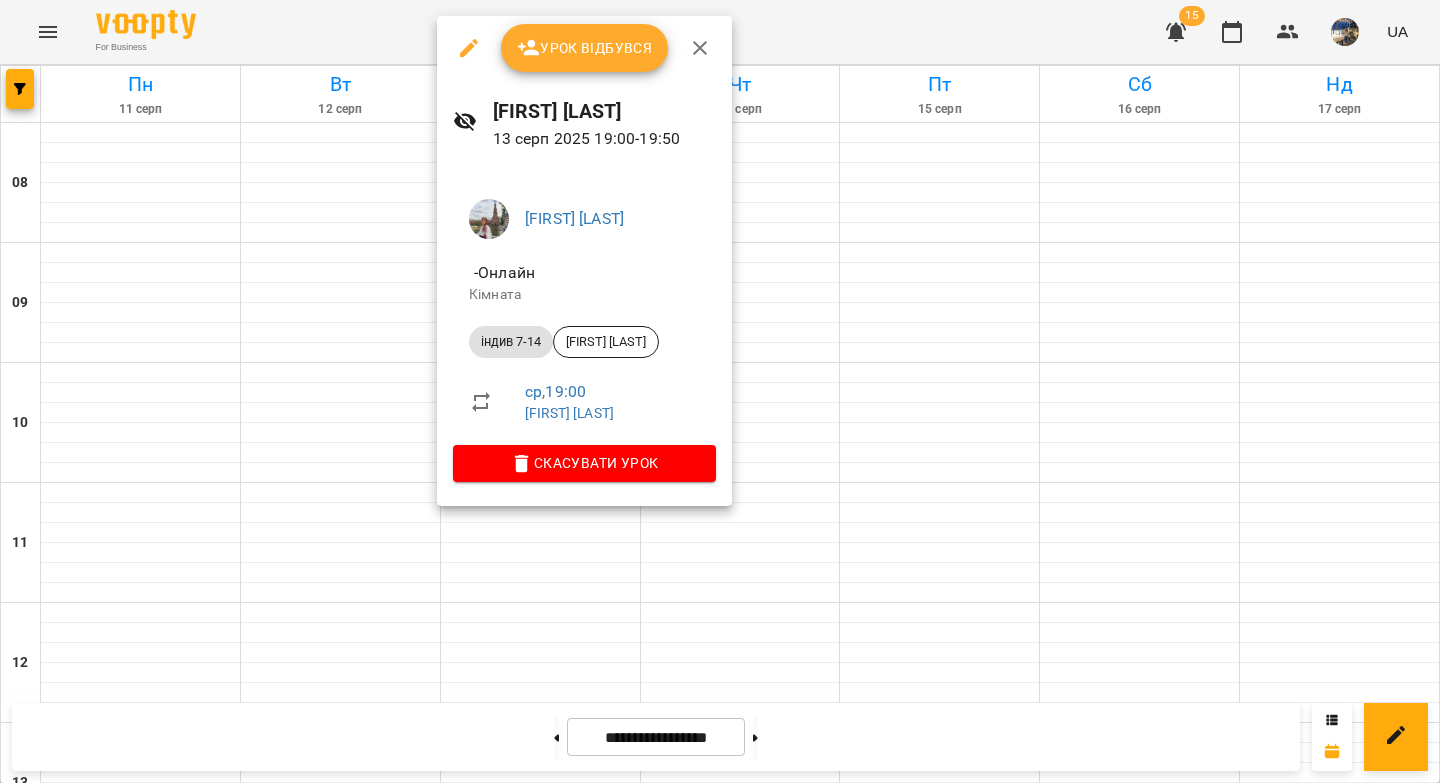 click at bounding box center [469, 48] 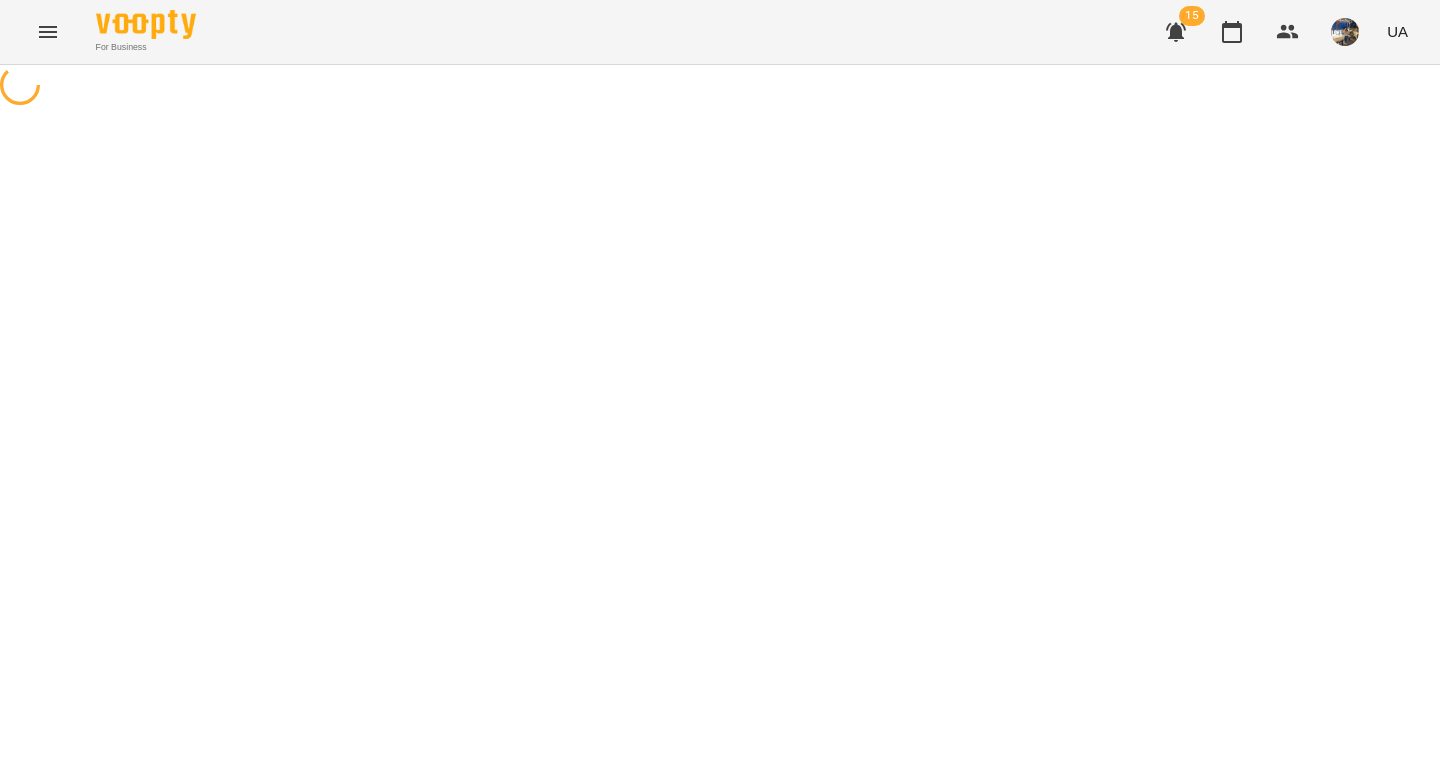 select on "**********" 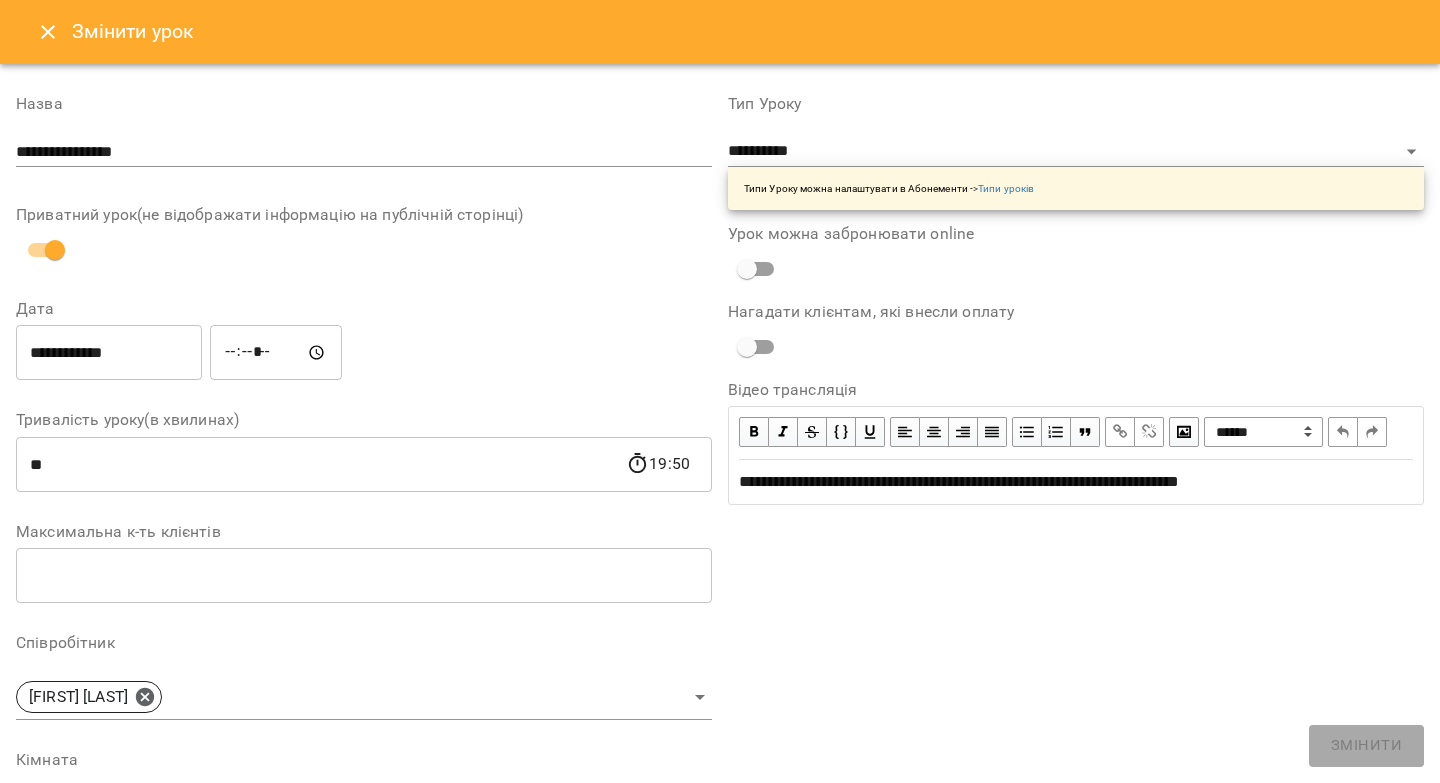 scroll, scrollTop: 459, scrollLeft: 0, axis: vertical 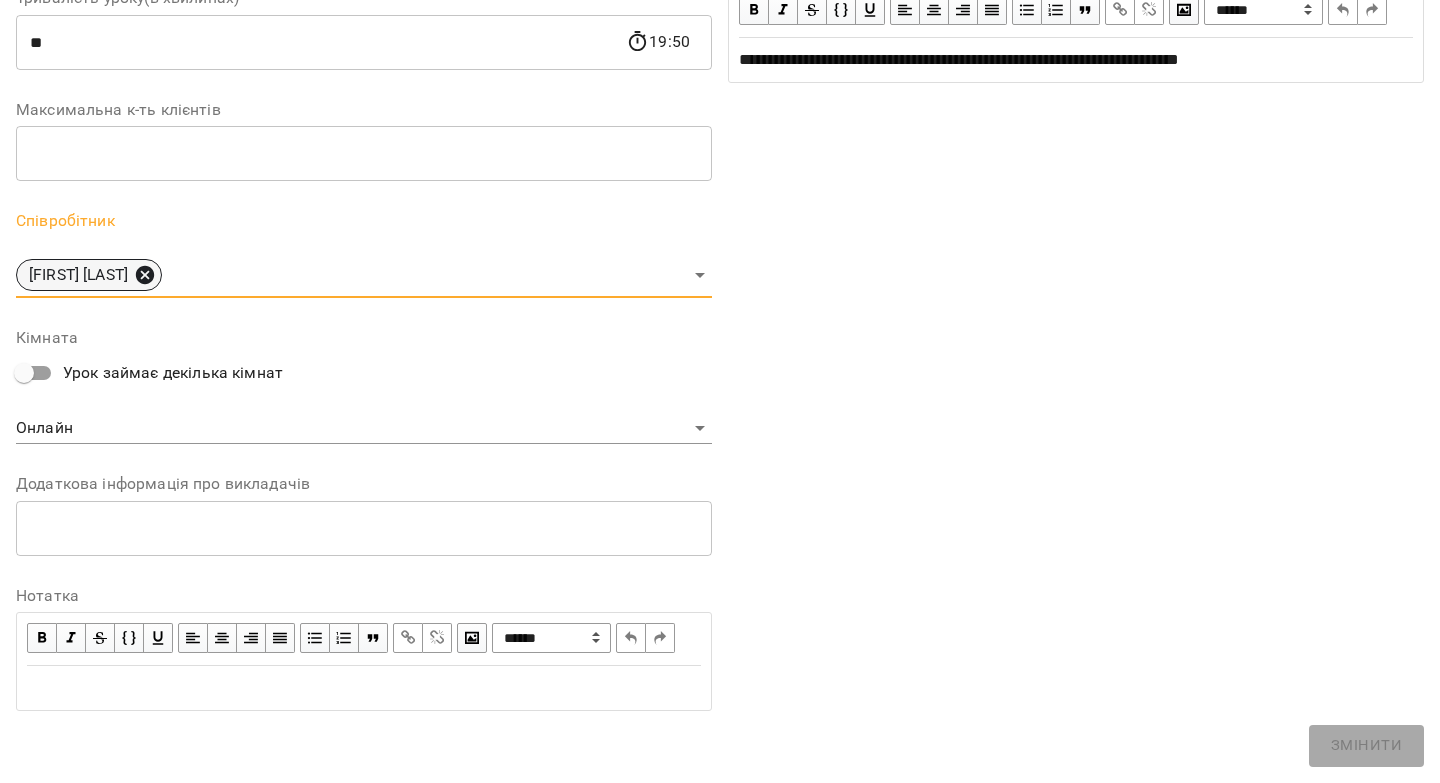 click 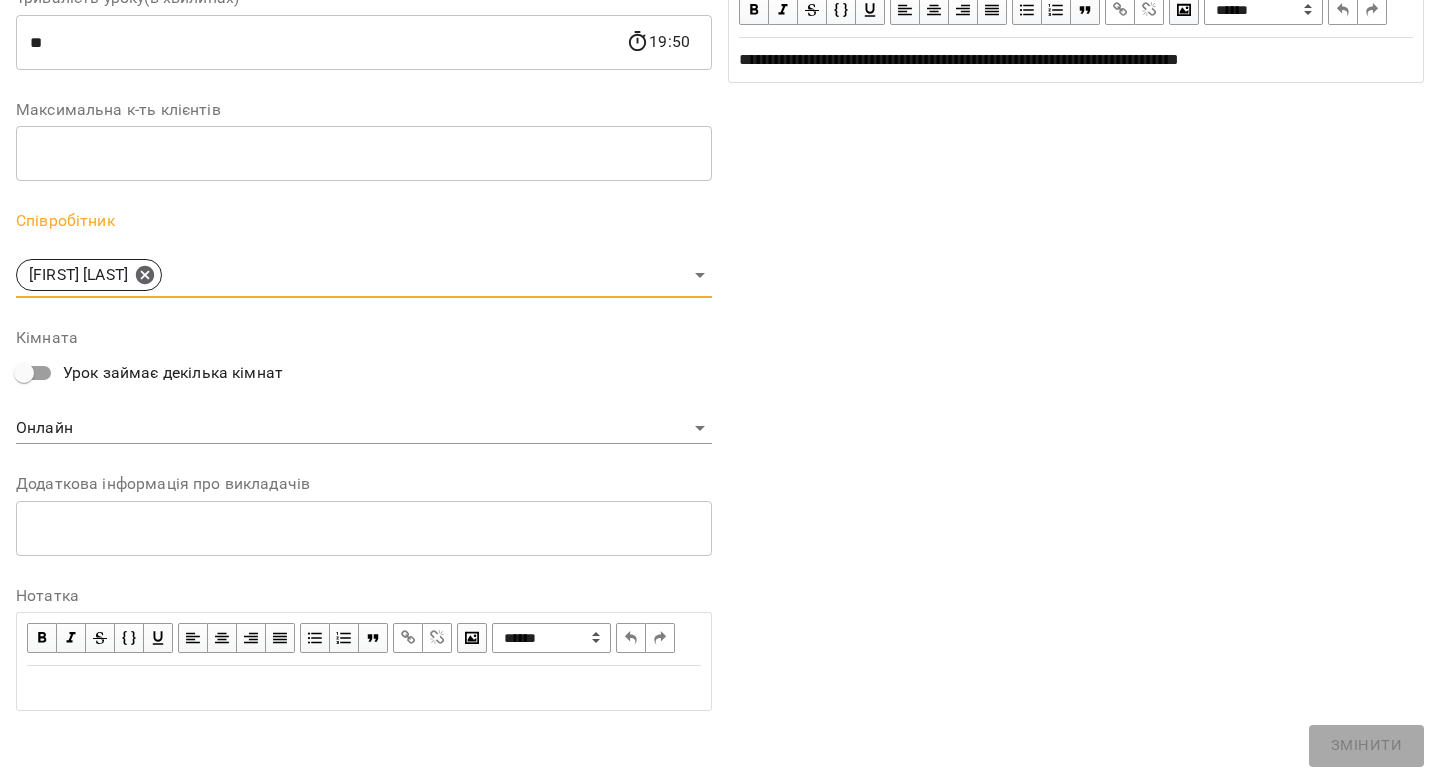 scroll, scrollTop: 529, scrollLeft: 0, axis: vertical 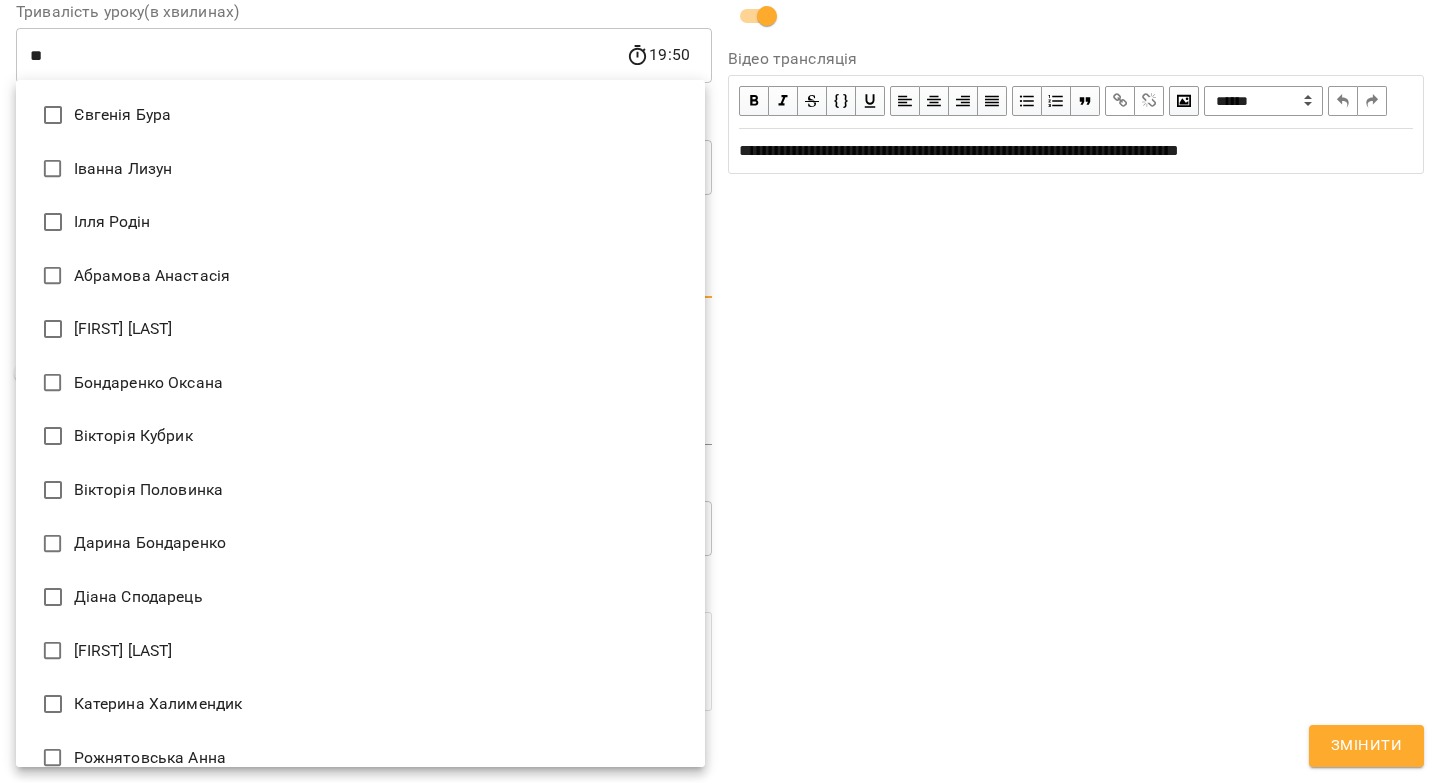 click on "**********" at bounding box center (720, 520) 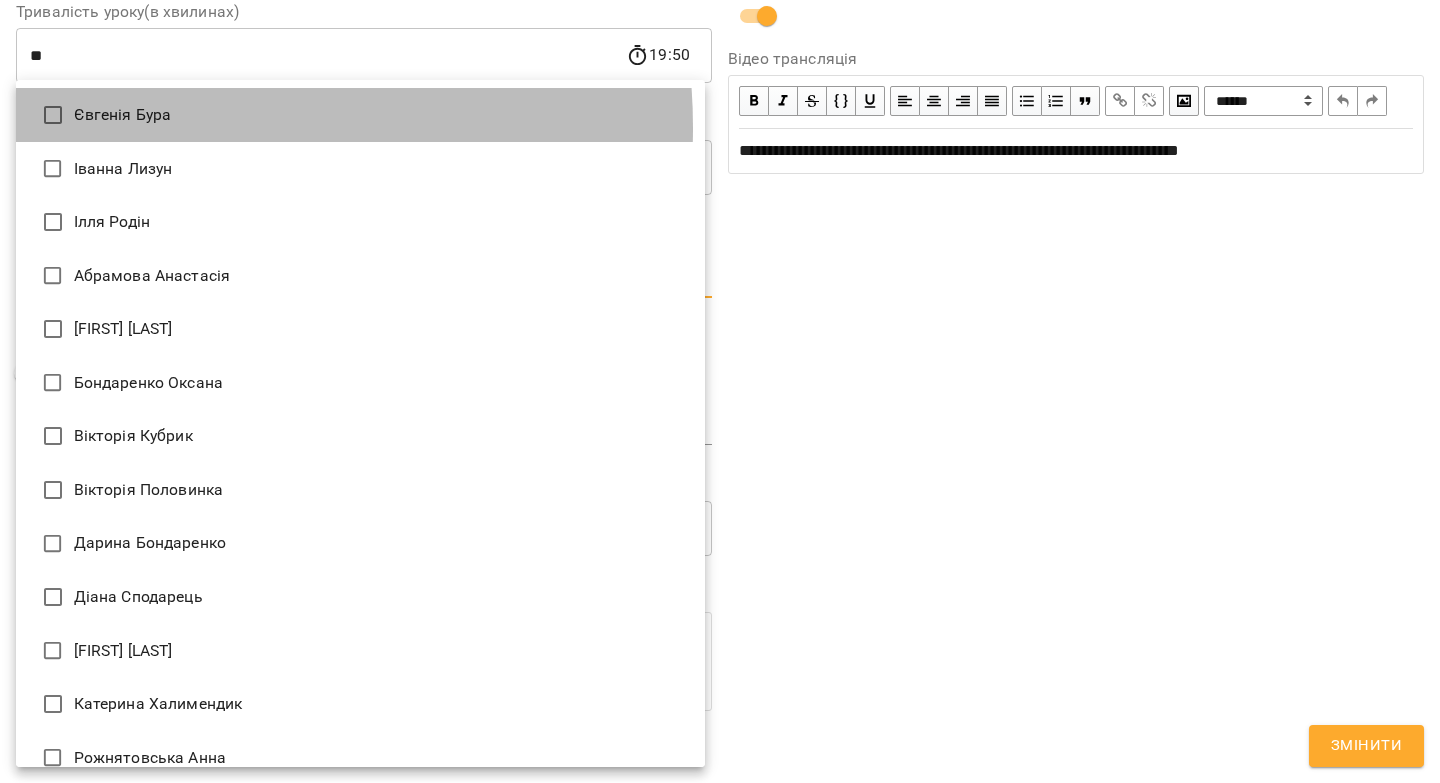 click on "Євгенія Бура" at bounding box center [360, 115] 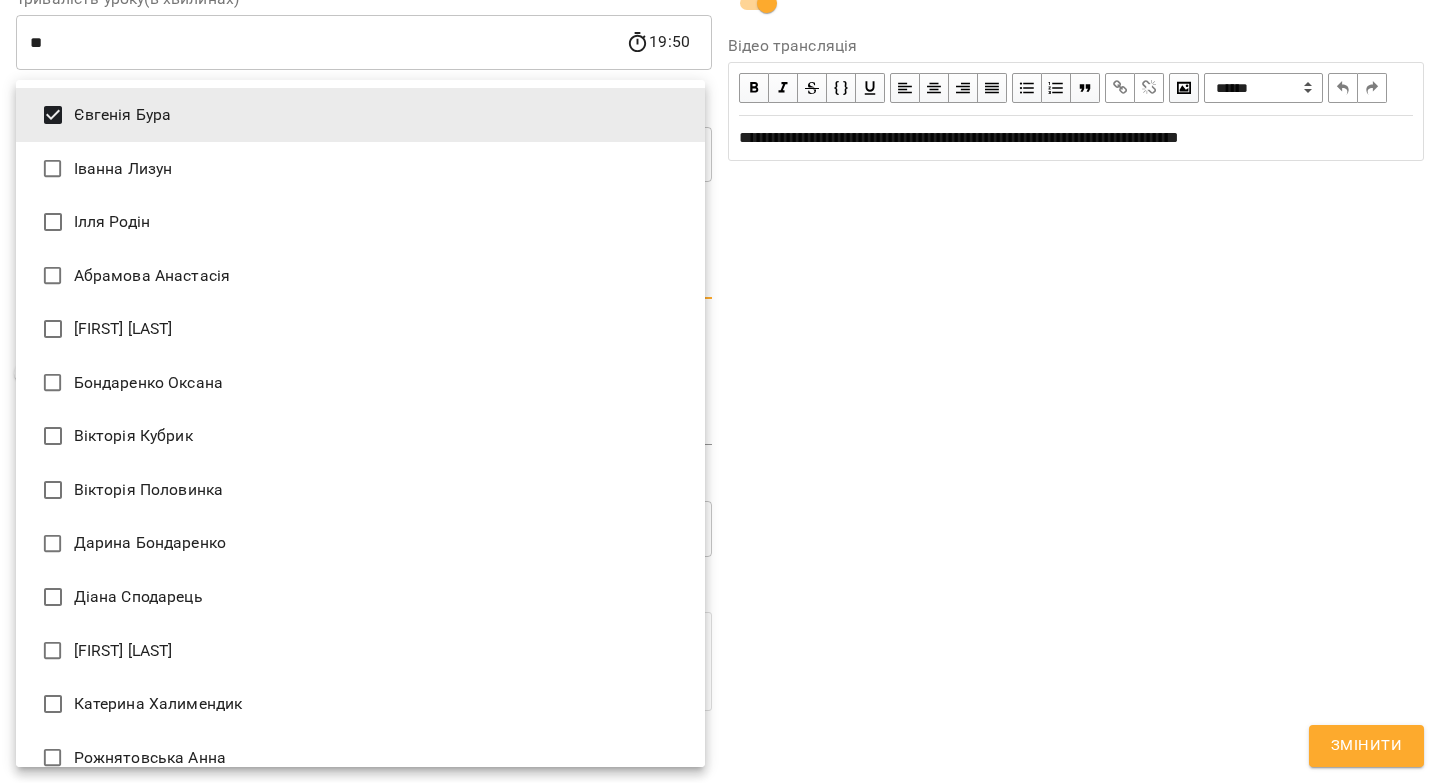 click at bounding box center [720, 391] 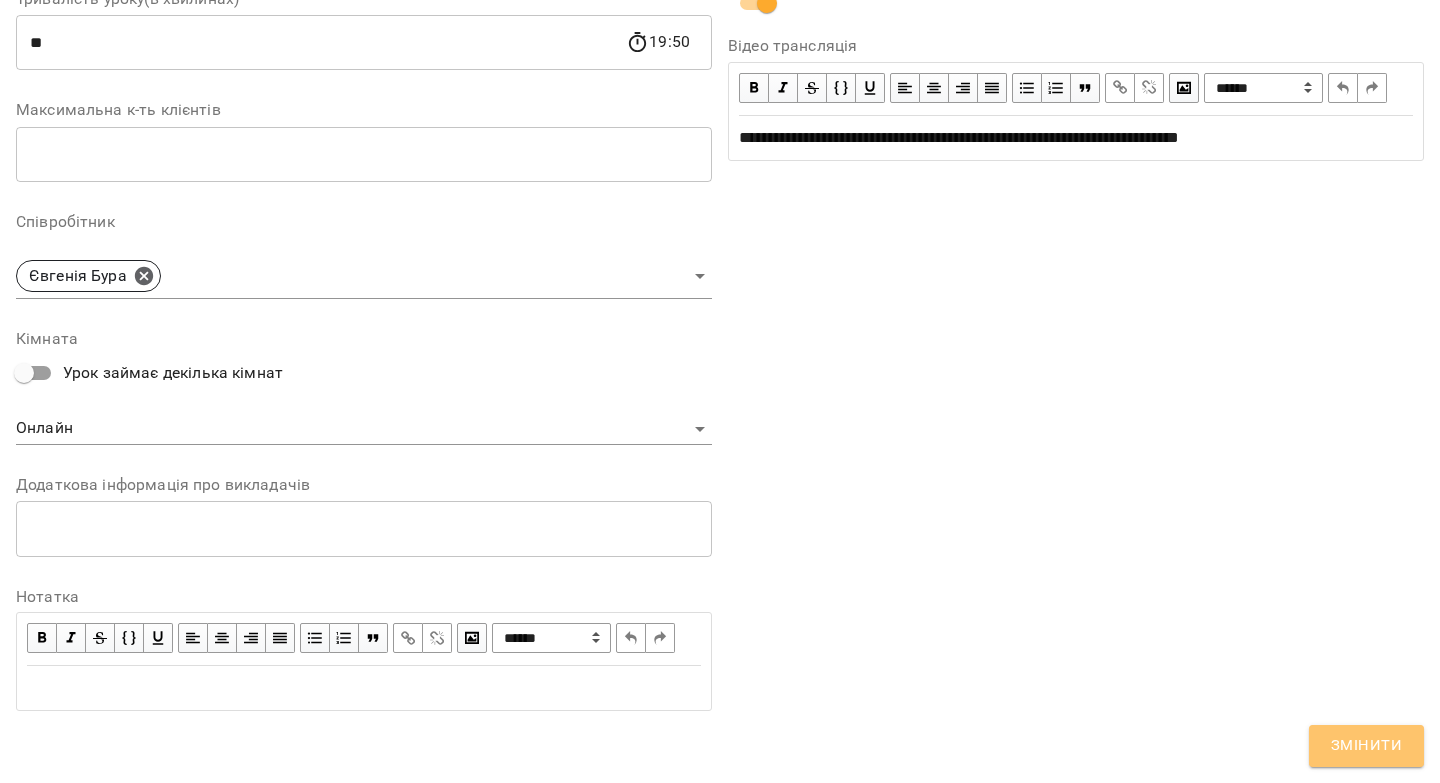 click on "Змінити" at bounding box center [1366, 746] 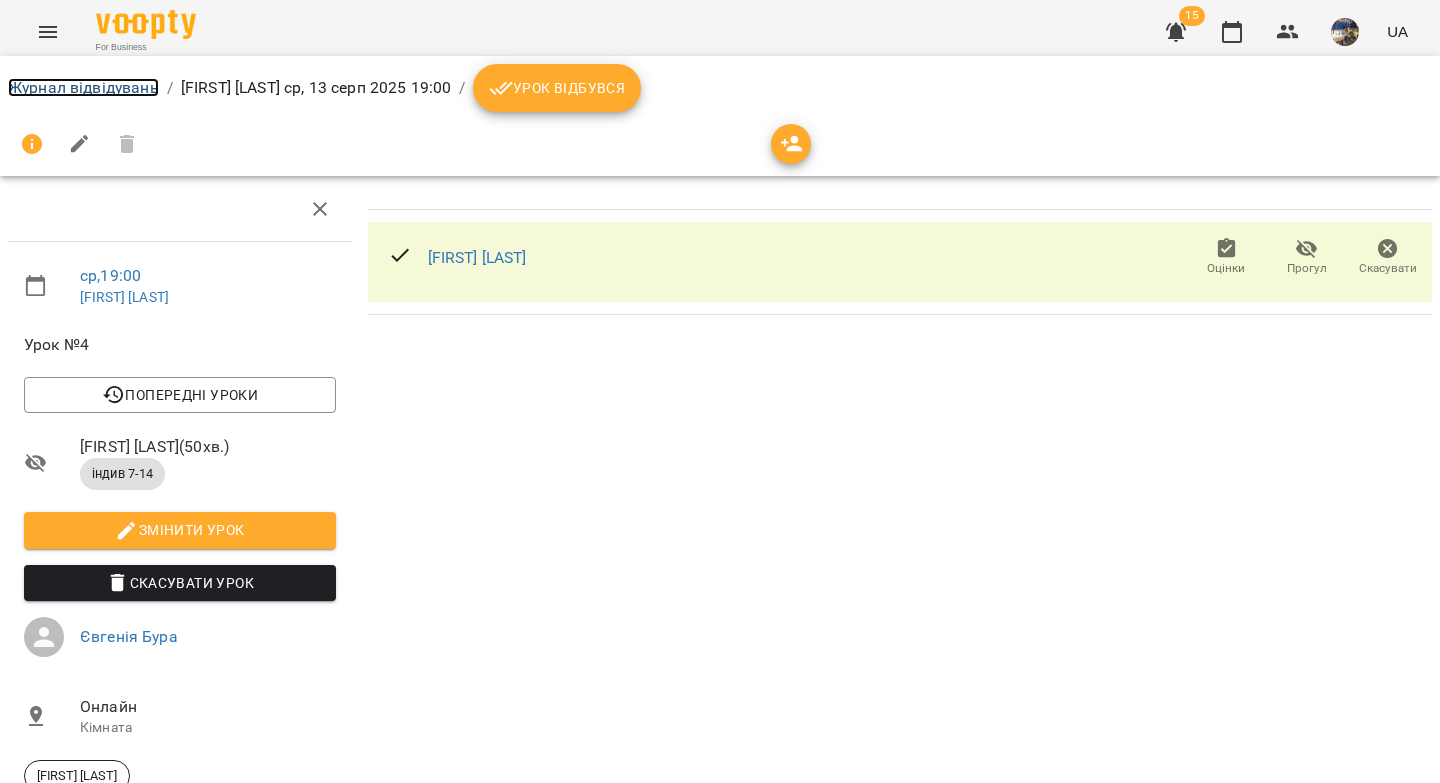 click on "Журнал відвідувань" at bounding box center (83, 87) 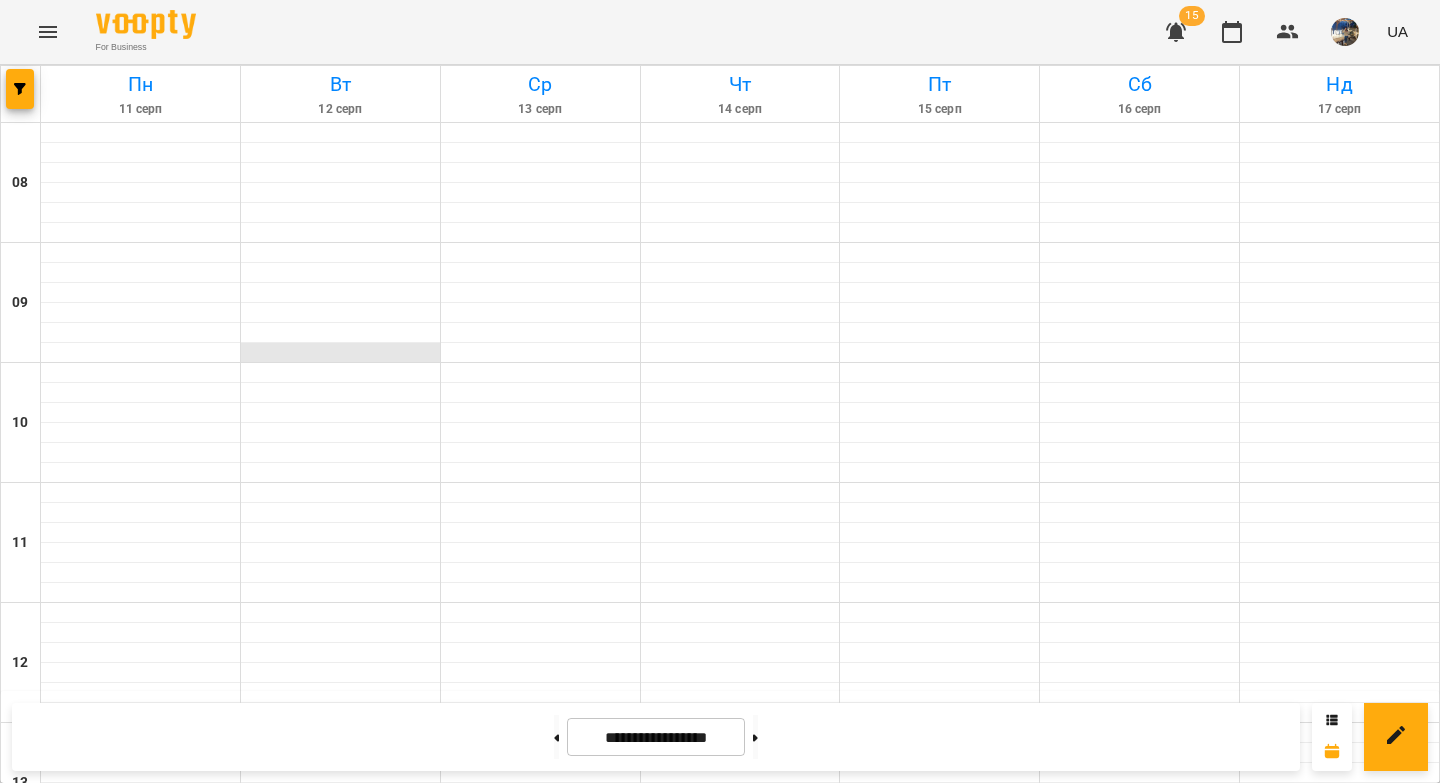 scroll, scrollTop: 0, scrollLeft: 0, axis: both 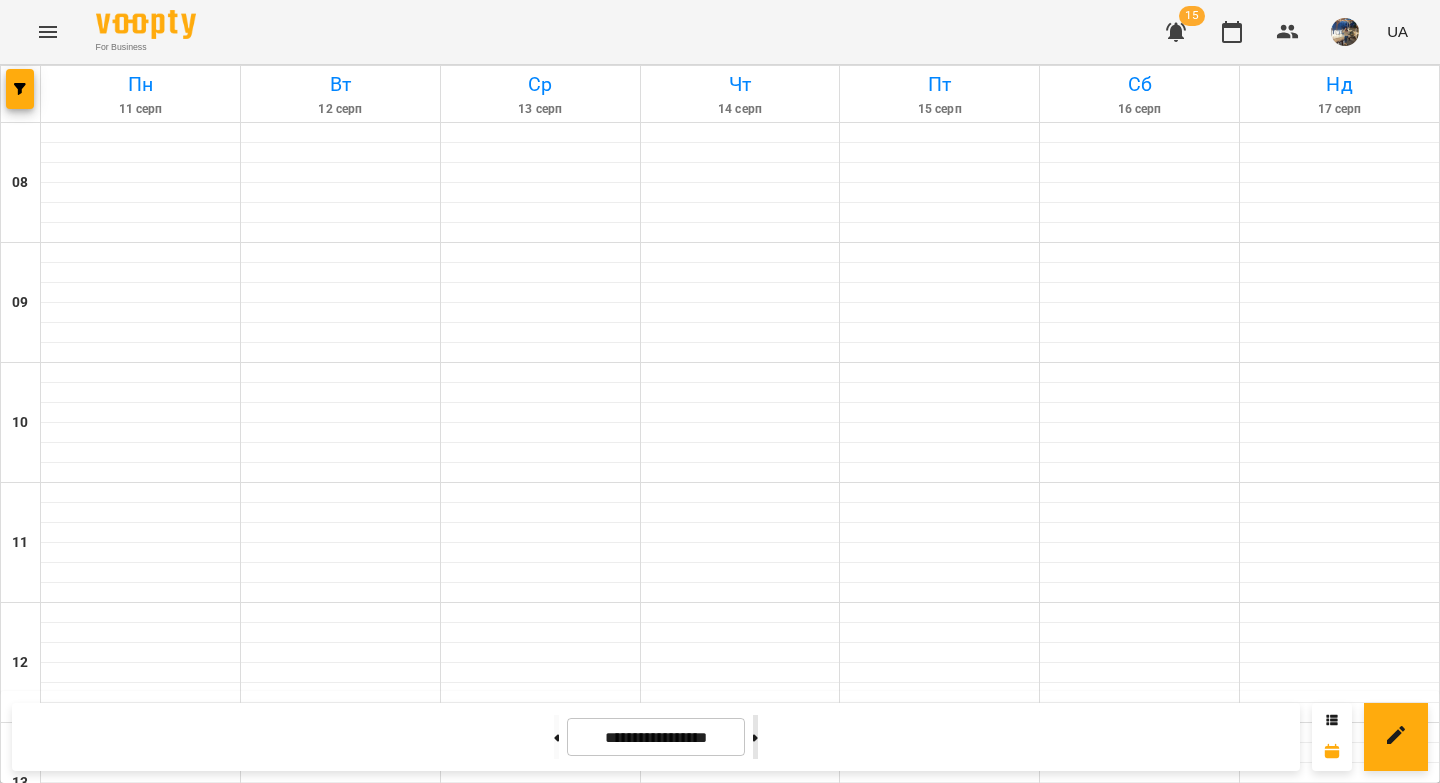 click at bounding box center (755, 737) 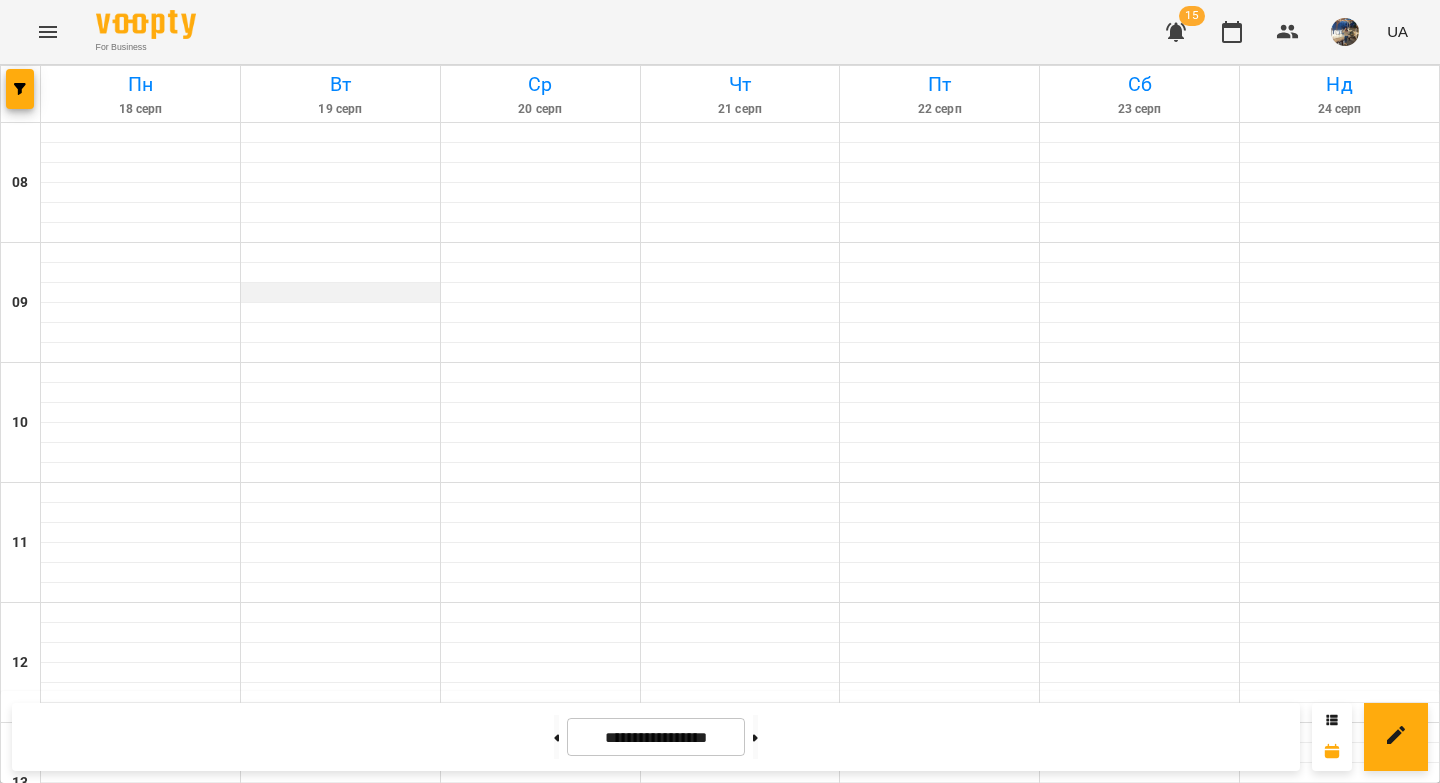 scroll, scrollTop: 1110, scrollLeft: 0, axis: vertical 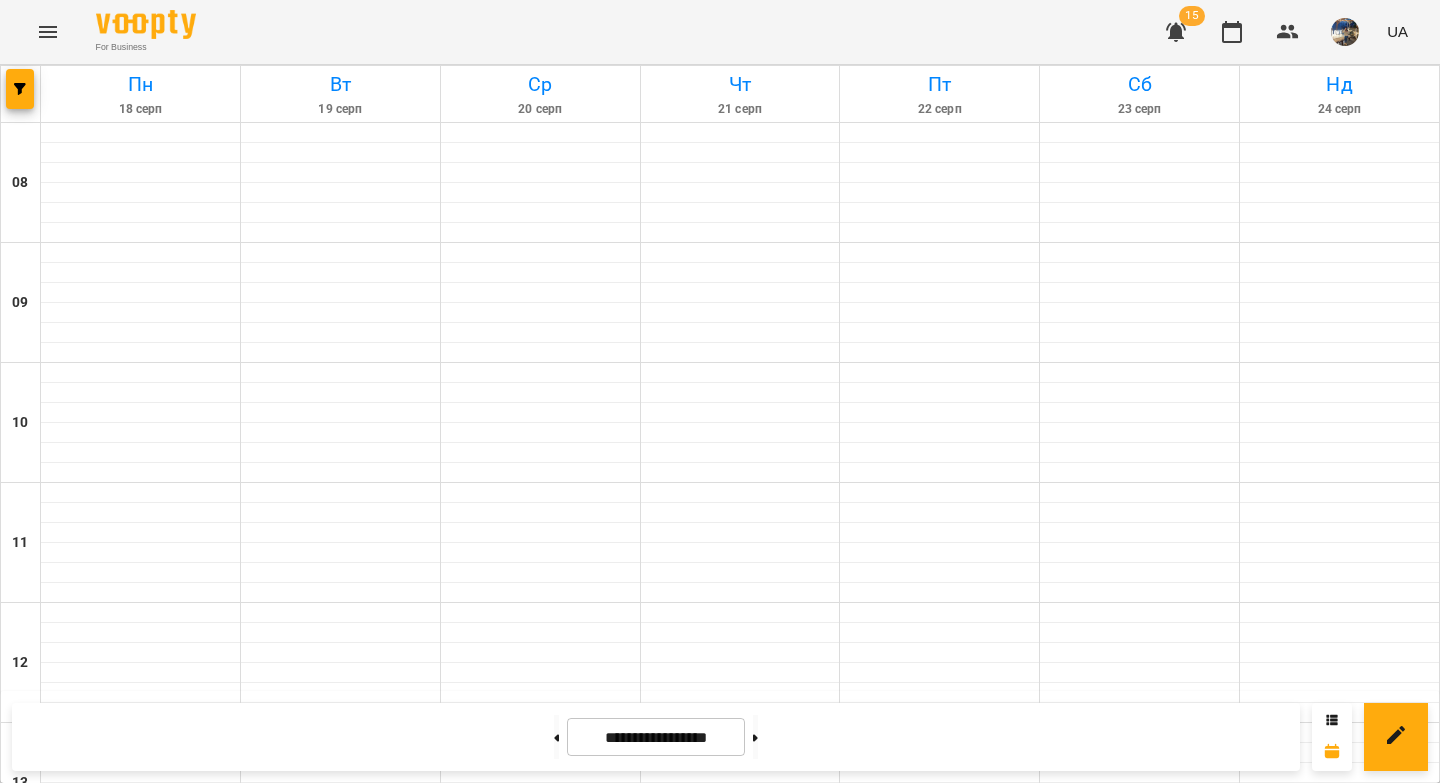 click on "індив 7-14 - Софія Плеханова" at bounding box center [141, 1506] 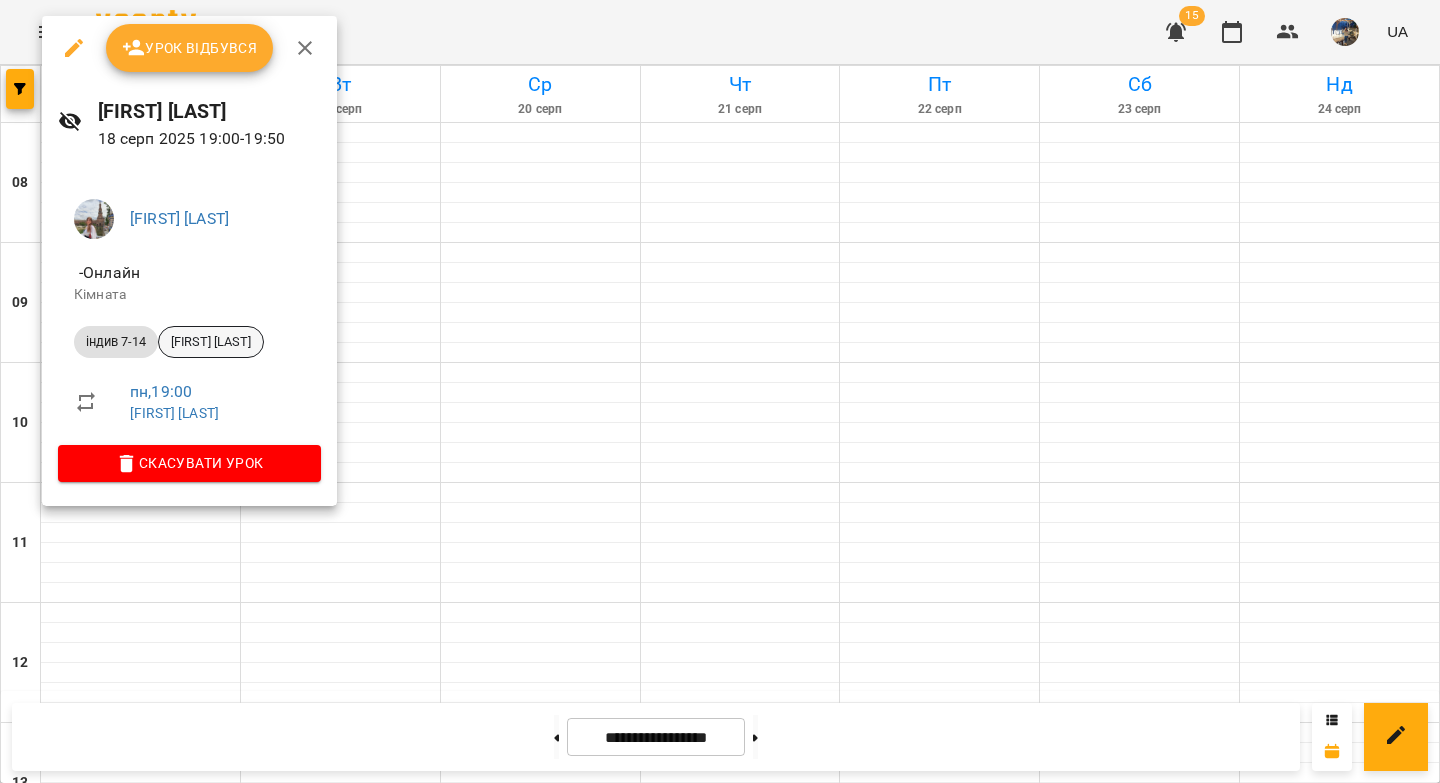 click on "[FIRST] [LAST]" at bounding box center (211, 342) 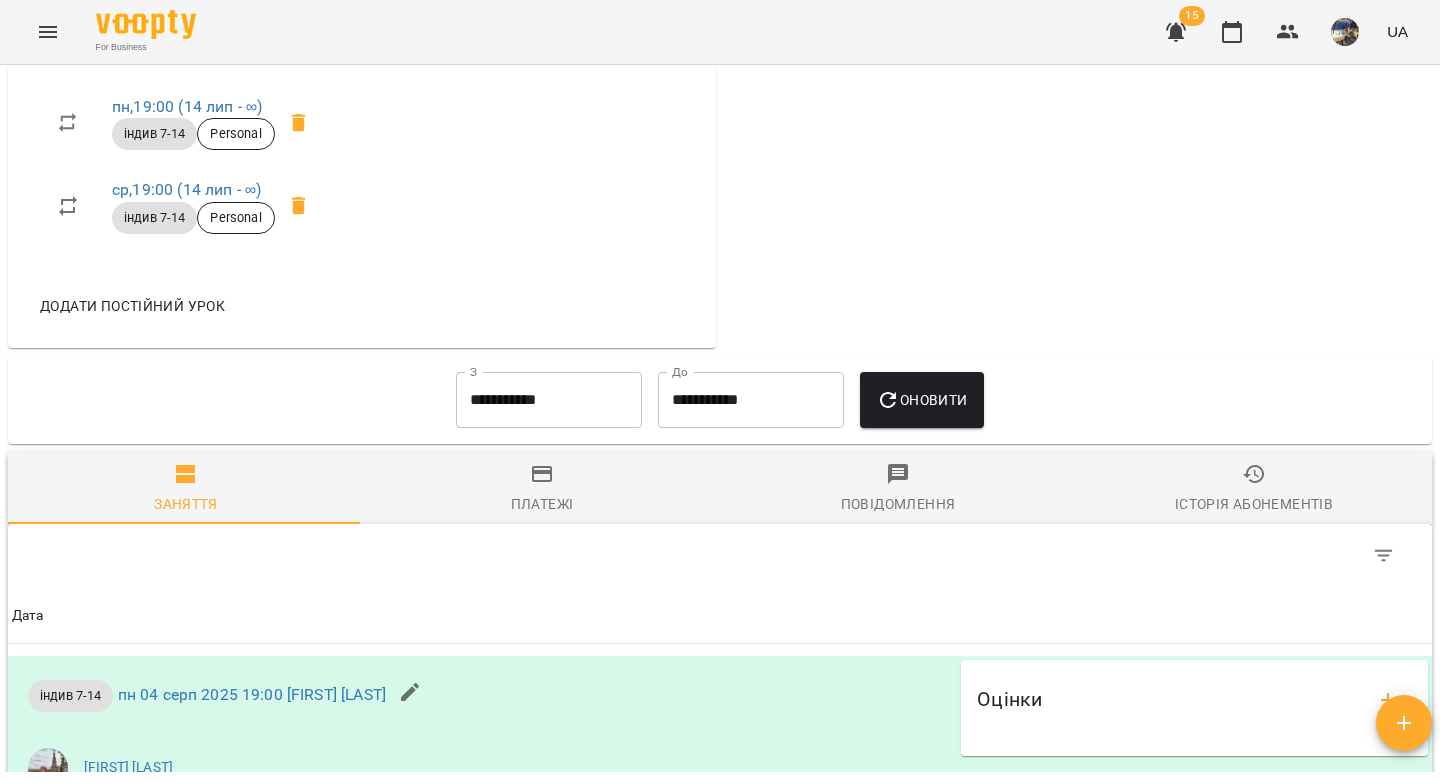 scroll, scrollTop: 918, scrollLeft: 0, axis: vertical 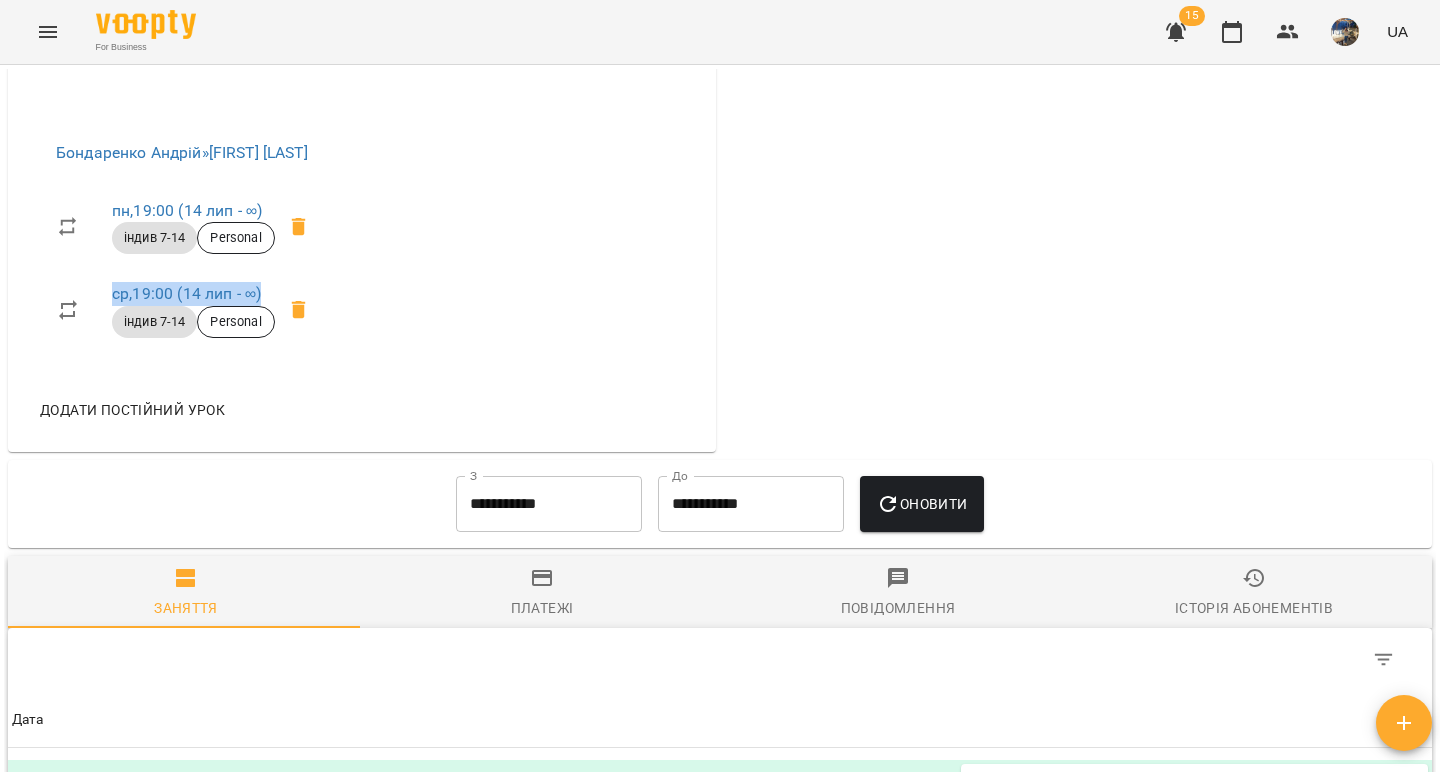 click on "Додати постійний урок" at bounding box center [132, 410] 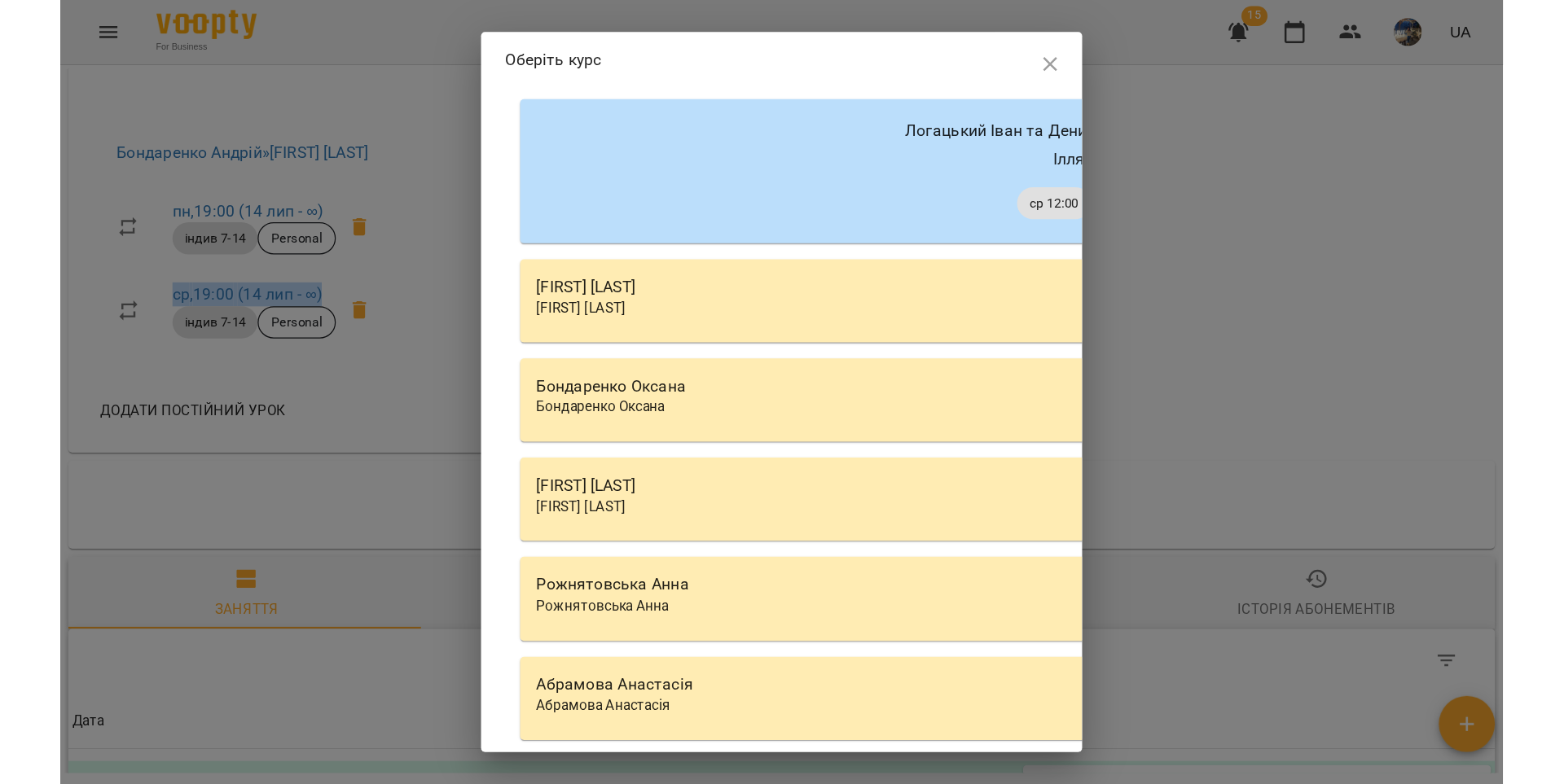 scroll, scrollTop: 5874, scrollLeft: 0, axis: vertical 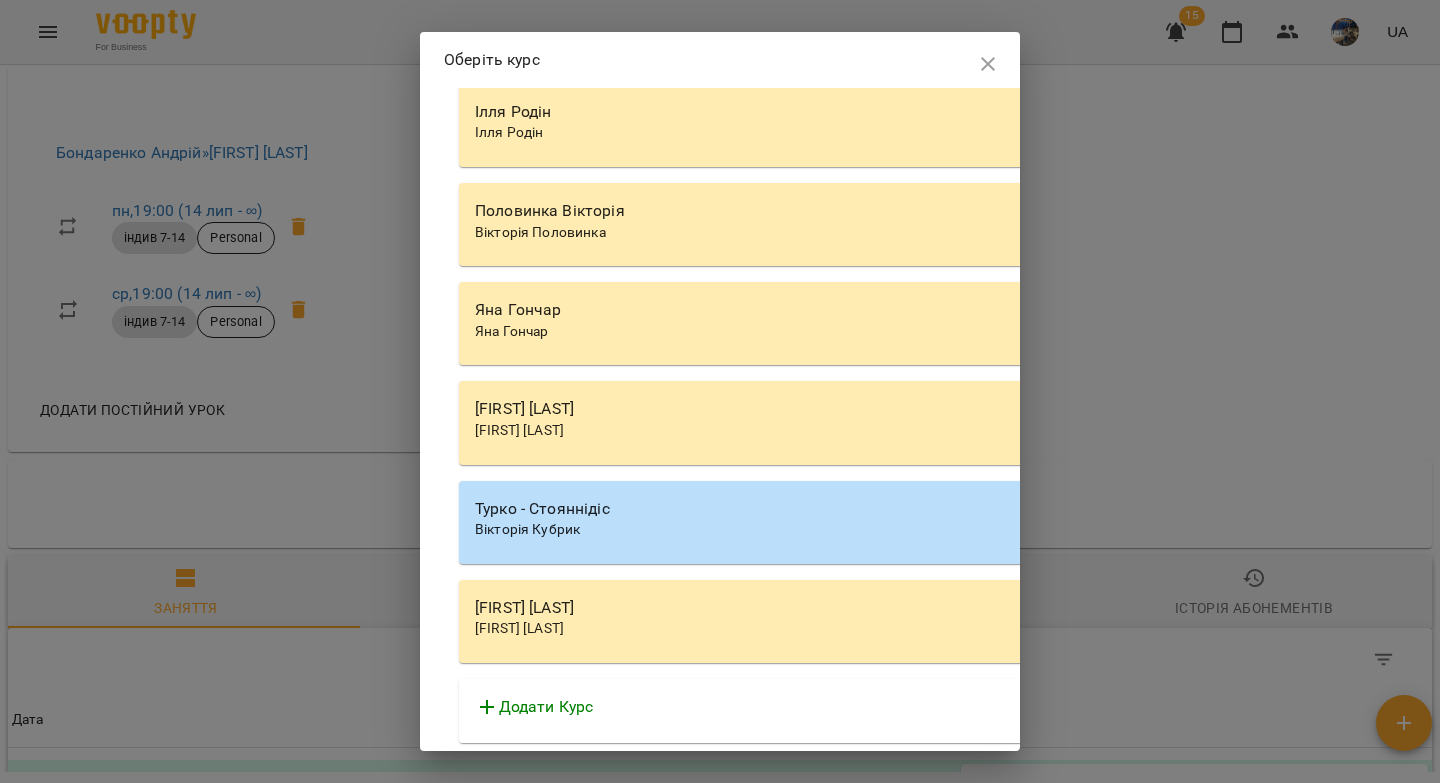 click on "Додати Курс" at bounding box center [546, 707] 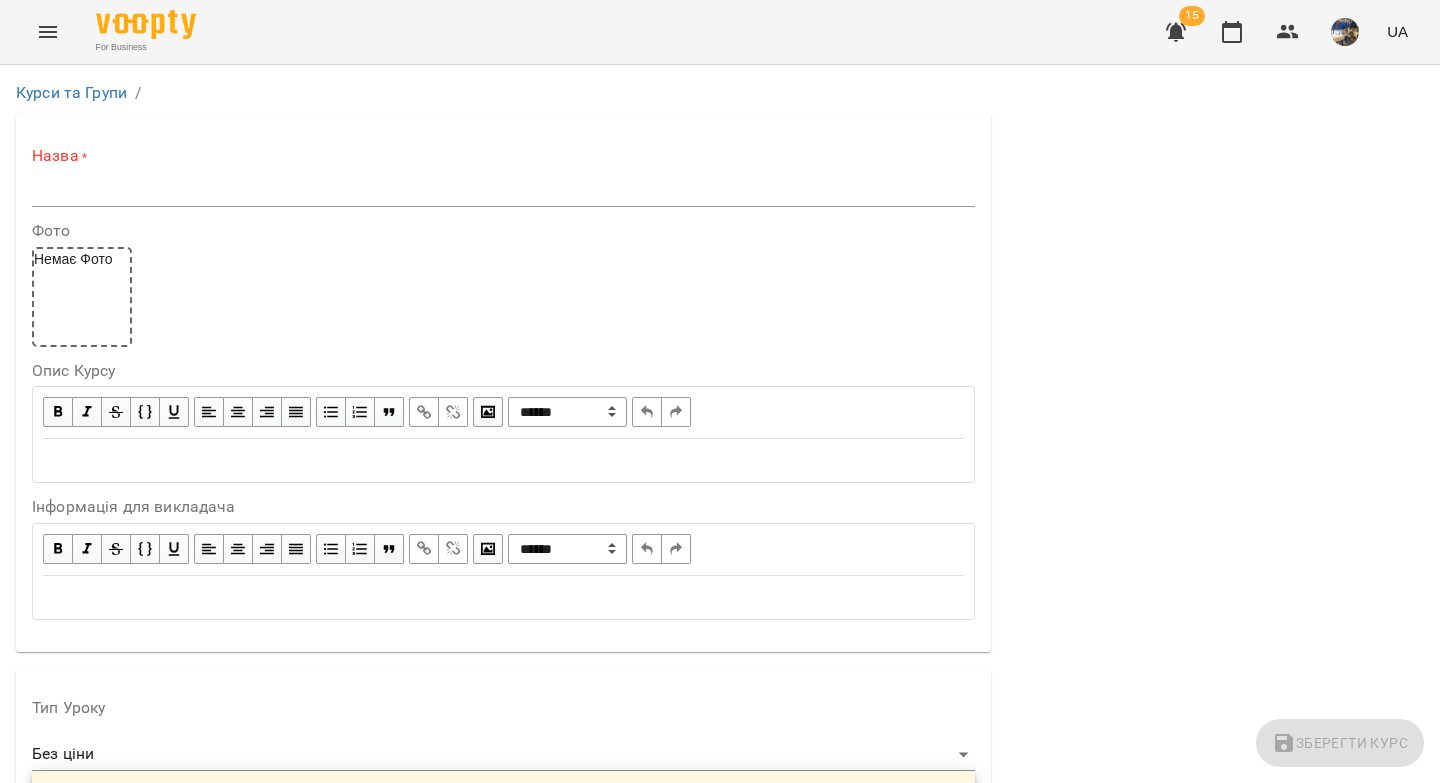click at bounding box center [503, 191] 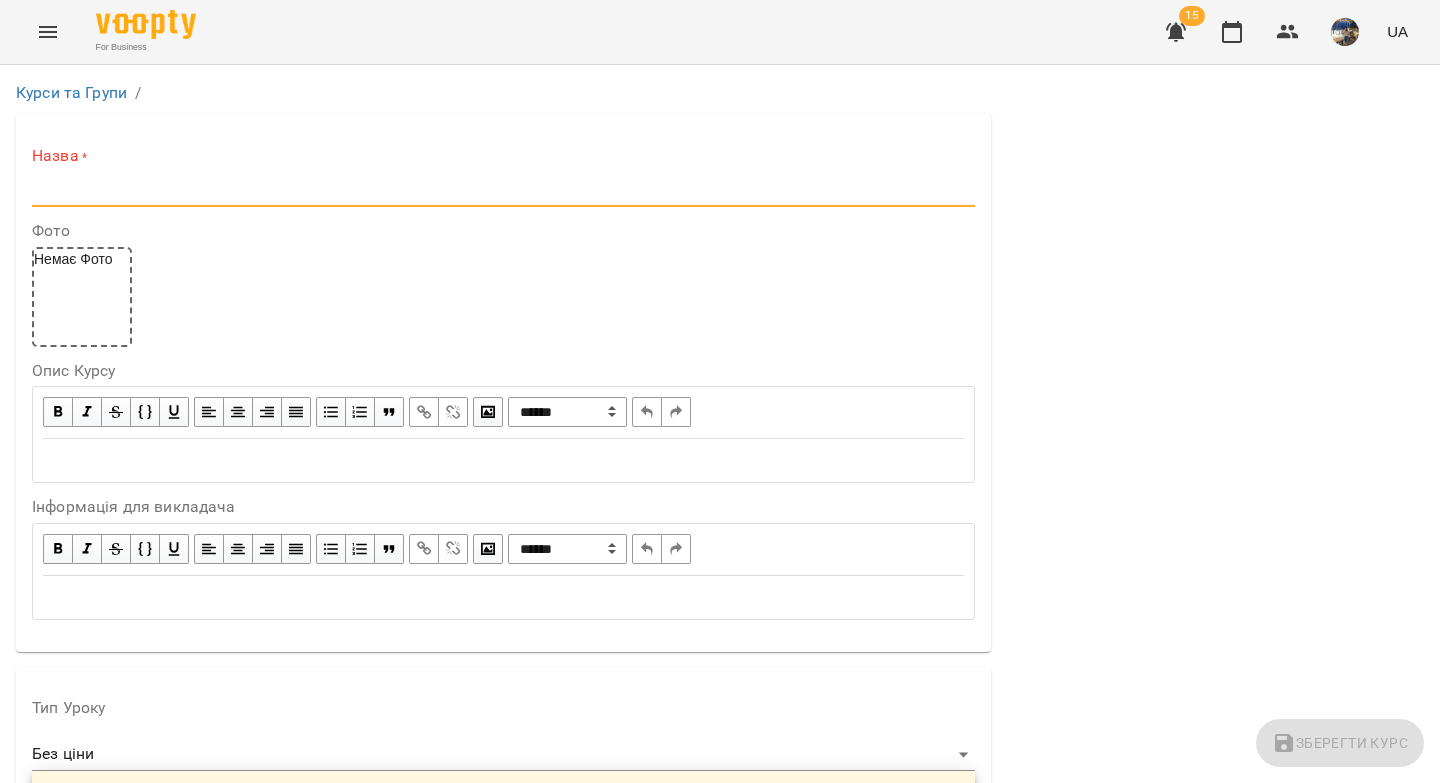 paste on "**********" 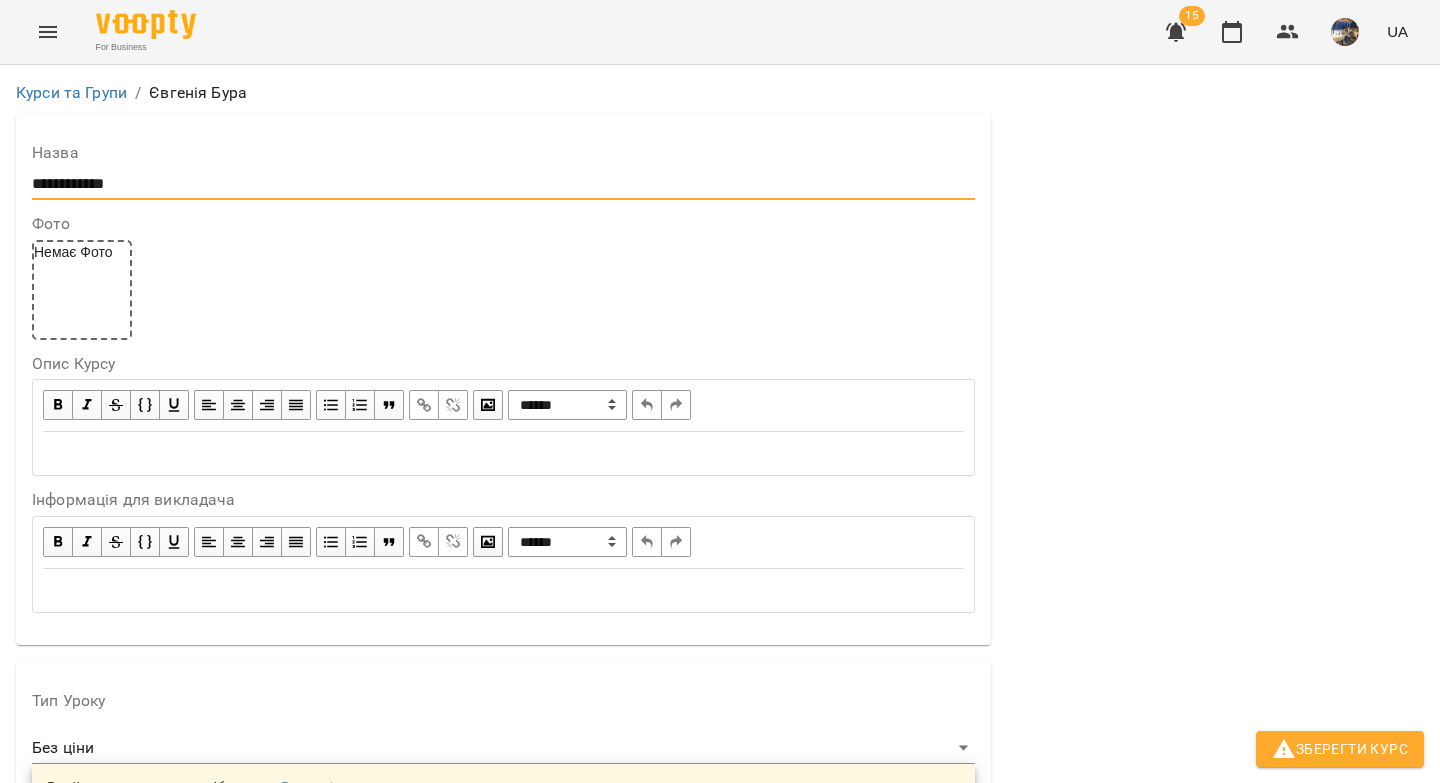 type on "**********" 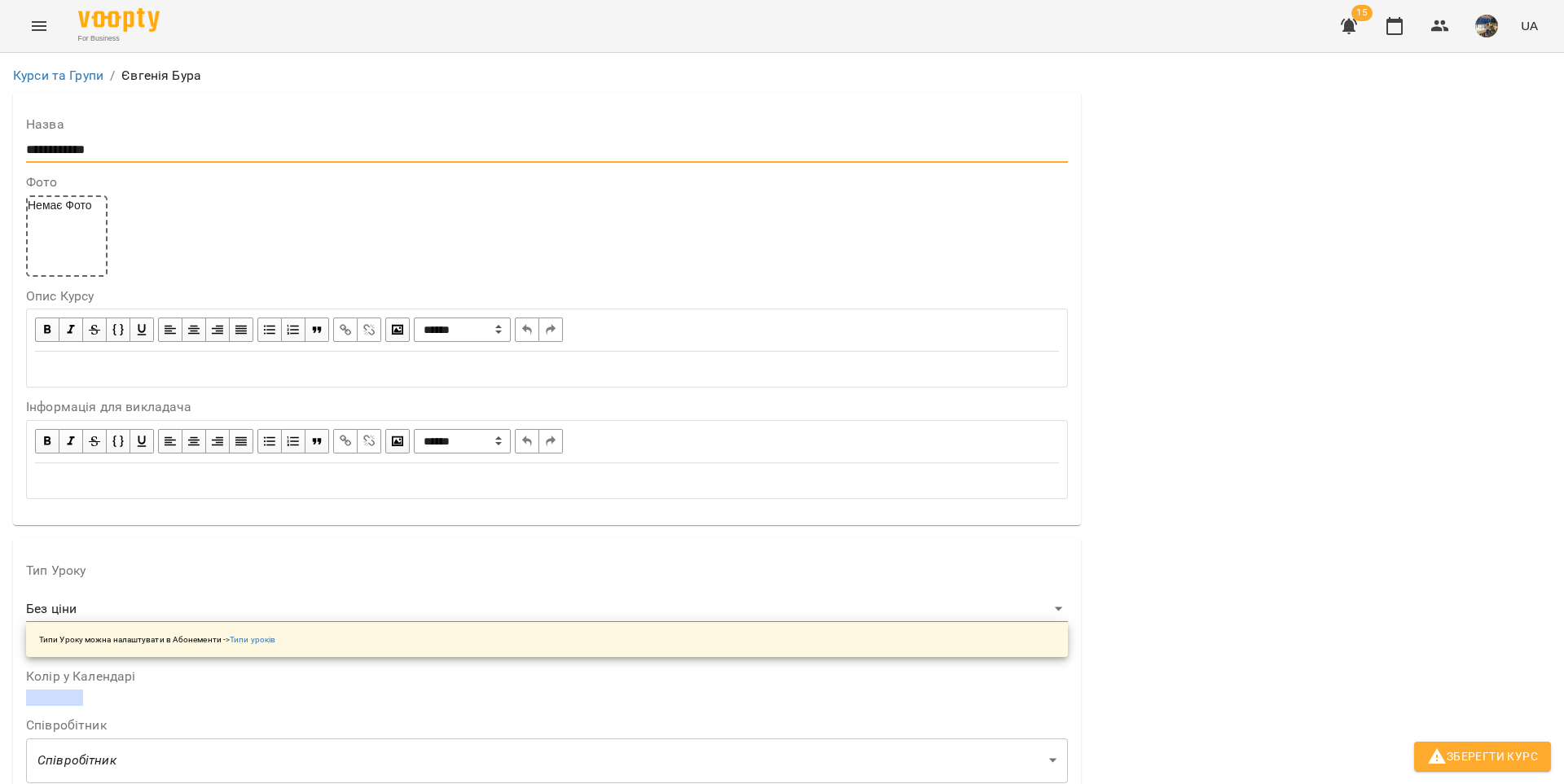 click at bounding box center [547, 369] 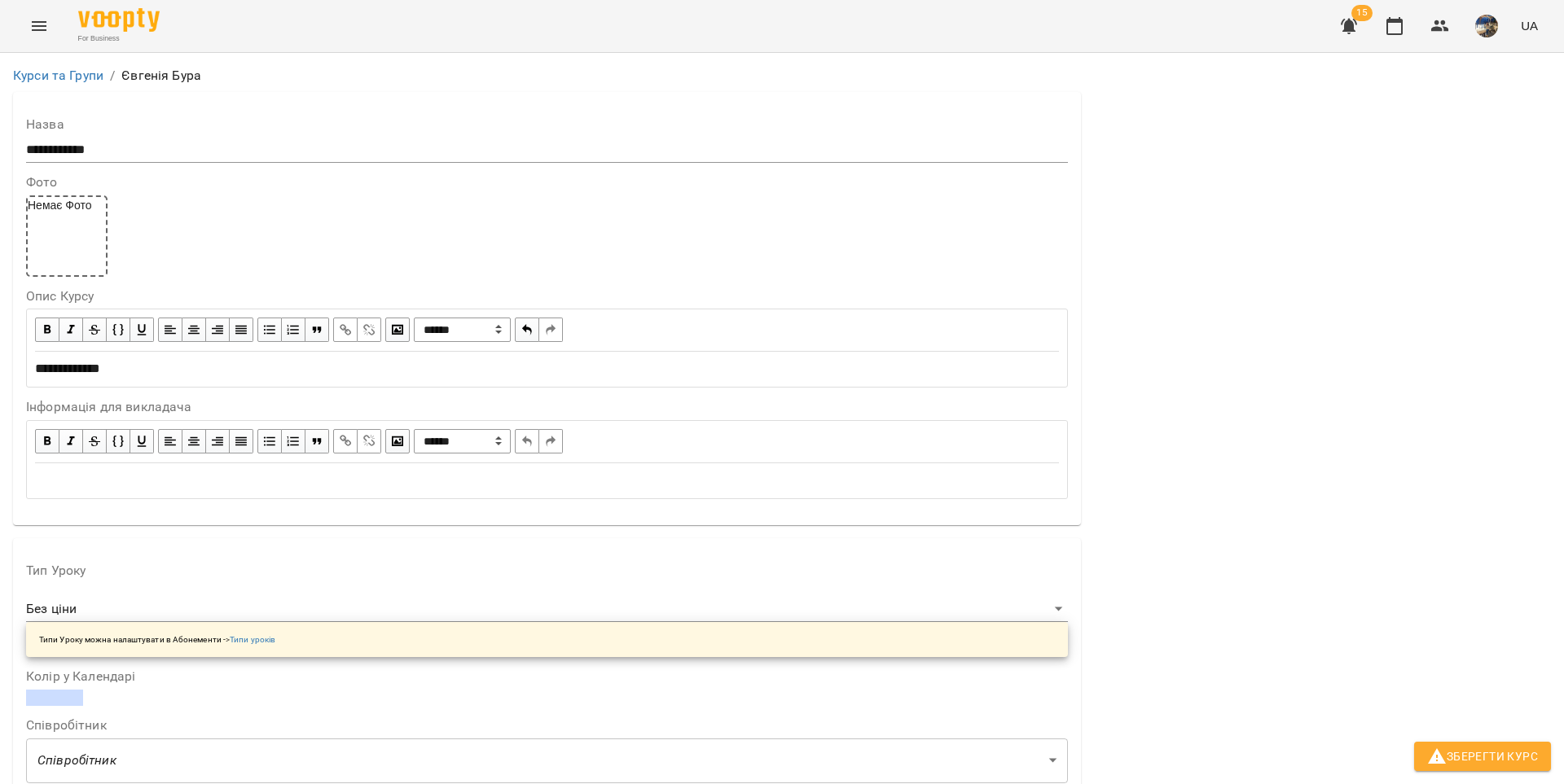 scroll, scrollTop: 122, scrollLeft: 0, axis: vertical 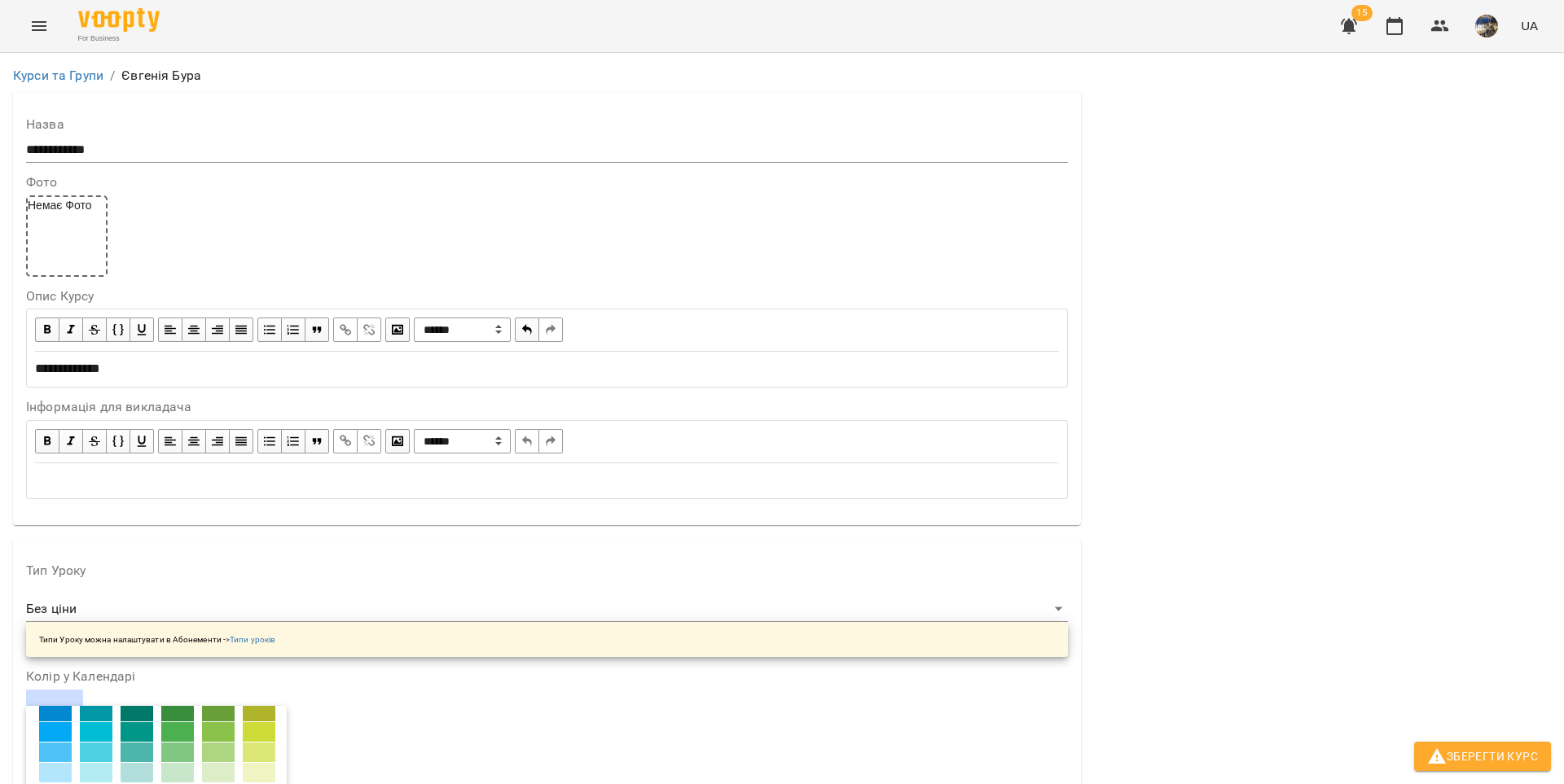 click at bounding box center (96, 883) 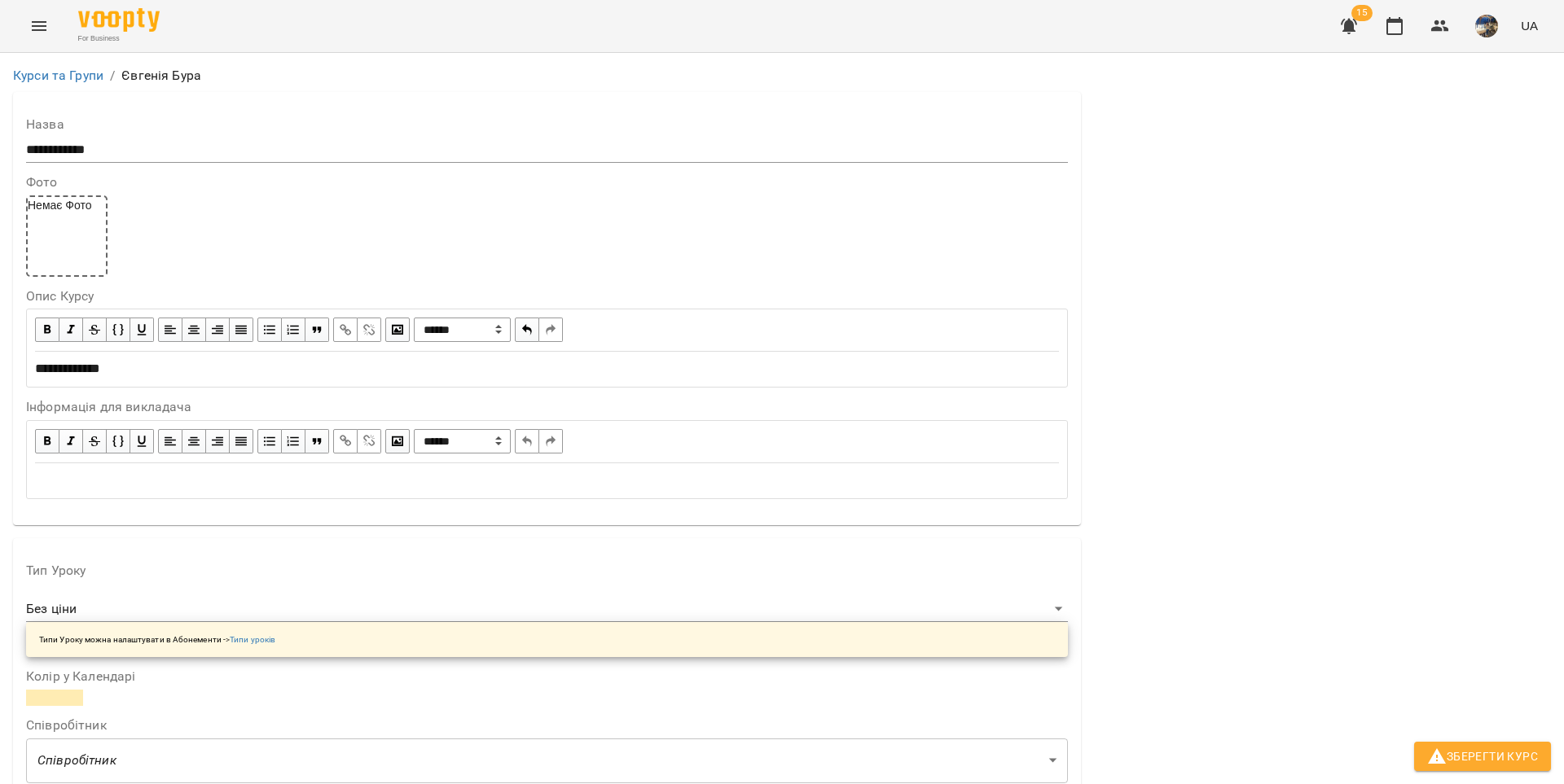 scroll, scrollTop: 212, scrollLeft: 0, axis: vertical 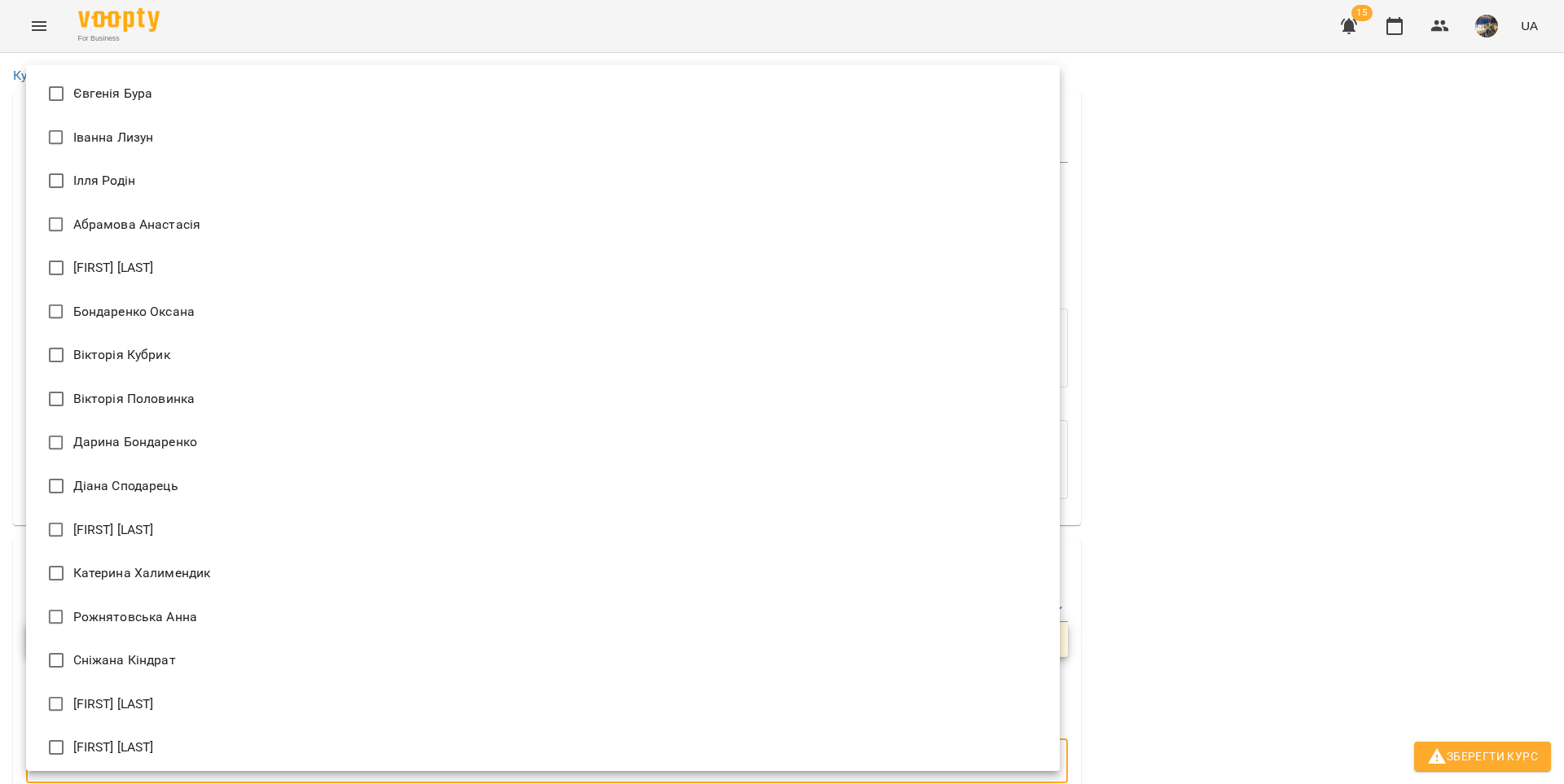 click on "**********" at bounding box center [782, 941] 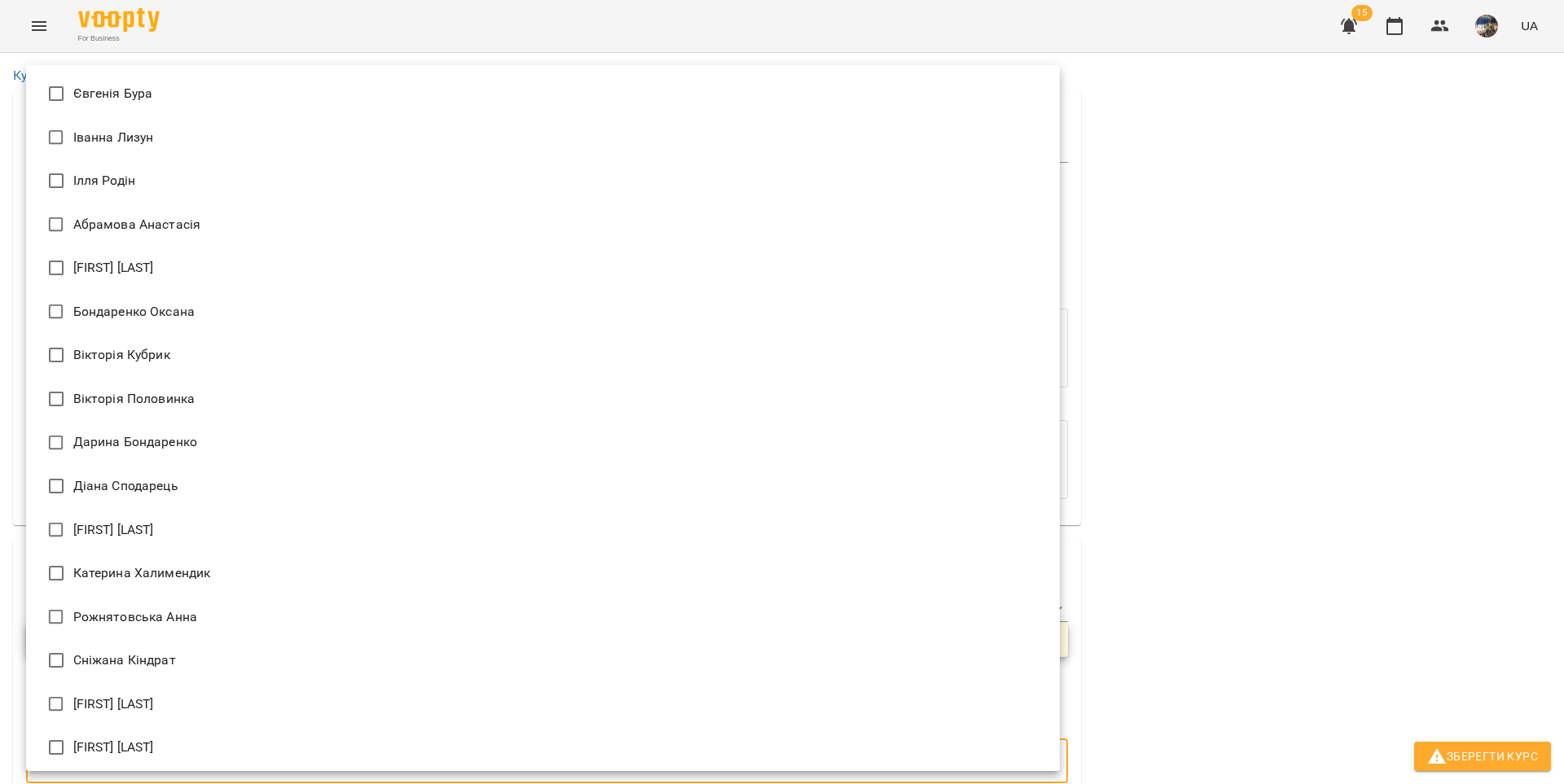 click on "Євгенія Бура" at bounding box center [543, 94] 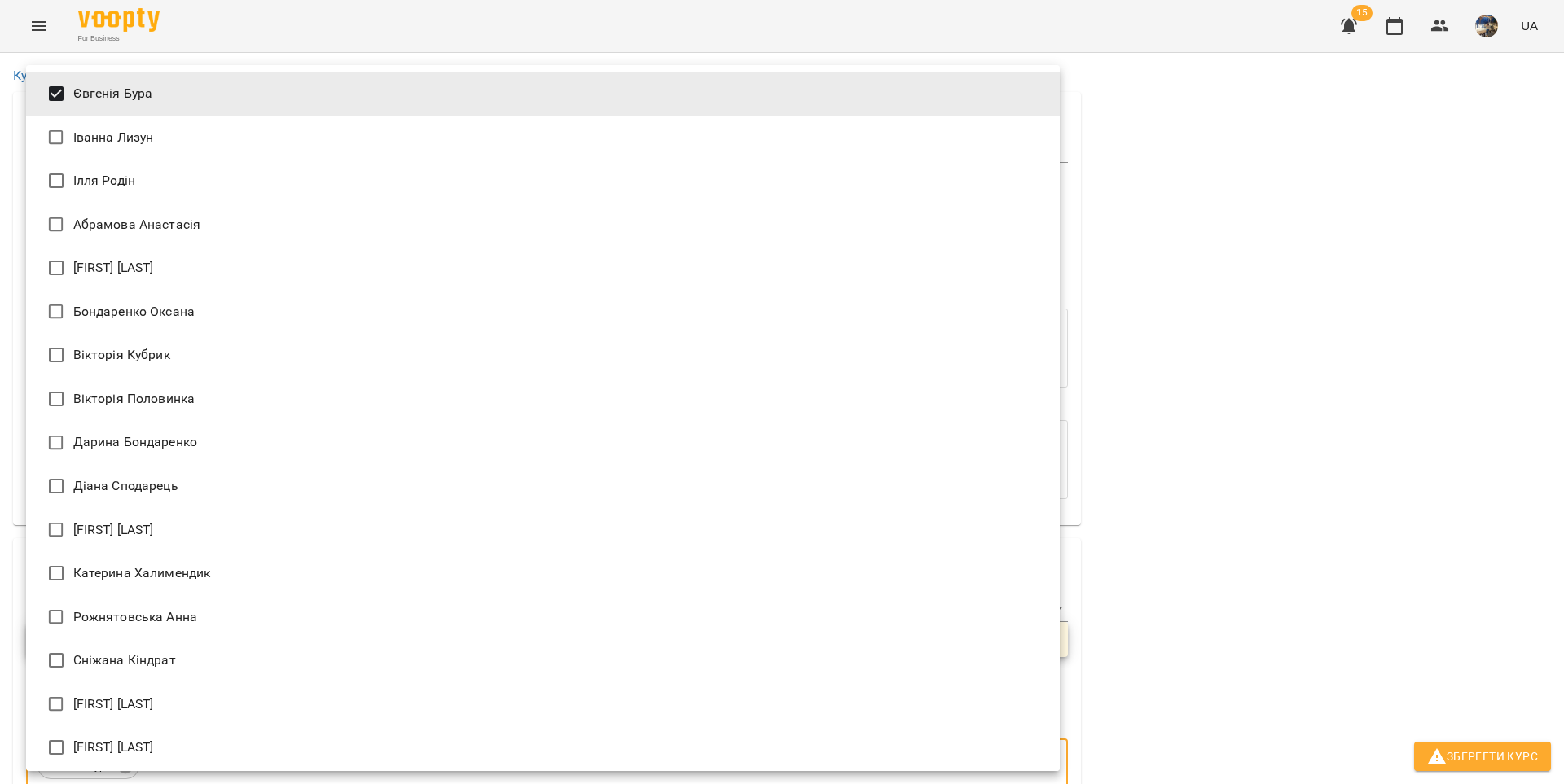 click at bounding box center [782, 392] 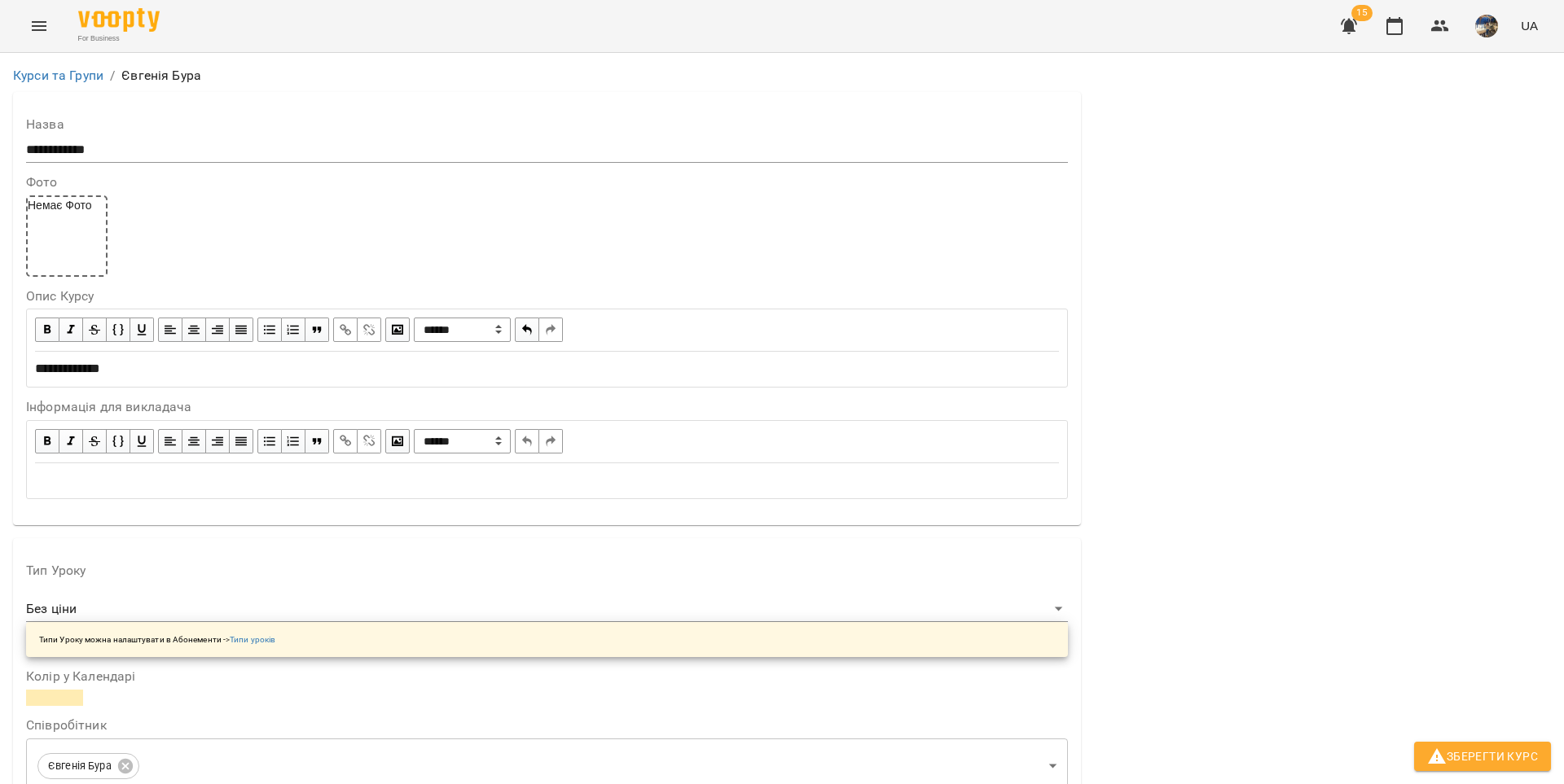 drag, startPoint x: 46, startPoint y: 686, endPoint x: 24, endPoint y: 685, distance: 22.022716 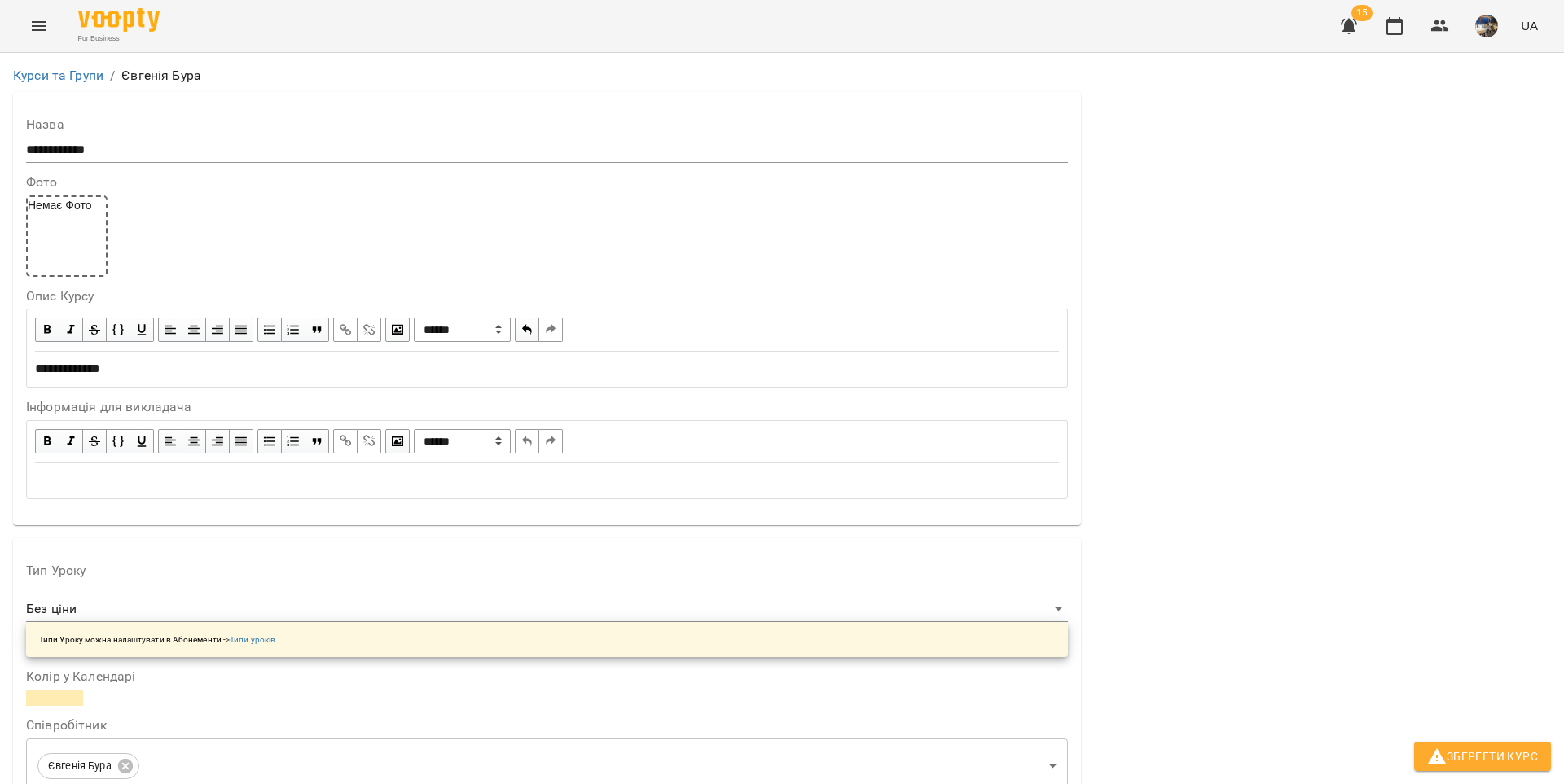 scroll, scrollTop: 1112, scrollLeft: 0, axis: vertical 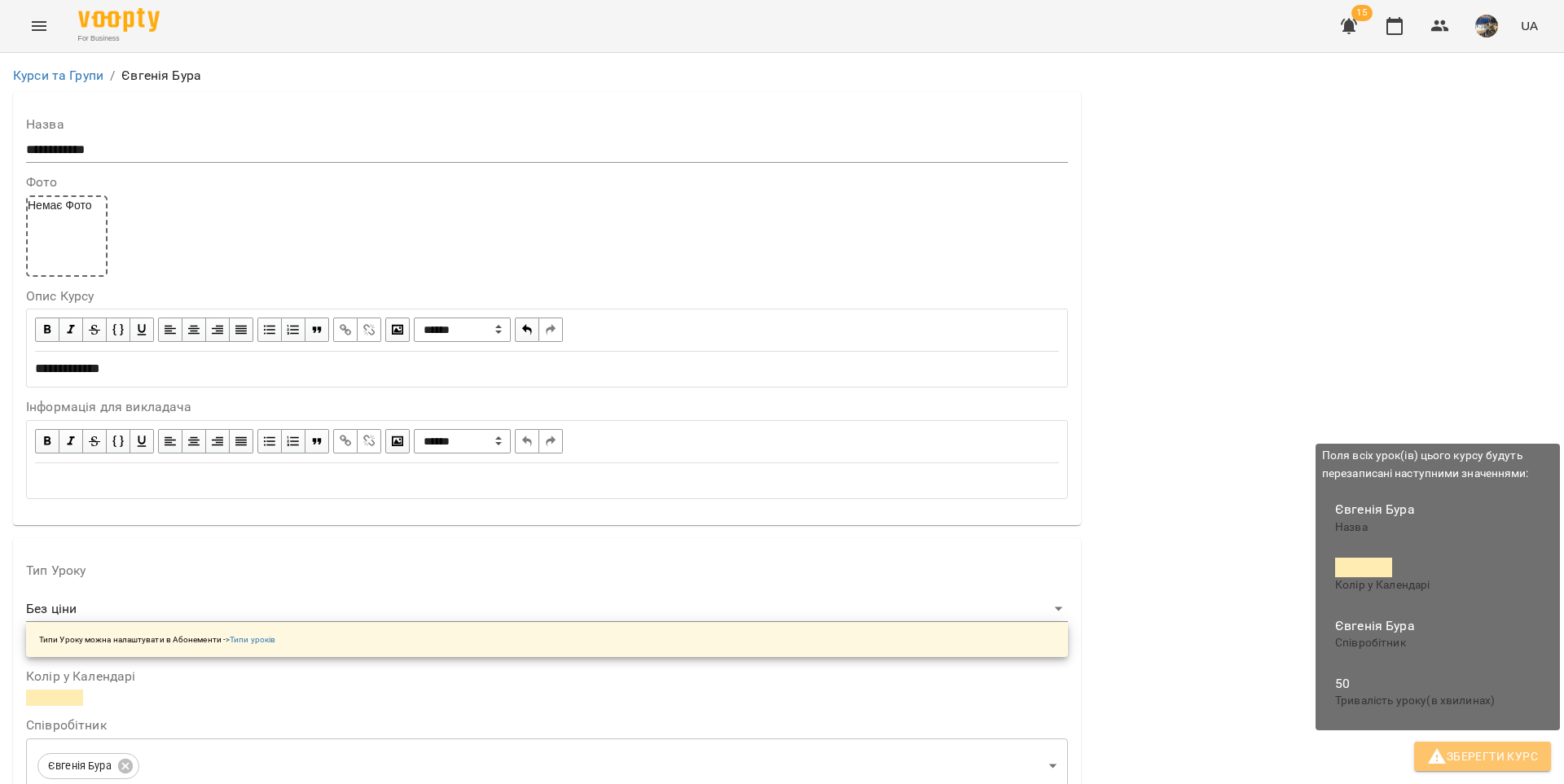 click on "Зберегти Курс" at bounding box center (1483, 756) 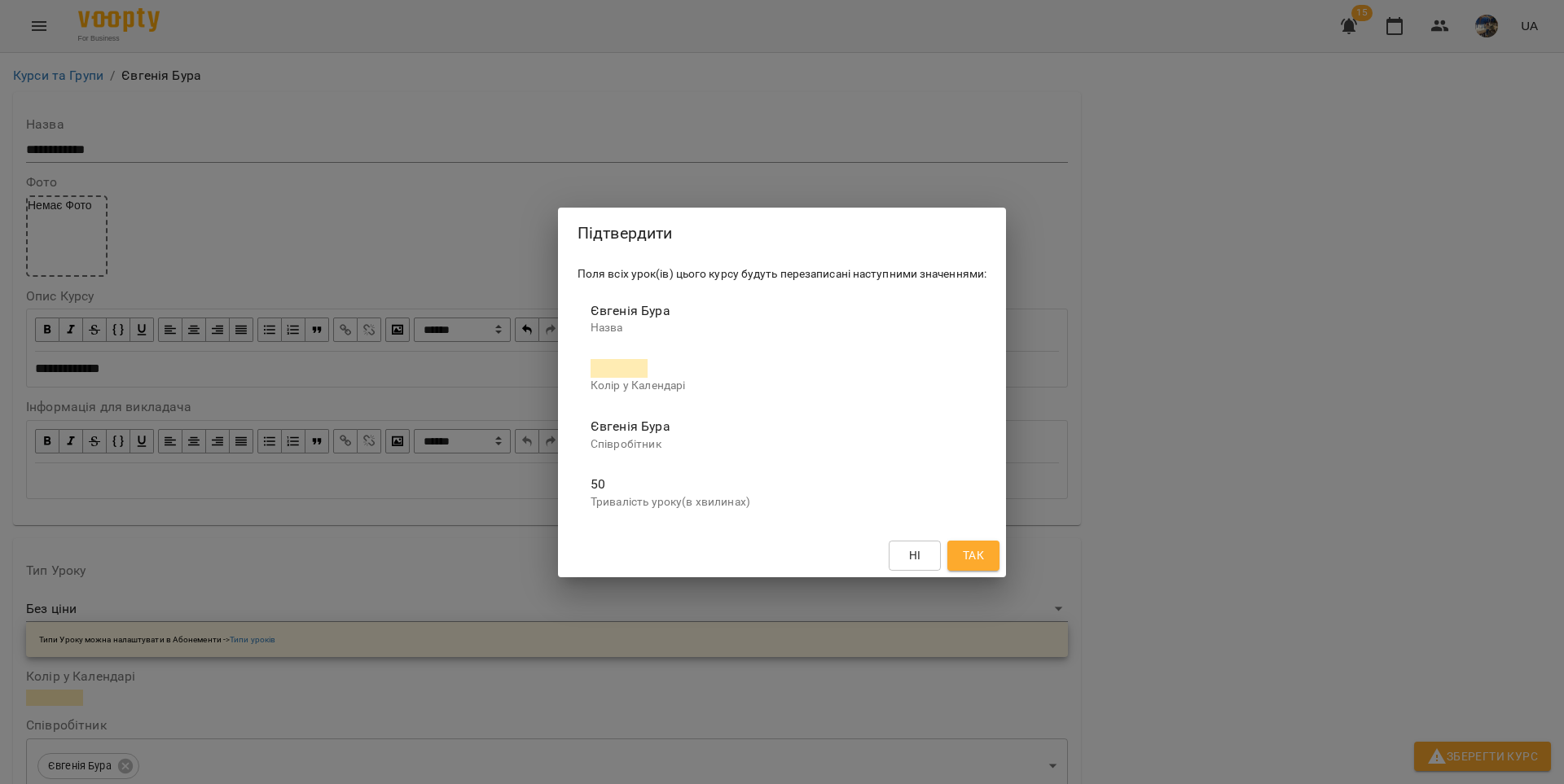 click on "Так" at bounding box center (973, 555) 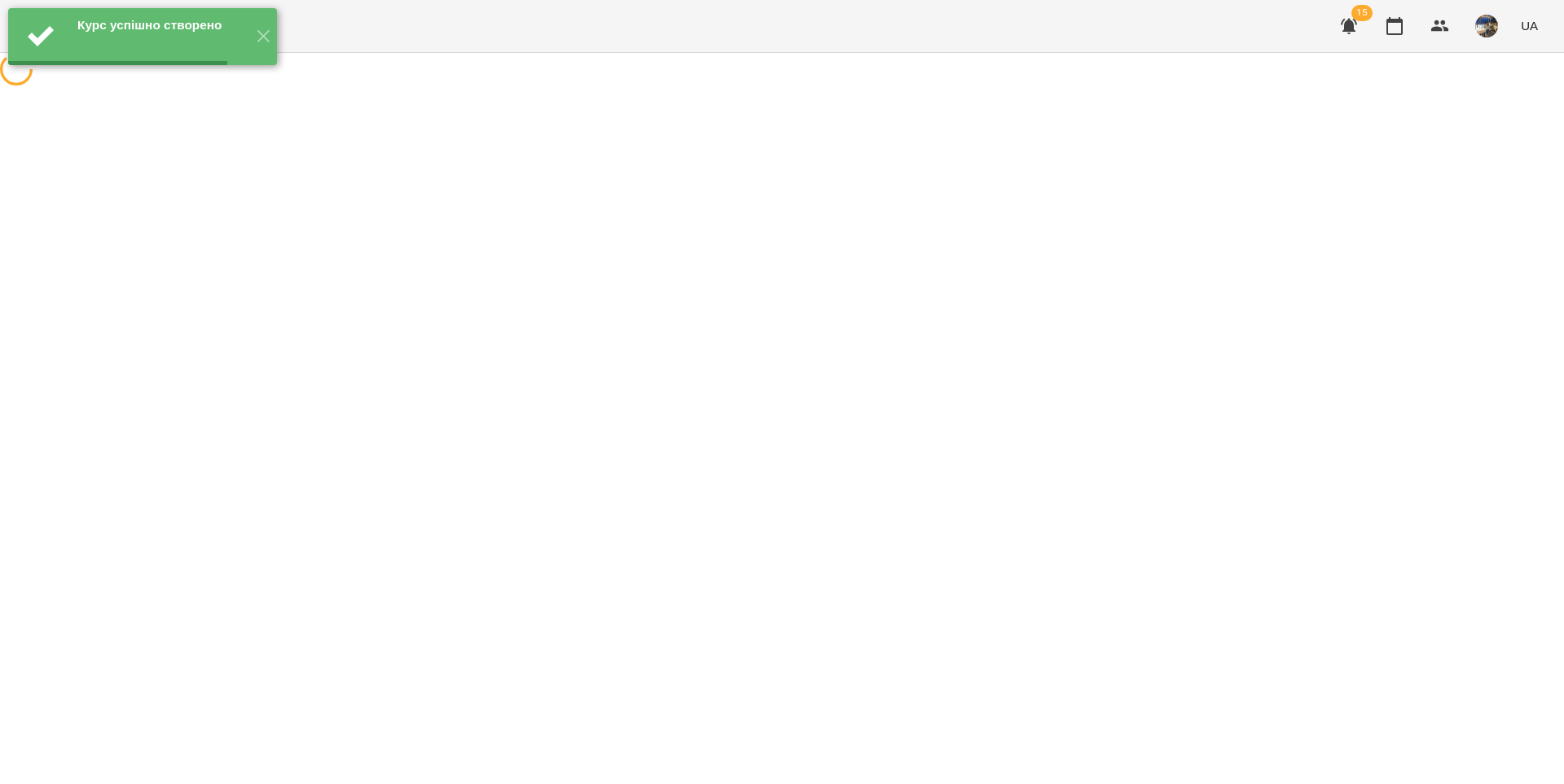 scroll, scrollTop: 0, scrollLeft: 0, axis: both 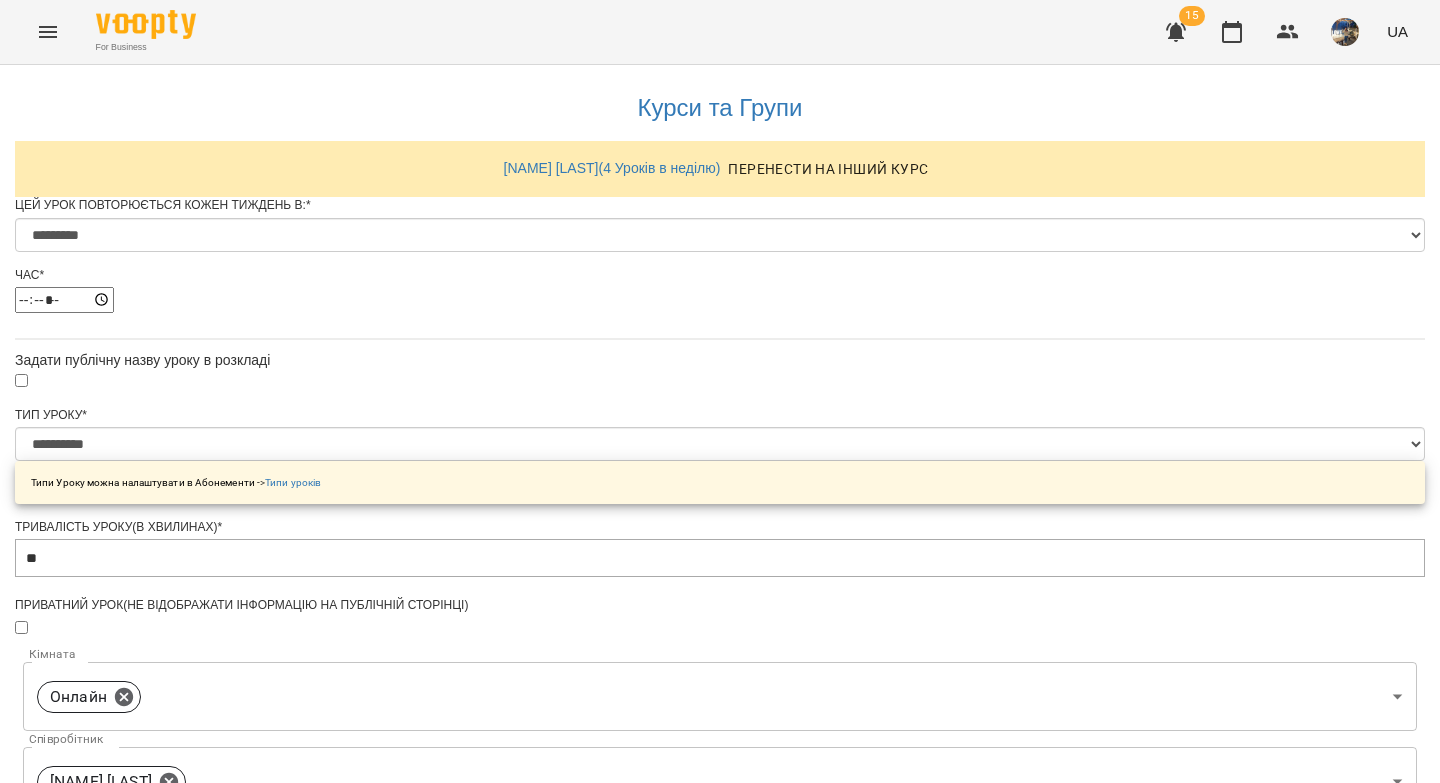 select on "*" 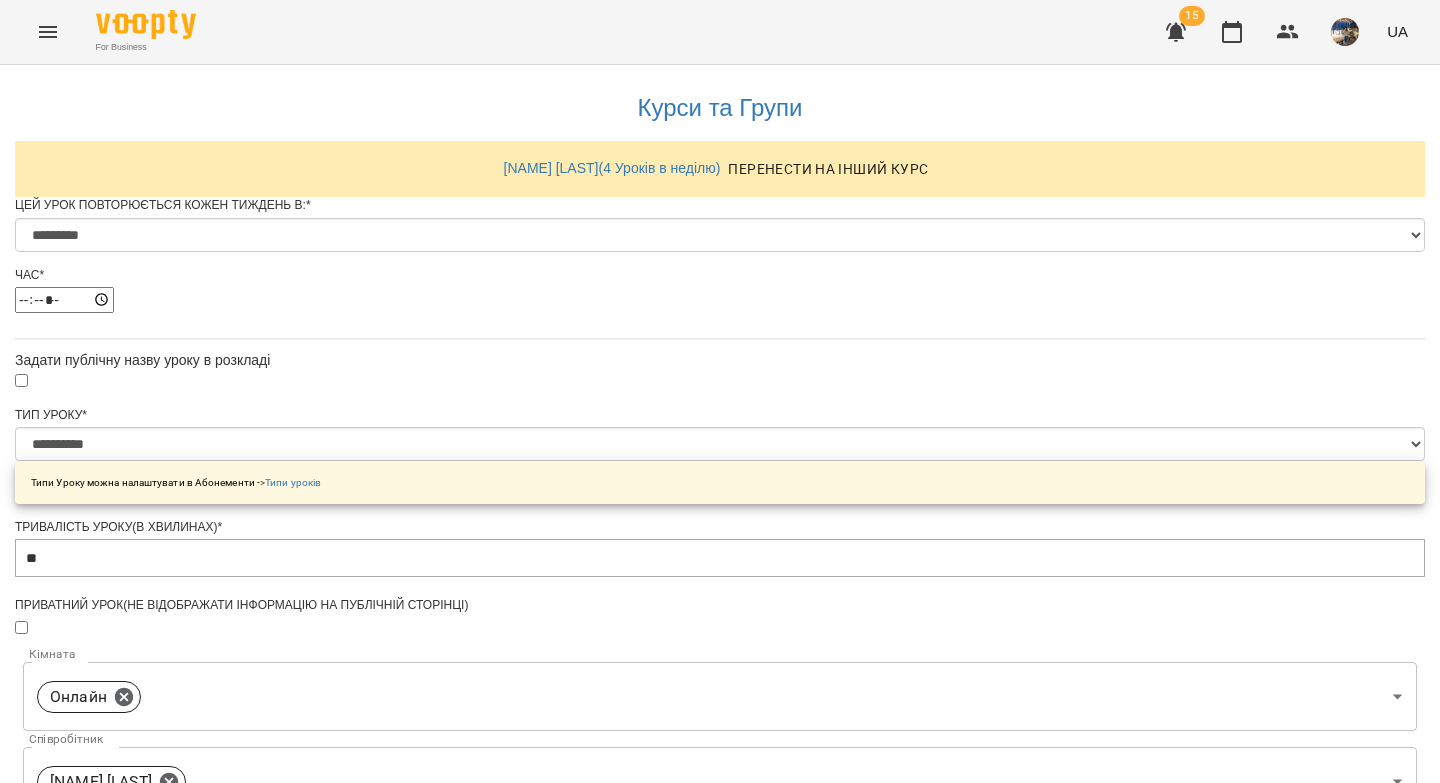 scroll, scrollTop: 0, scrollLeft: 0, axis: both 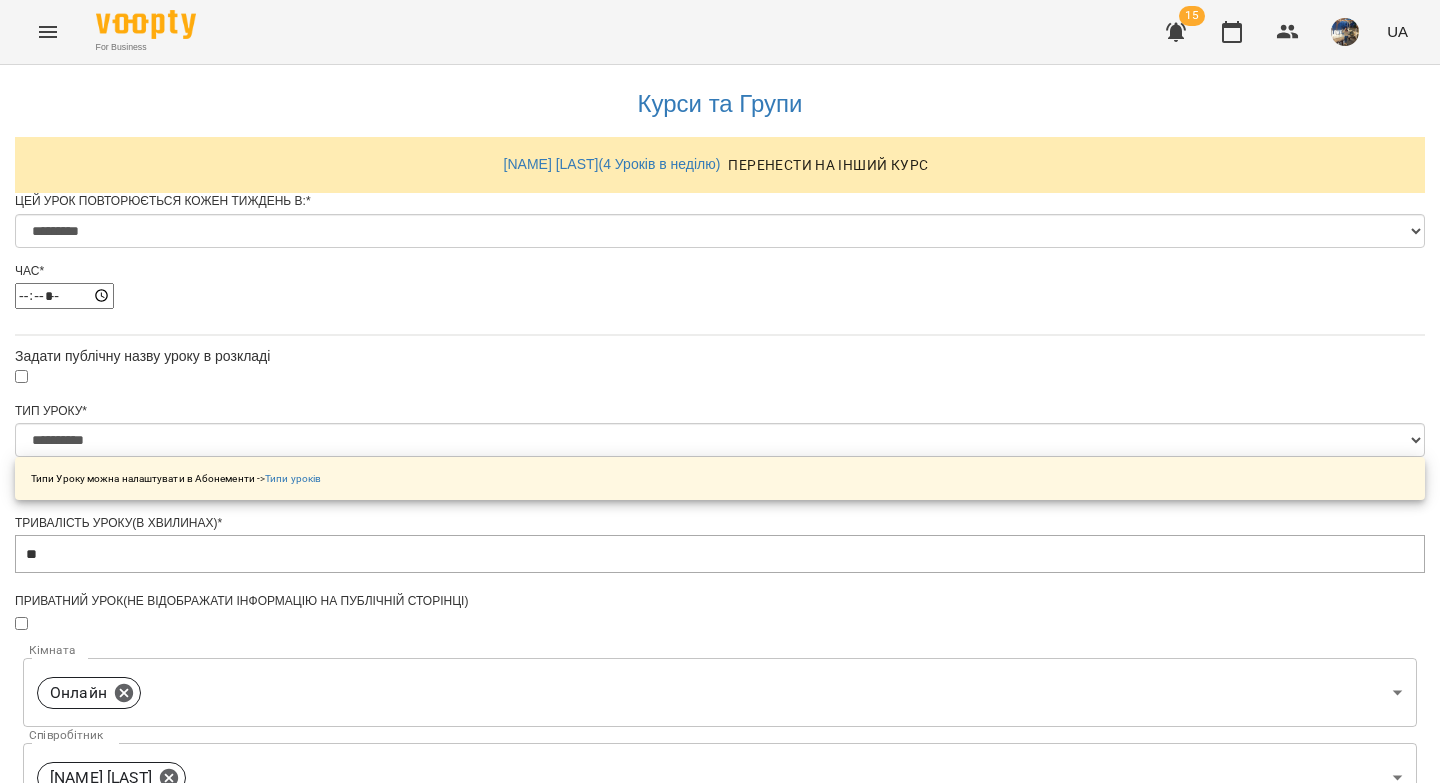 click on "**********" at bounding box center (108, 1326) 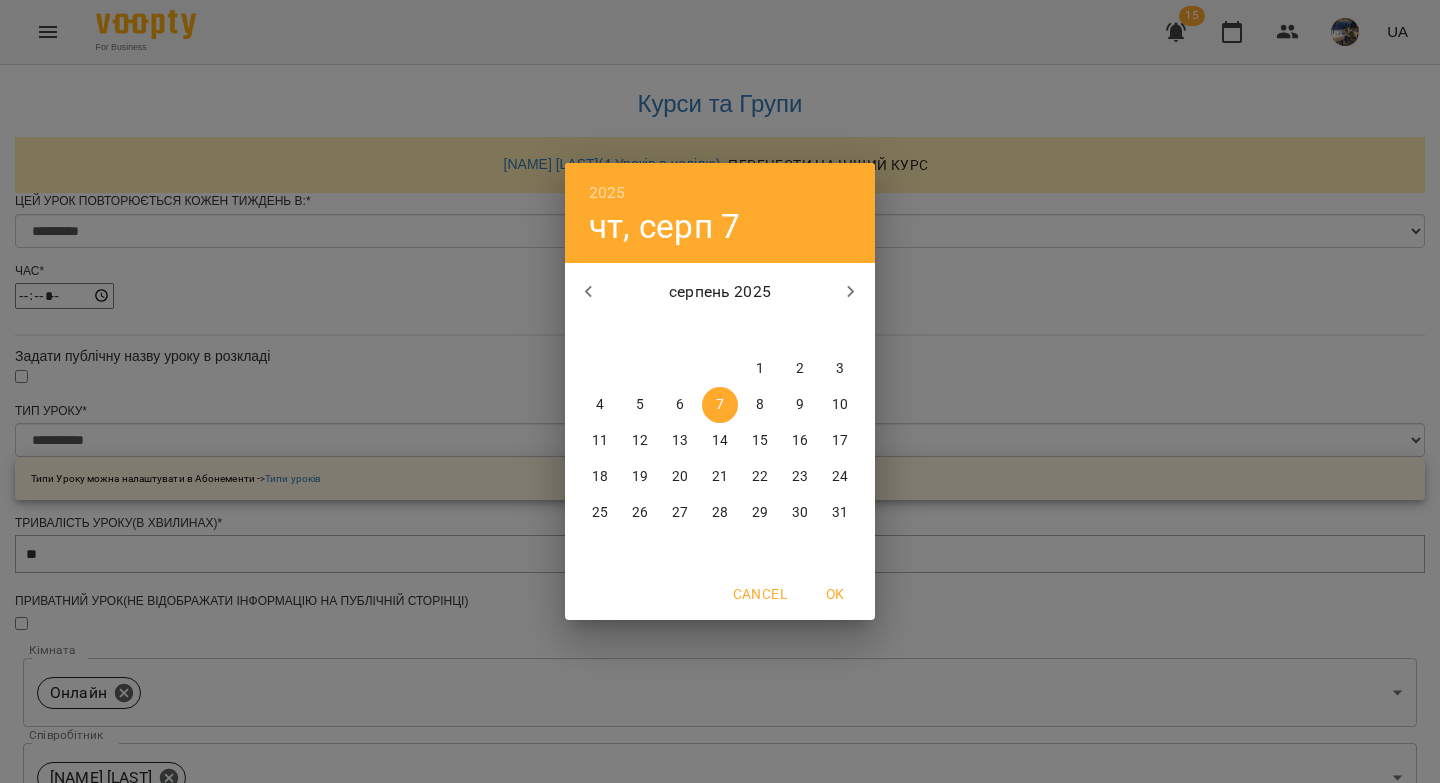 click on "17" at bounding box center (840, 441) 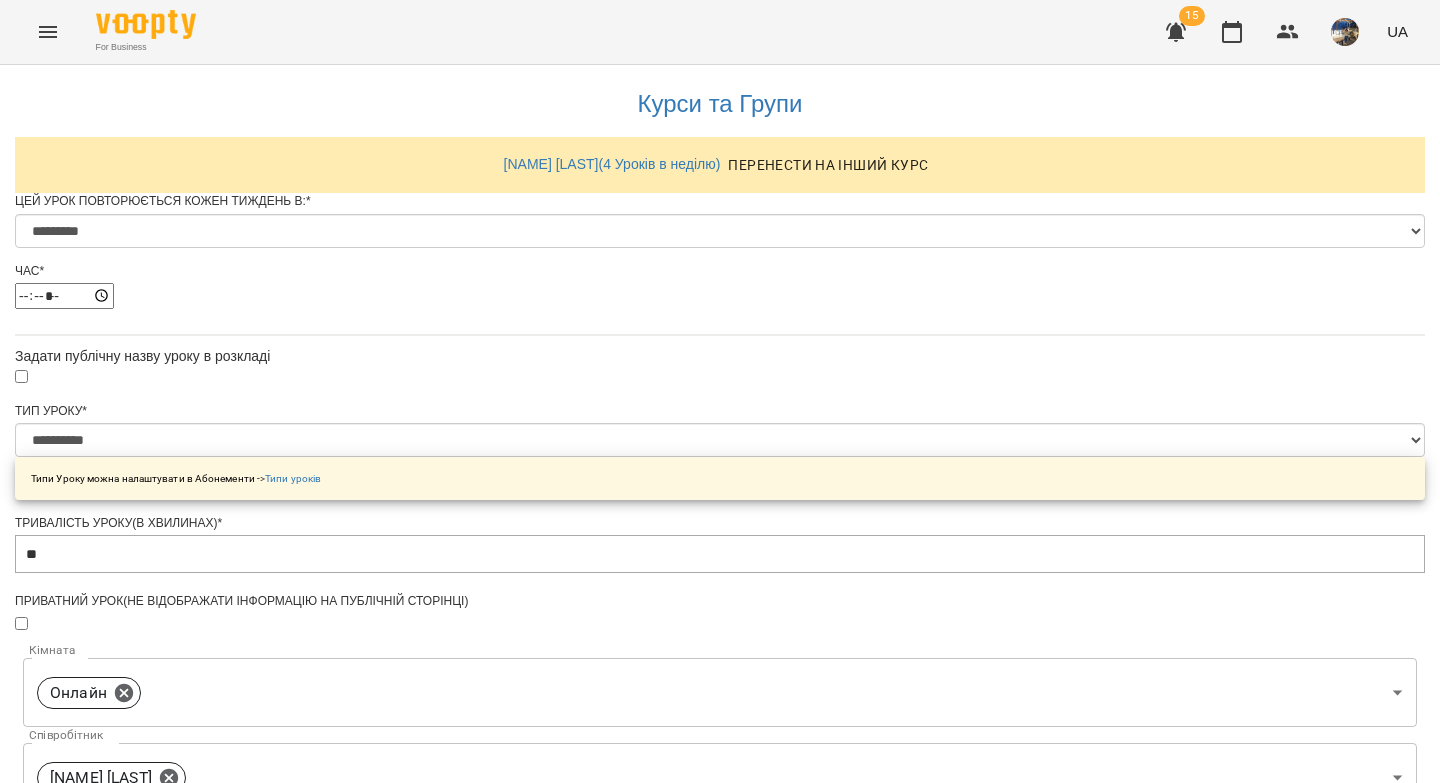 drag, startPoint x: 764, startPoint y: 726, endPoint x: 775, endPoint y: 700, distance: 28.231188 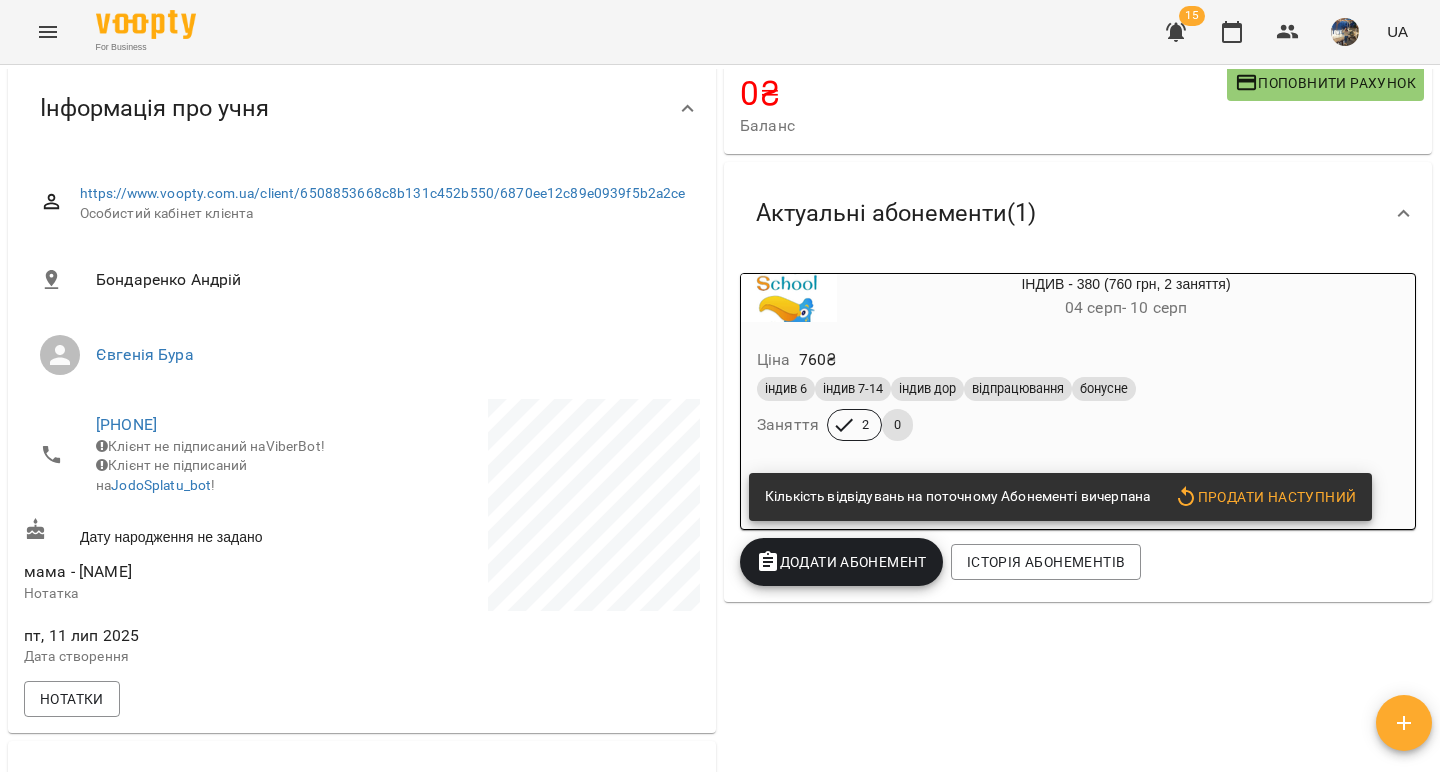 scroll, scrollTop: 0, scrollLeft: 0, axis: both 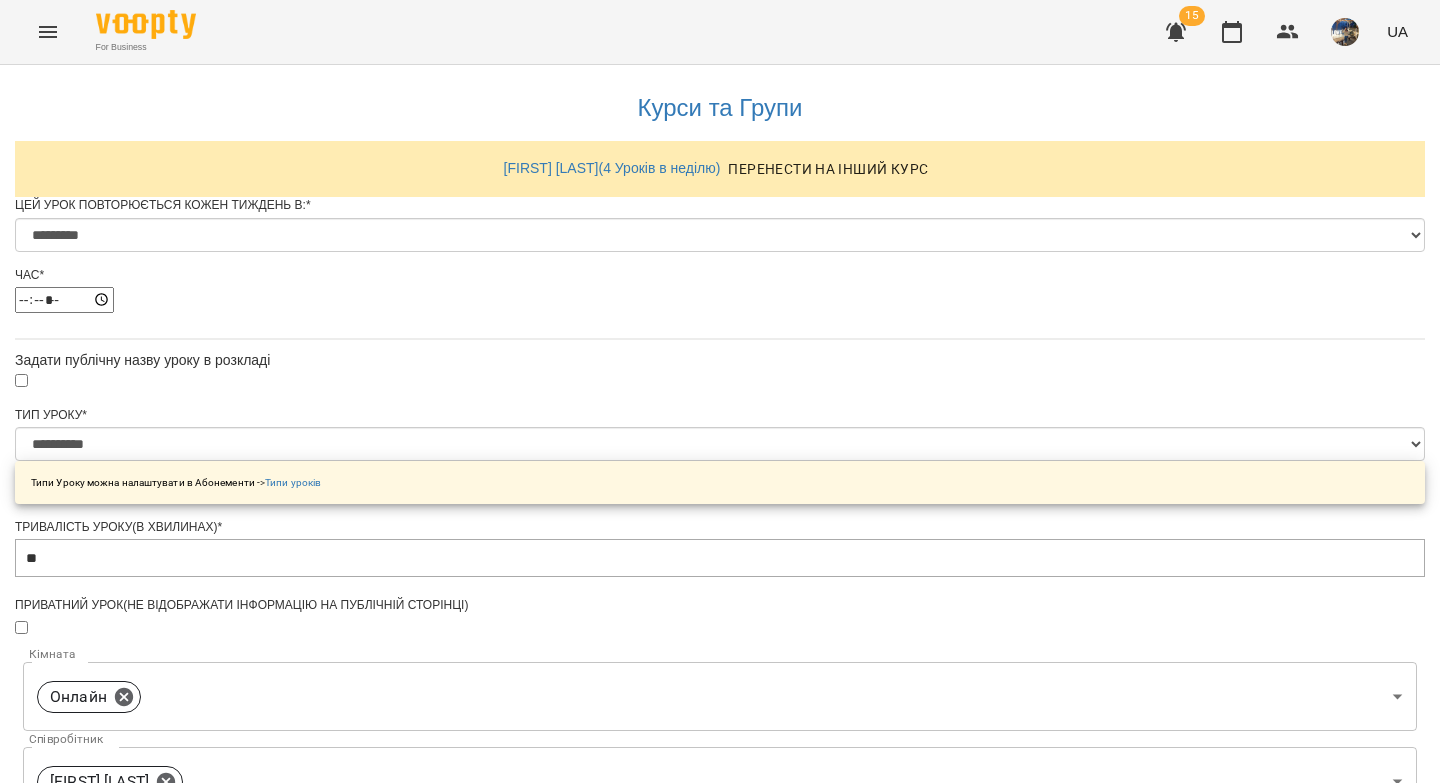 select on "*" 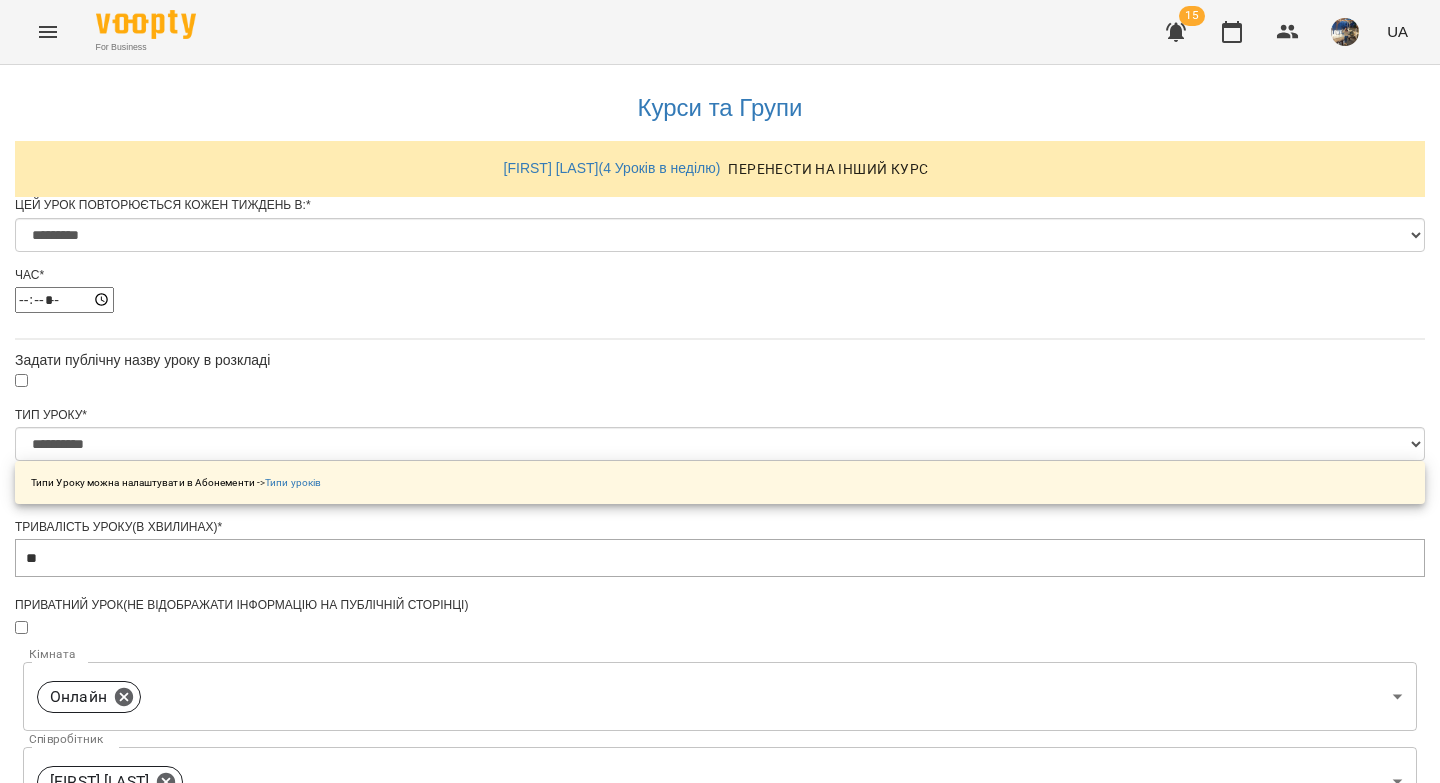 scroll, scrollTop: 0, scrollLeft: 0, axis: both 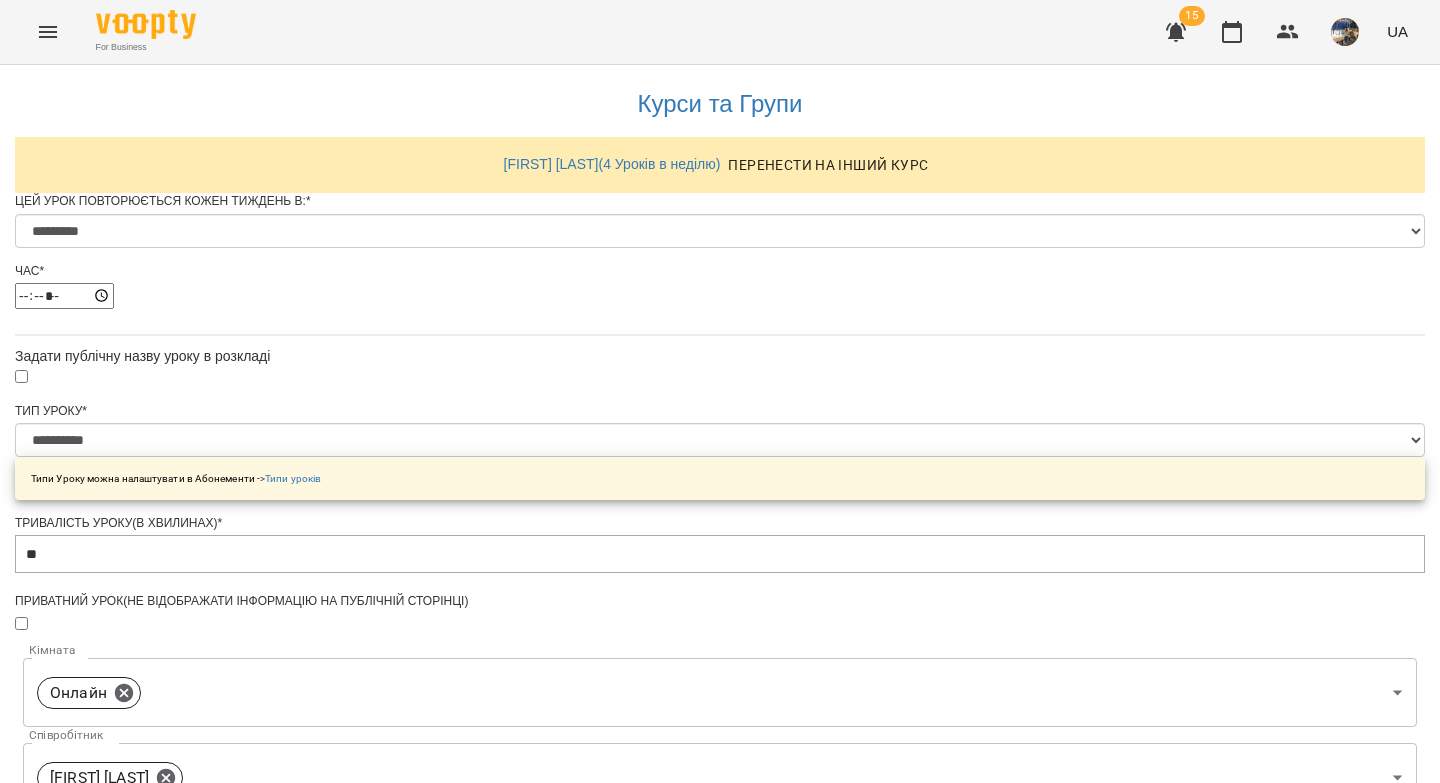 click on "**********" at bounding box center [108, 1326] 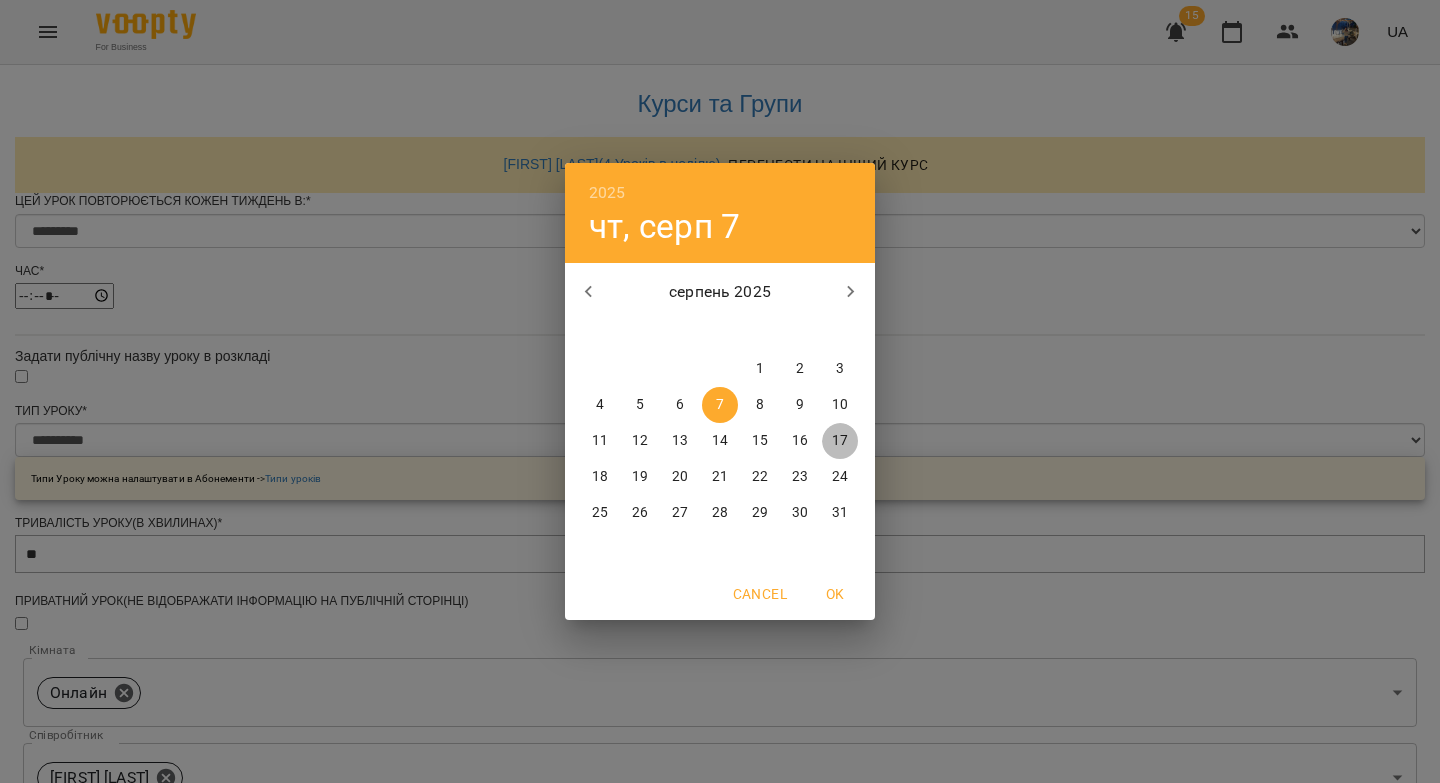 drag, startPoint x: 845, startPoint y: 427, endPoint x: 765, endPoint y: 593, distance: 184.27155 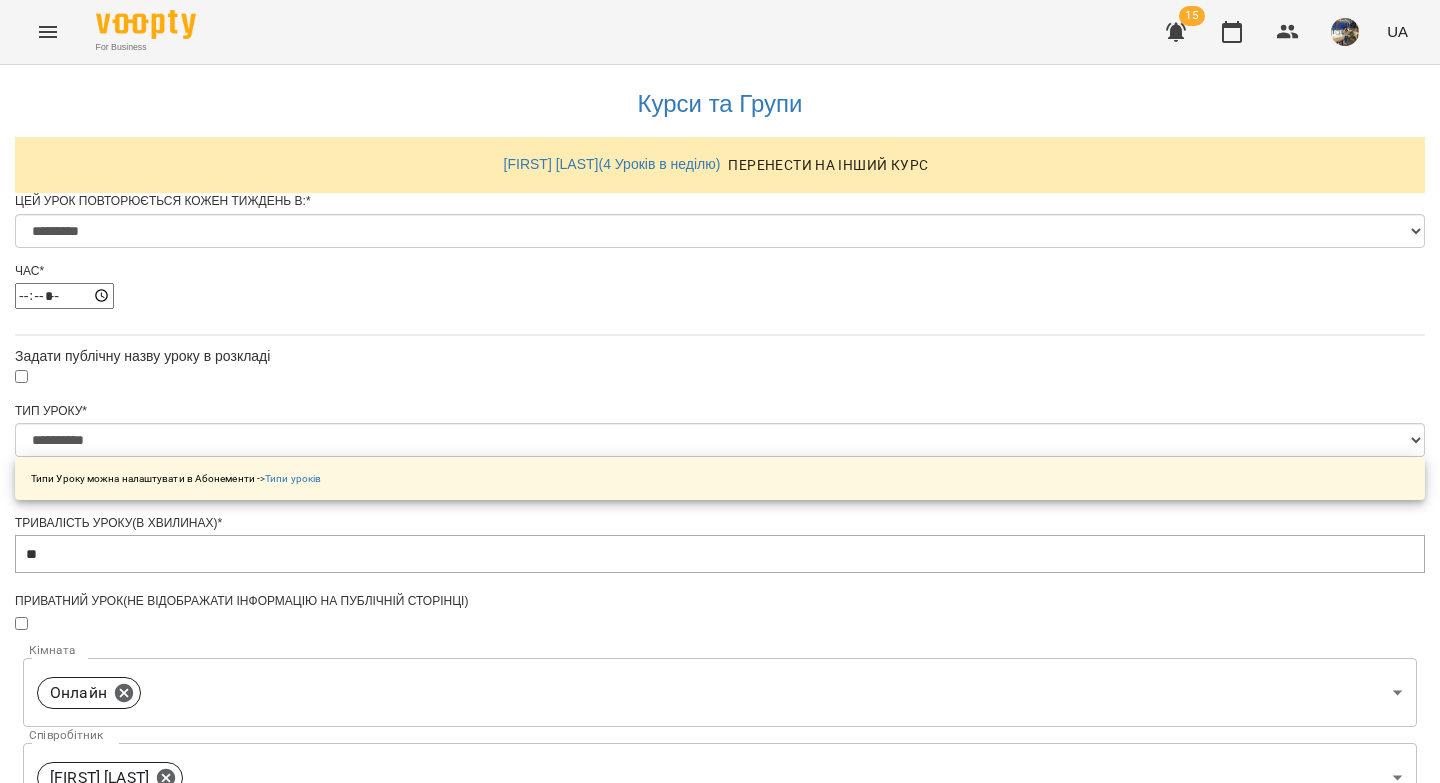 drag, startPoint x: 710, startPoint y: 732, endPoint x: 752, endPoint y: 598, distance: 140.42792 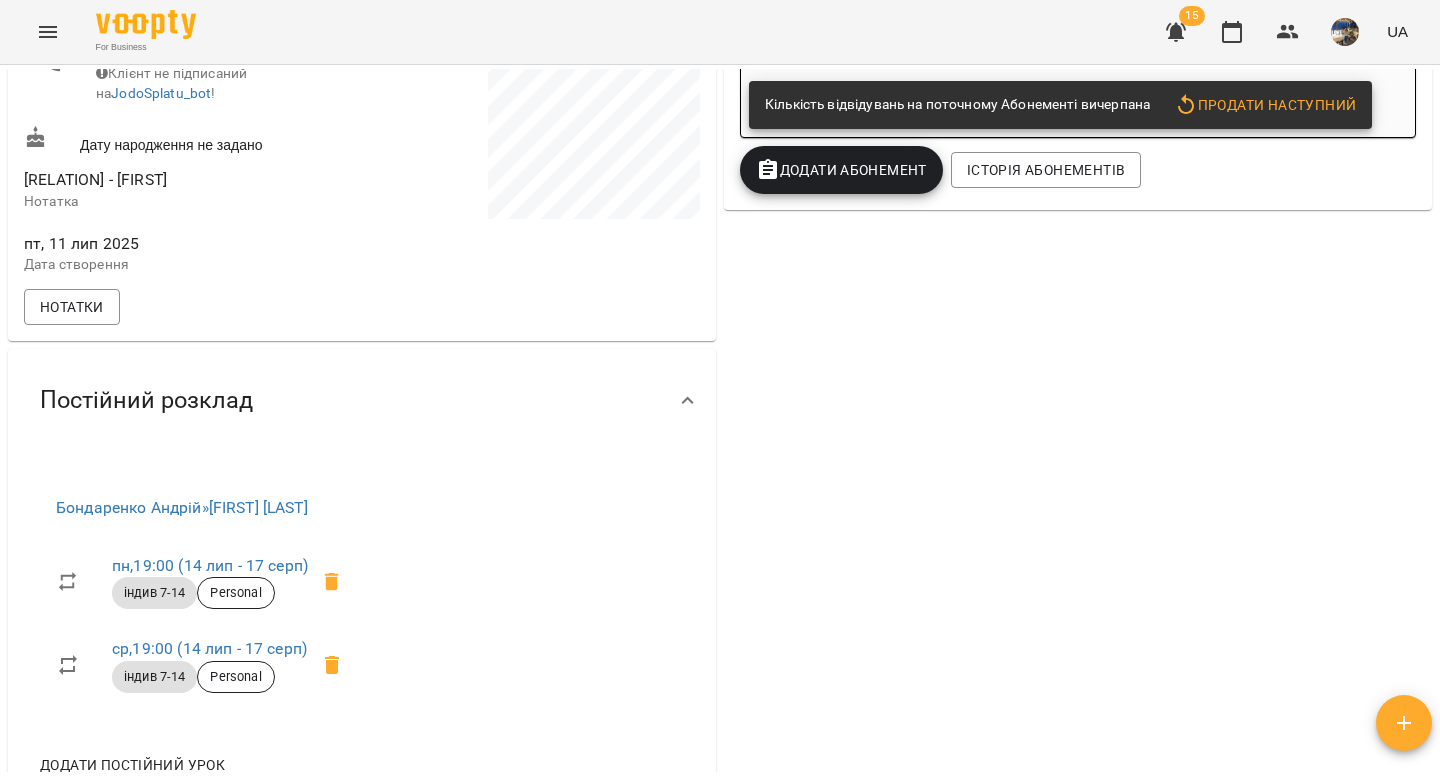 scroll, scrollTop: 43, scrollLeft: 0, axis: vertical 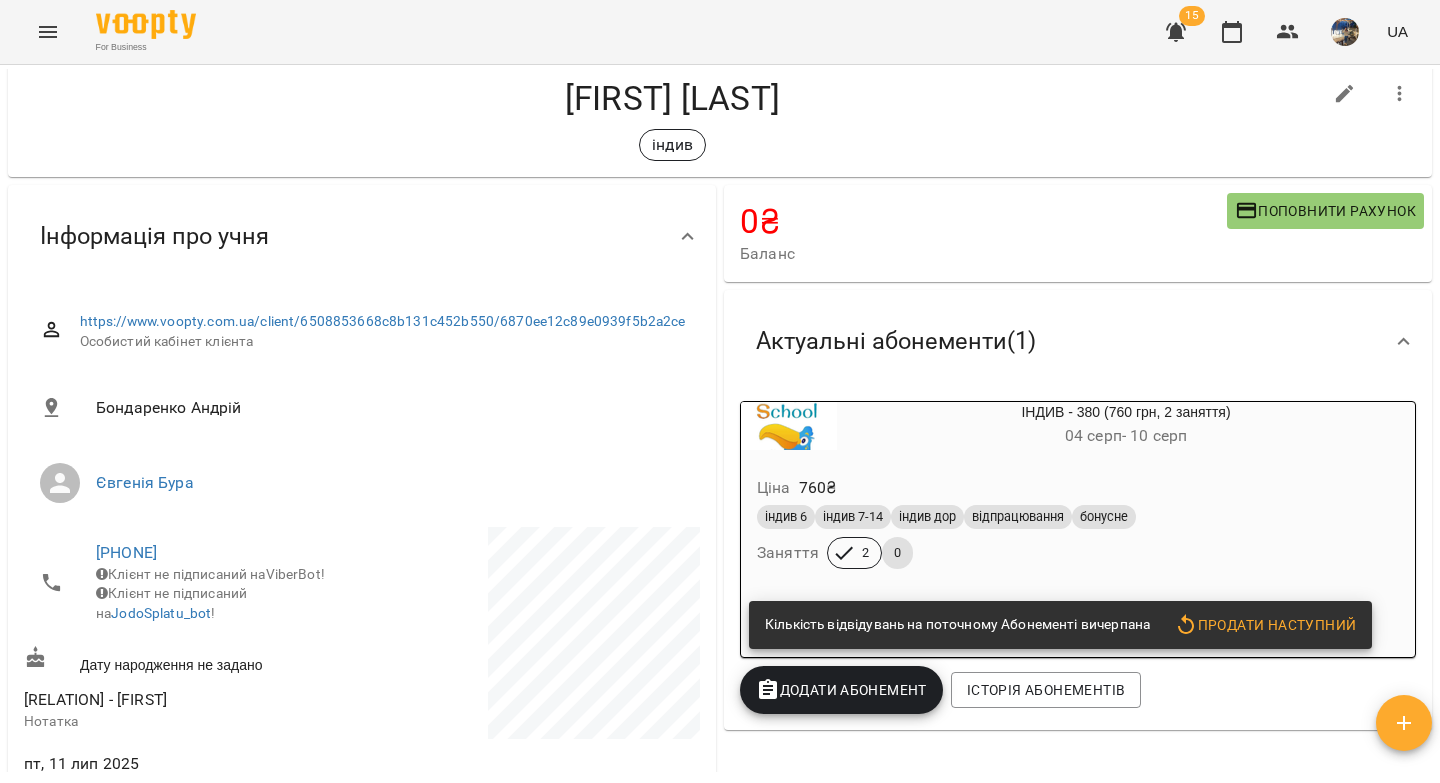 click 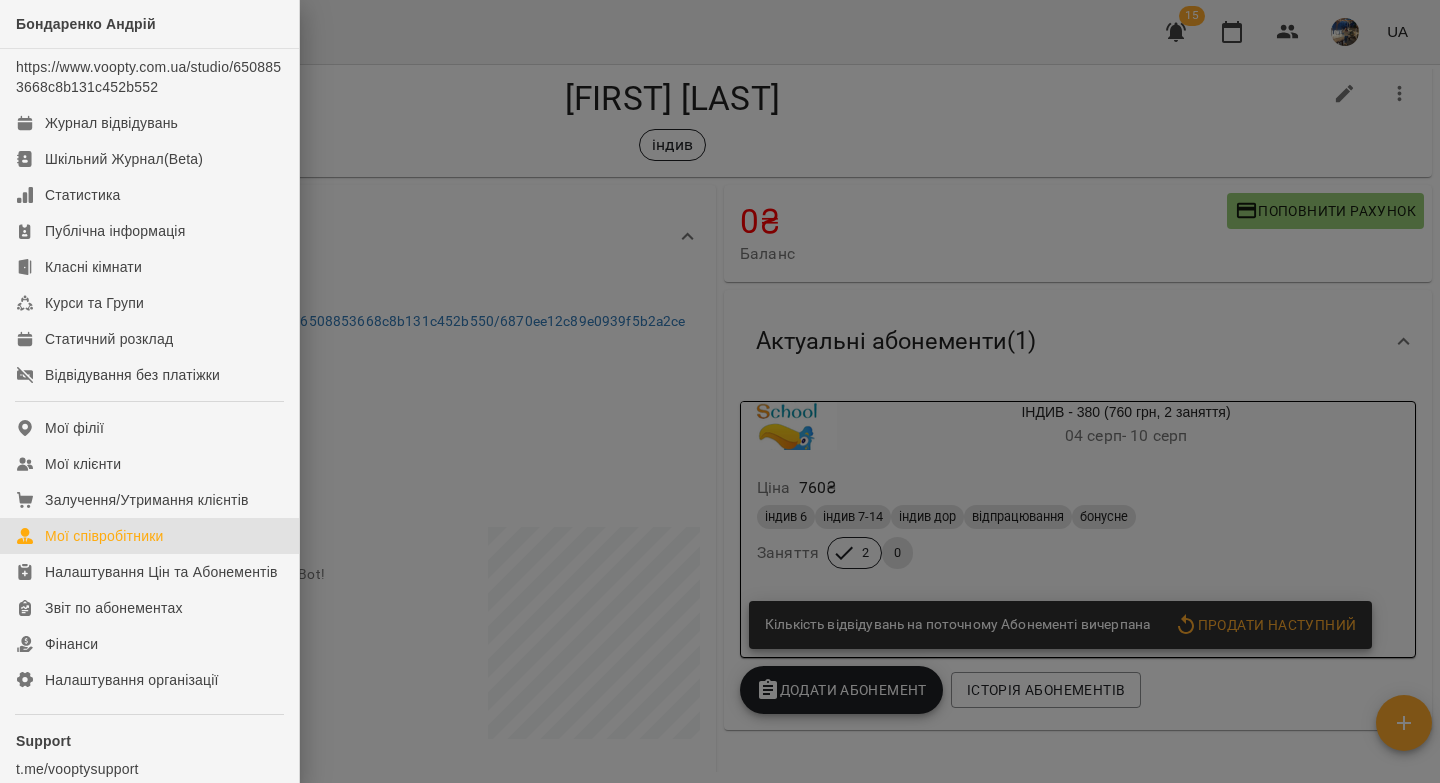 click on "Мої співробітники" at bounding box center [104, 536] 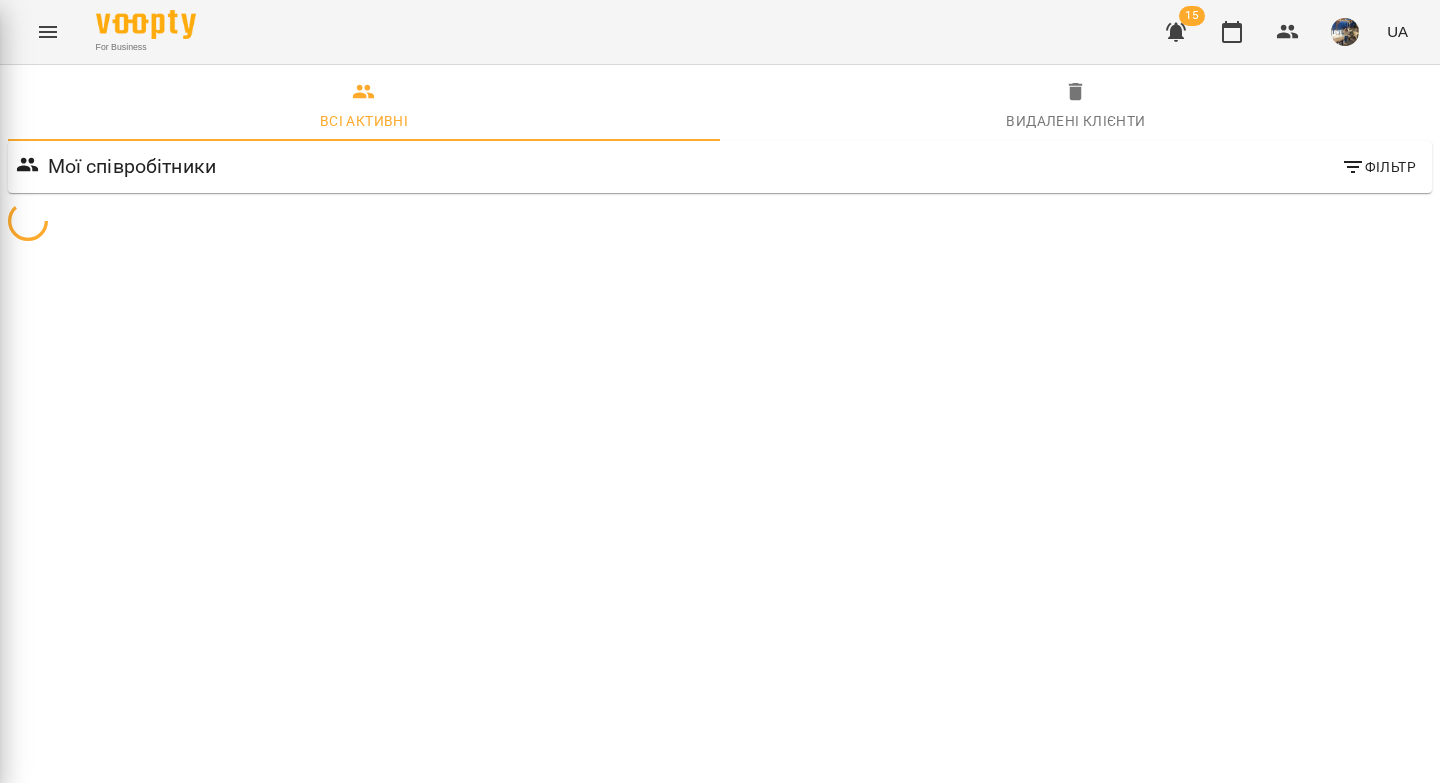 scroll, scrollTop: 0, scrollLeft: 0, axis: both 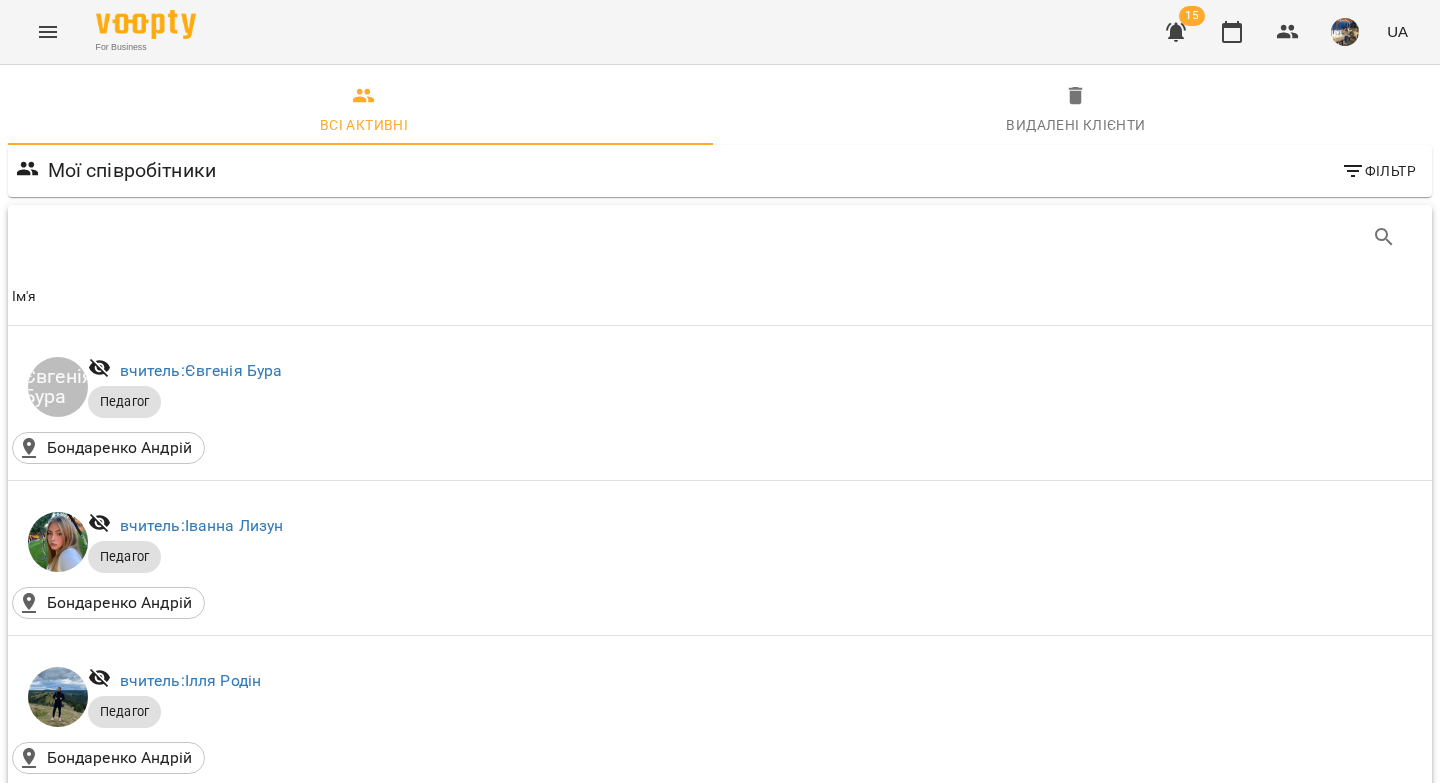 click 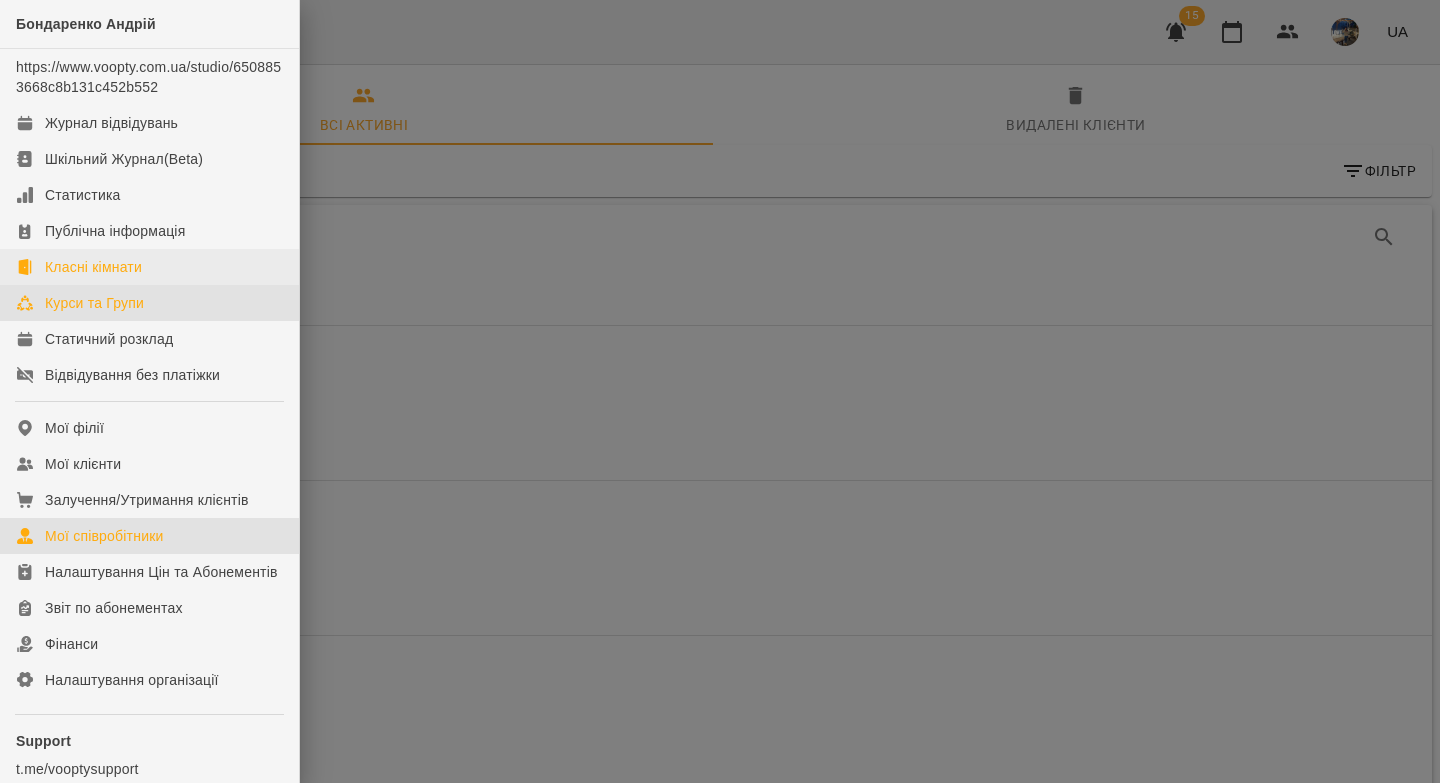 drag, startPoint x: 135, startPoint y: 300, endPoint x: 222, endPoint y: 268, distance: 92.69843 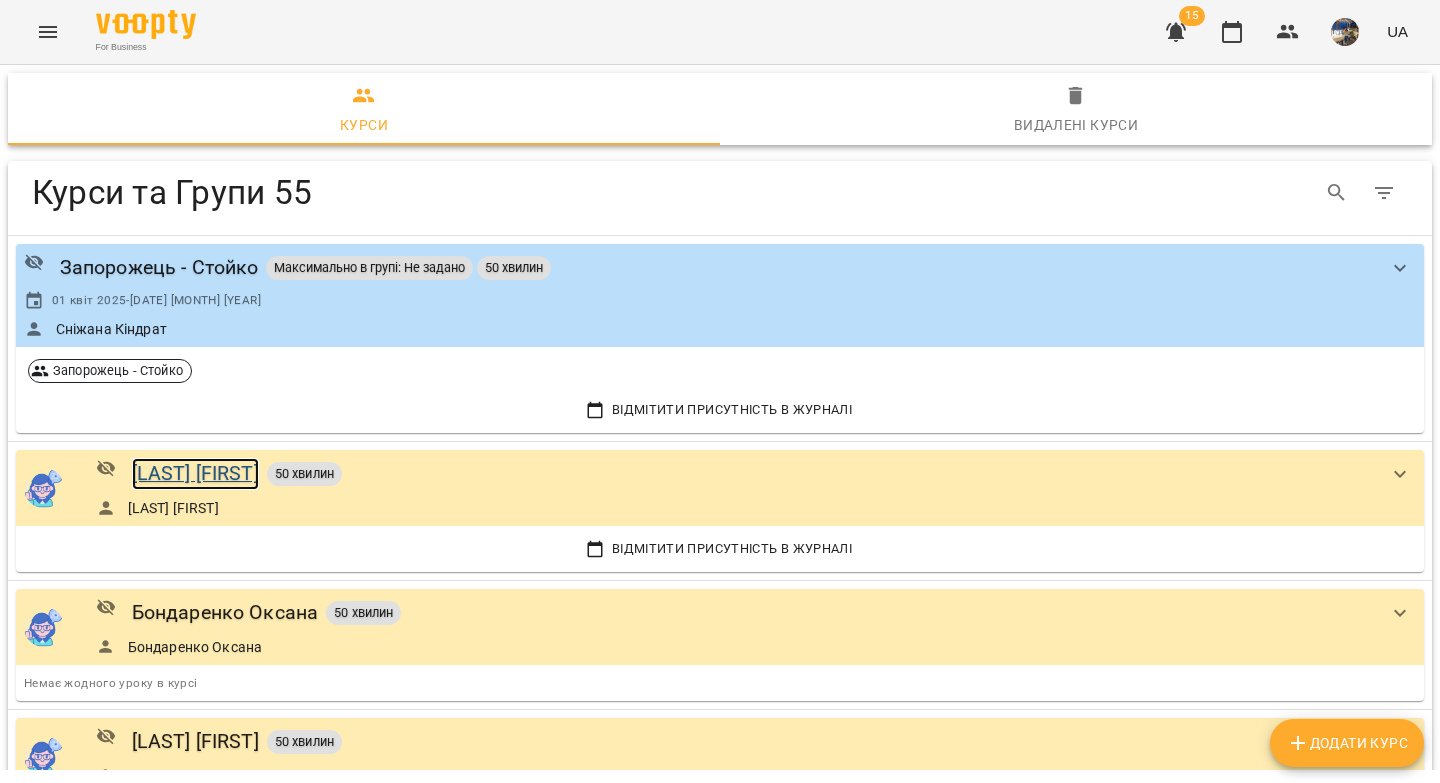 drag, startPoint x: 209, startPoint y: 478, endPoint x: 787, endPoint y: 219, distance: 633.37585 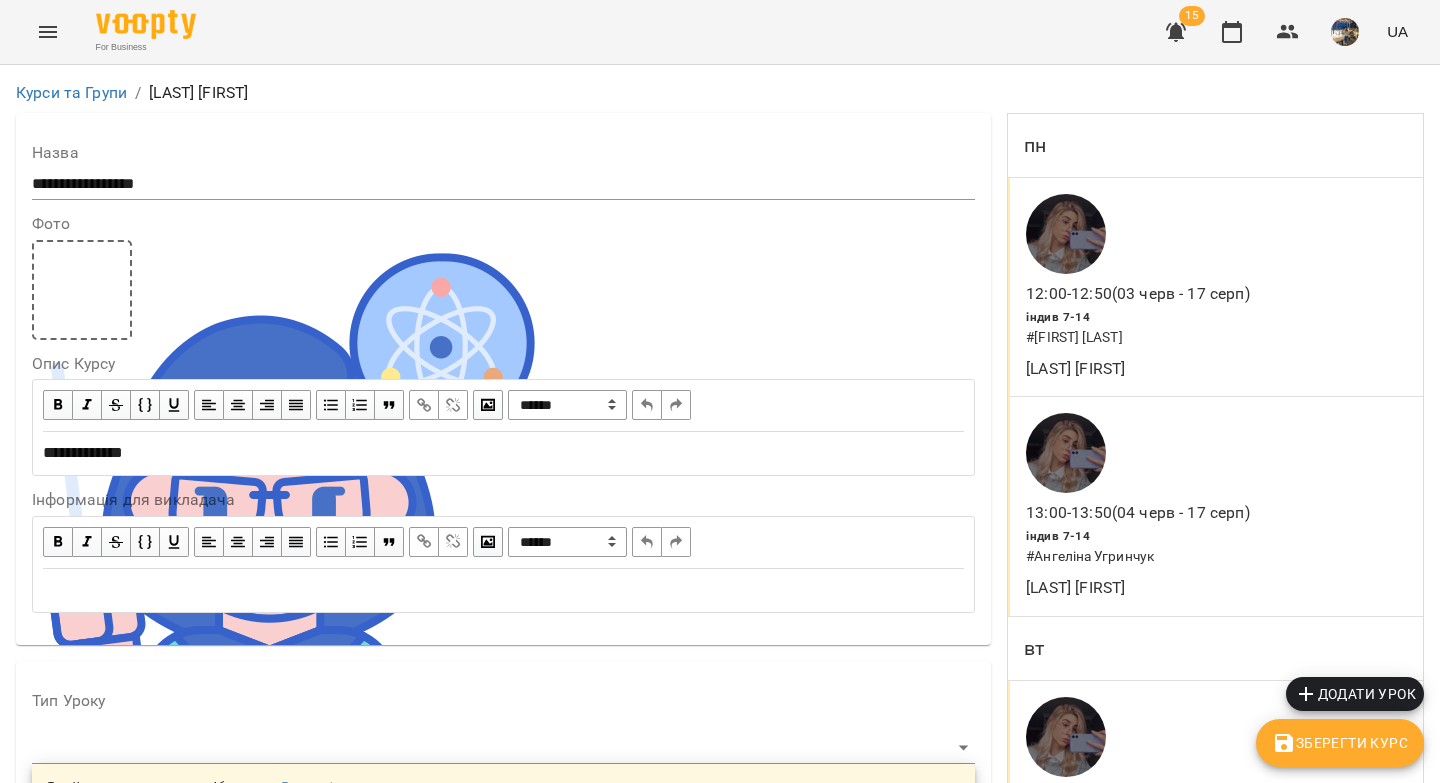 scroll, scrollTop: 292, scrollLeft: 0, axis: vertical 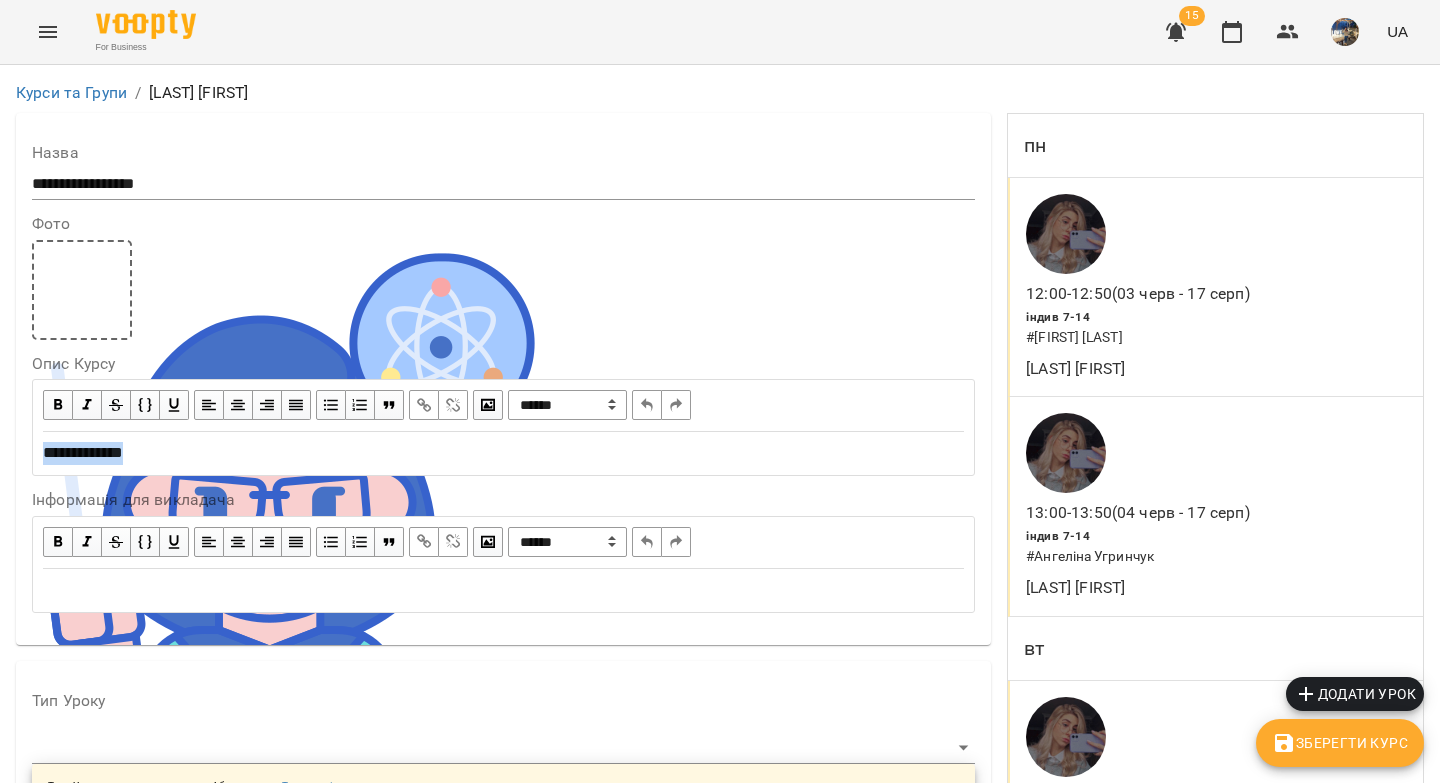 drag, startPoint x: 166, startPoint y: 161, endPoint x: 17, endPoint y: 150, distance: 149.40549 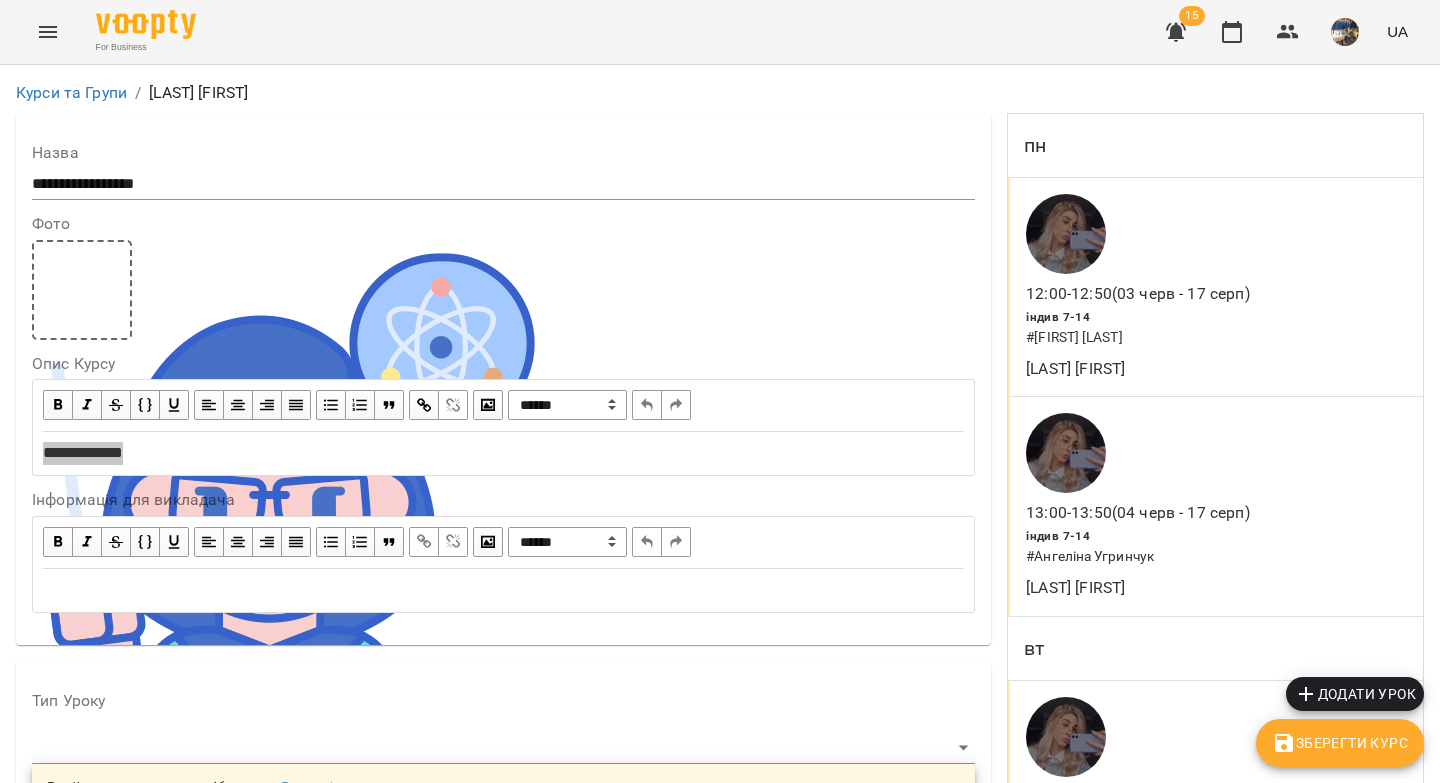 scroll, scrollTop: 430, scrollLeft: 0, axis: vertical 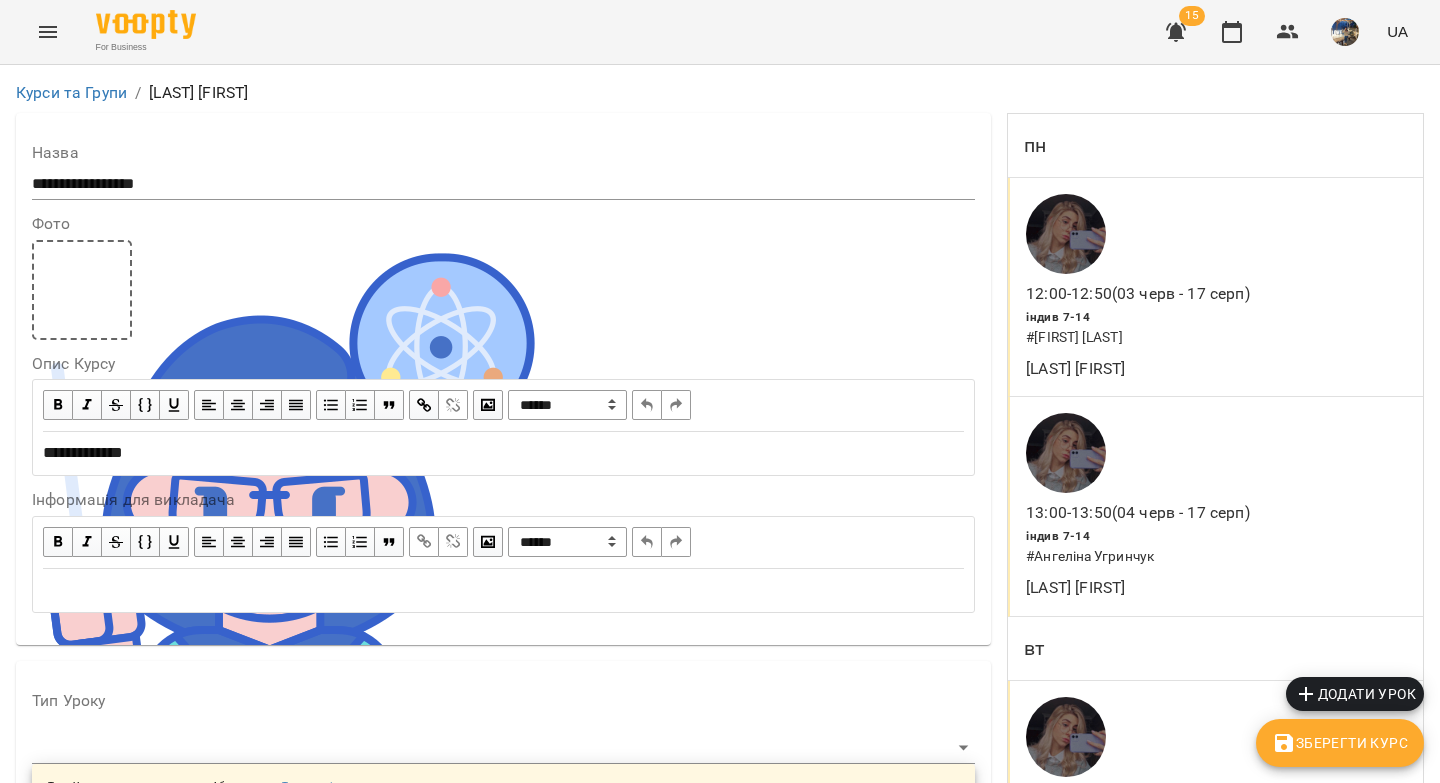 click at bounding box center [67, 857] 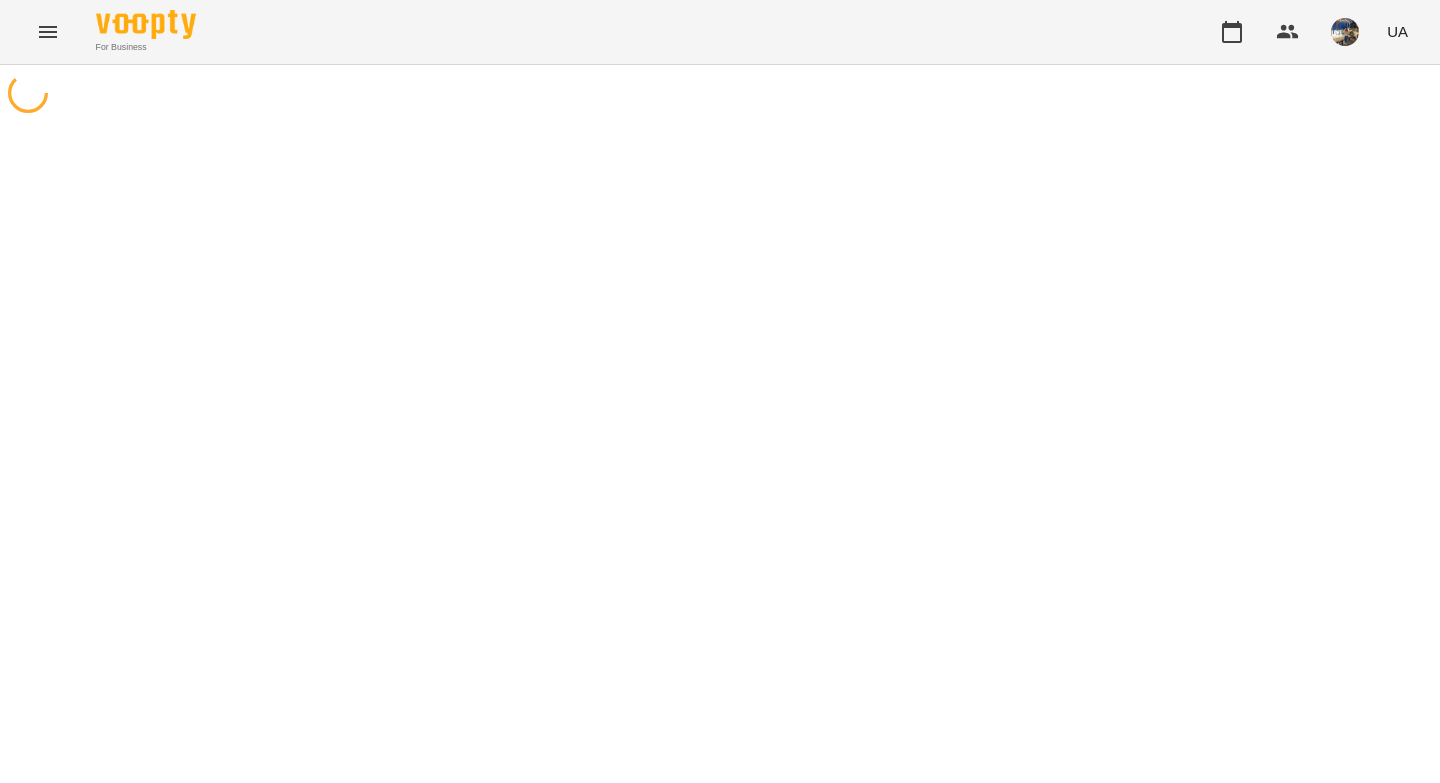 scroll, scrollTop: 0, scrollLeft: 0, axis: both 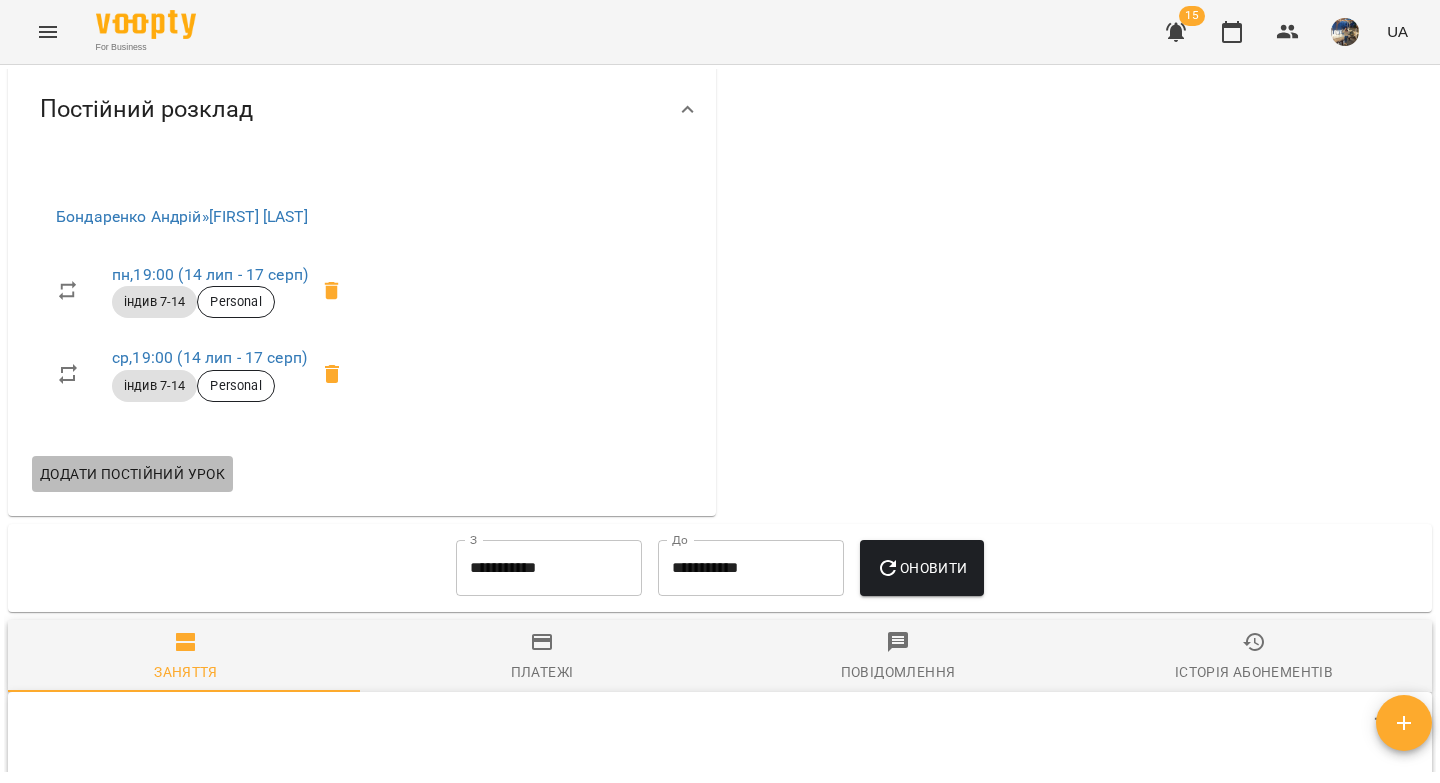 click on "Додати постійний урок" at bounding box center [132, 474] 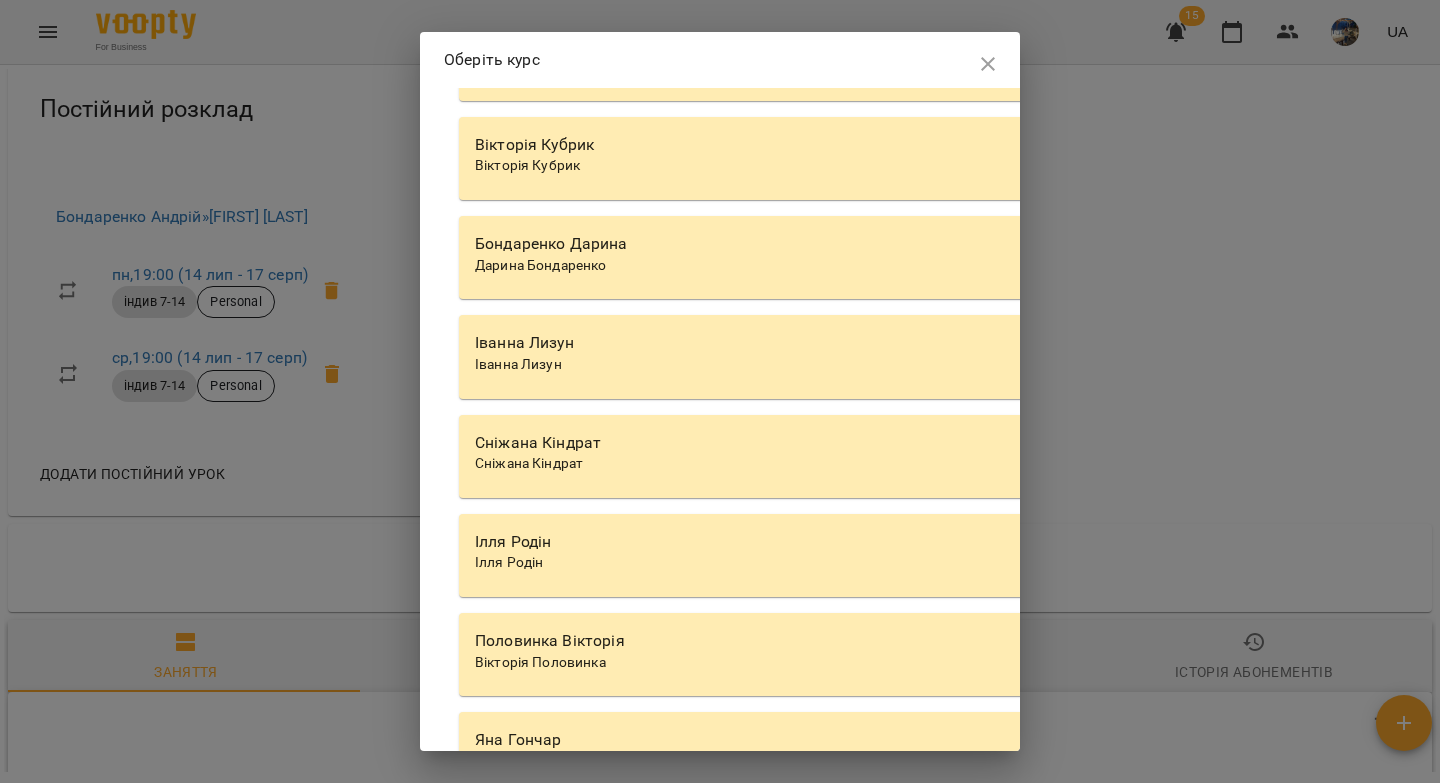 scroll, scrollTop: 7314, scrollLeft: 0, axis: vertical 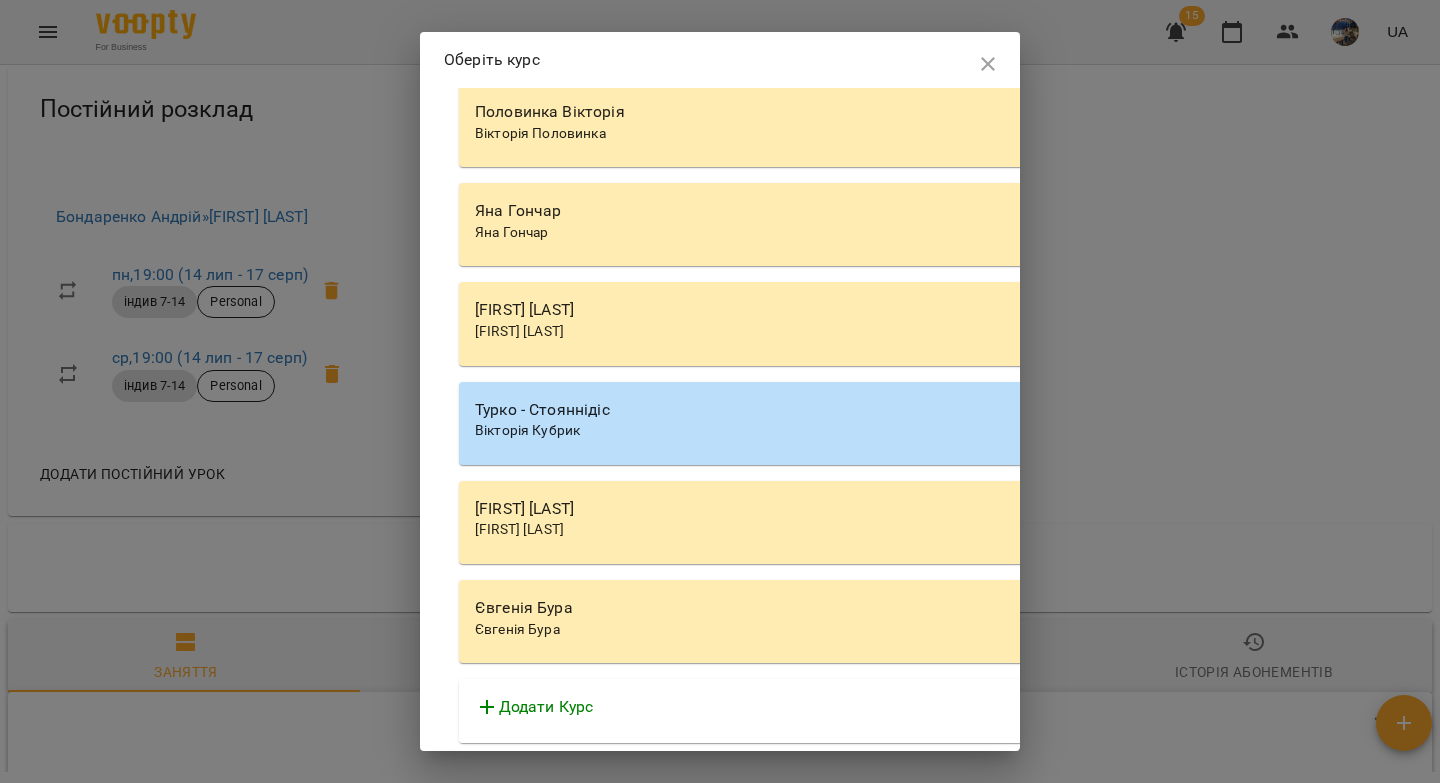 click on "Євгенія Бура" at bounding box center (517, 629) 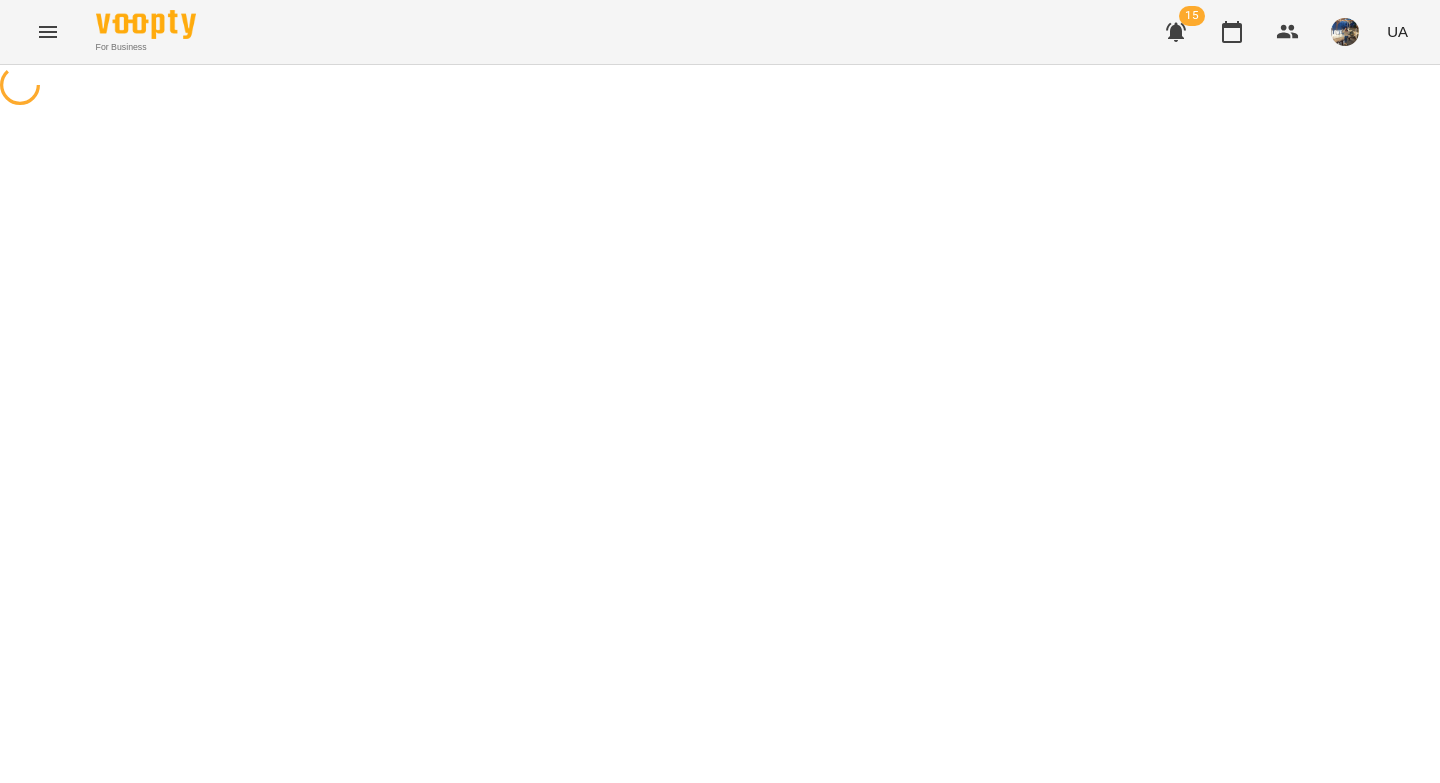 select on "********" 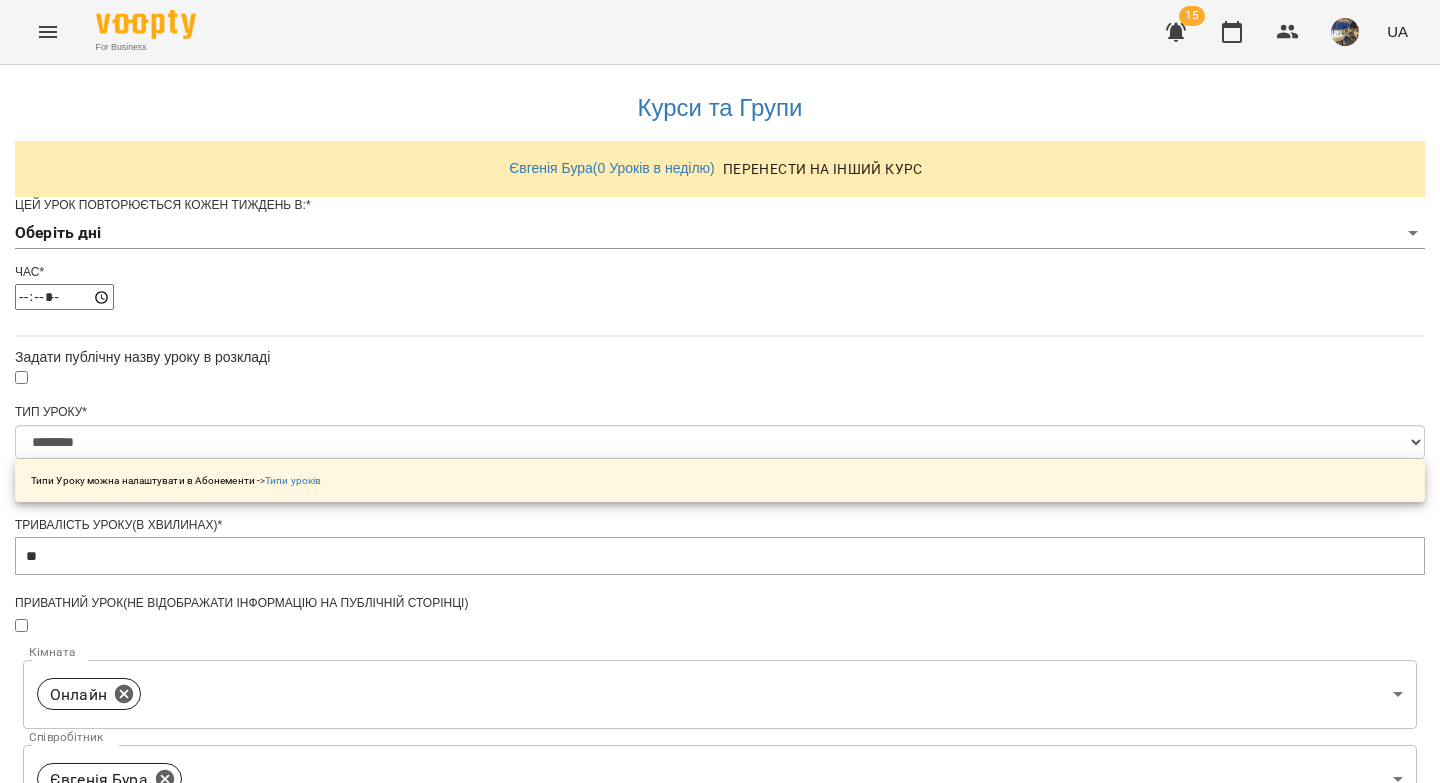 click on "**********" at bounding box center (720, 644) 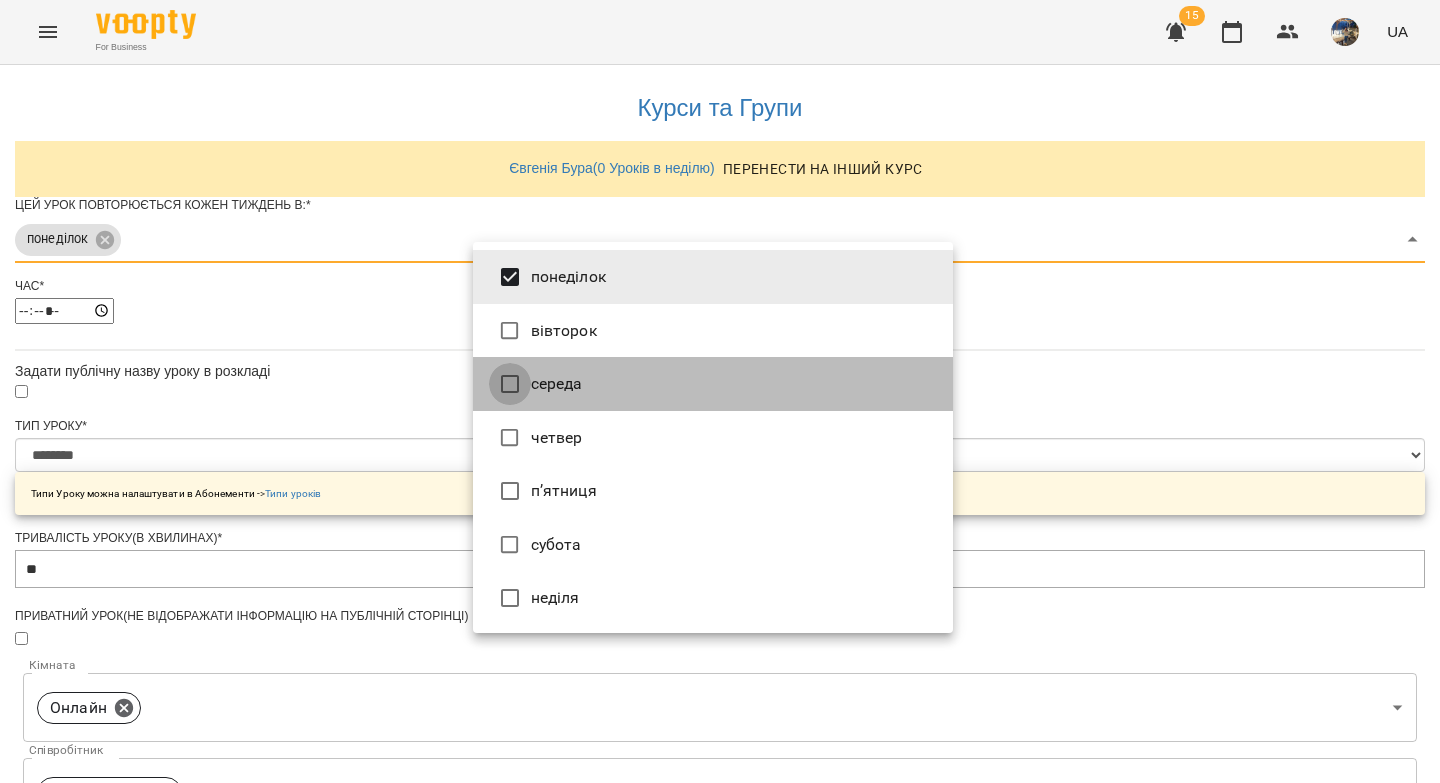 type on "***" 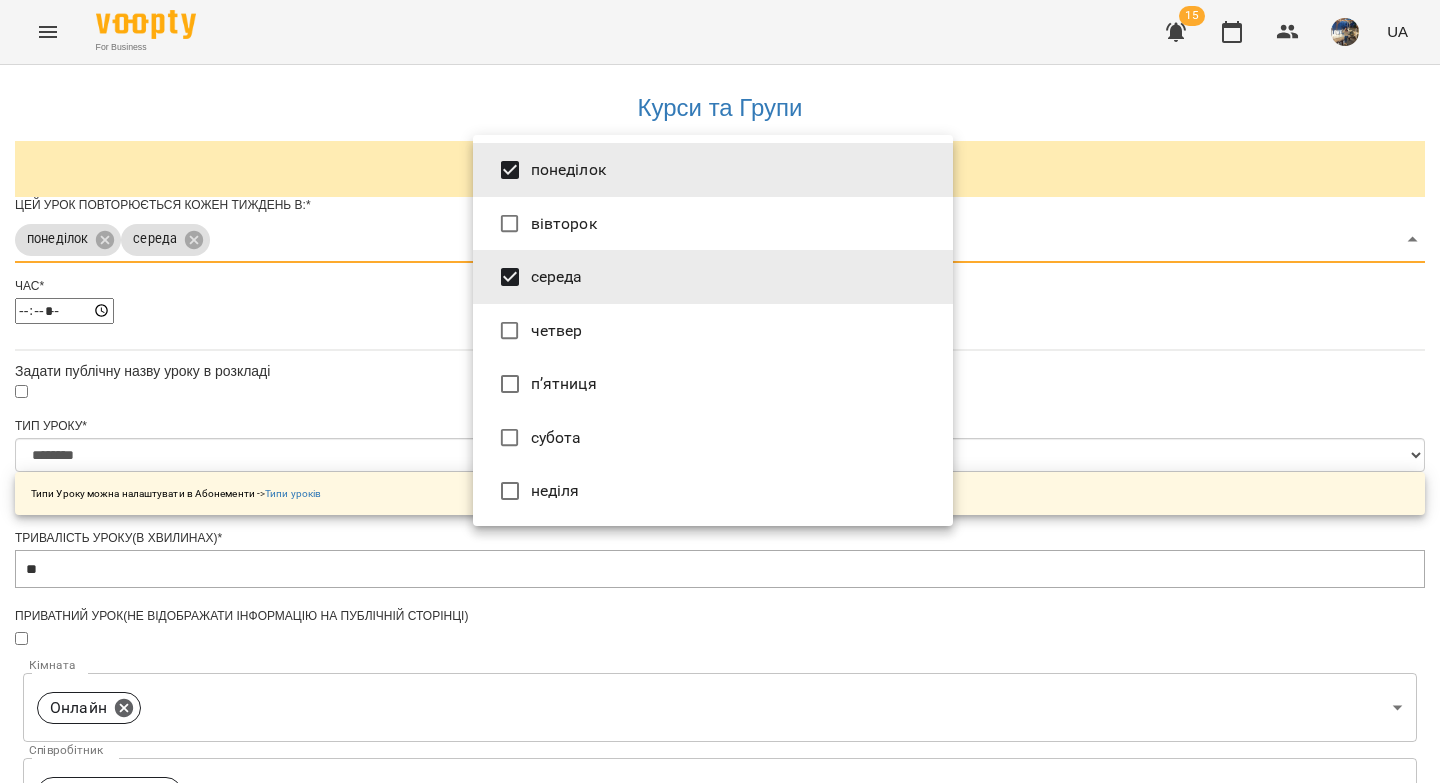 click at bounding box center [720, 391] 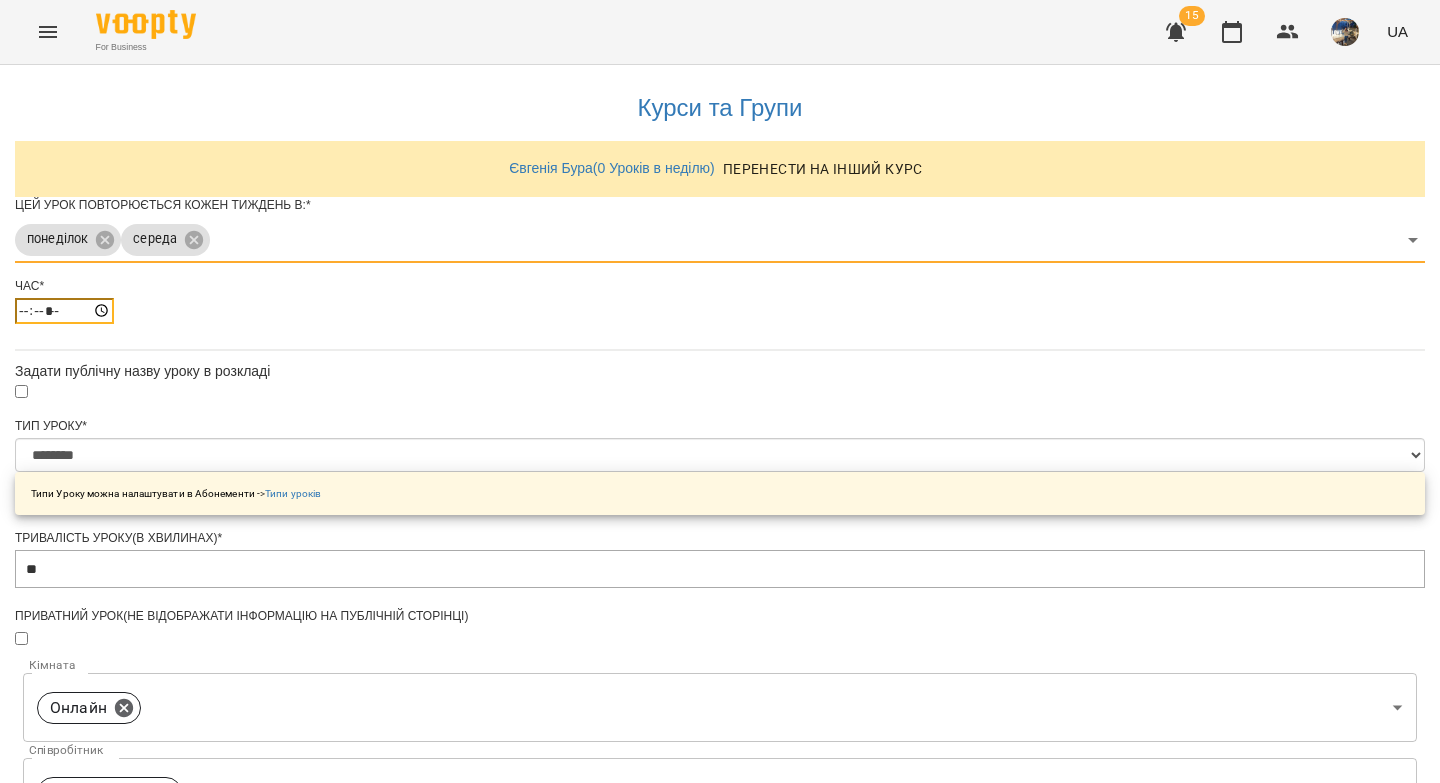 click on "*****" at bounding box center (64, 311) 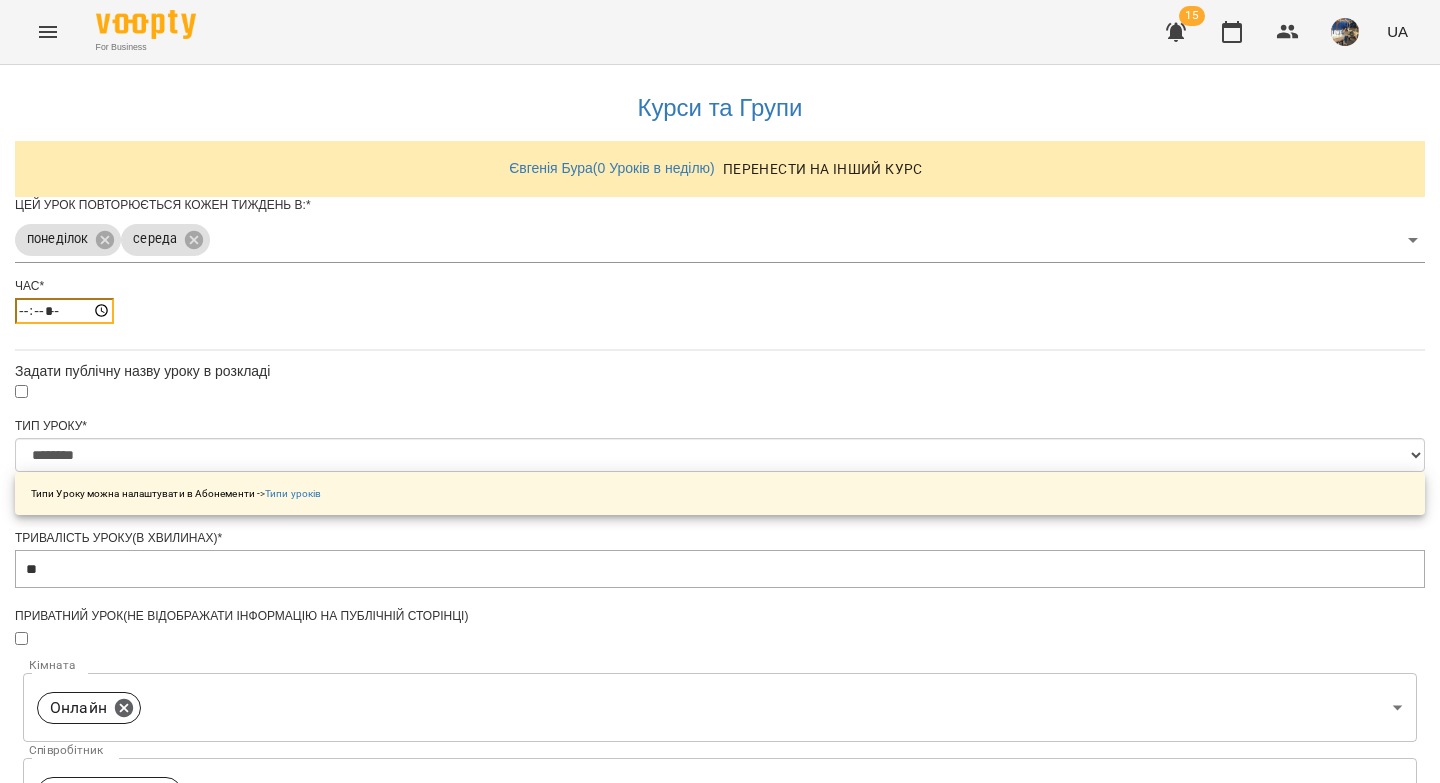 type on "*****" 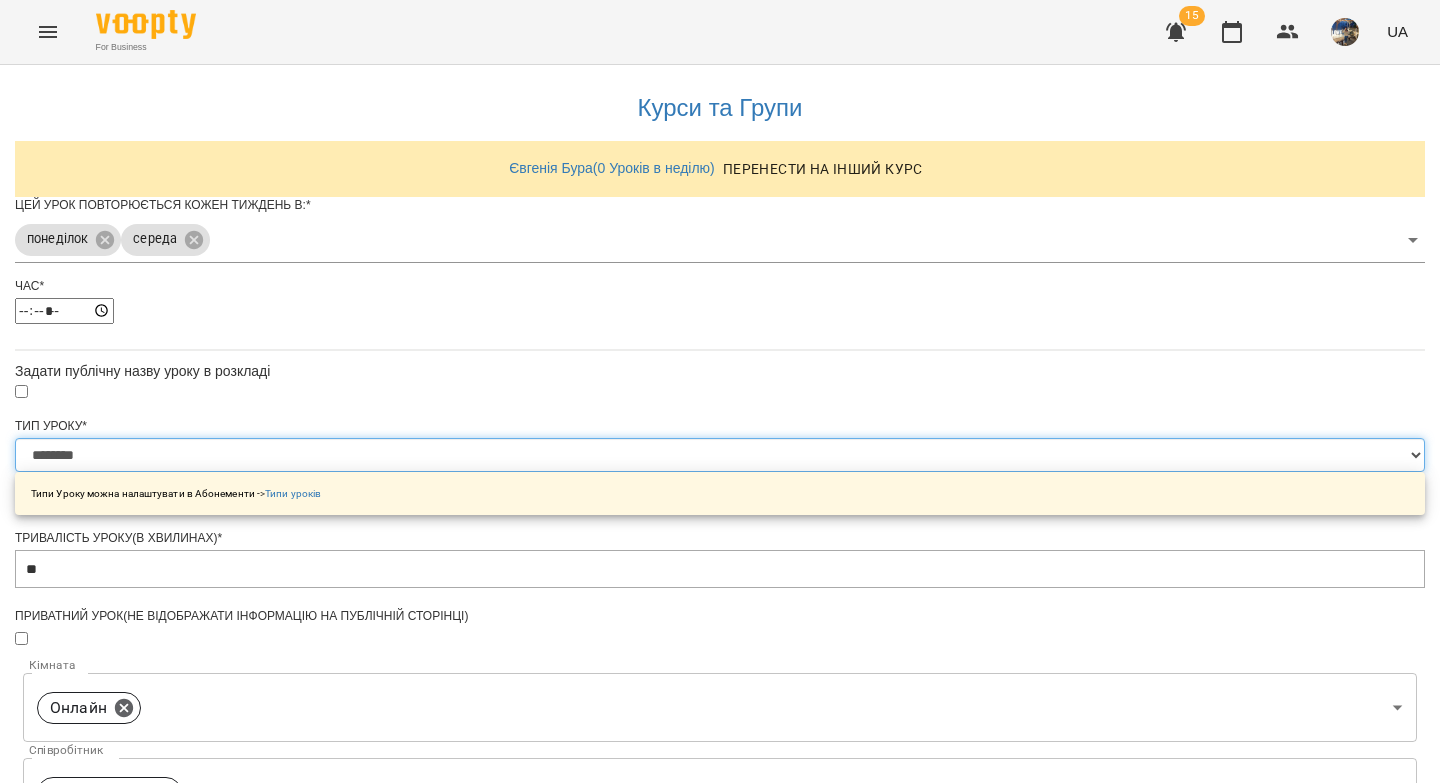 click on "**********" at bounding box center (720, 455) 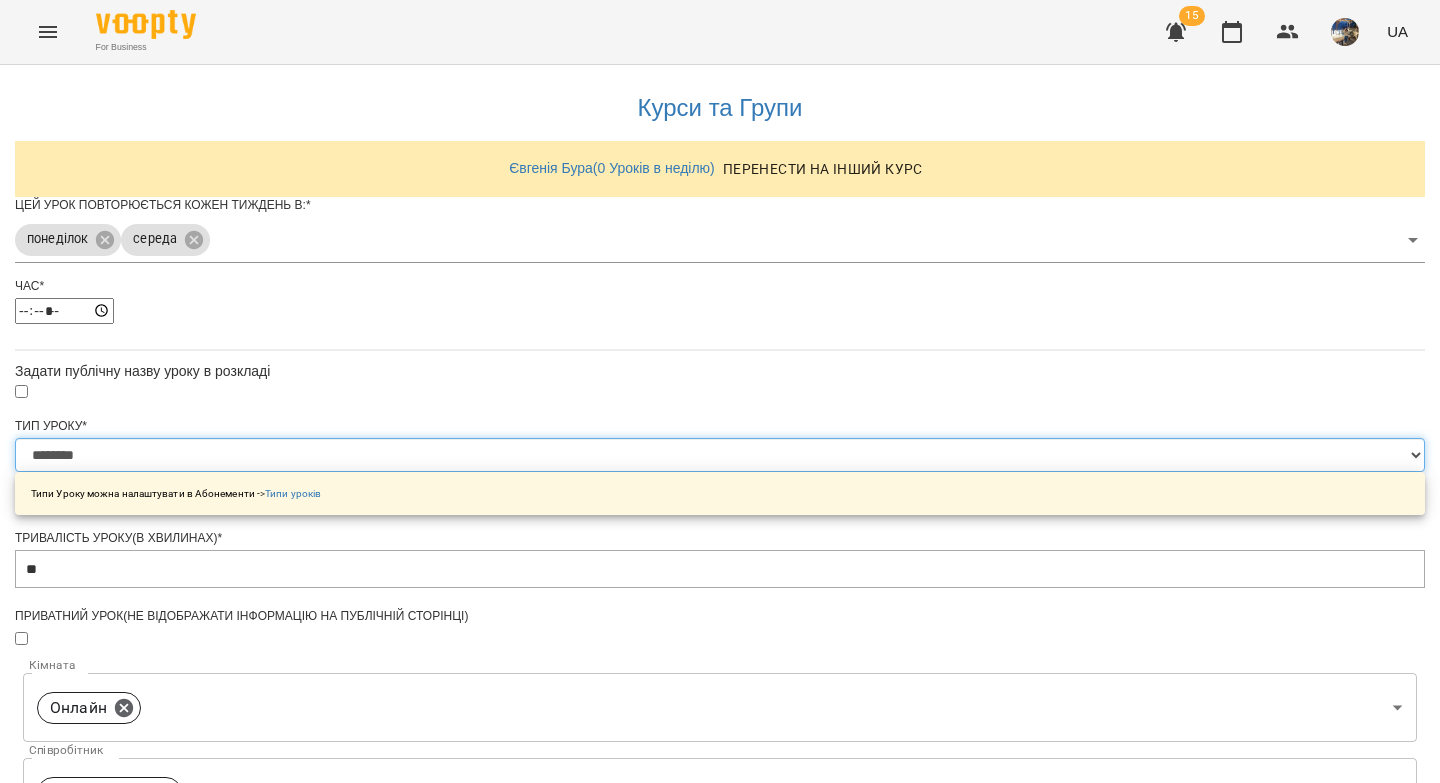 select on "**********" 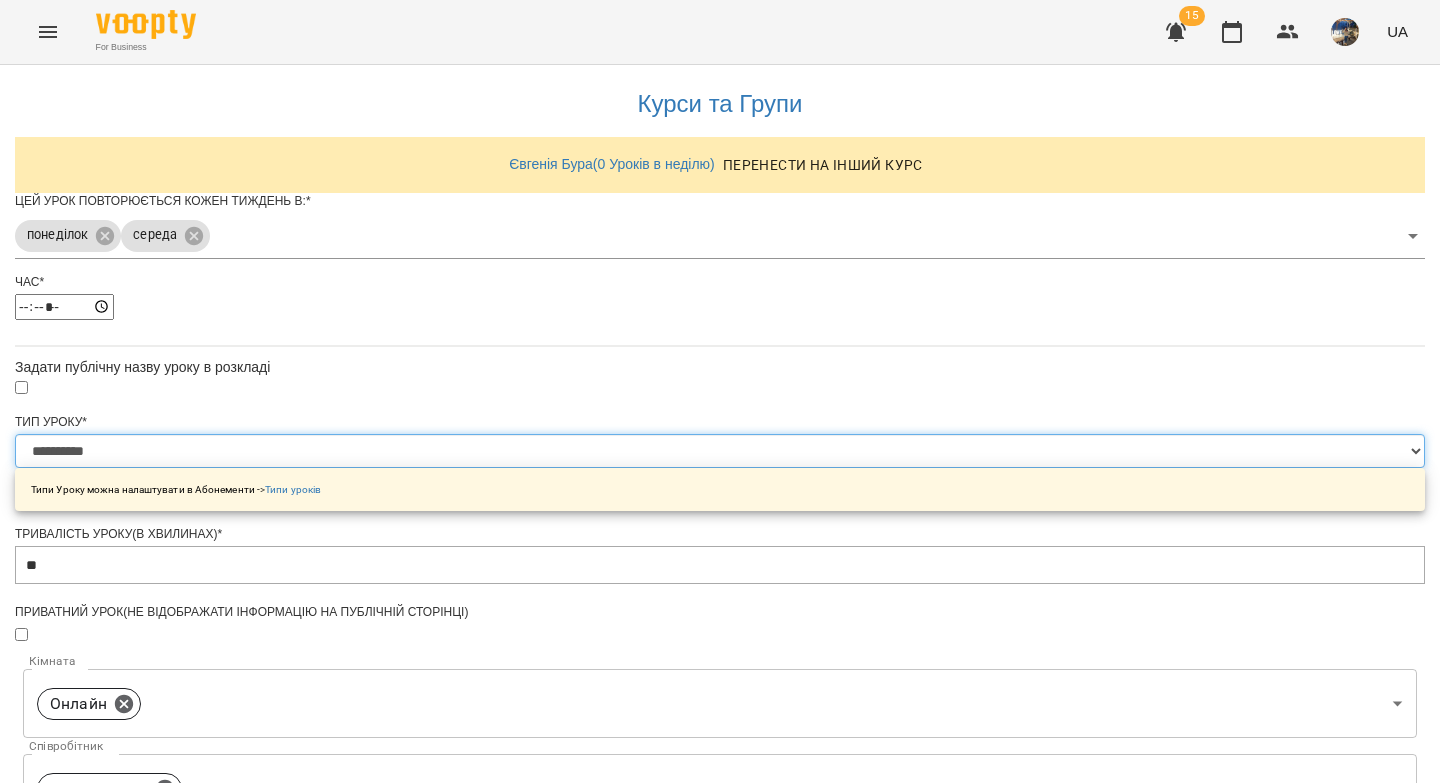 scroll, scrollTop: 665, scrollLeft: 0, axis: vertical 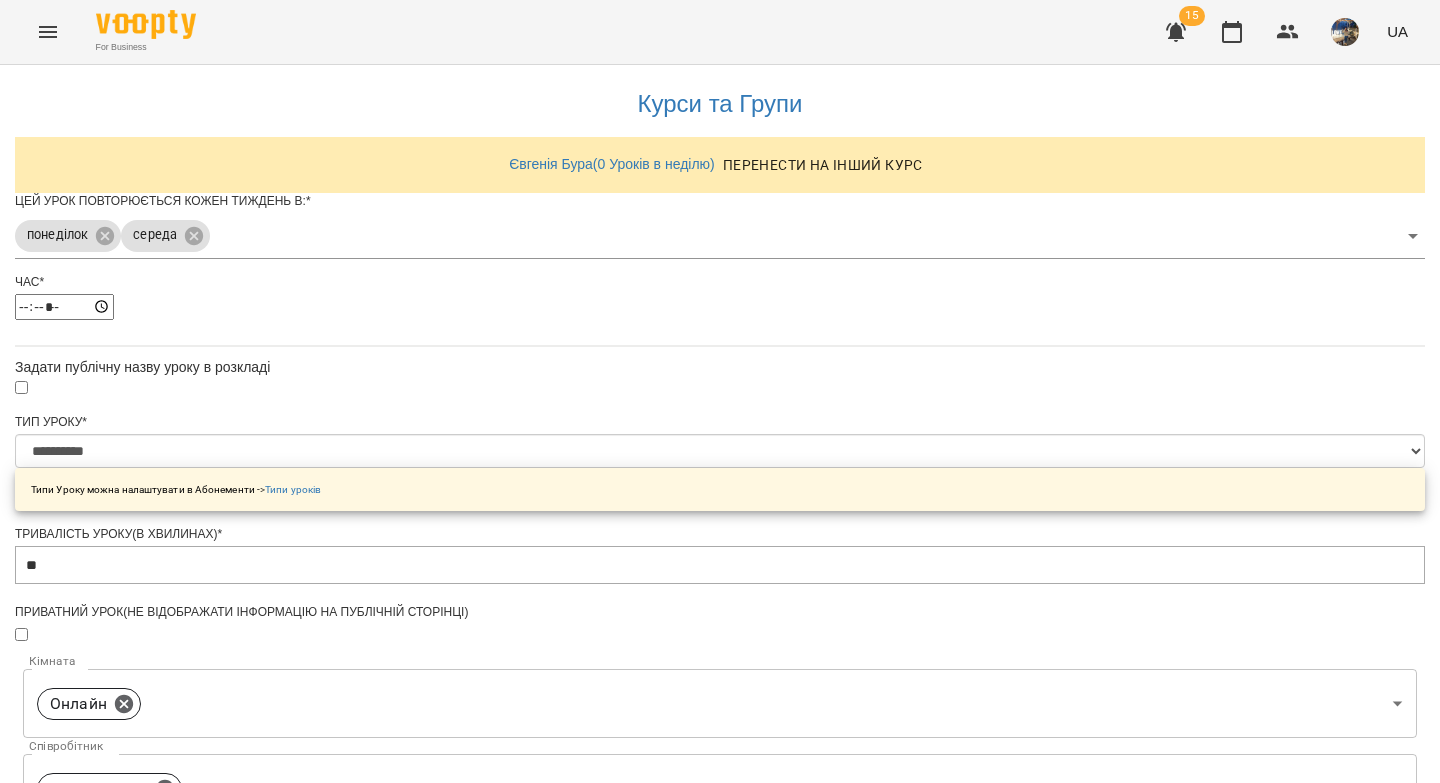 click on "**********" at bounding box center (108, 1225) 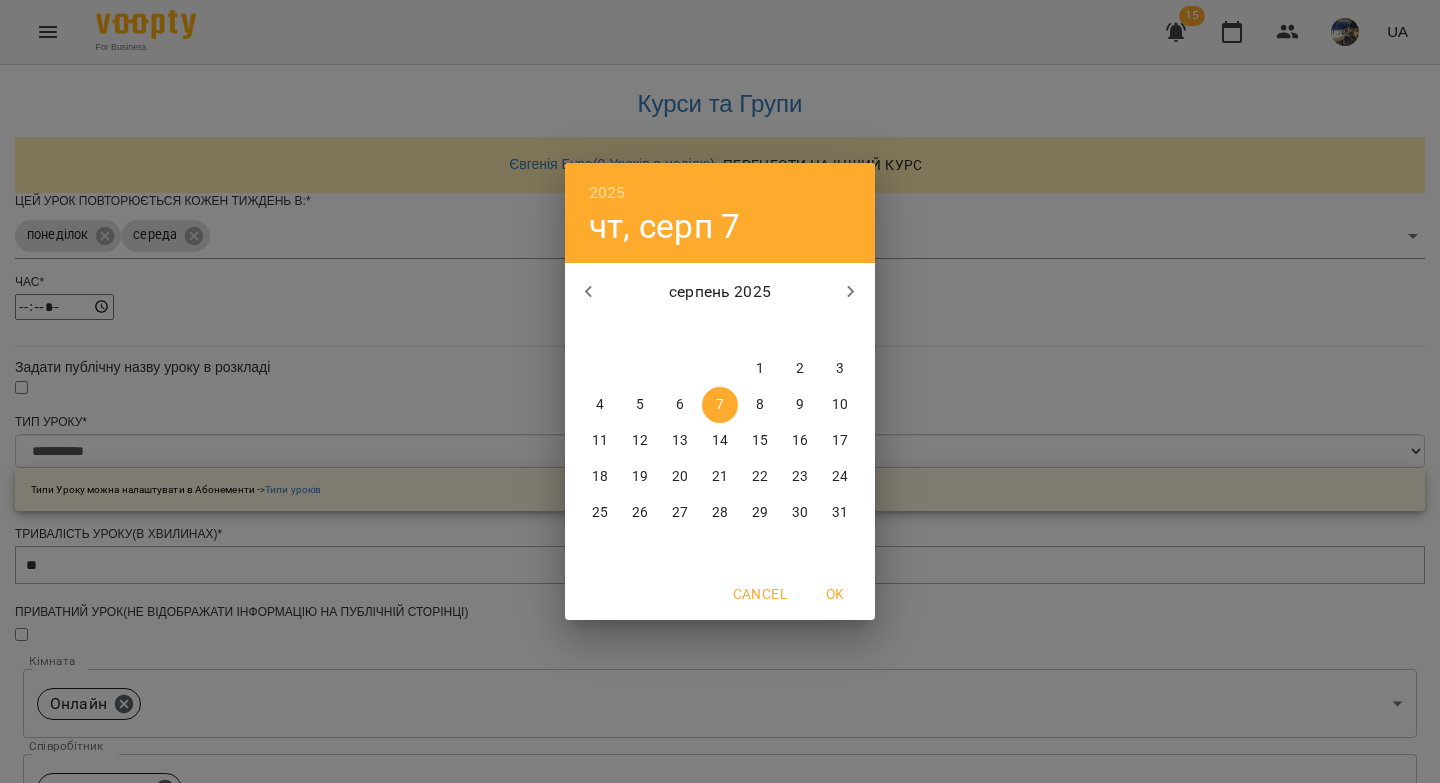 click on "18" at bounding box center [600, 477] 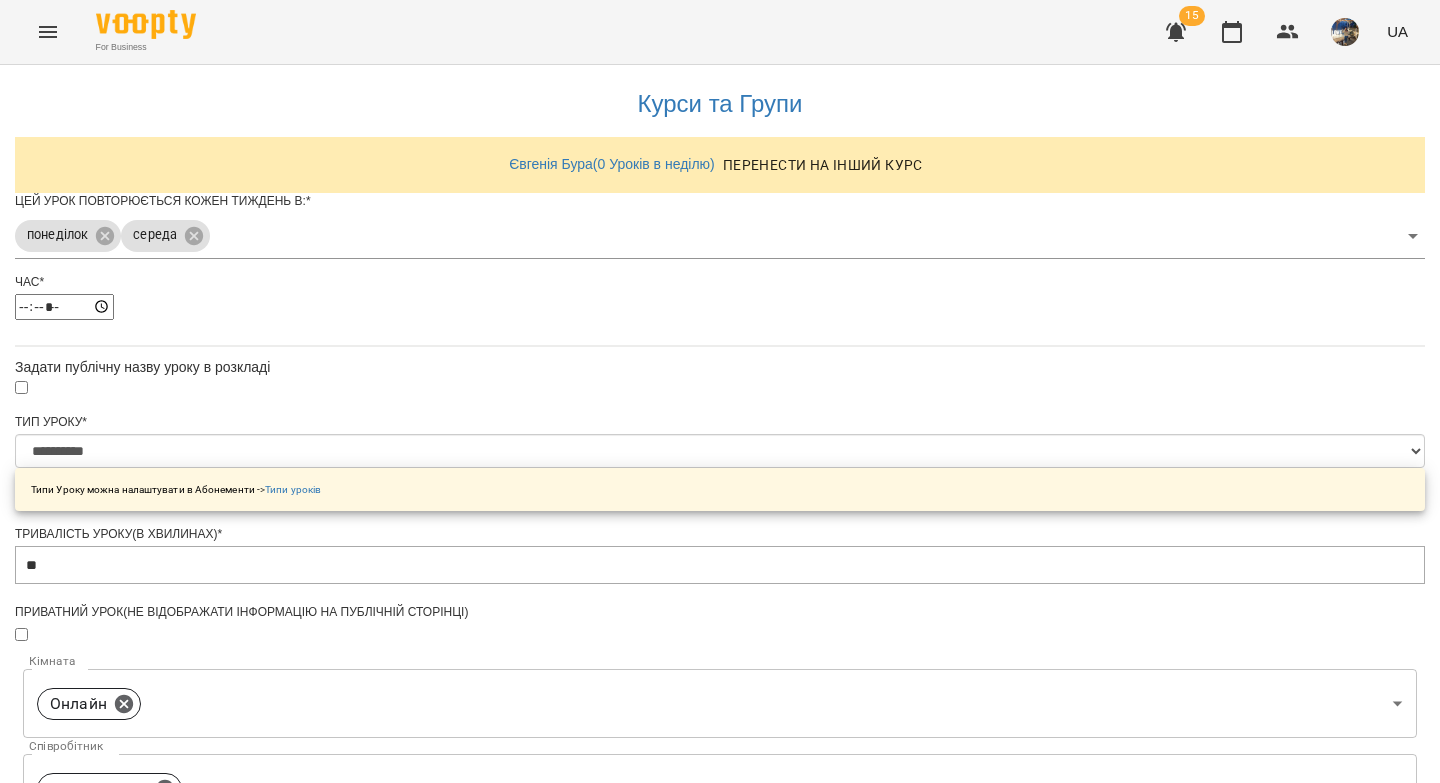 scroll, scrollTop: 721, scrollLeft: 0, axis: vertical 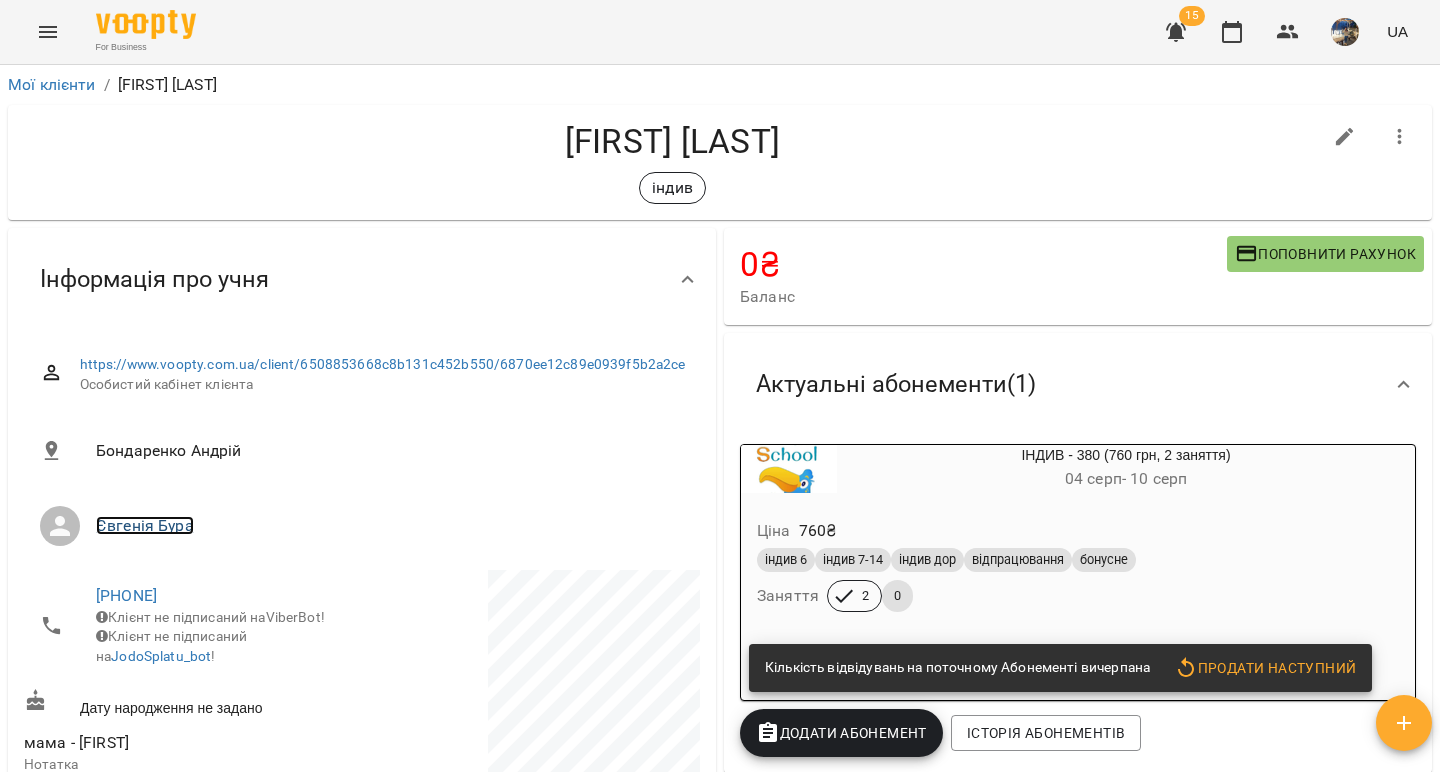 drag, startPoint x: 149, startPoint y: 526, endPoint x: 451, endPoint y: 2, distance: 604.7975 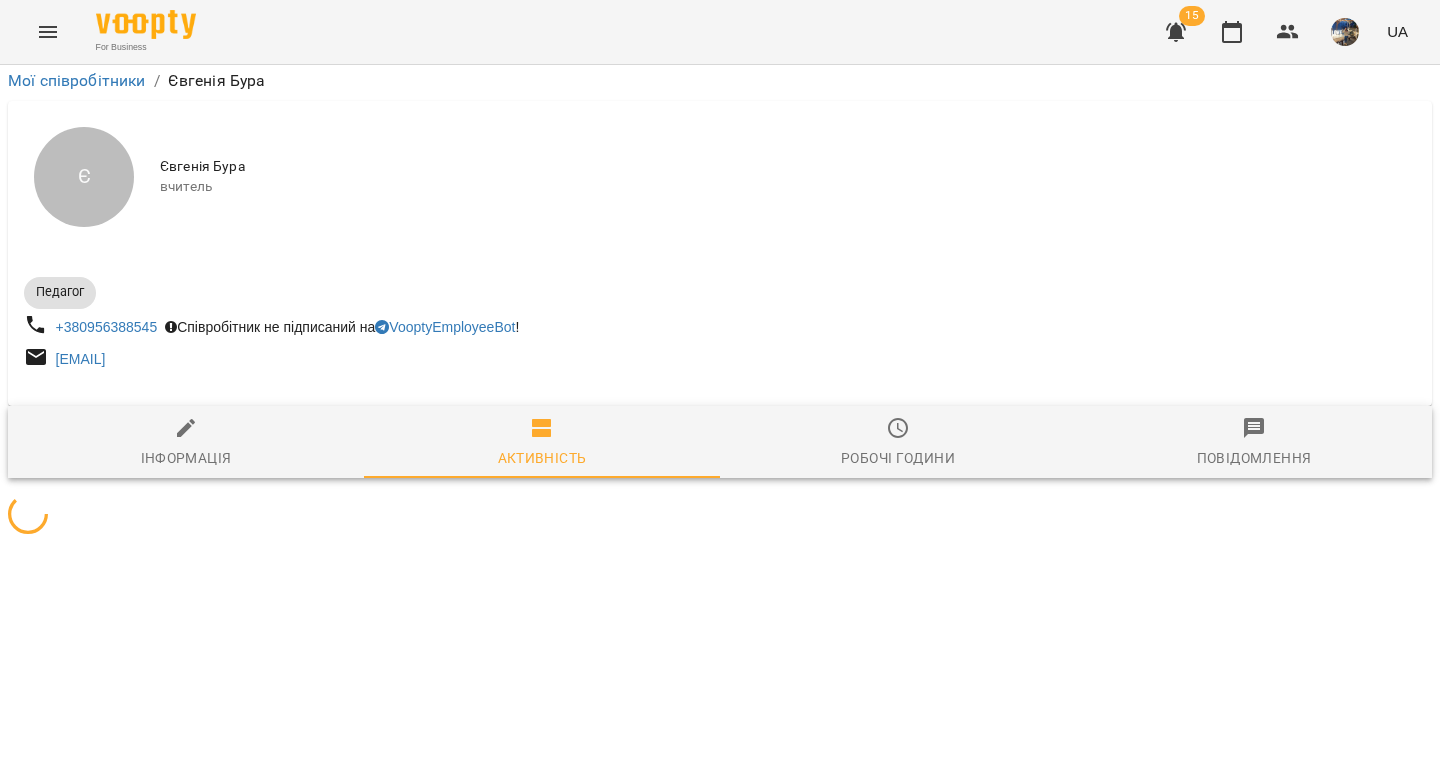 scroll, scrollTop: 0, scrollLeft: 0, axis: both 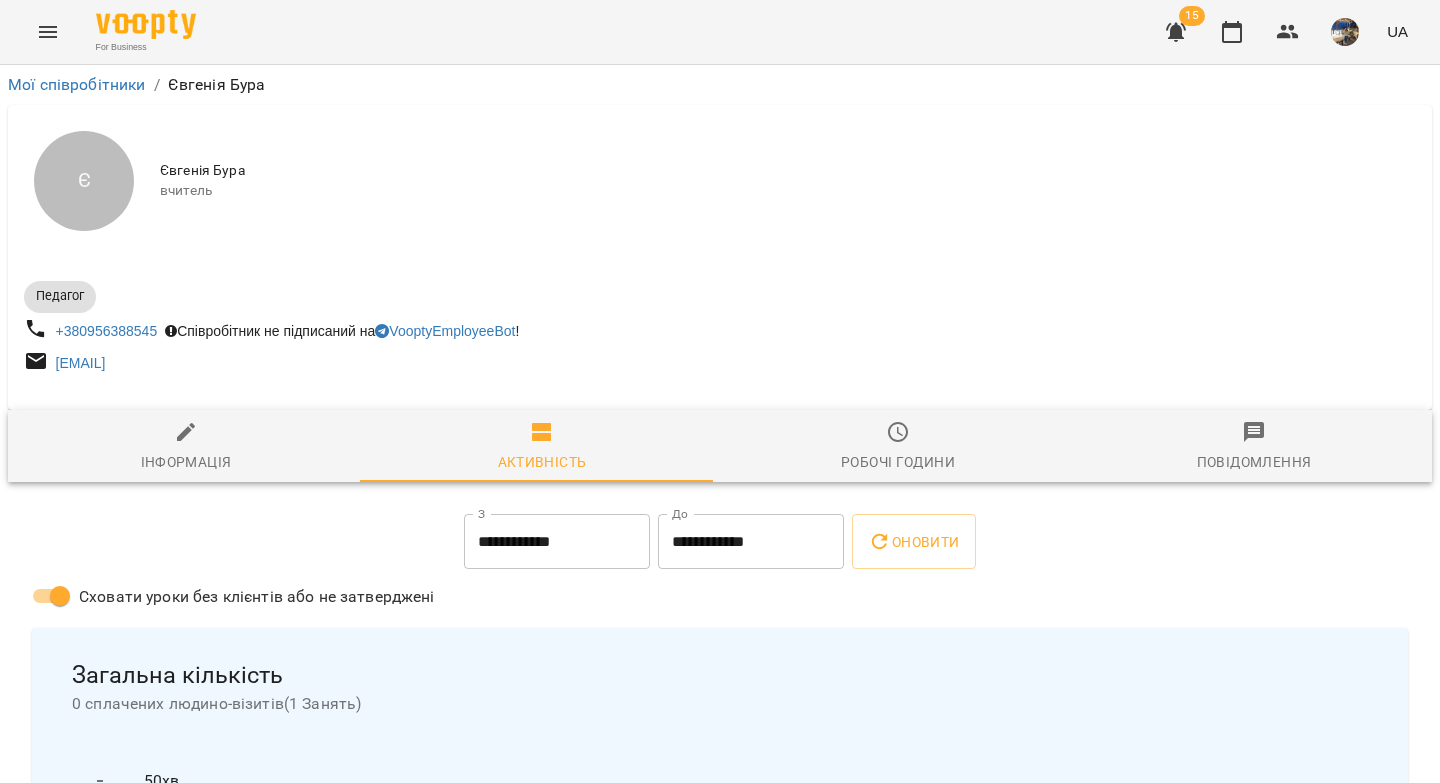 drag, startPoint x: 172, startPoint y: 449, endPoint x: 342, endPoint y: 346, distance: 198.7687 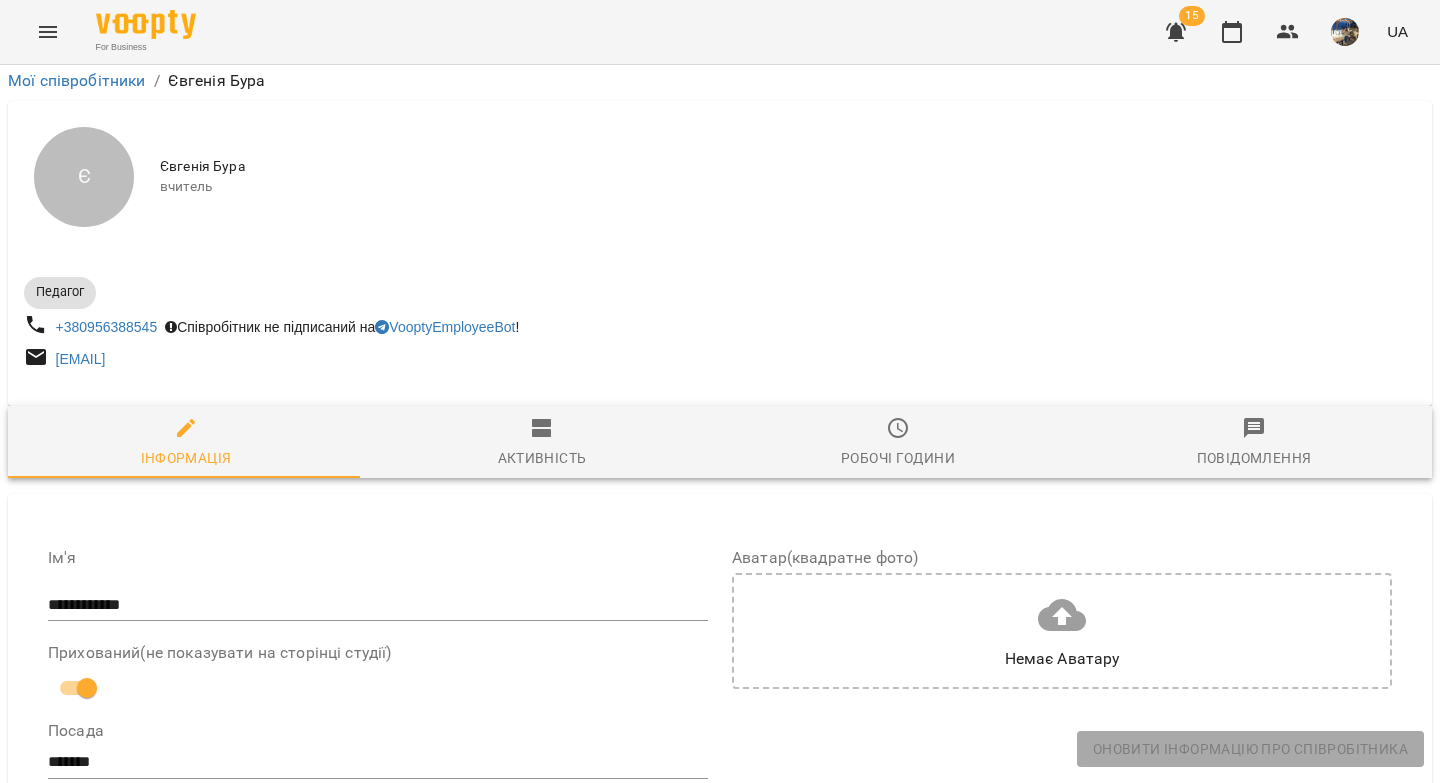 scroll, scrollTop: 847, scrollLeft: 0, axis: vertical 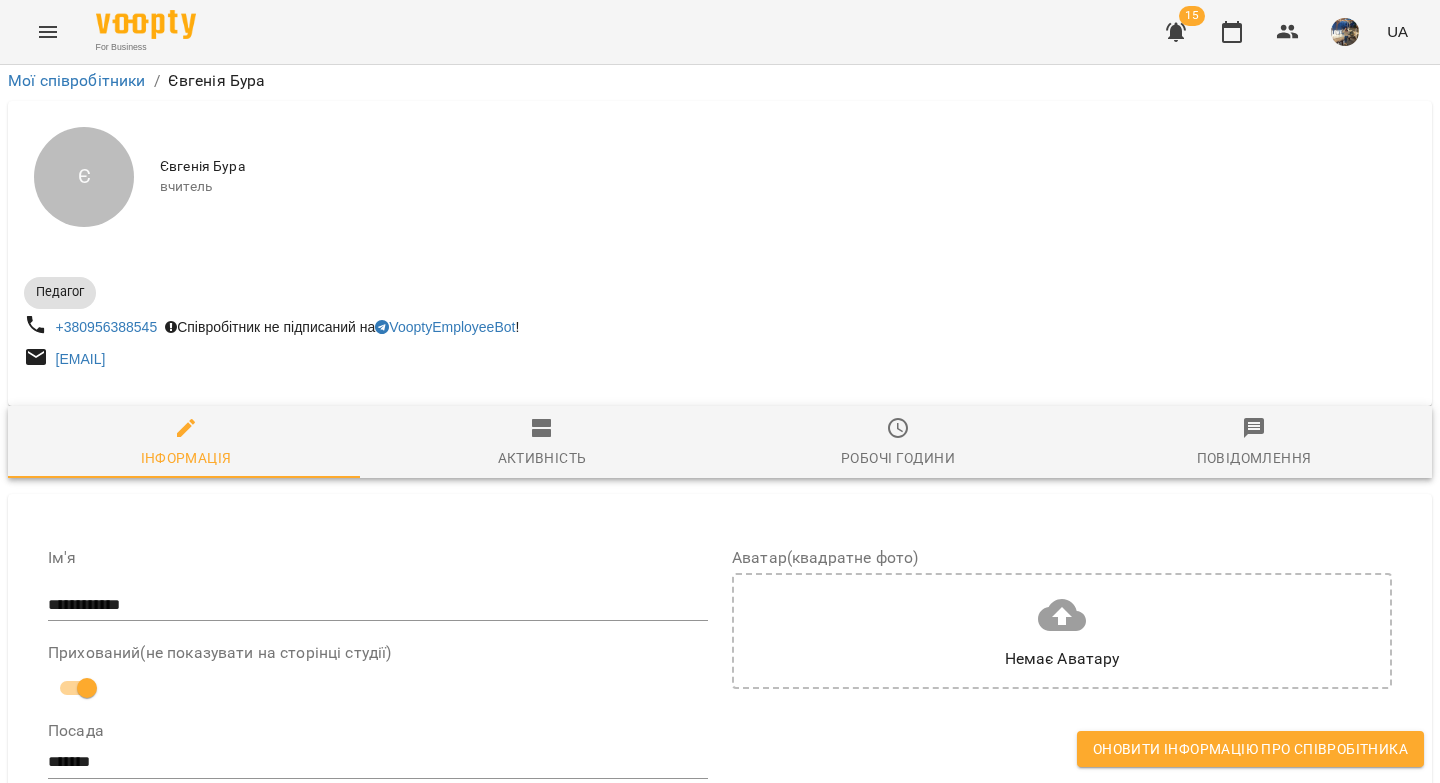 drag, startPoint x: 392, startPoint y: 298, endPoint x: 96, endPoint y: 279, distance: 296.60916 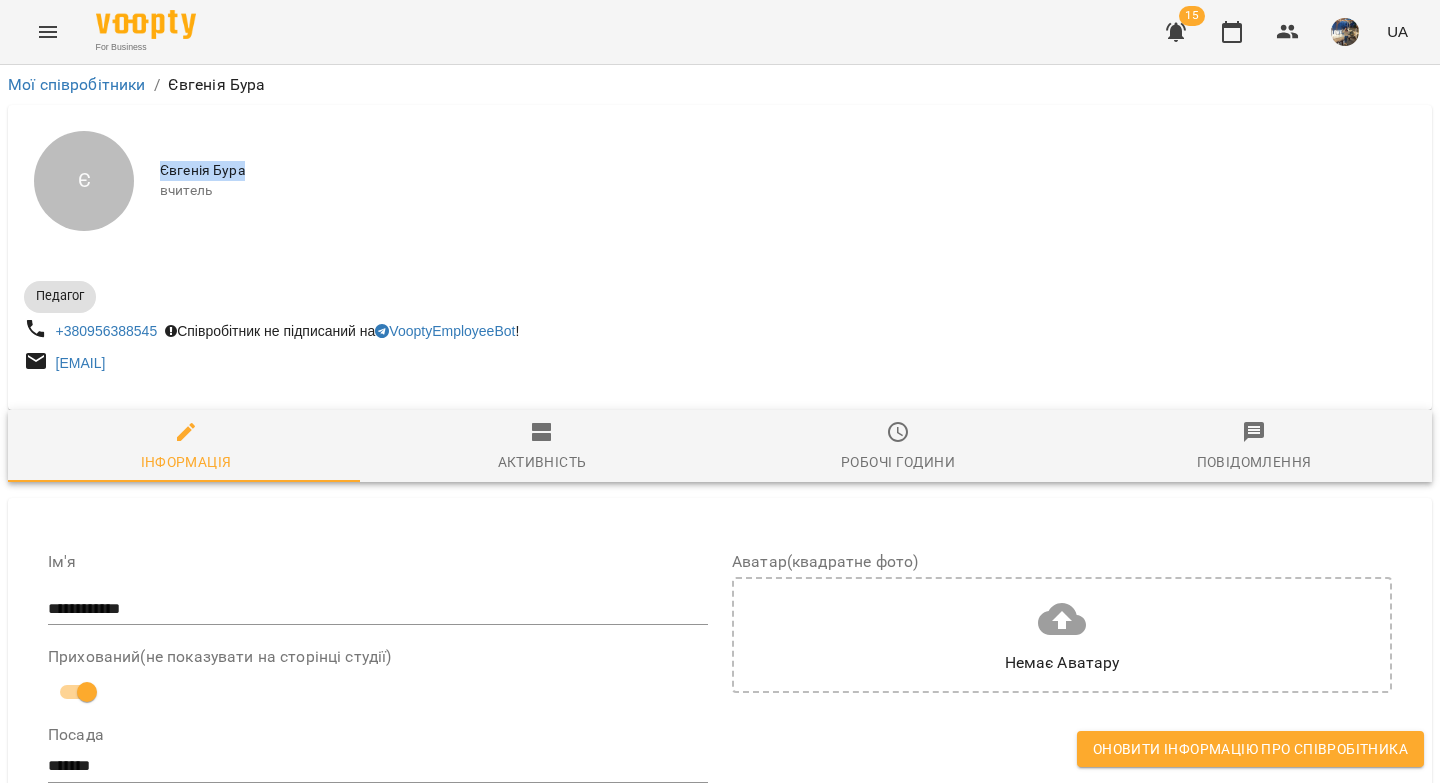 drag, startPoint x: 235, startPoint y: 163, endPoint x: 154, endPoint y: 166, distance: 81.055534 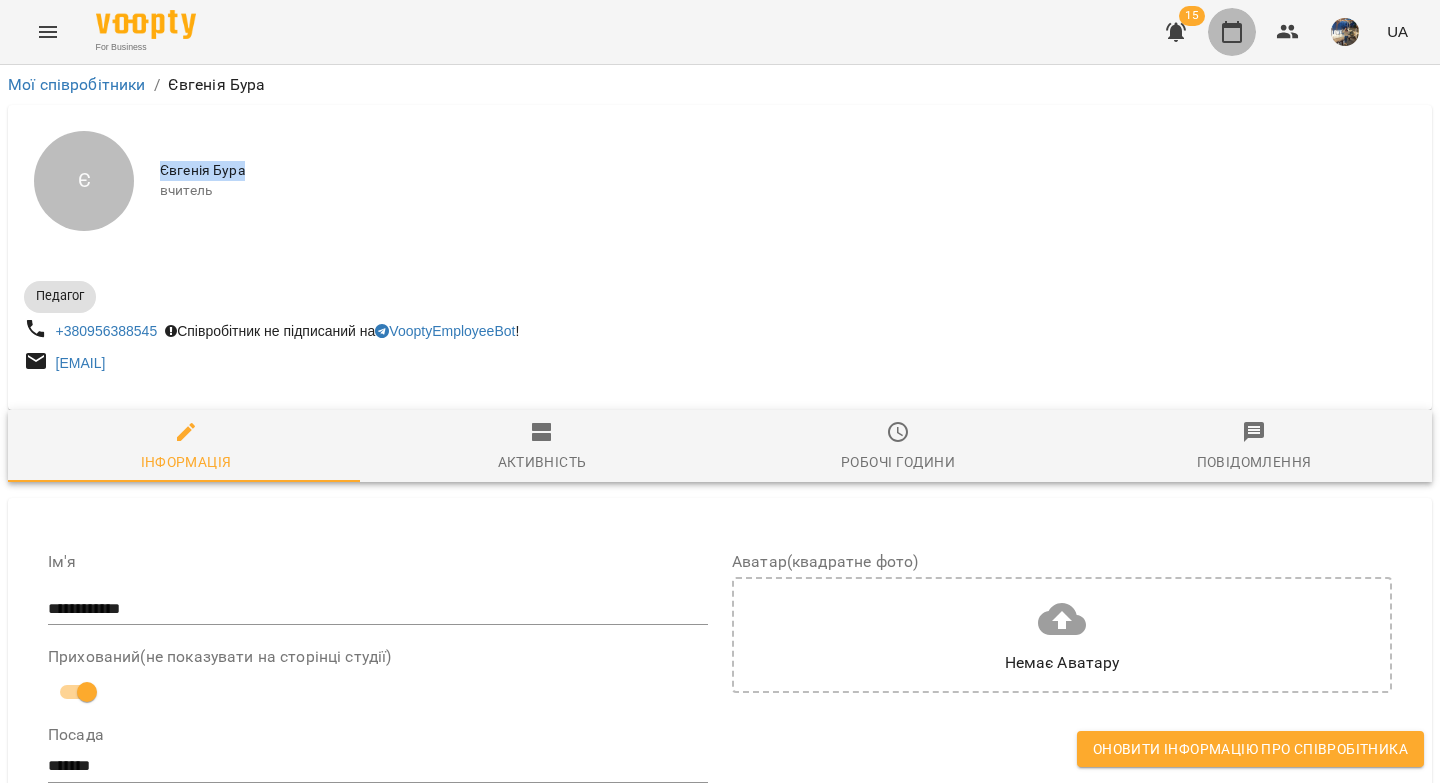 click 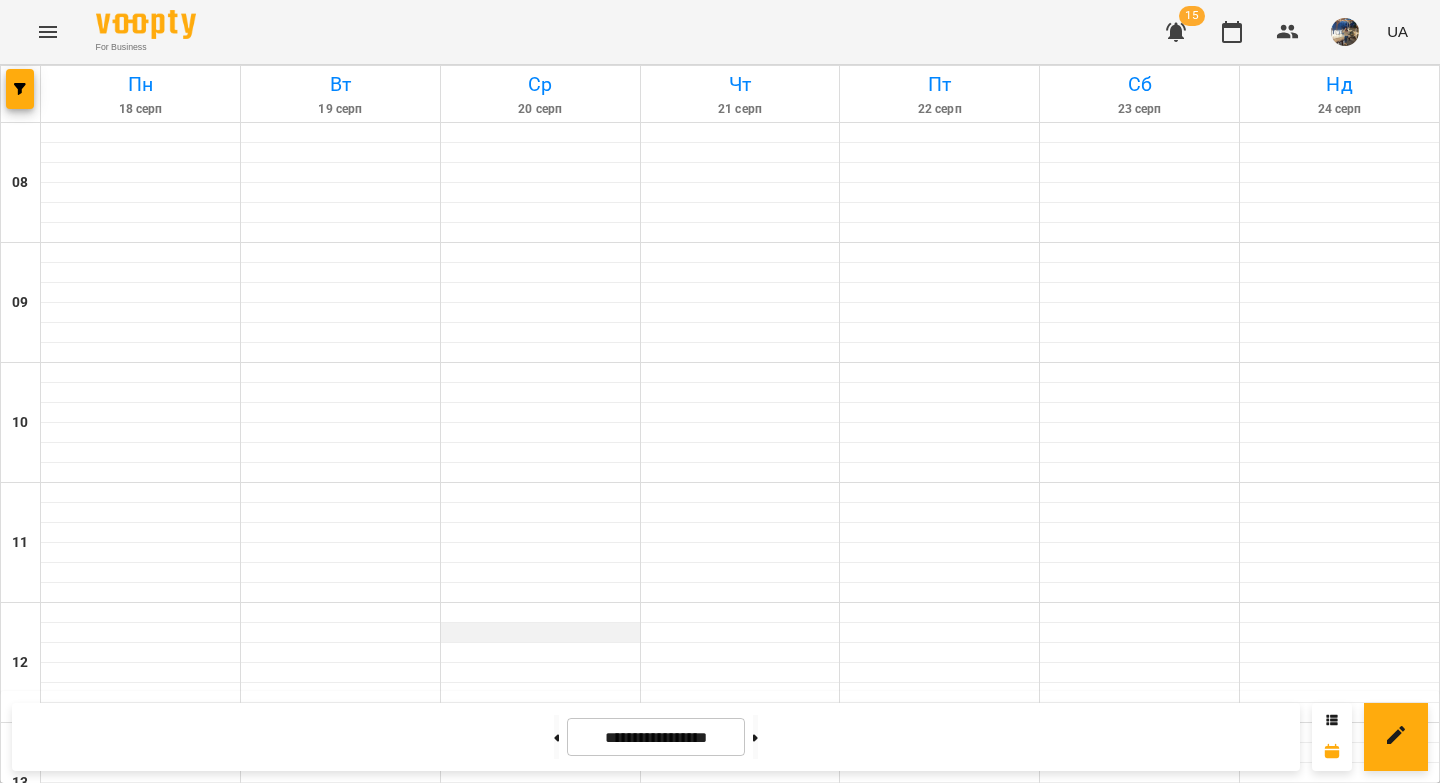 scroll, scrollTop: 0, scrollLeft: 0, axis: both 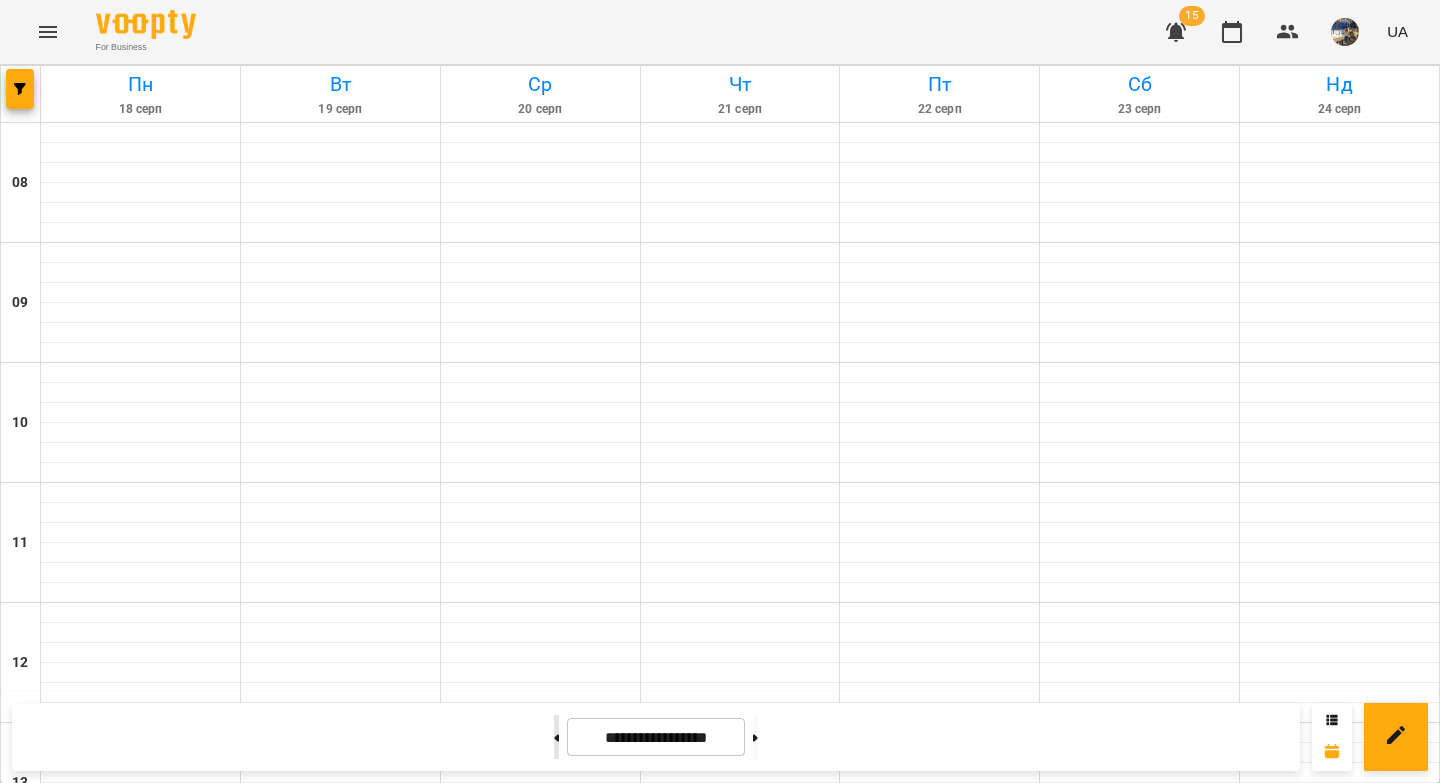 click at bounding box center [556, 737] 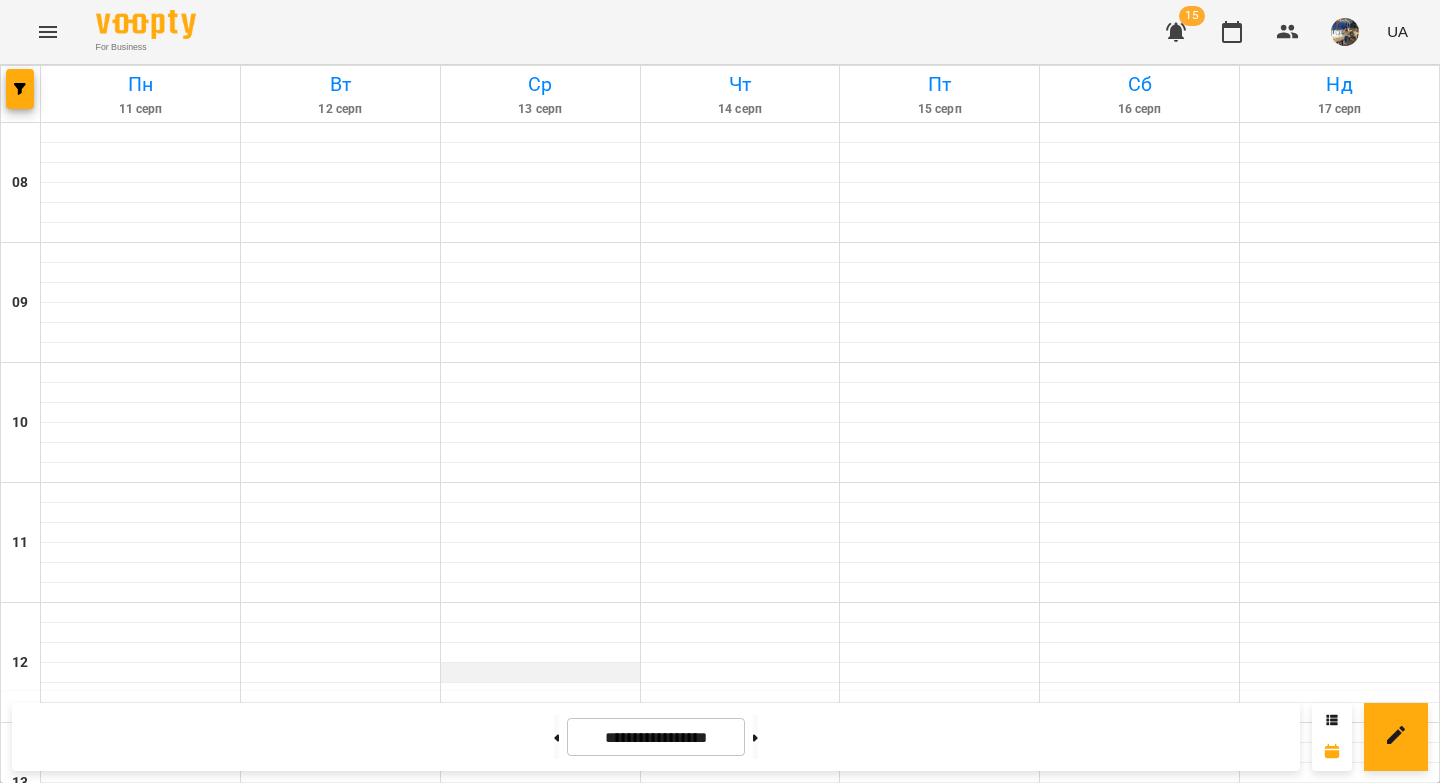 scroll, scrollTop: 0, scrollLeft: 0, axis: both 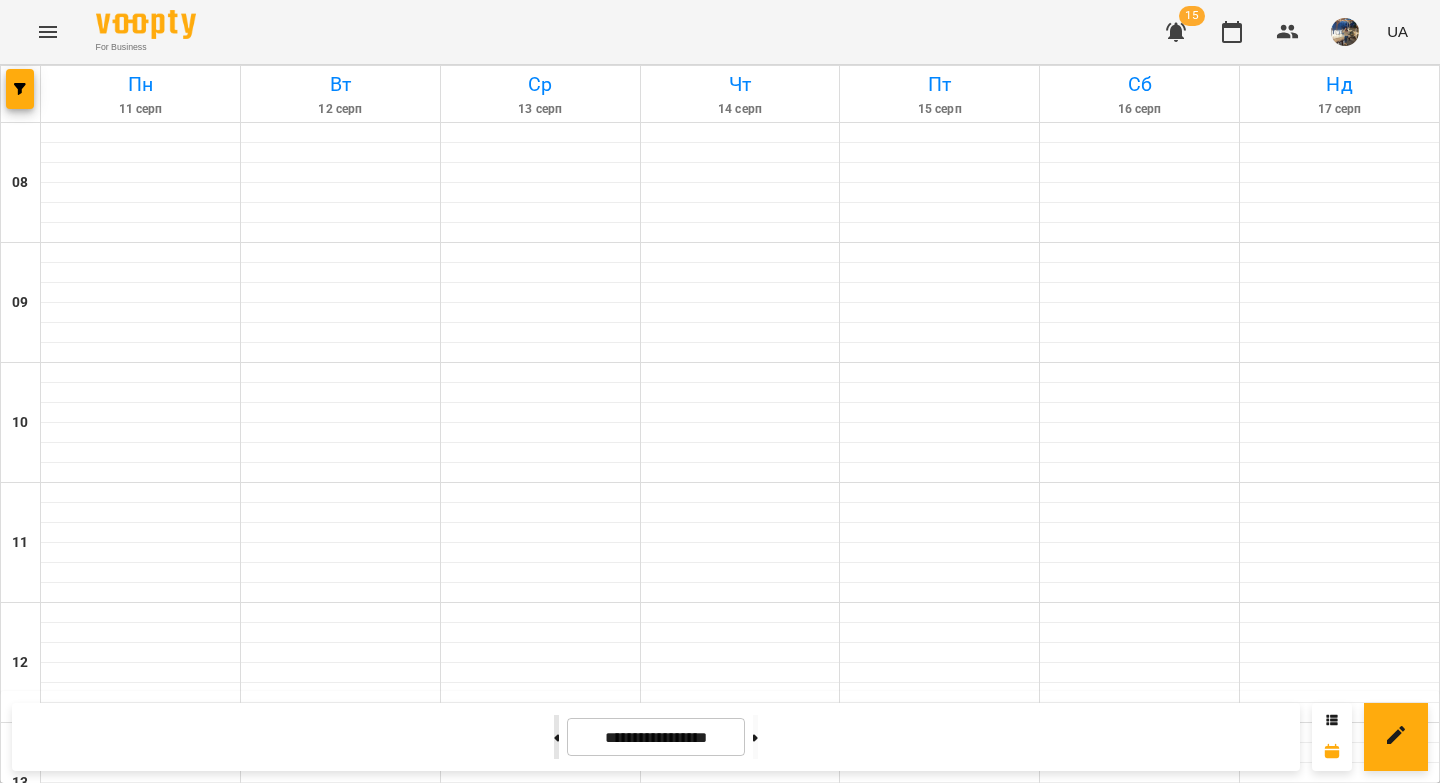click at bounding box center [556, 737] 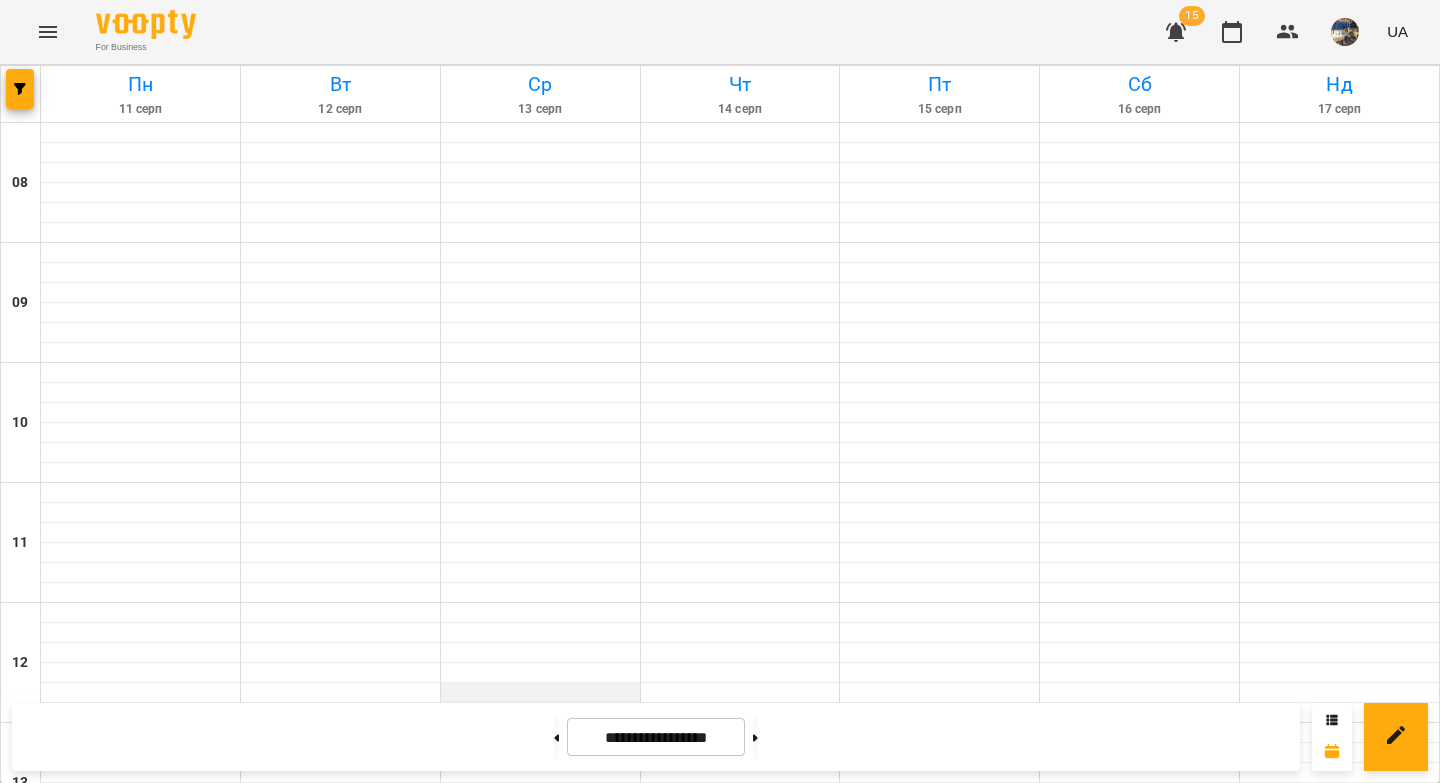 type on "**********" 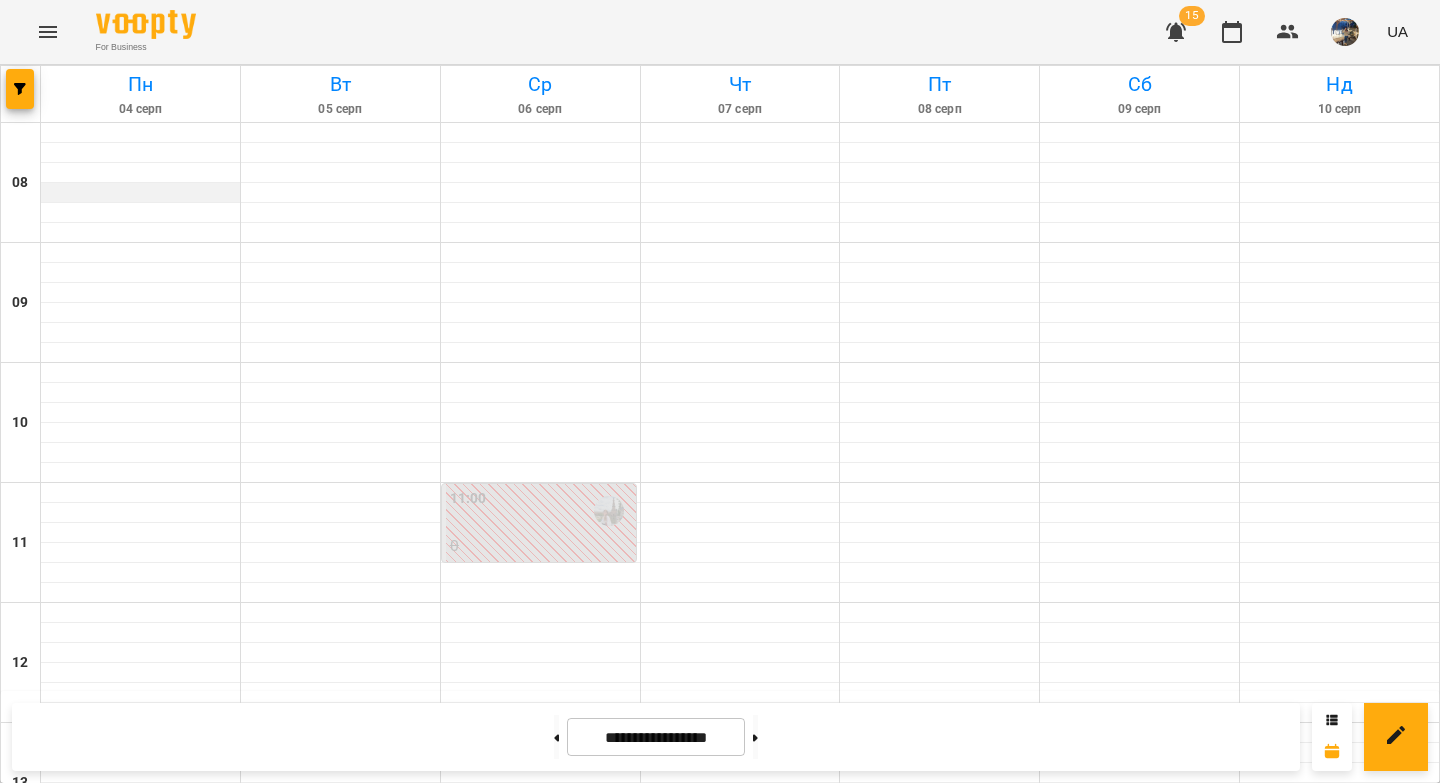 scroll, scrollTop: 0, scrollLeft: 0, axis: both 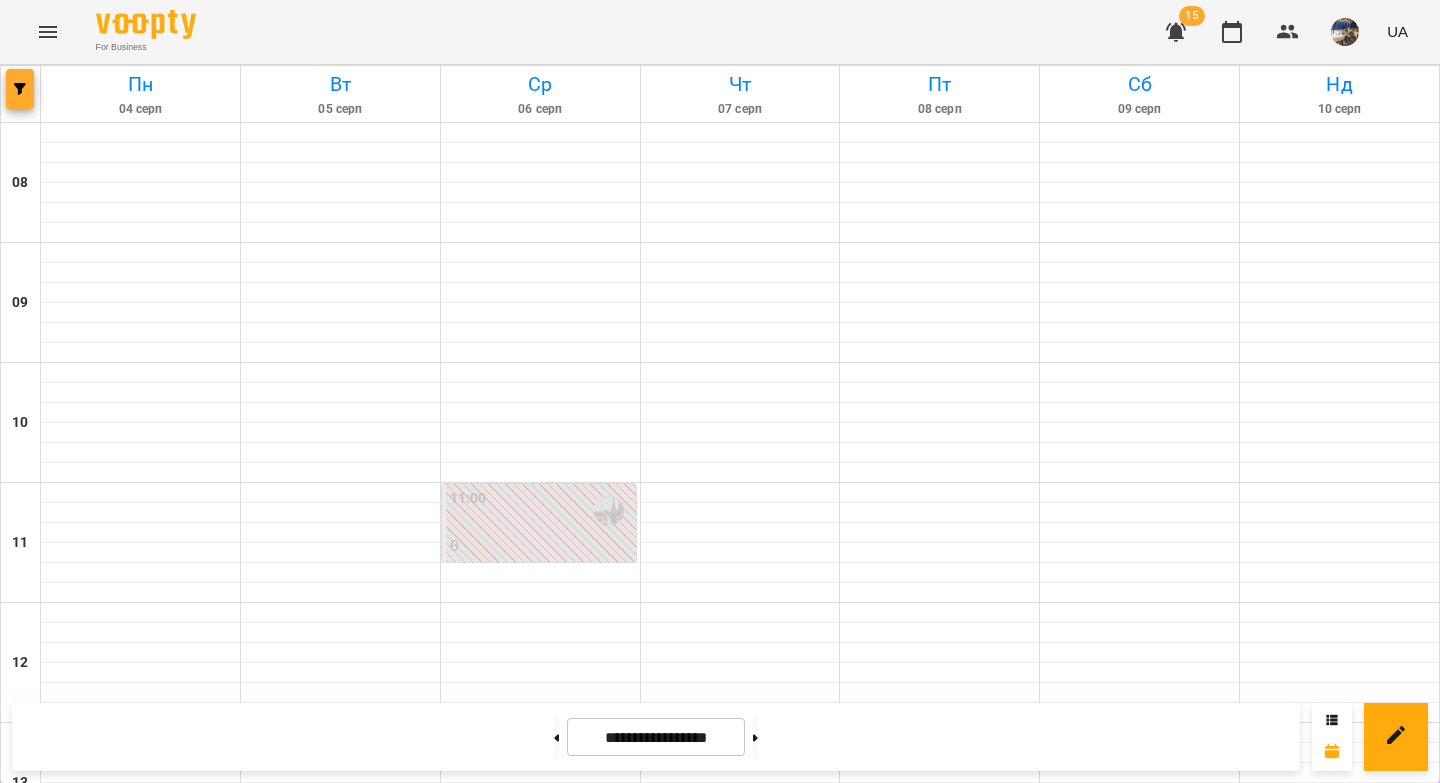 click at bounding box center [20, 89] 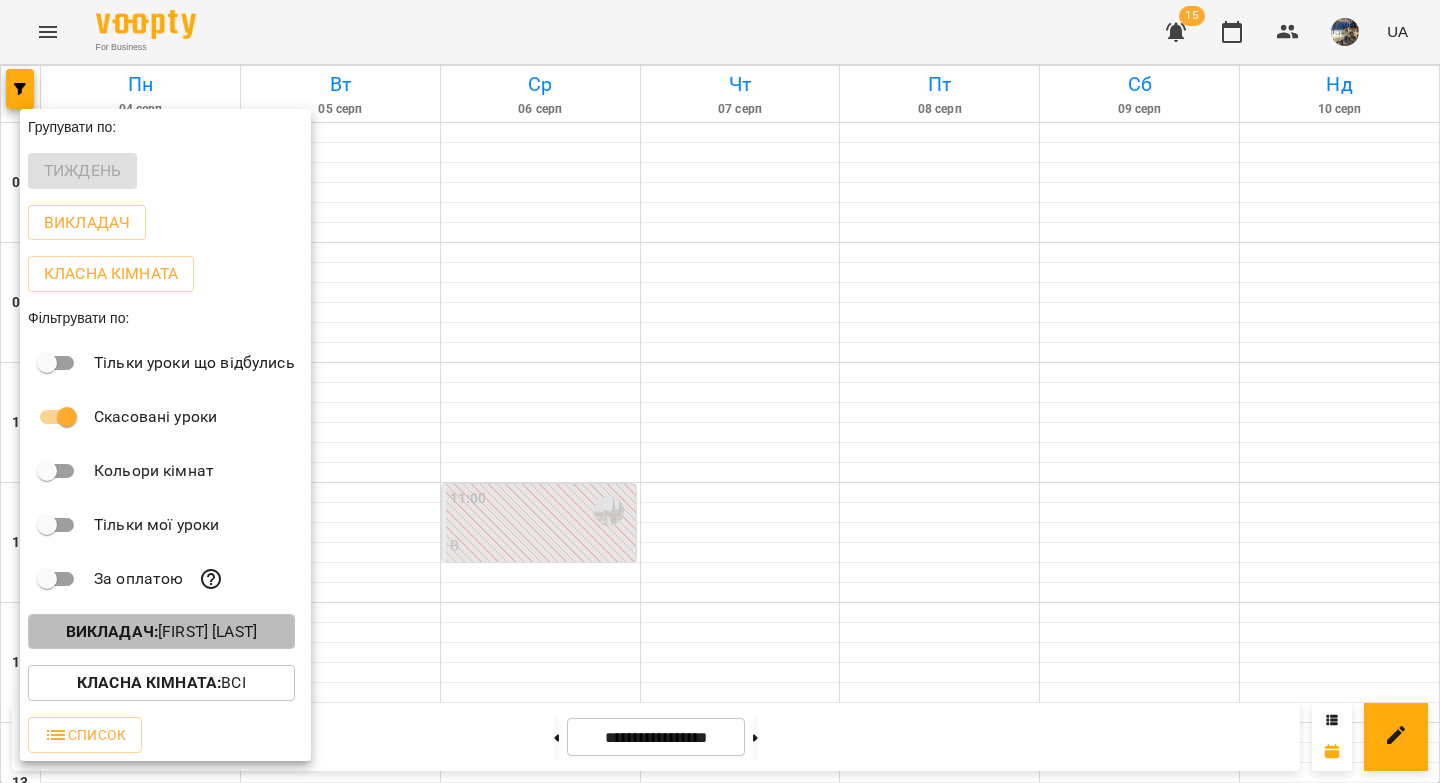 click on "Викладач : [FIRST] [LAST]" at bounding box center (161, 632) 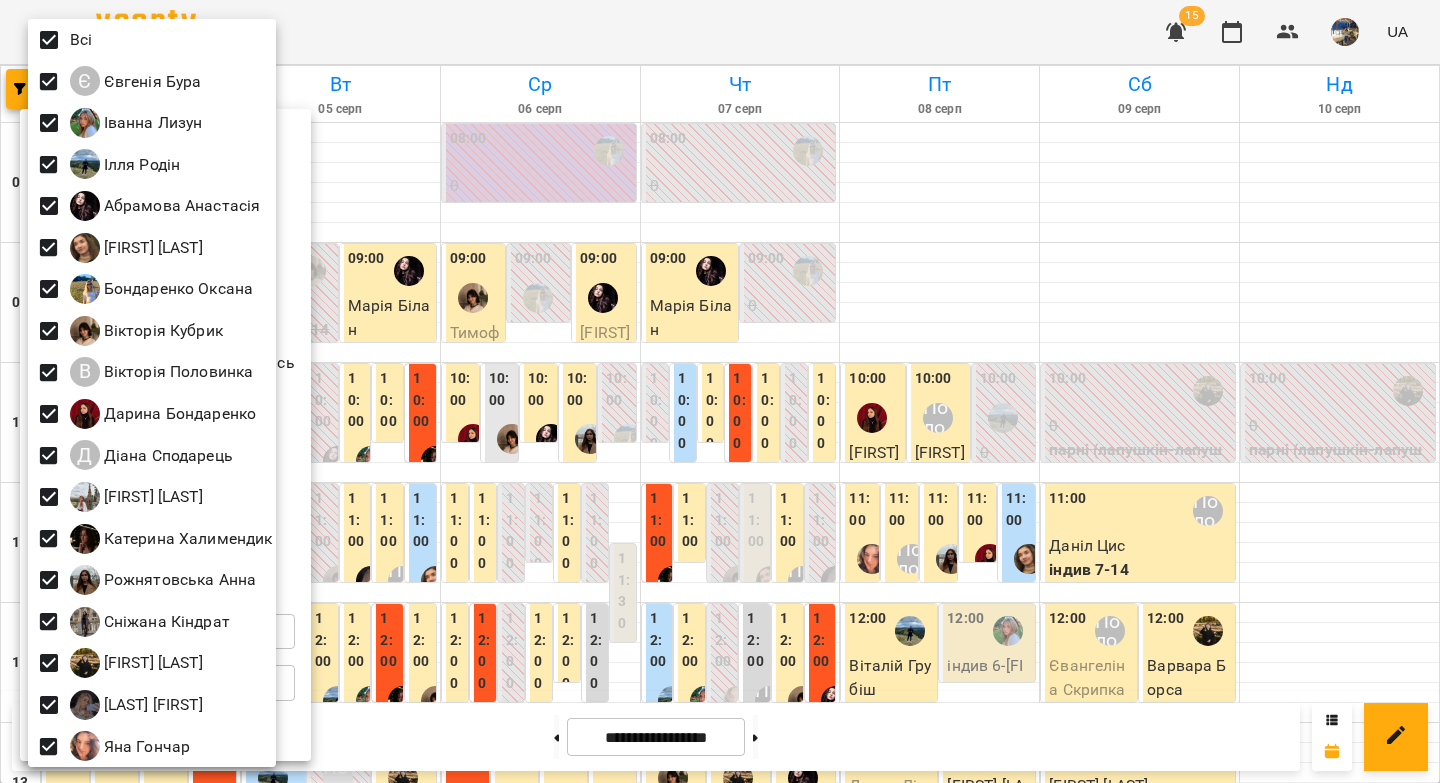 click at bounding box center [720, 391] 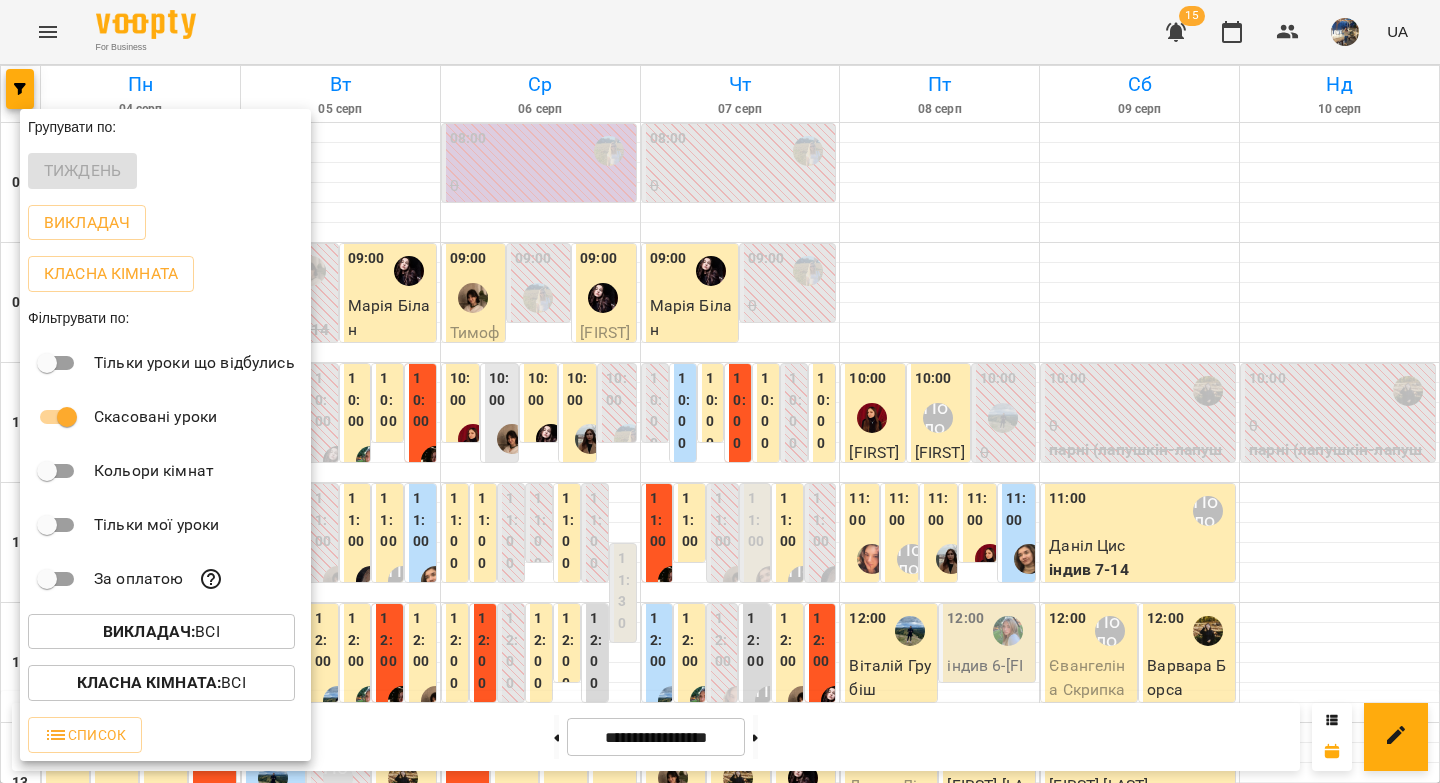 click at bounding box center (720, 391) 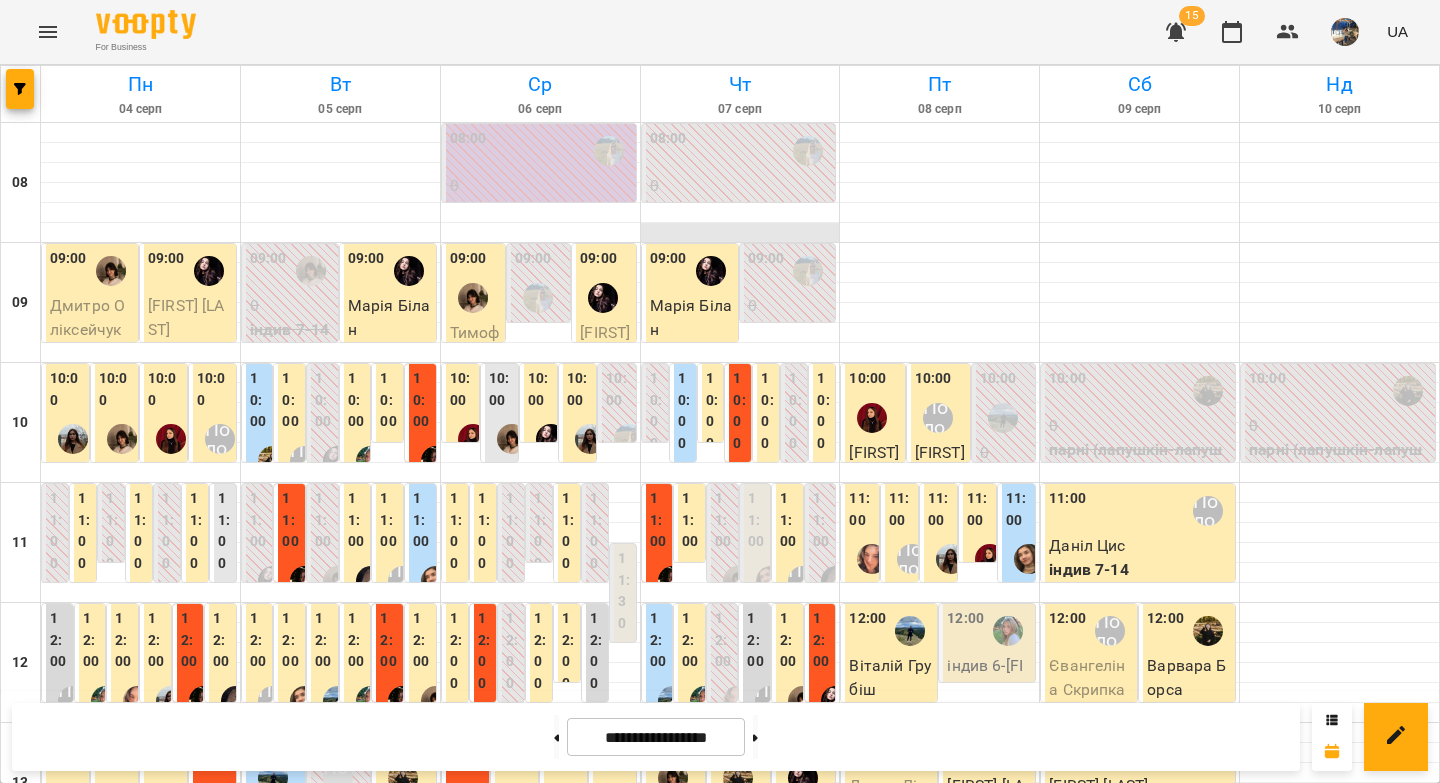 scroll, scrollTop: 0, scrollLeft: 0, axis: both 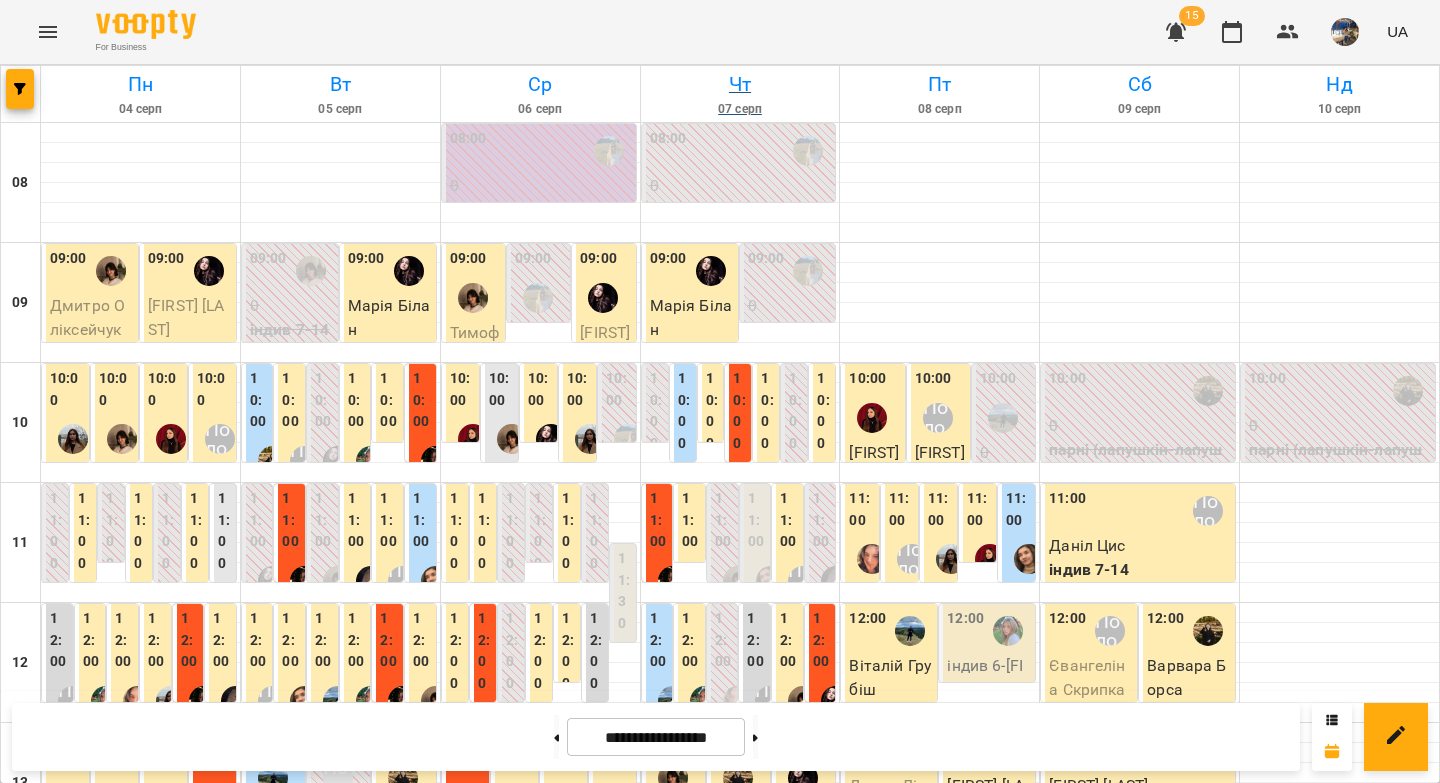 click on "Чт" at bounding box center [740, 84] 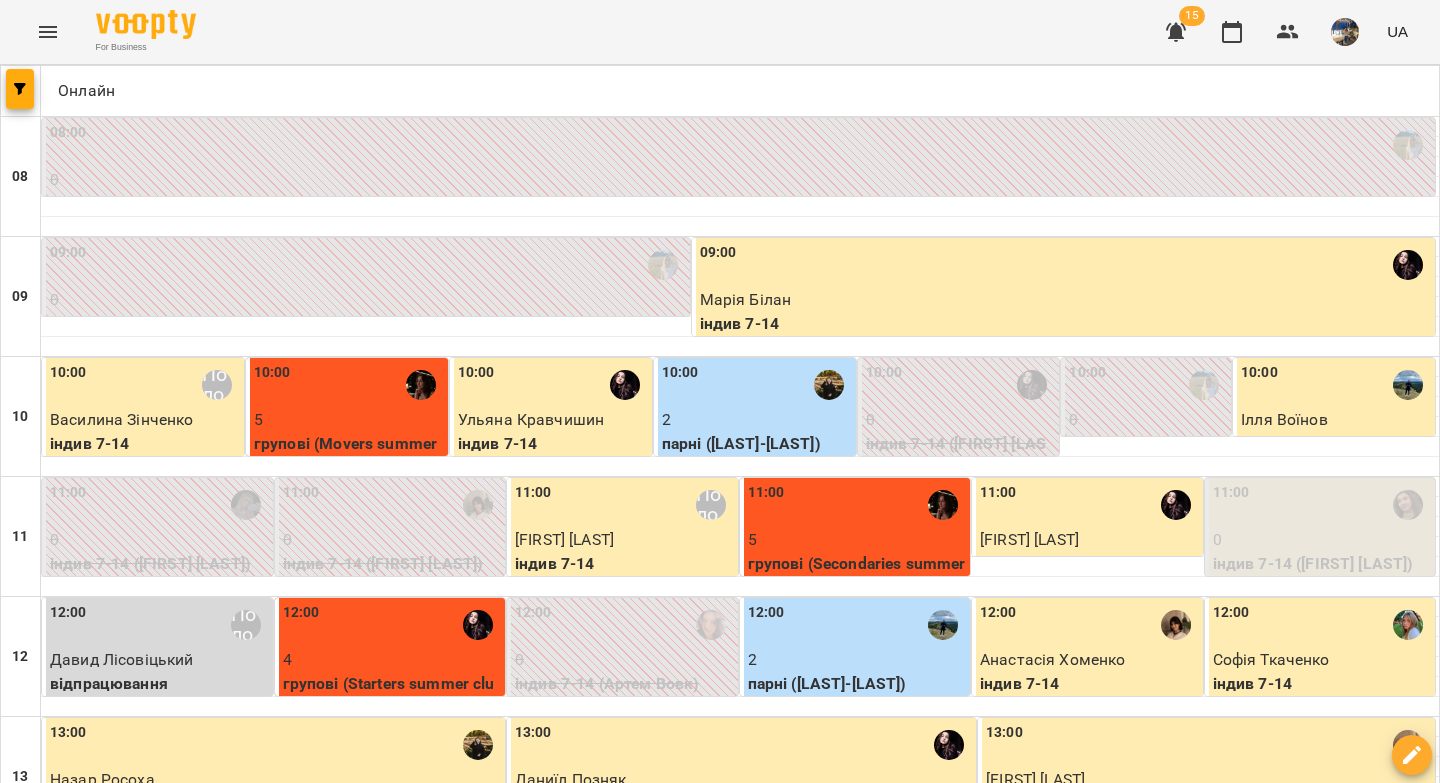 scroll, scrollTop: 452, scrollLeft: 0, axis: vertical 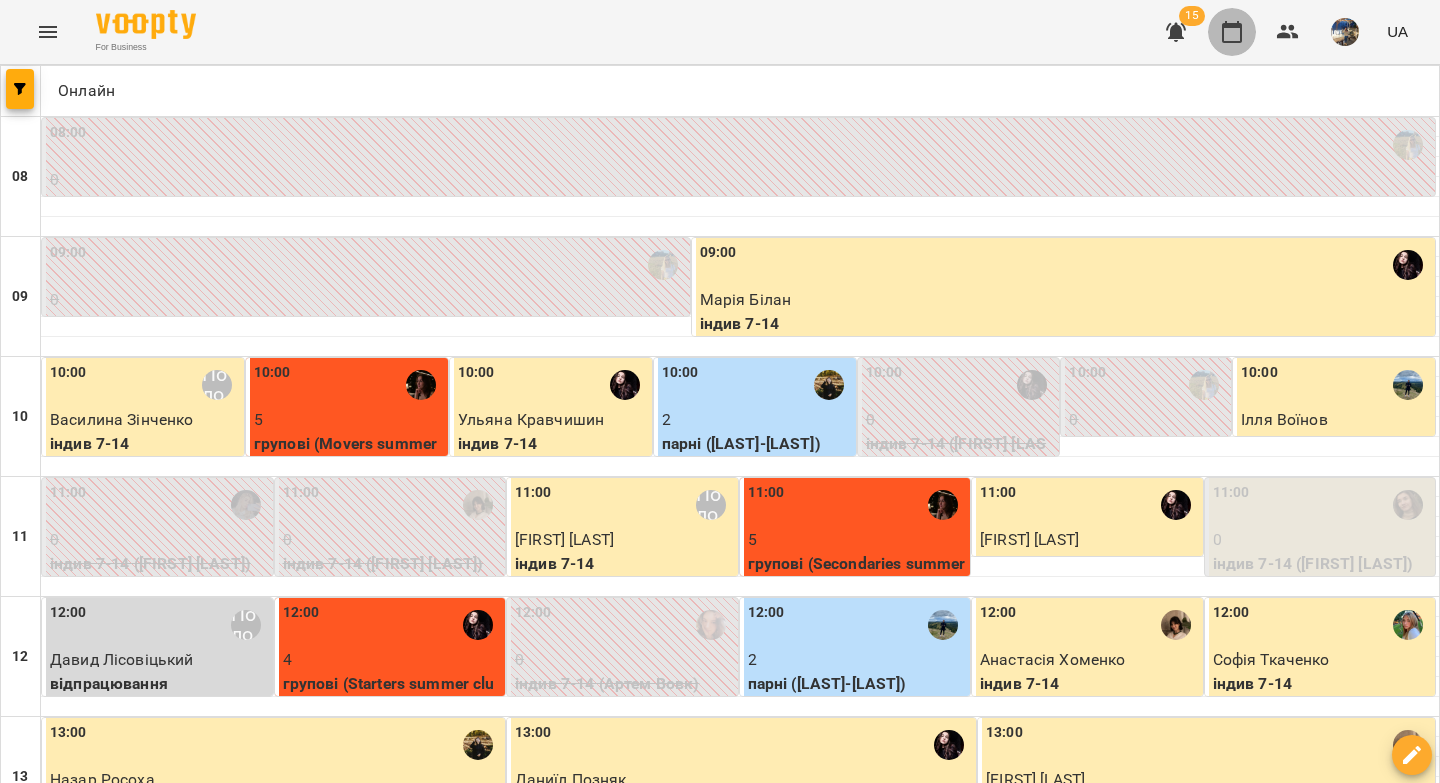 click 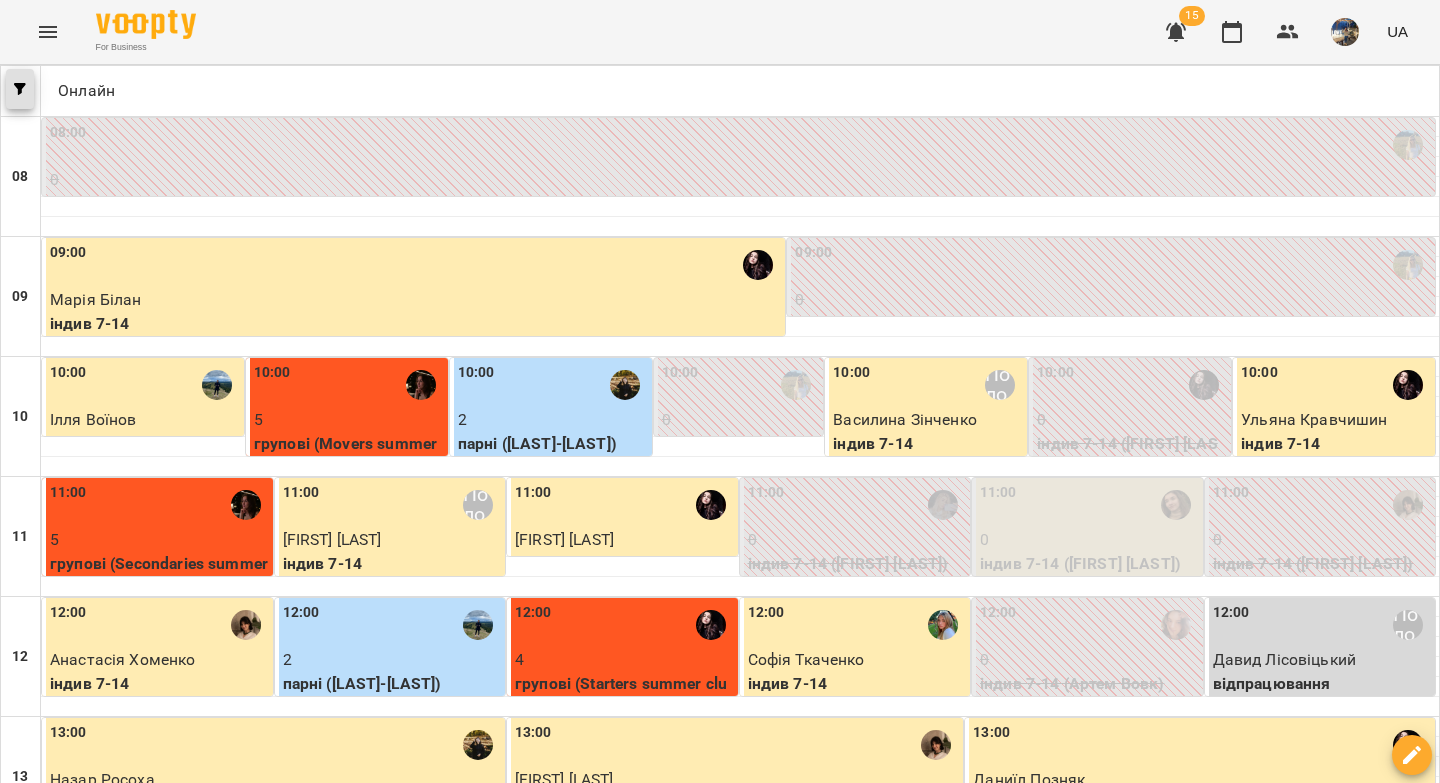 click at bounding box center (20, 89) 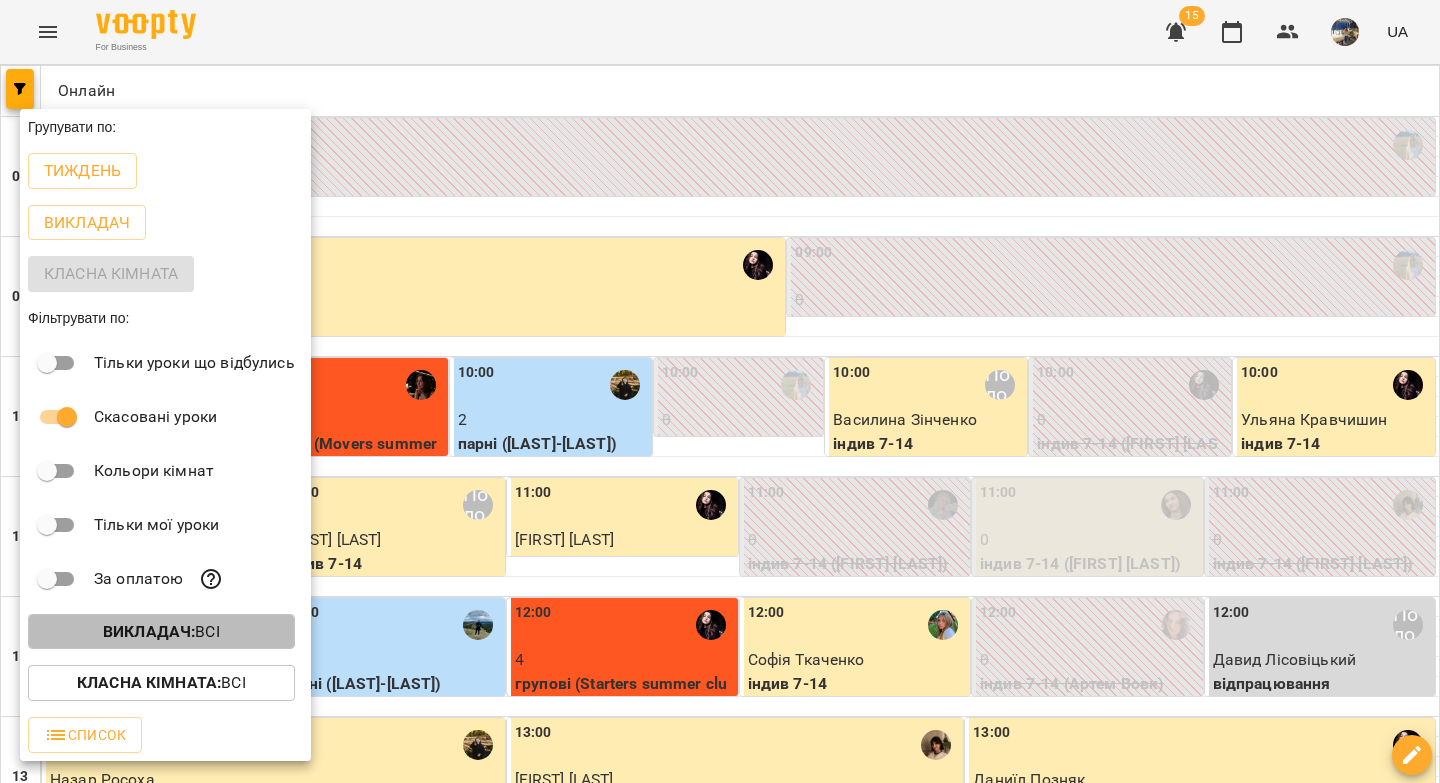 click on "Викладач :" at bounding box center [149, 631] 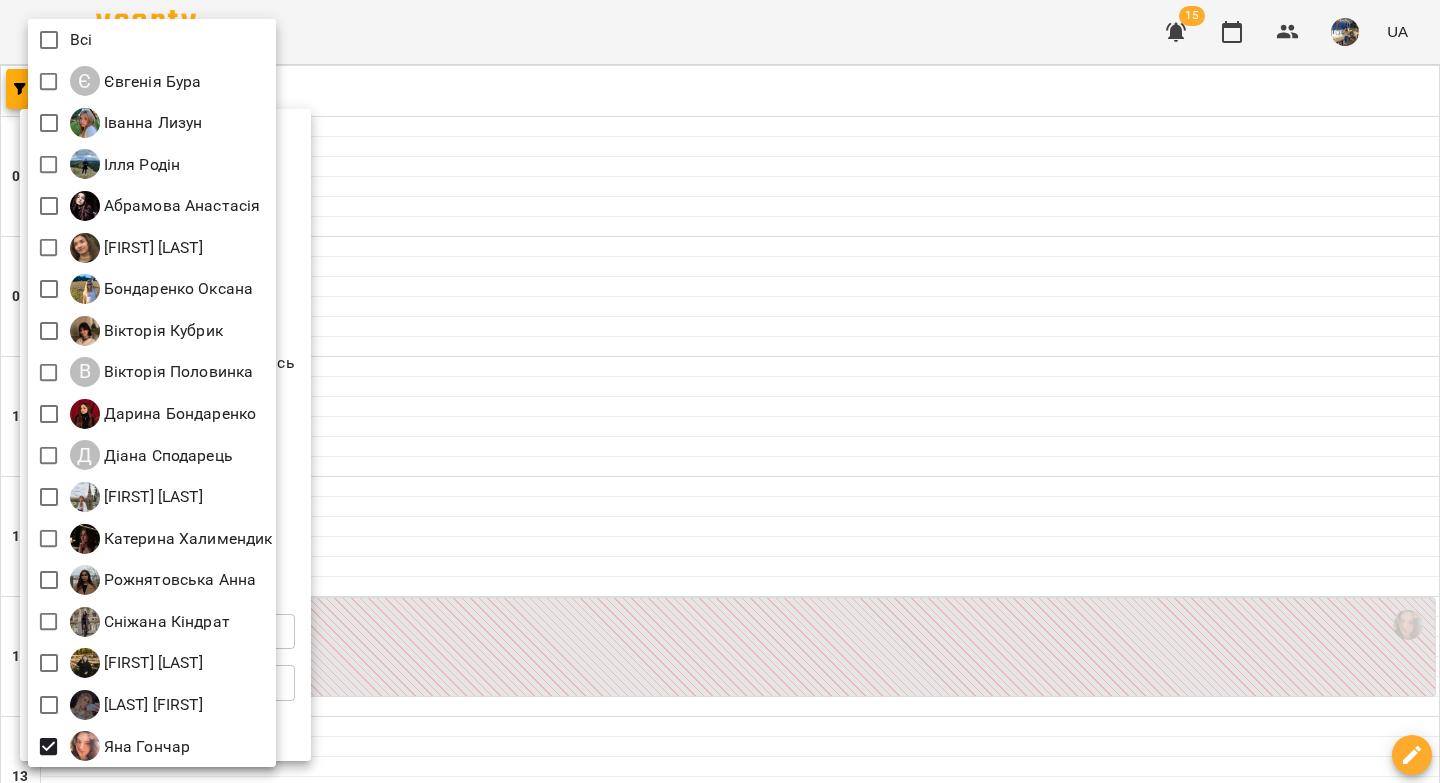 click at bounding box center [720, 391] 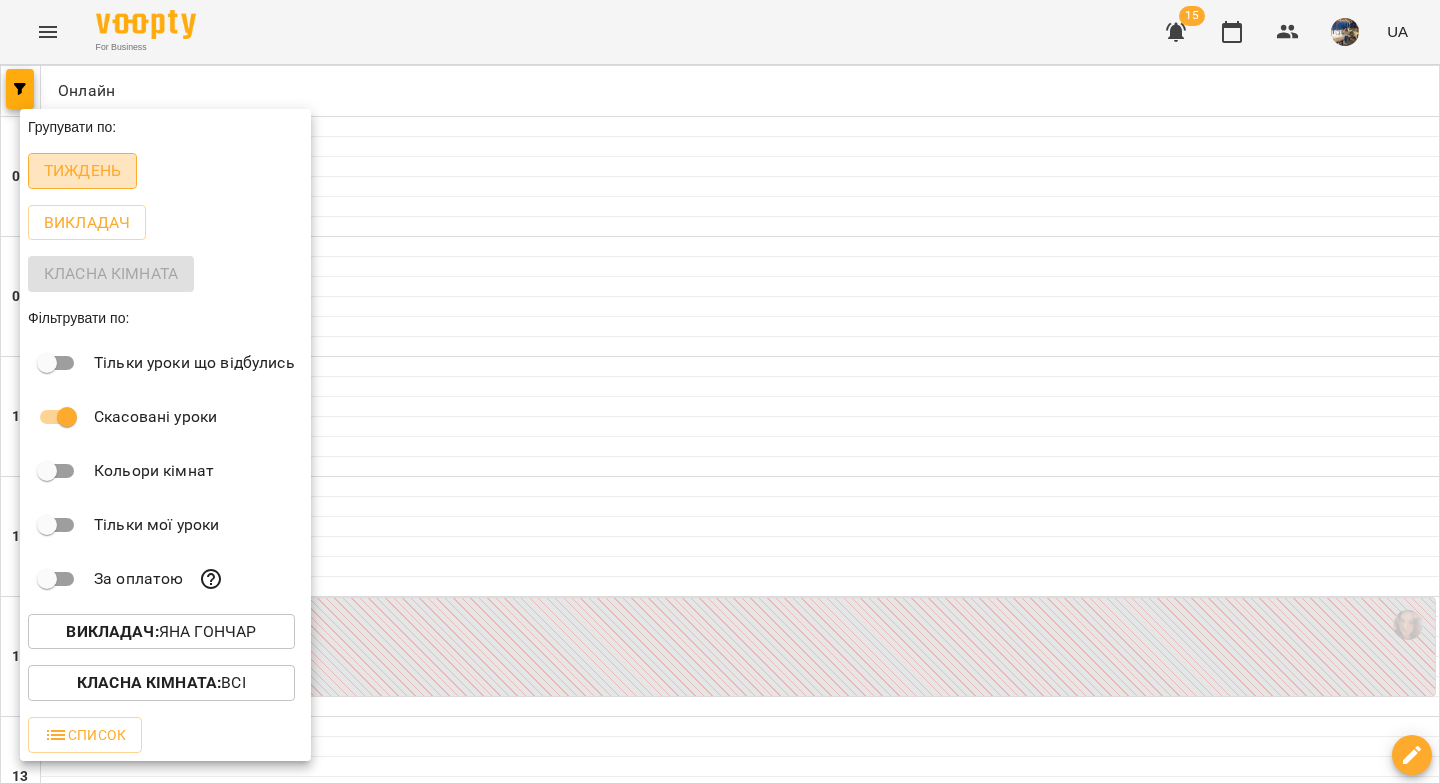click on "Тиждень" at bounding box center (82, 171) 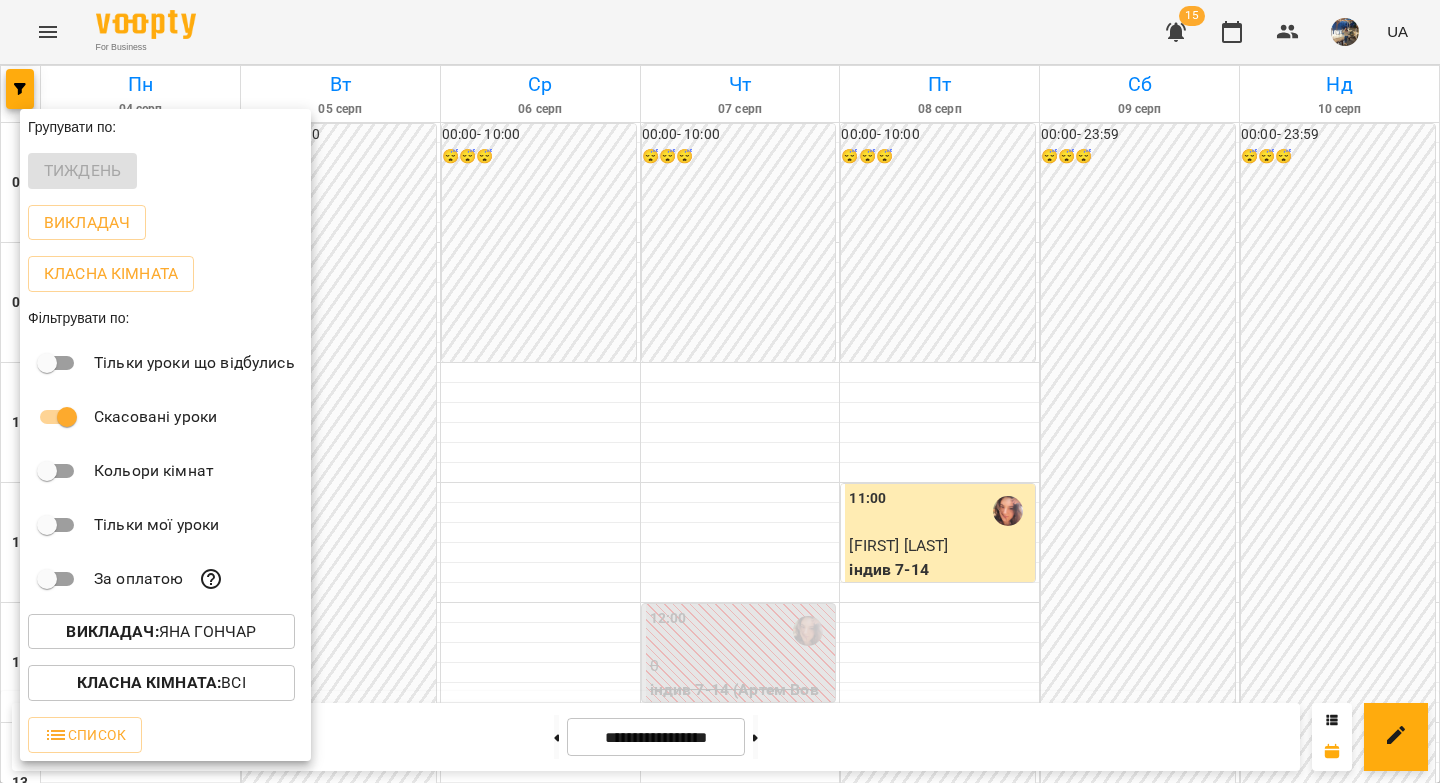 click at bounding box center [720, 391] 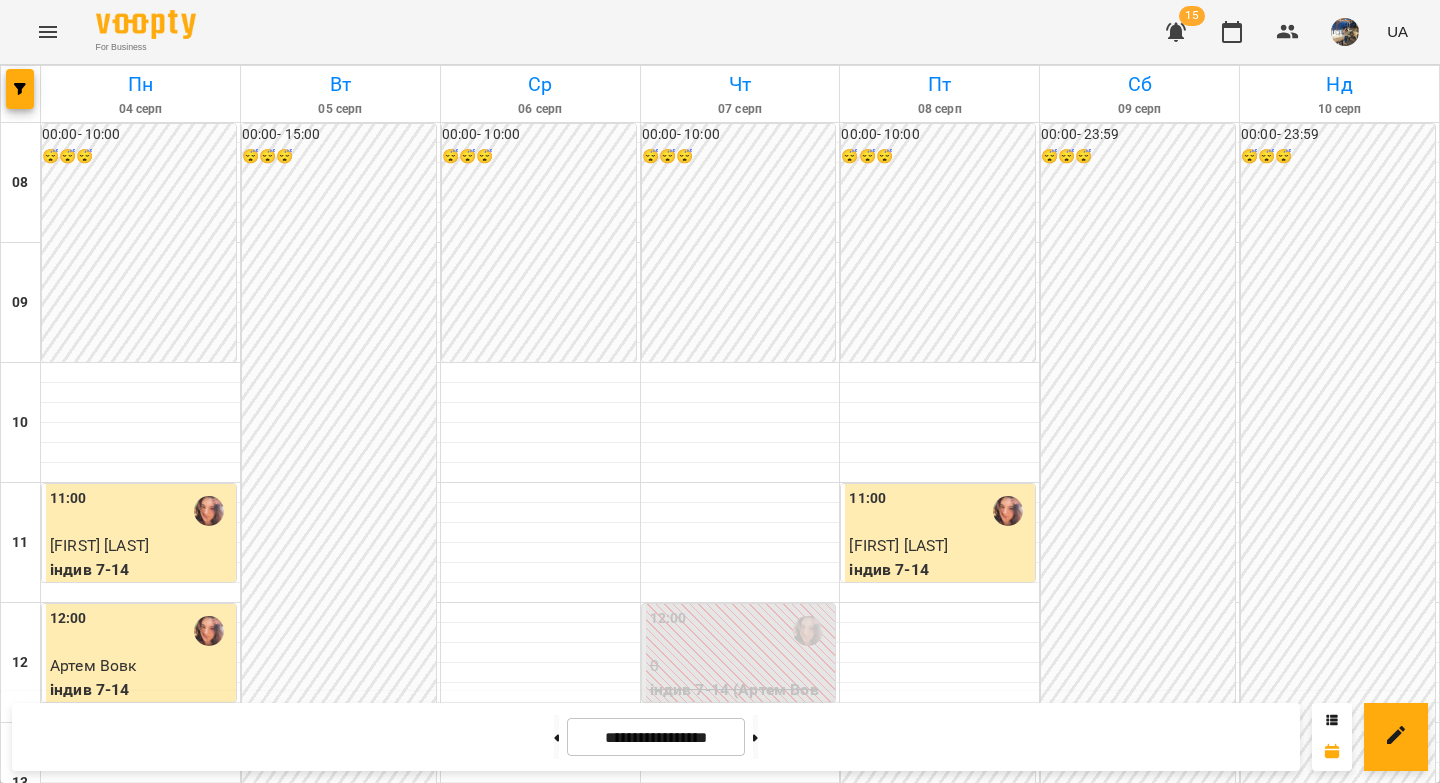 scroll, scrollTop: 773, scrollLeft: 0, axis: vertical 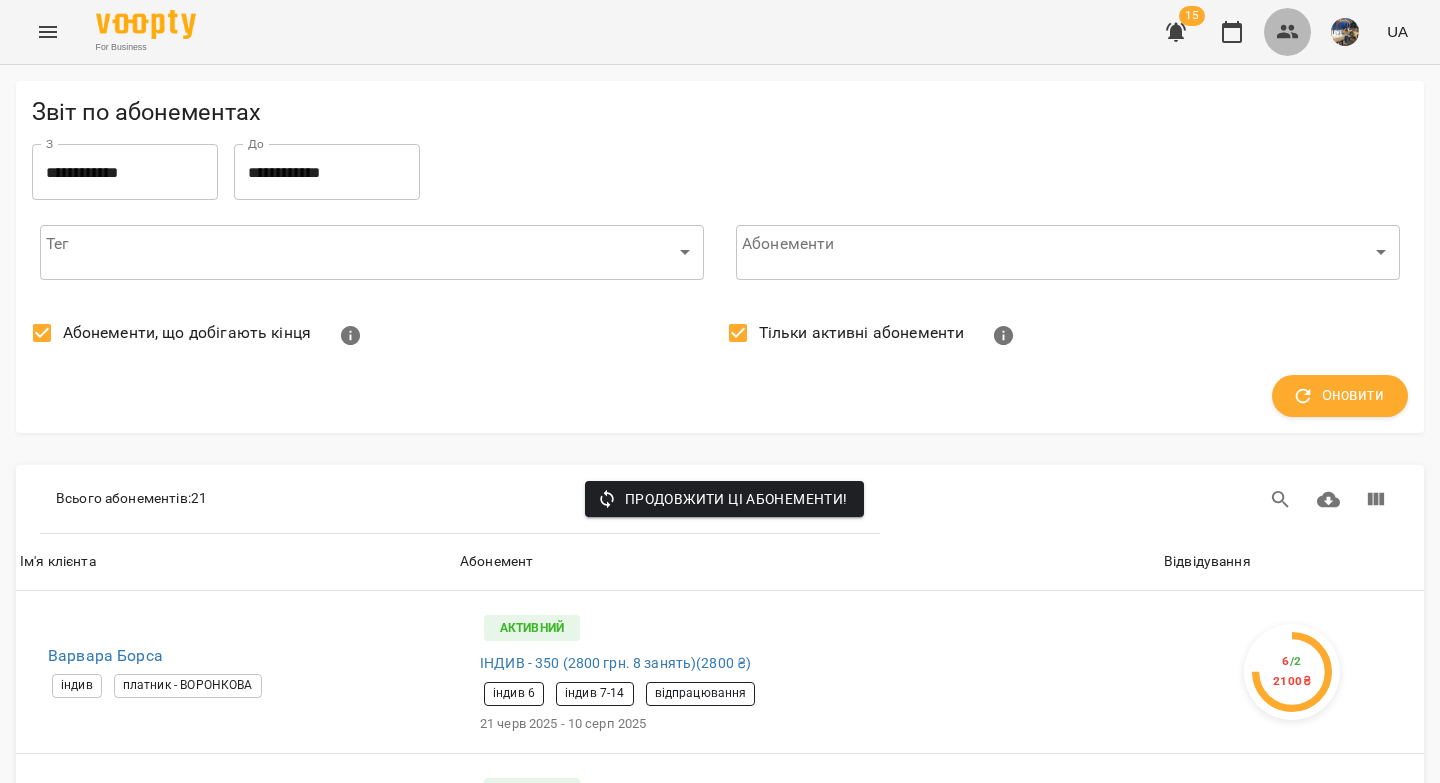 click 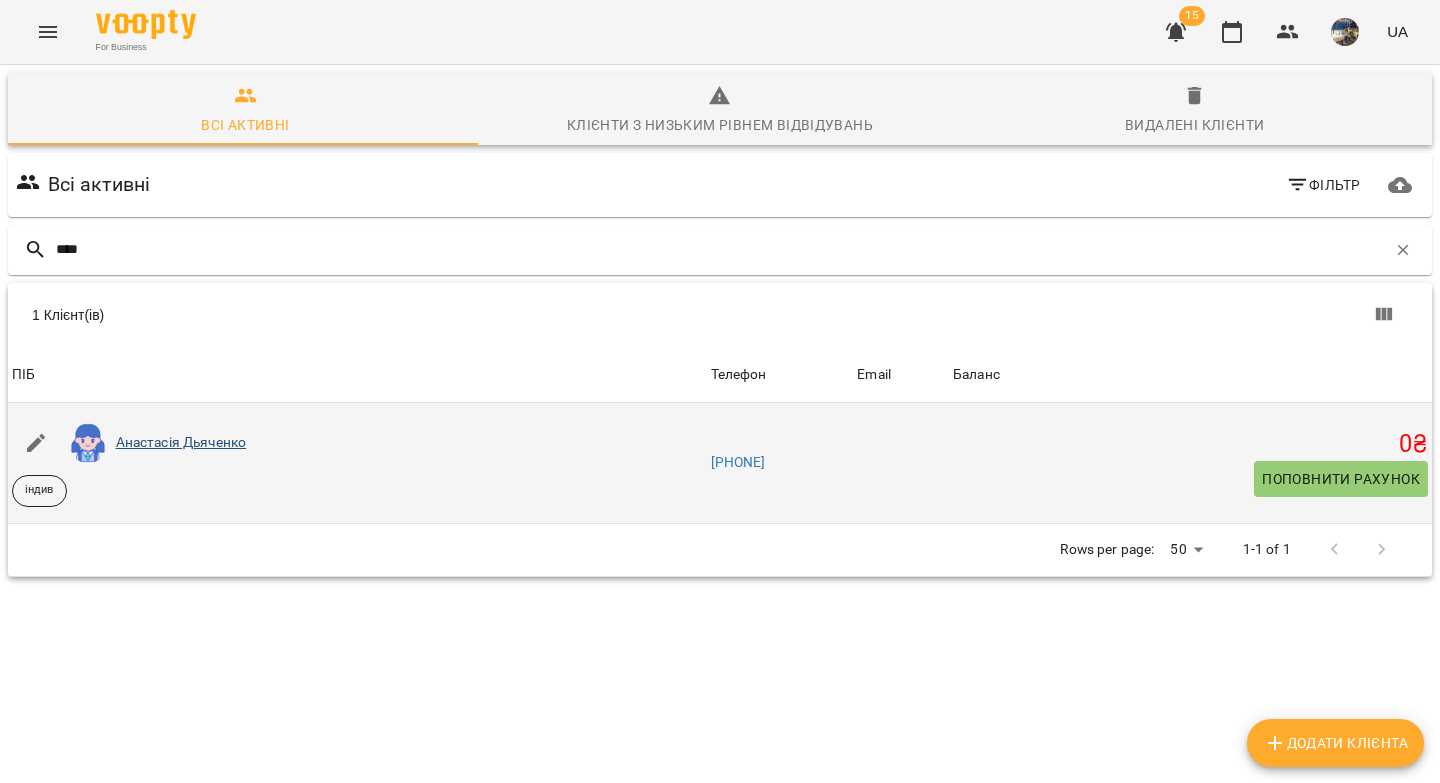 type on "****" 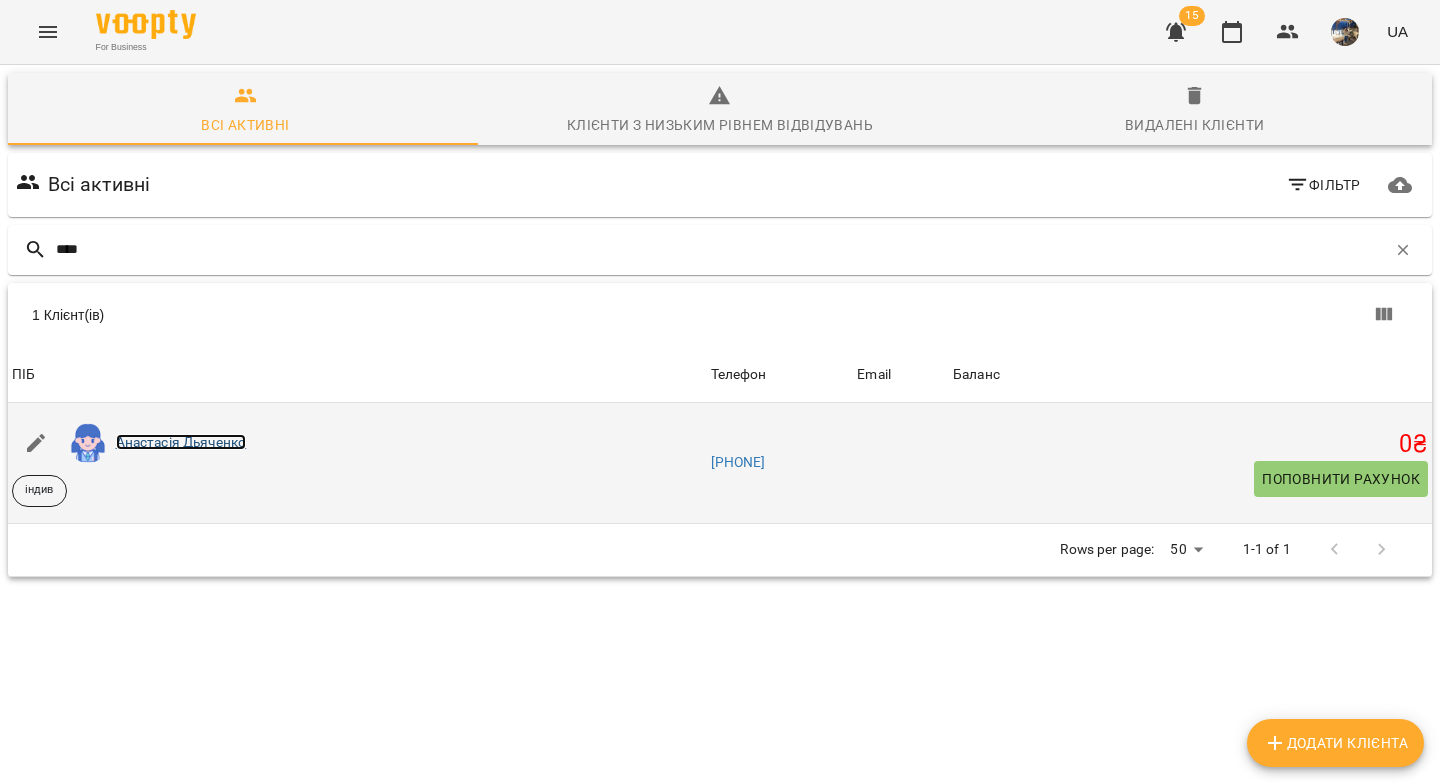 click on "Анастасія Дьяченко" at bounding box center [181, 442] 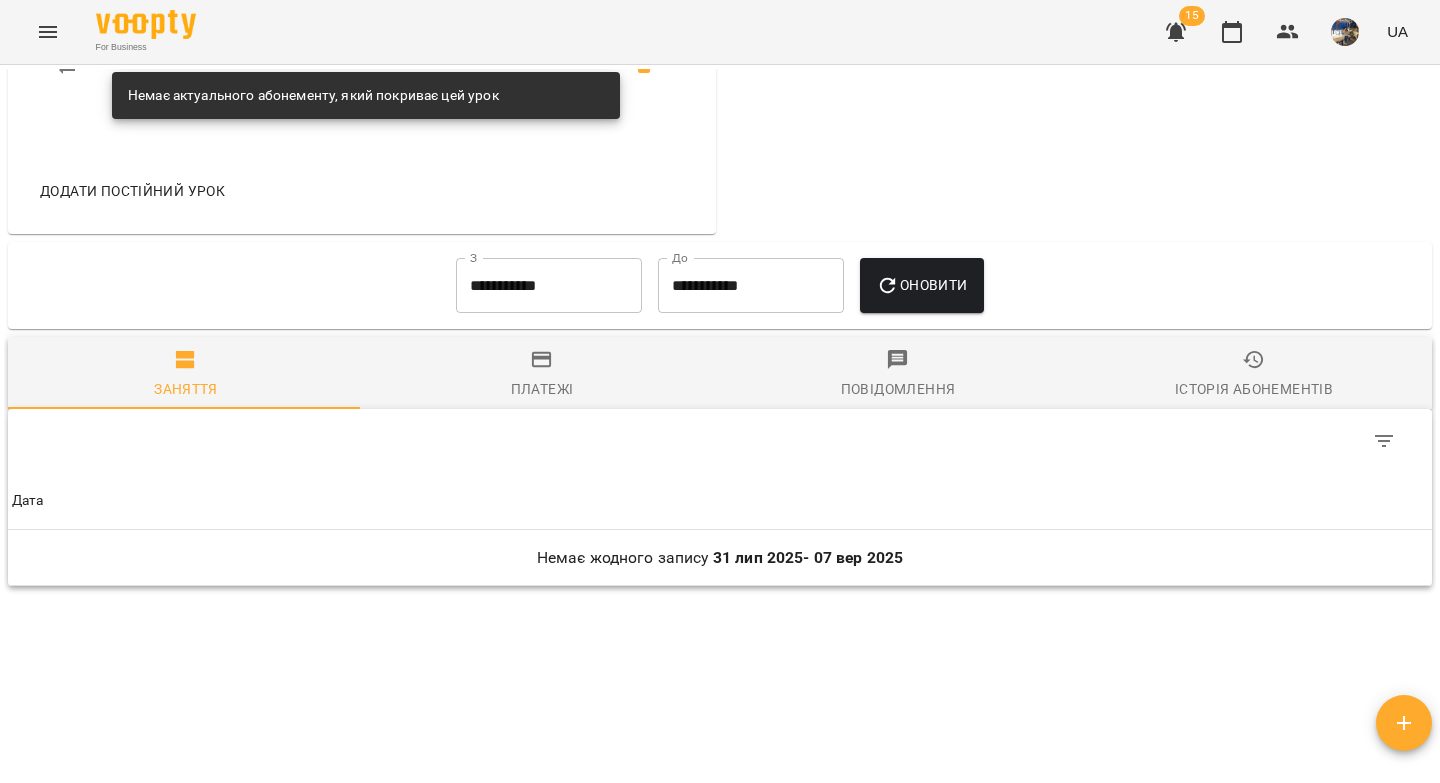 scroll, scrollTop: 1277, scrollLeft: 0, axis: vertical 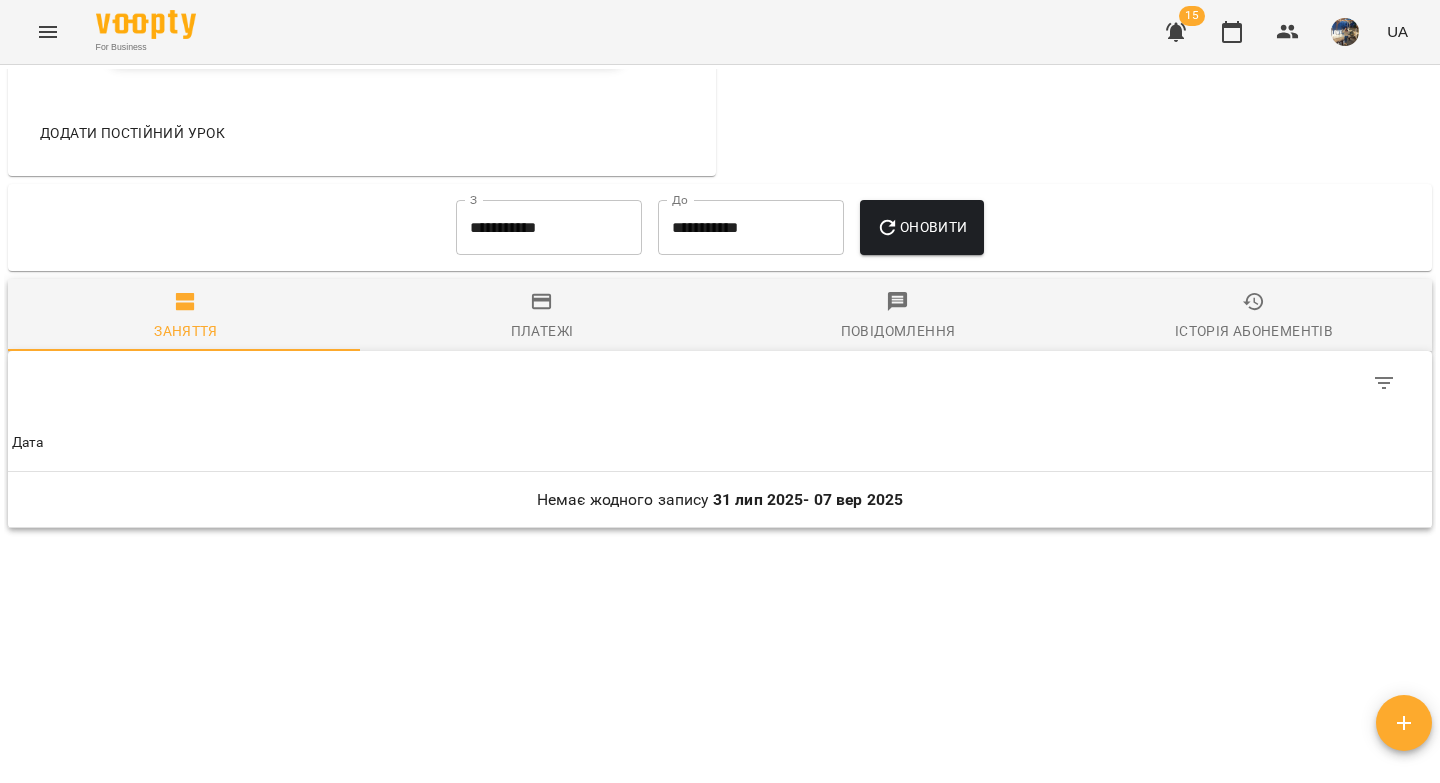 click on "Історія абонементів" at bounding box center [1254, 317] 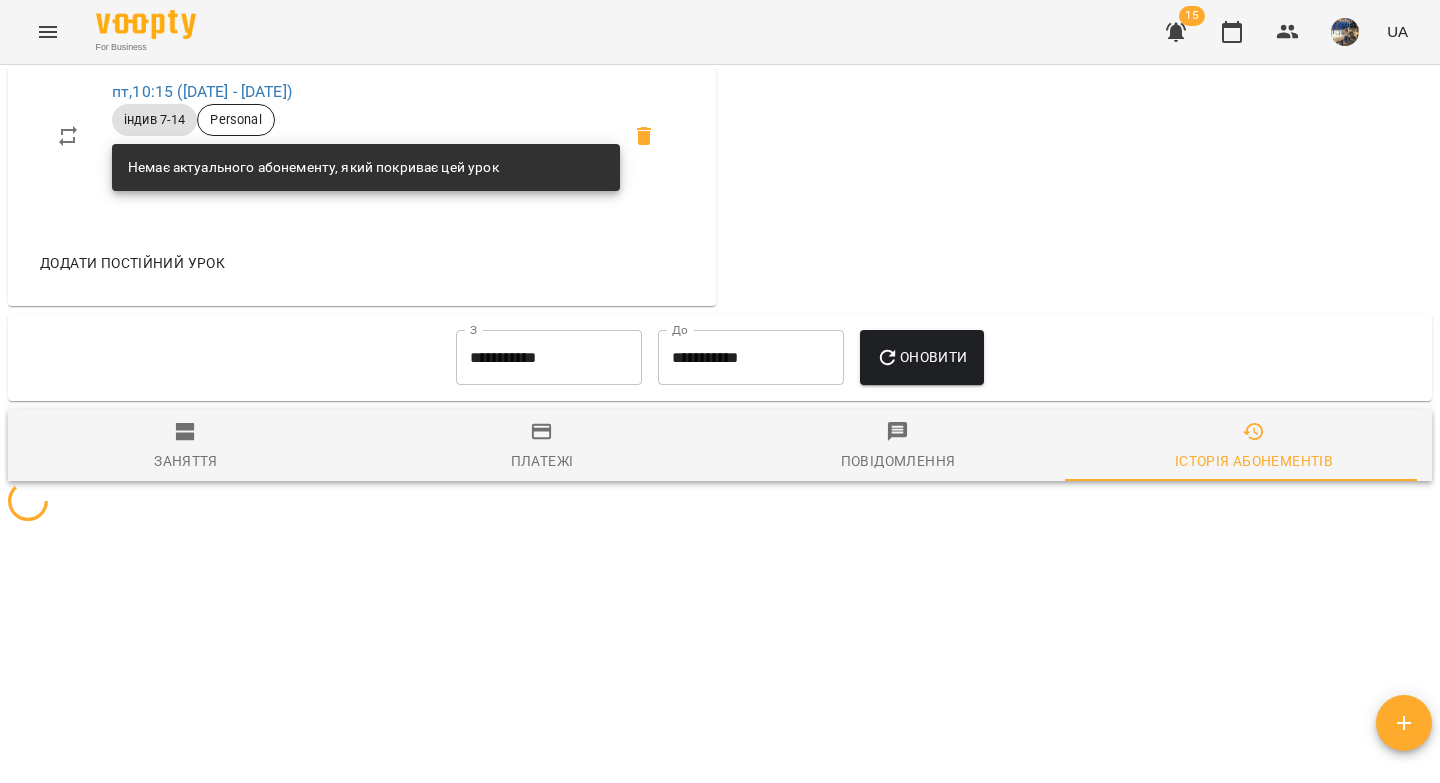 scroll, scrollTop: 1277, scrollLeft: 0, axis: vertical 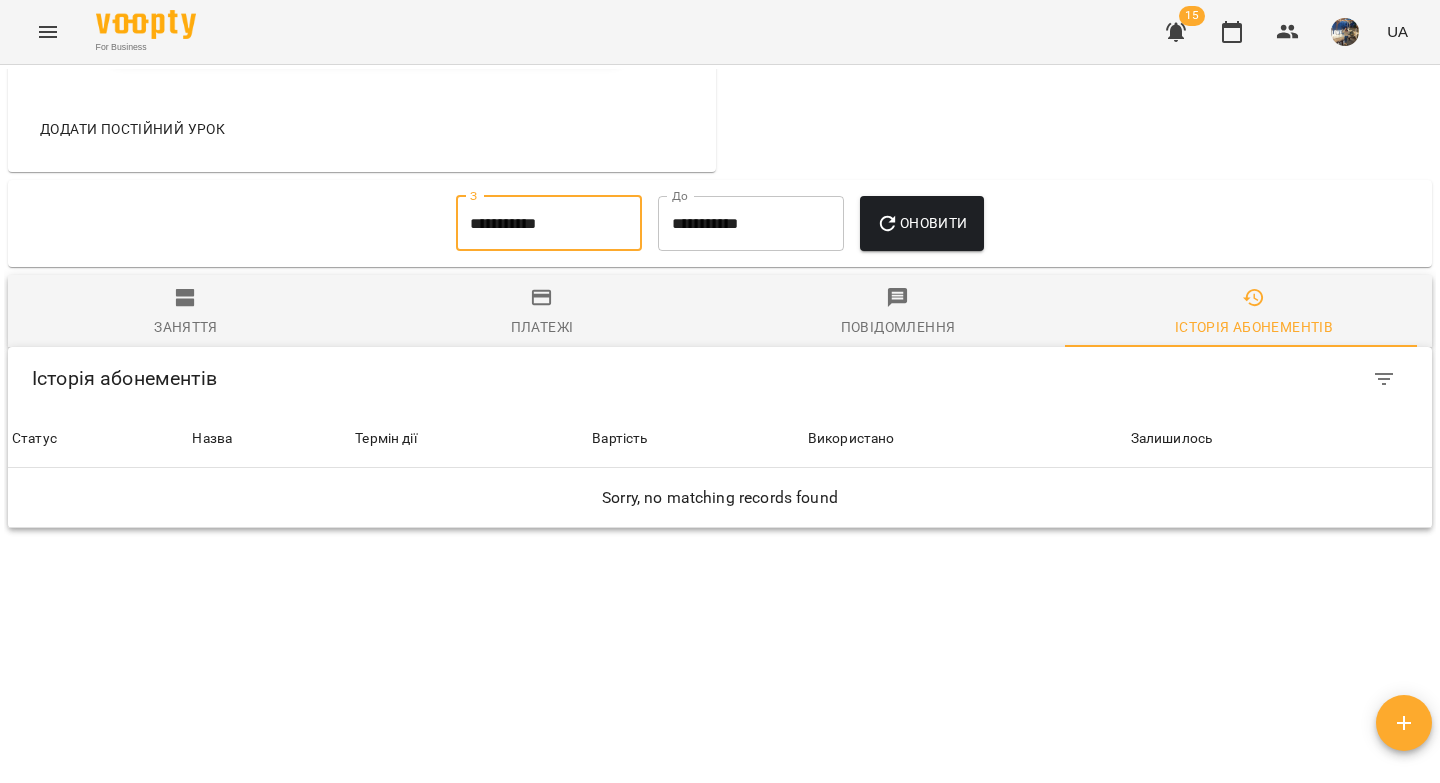 click on "**********" at bounding box center (549, 224) 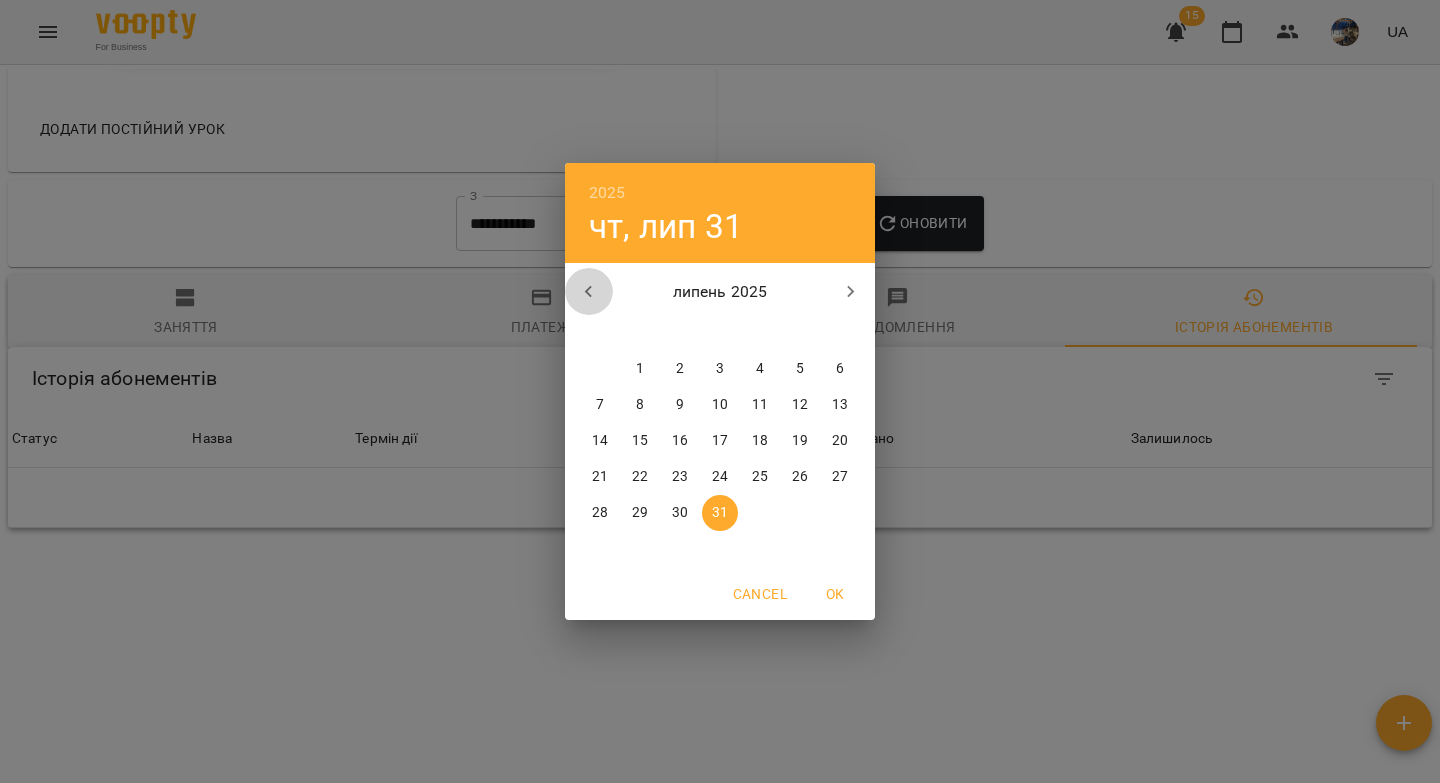 click 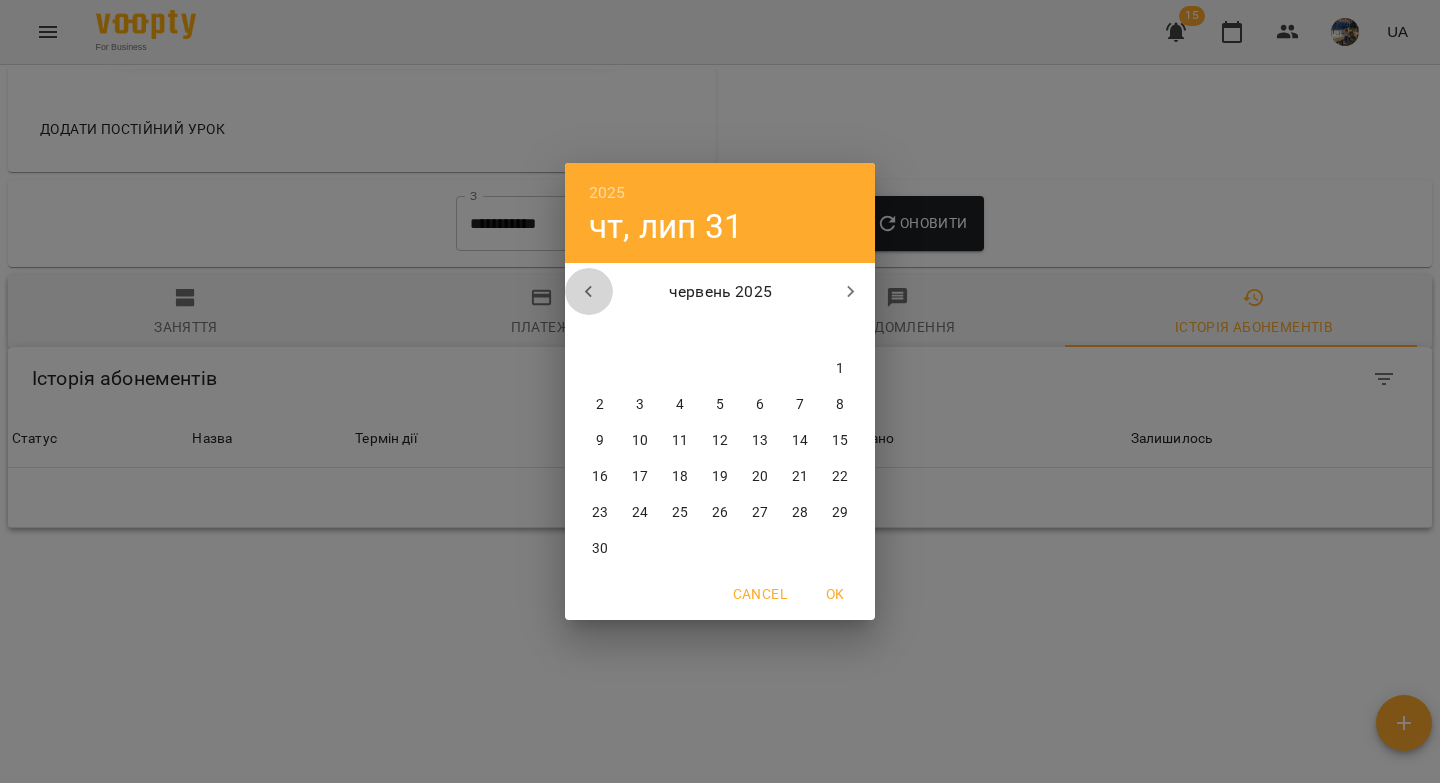 click 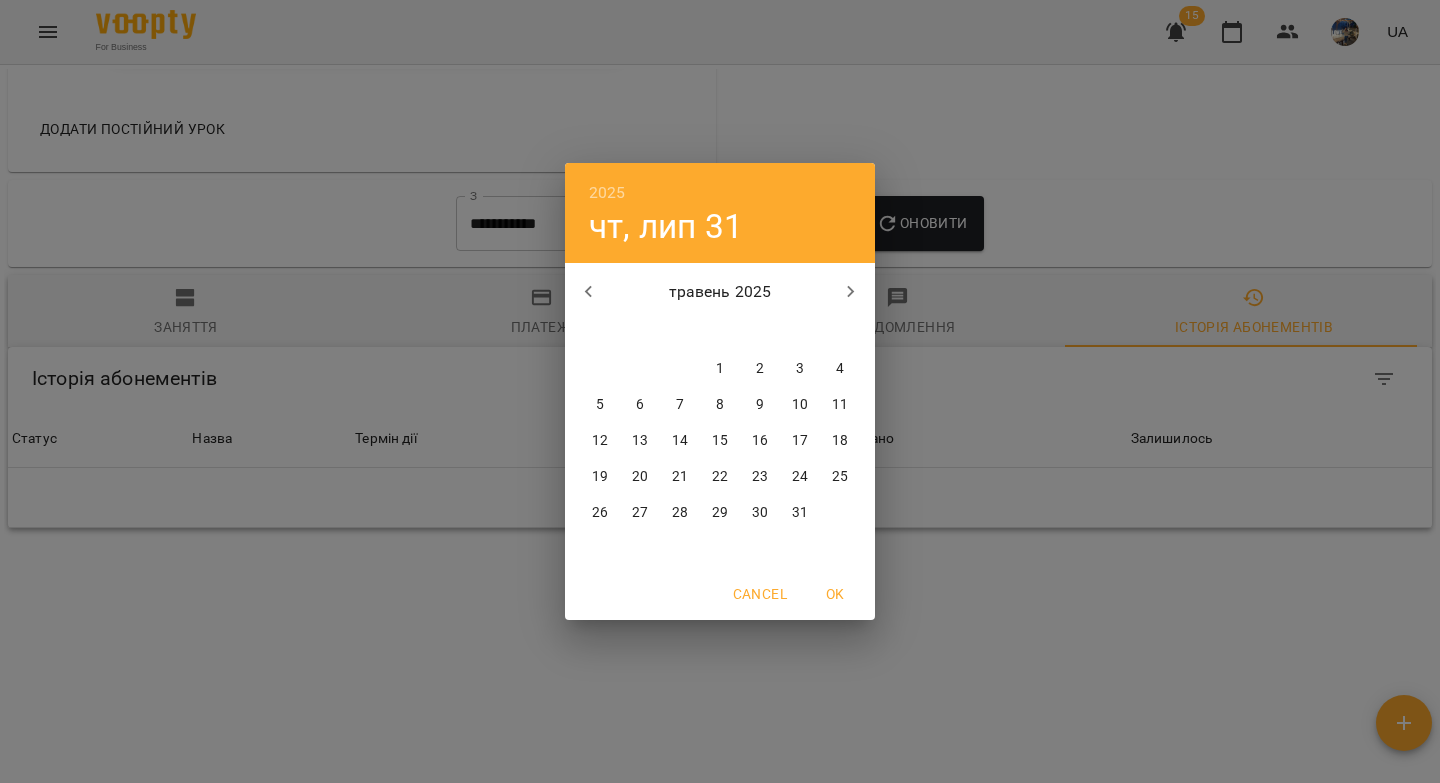 drag, startPoint x: 716, startPoint y: 366, endPoint x: 756, endPoint y: 338, distance: 48.82622 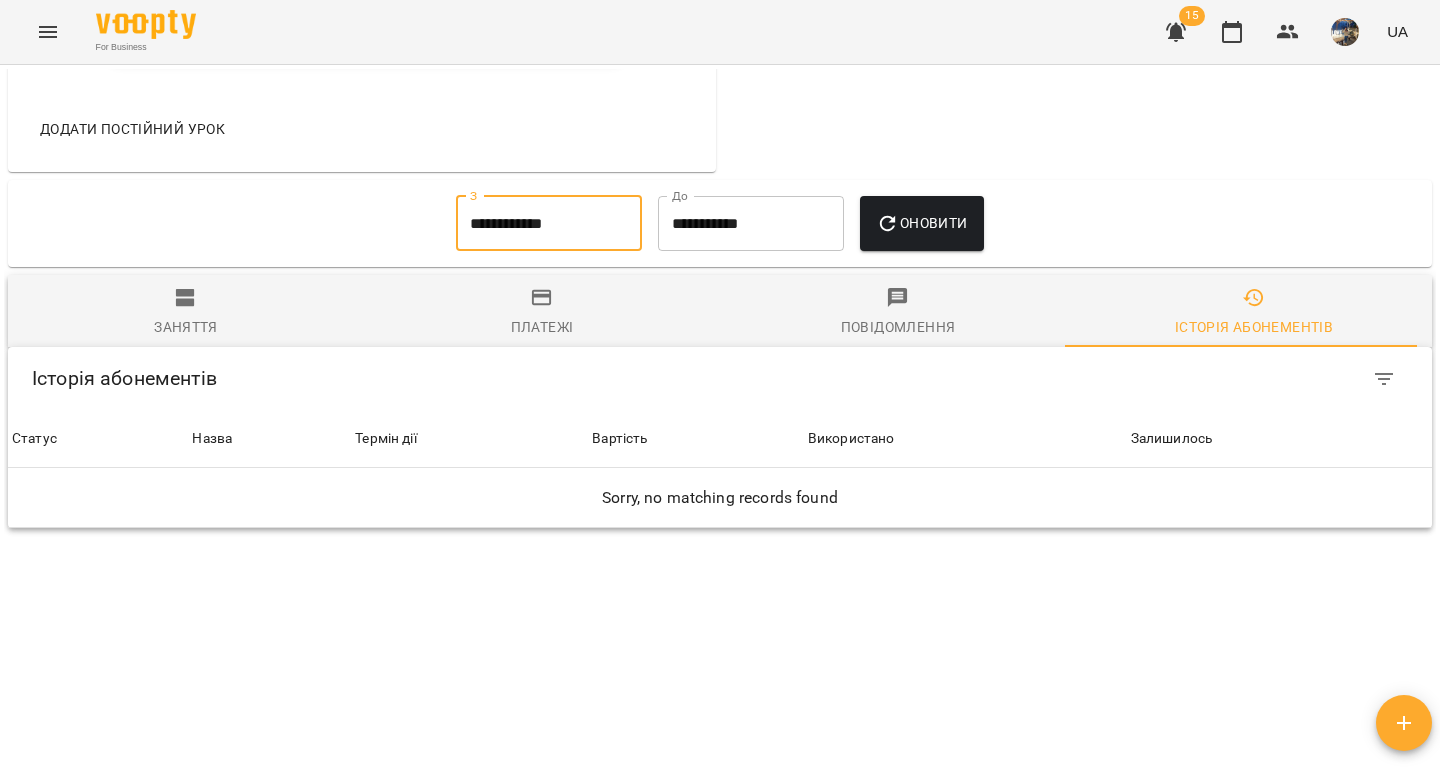 click on "Оновити" at bounding box center [921, 223] 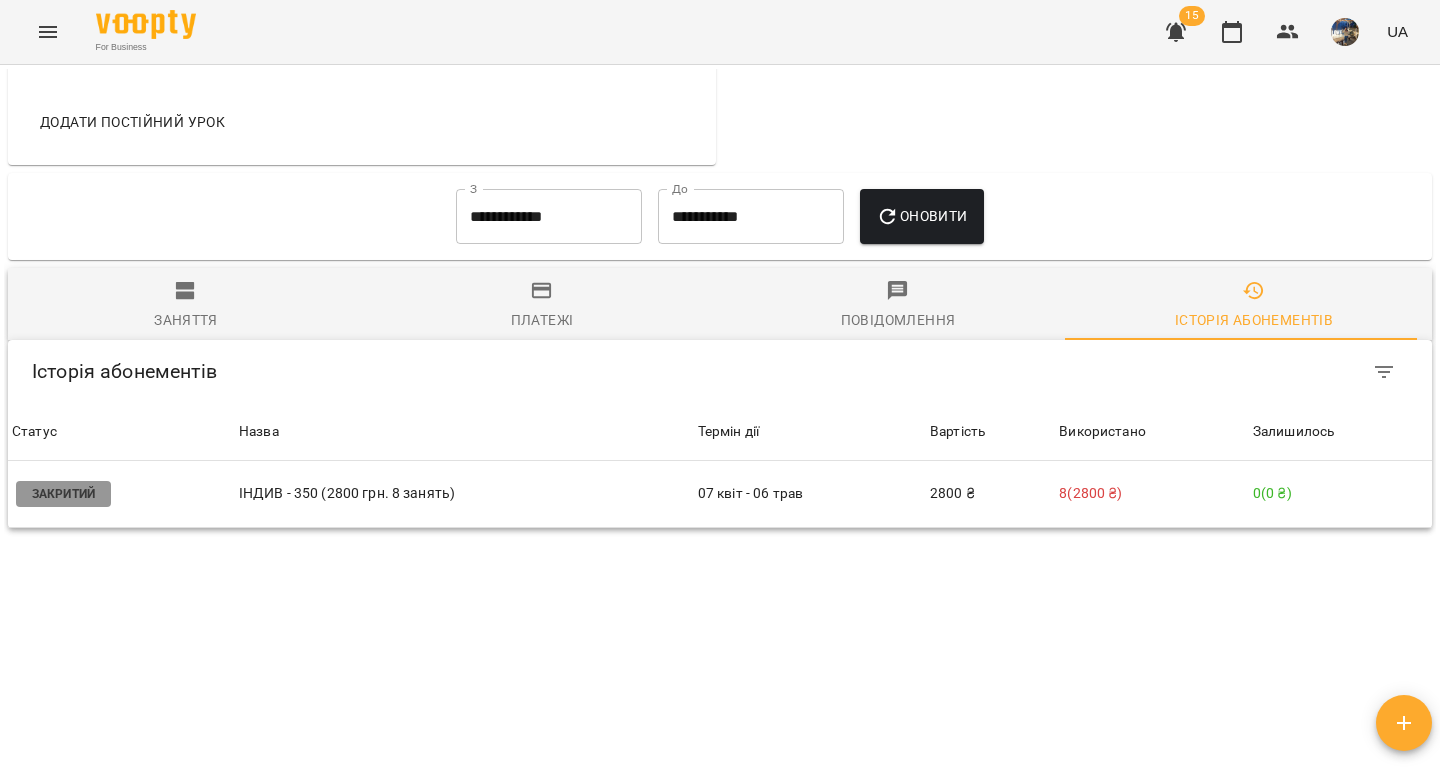 scroll, scrollTop: 0, scrollLeft: 0, axis: both 